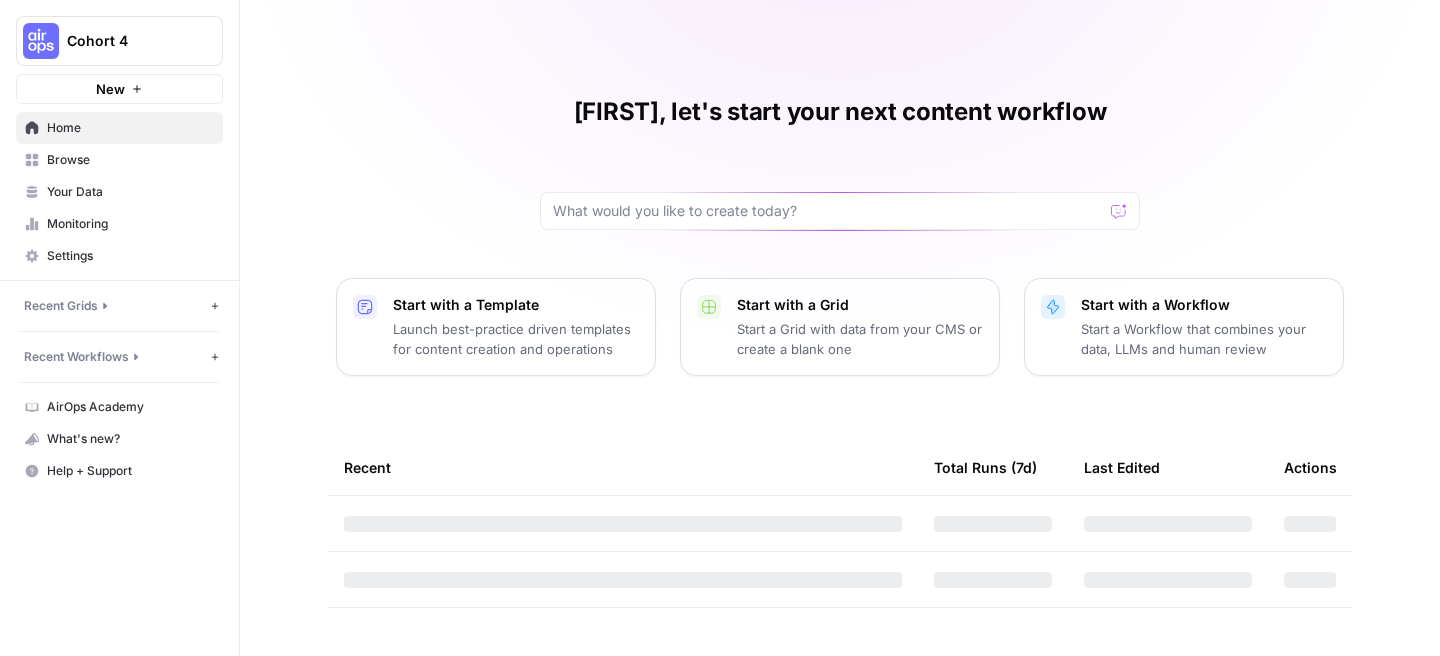 scroll, scrollTop: 0, scrollLeft: 0, axis: both 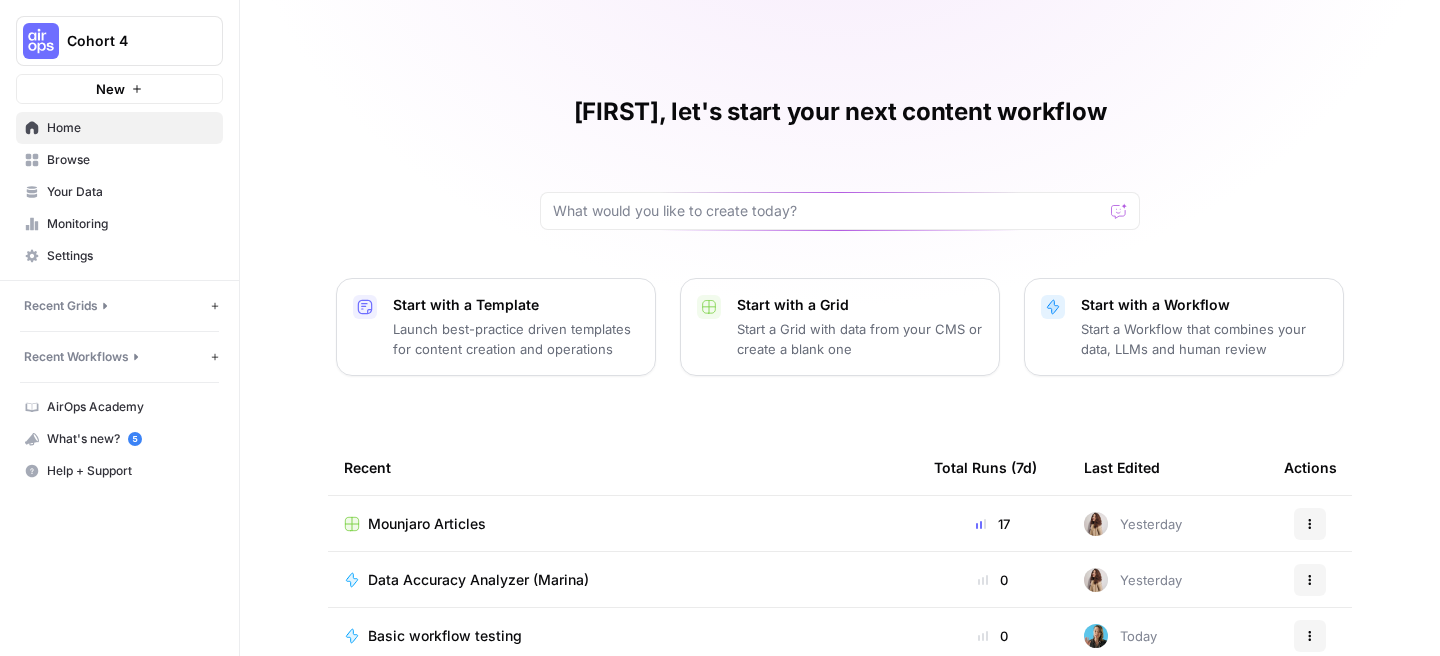 click on "Browse" at bounding box center [130, 160] 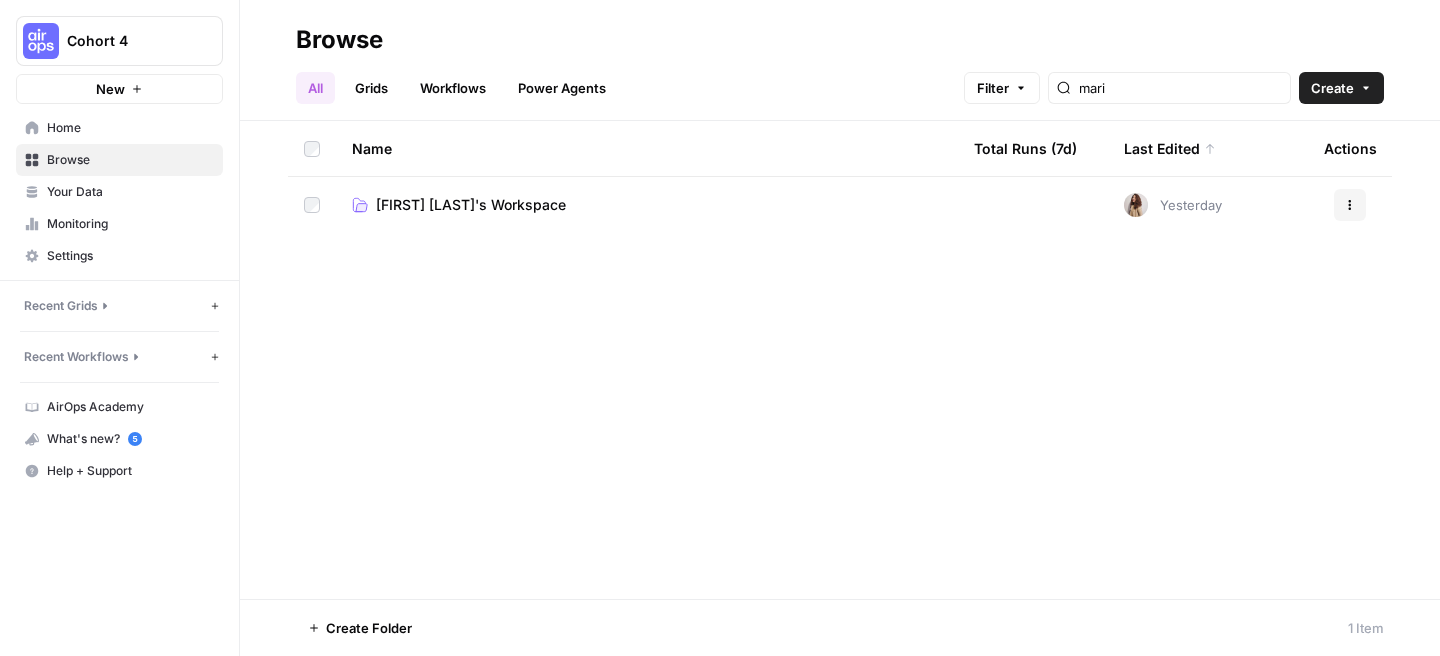 click on "Grids" at bounding box center (371, 88) 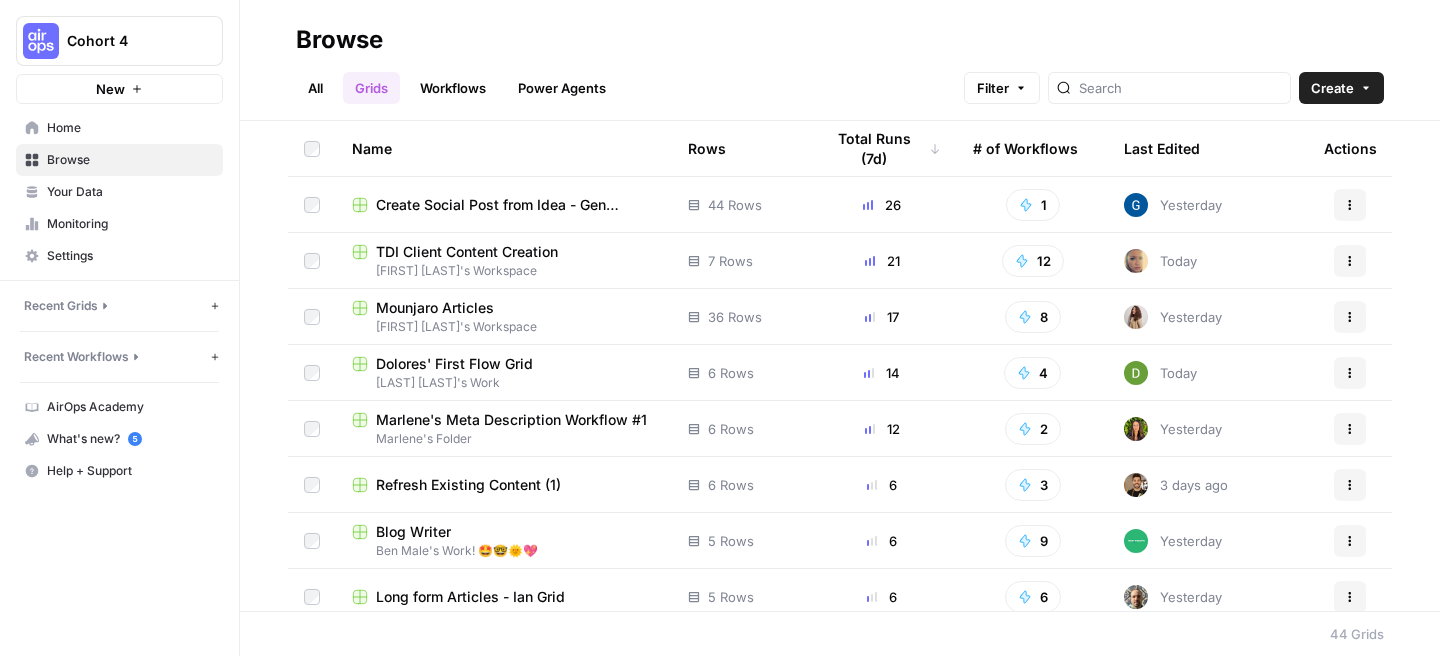 click on "Workflows" at bounding box center (453, 88) 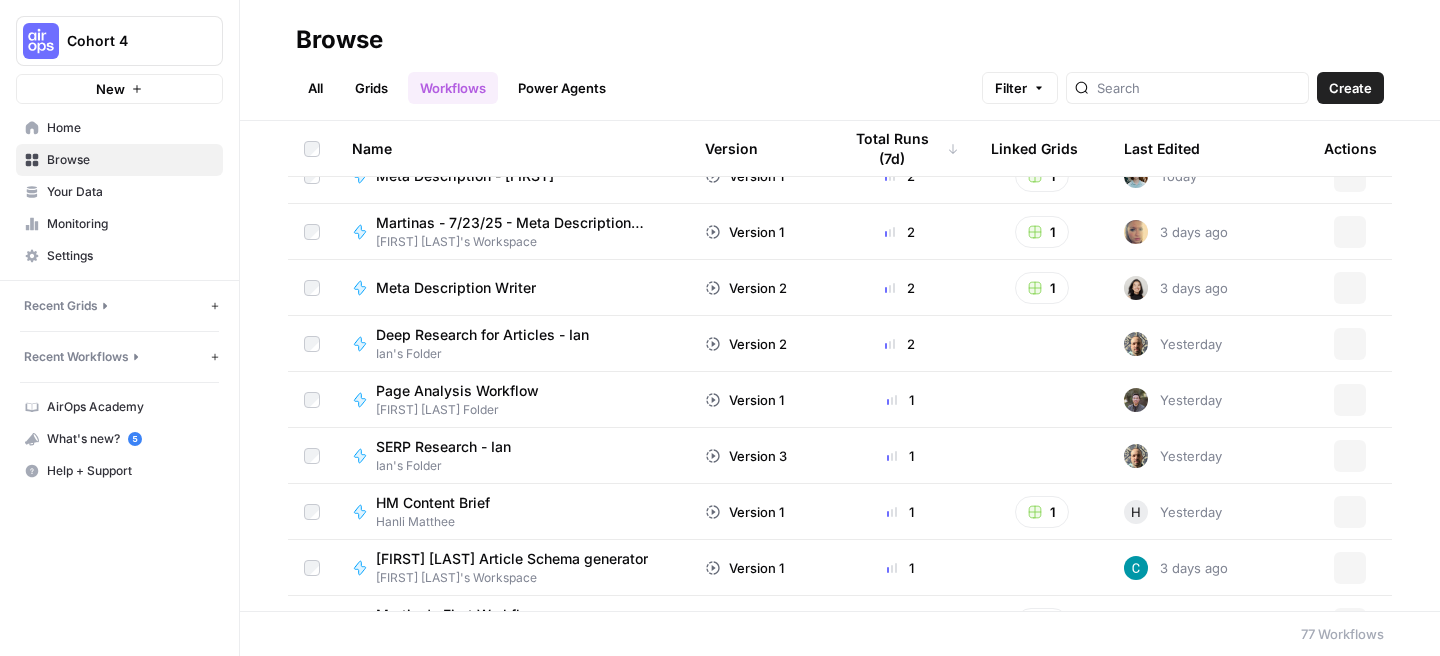 scroll, scrollTop: 0, scrollLeft: 0, axis: both 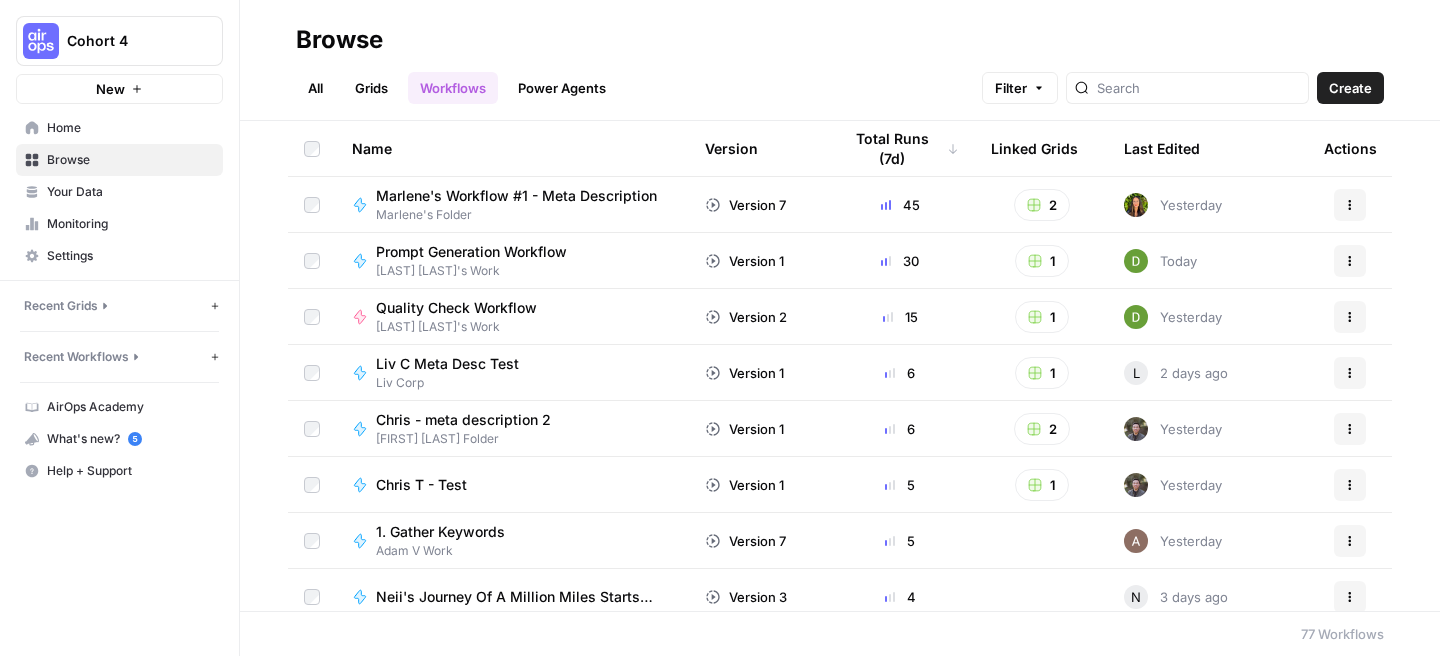 click on "Marlene's Folder" at bounding box center (524, 215) 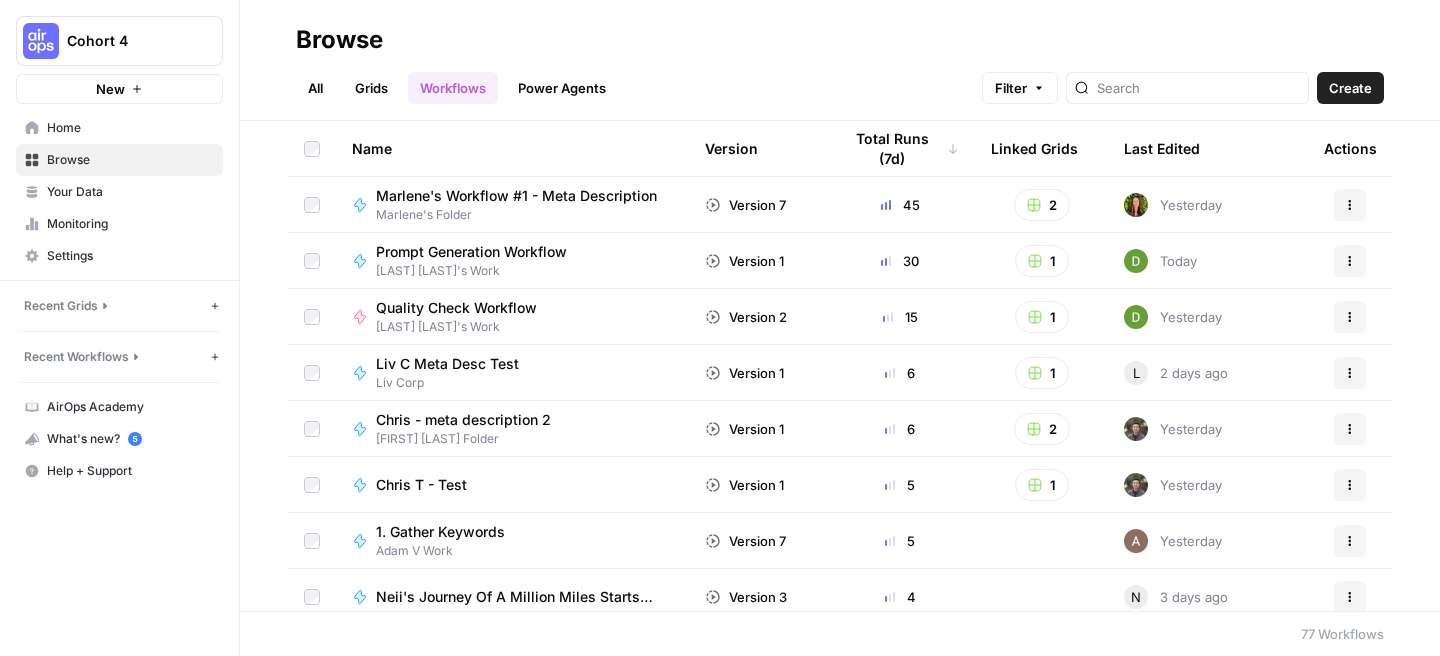click on "[NAME]'s Work" at bounding box center [479, 271] 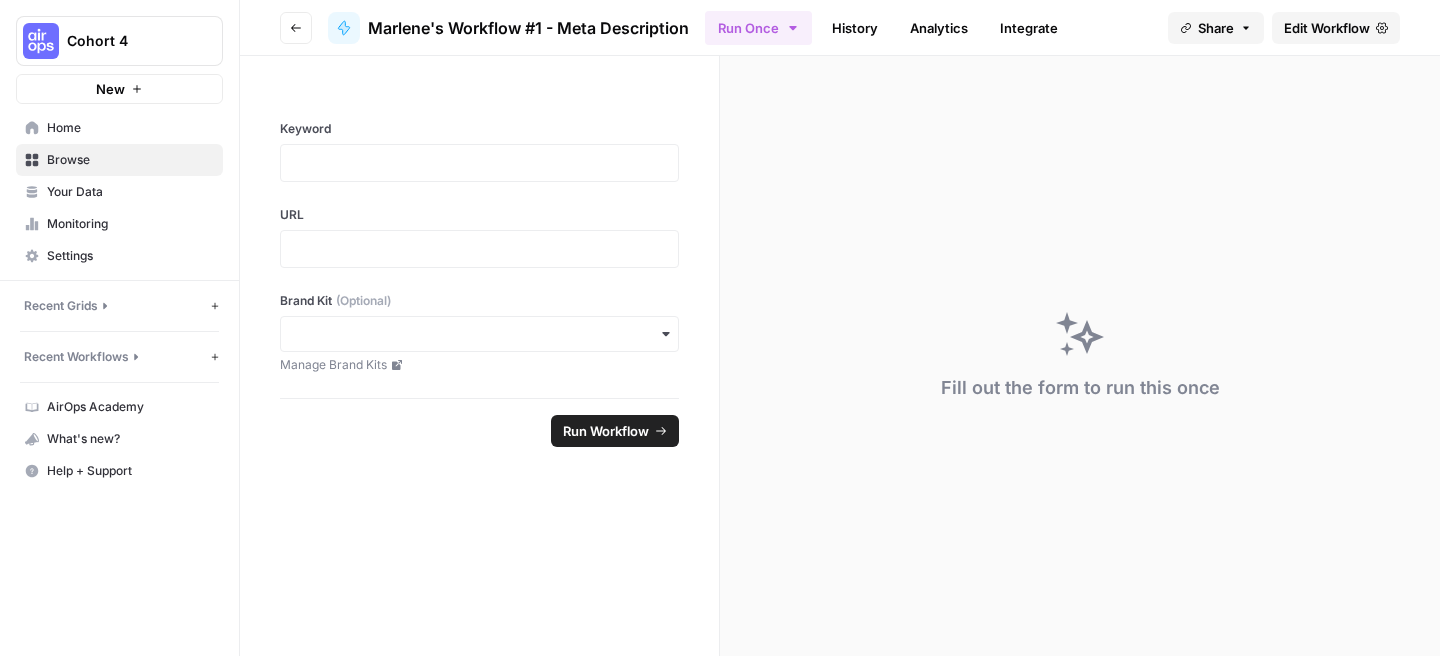 scroll, scrollTop: 0, scrollLeft: 0, axis: both 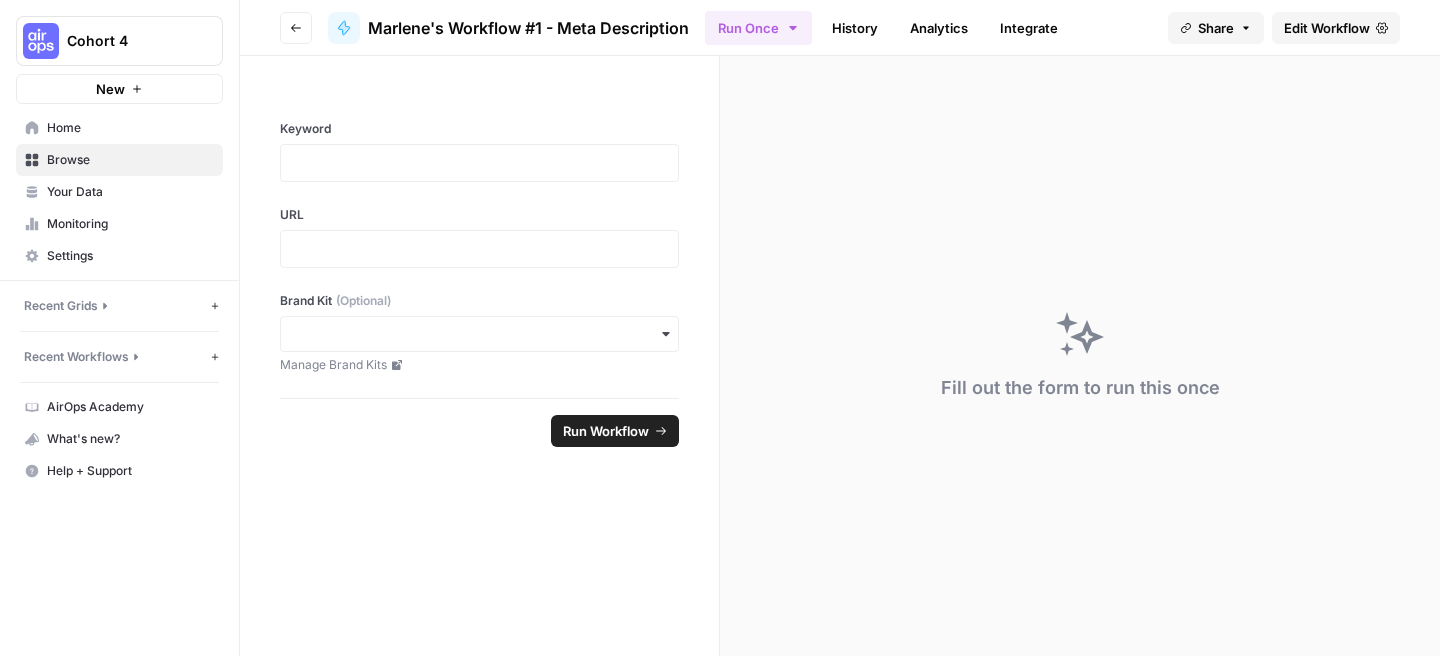 click on "Go back" at bounding box center (296, 28) 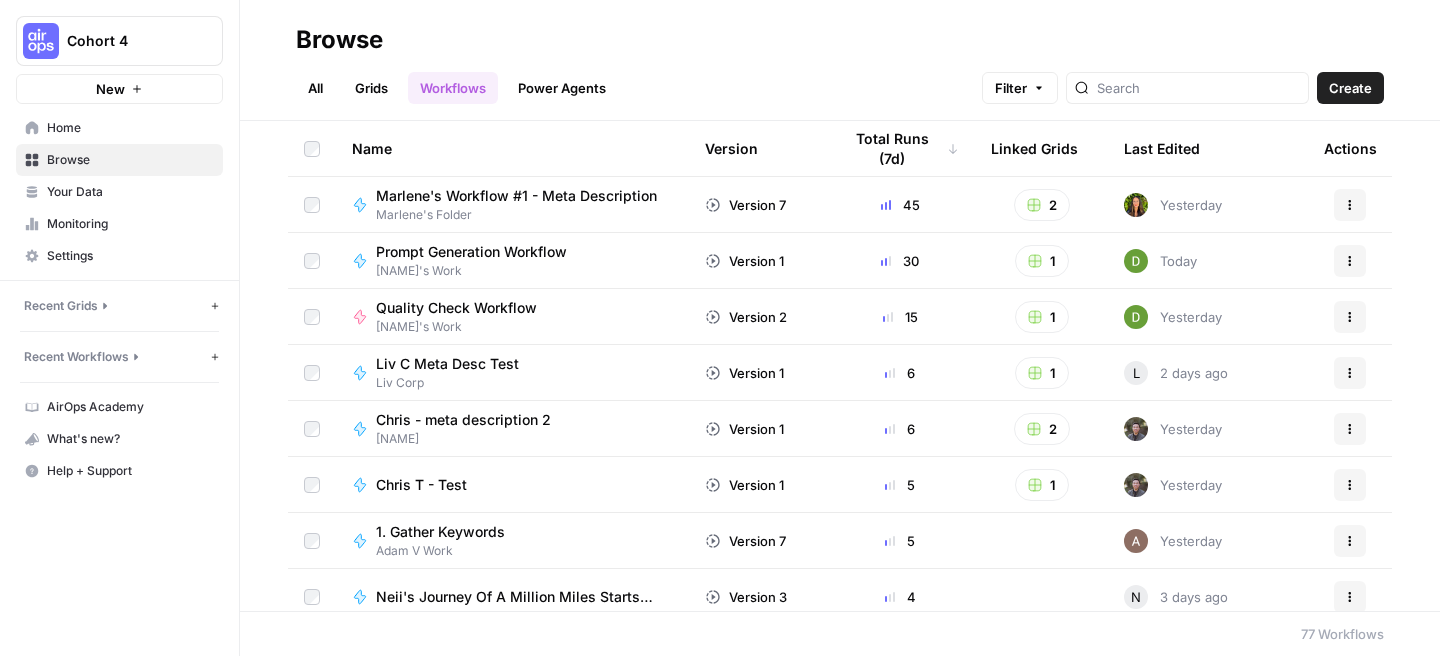 click on "Grids" at bounding box center [371, 88] 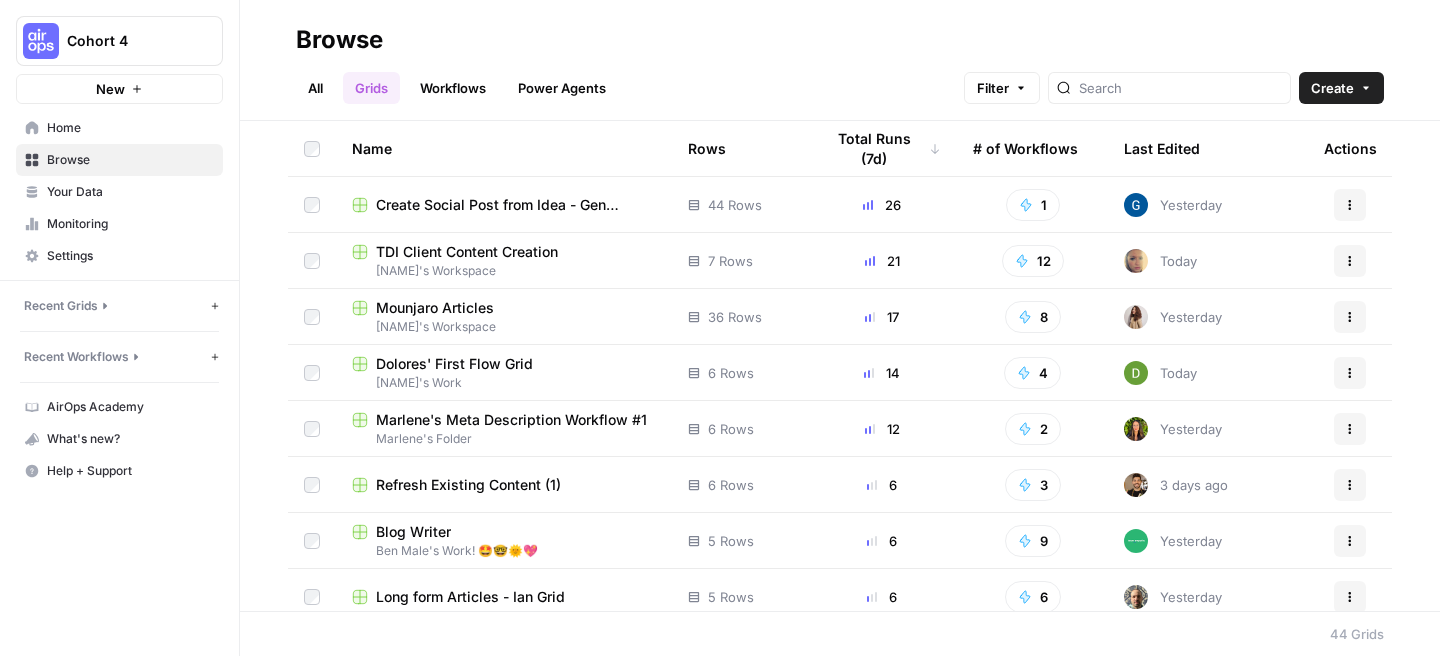 click on "Marlene's Meta Description Workflow #1" at bounding box center [511, 420] 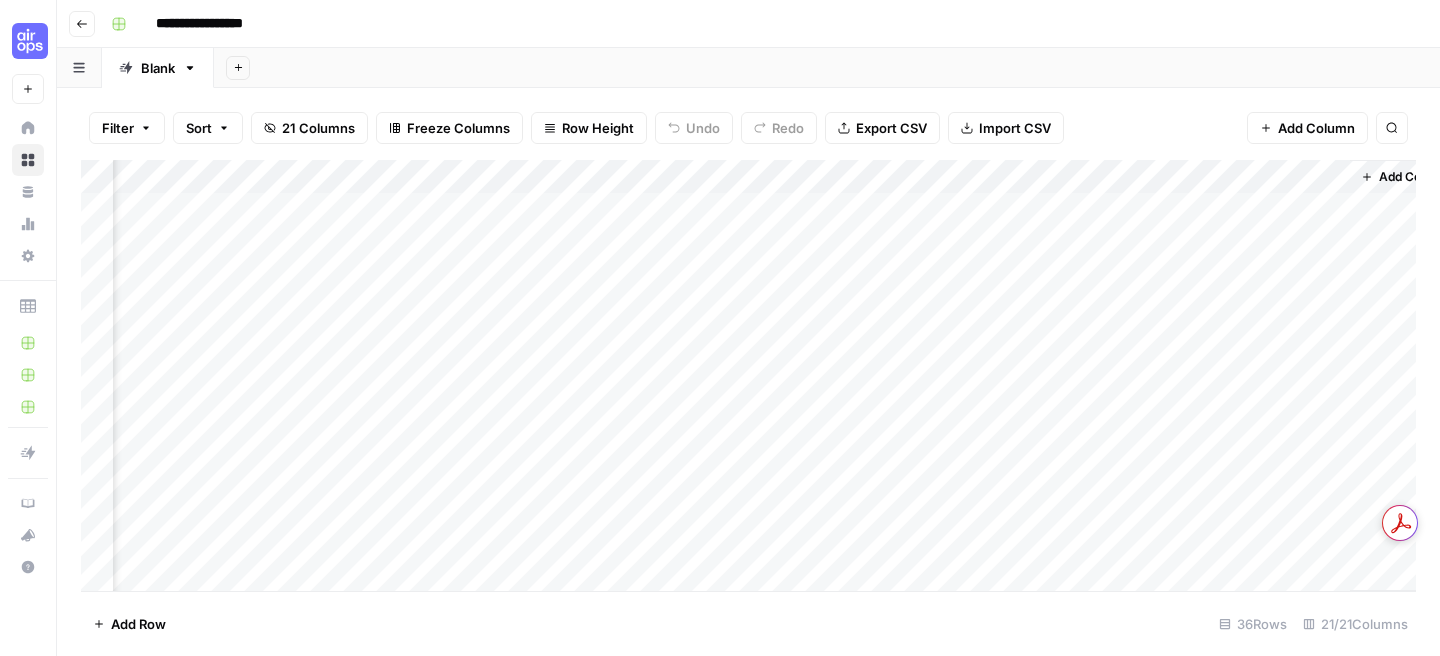 scroll, scrollTop: 0, scrollLeft: 2709, axis: horizontal 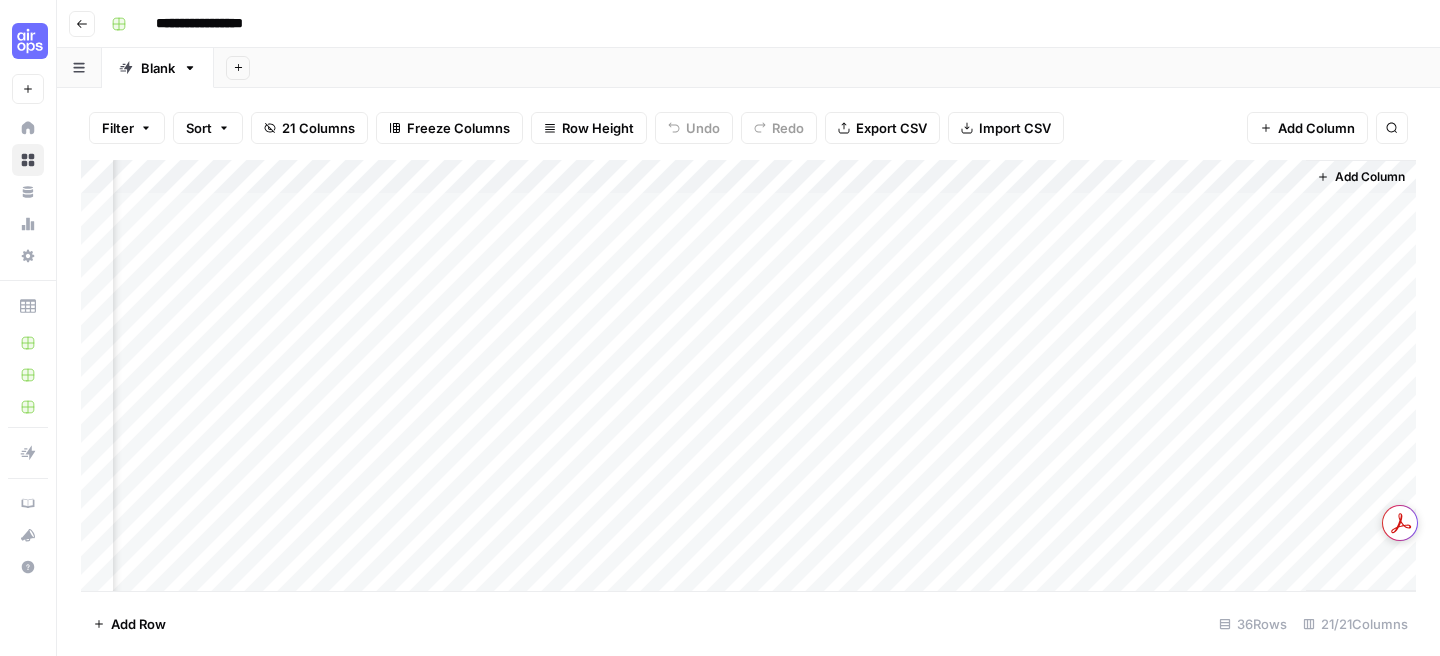 click on "Add Column" at bounding box center [748, 375] 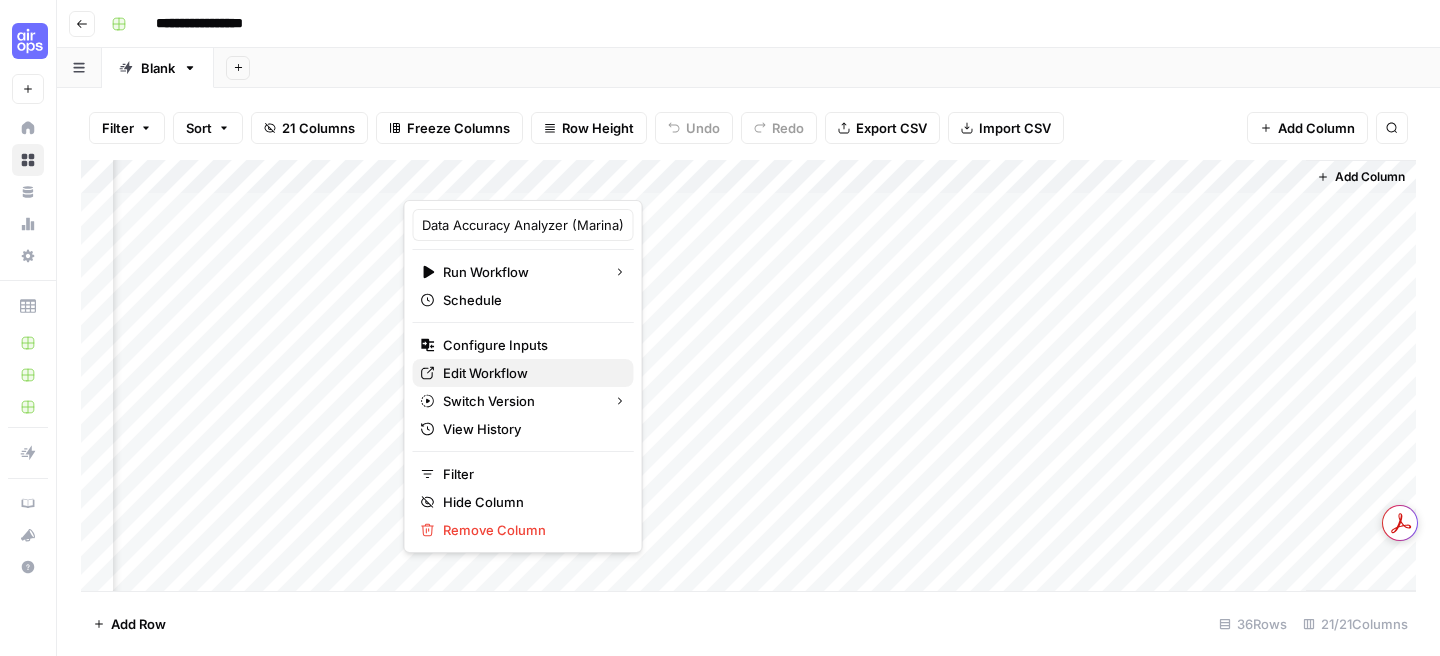 click on "Edit Workflow" at bounding box center [530, 373] 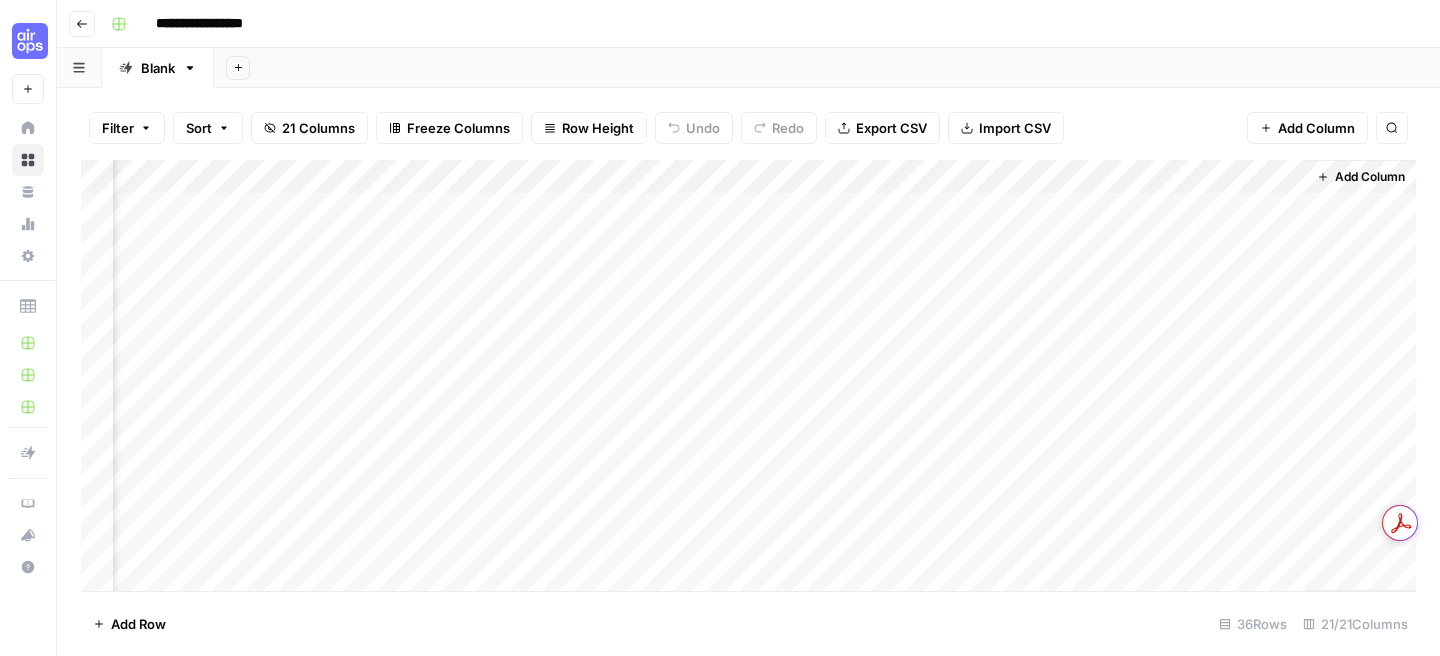 click on "Add Column" at bounding box center [748, 375] 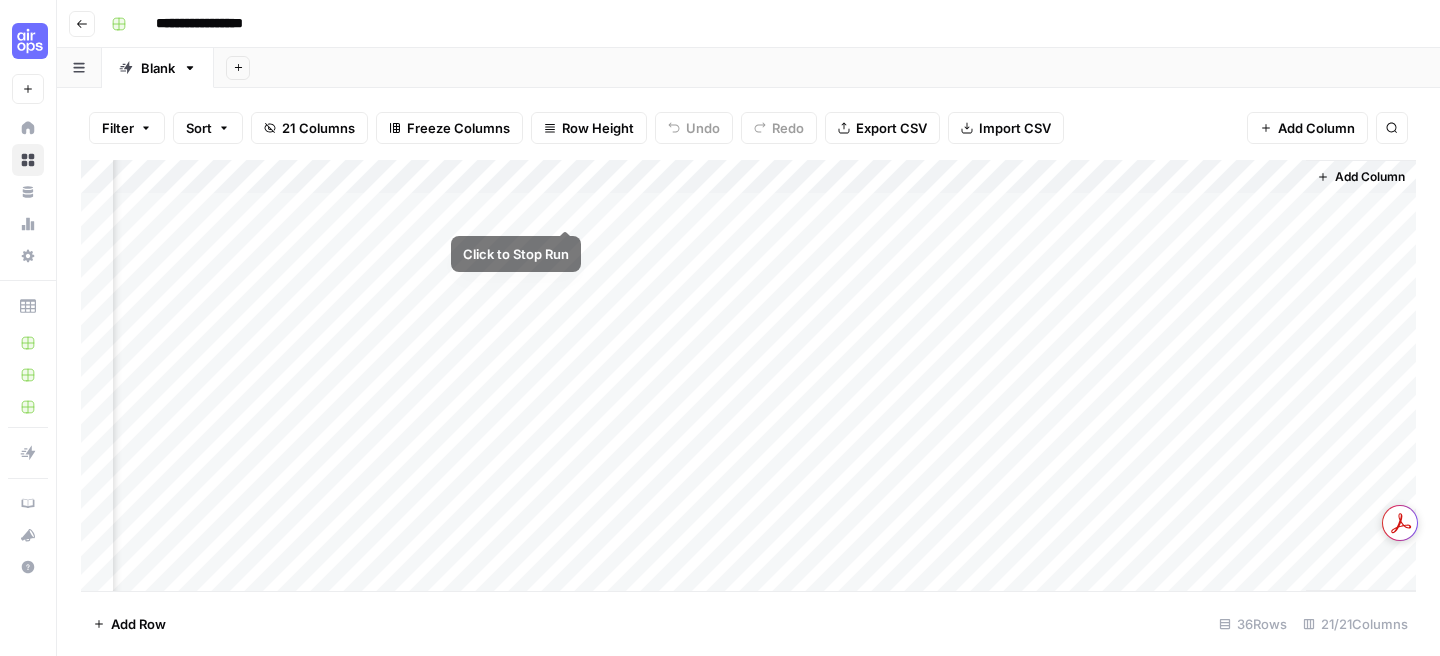 click on "Add Column" at bounding box center (748, 375) 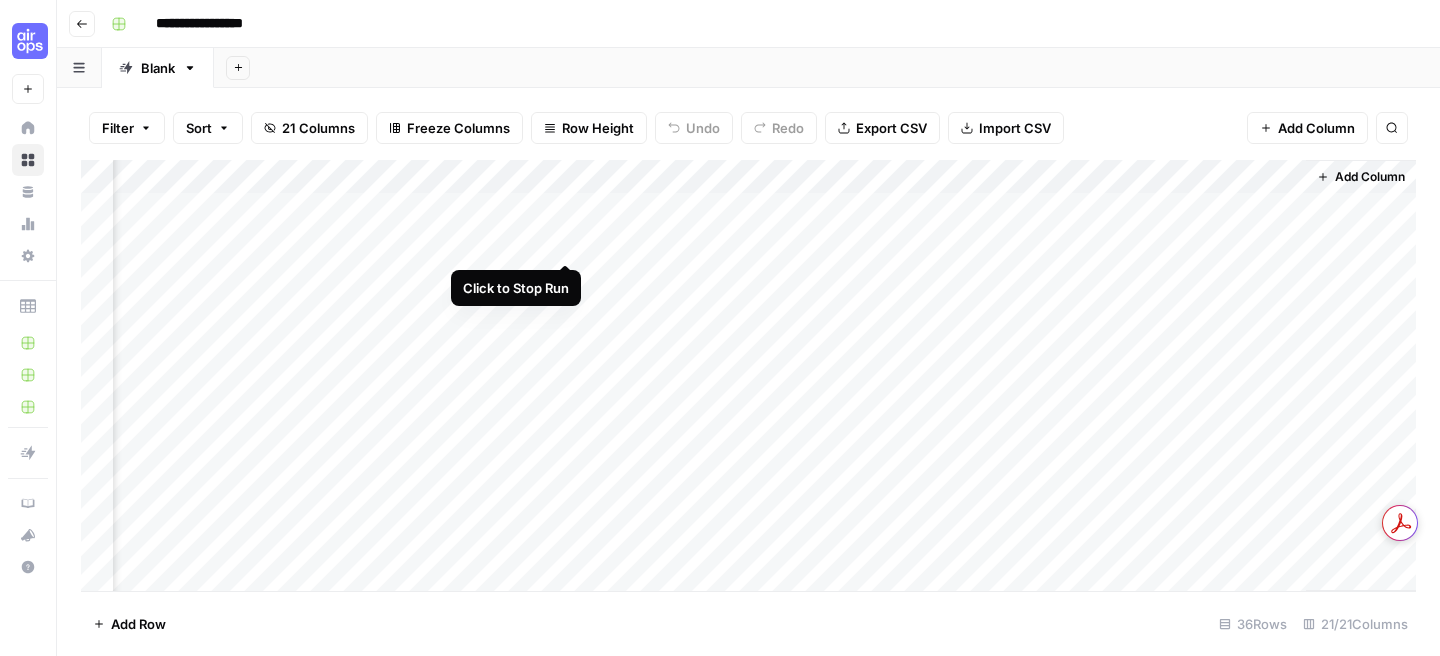click on "Add Column" at bounding box center (748, 375) 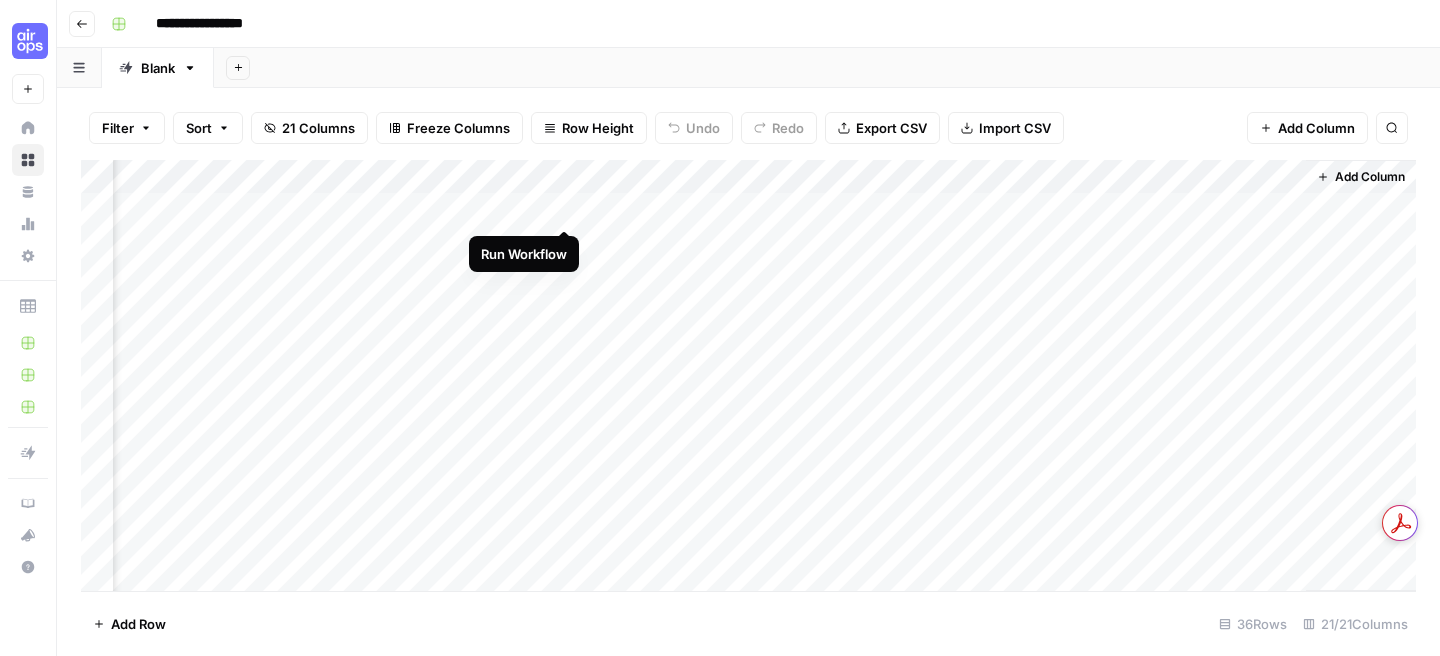 click on "Add Column" at bounding box center [748, 375] 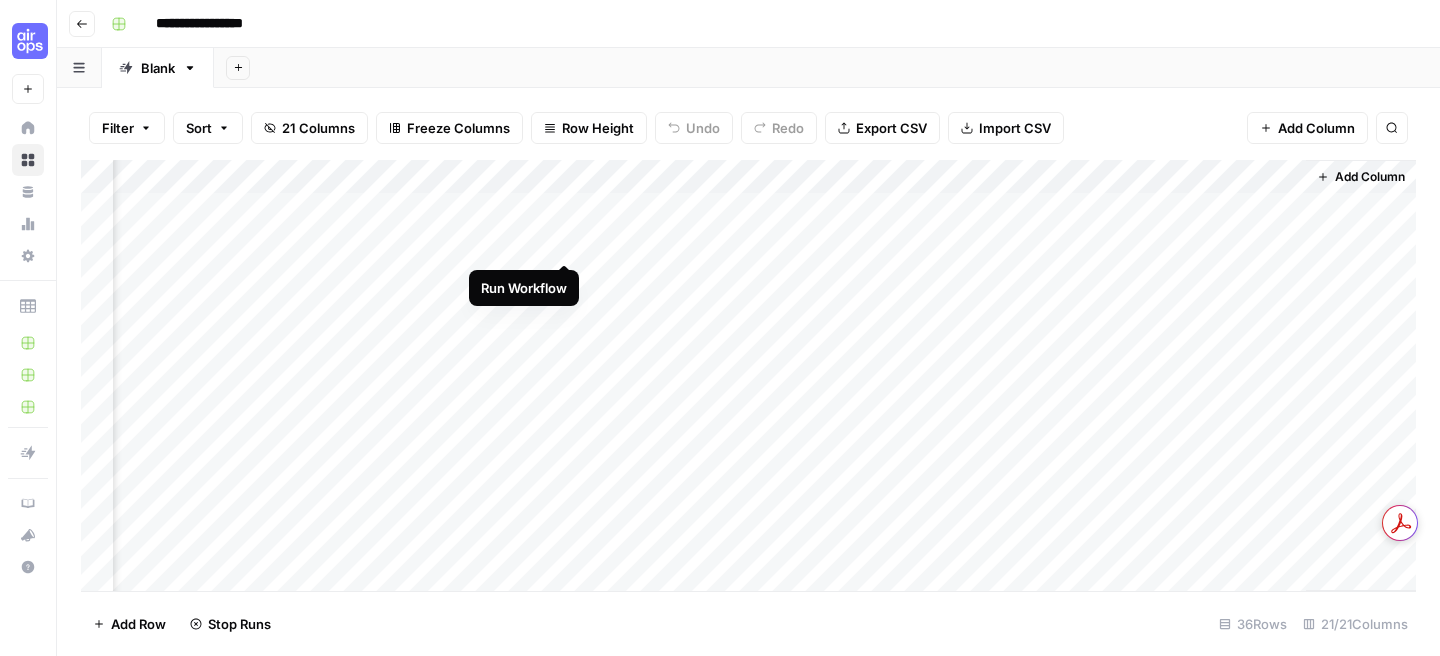 click on "Add Column" at bounding box center [748, 375] 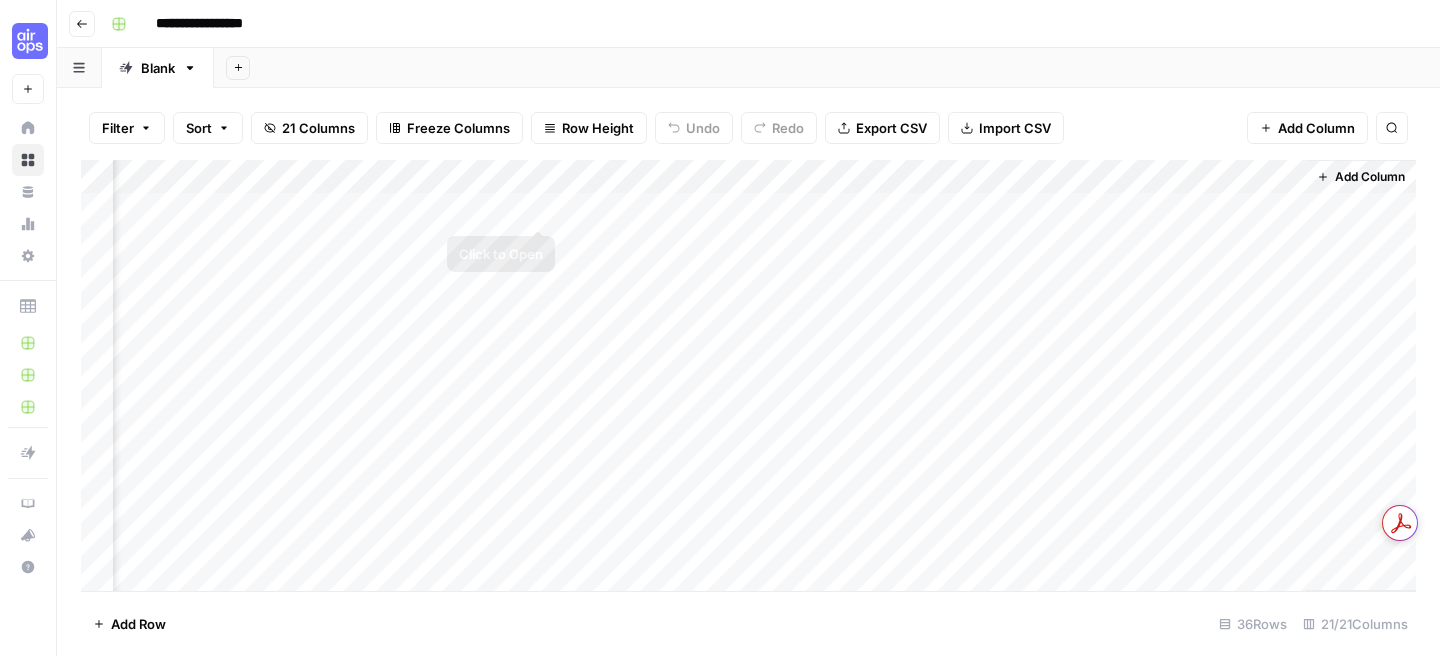 click on "Add Column" at bounding box center [748, 375] 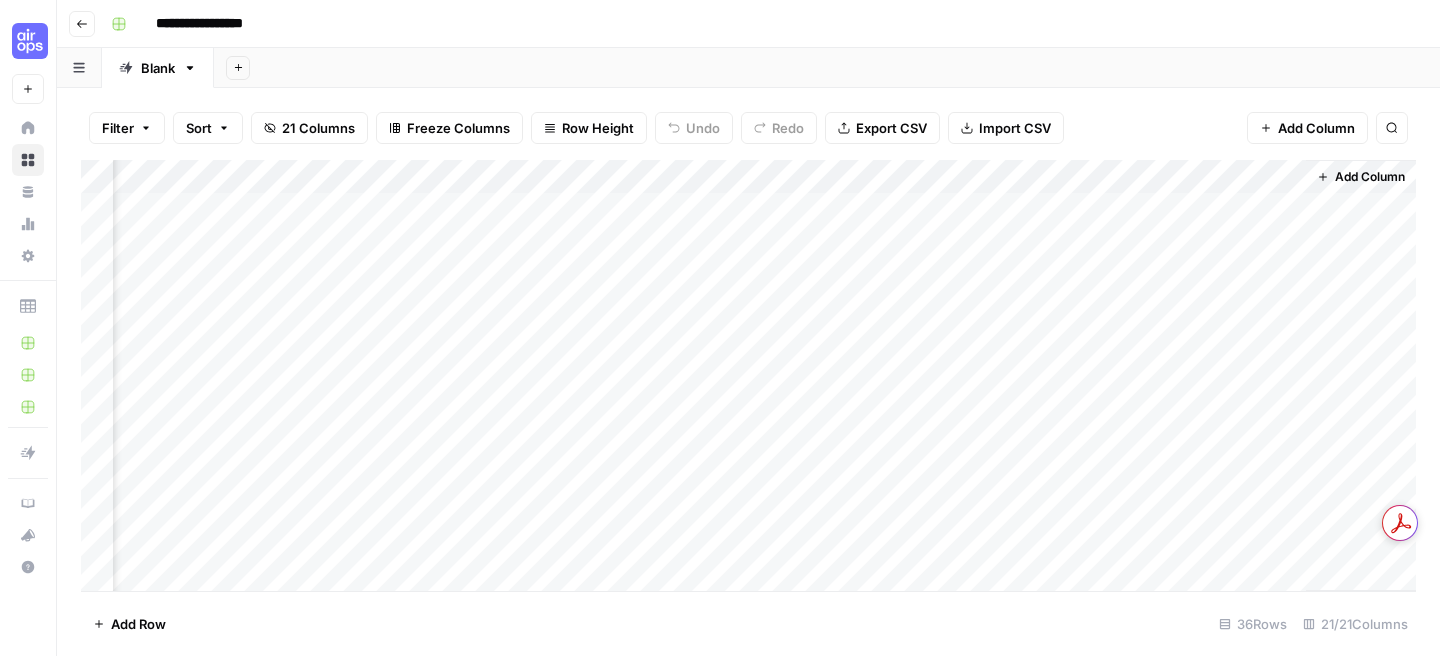 scroll, scrollTop: 0, scrollLeft: 2701, axis: horizontal 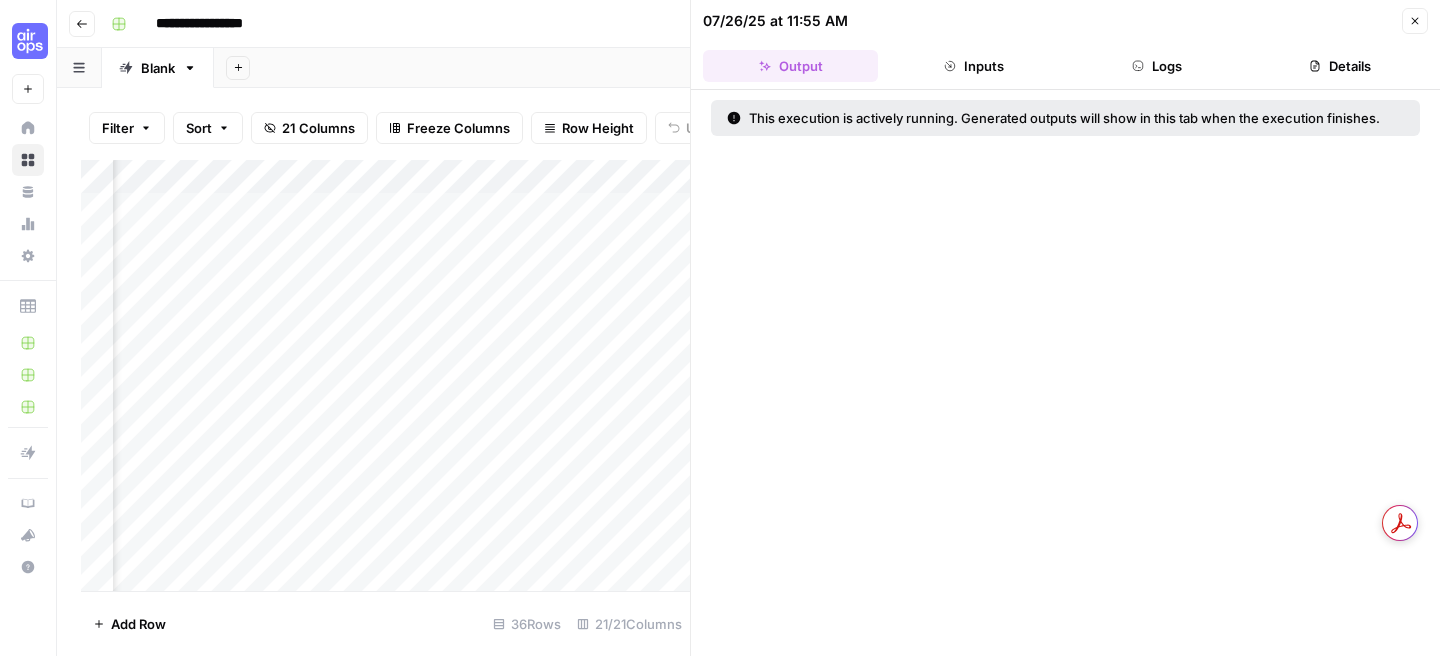 click on "This execution is actively running. Generated outputs will show in this tab when the execution finishes." at bounding box center (1065, 373) 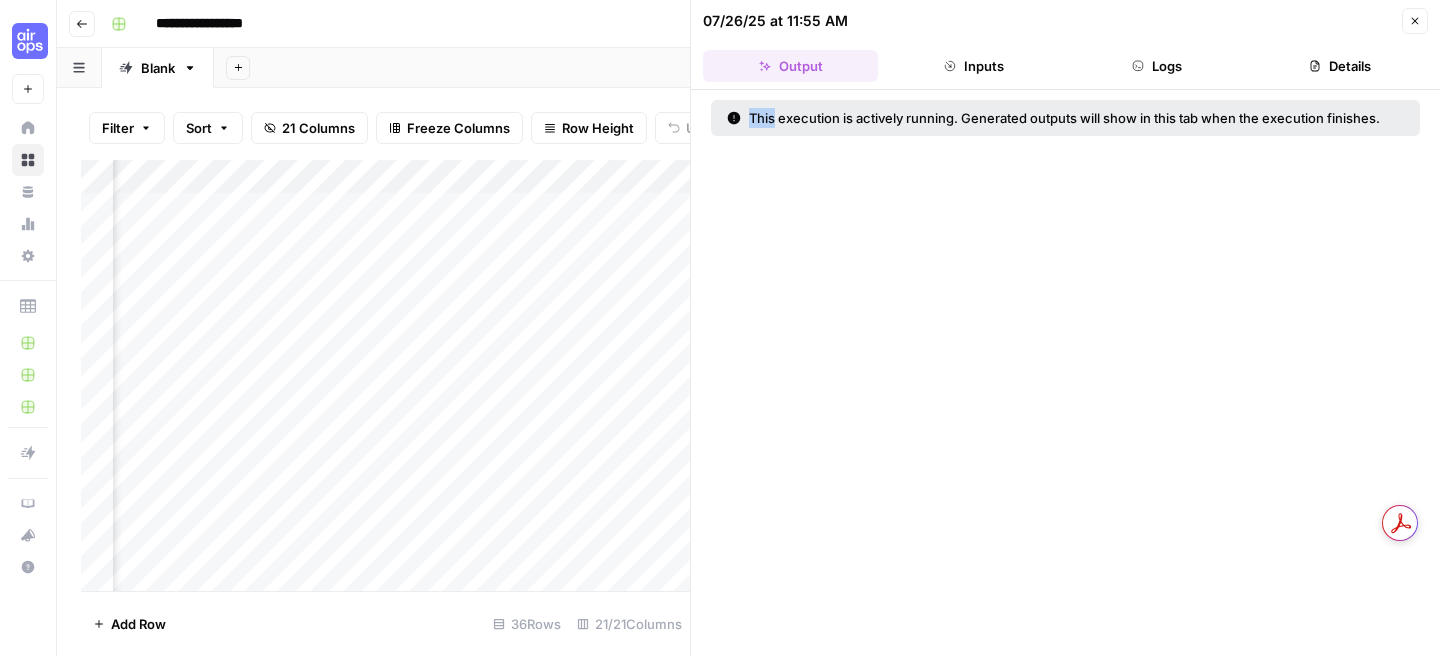click on "This execution is actively running. Generated outputs will show in this tab when the execution finishes." at bounding box center (1065, 373) 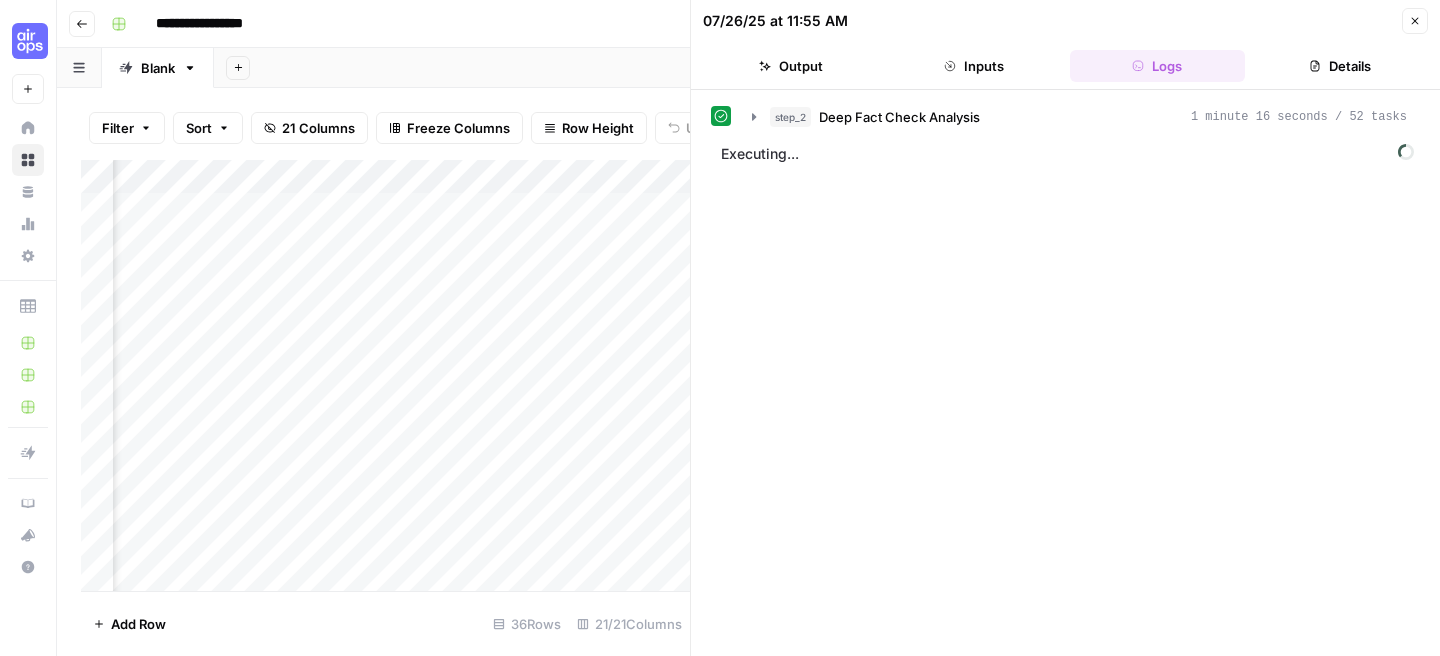 drag, startPoint x: 1412, startPoint y: 24, endPoint x: 1074, endPoint y: 190, distance: 376.56342 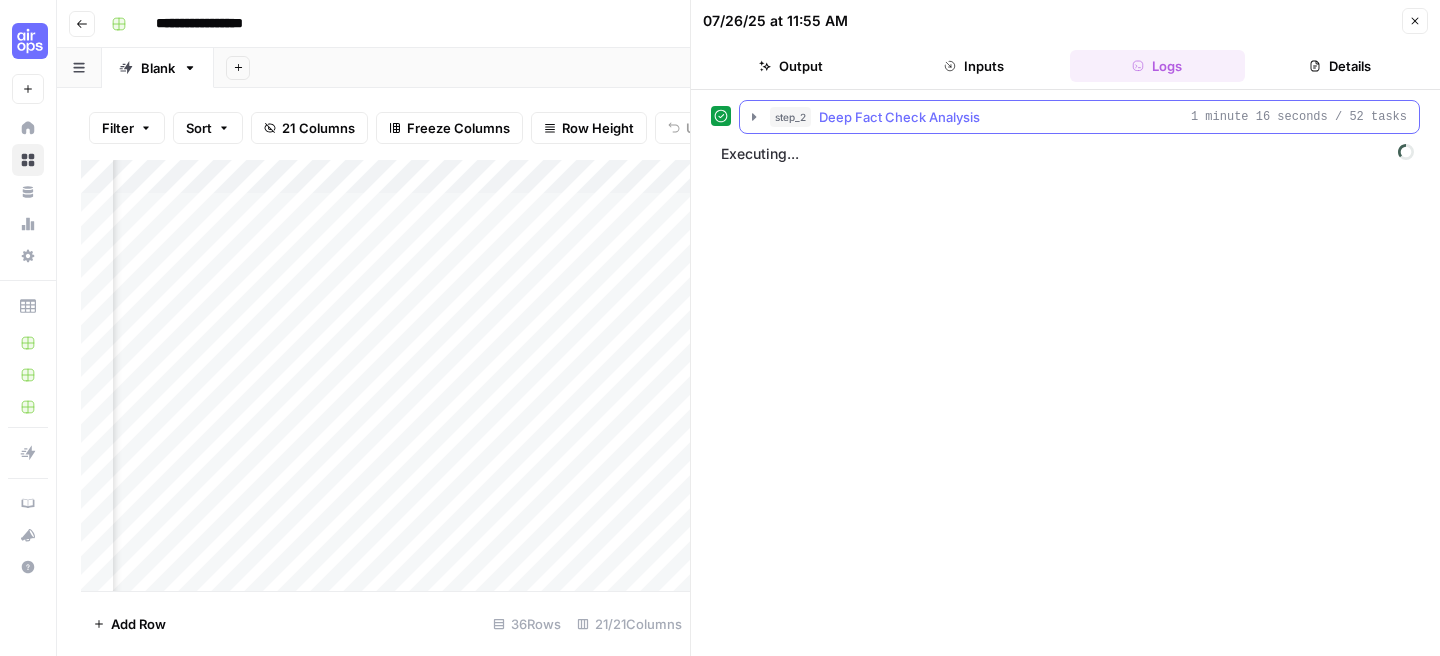 click 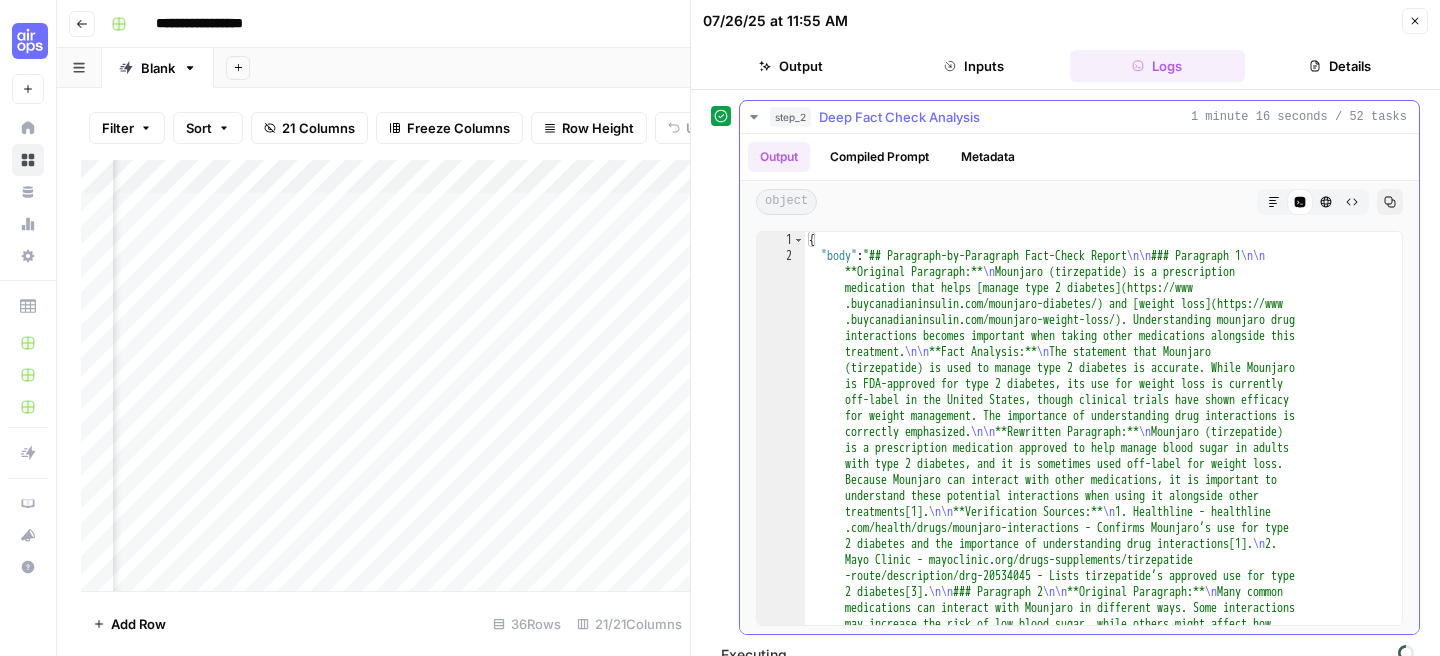 click 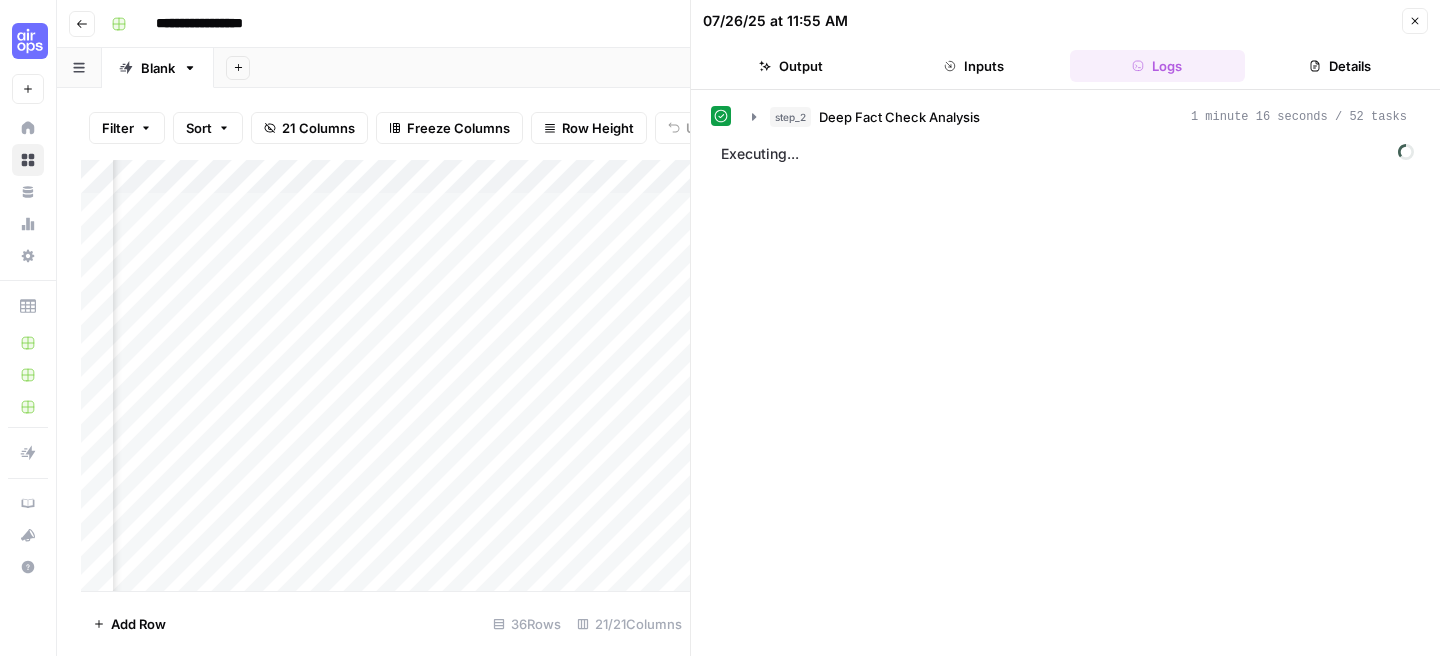 click on "Close" at bounding box center (1415, 21) 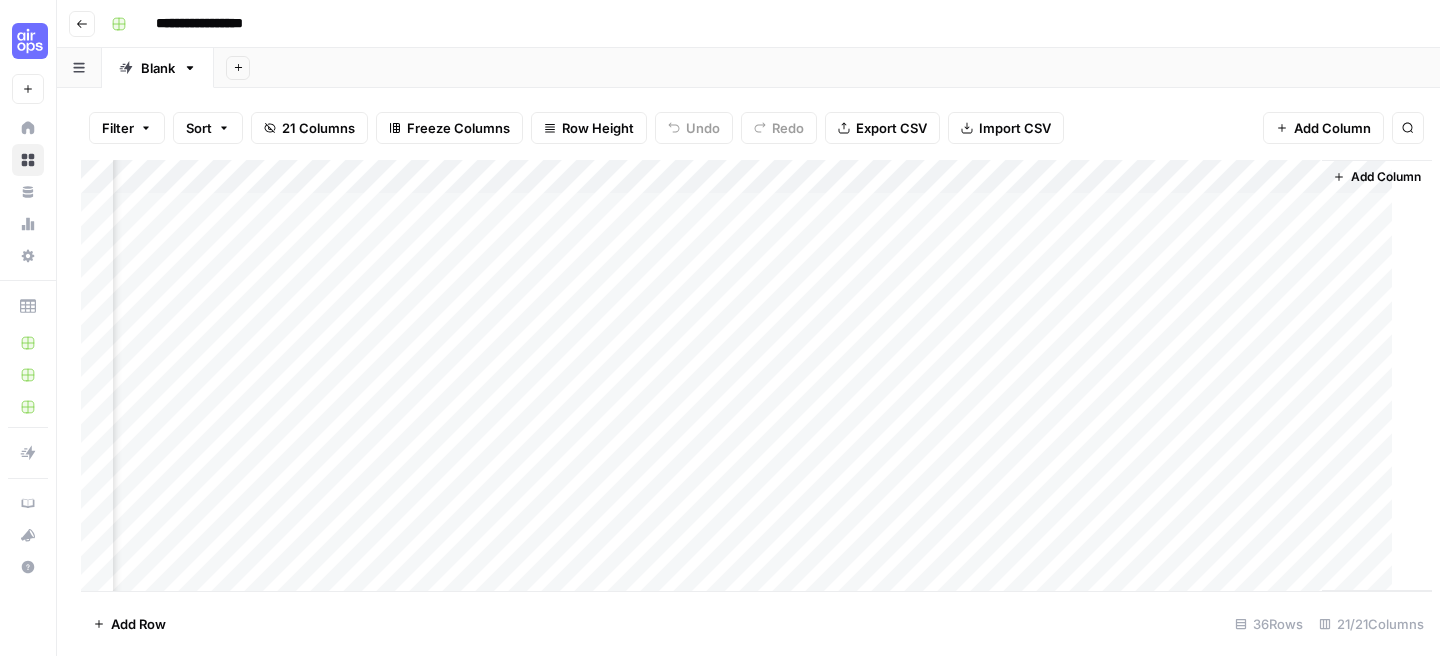 scroll, scrollTop: 0, scrollLeft: 2685, axis: horizontal 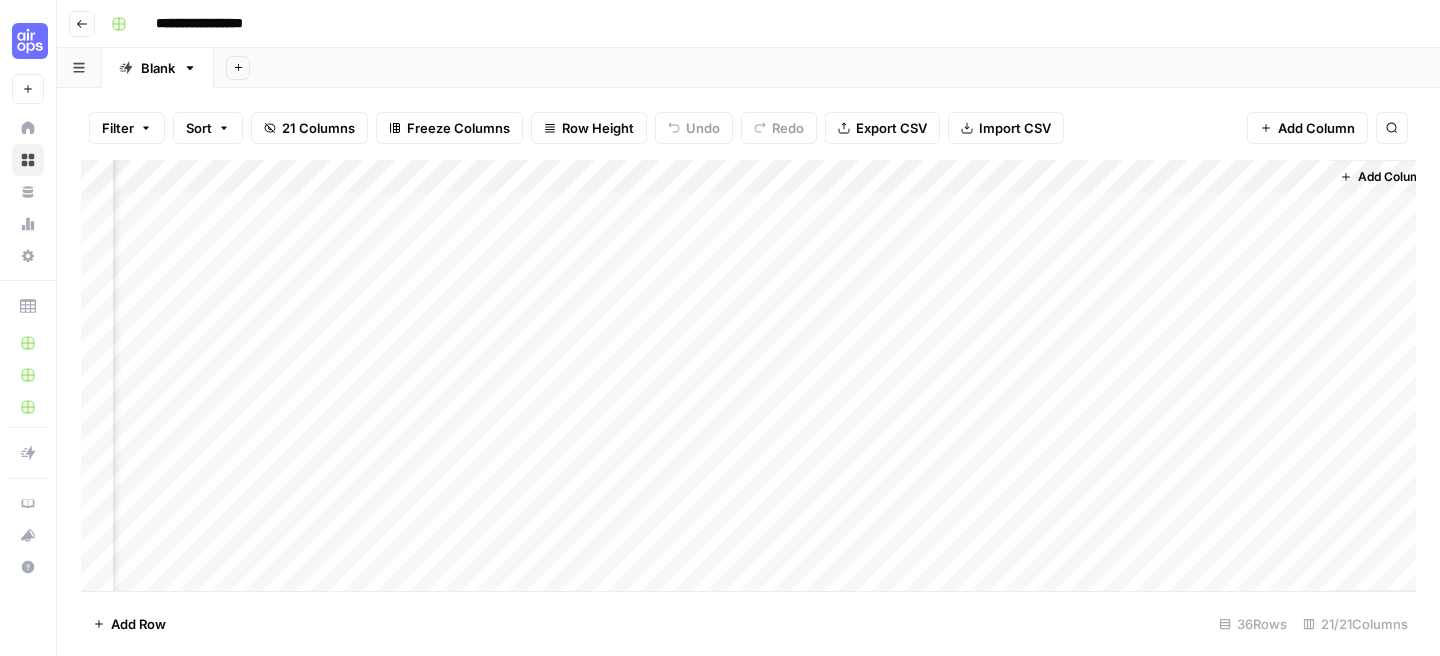 click on "Add Column" at bounding box center [748, 375] 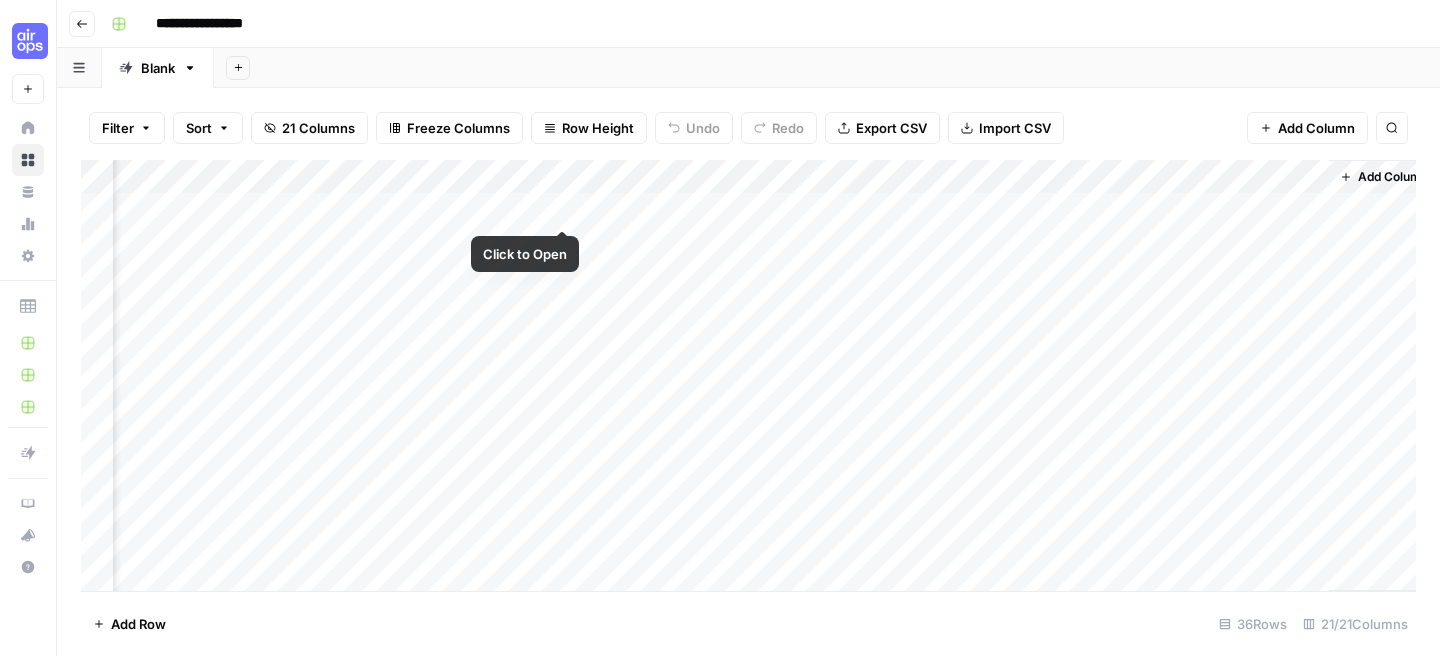 click on "Add Column" at bounding box center (748, 375) 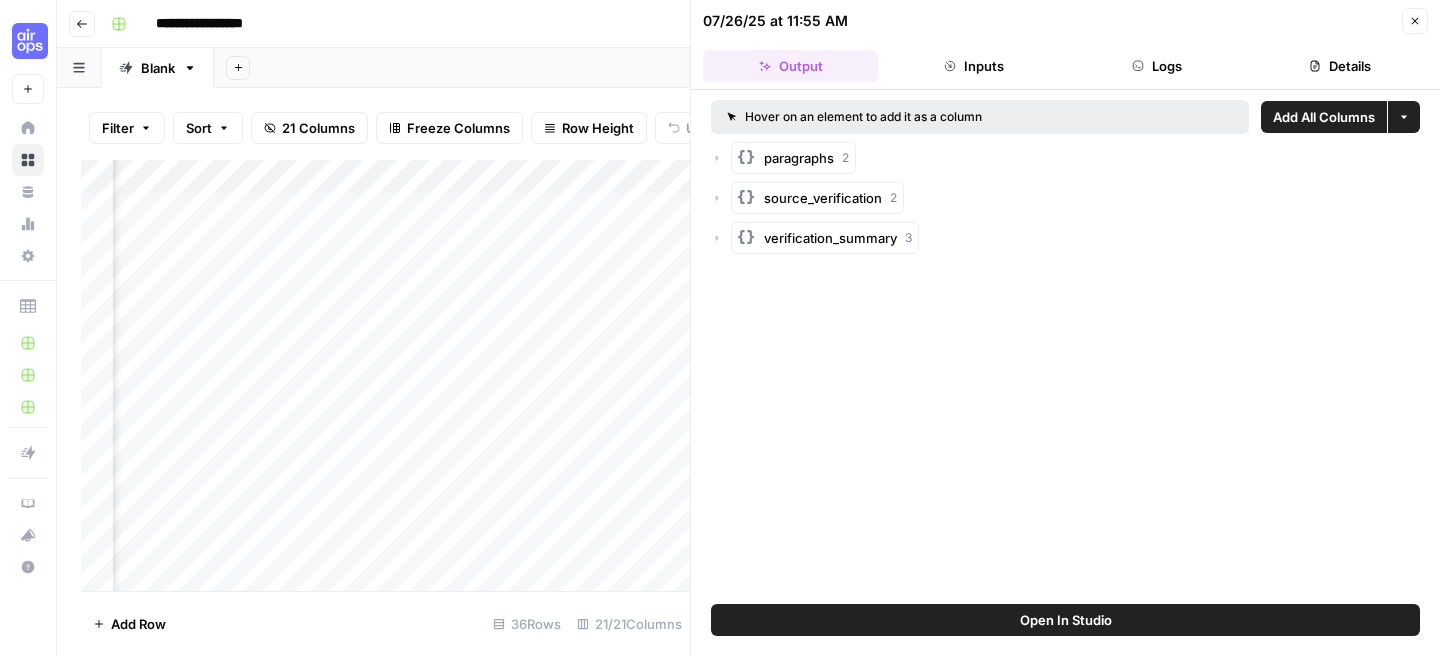 click on "Add All Columns" at bounding box center [1324, 117] 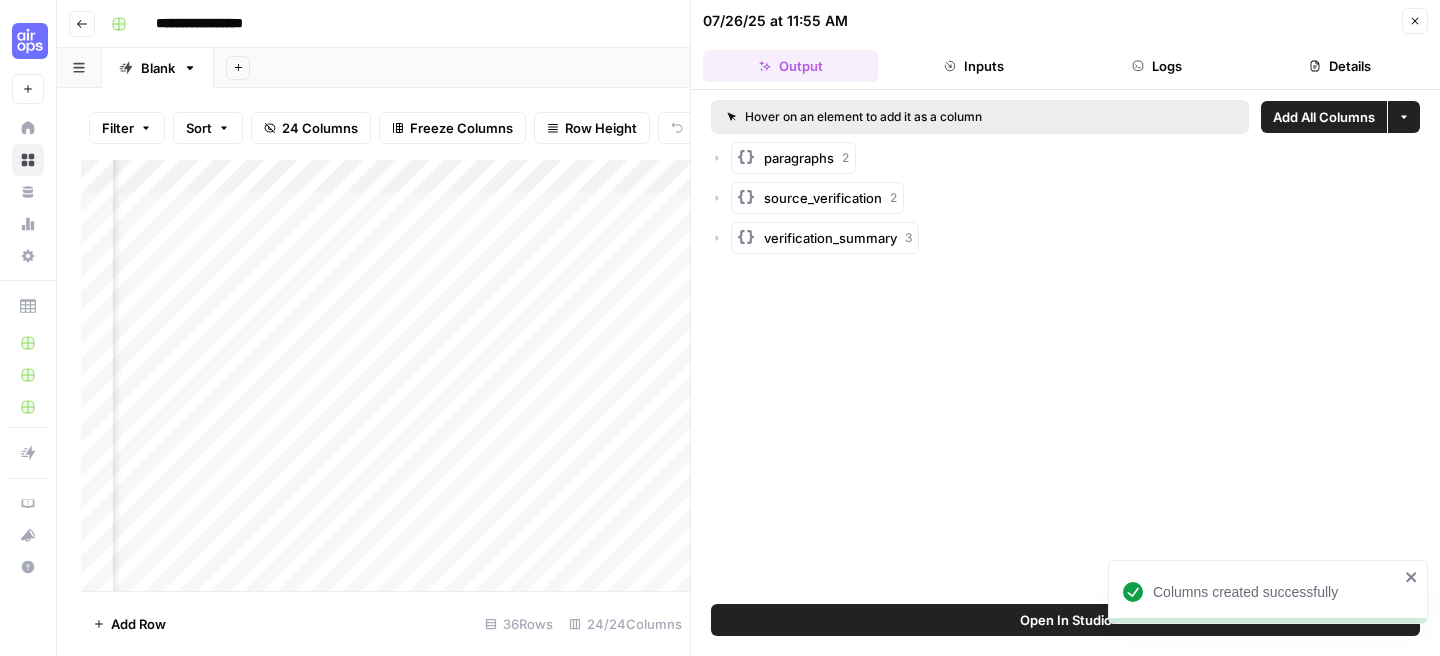 scroll, scrollTop: 0, scrollLeft: 2934, axis: horizontal 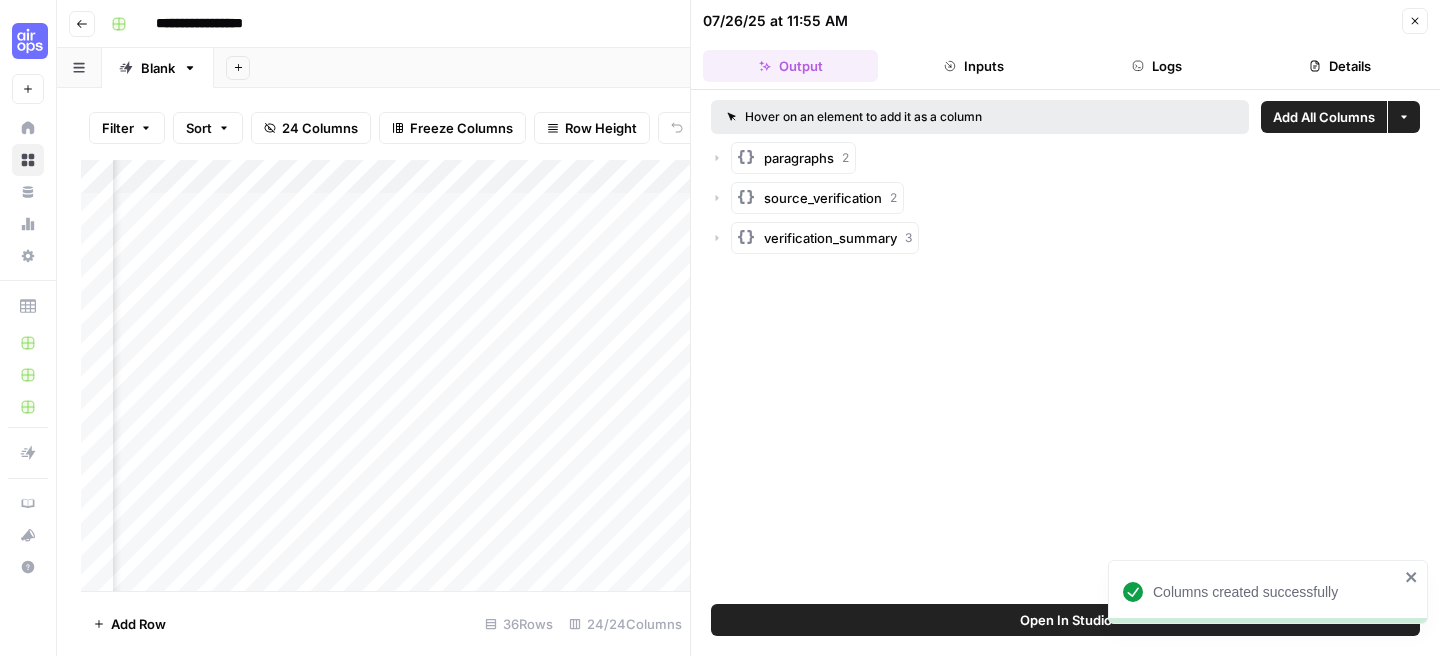 click 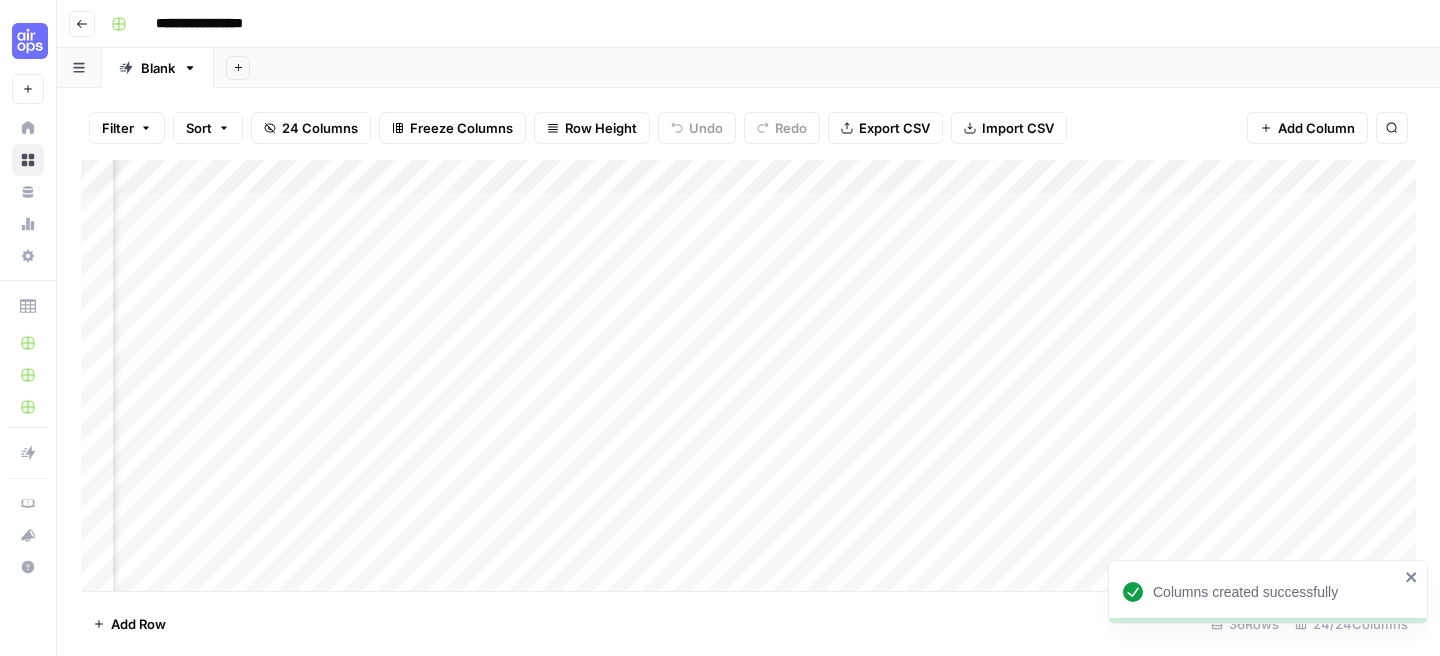 click on "Add Column" at bounding box center (748, 375) 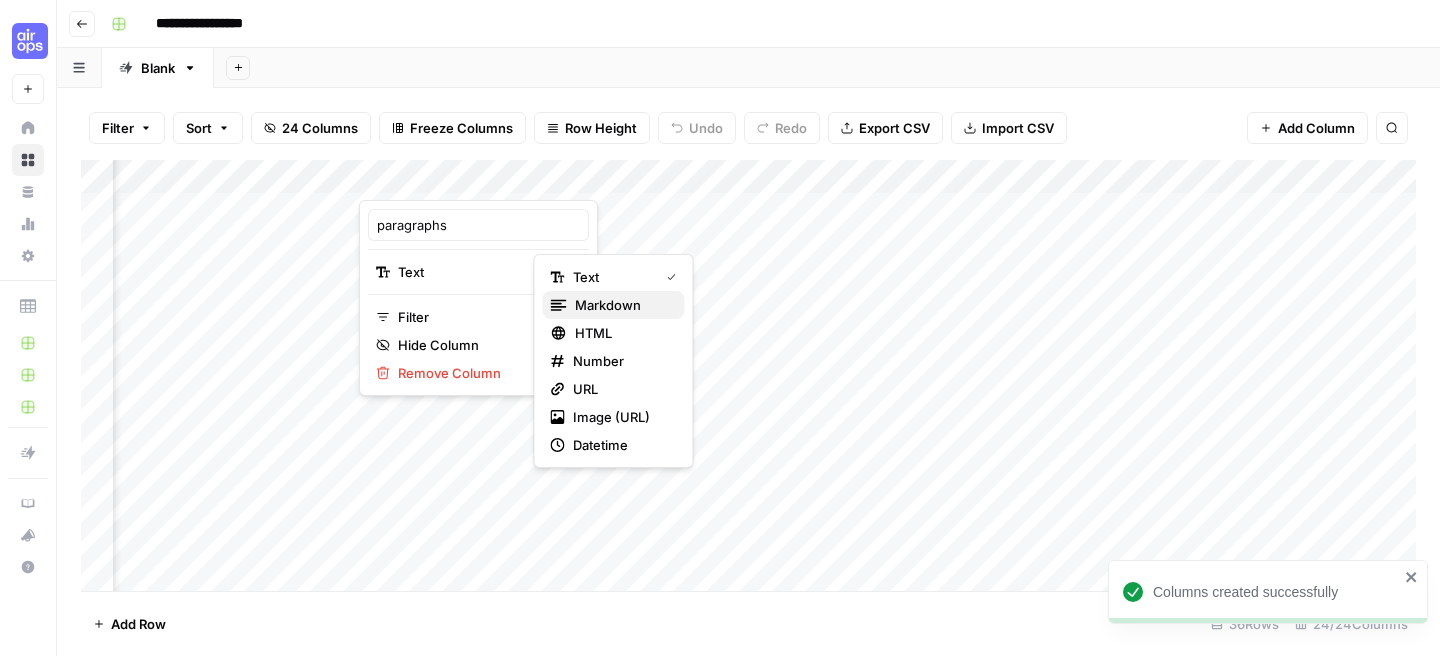 click 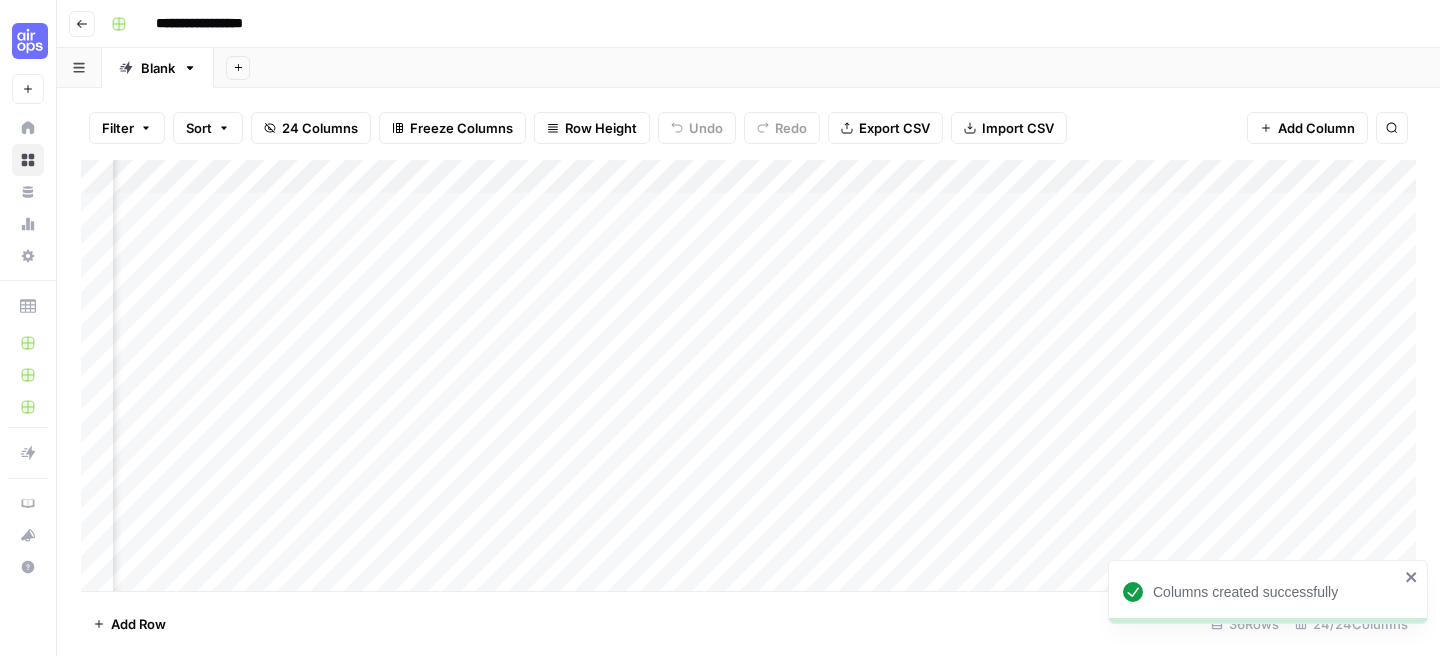 click on "Add Column" at bounding box center (748, 375) 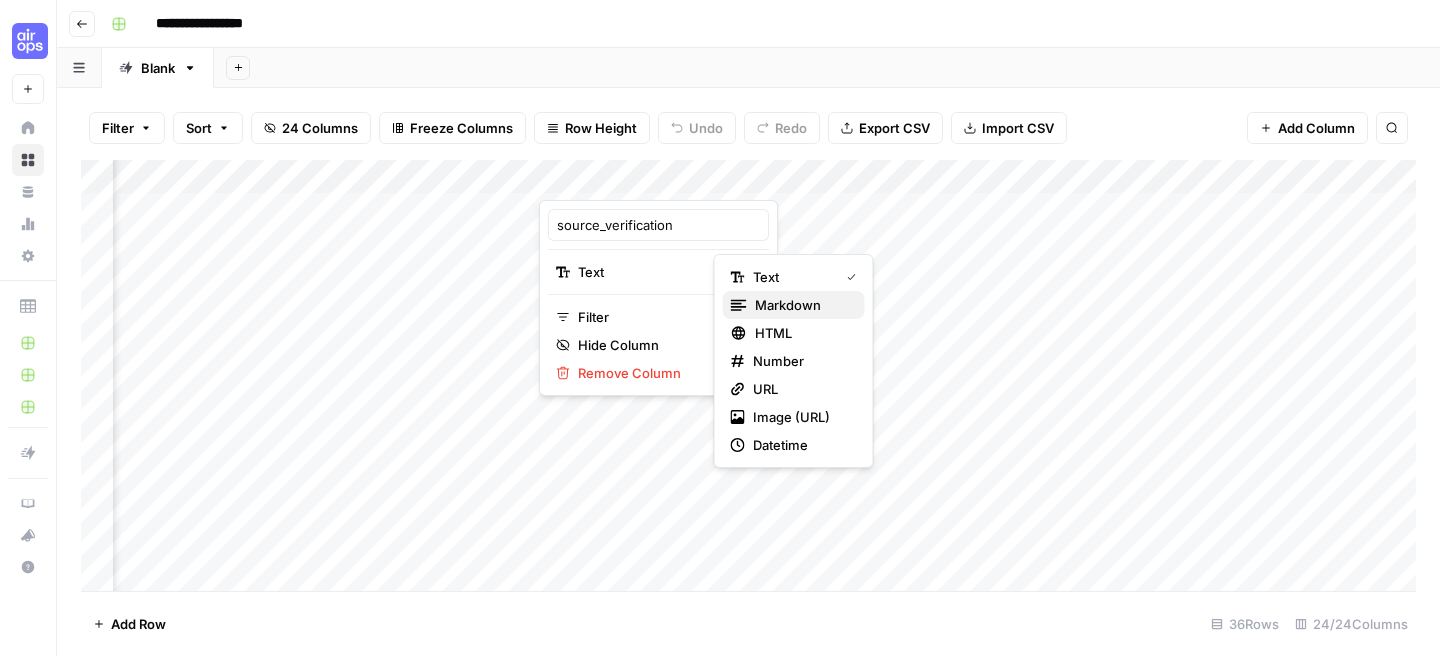 click 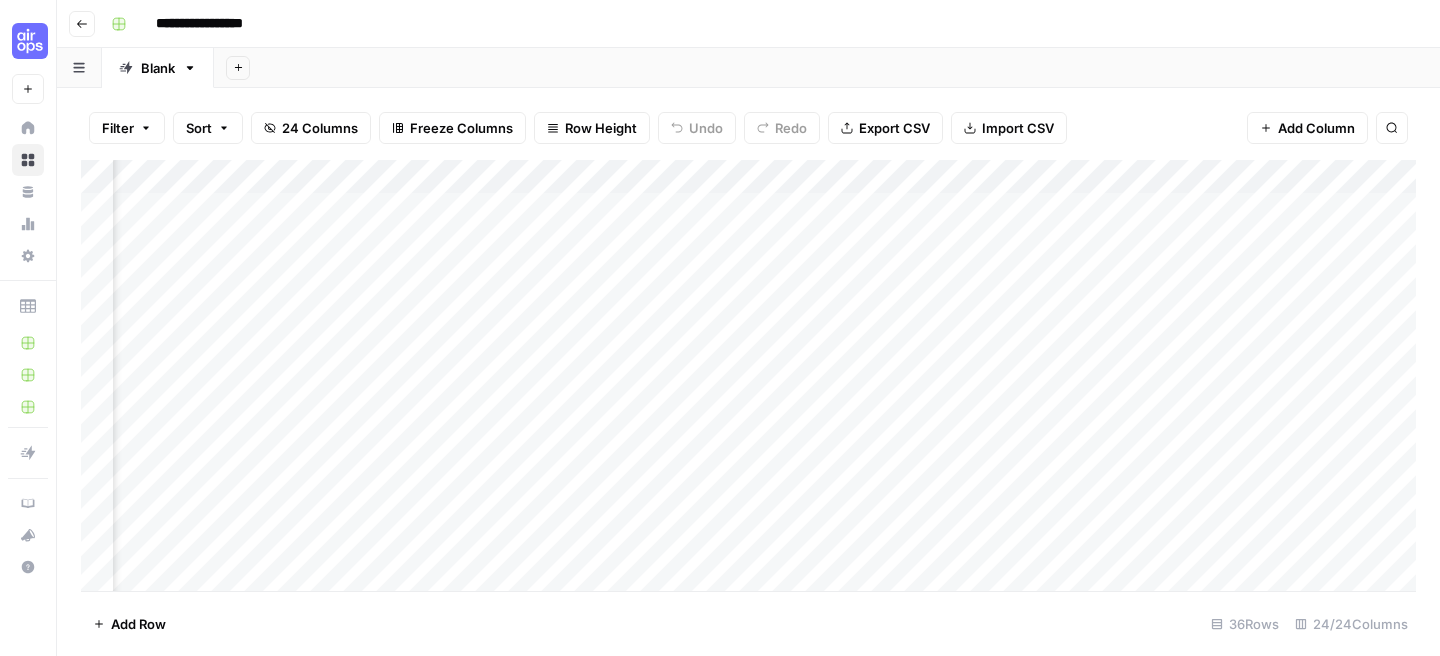 click on "Add Column" at bounding box center [748, 375] 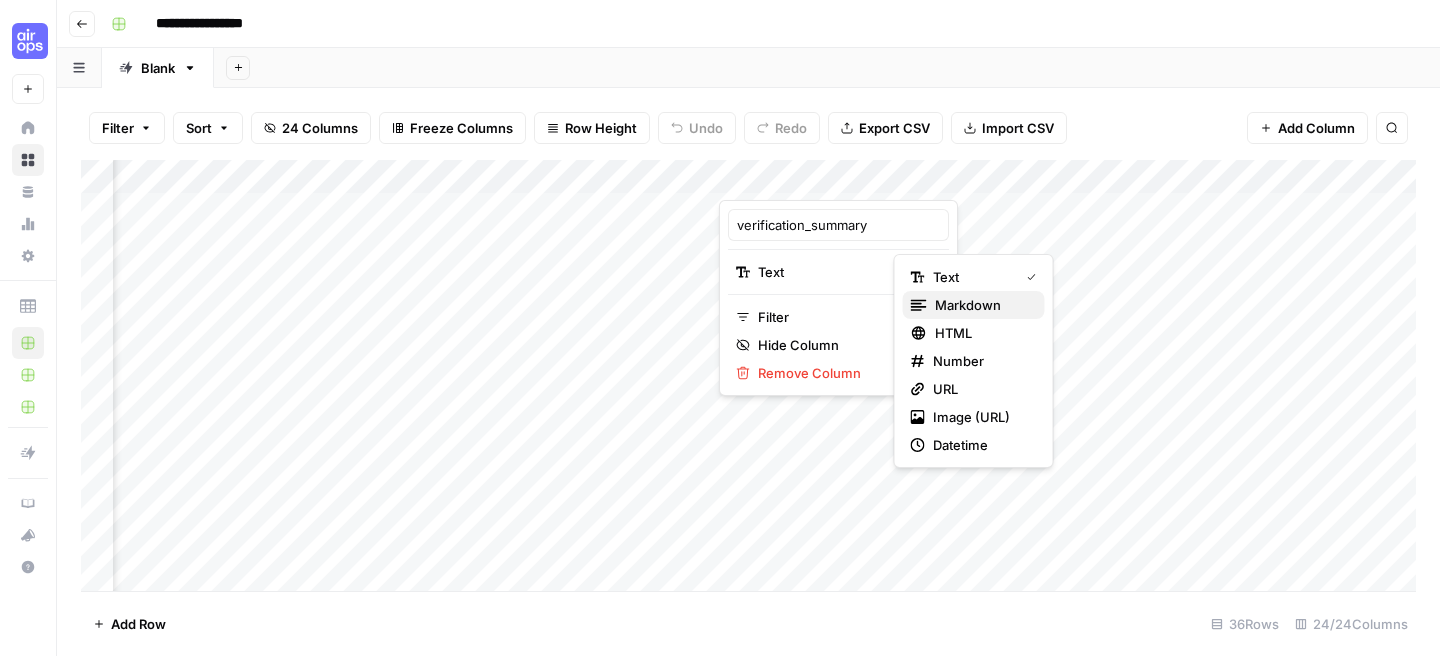click on "markdown" at bounding box center (974, 305) 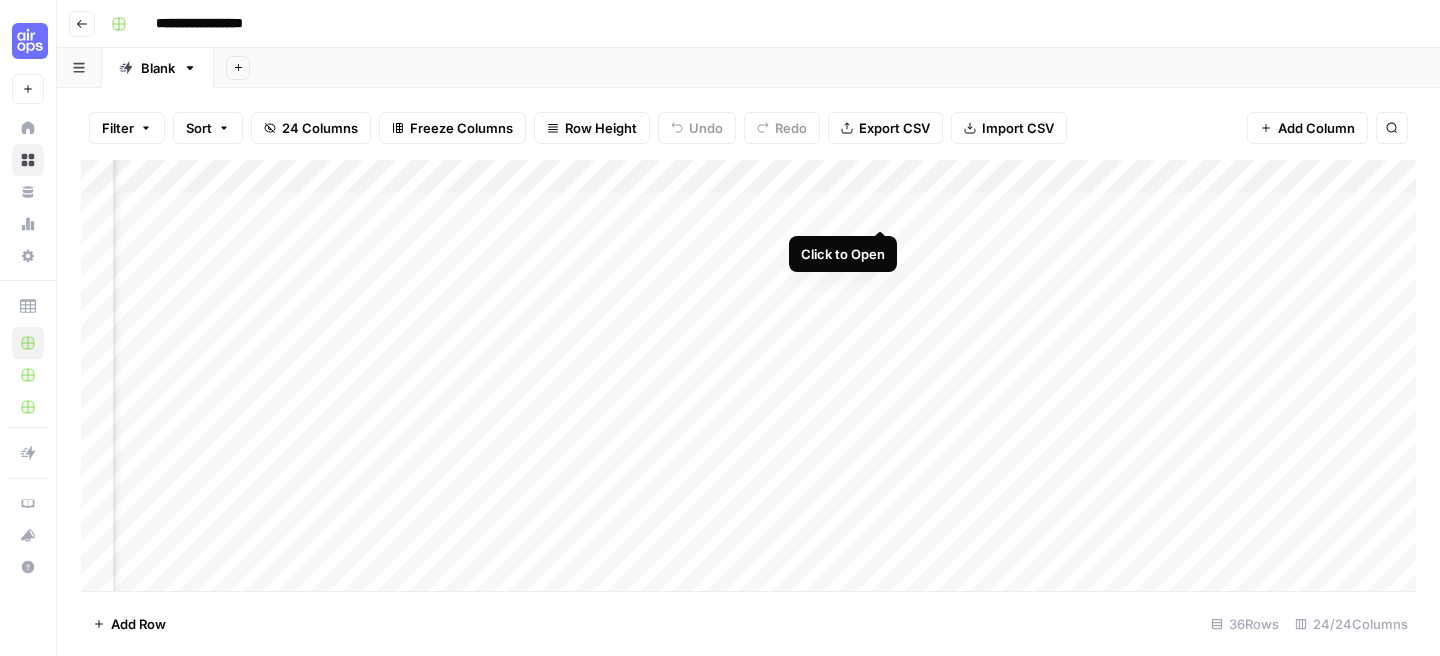 click on "Add Column" at bounding box center [748, 375] 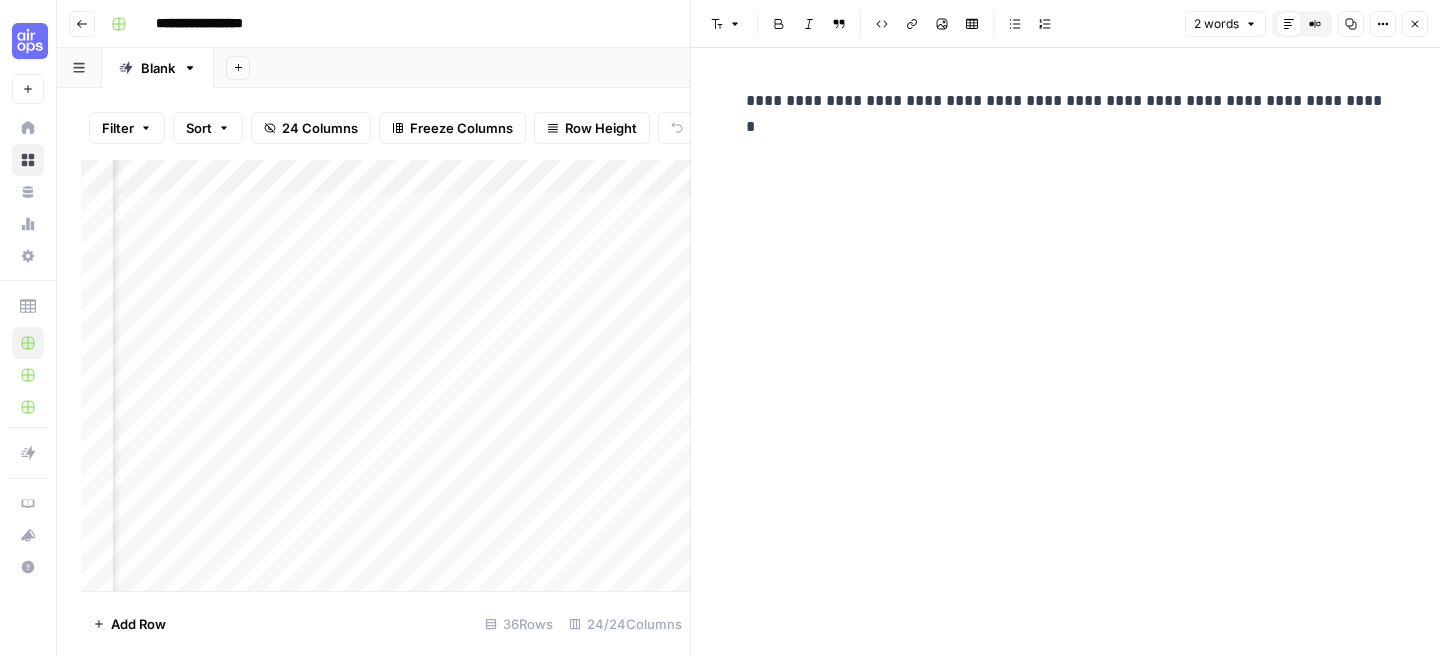 click 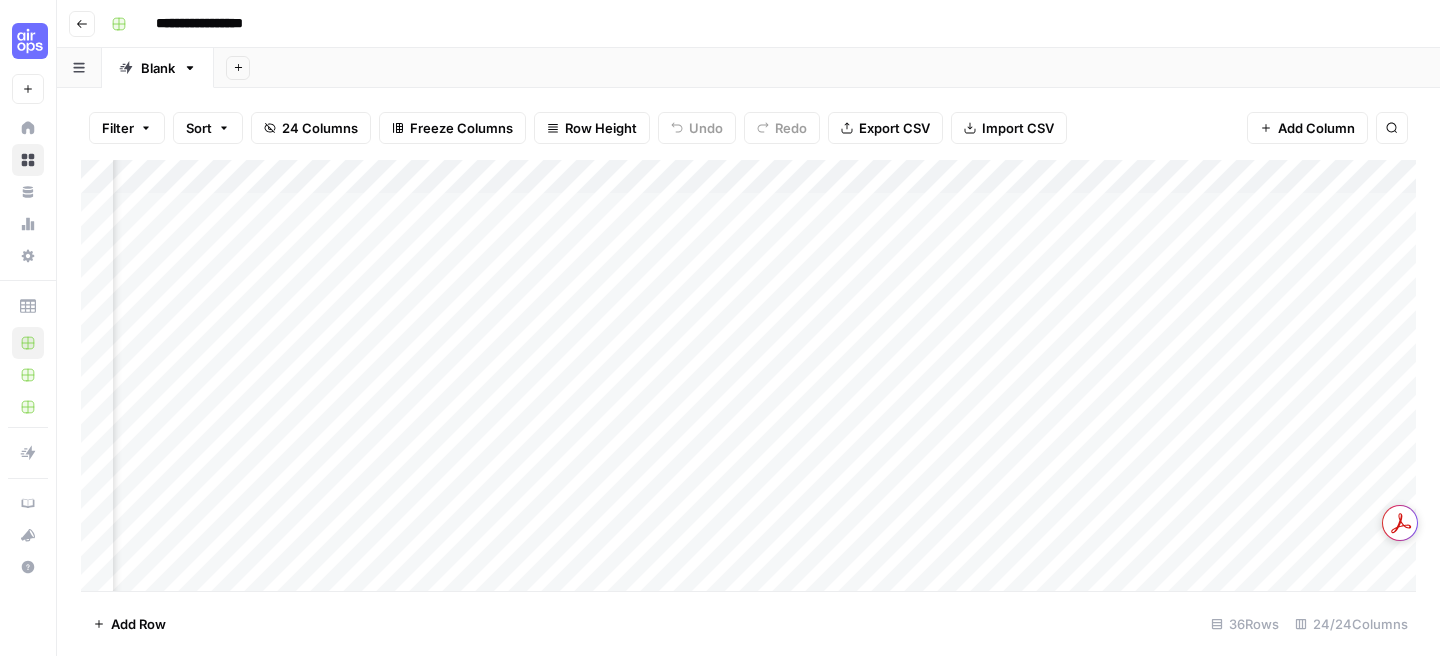 click on "Add Column" at bounding box center (748, 375) 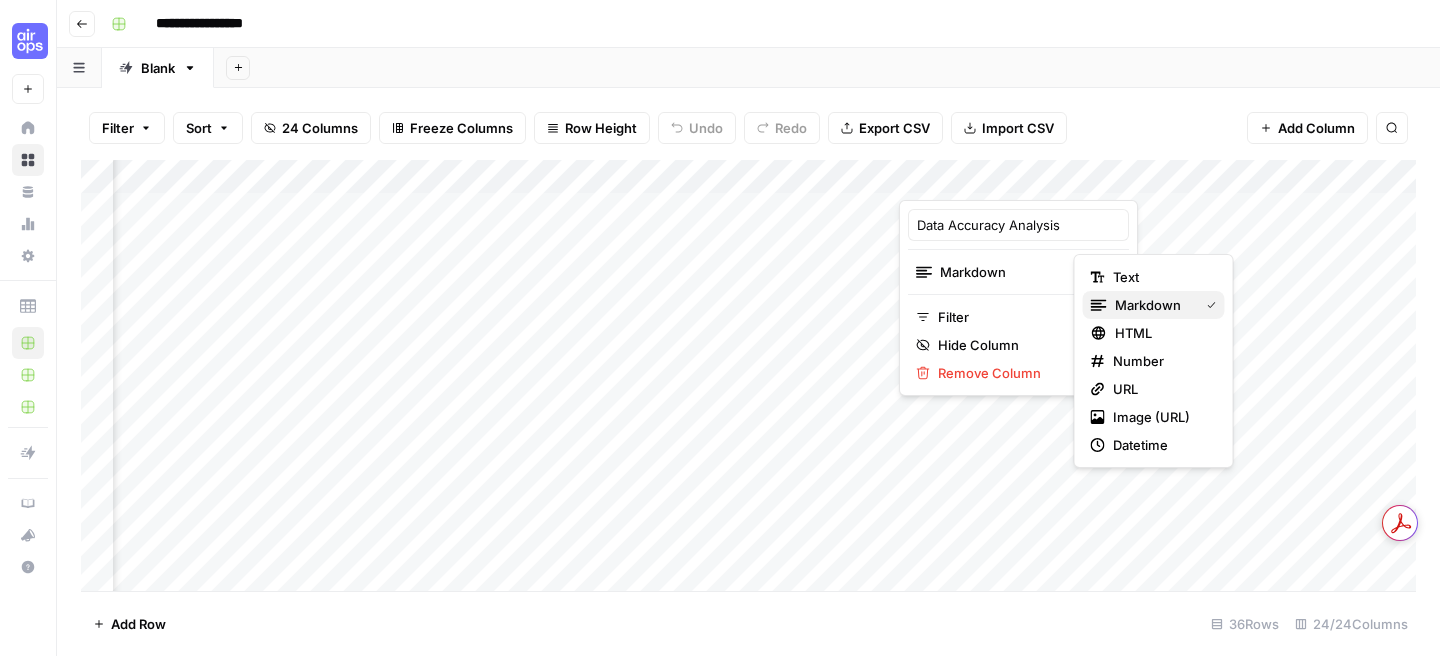 click 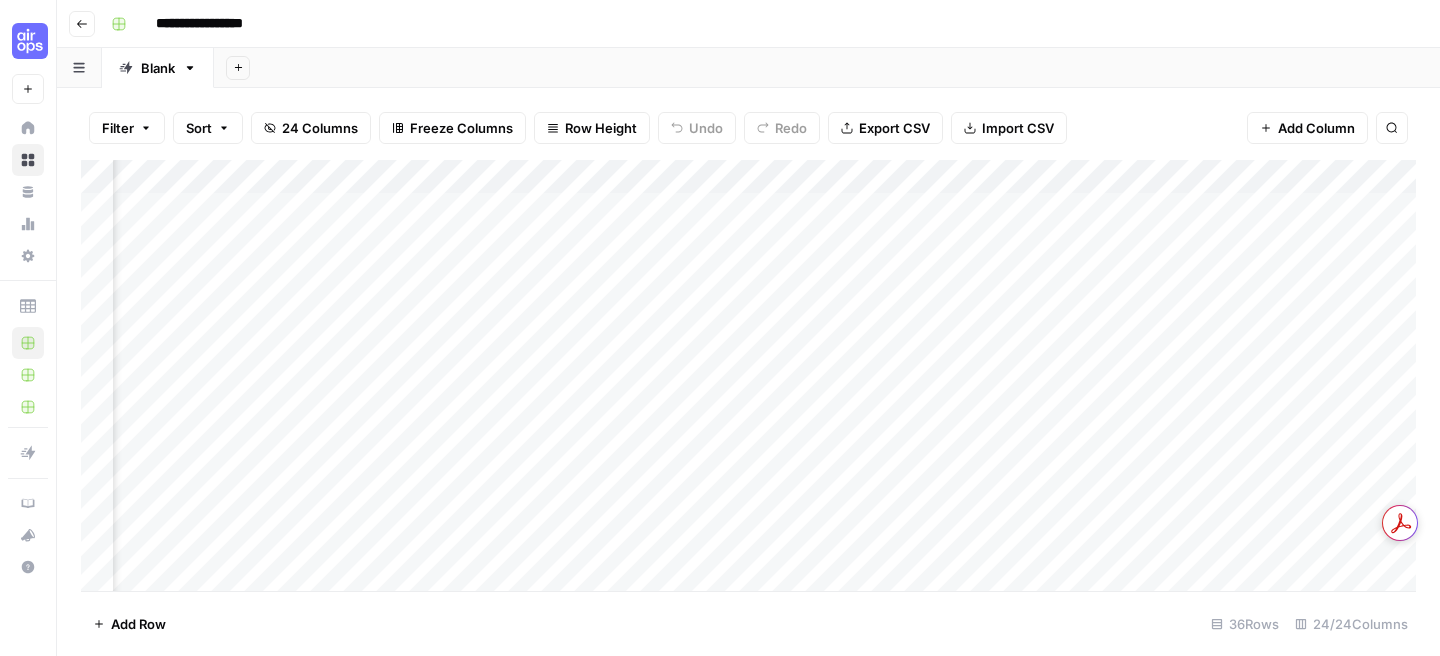 click on "Add Column" at bounding box center [748, 375] 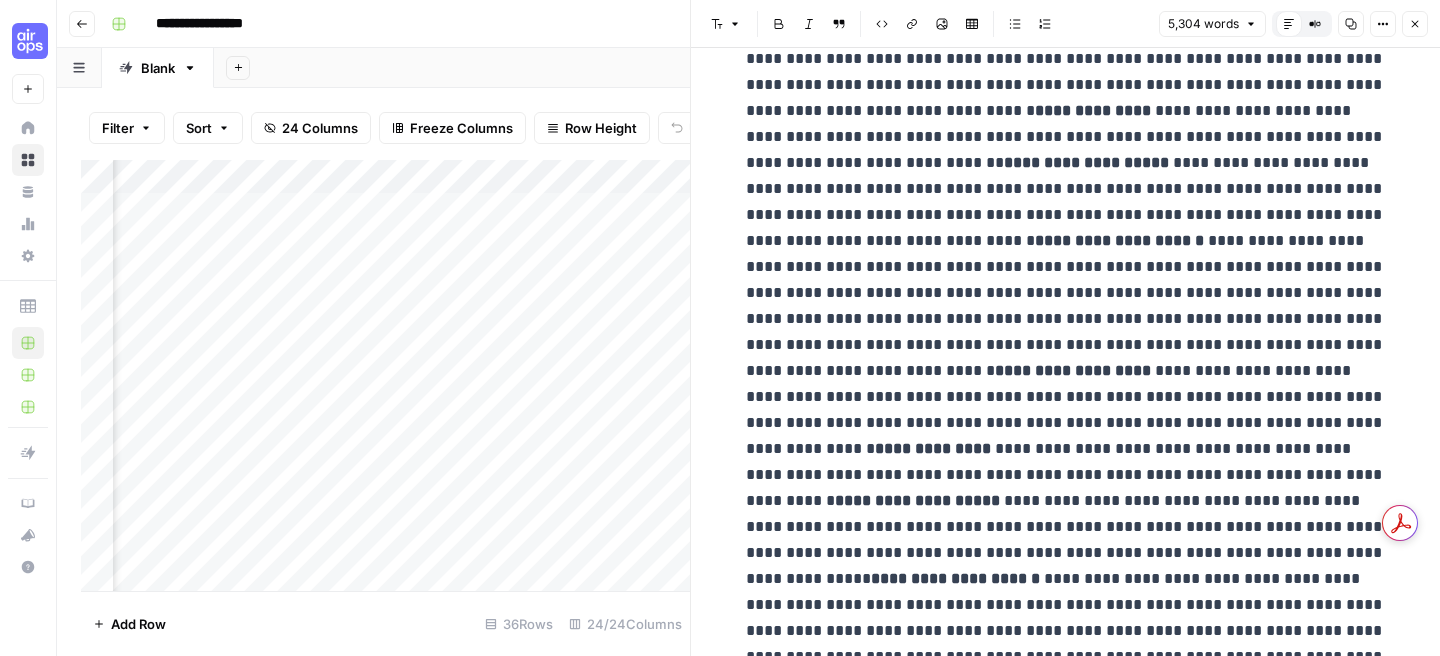 scroll, scrollTop: 1119, scrollLeft: 0, axis: vertical 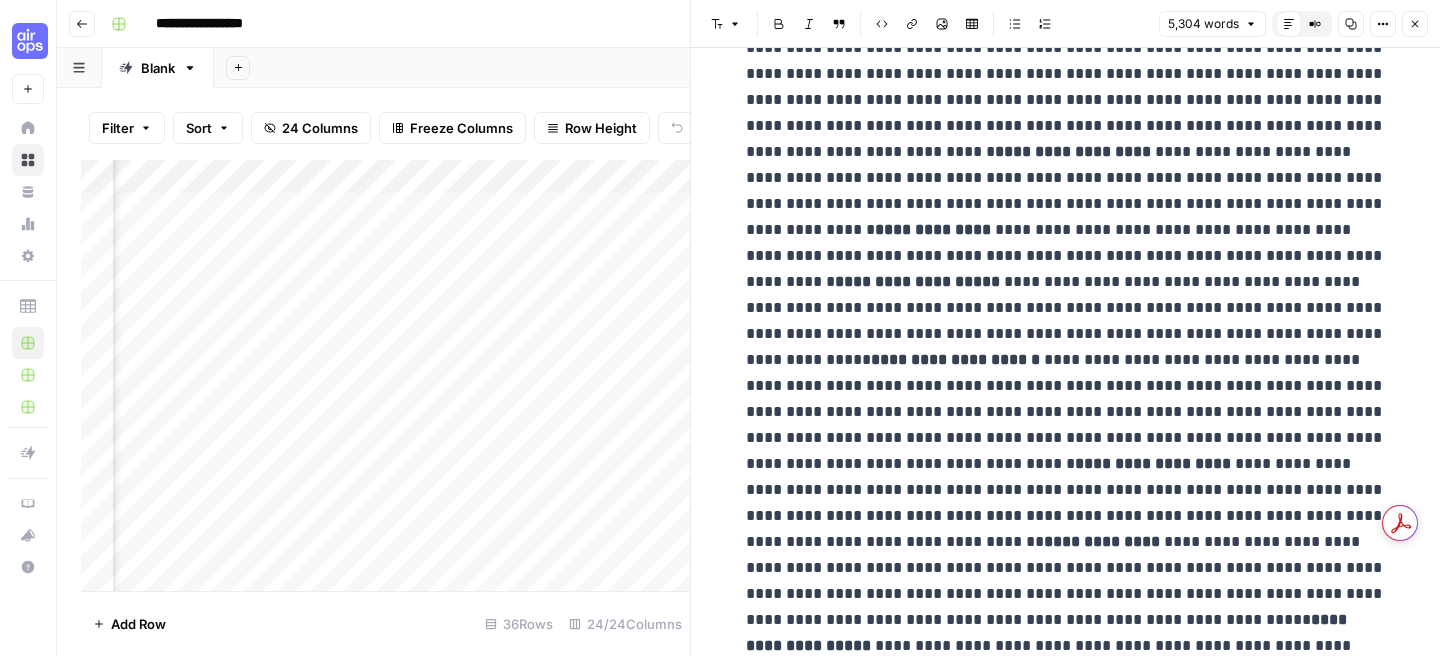 click on "Close" at bounding box center (1415, 24) 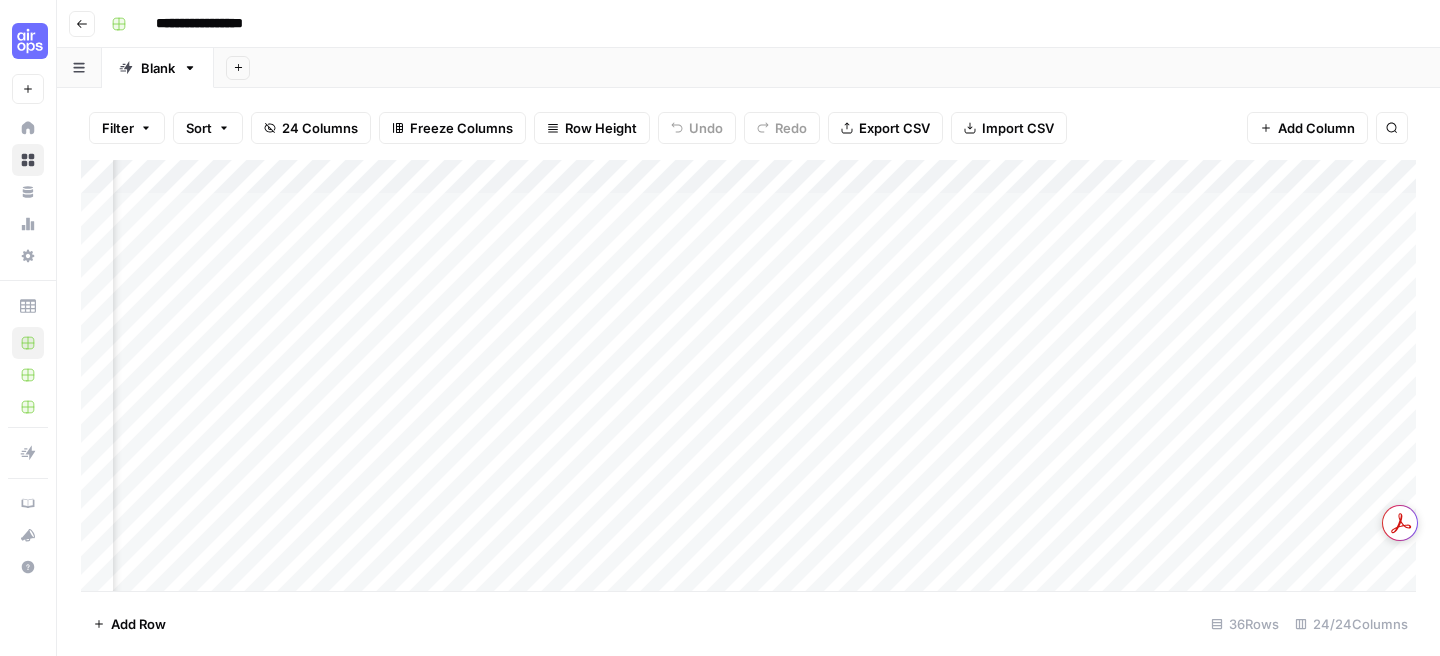 click on "Add Column" at bounding box center [748, 375] 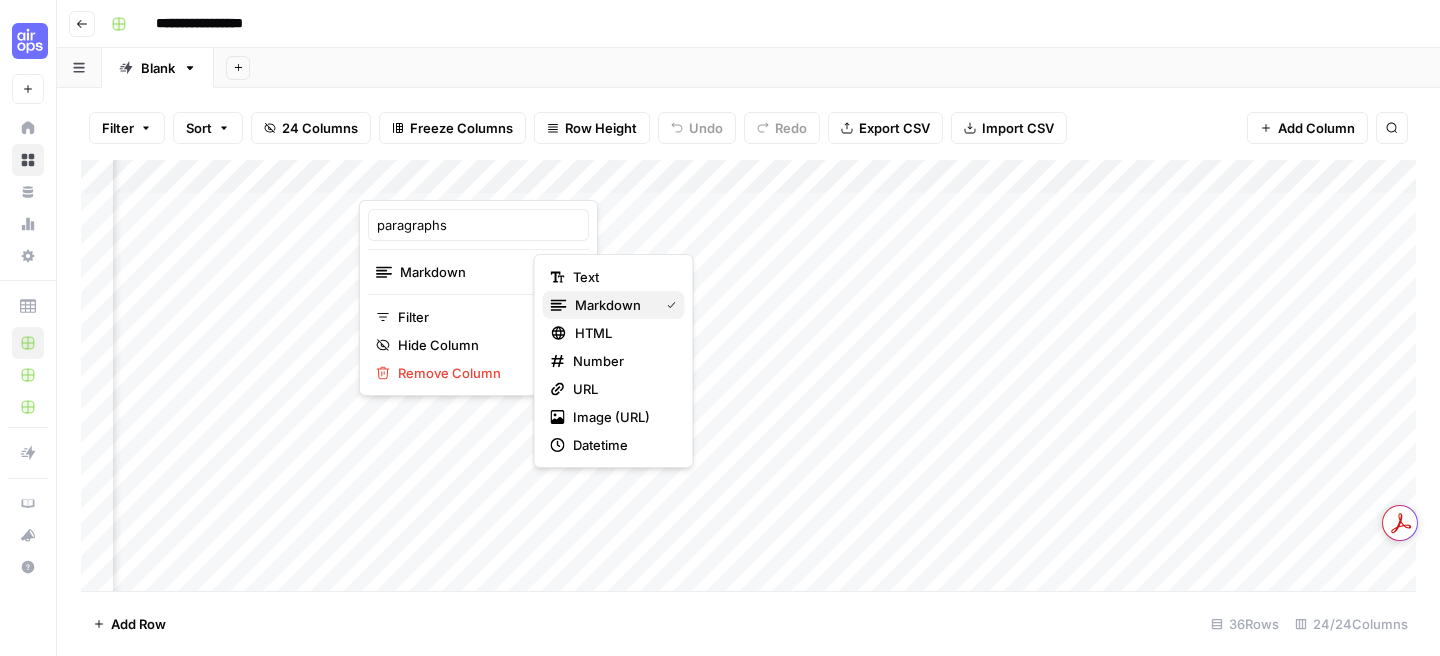 click on "markdown" at bounding box center (614, 305) 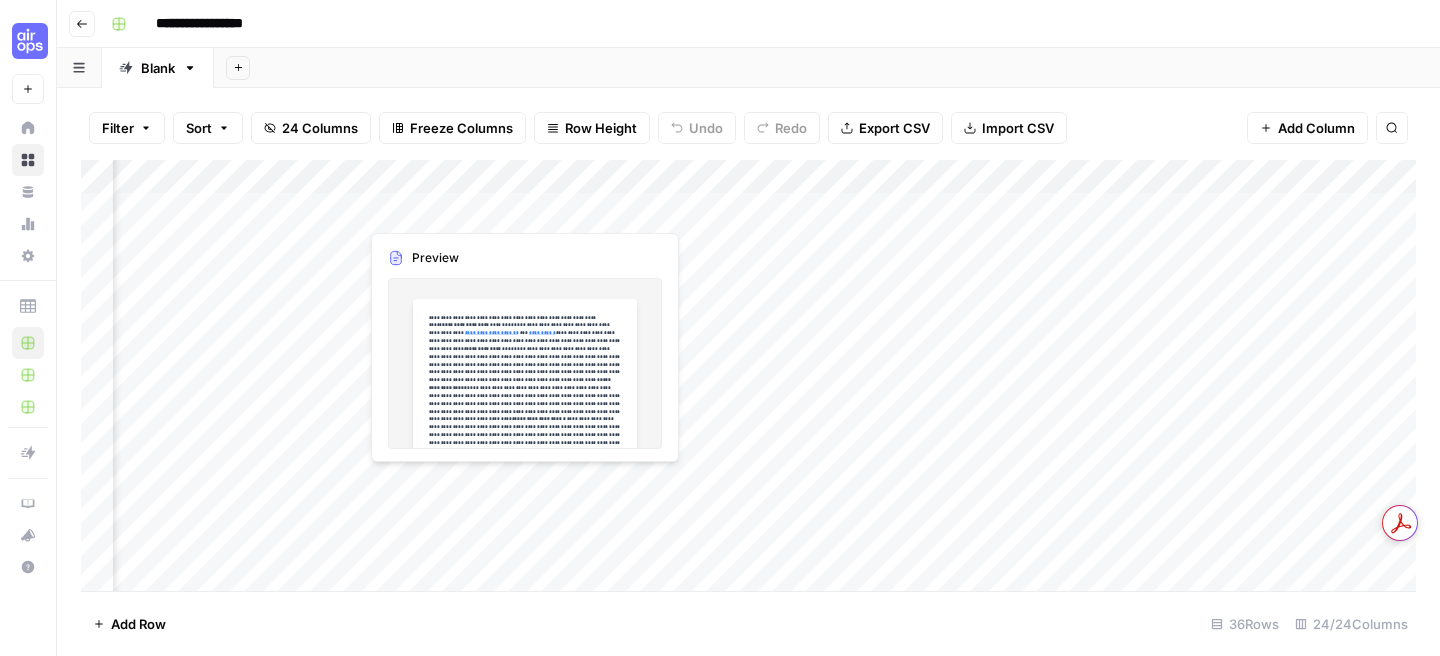 click on "Add Column" at bounding box center (748, 375) 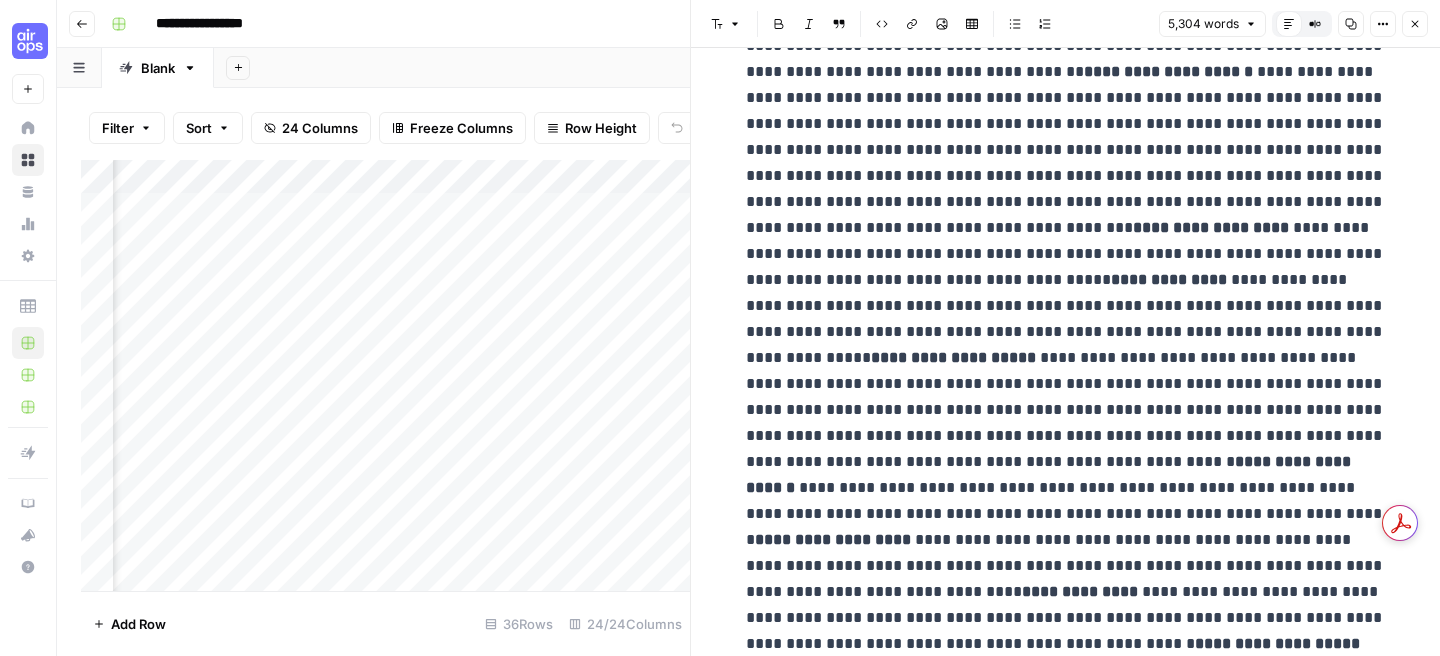 scroll, scrollTop: 3271, scrollLeft: 0, axis: vertical 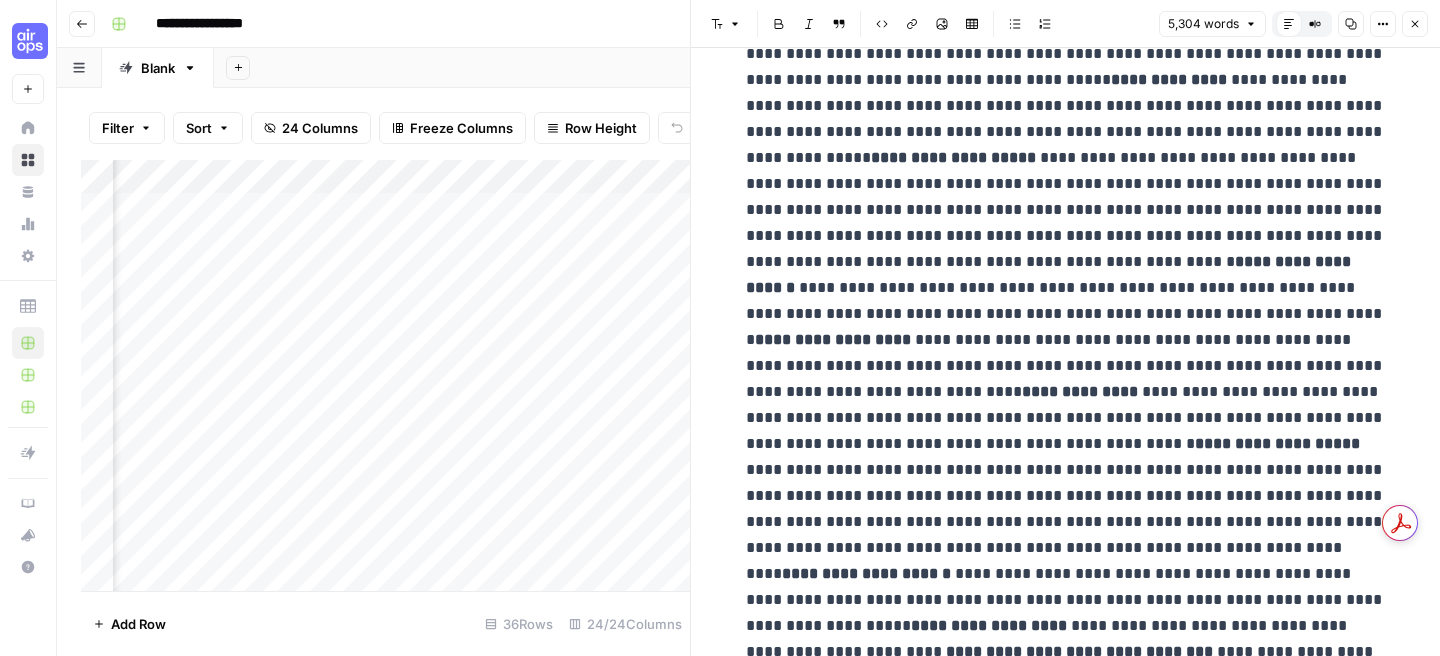 click 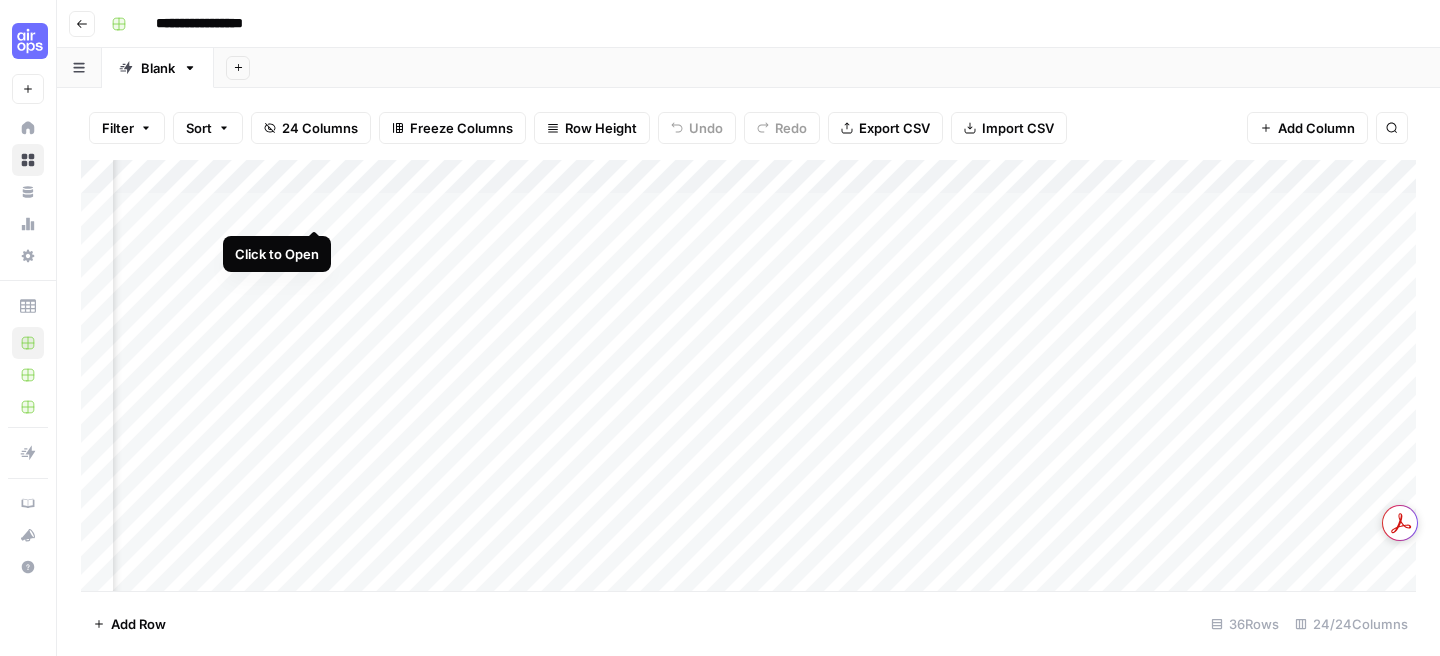 click on "Add Column" at bounding box center (748, 375) 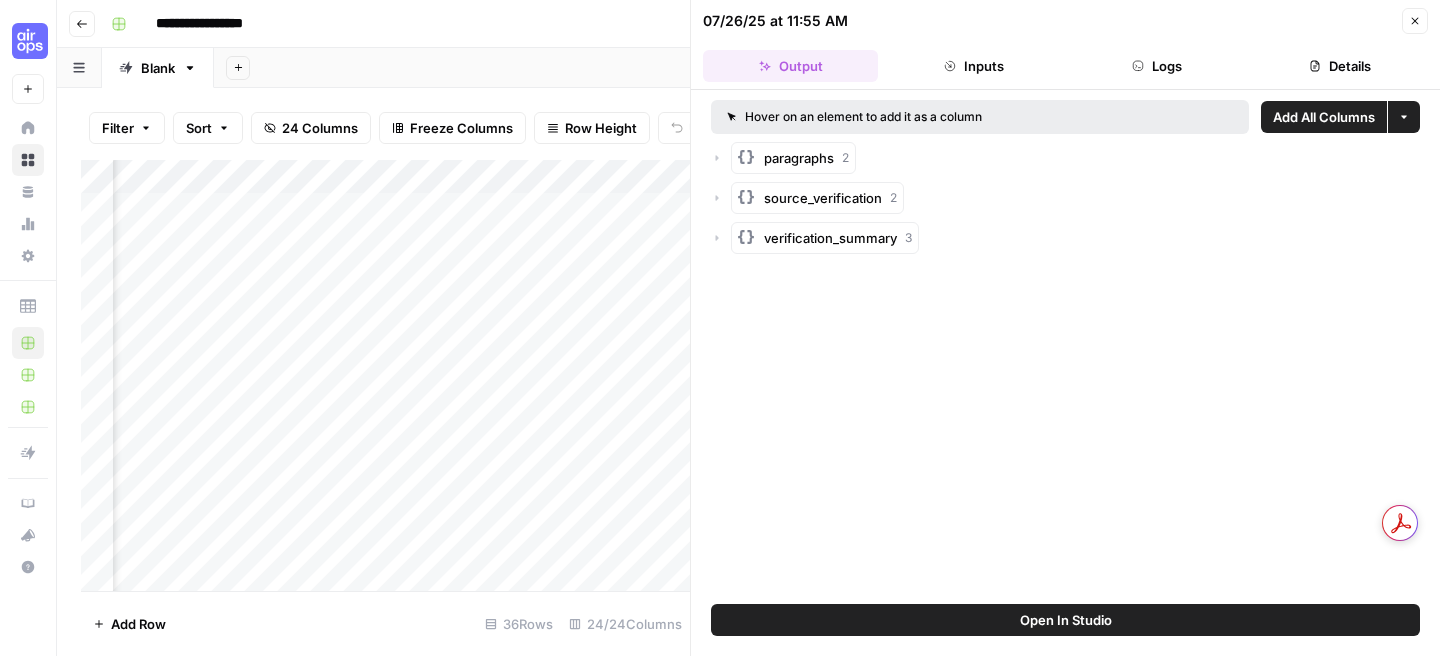 click on "paragraphs 2" at bounding box center [793, 158] 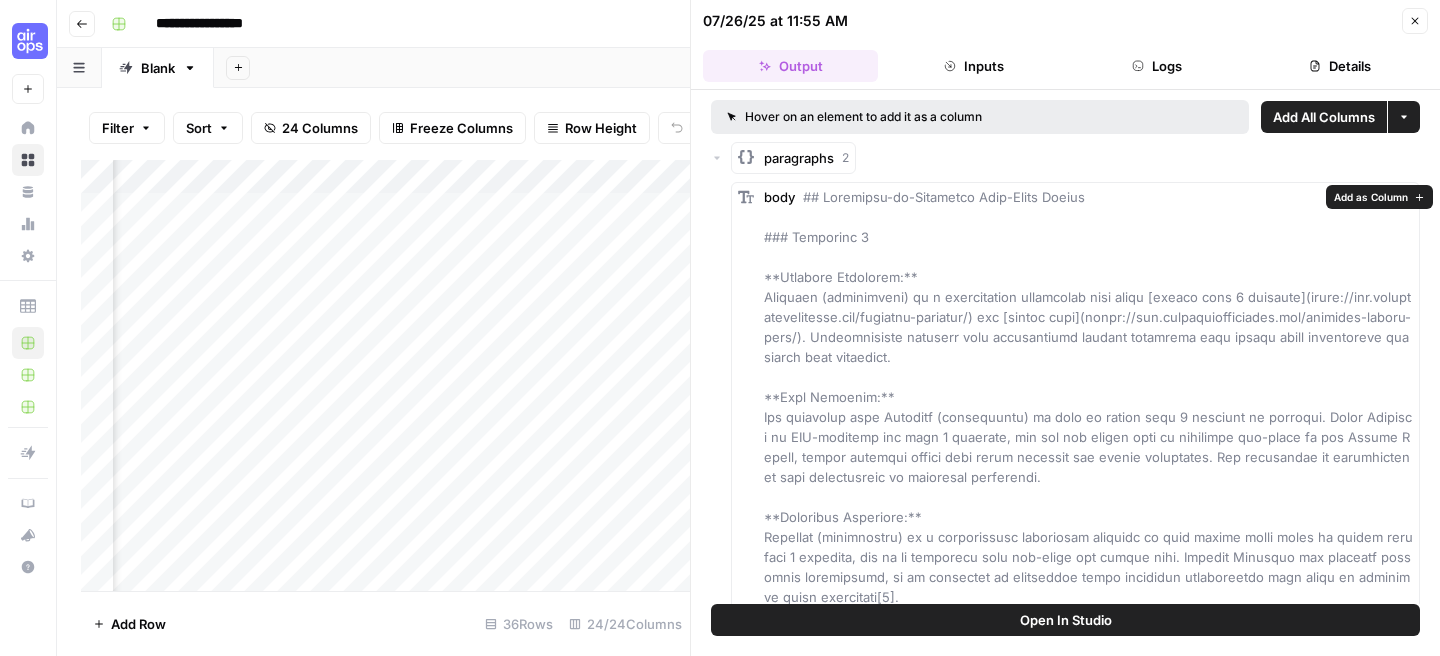 click on "Add as Column" at bounding box center [1371, 197] 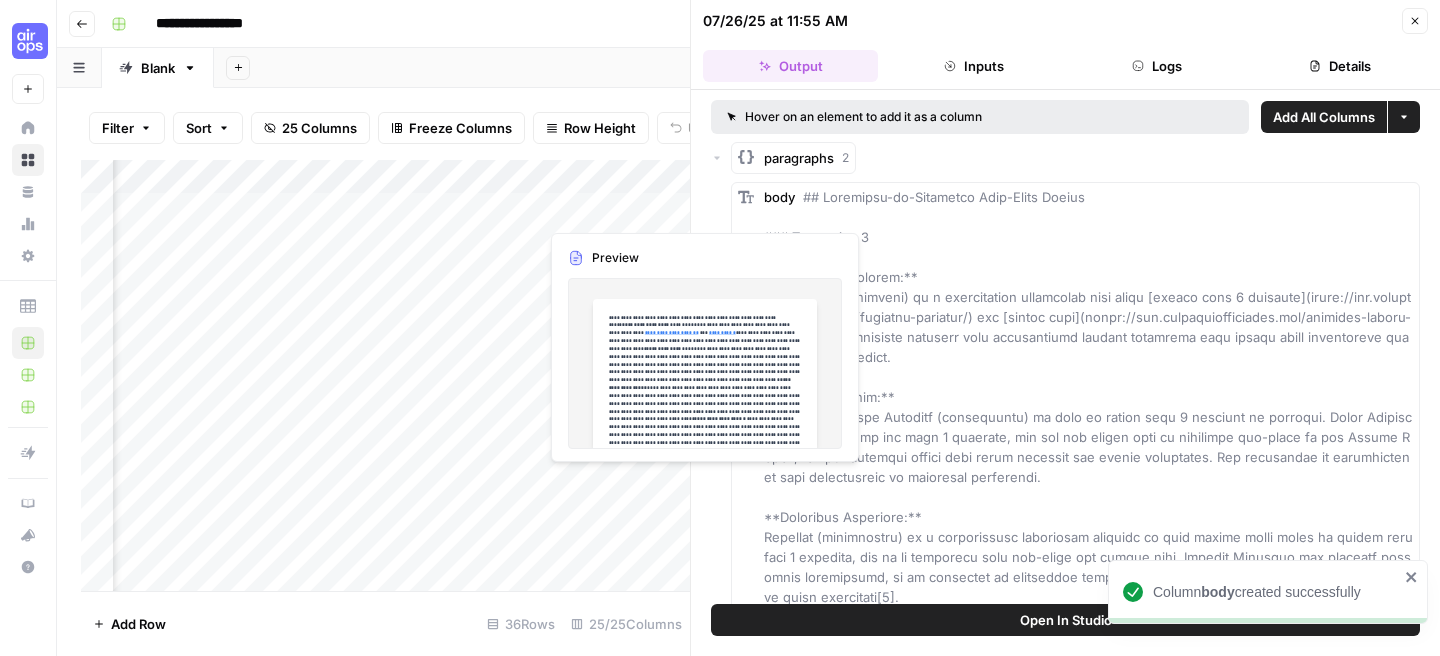 click on "Add Column" at bounding box center [385, 375] 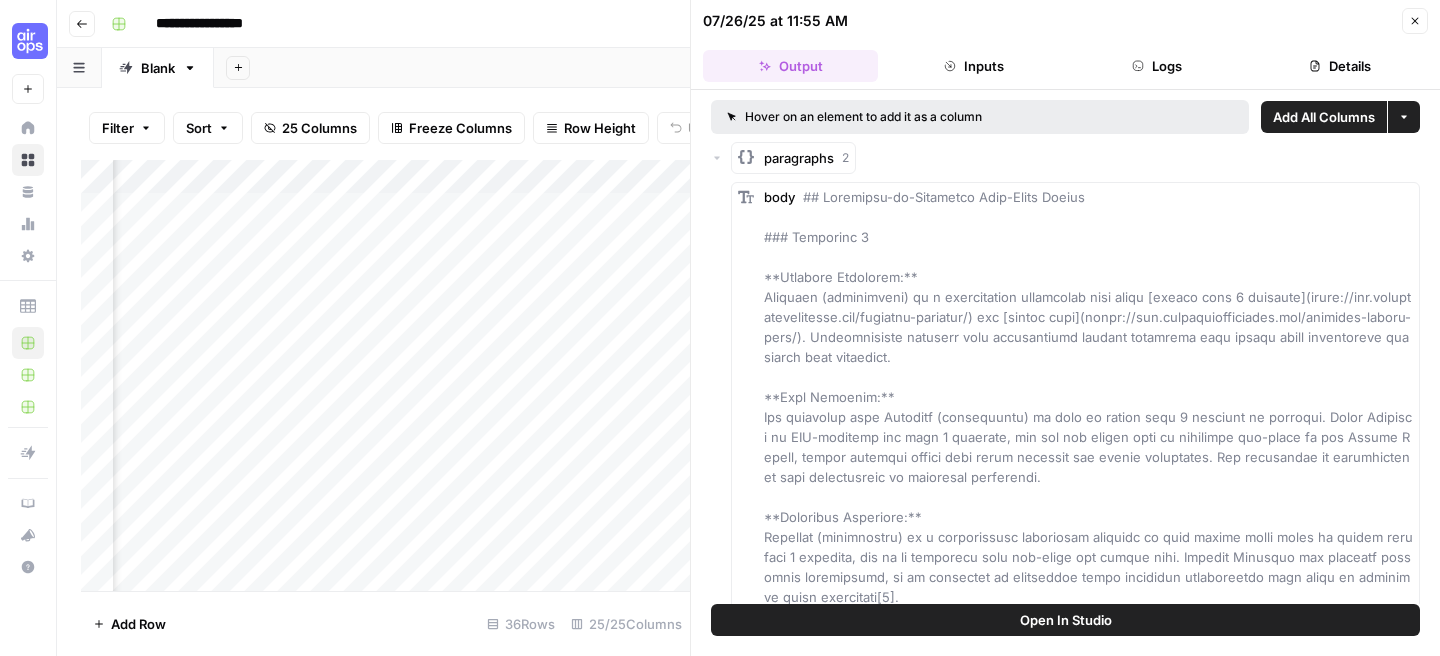 click 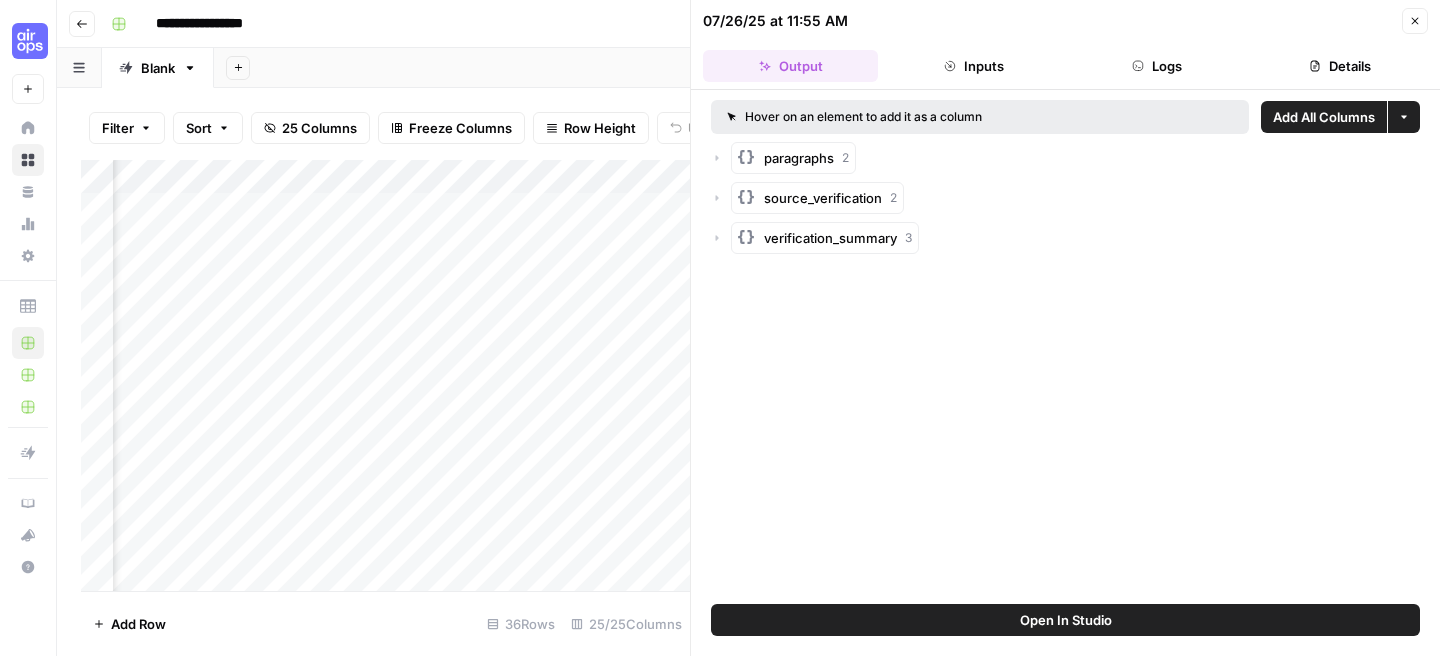 click 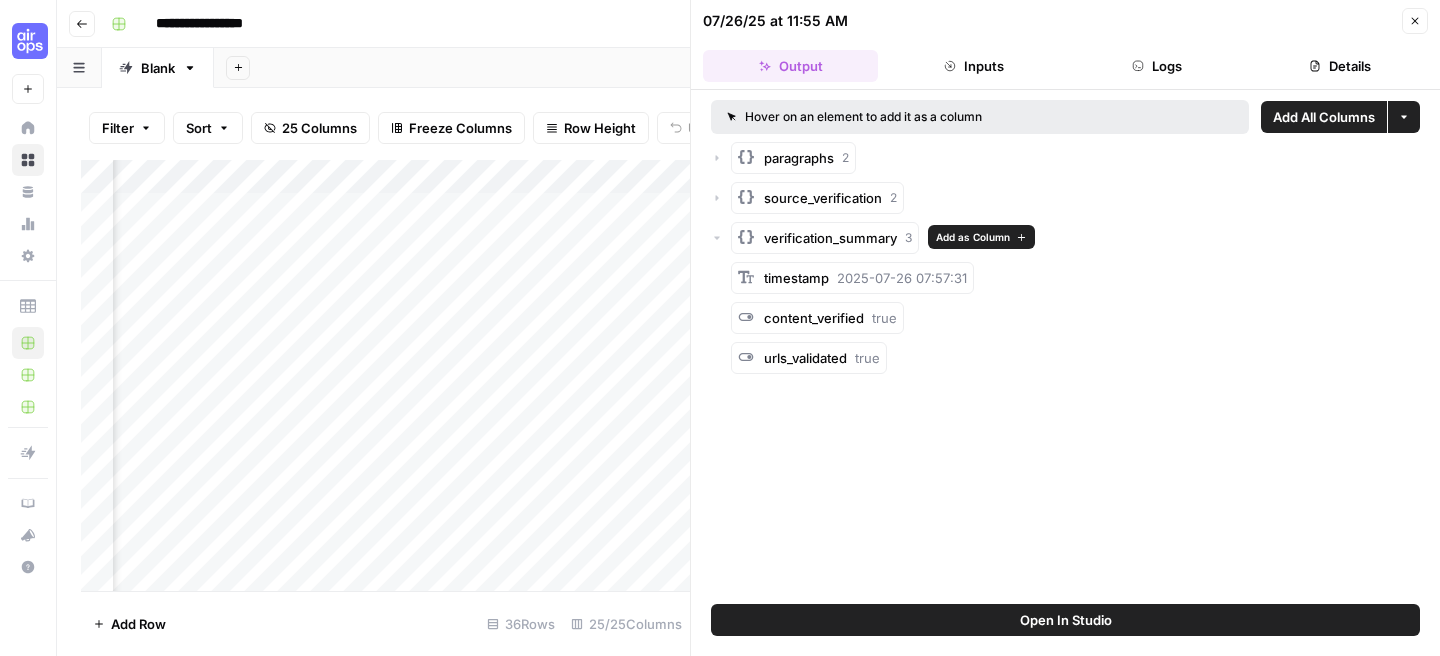 click on "verification_summary" at bounding box center [830, 238] 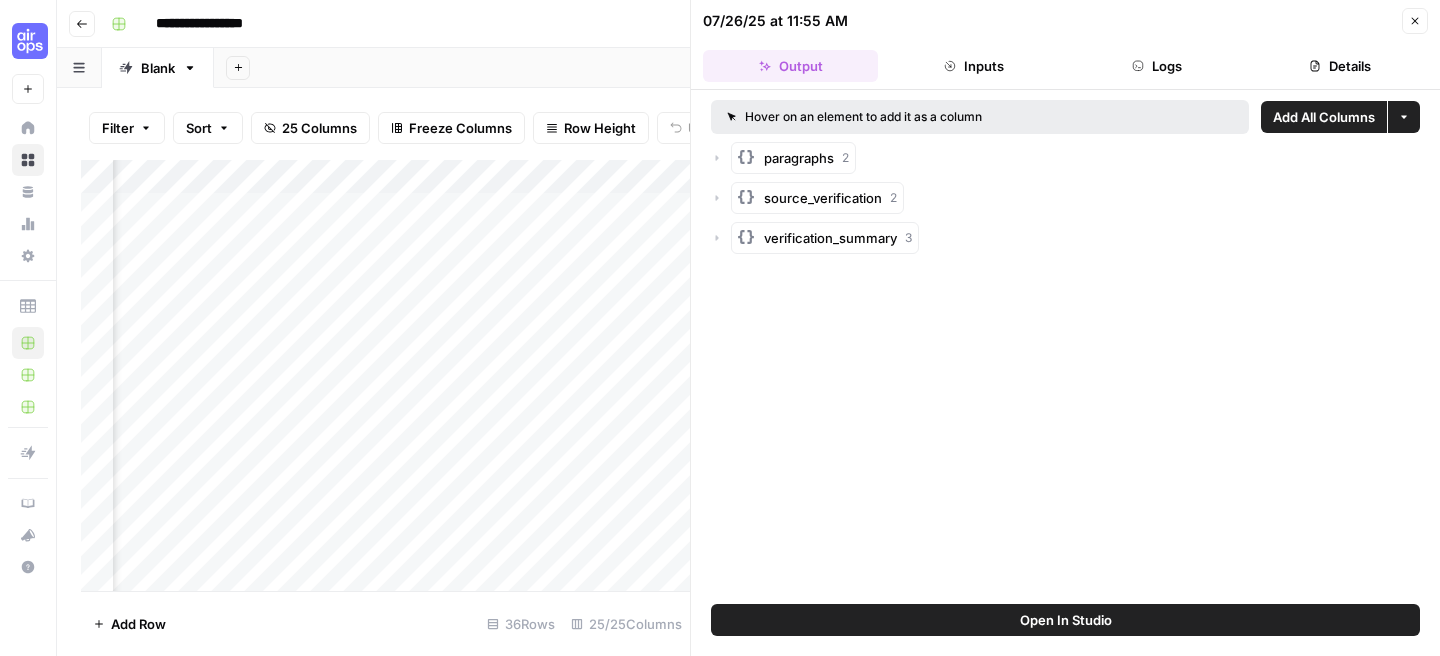 click on "verification_summary" at bounding box center (830, 238) 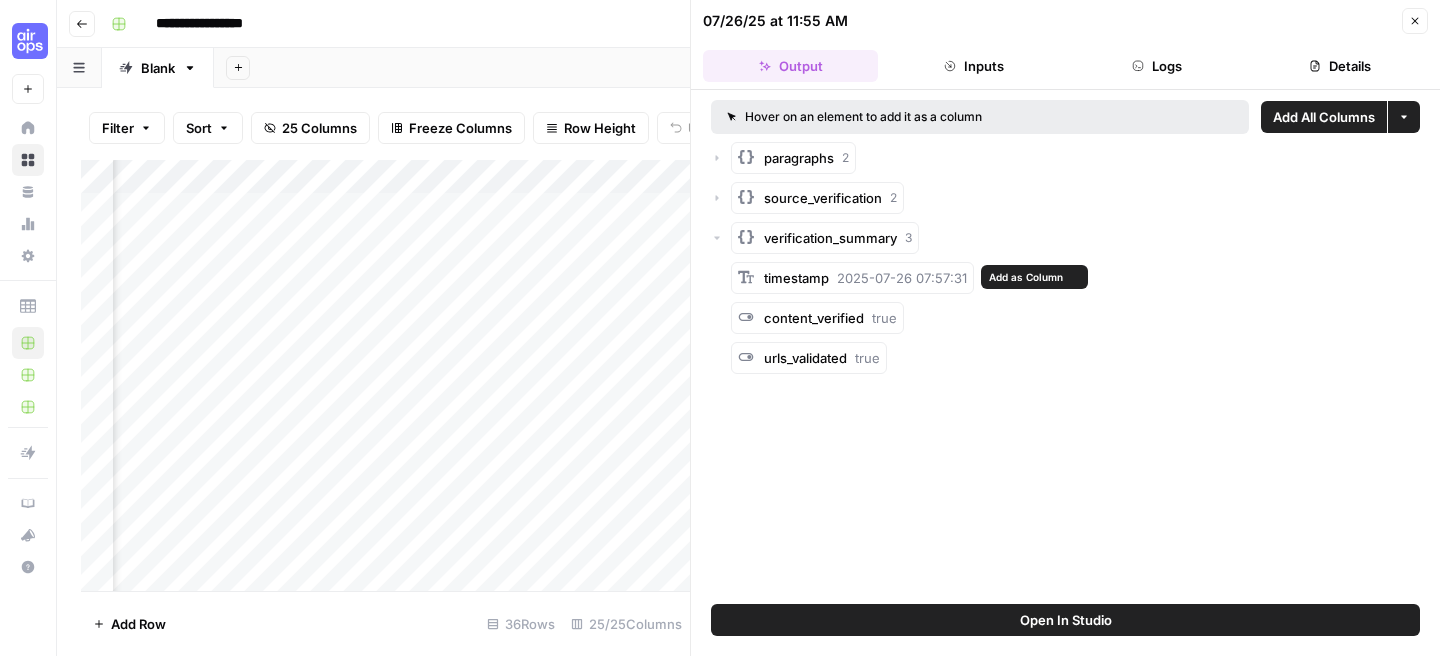 click on "2025-07-26 07:57:31" at bounding box center (902, 278) 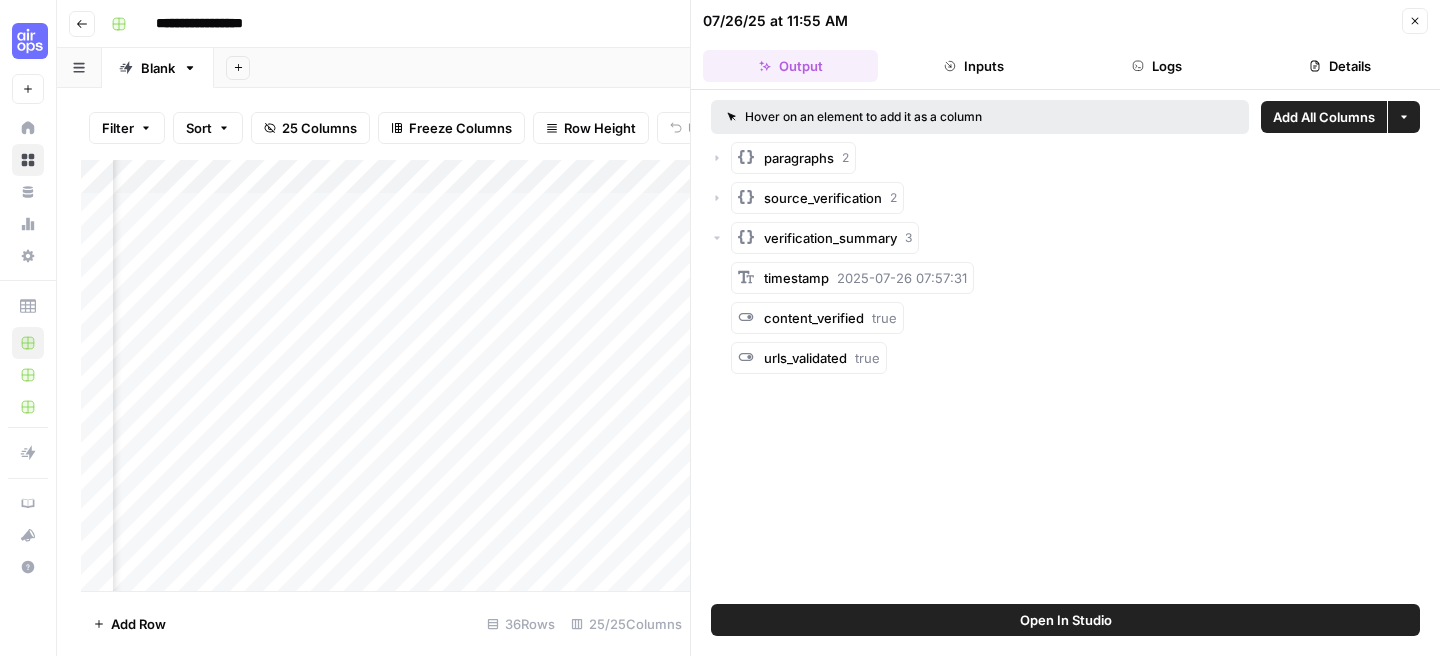 click on "content_verified" at bounding box center [814, 318] 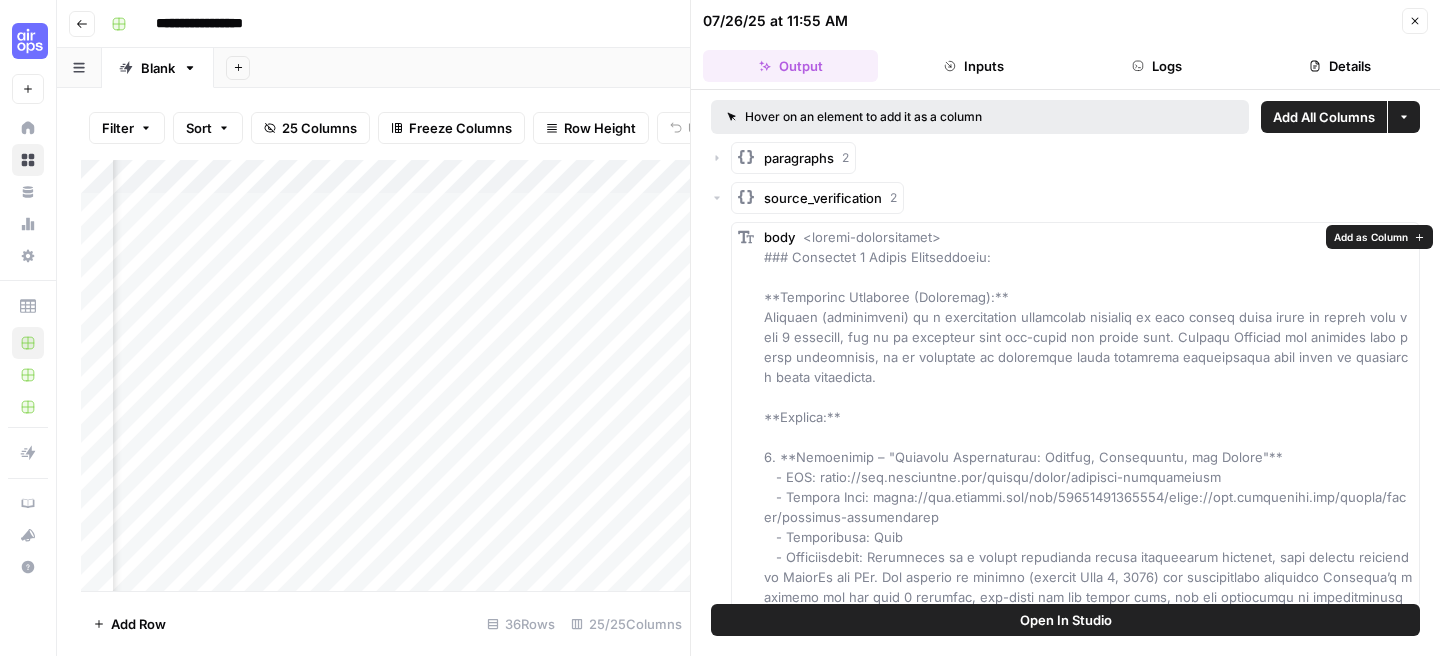 click on "Add as Column" at bounding box center (1371, 237) 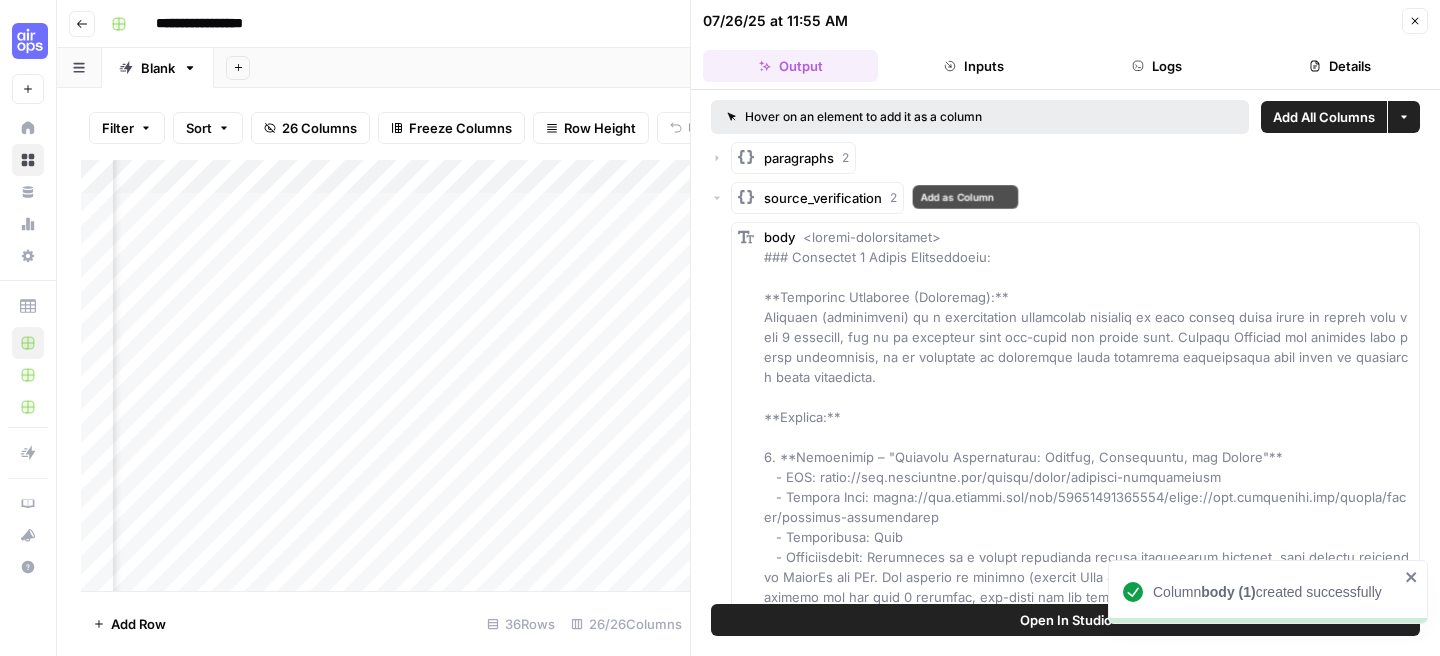 click on "source_verification" at bounding box center [823, 198] 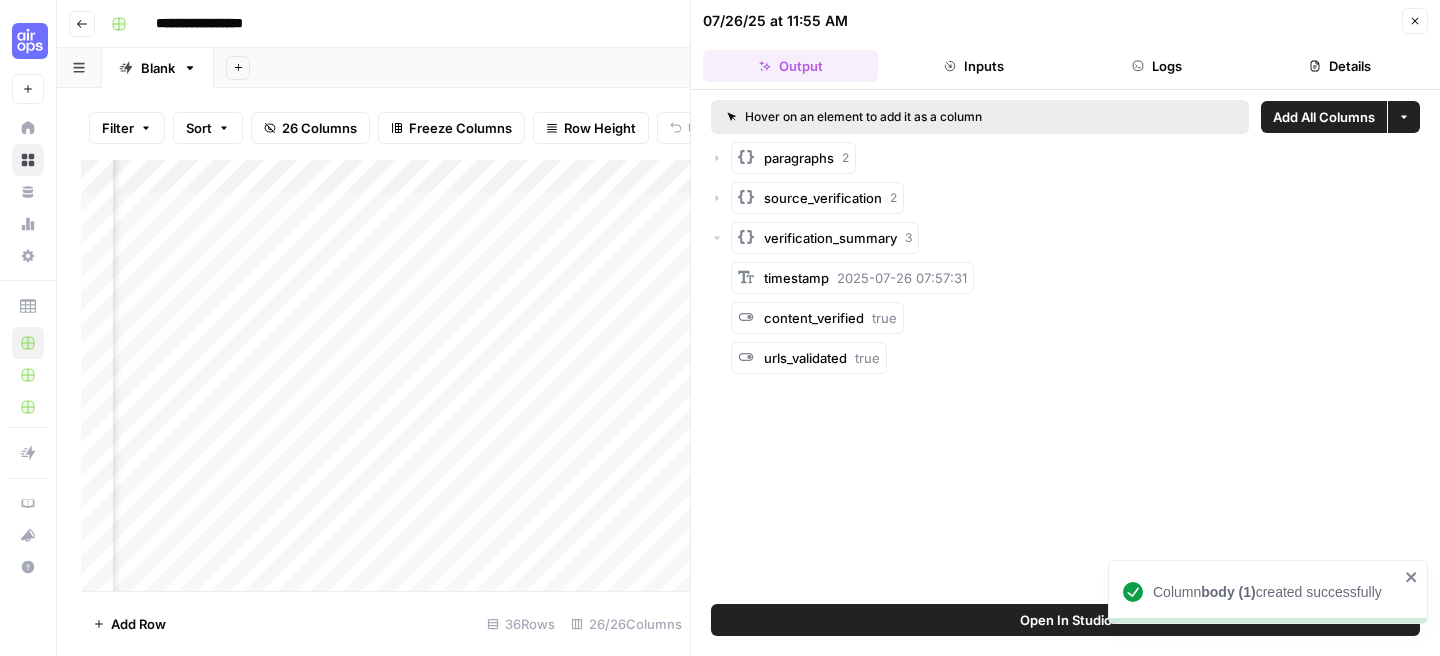 click on "verification_summary" at bounding box center [830, 238] 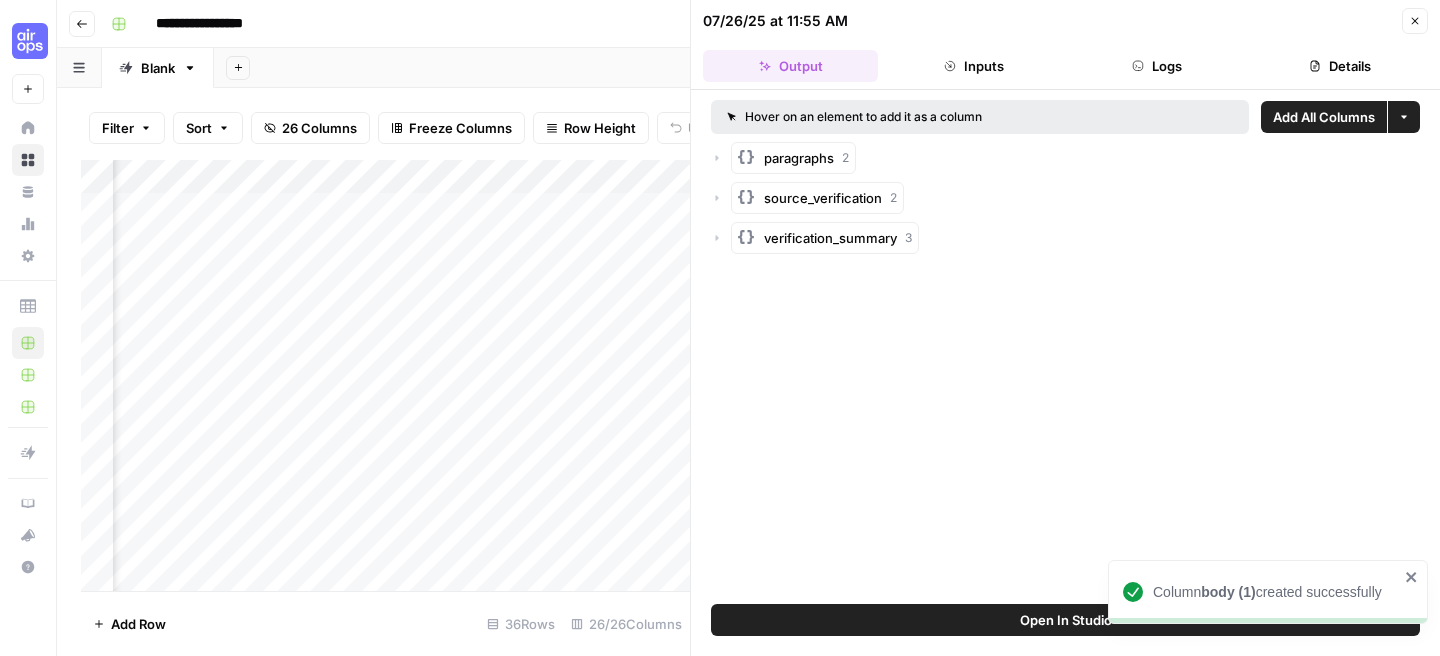 click on "verification_summary" at bounding box center (830, 238) 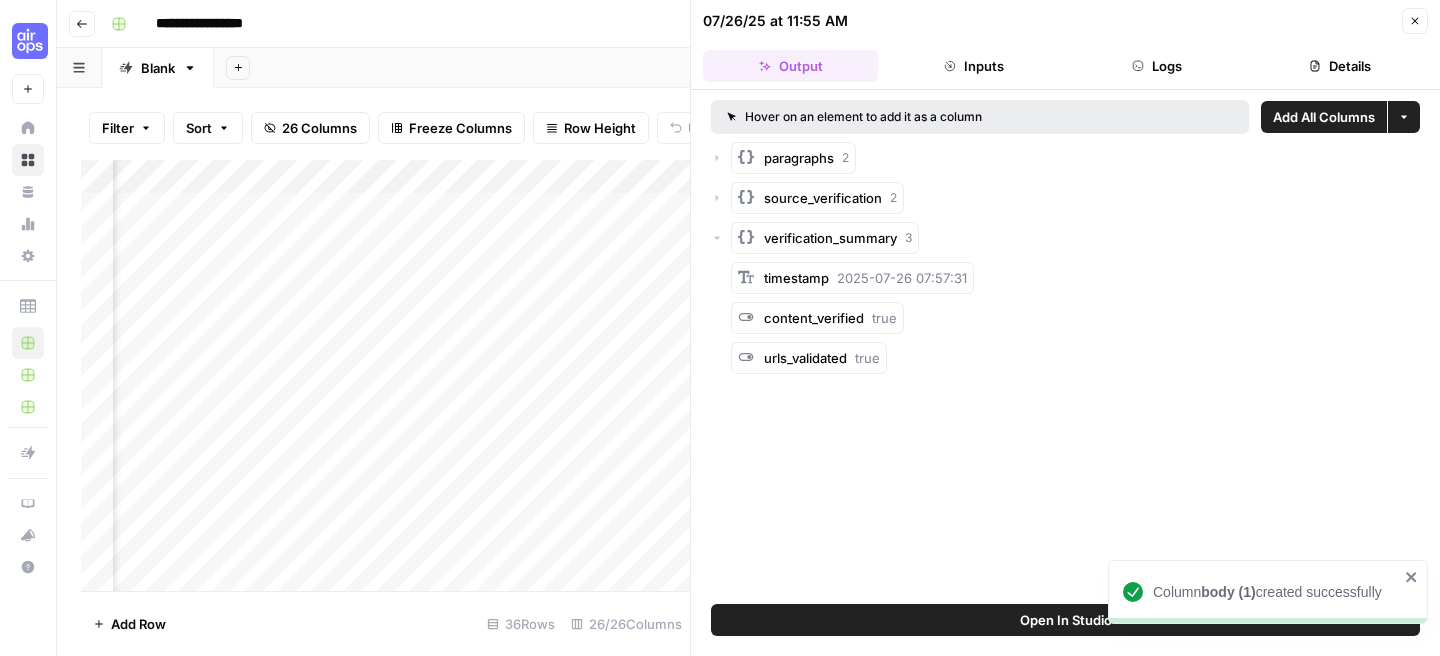 click on "timestamp" at bounding box center [796, 278] 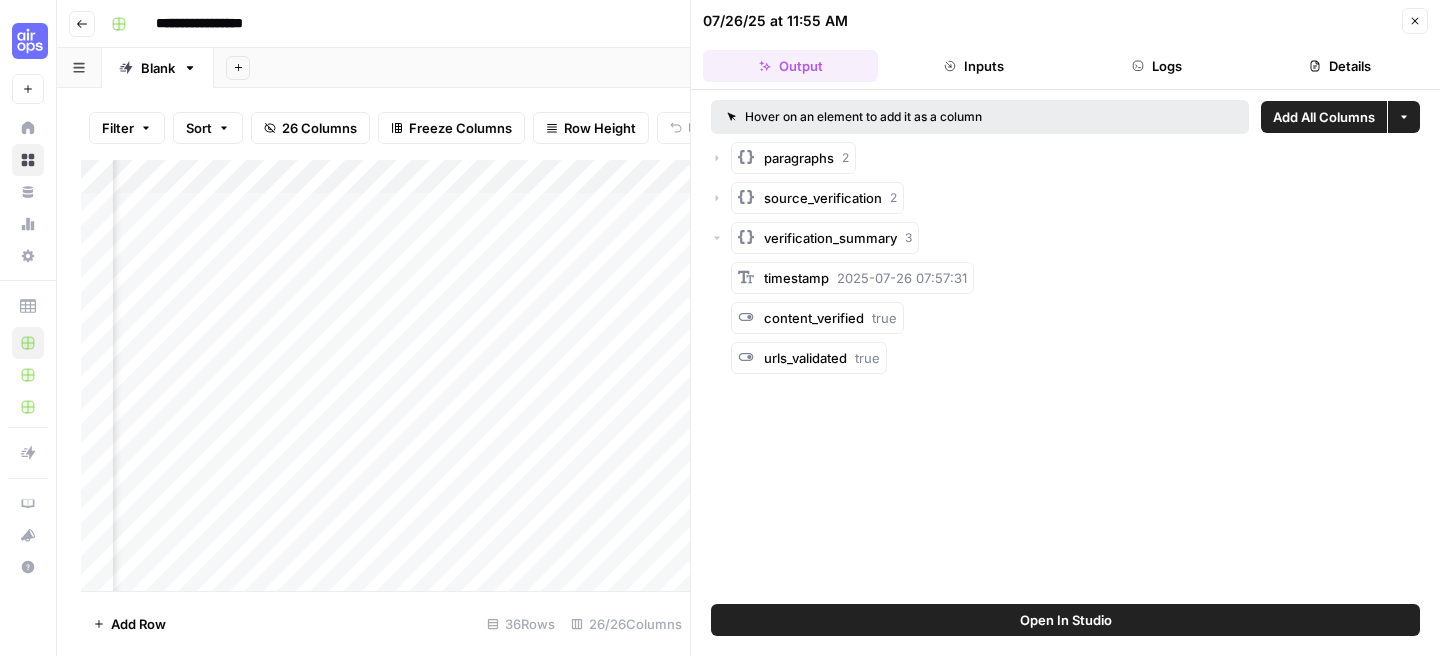 click on "urls_validated true" at bounding box center [809, 358] 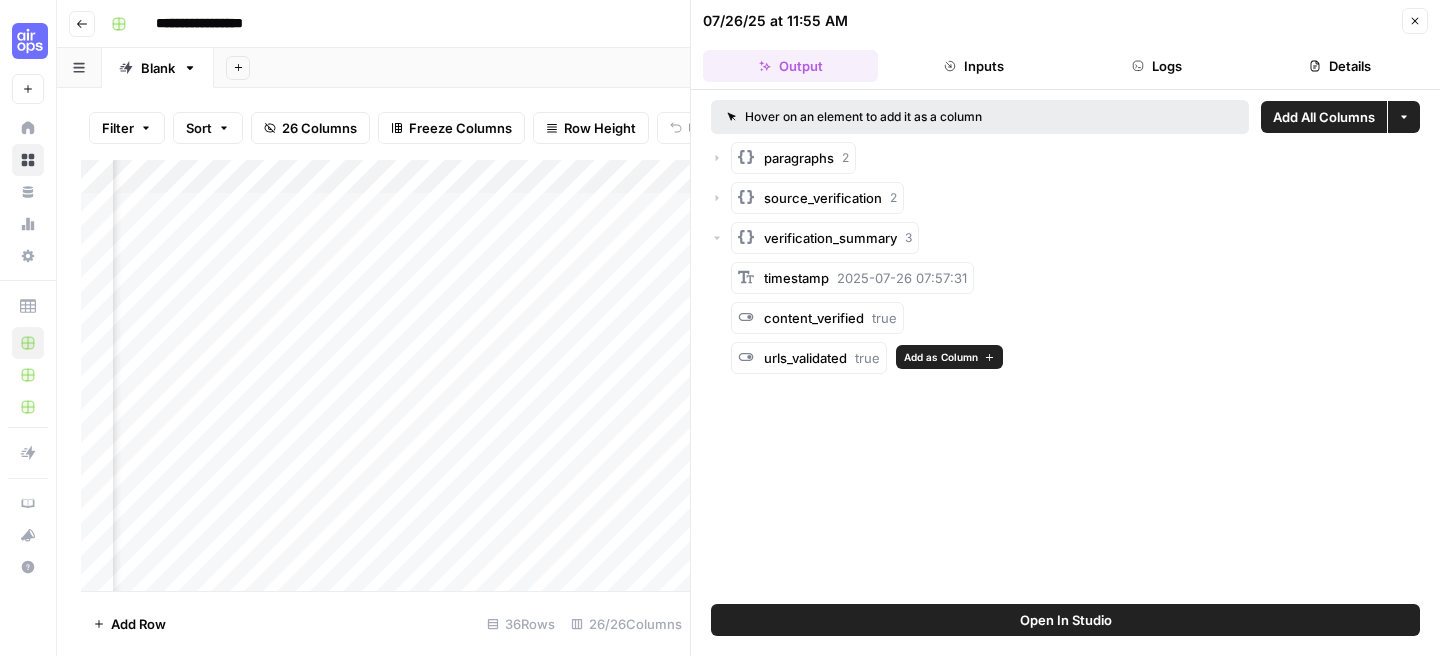 click on "urls_validated" at bounding box center [805, 358] 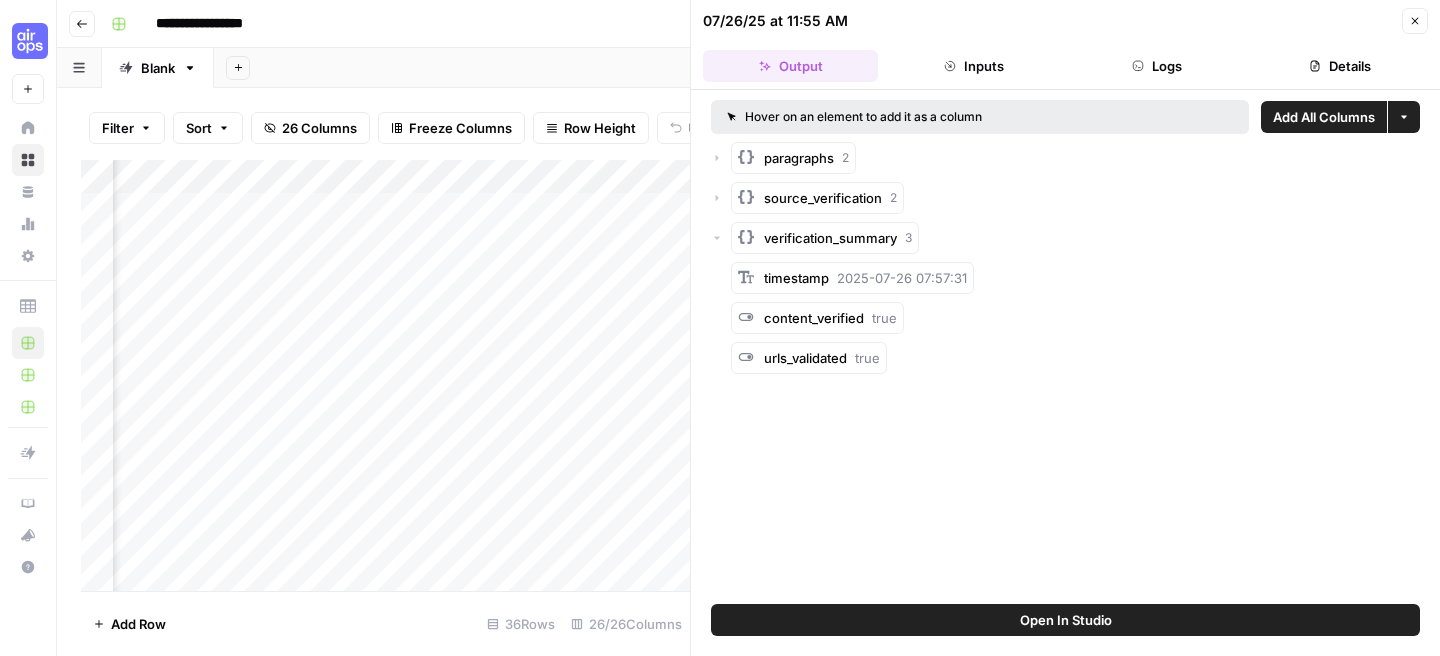 click on "content_verified" at bounding box center (814, 318) 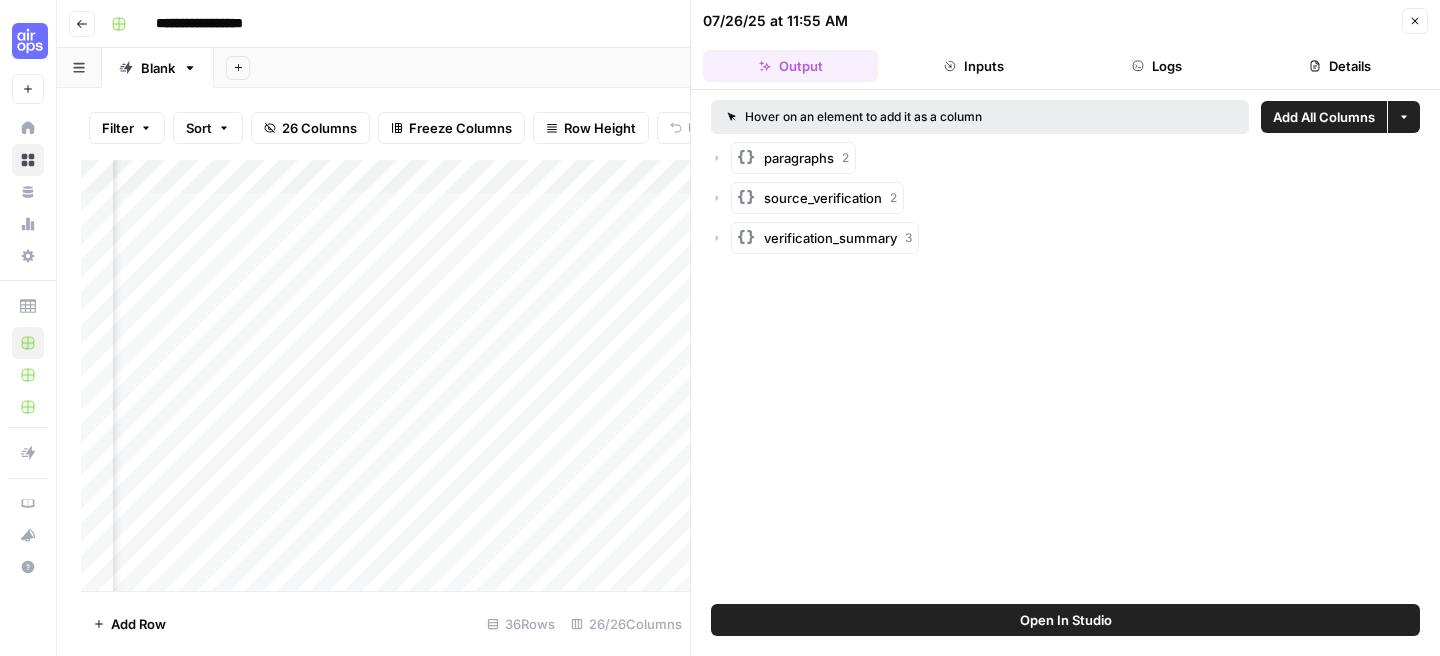 click 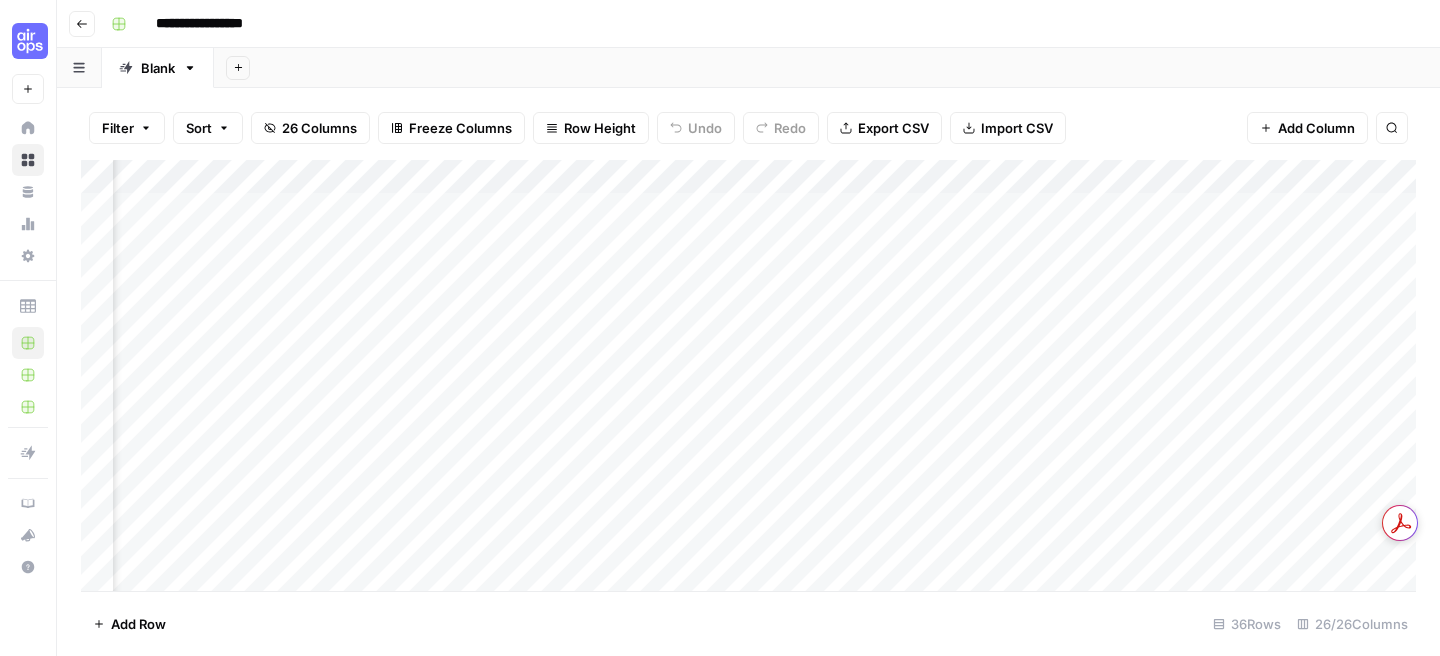 click on "Add Column" at bounding box center (748, 375) 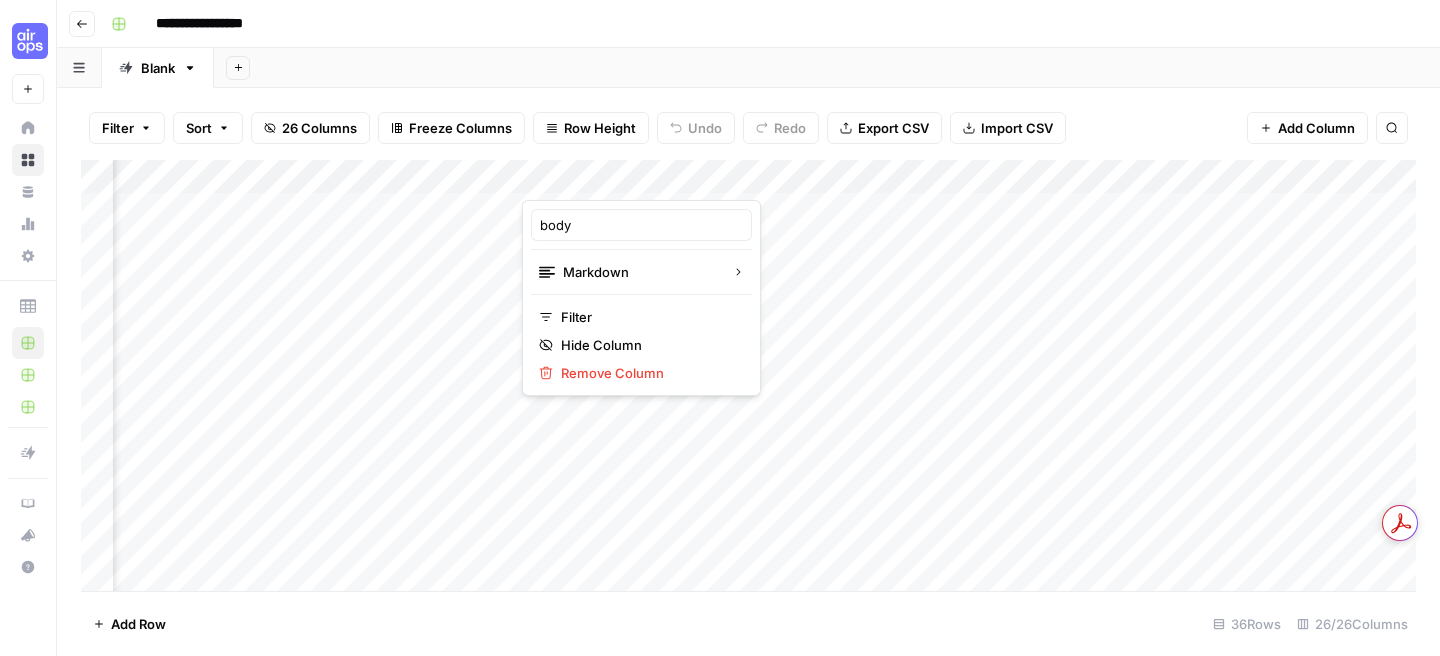 click at bounding box center (612, 180) 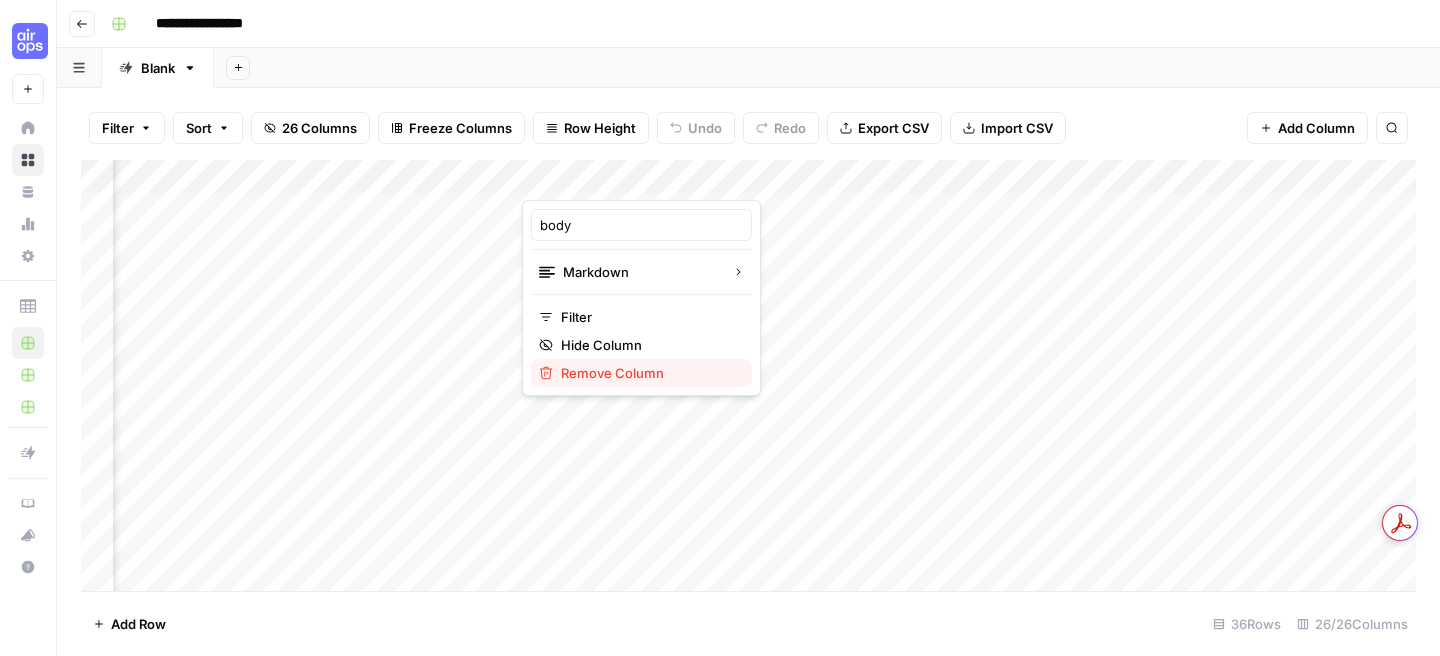 click on "Remove Column" at bounding box center (648, 373) 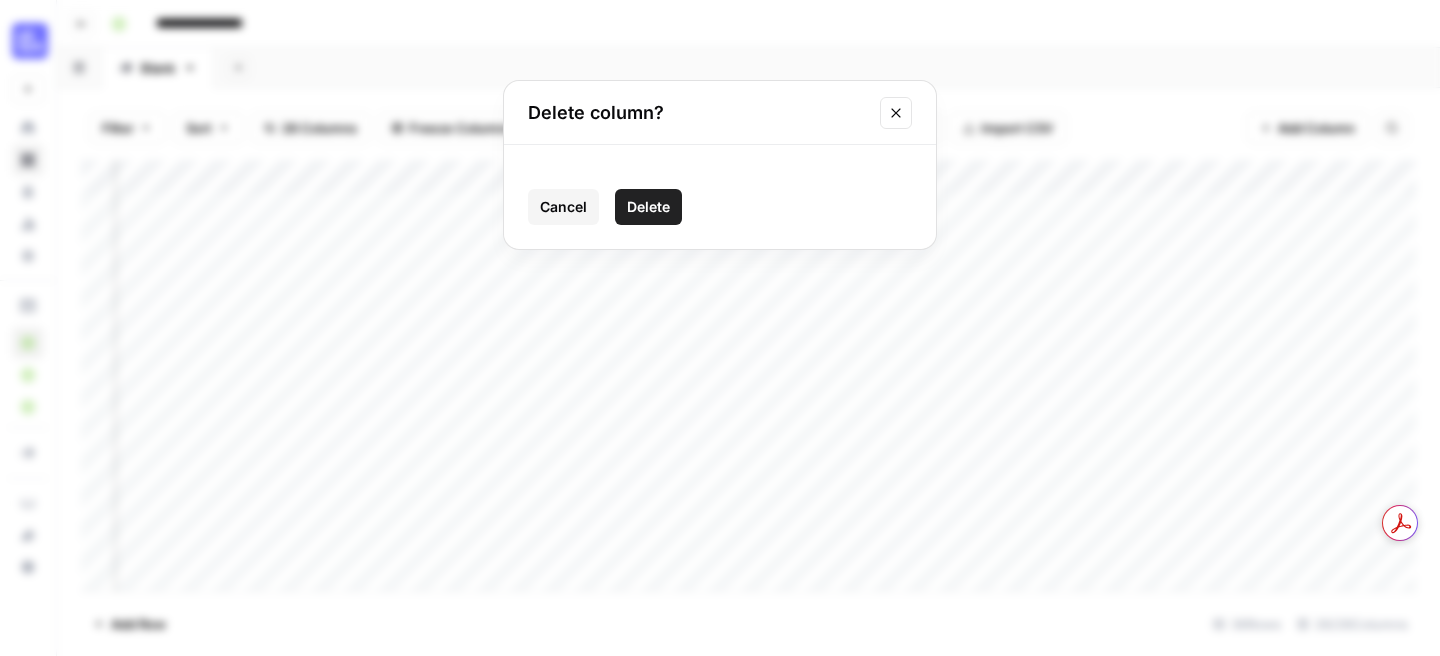 click on "Delete" at bounding box center (648, 207) 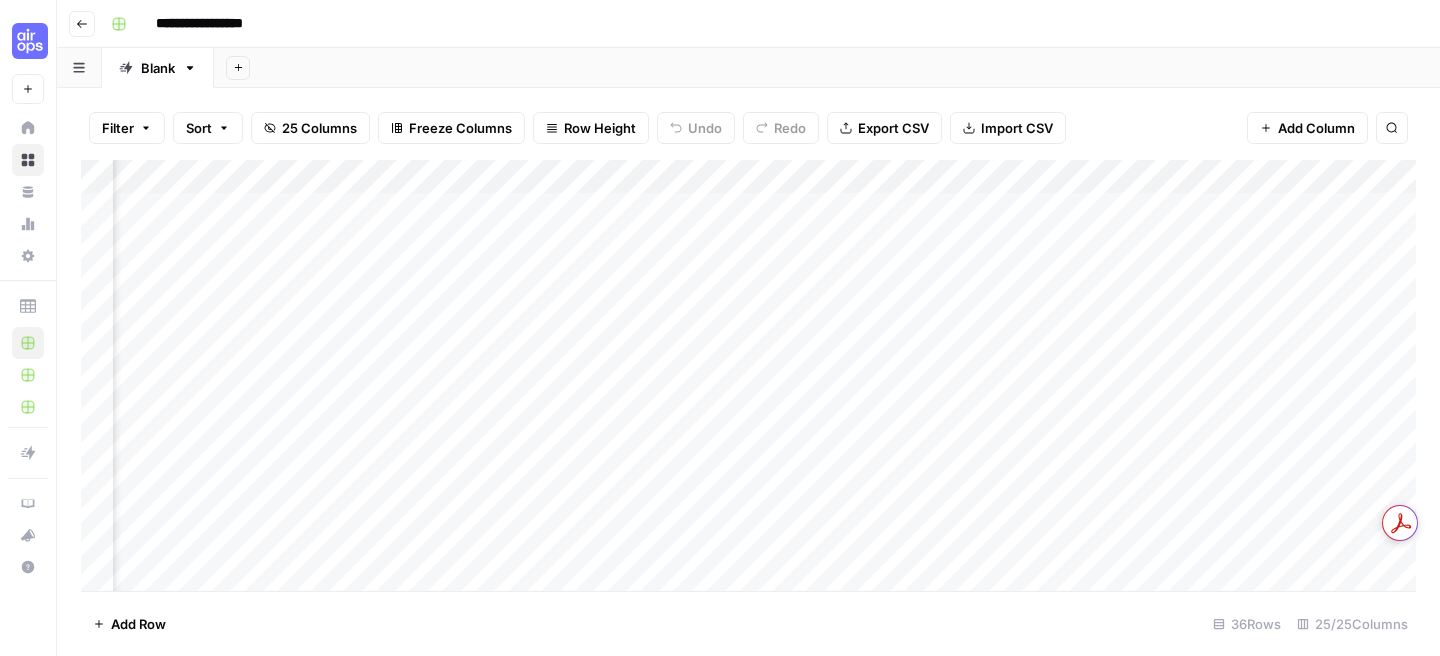 click on "Add Column" at bounding box center [748, 375] 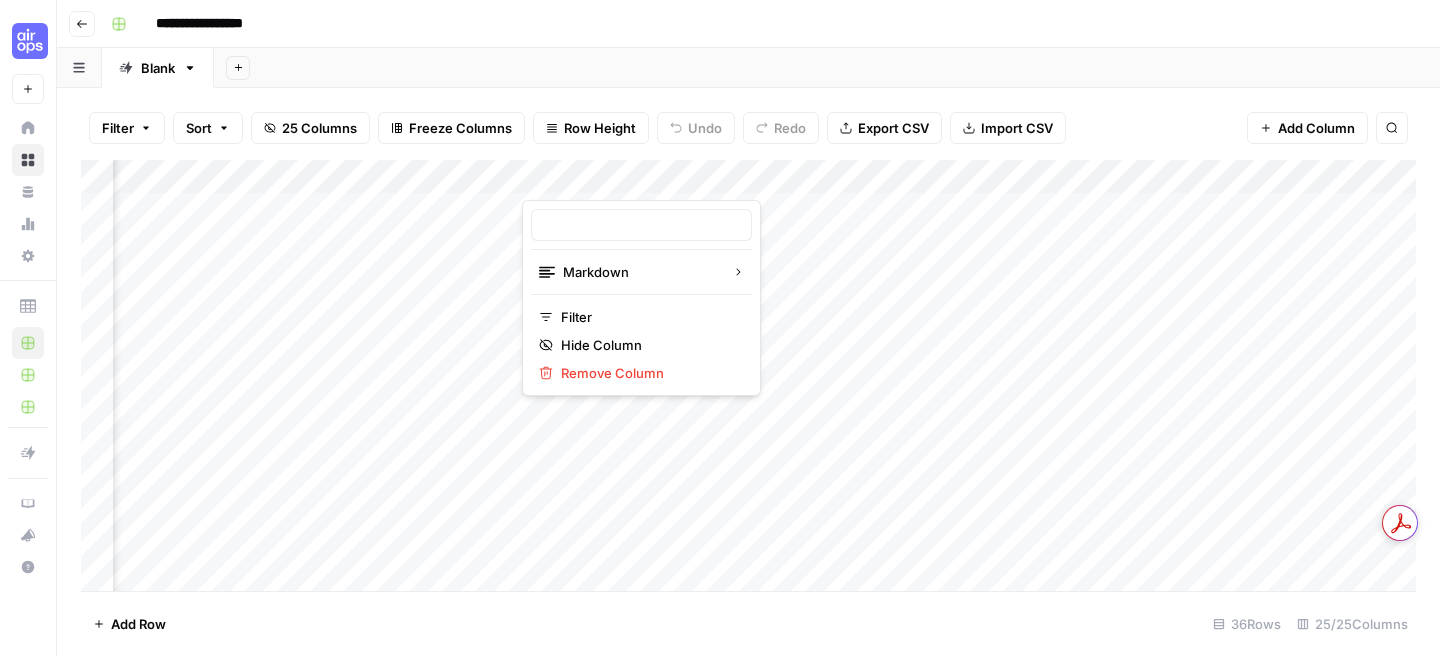 type on "paragraphs" 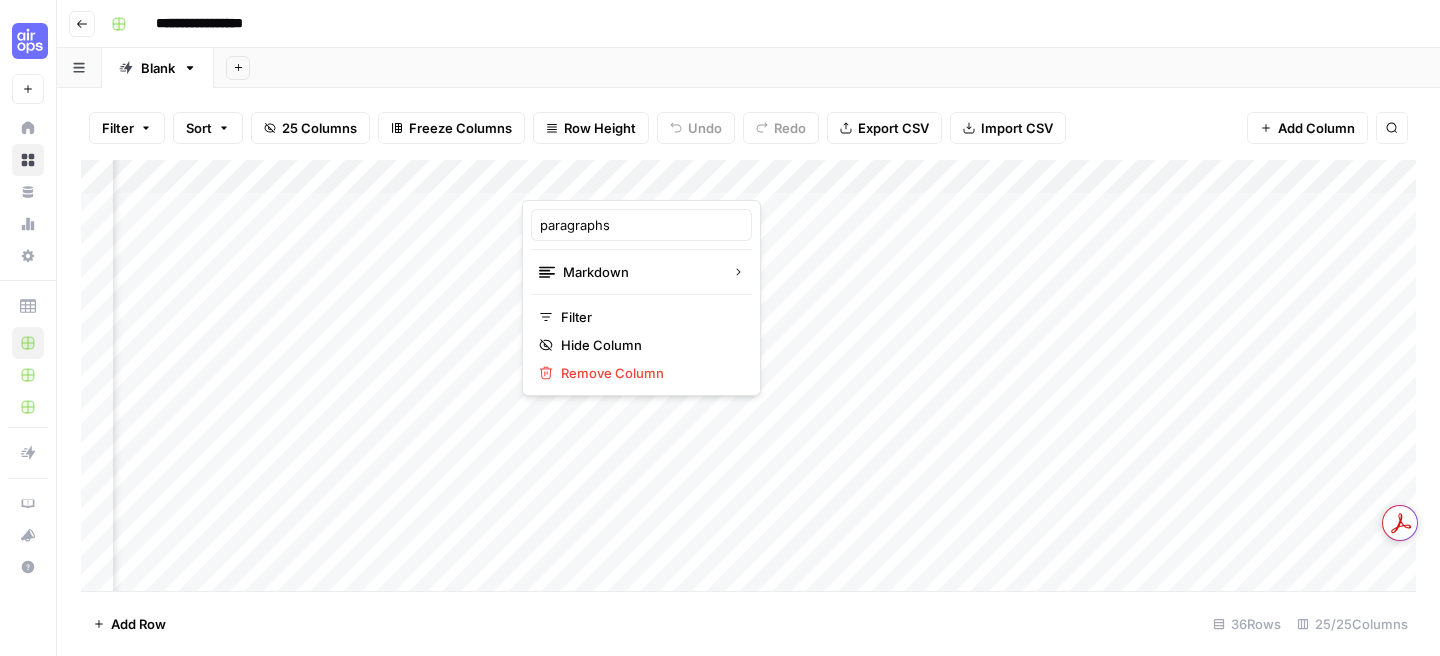 click on "Add Column" at bounding box center [748, 375] 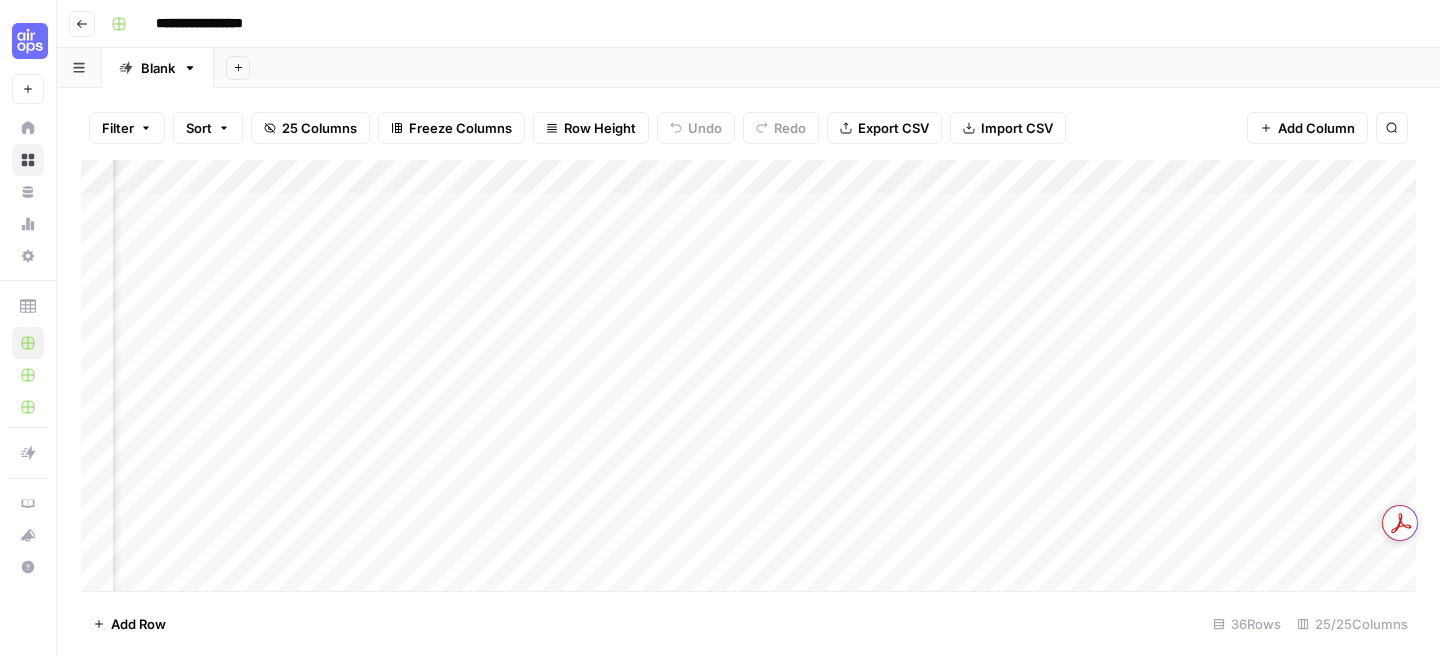 click on "Add Column" at bounding box center [748, 375] 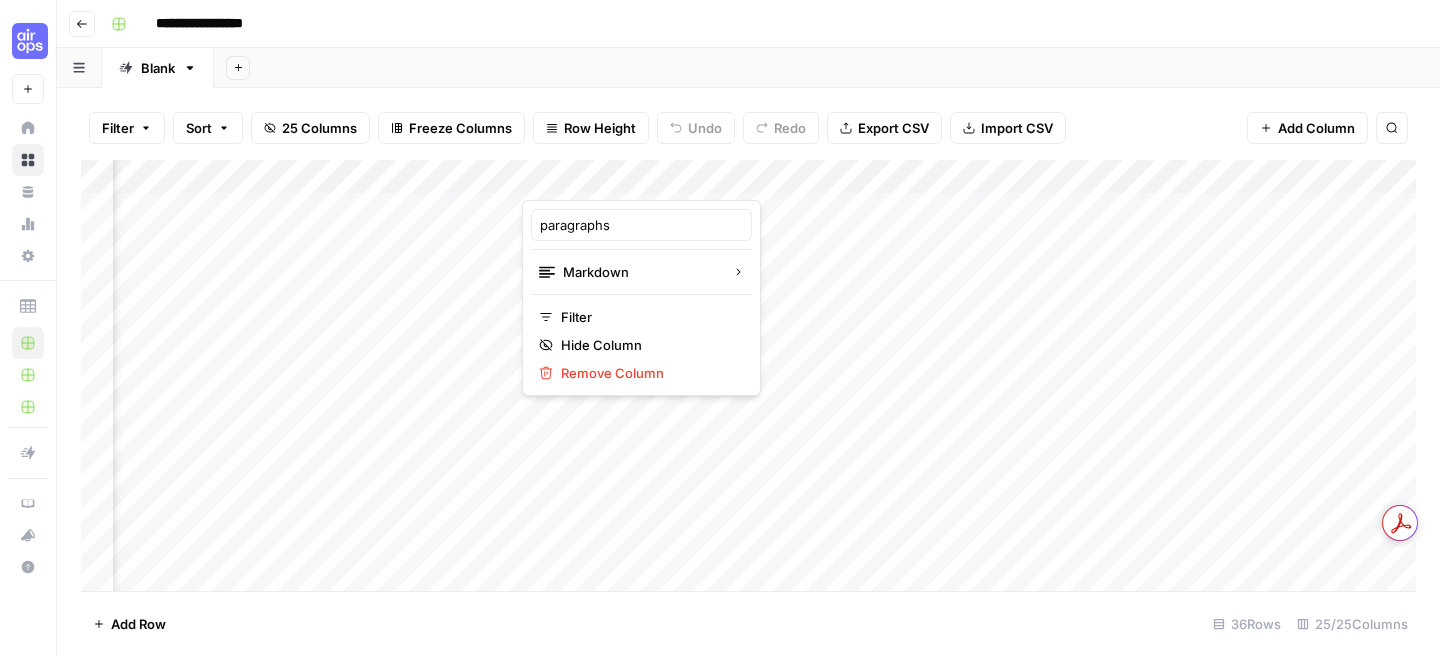 click on "Add Column" at bounding box center [748, 375] 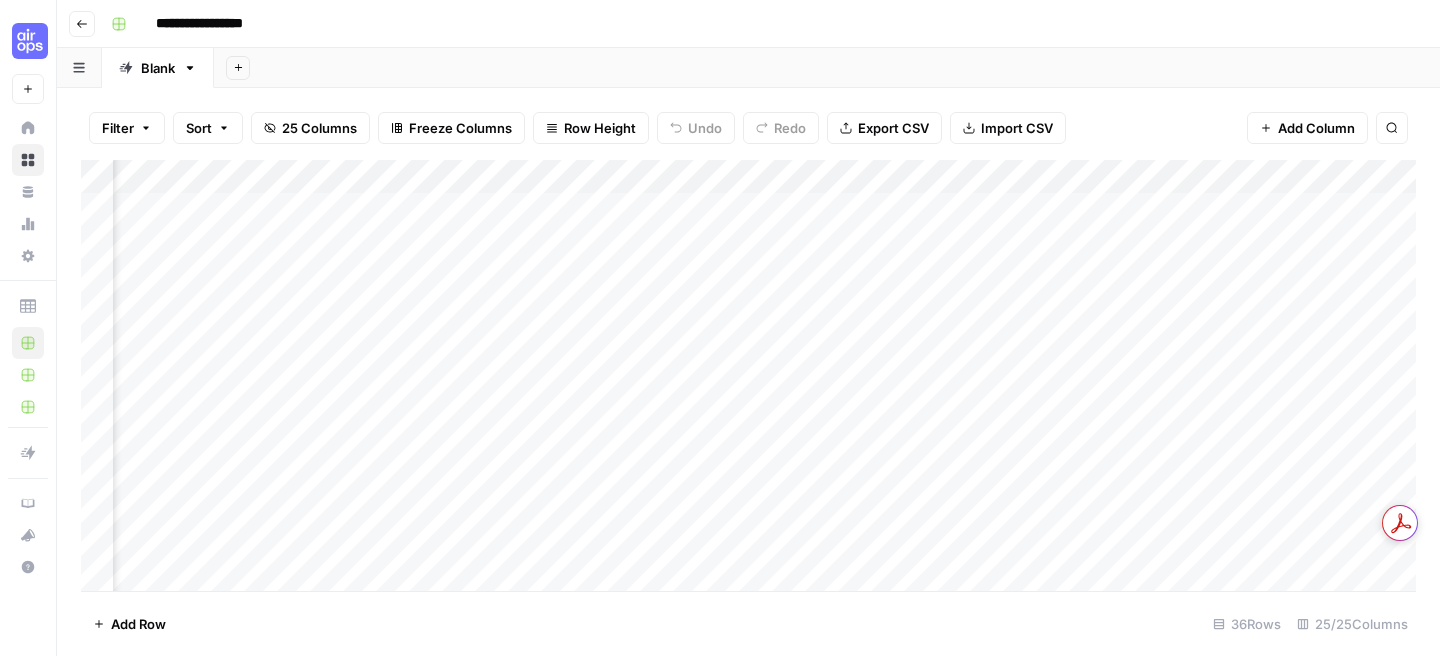 click on "Add Column" at bounding box center [748, 375] 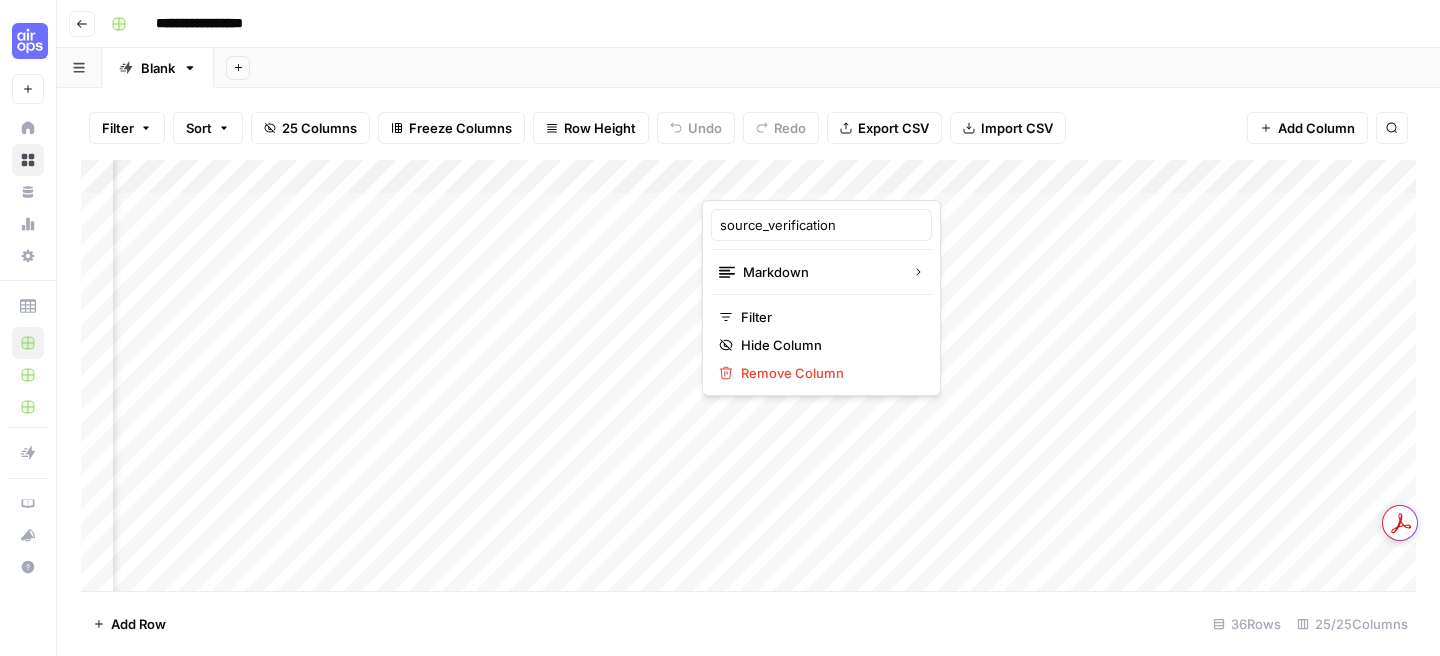 click on "Add Column" at bounding box center [748, 375] 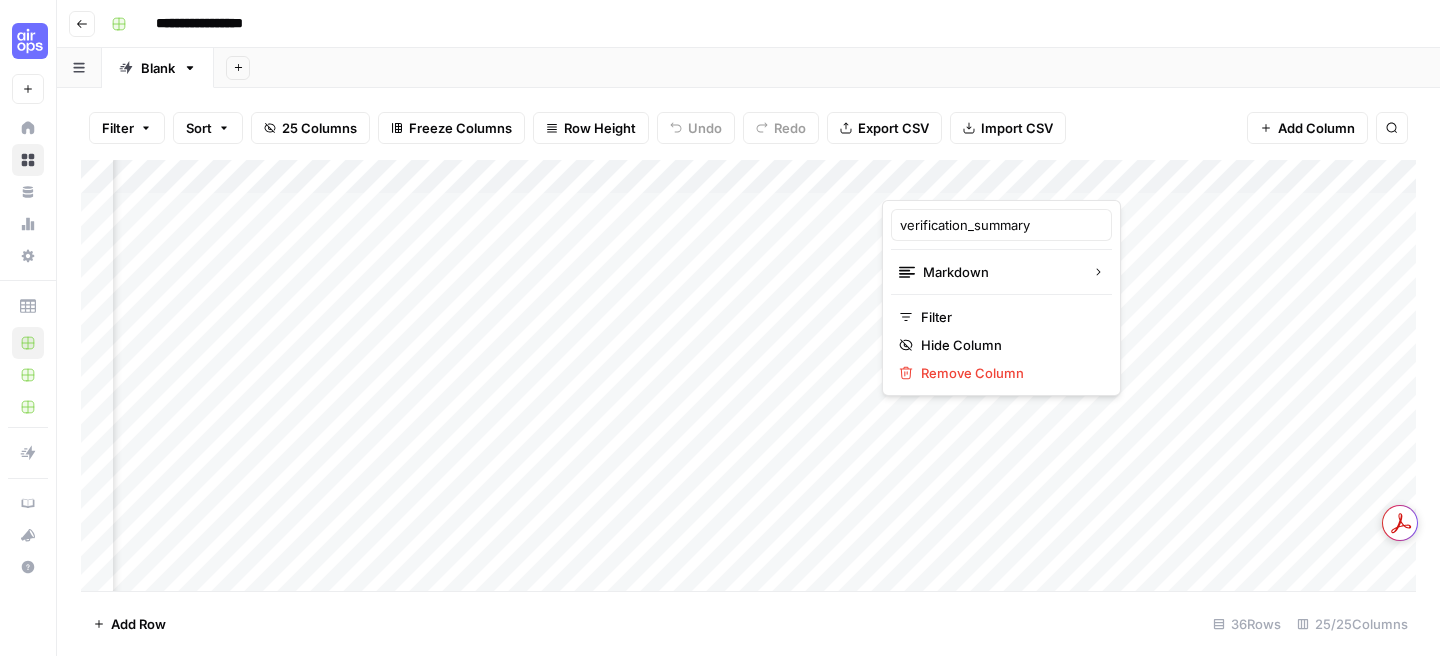 click on "Add Column" at bounding box center [748, 375] 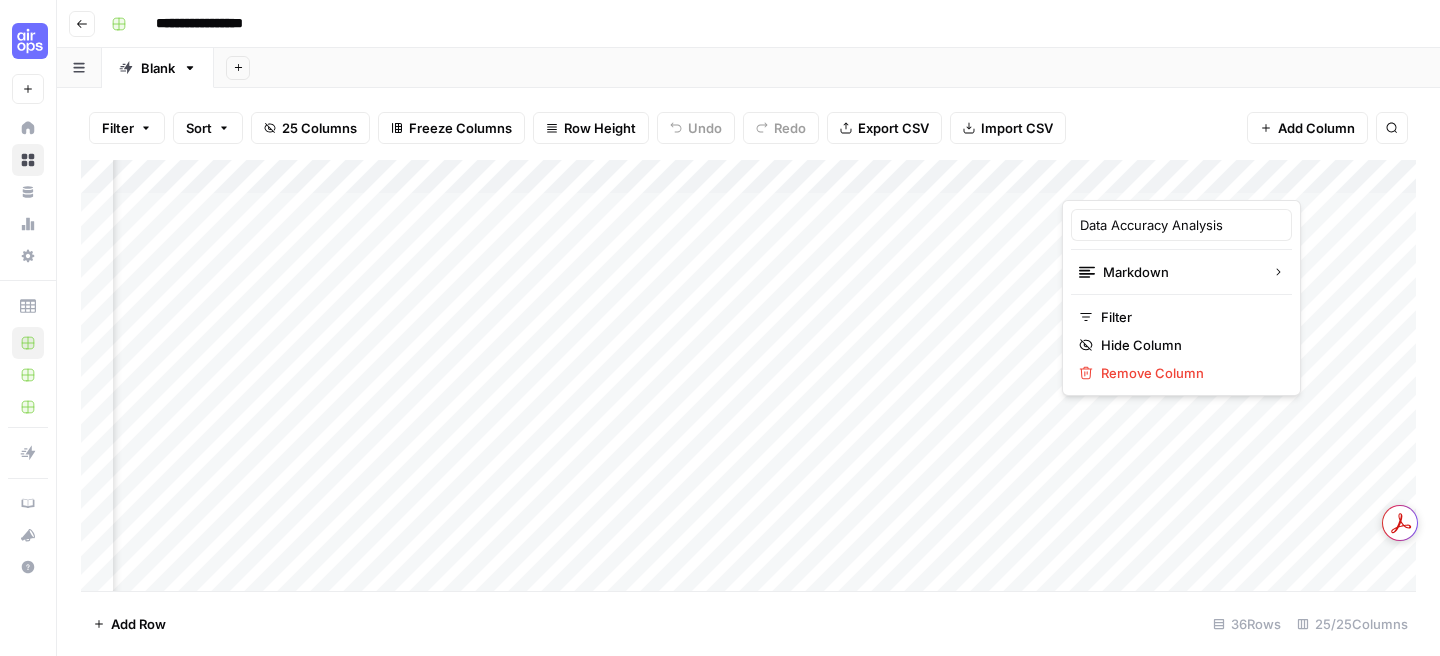 click on "Add Column" at bounding box center [748, 375] 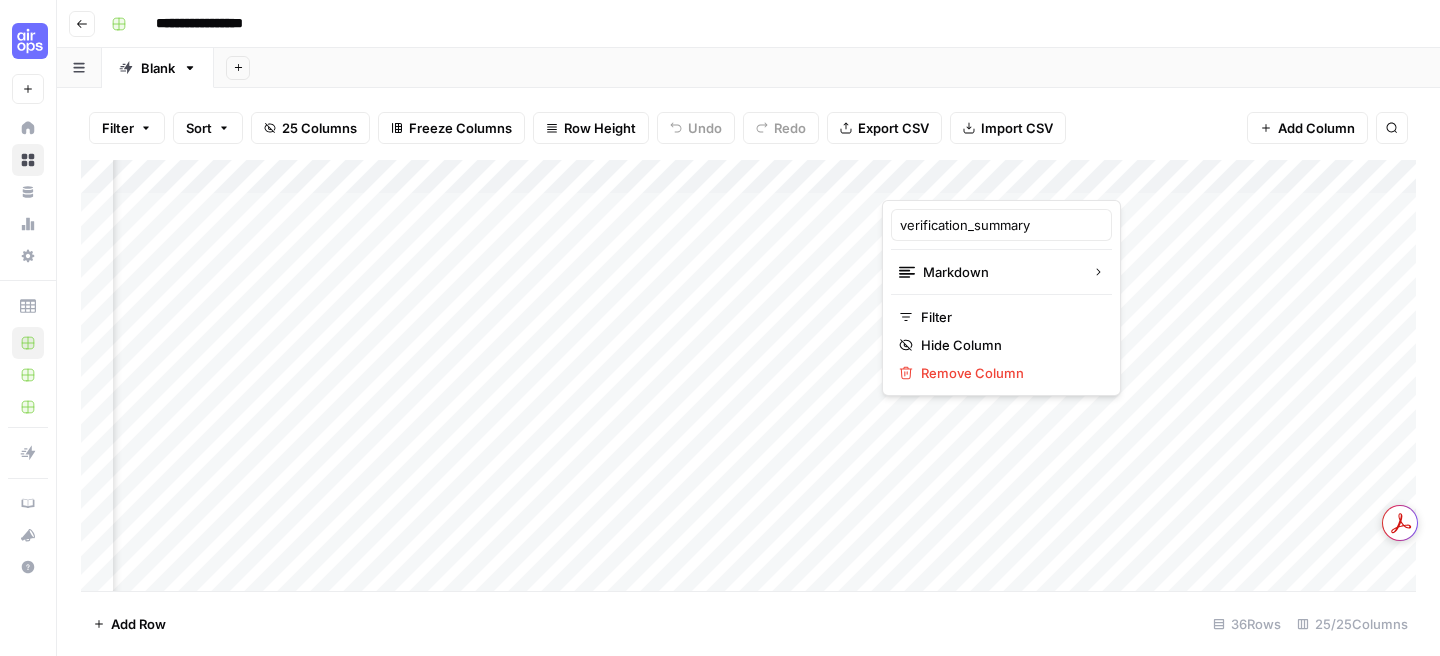 click on "Add Column" at bounding box center [748, 375] 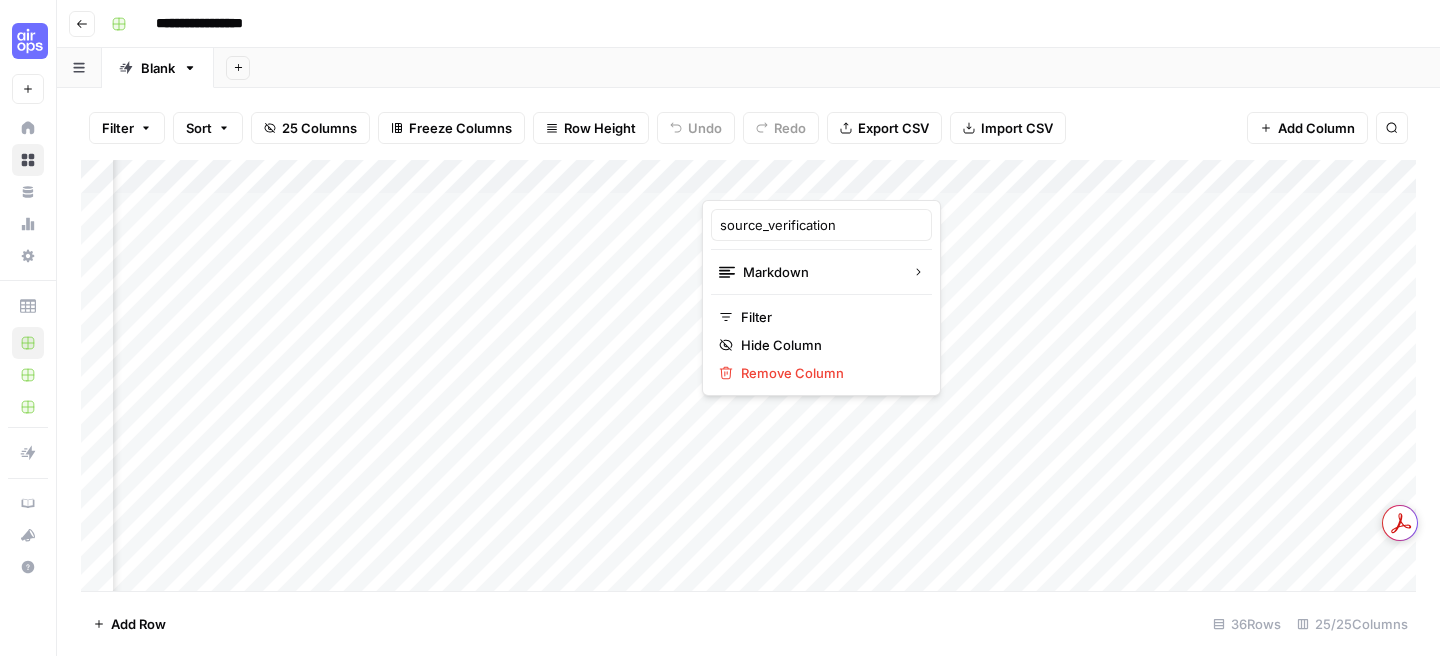 click on "Add Column" at bounding box center [748, 375] 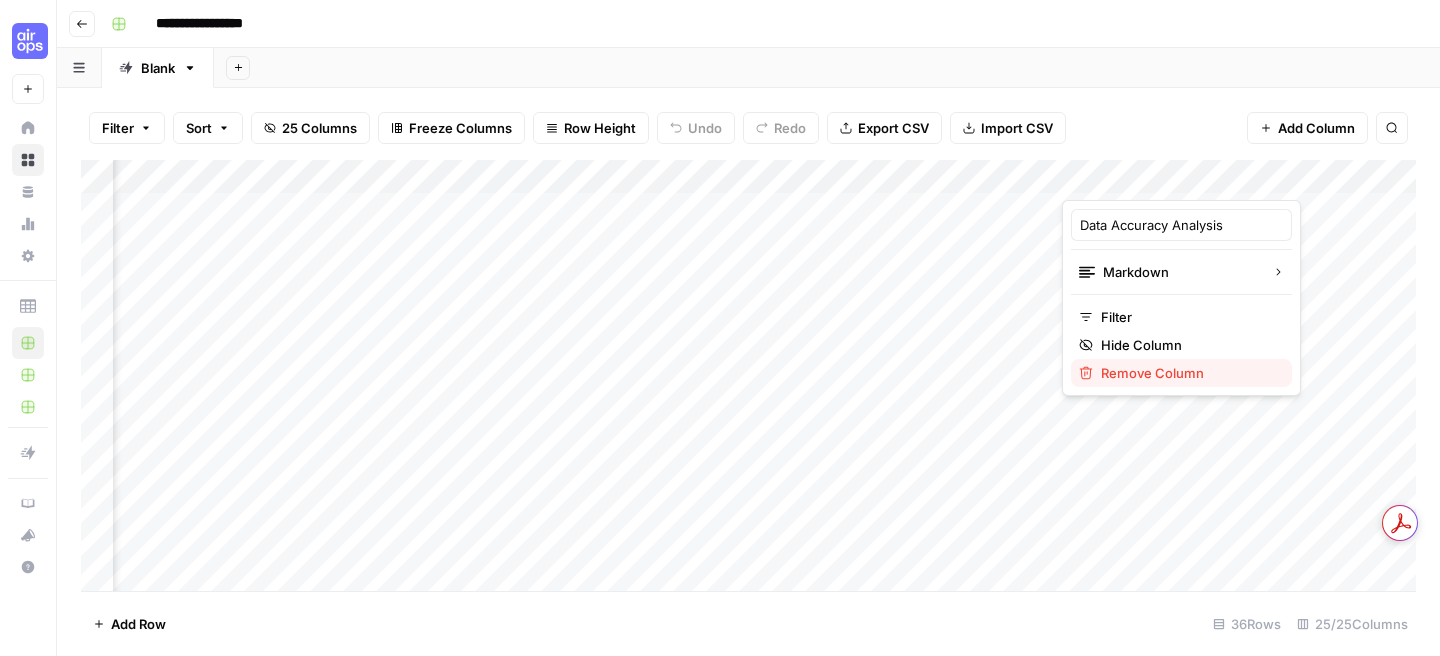click on "Remove Column" at bounding box center [1188, 373] 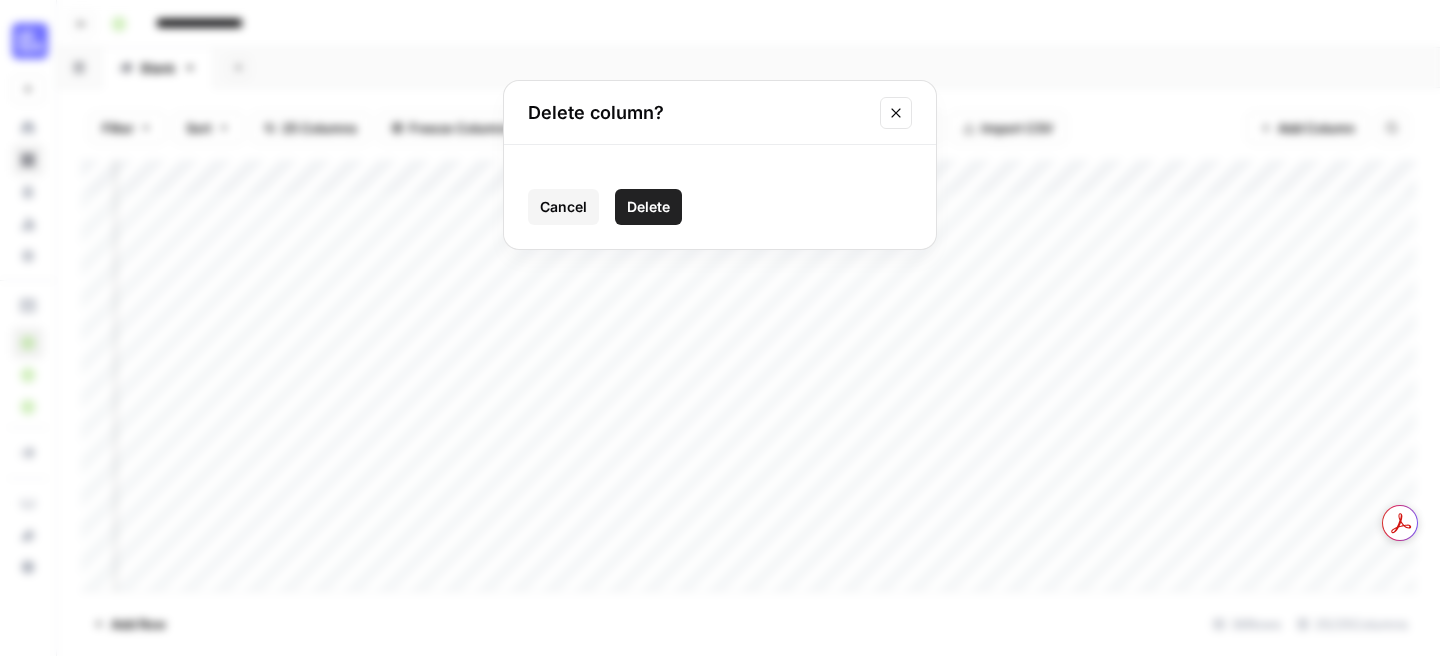 click on "Delete" at bounding box center [648, 207] 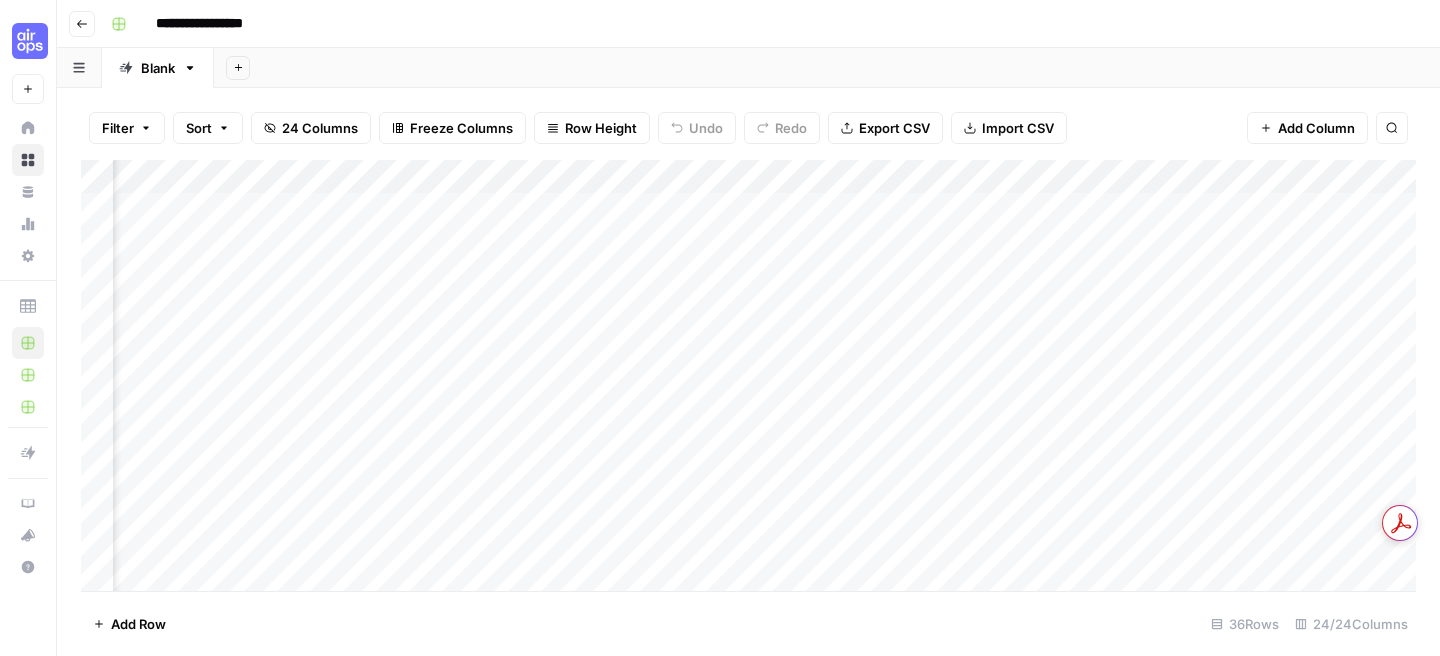 click on "Add Column" at bounding box center [748, 375] 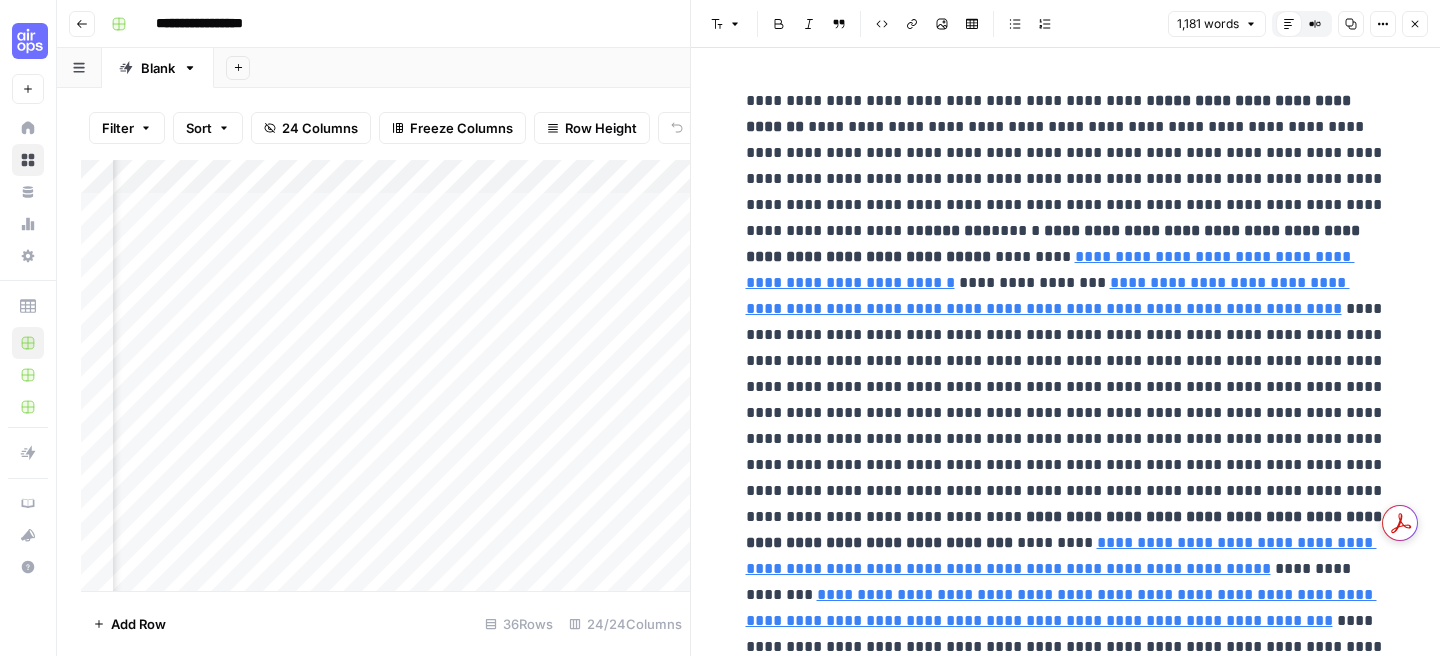 click on "Close" at bounding box center (1415, 24) 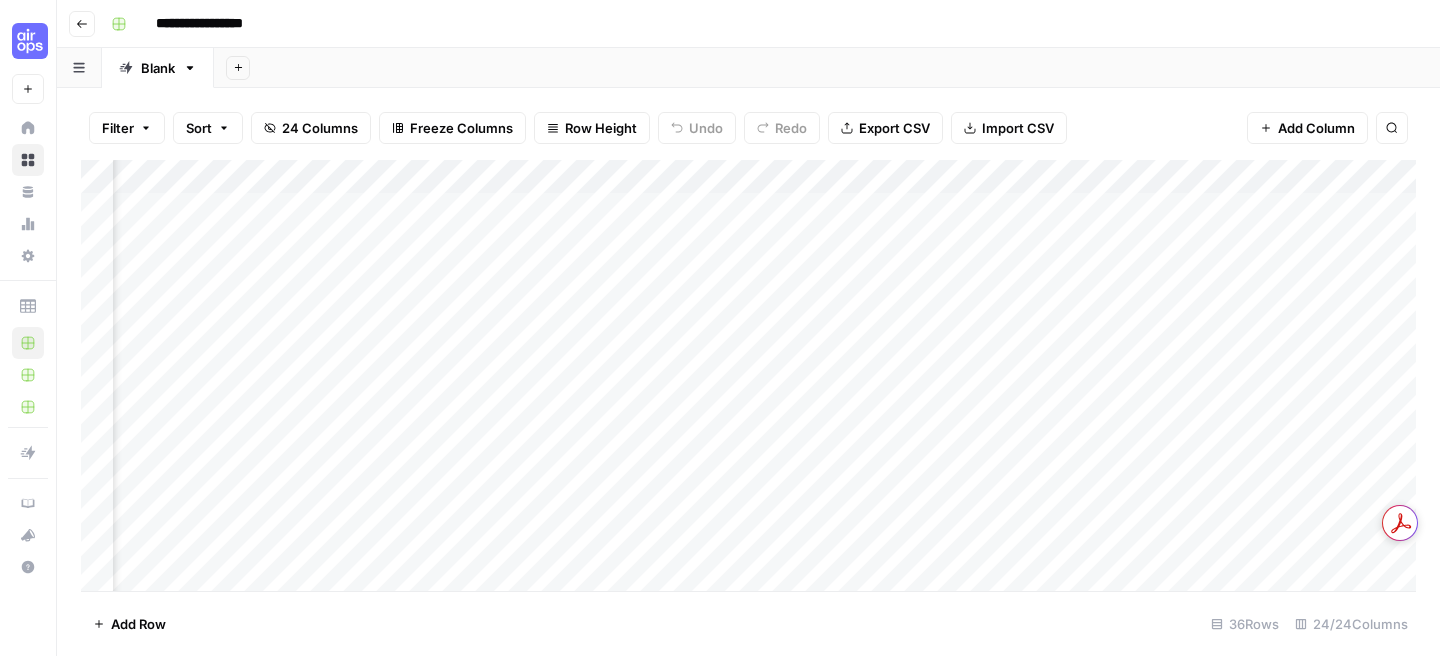 click on "Add Column" at bounding box center [748, 375] 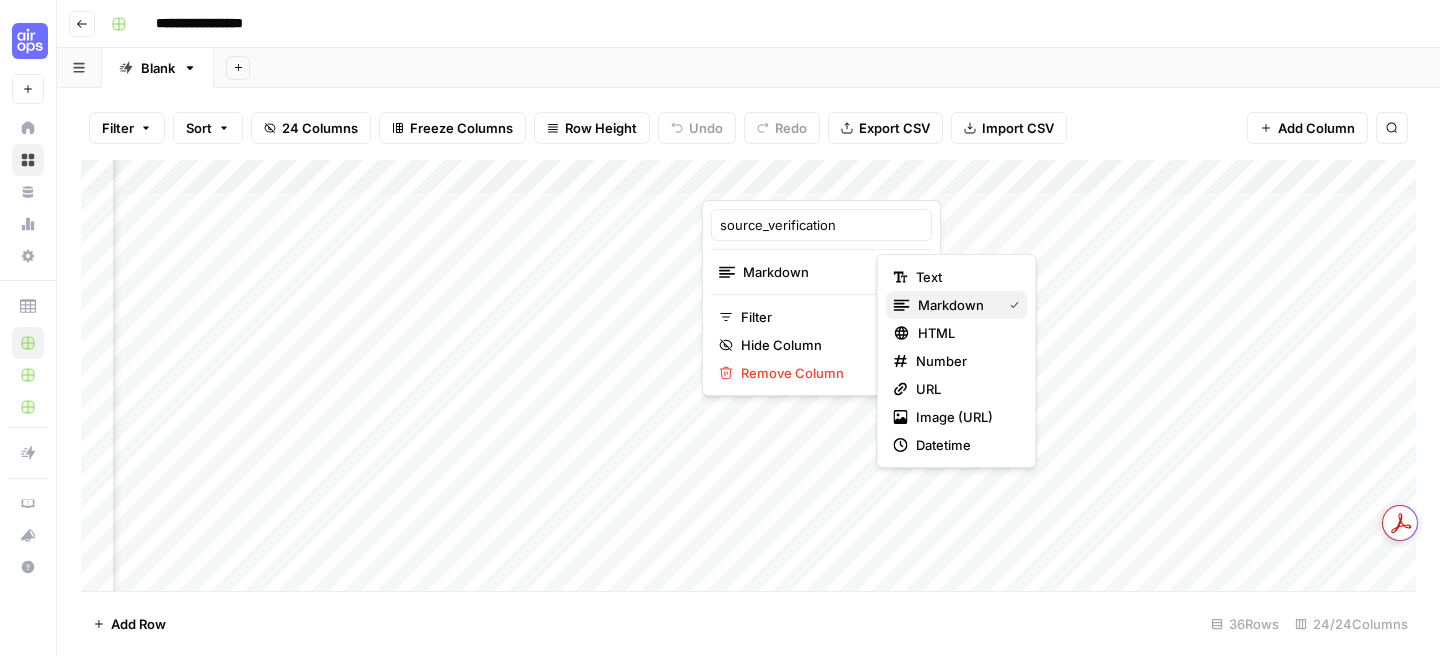 click on "markdown" at bounding box center (957, 305) 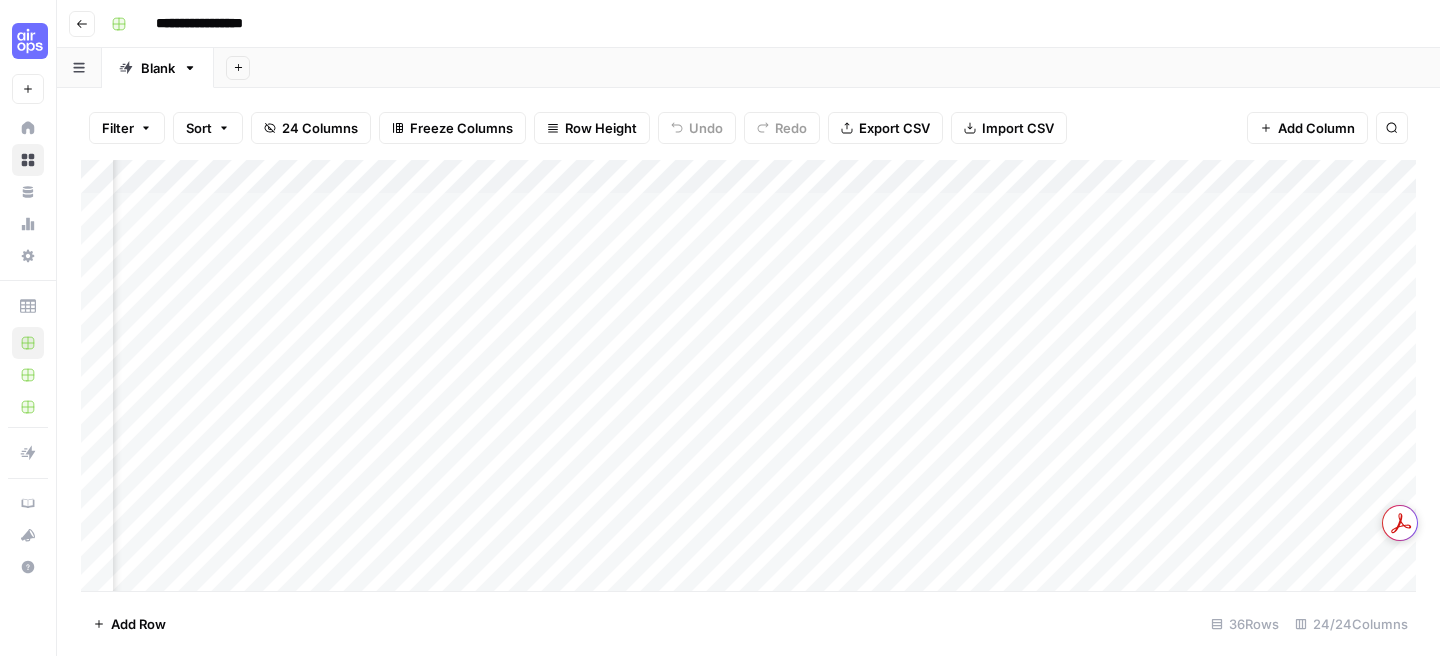 click on "Add Column" at bounding box center (748, 375) 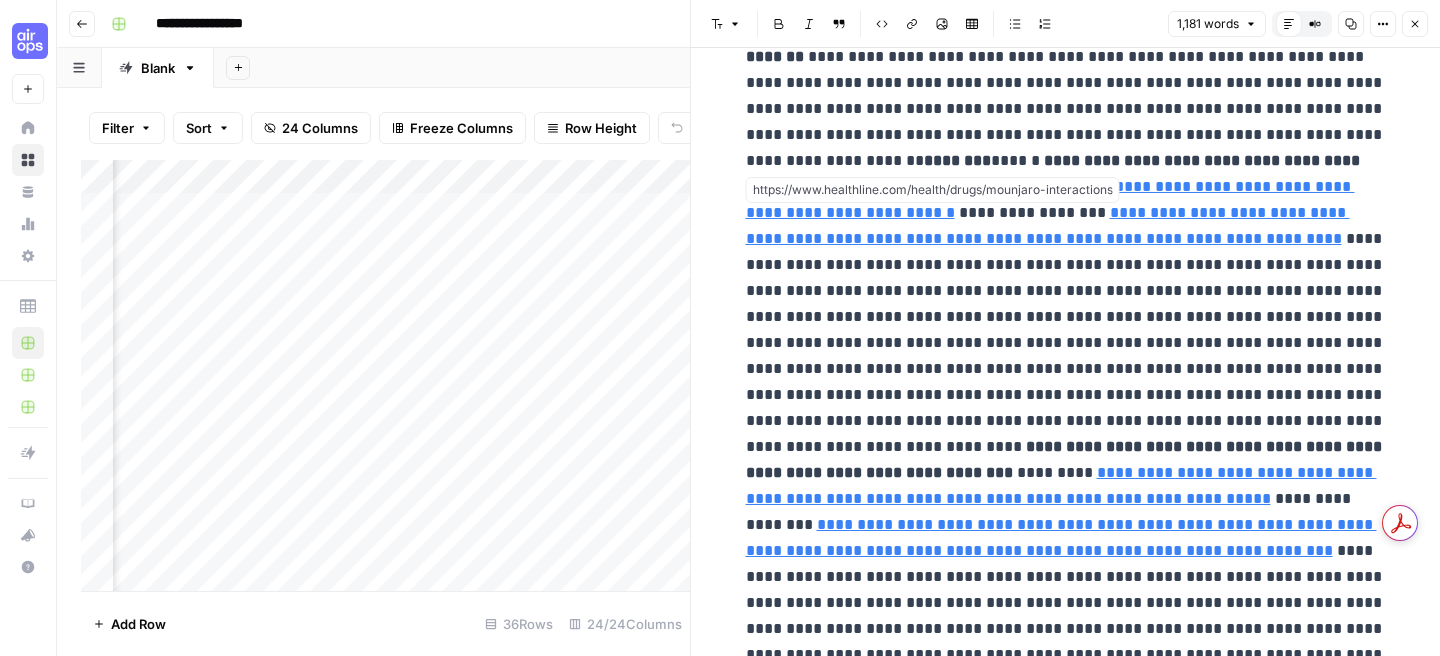 scroll, scrollTop: 274, scrollLeft: 0, axis: vertical 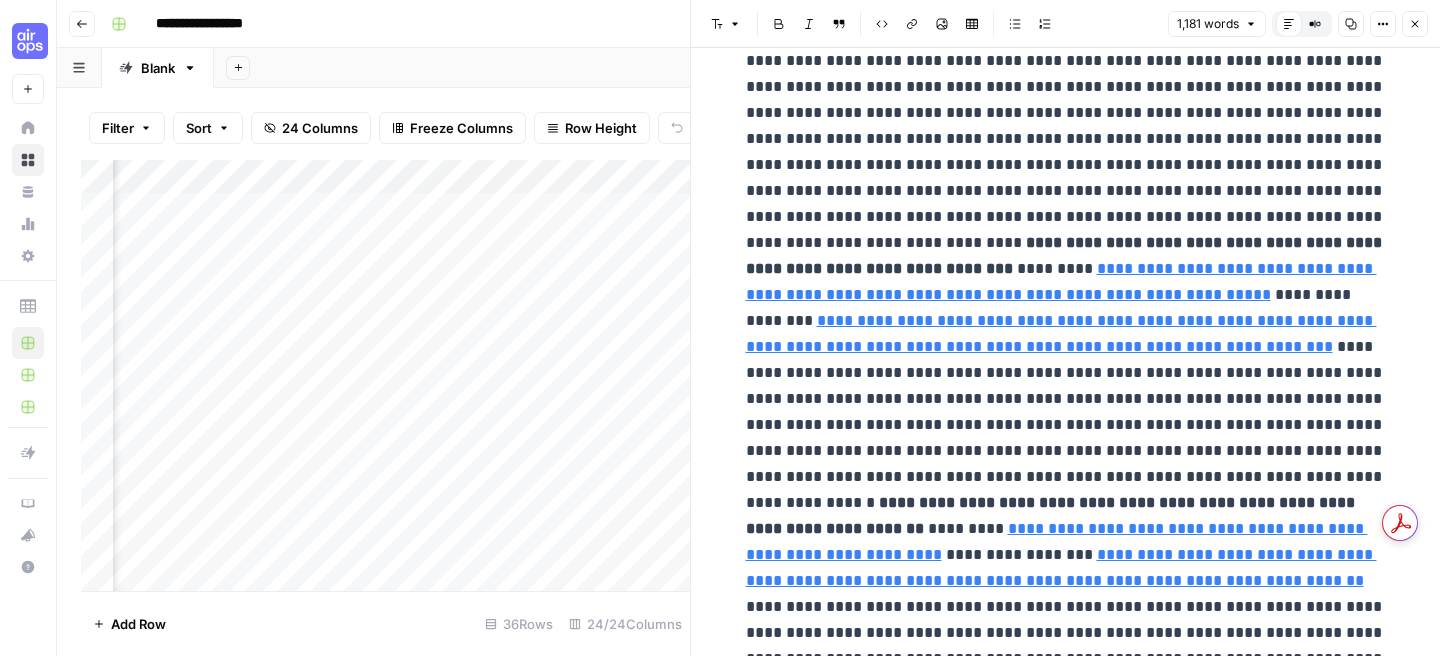 click on "Close" at bounding box center [1415, 24] 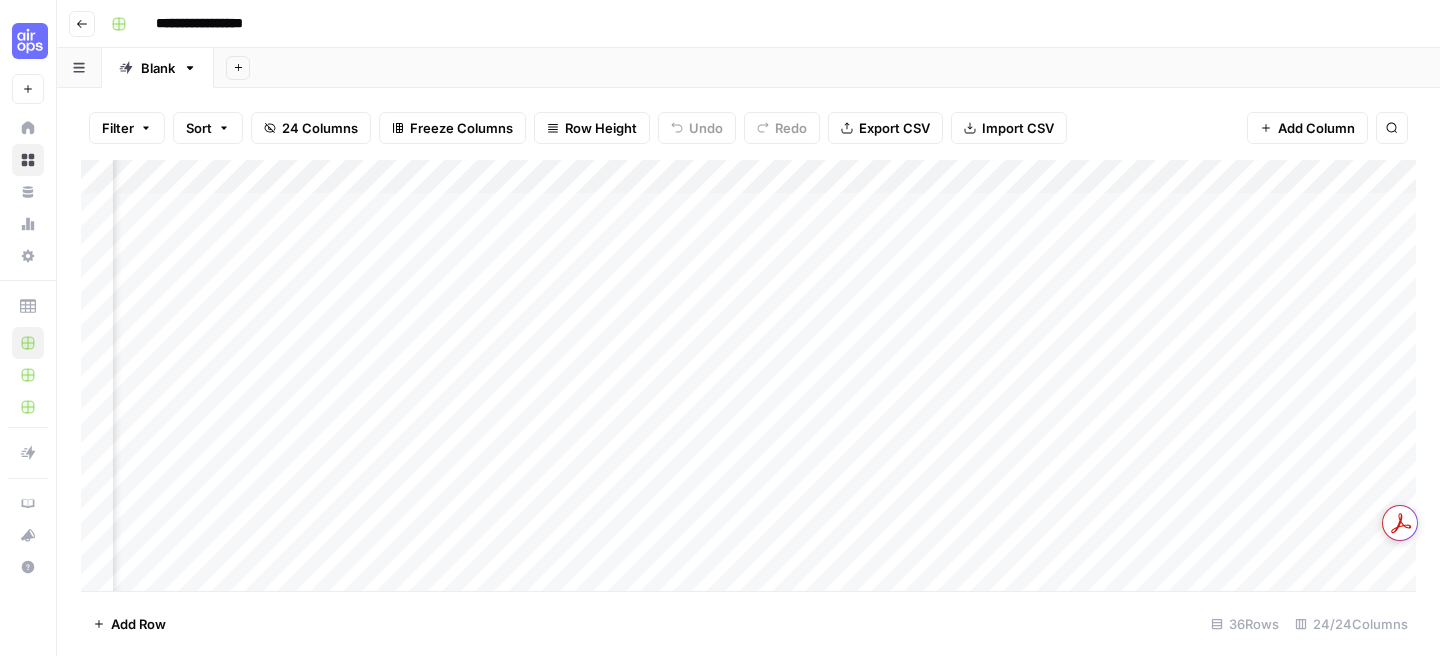 click on "Add Column" at bounding box center [748, 375] 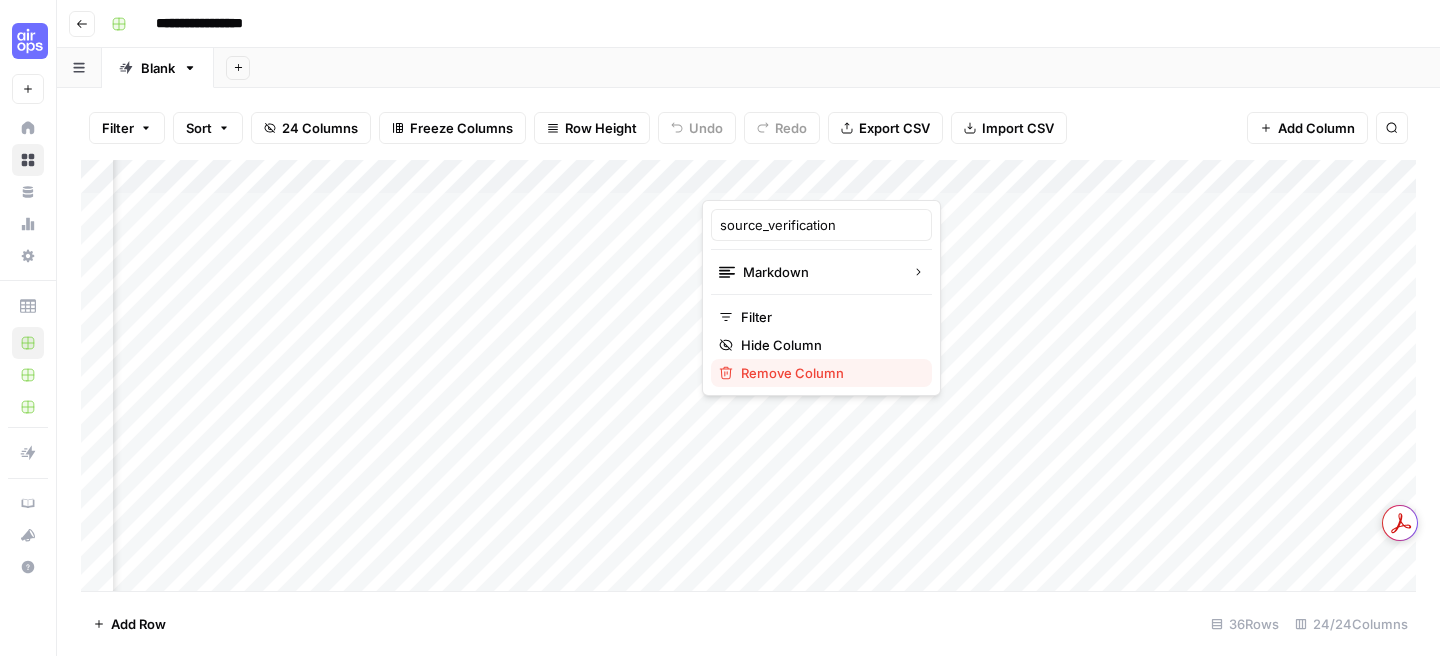 click on "Remove Column" at bounding box center (828, 373) 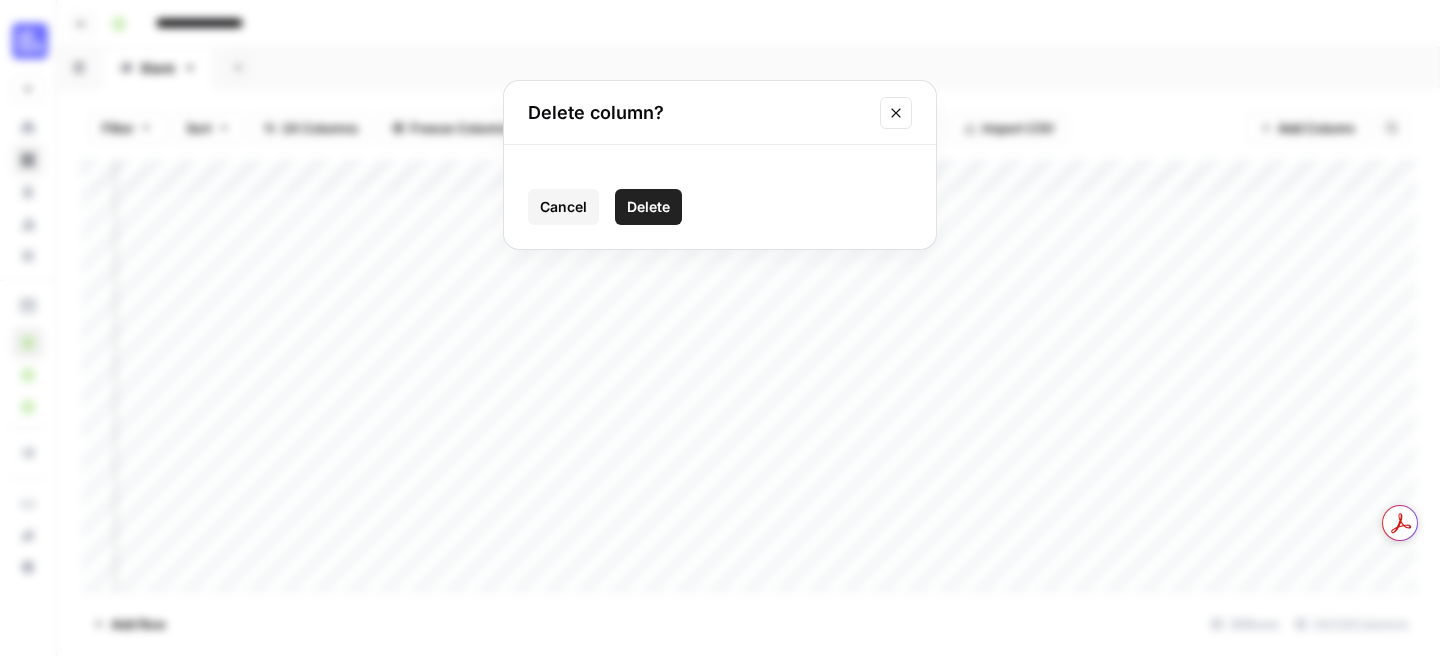 click on "Delete" at bounding box center (648, 207) 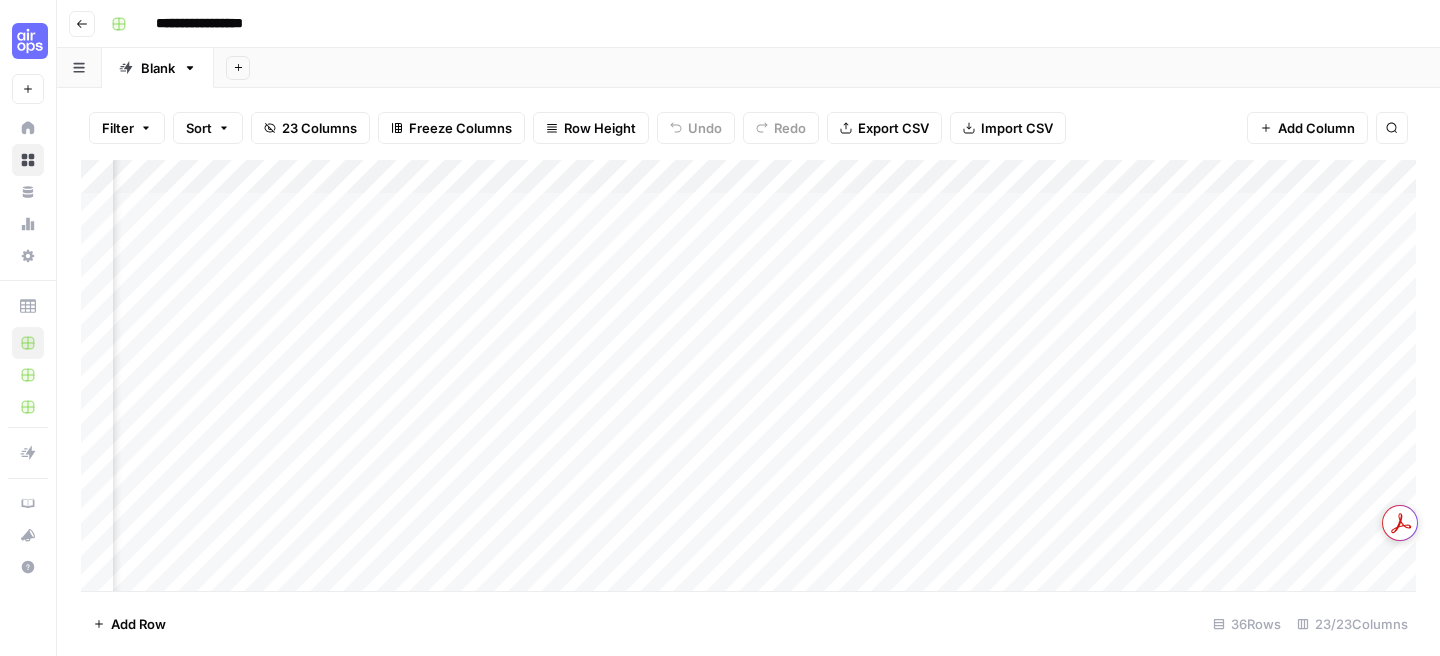 click on "Add Column" at bounding box center (748, 375) 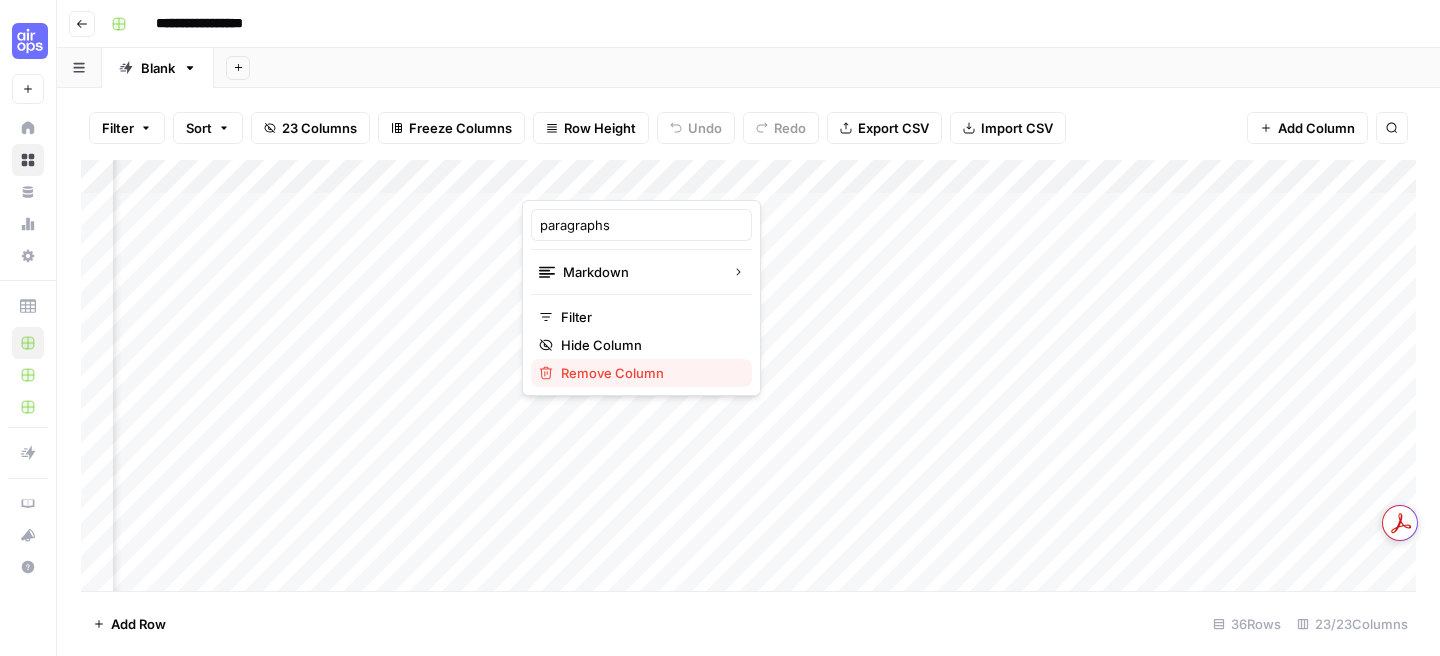 click on "Remove Column" at bounding box center [648, 373] 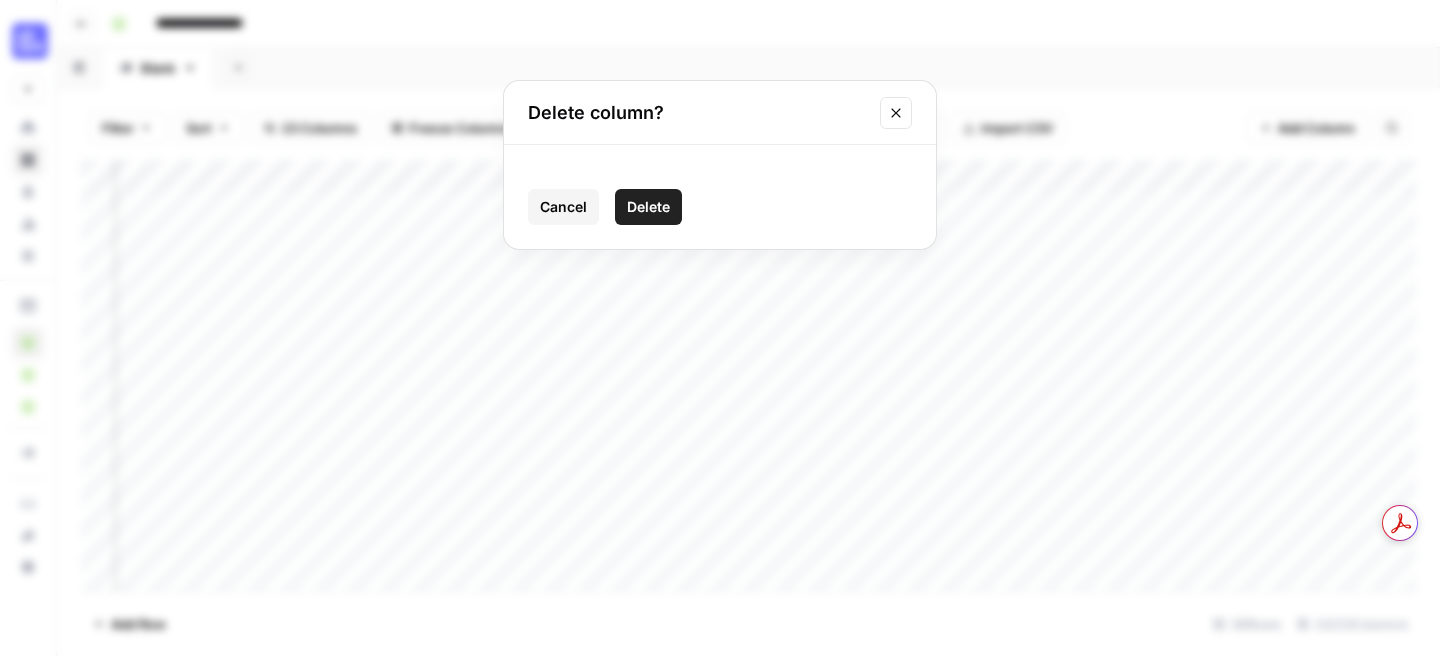 click on "Delete" at bounding box center [648, 207] 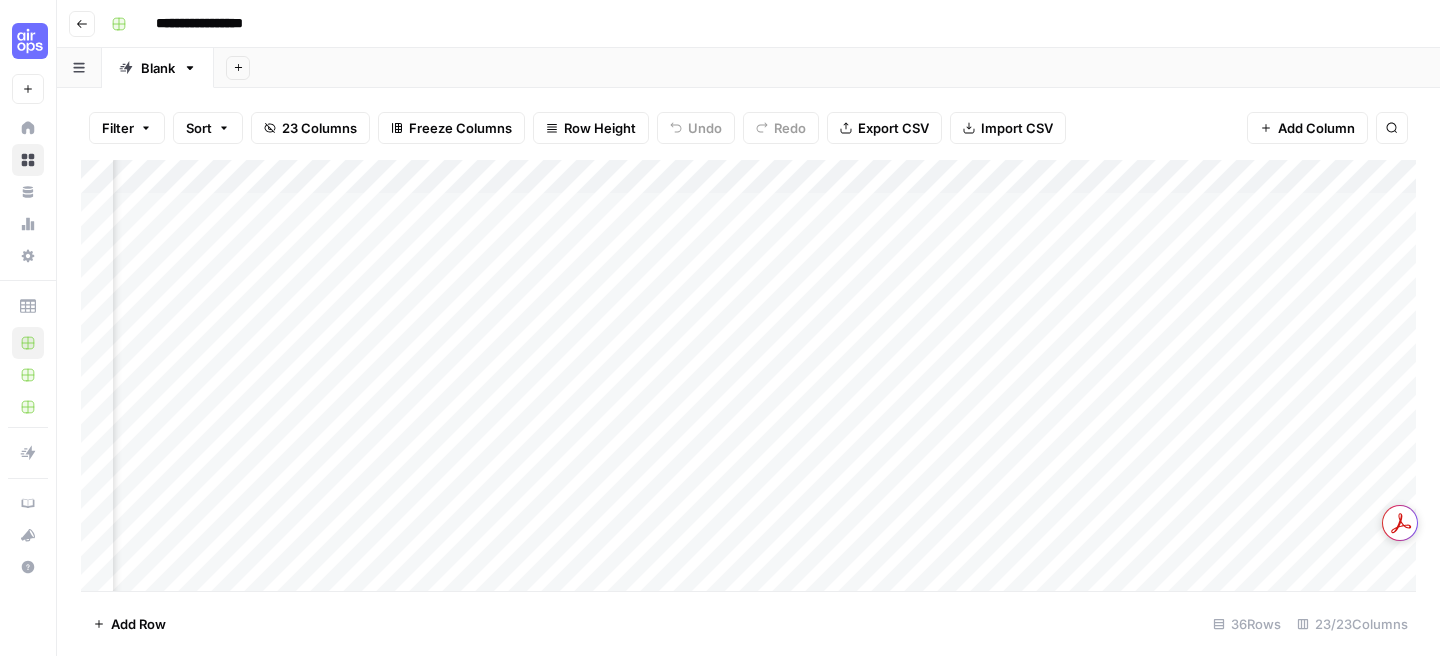 scroll, scrollTop: 0, scrollLeft: 2889, axis: horizontal 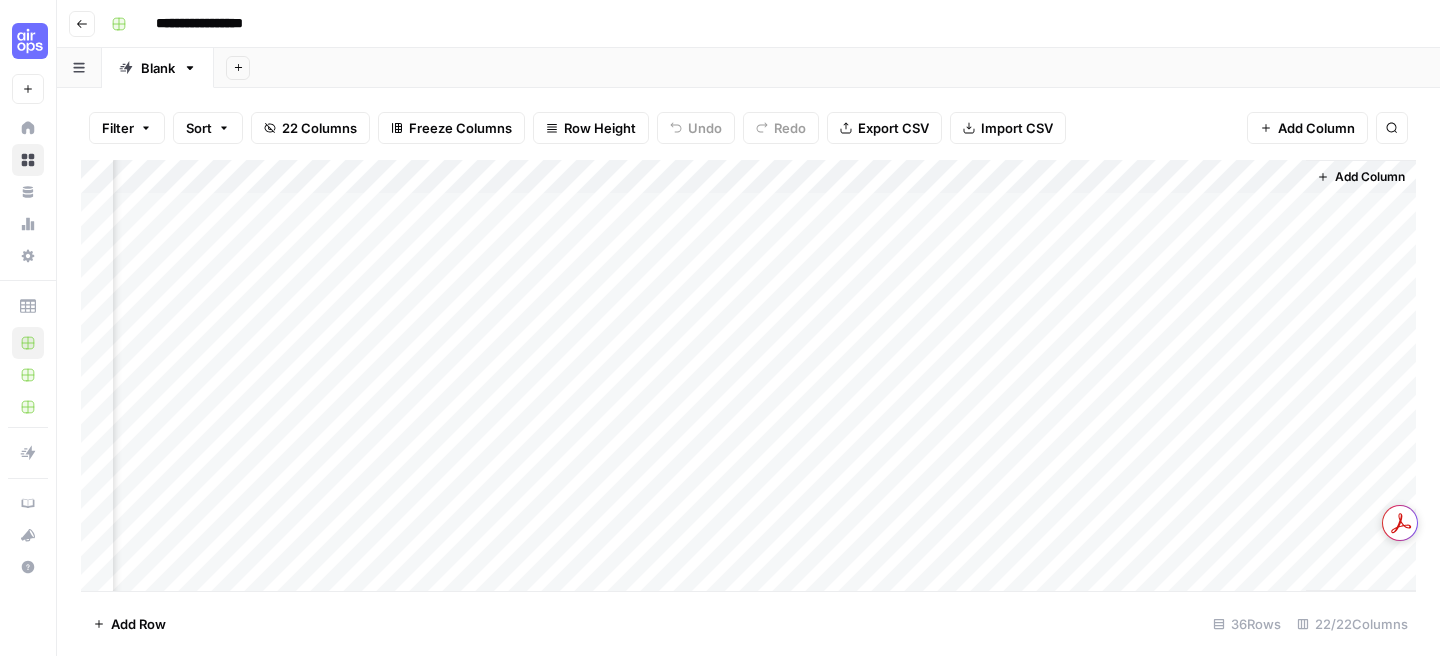 click on "Add Column" at bounding box center (748, 375) 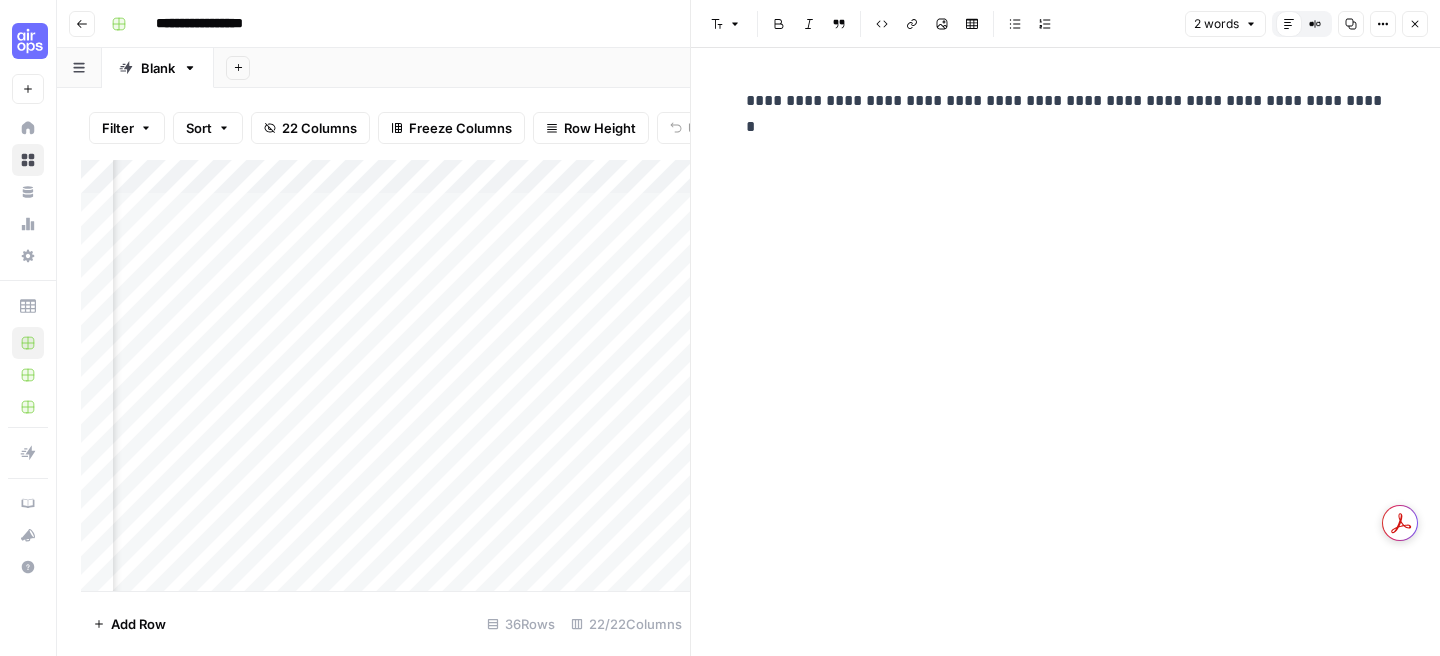 click on "Close" at bounding box center [1415, 24] 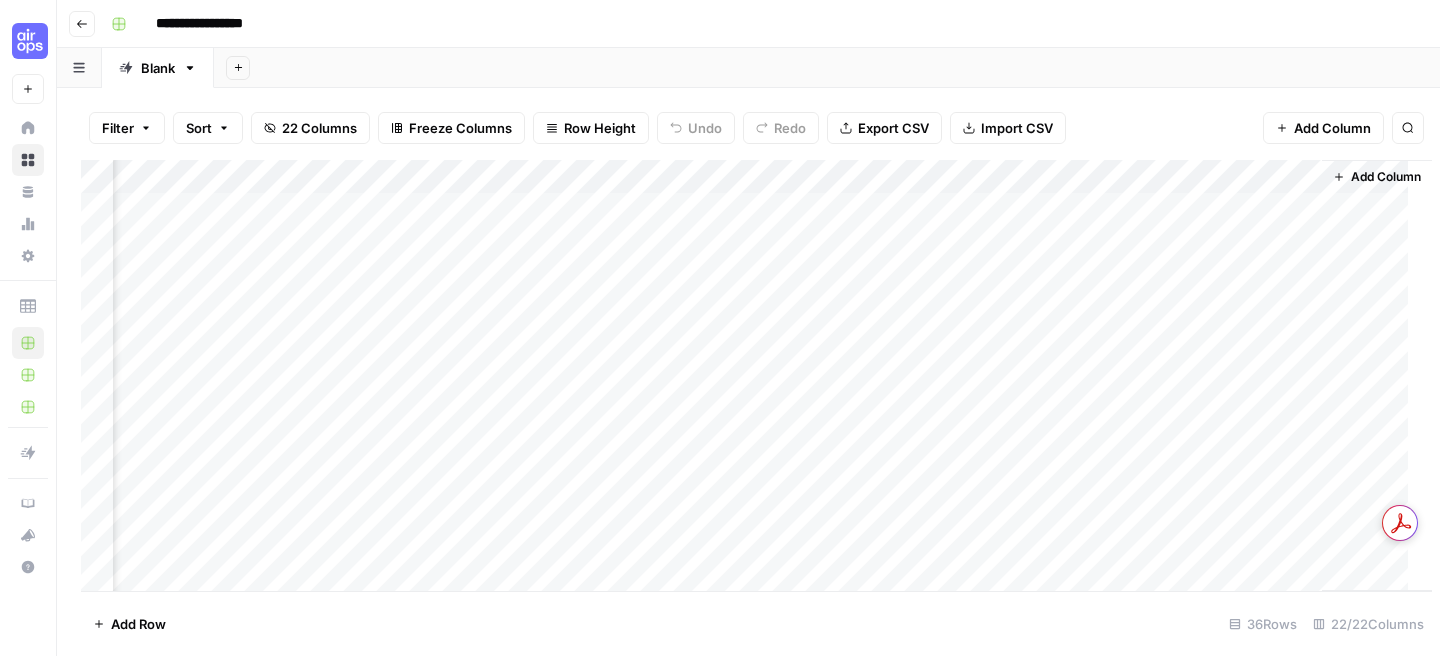 scroll, scrollTop: 0, scrollLeft: 2865, axis: horizontal 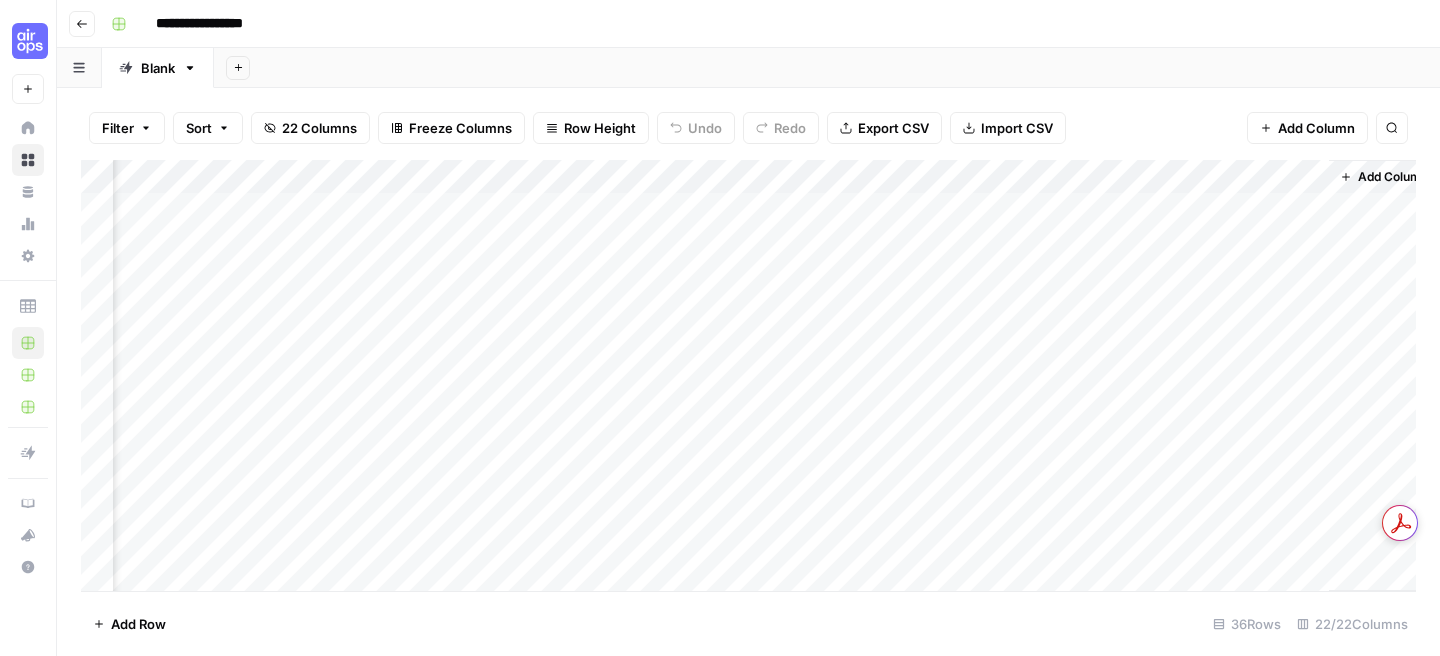 click on "Add Column" at bounding box center (748, 375) 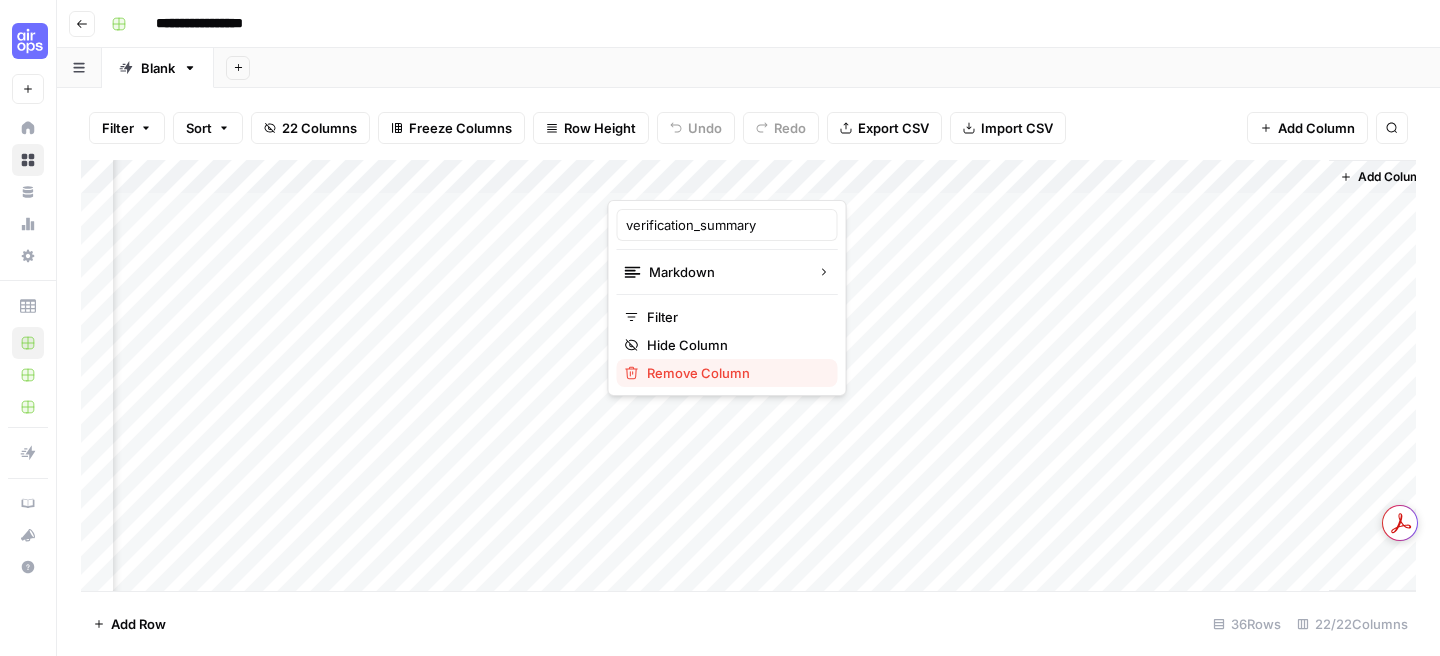 click on "Remove Column" at bounding box center [734, 373] 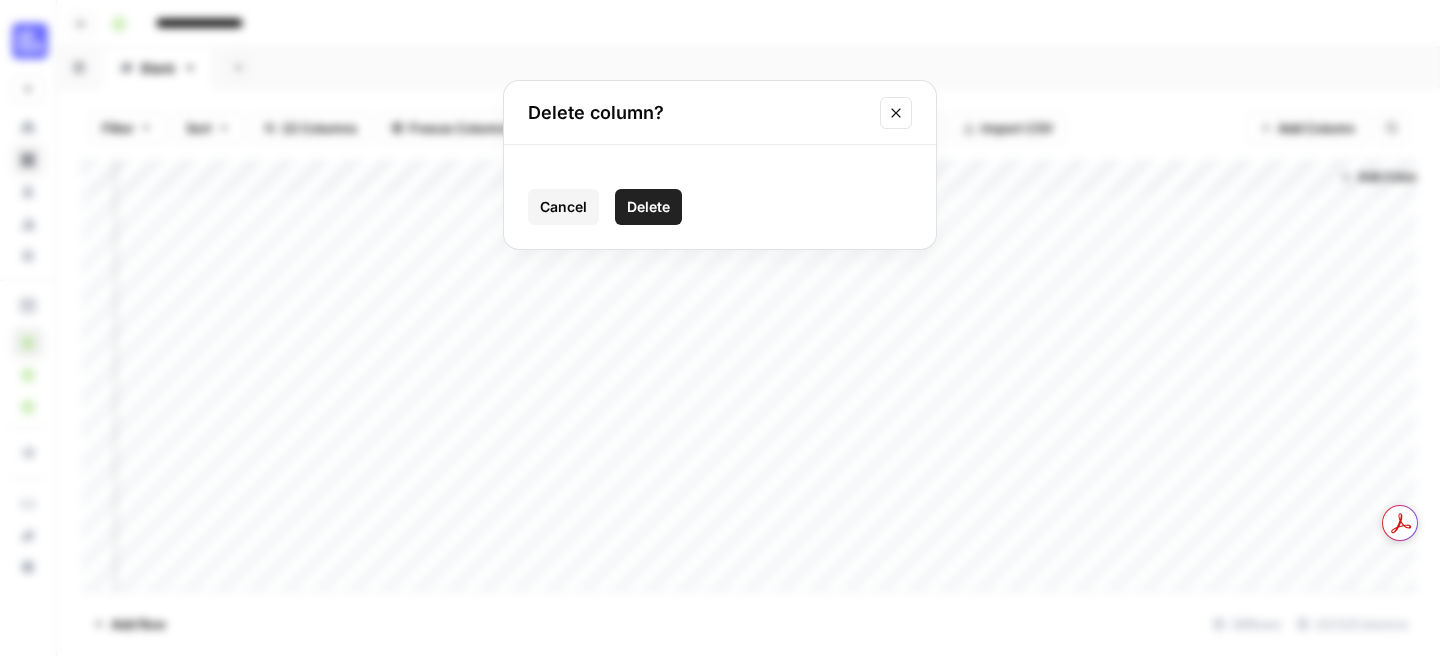 click on "Delete" at bounding box center (648, 207) 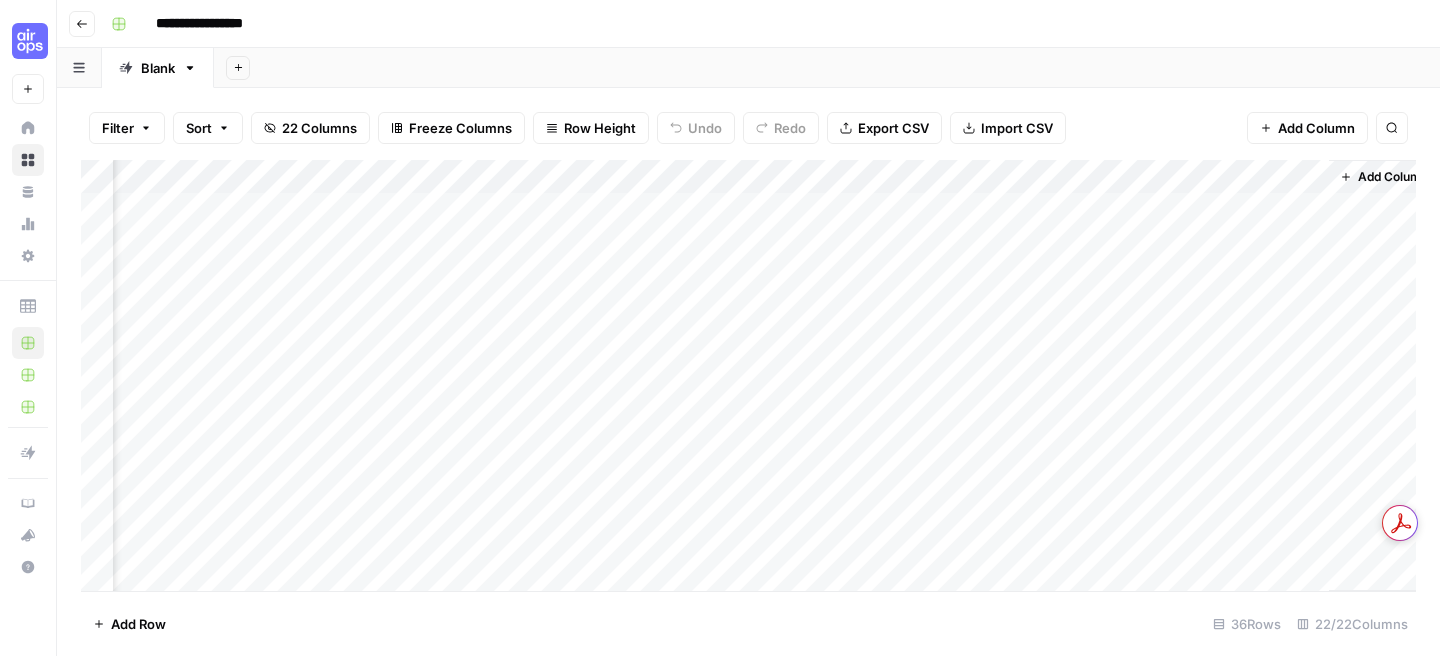 scroll, scrollTop: 0, scrollLeft: 2709, axis: horizontal 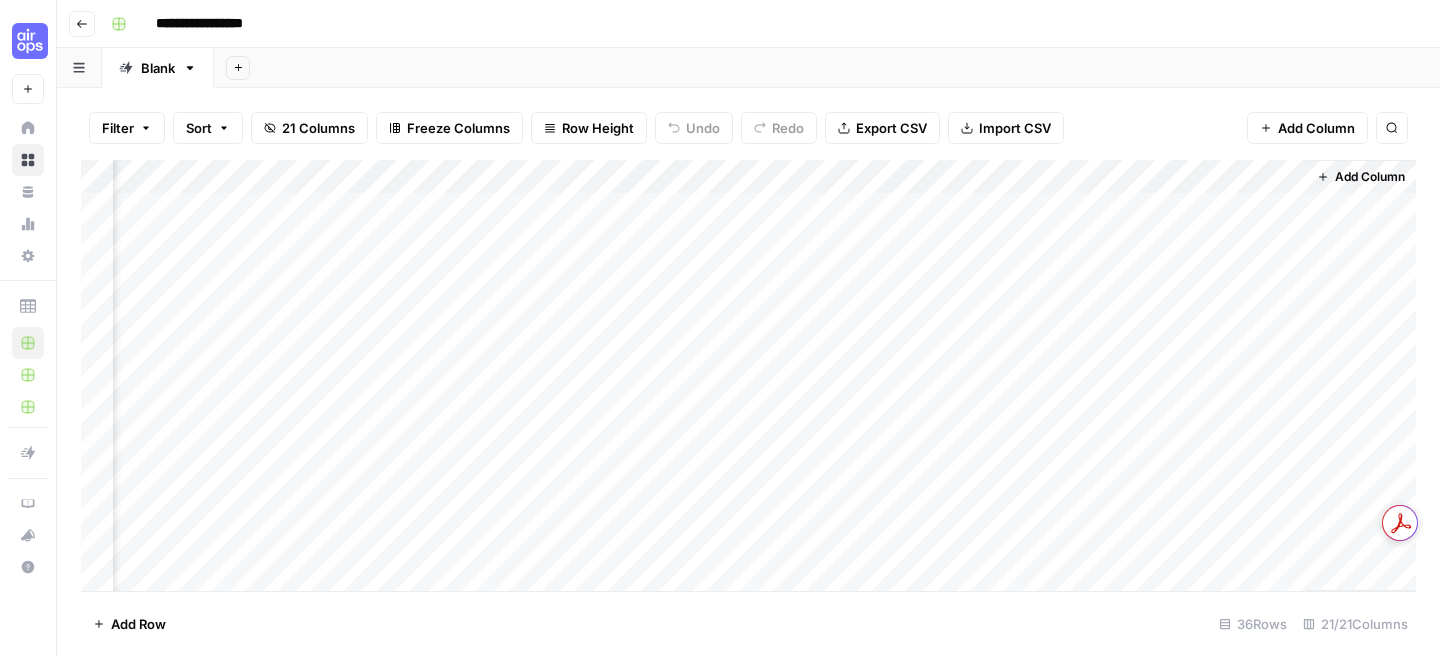 click on "Add Column" at bounding box center [748, 375] 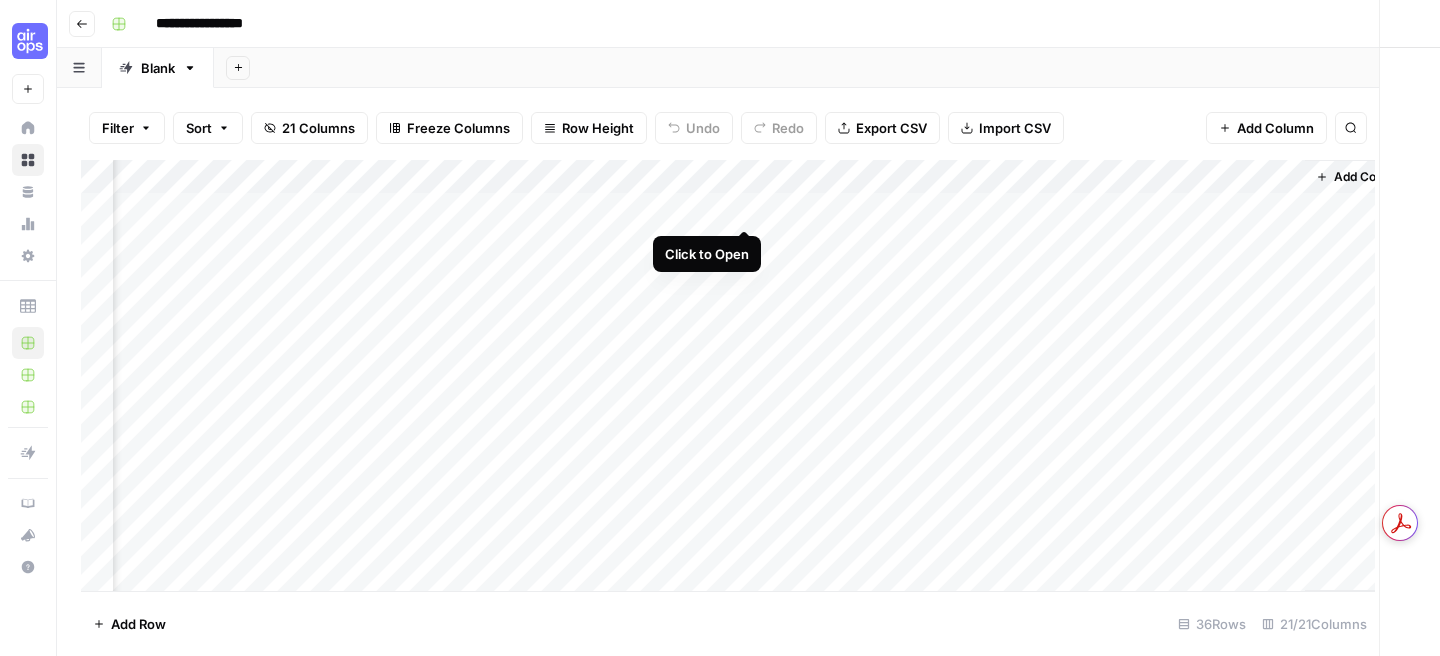 scroll, scrollTop: 0, scrollLeft: 2696, axis: horizontal 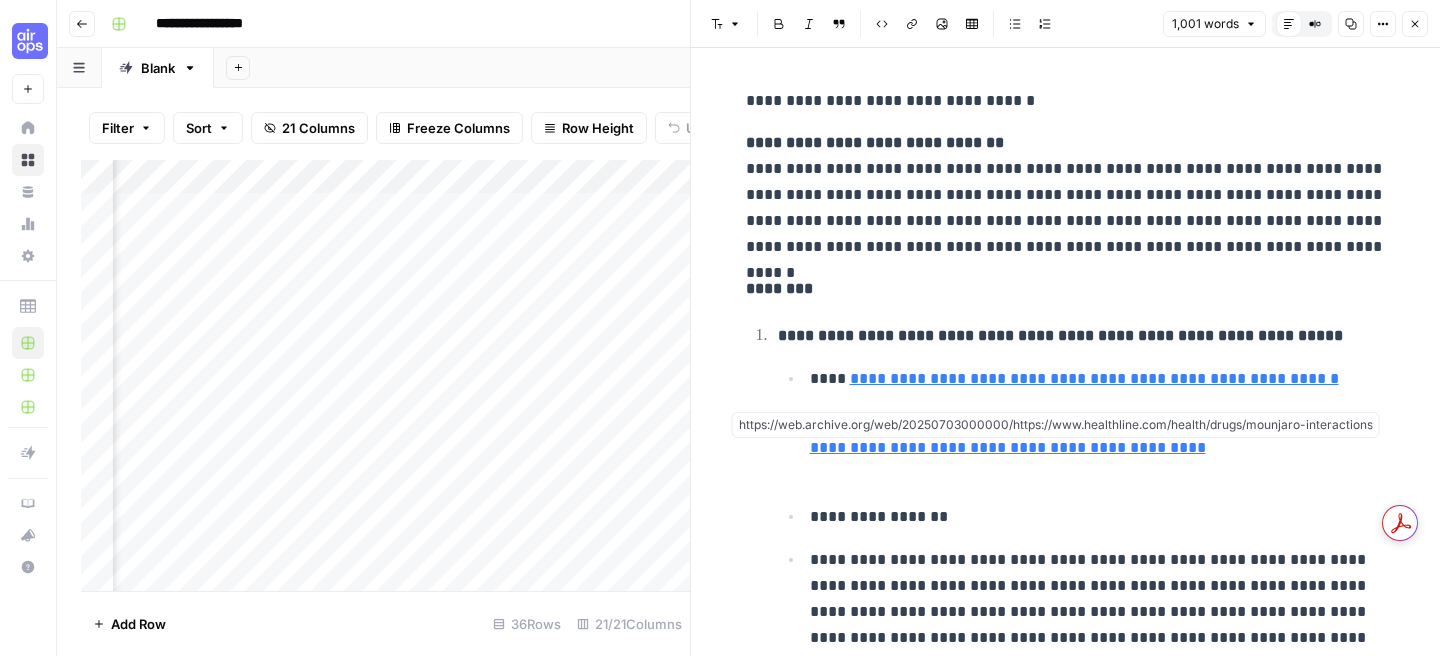click on "**********" at bounding box center [1085, 434] 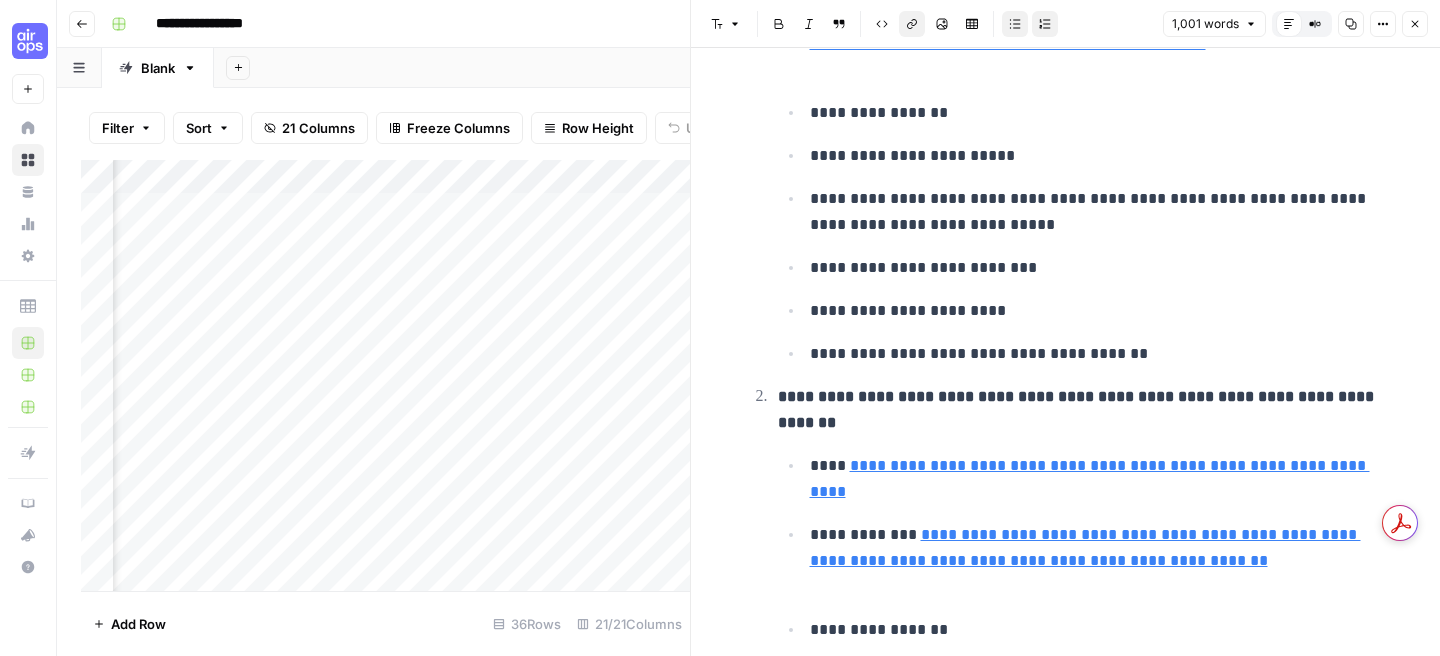 scroll, scrollTop: 3003, scrollLeft: 0, axis: vertical 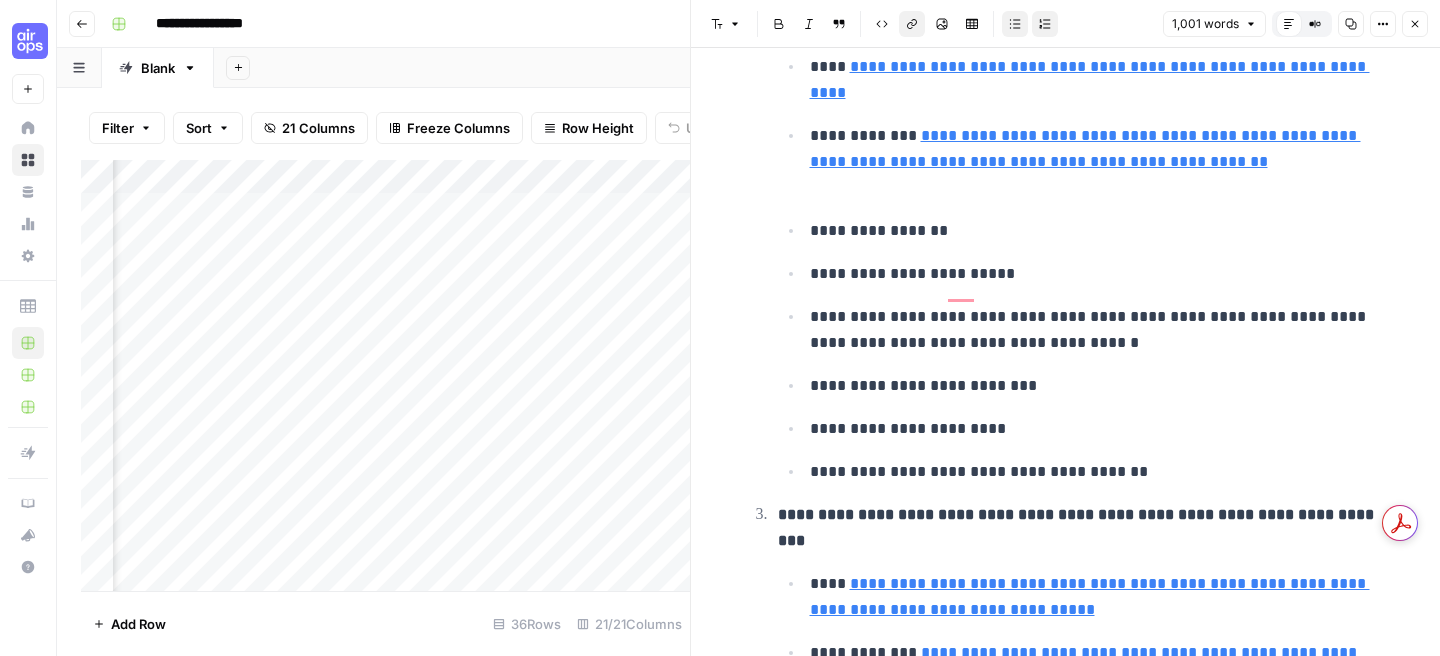 click on "Close" at bounding box center [1415, 24] 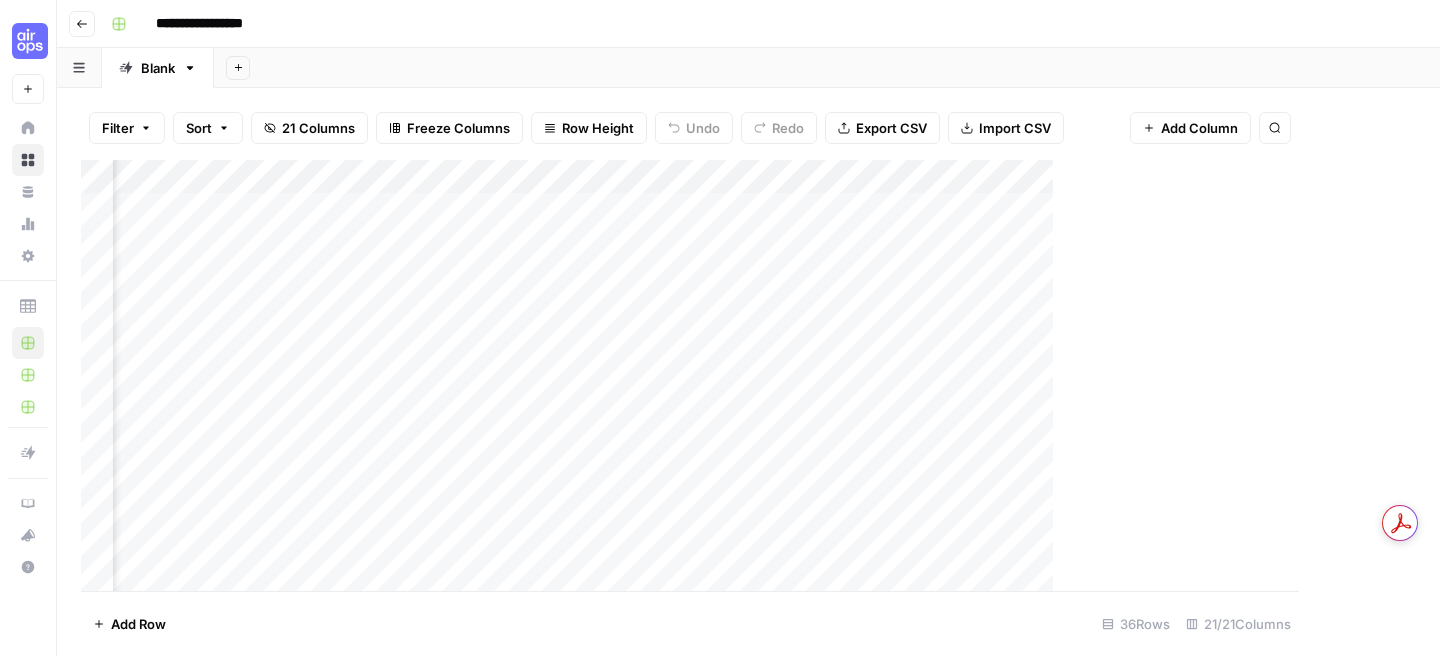 scroll, scrollTop: 0, scrollLeft: 2685, axis: horizontal 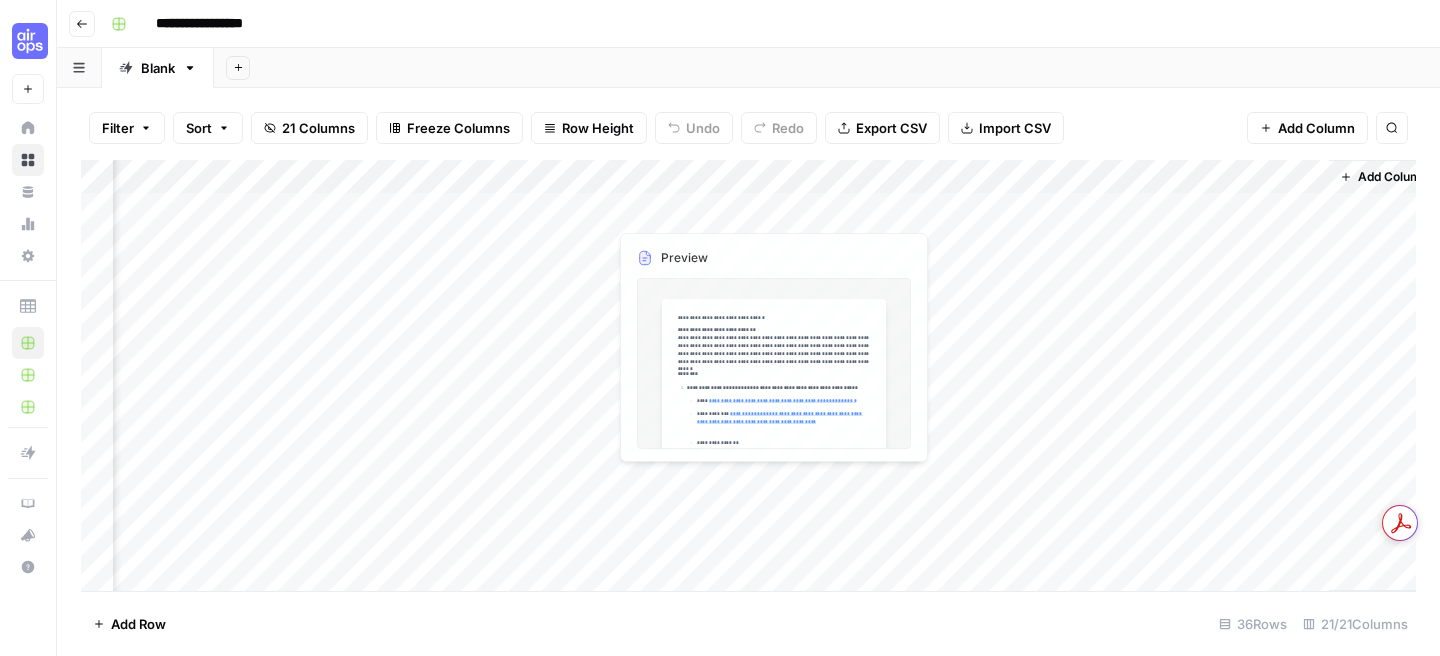 click on "Add Column" at bounding box center (748, 375) 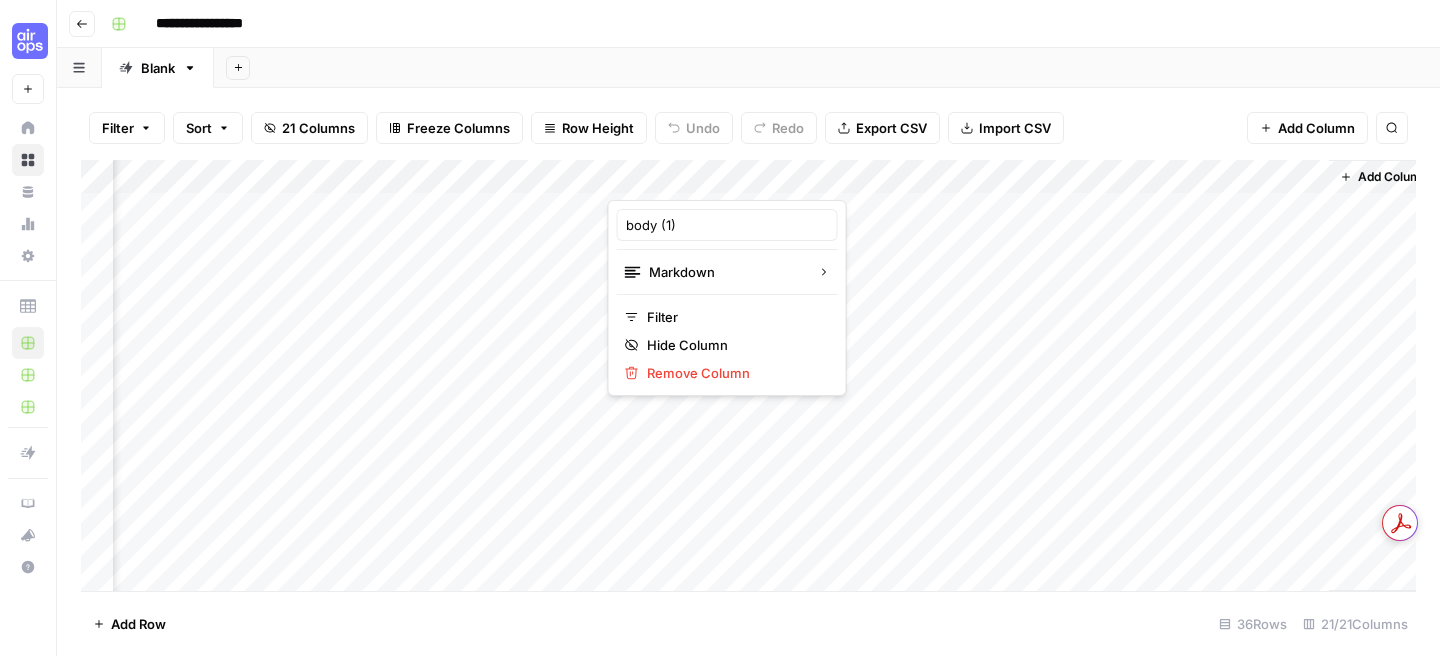 click on "body (1)
Markdown Filter Hide Column Remove Column" at bounding box center (727, 298) 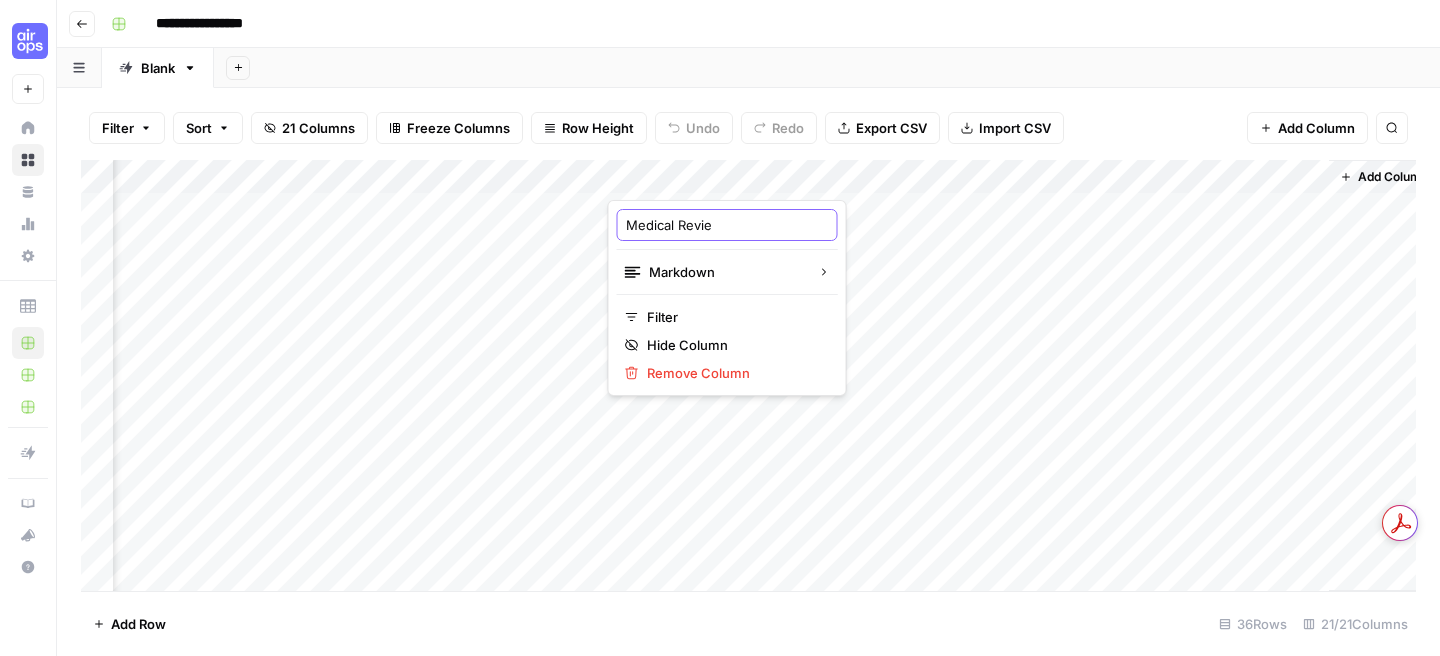 type on "Medical Review" 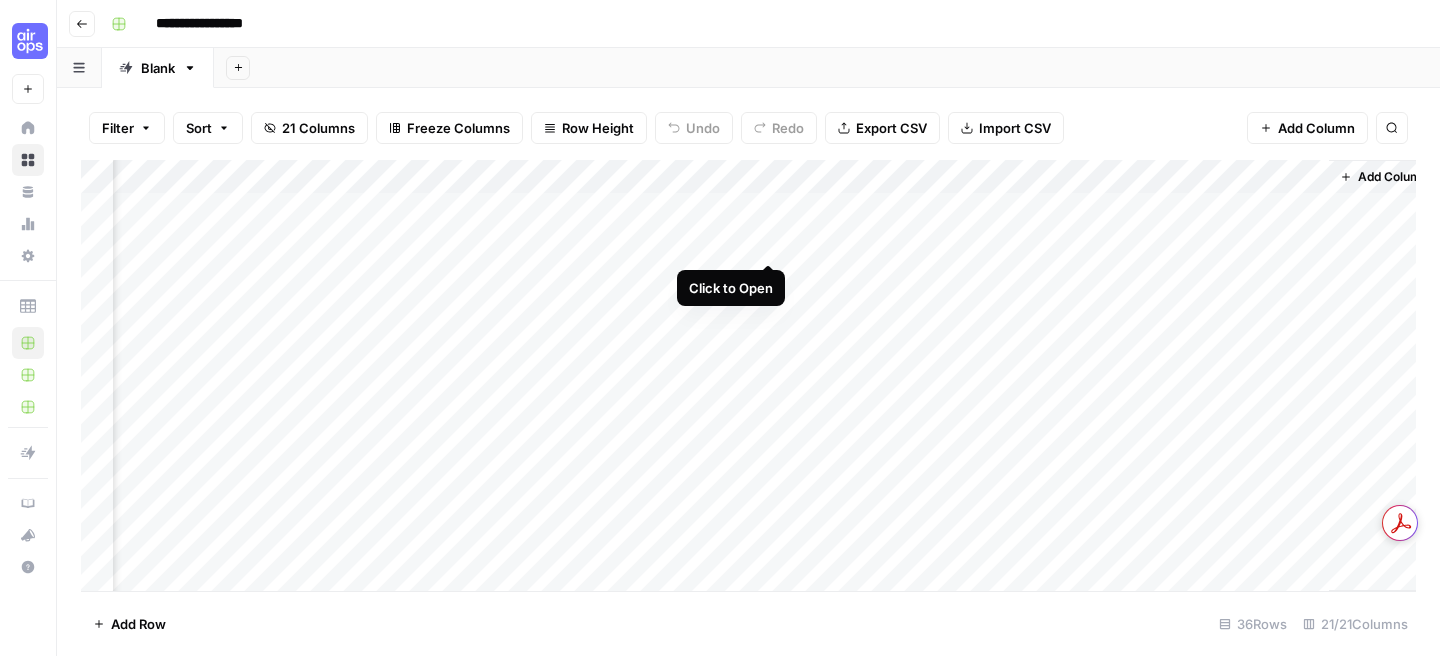 click on "Add Column" at bounding box center [748, 375] 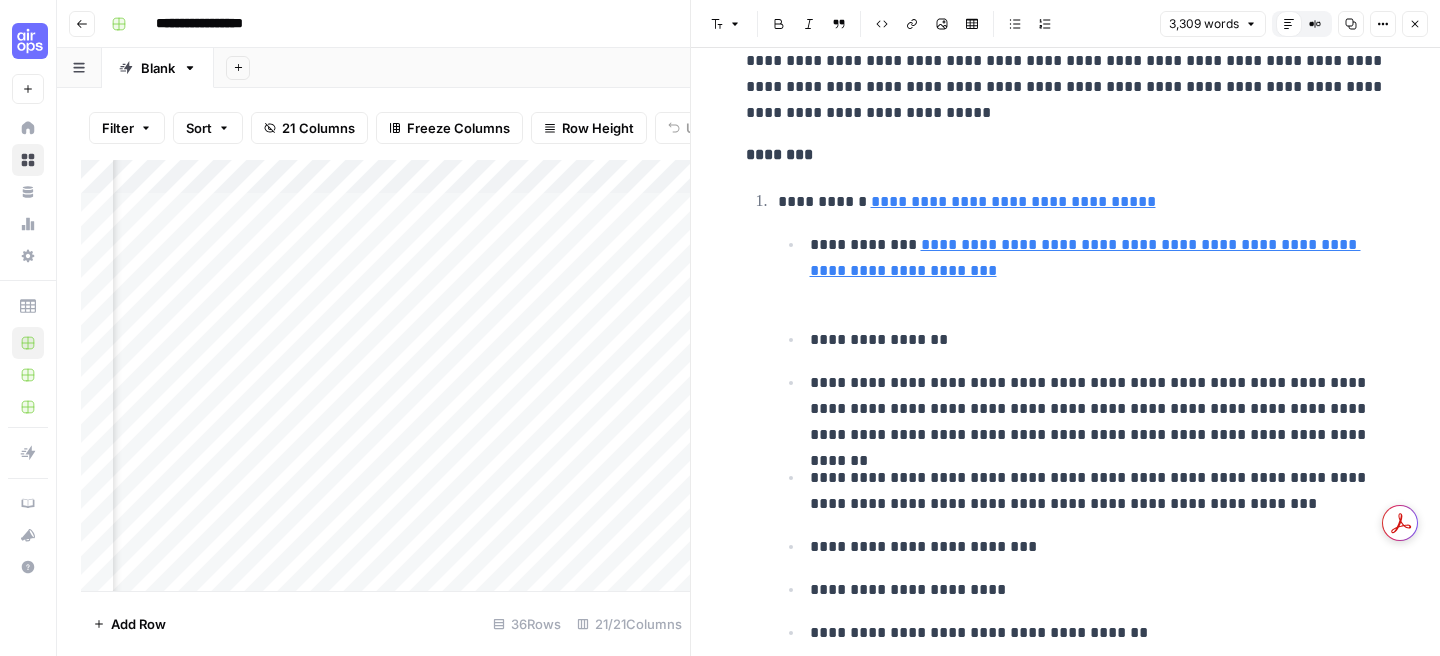 scroll, scrollTop: 147, scrollLeft: 0, axis: vertical 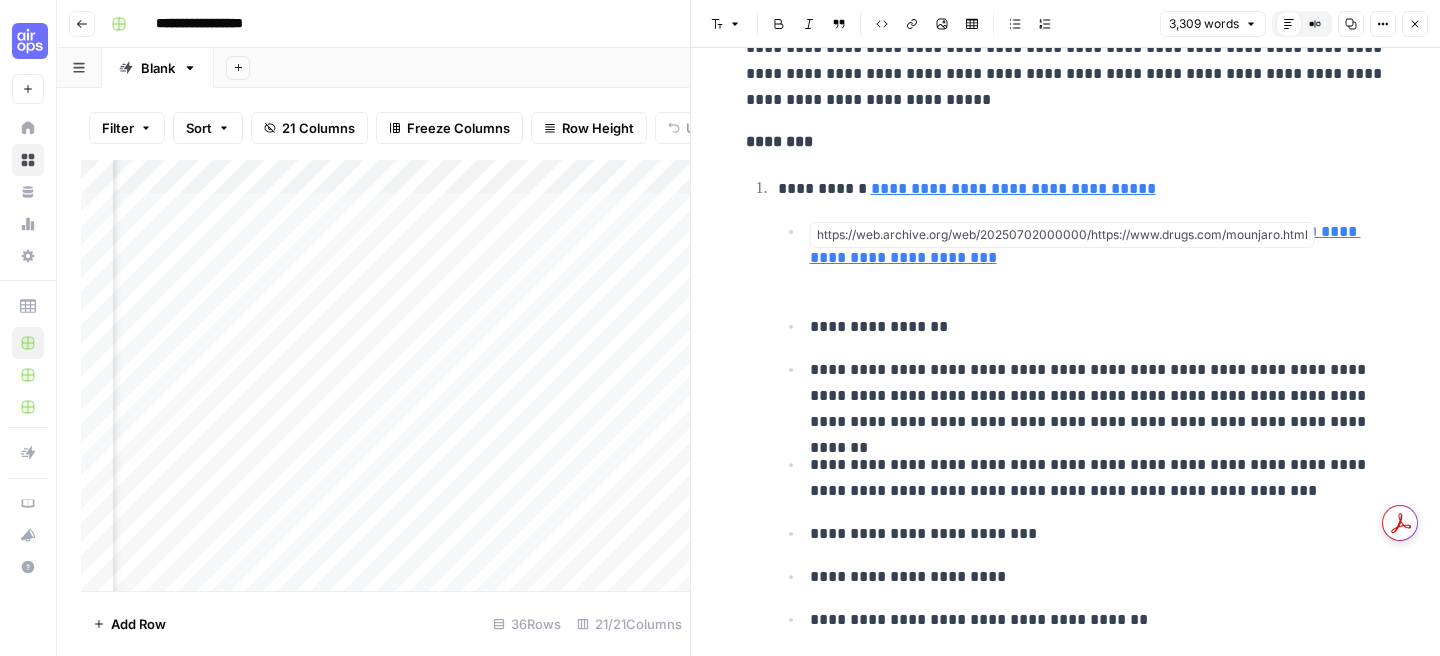 click on "**********" at bounding box center [1085, 244] 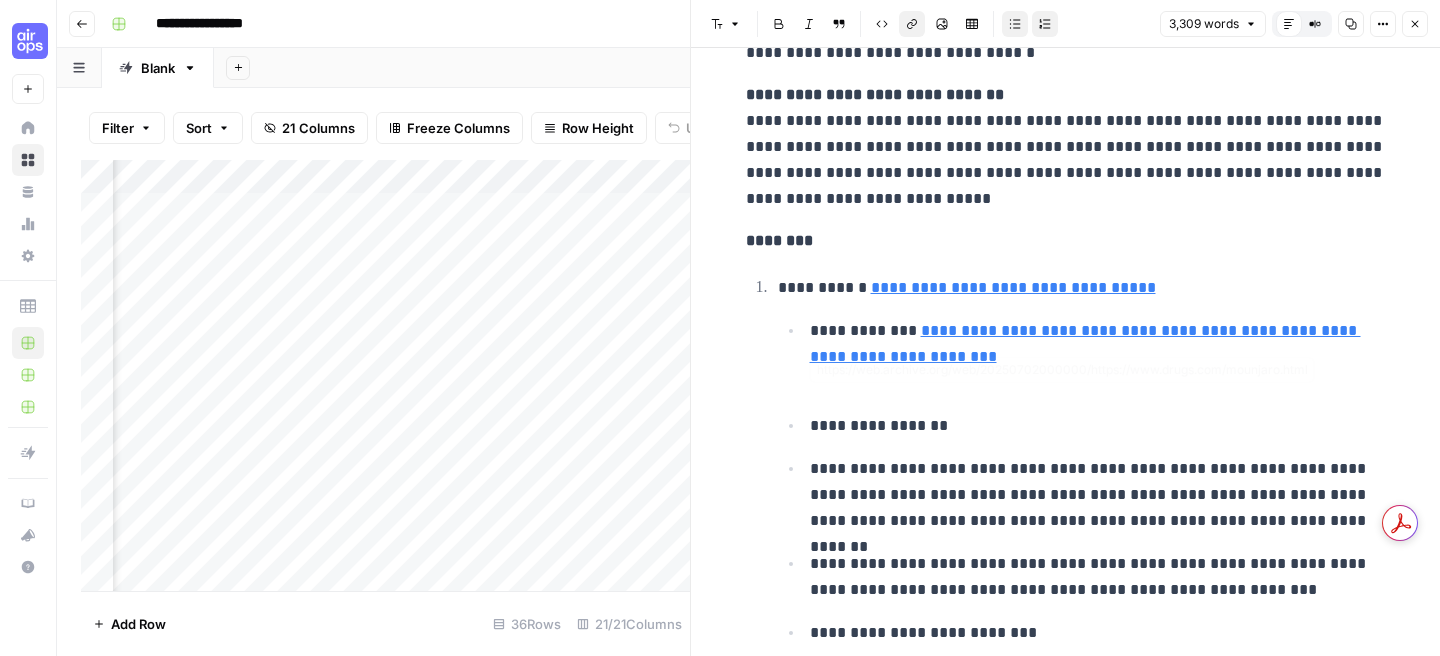 scroll, scrollTop: 0, scrollLeft: 0, axis: both 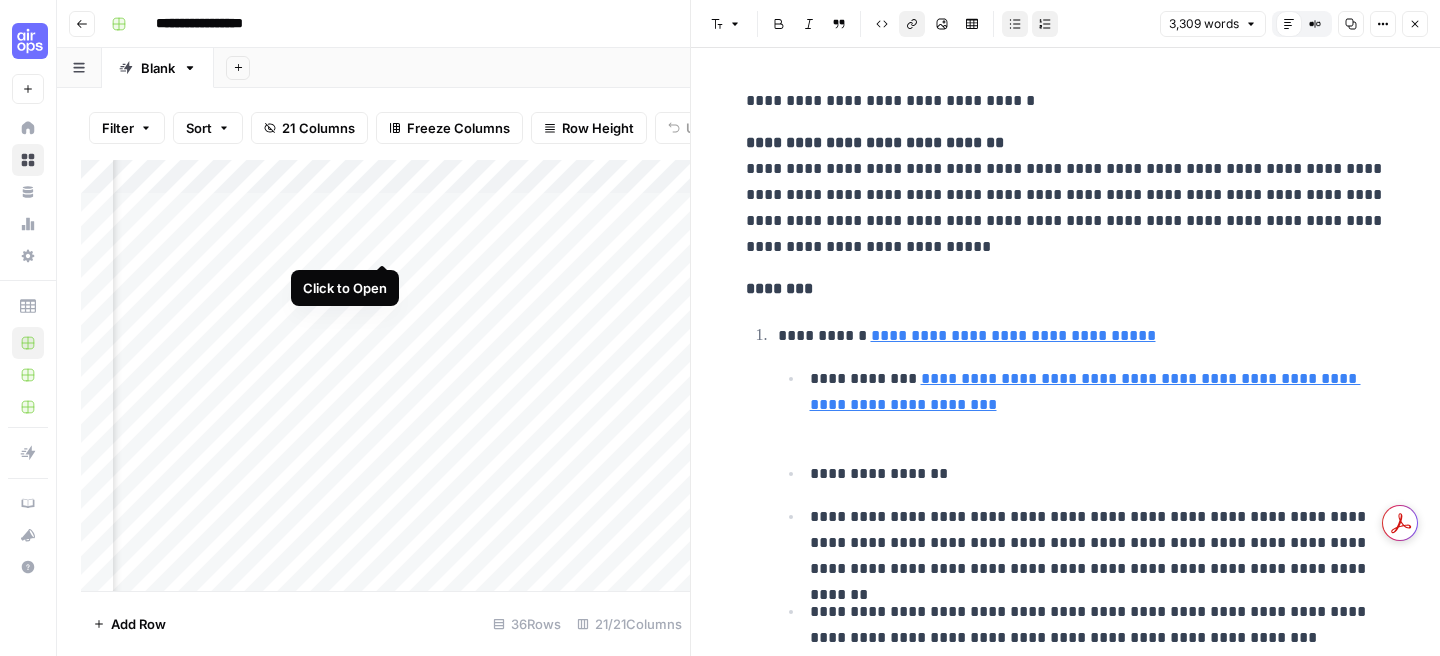 click on "Add Column" at bounding box center (385, 375) 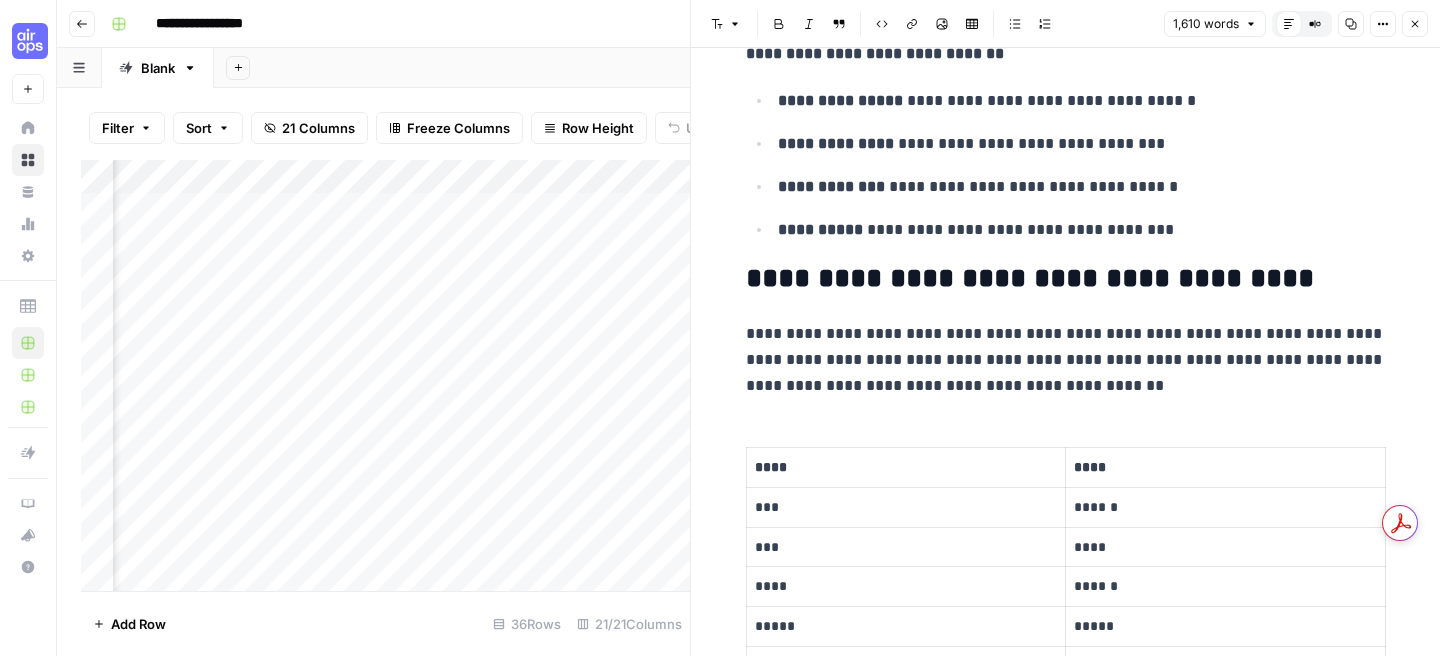 scroll, scrollTop: 1597, scrollLeft: 0, axis: vertical 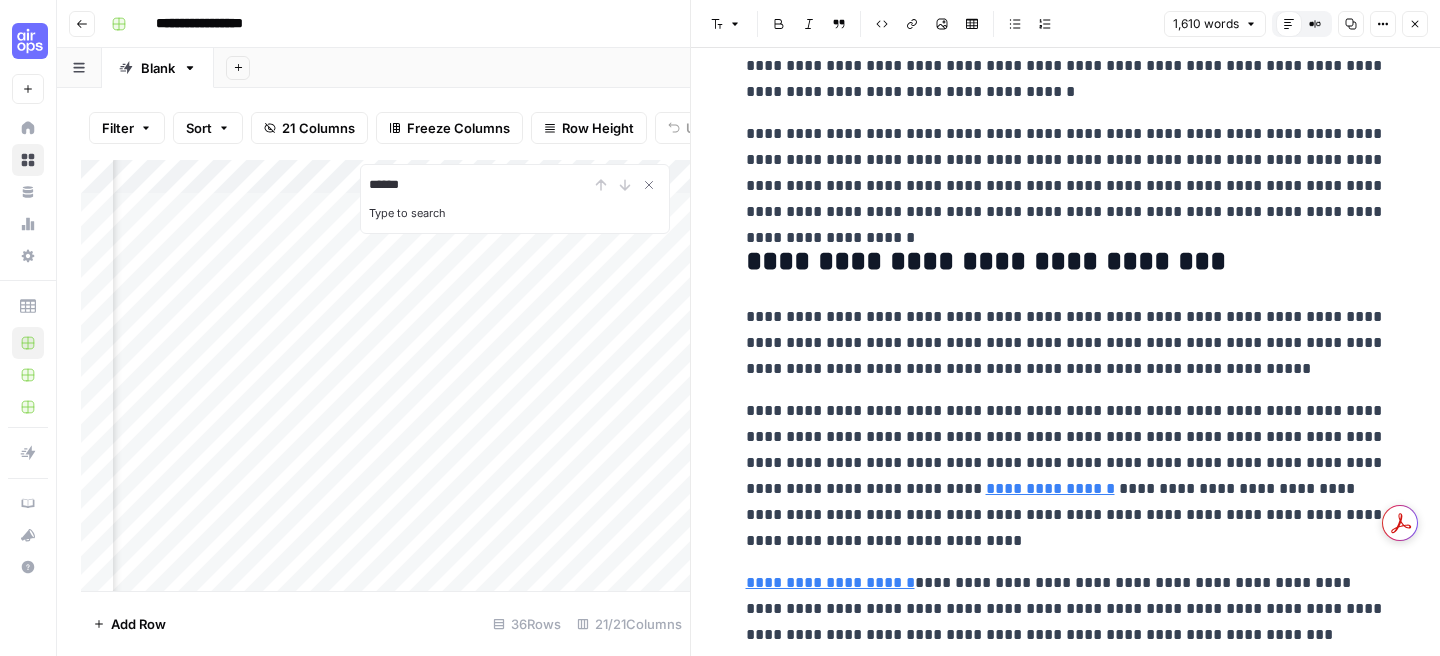 type on "******" 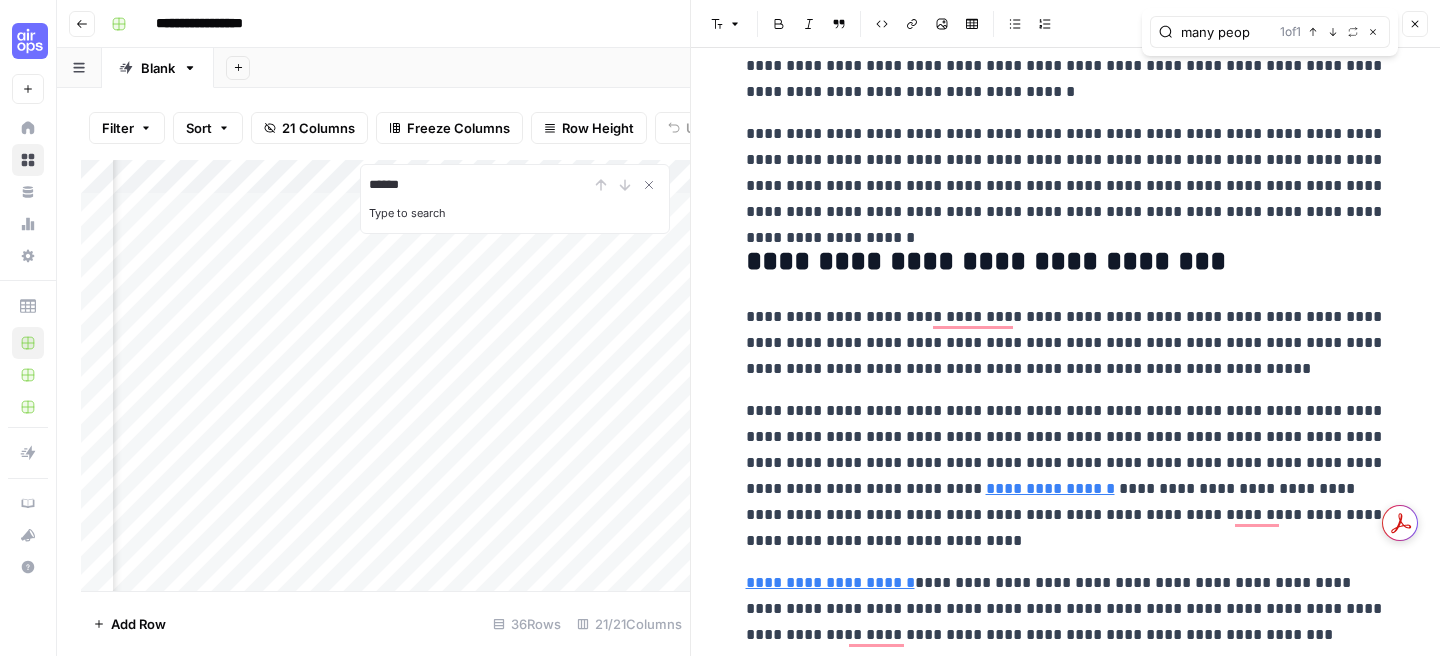 type on "many peop" 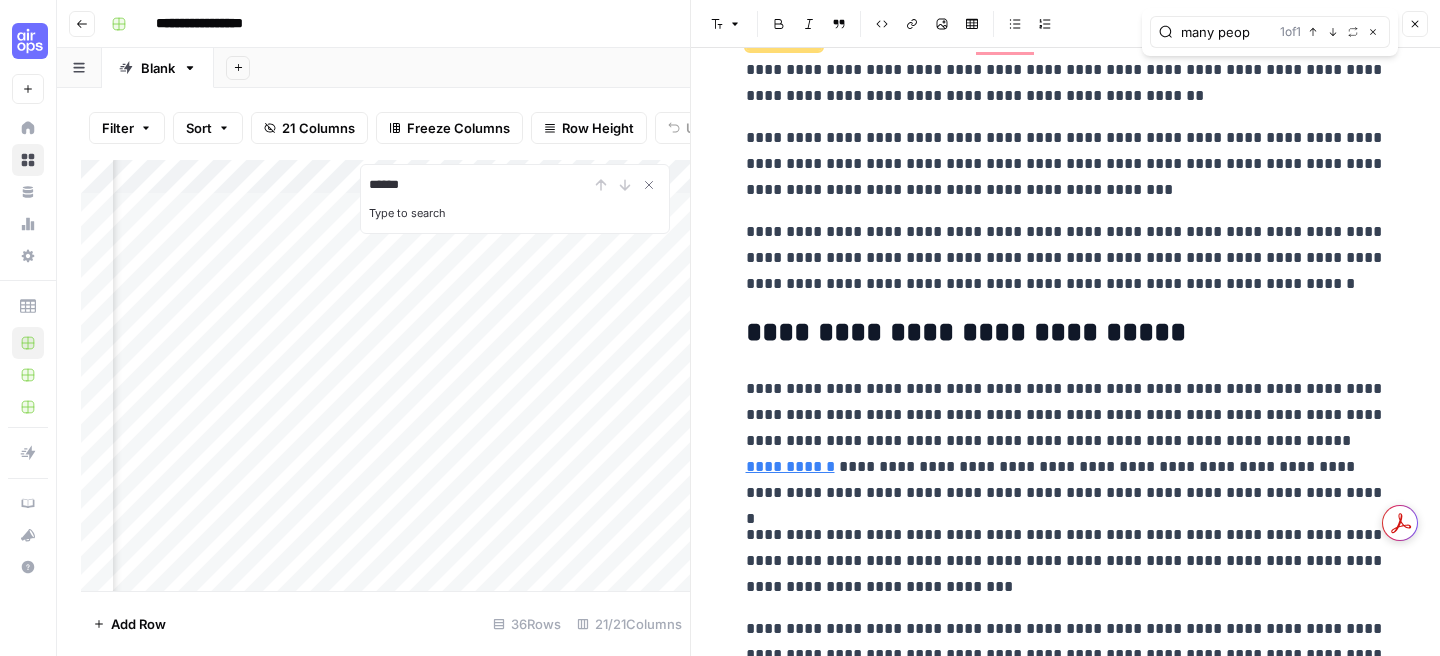 scroll, scrollTop: 147, scrollLeft: 0, axis: vertical 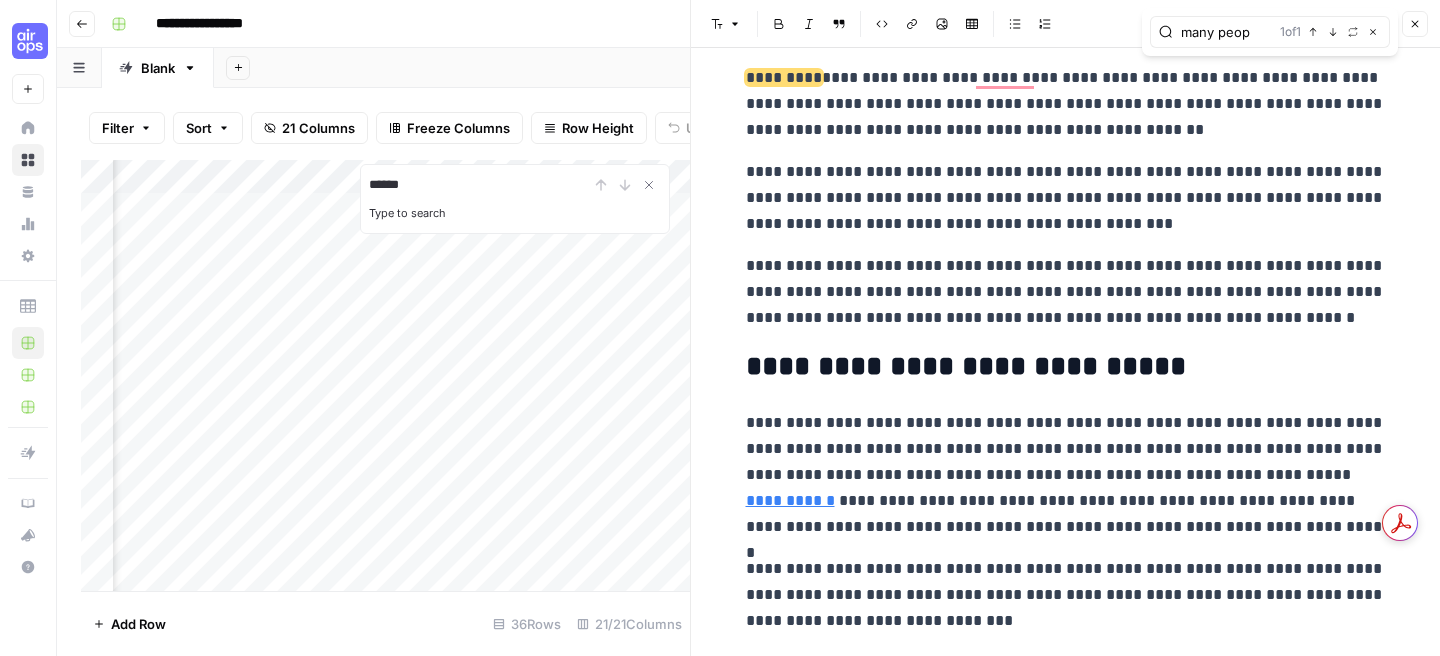 click 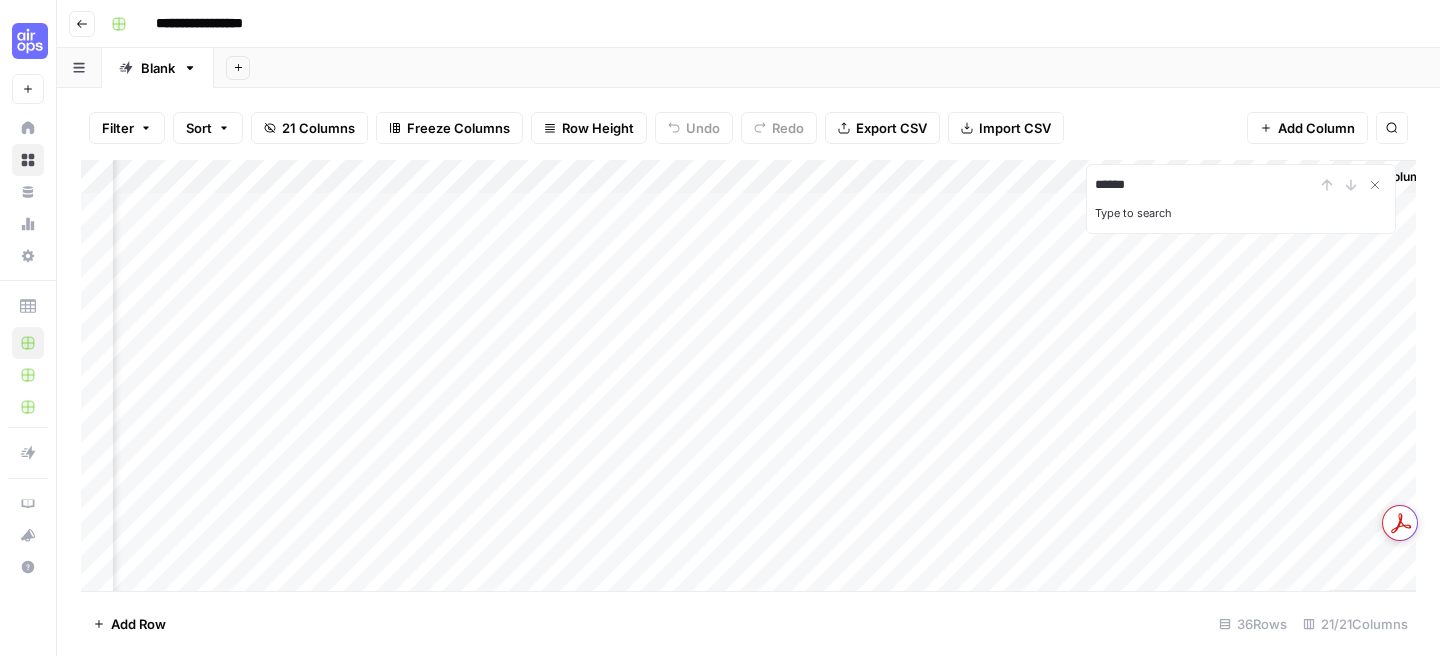 click on "Add Column" at bounding box center [748, 375] 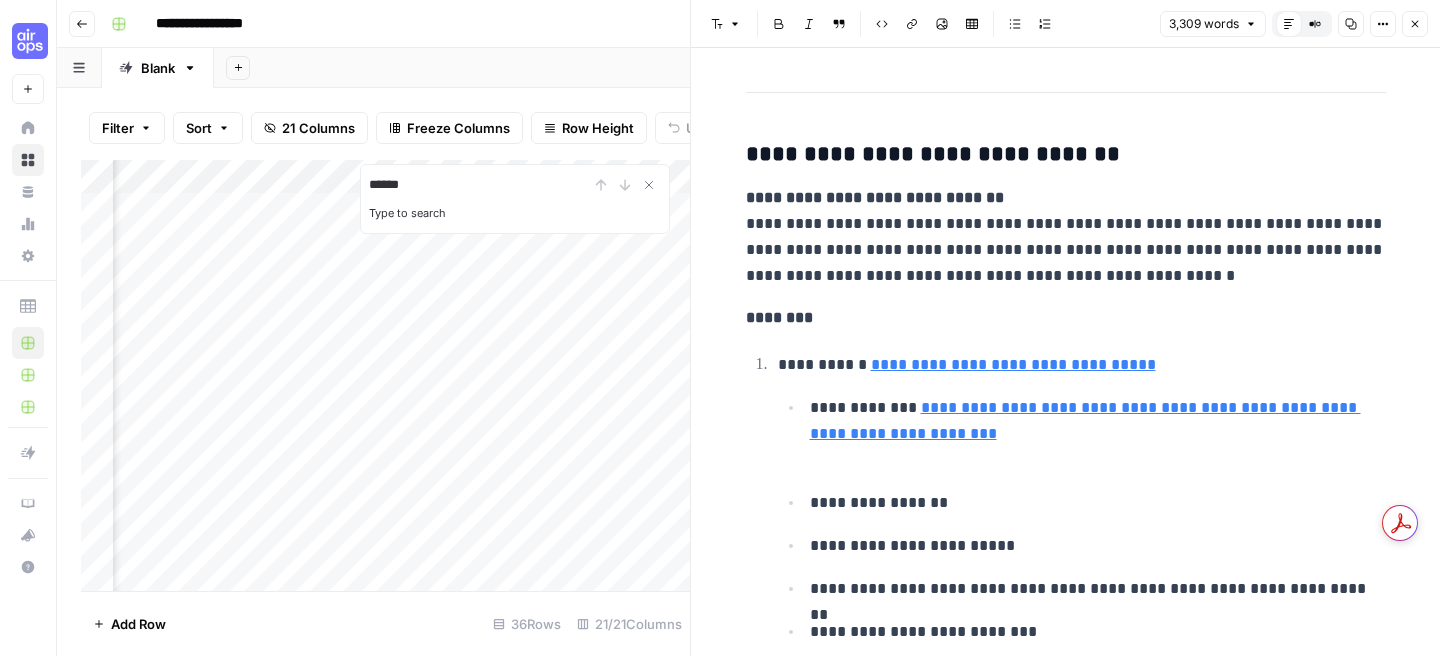 scroll, scrollTop: 1898, scrollLeft: 0, axis: vertical 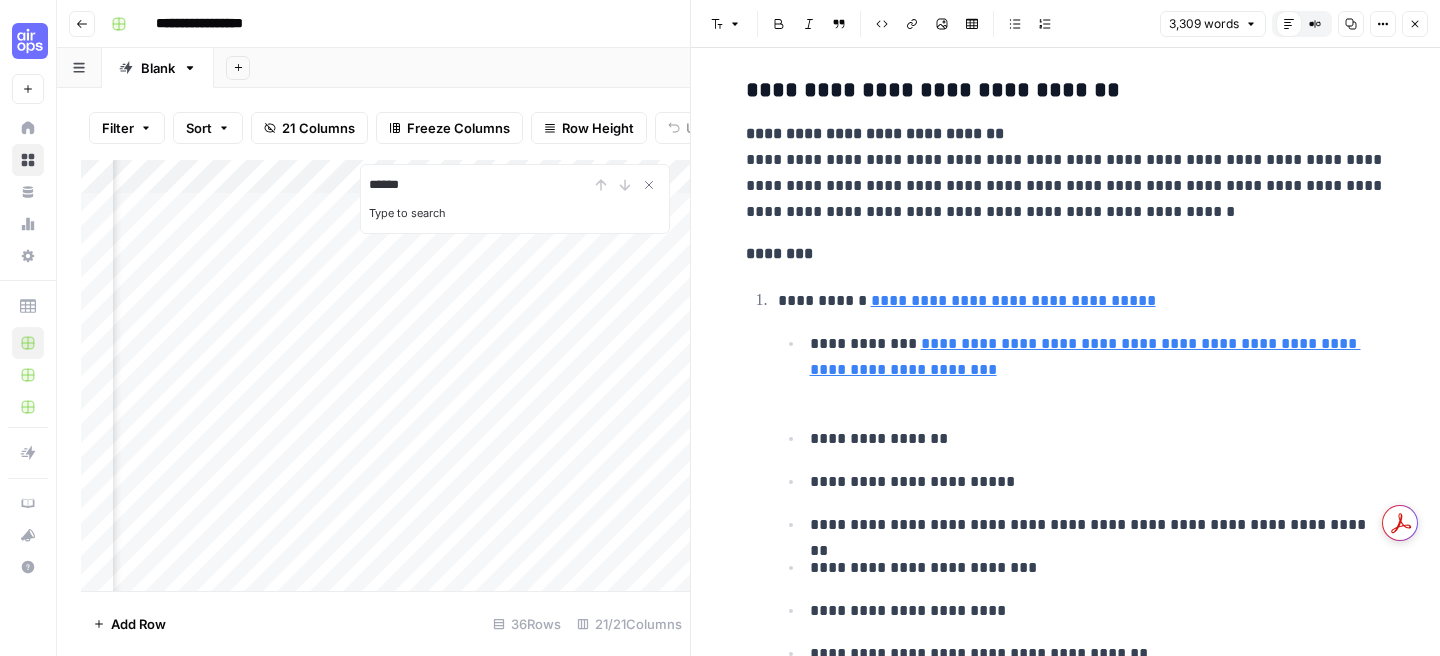 click on "Close" at bounding box center [1415, 24] 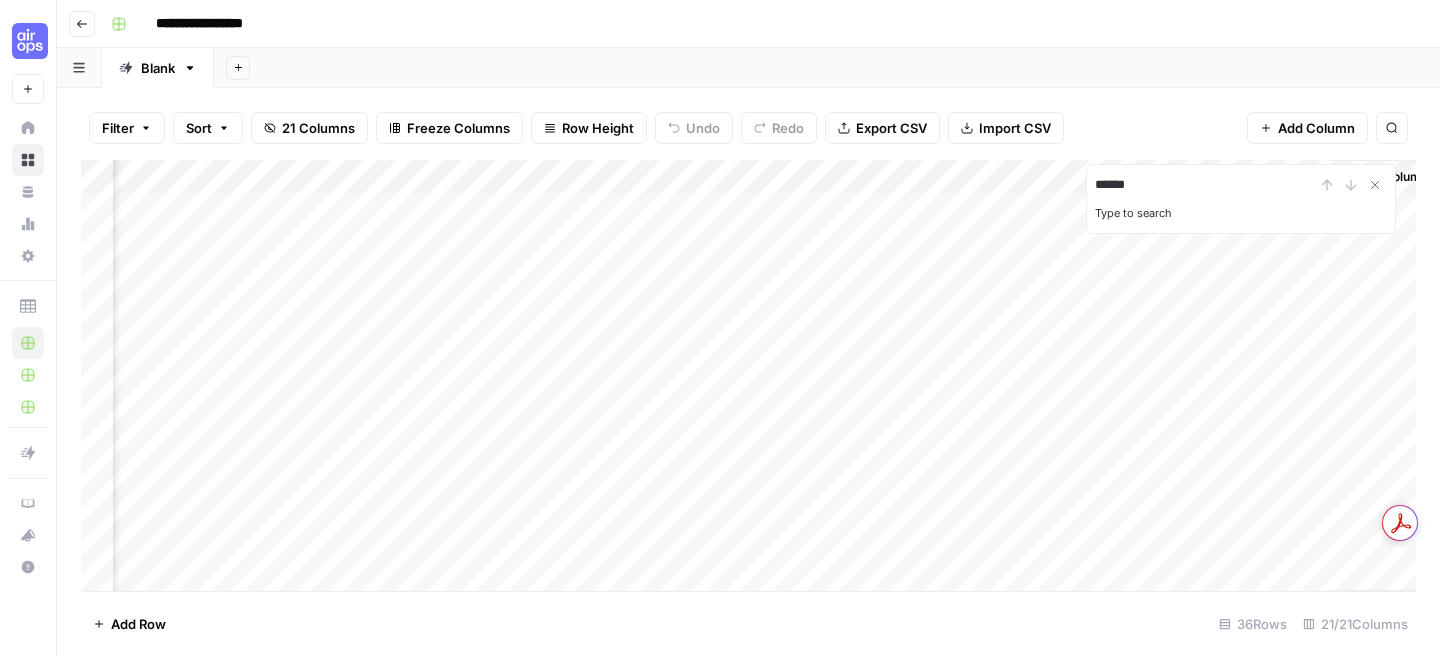 click on "Add Column" at bounding box center (748, 375) 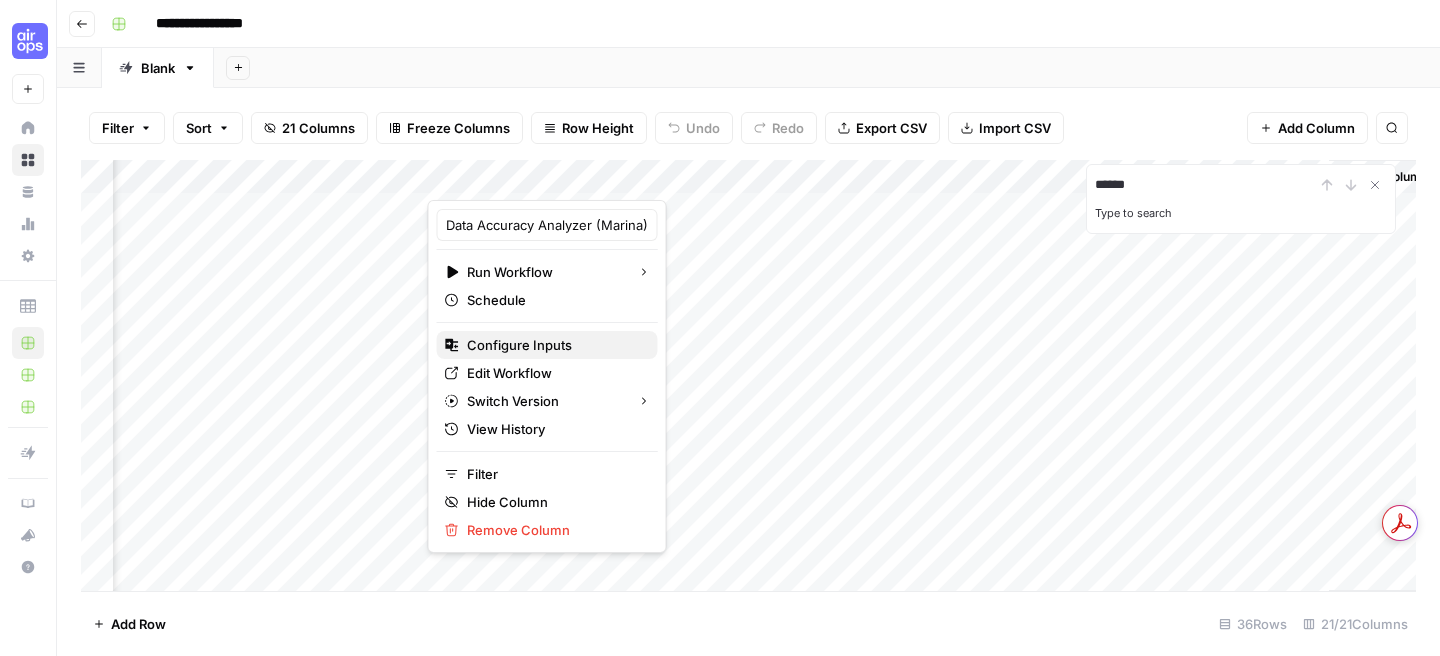 click on "Configure Inputs" at bounding box center [554, 345] 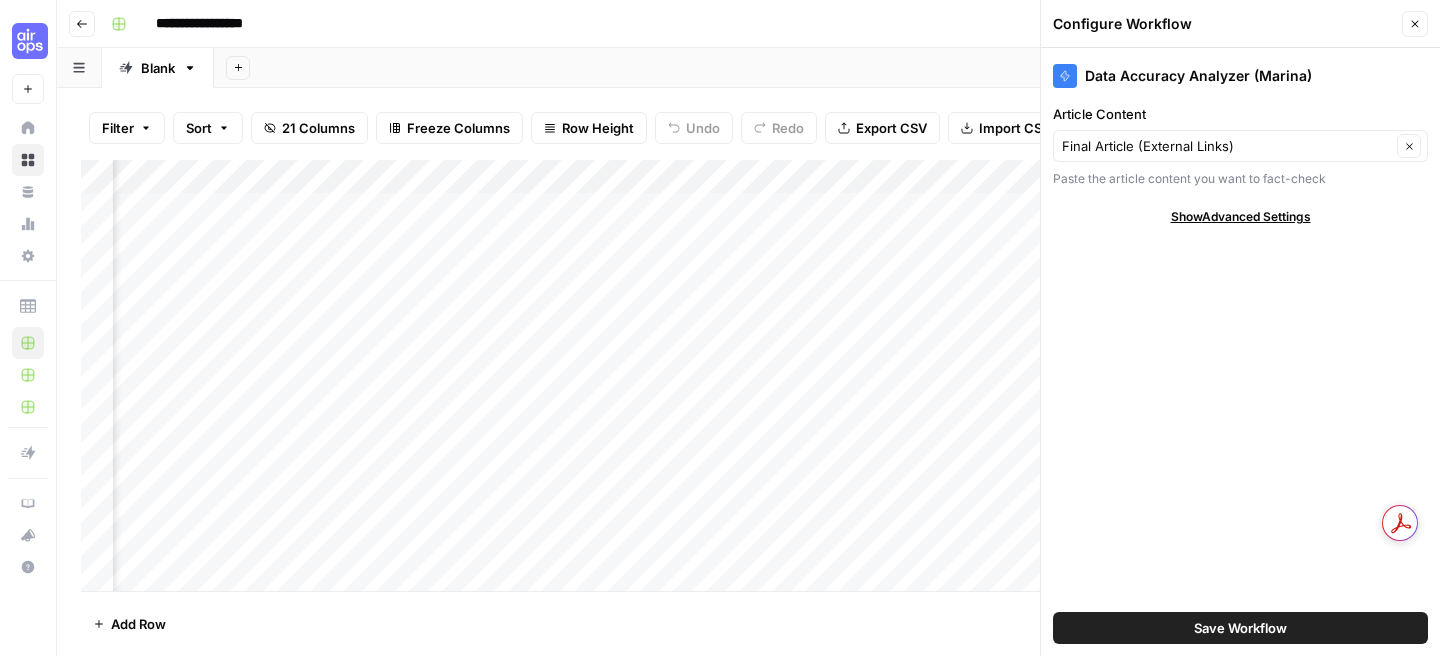 click on "Close" at bounding box center [1415, 24] 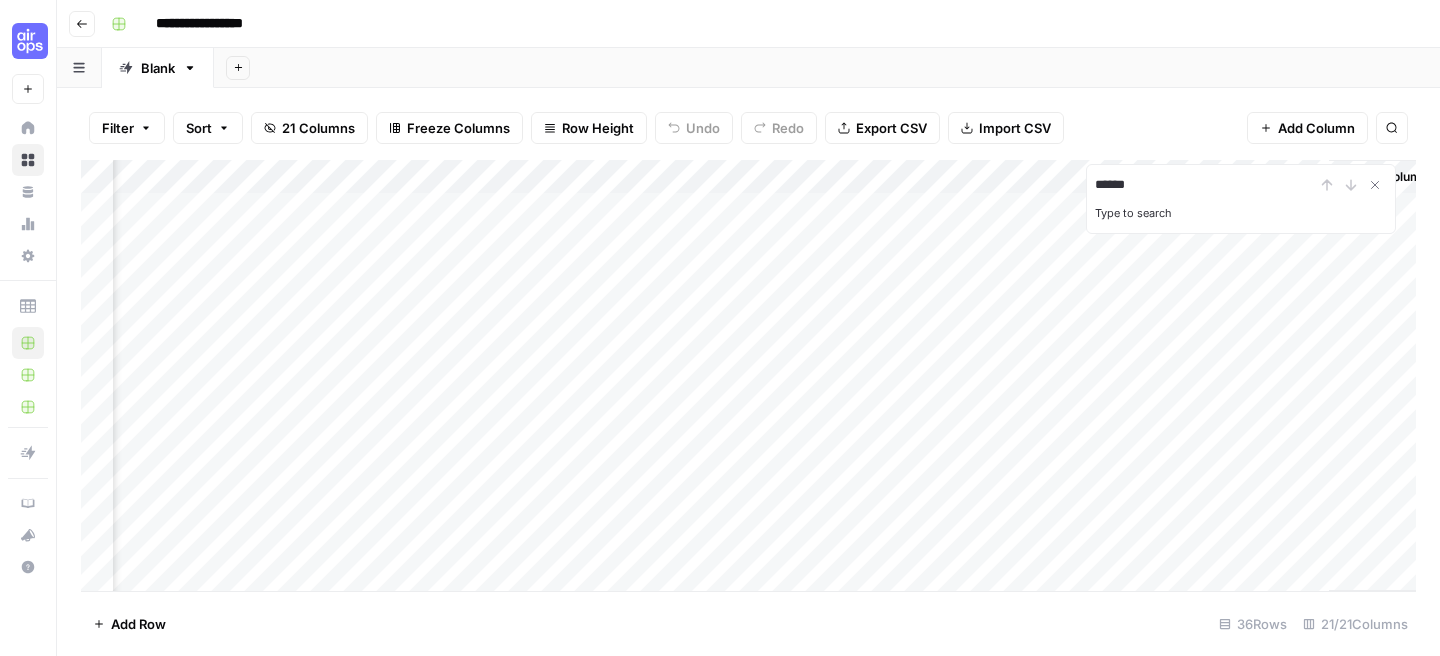click on "Add Column" at bounding box center [748, 375] 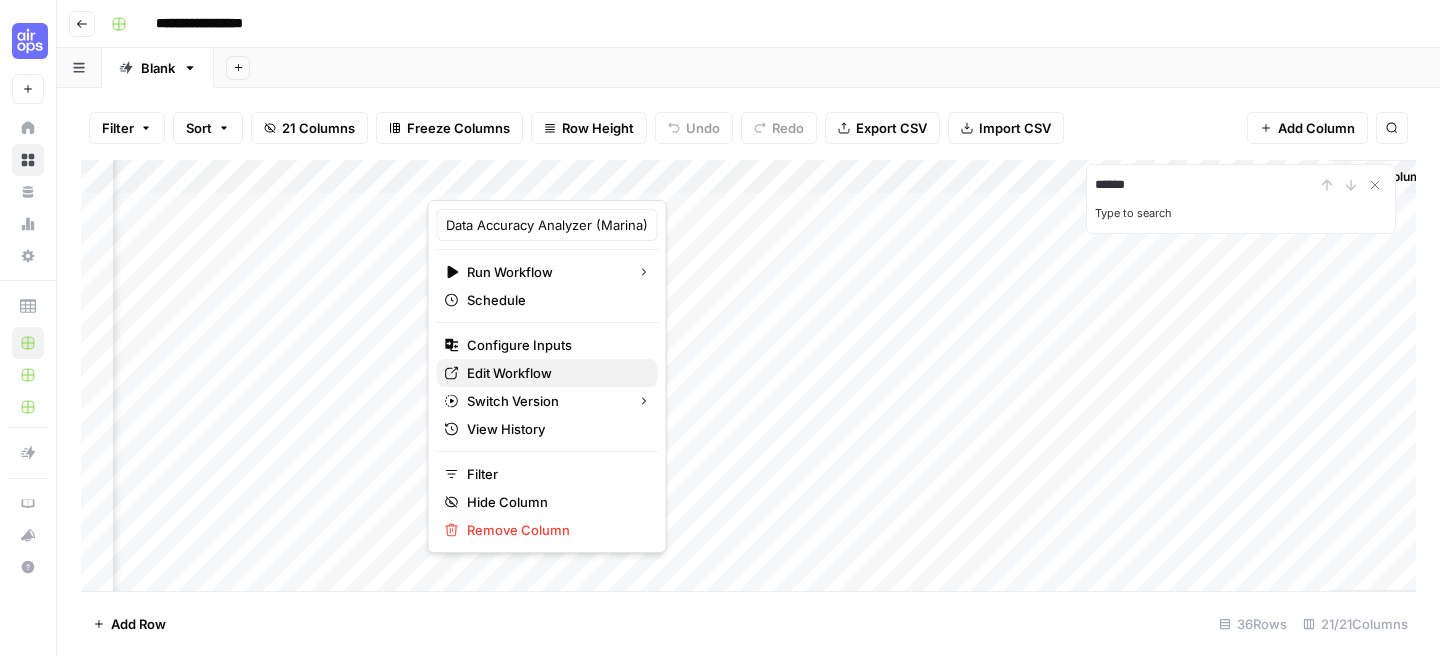 click on "Edit Workflow" at bounding box center (554, 373) 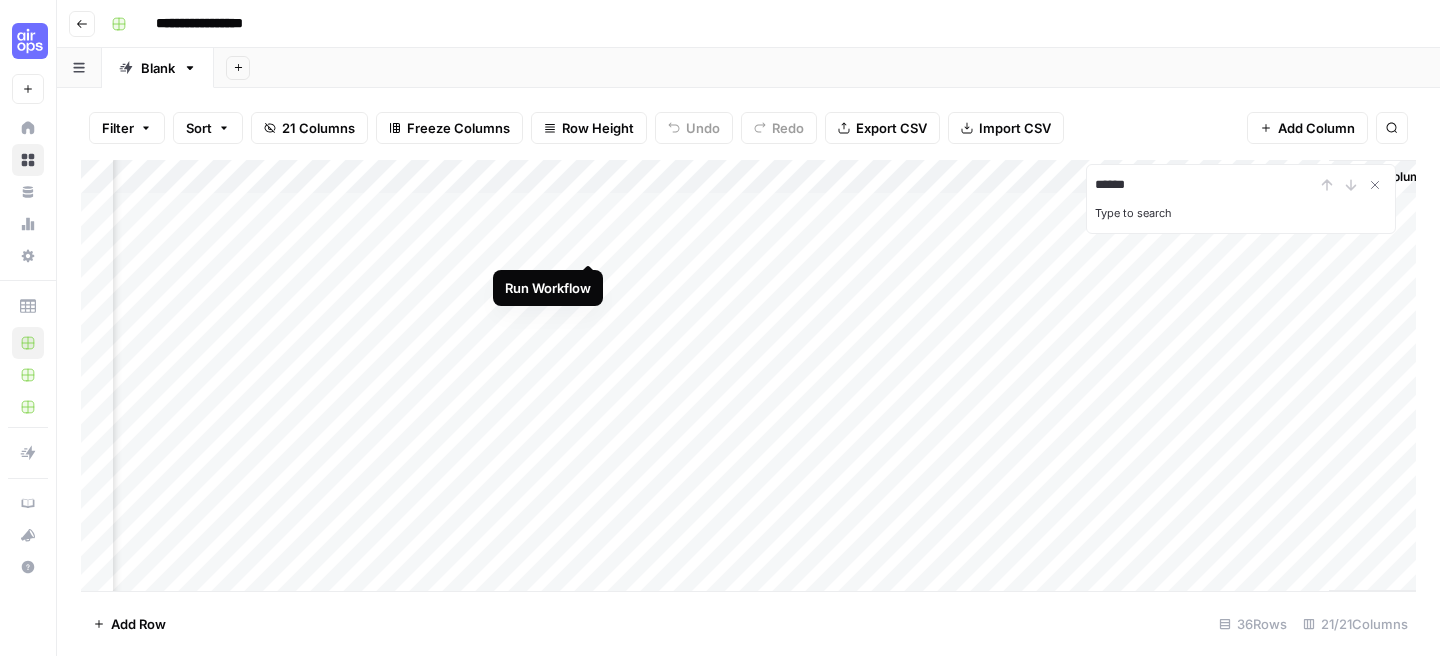 click on "Add Column" at bounding box center (748, 375) 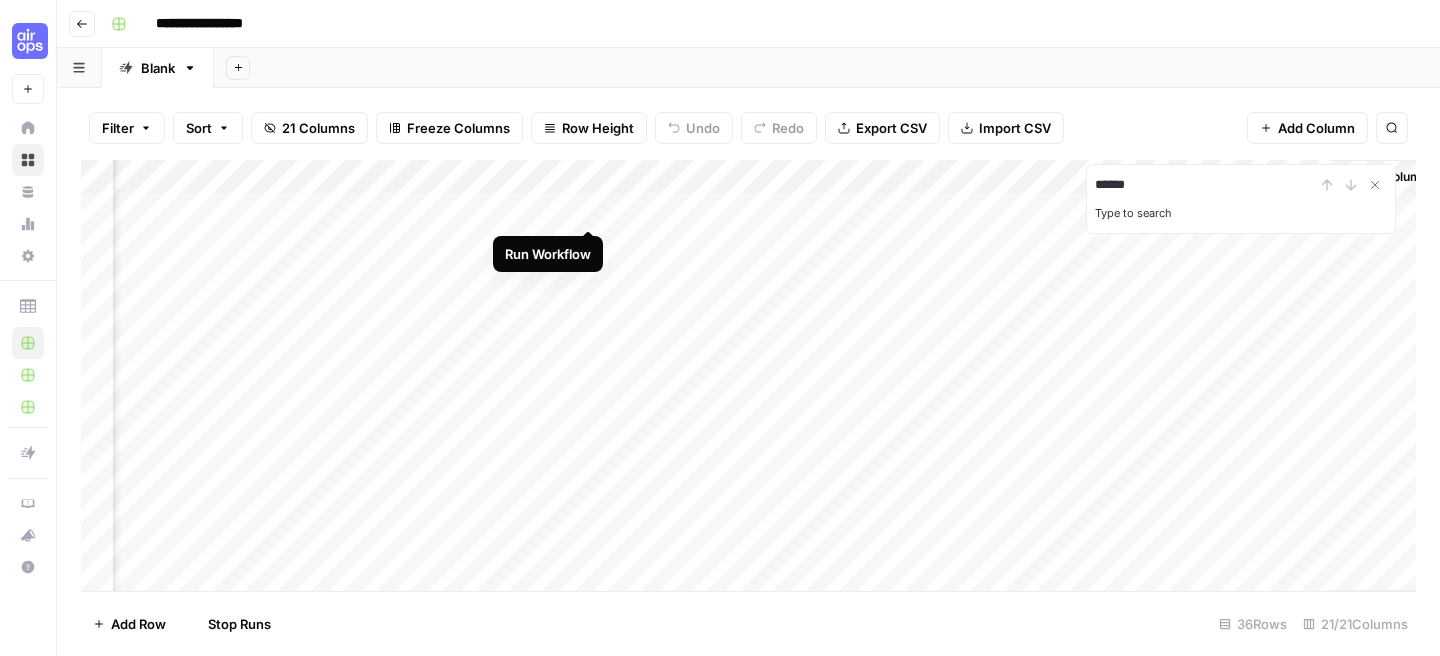 click on "Add Column" at bounding box center [748, 375] 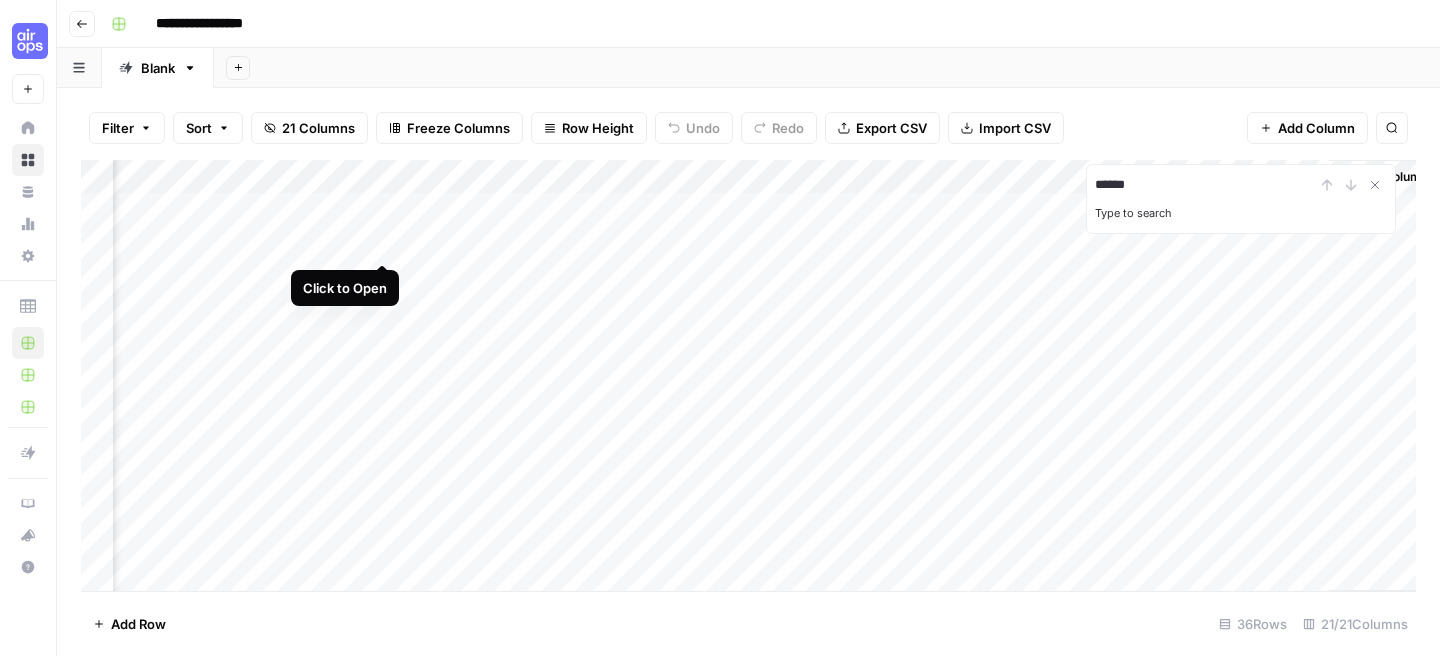 click on "Add Column" at bounding box center (748, 375) 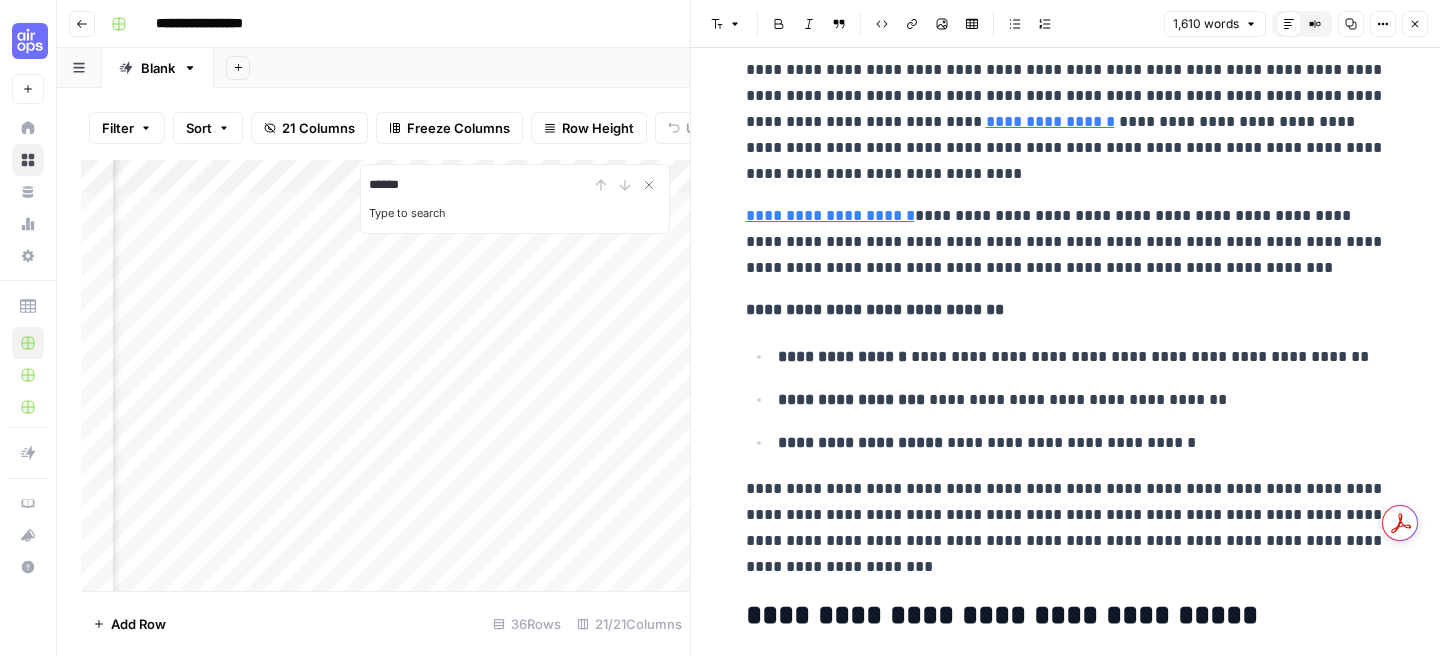 scroll, scrollTop: 1935, scrollLeft: 0, axis: vertical 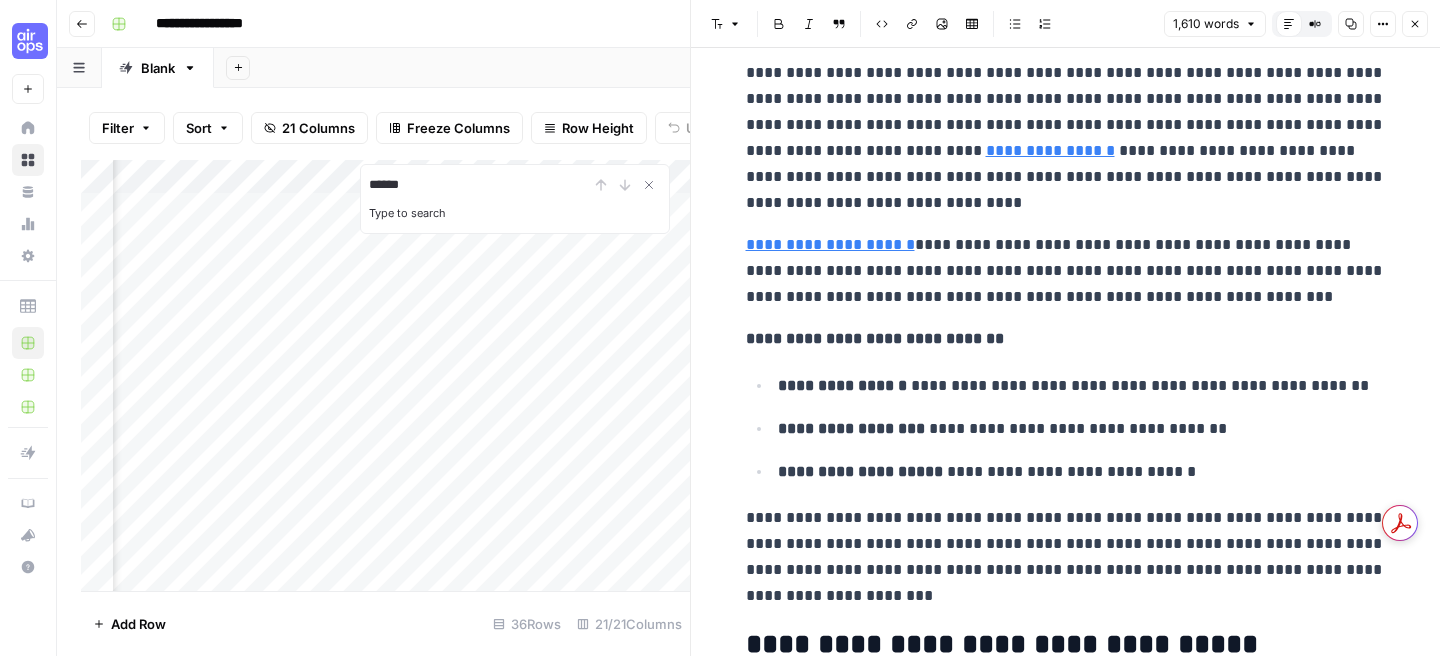 click on "Close" at bounding box center (1415, 24) 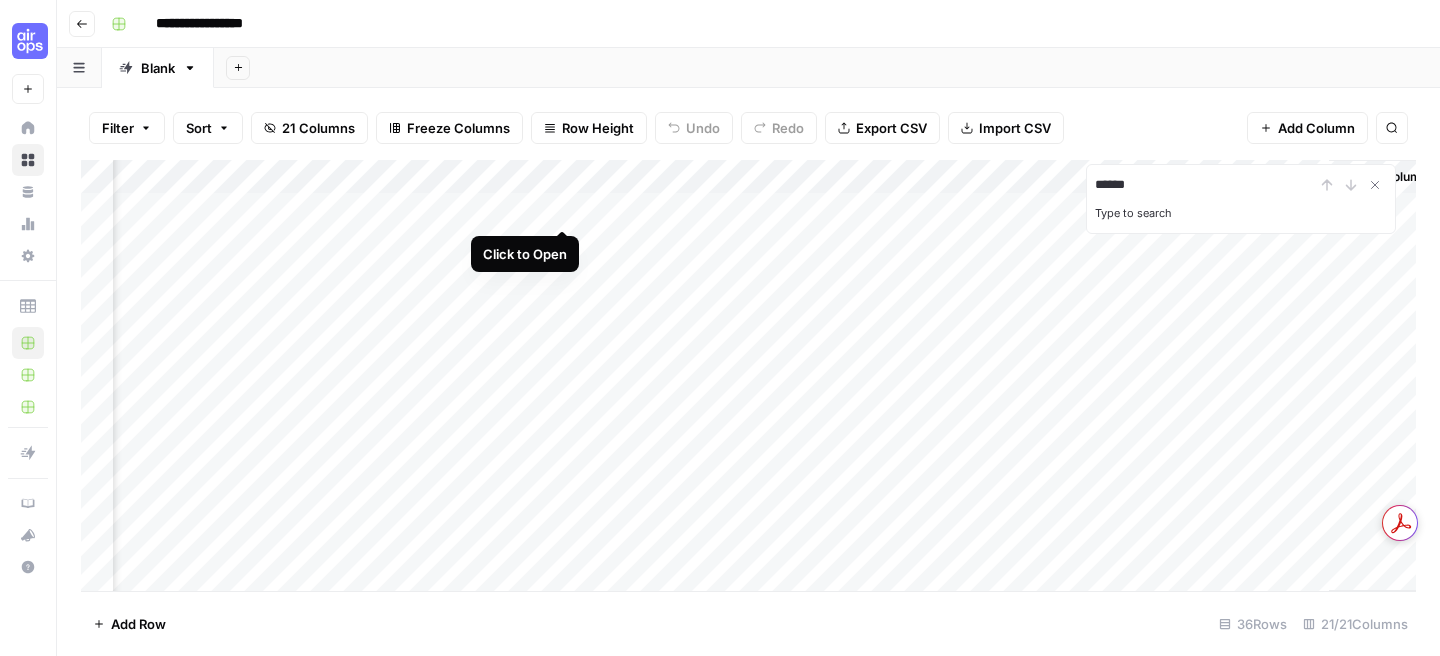 click on "Add Column" at bounding box center [748, 375] 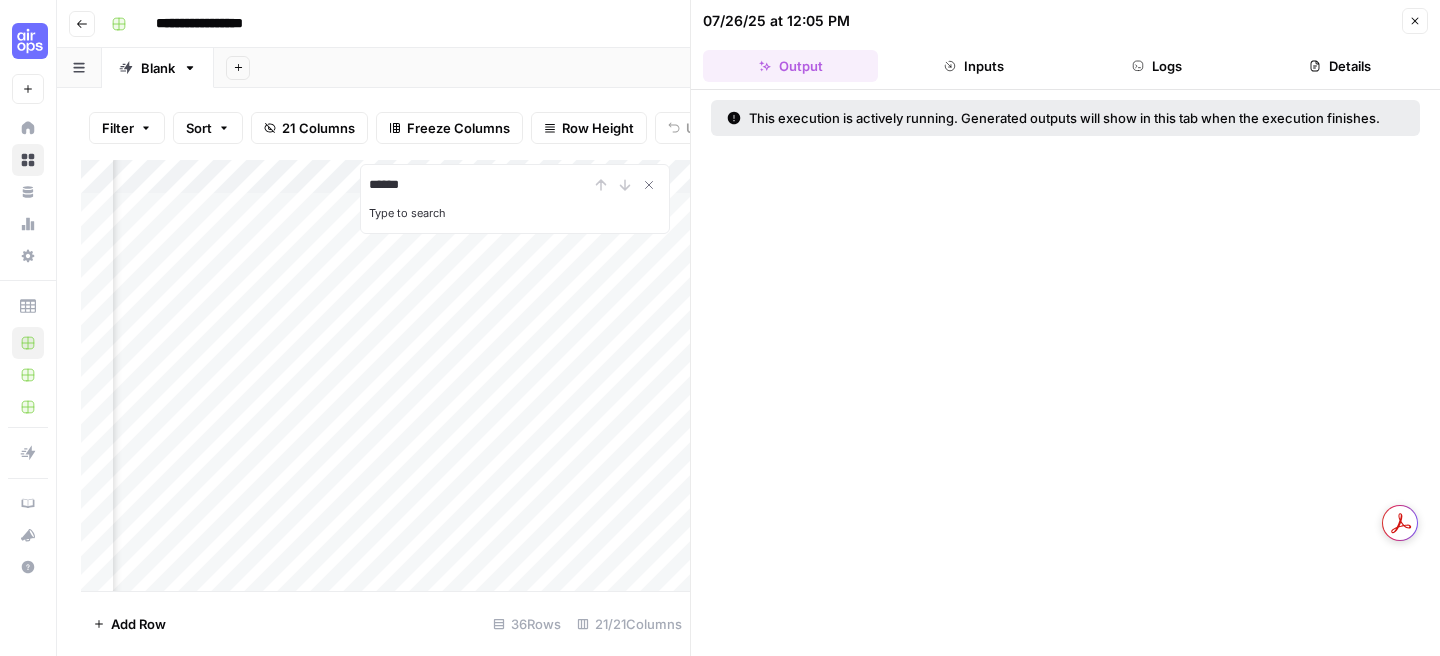 click 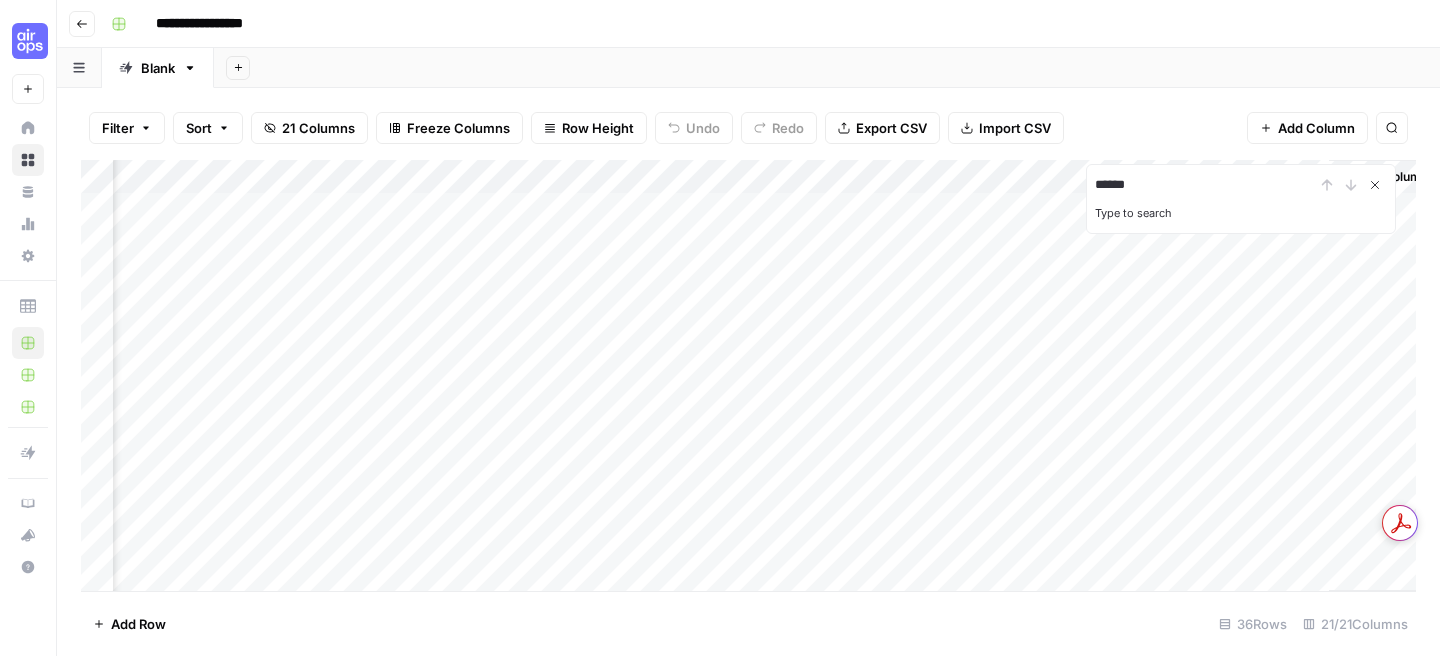 click 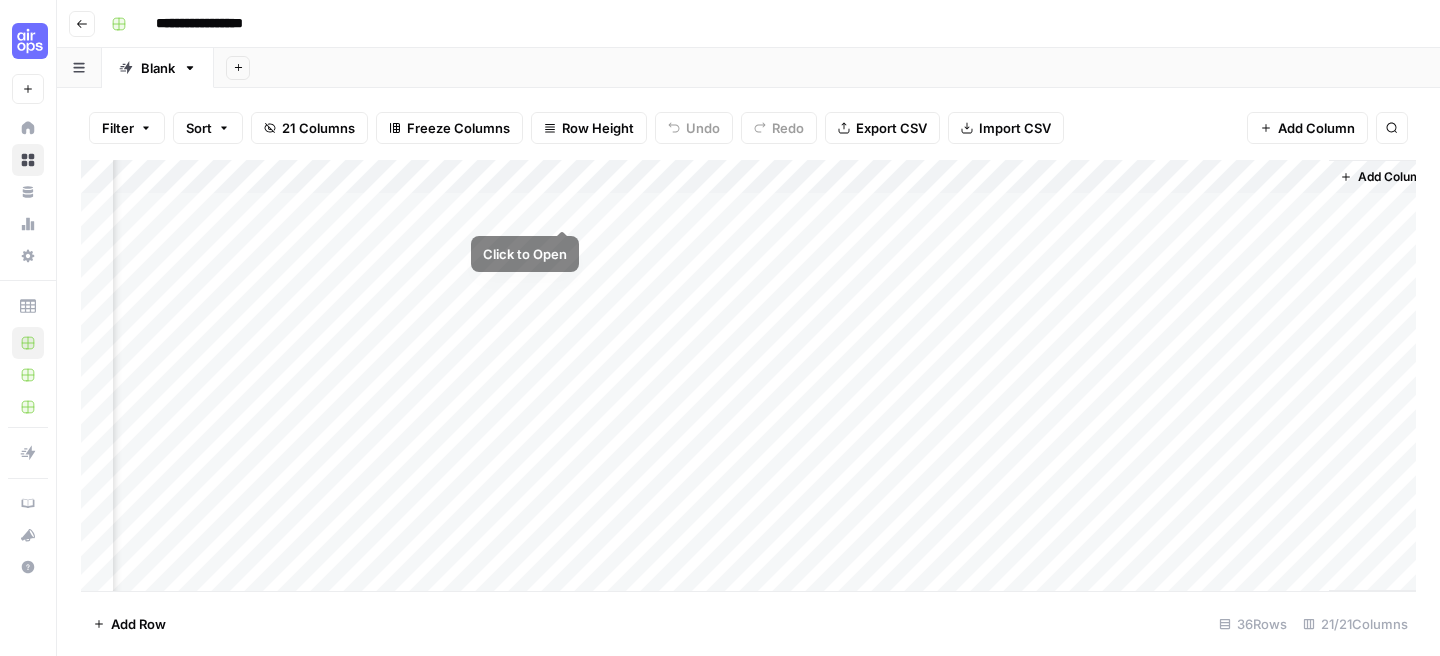 click on "Add Column" at bounding box center (748, 375) 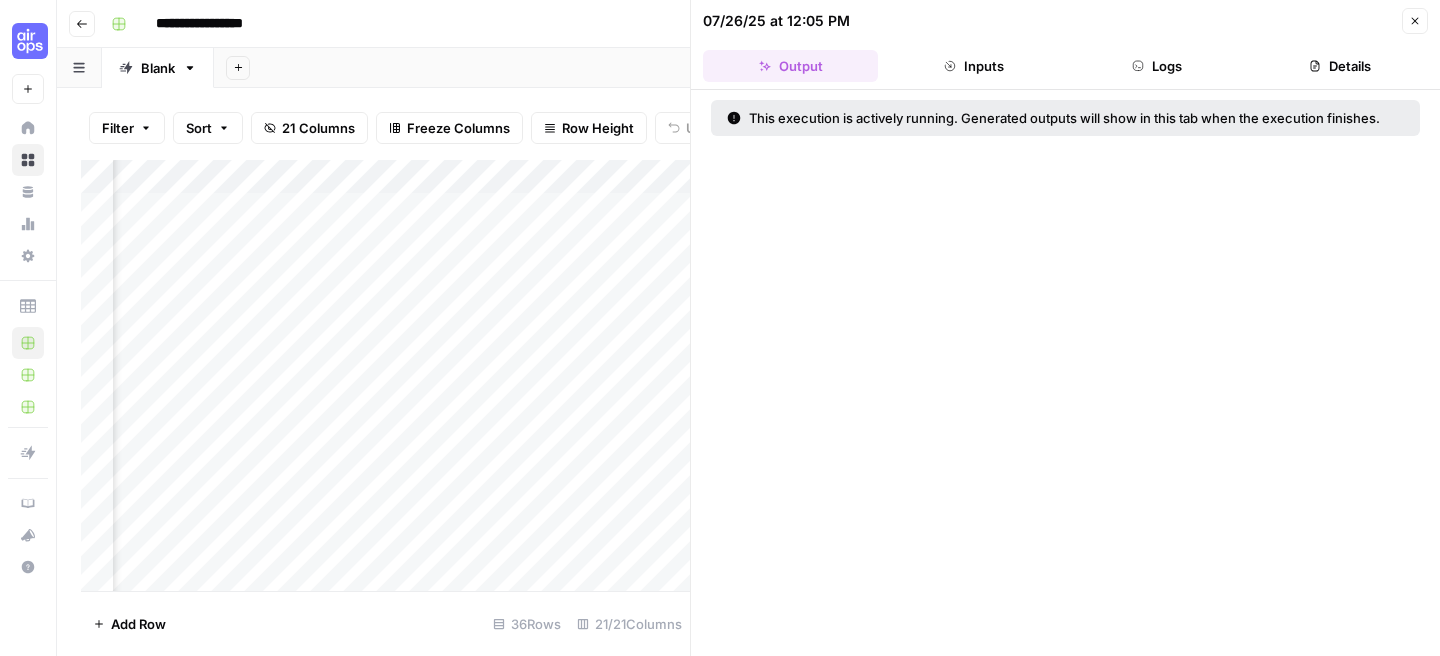click 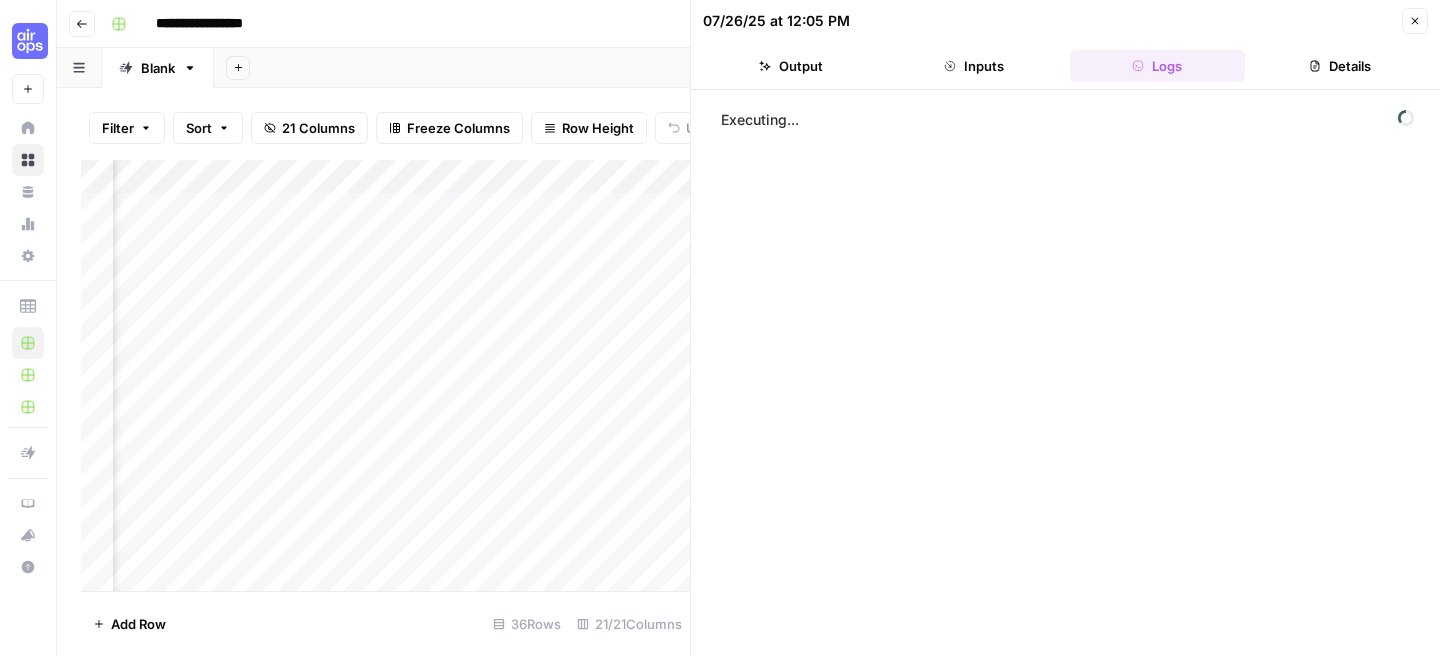 click on "Inputs" at bounding box center (973, 66) 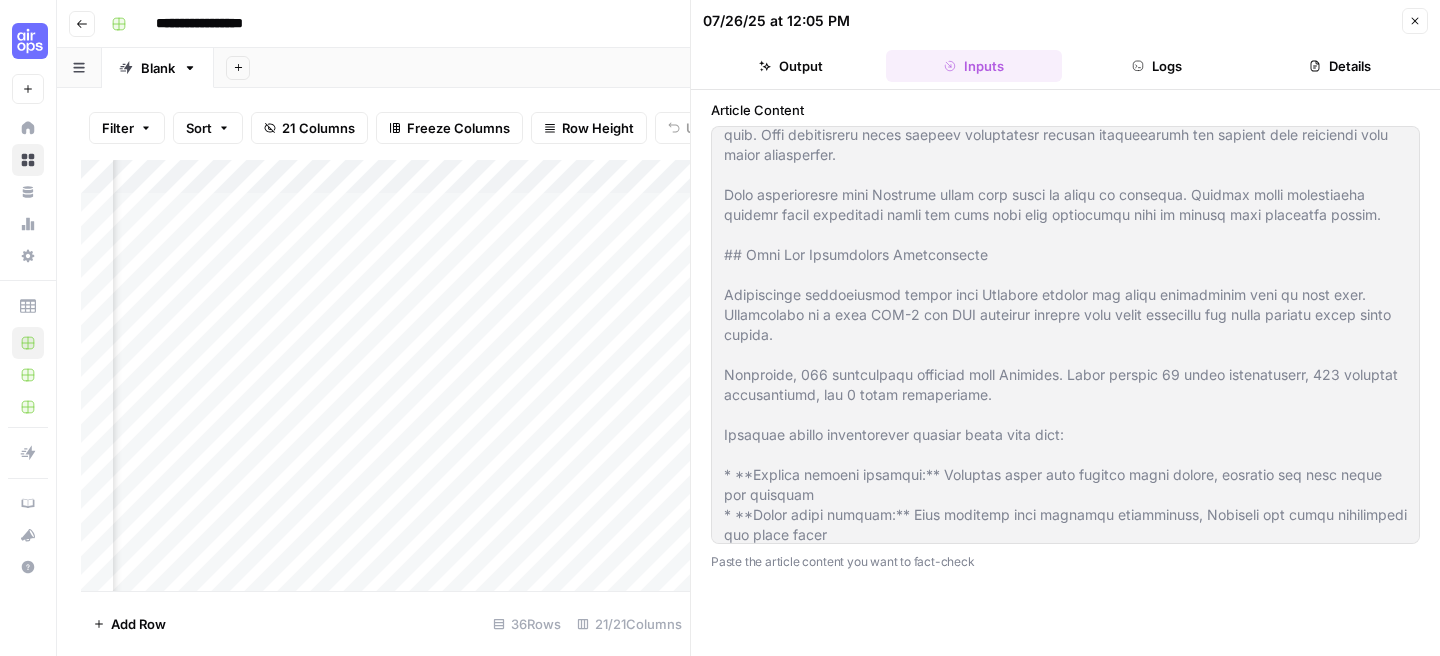 scroll, scrollTop: 0, scrollLeft: 0, axis: both 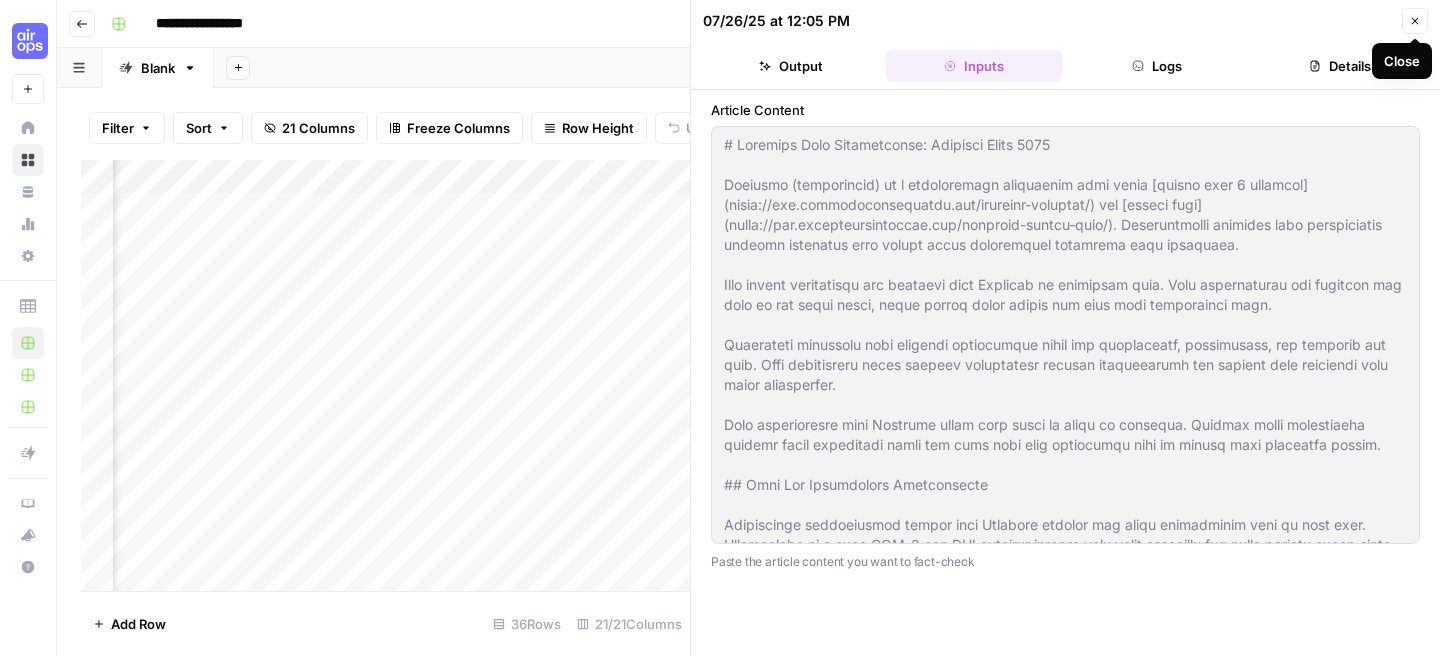 click 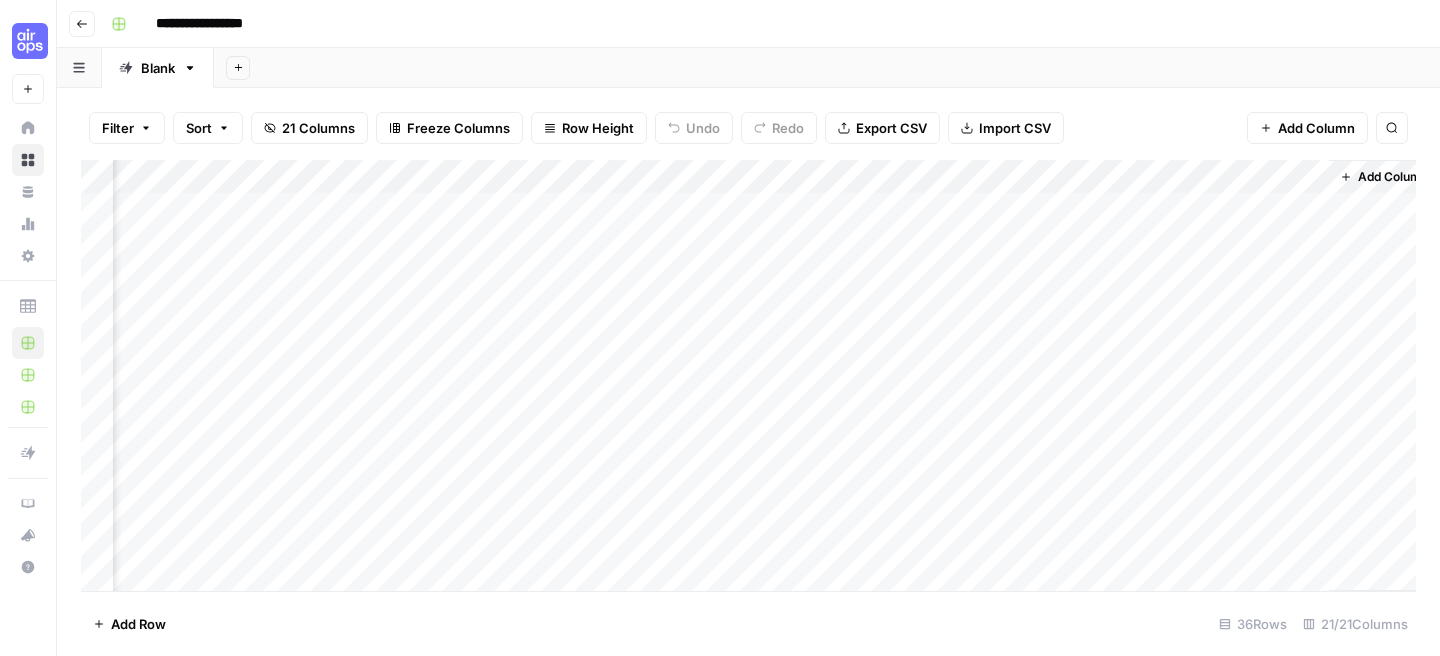 click on "Add Column" at bounding box center (748, 375) 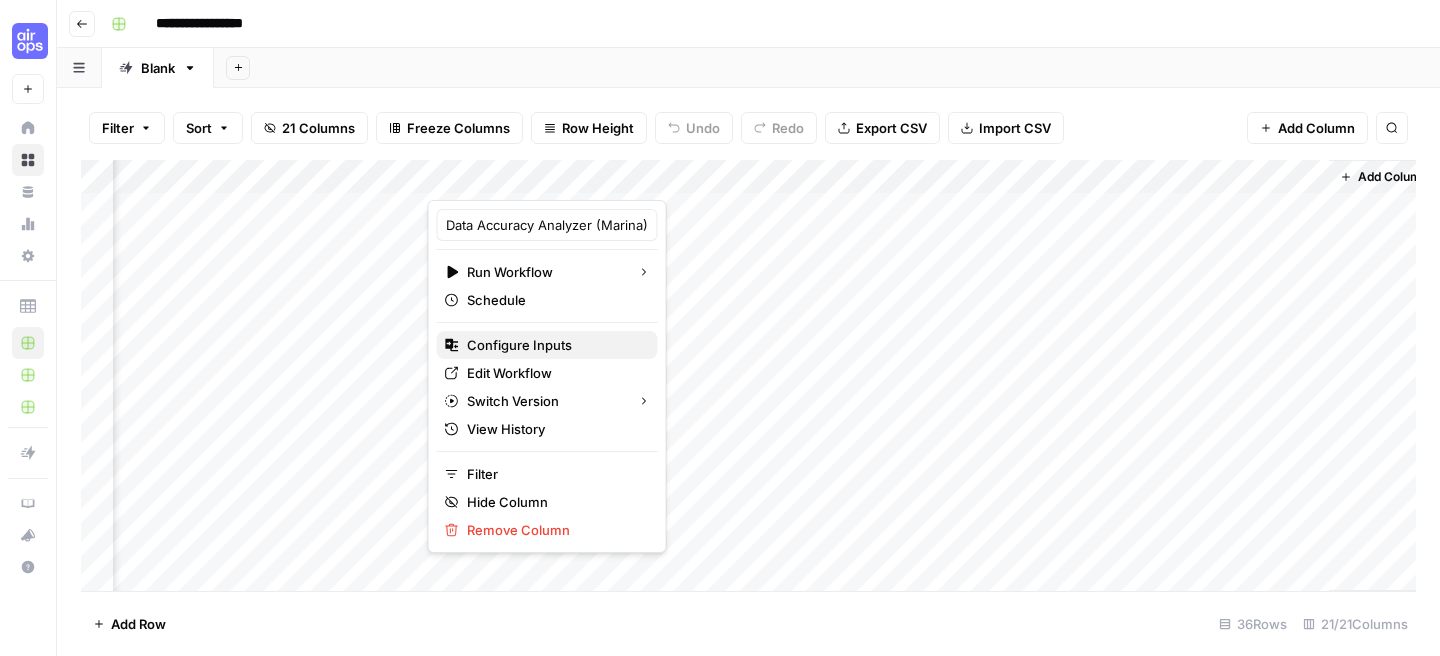 click on "Configure Inputs" at bounding box center (554, 345) 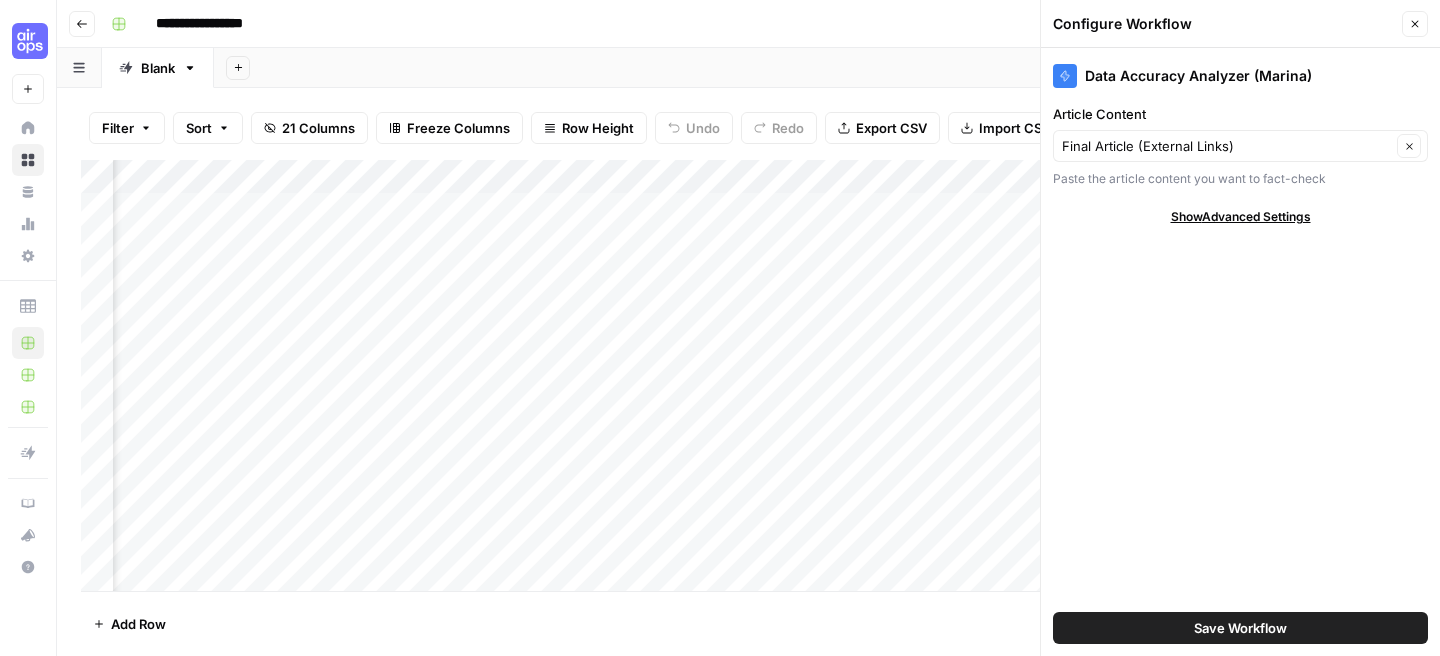 click 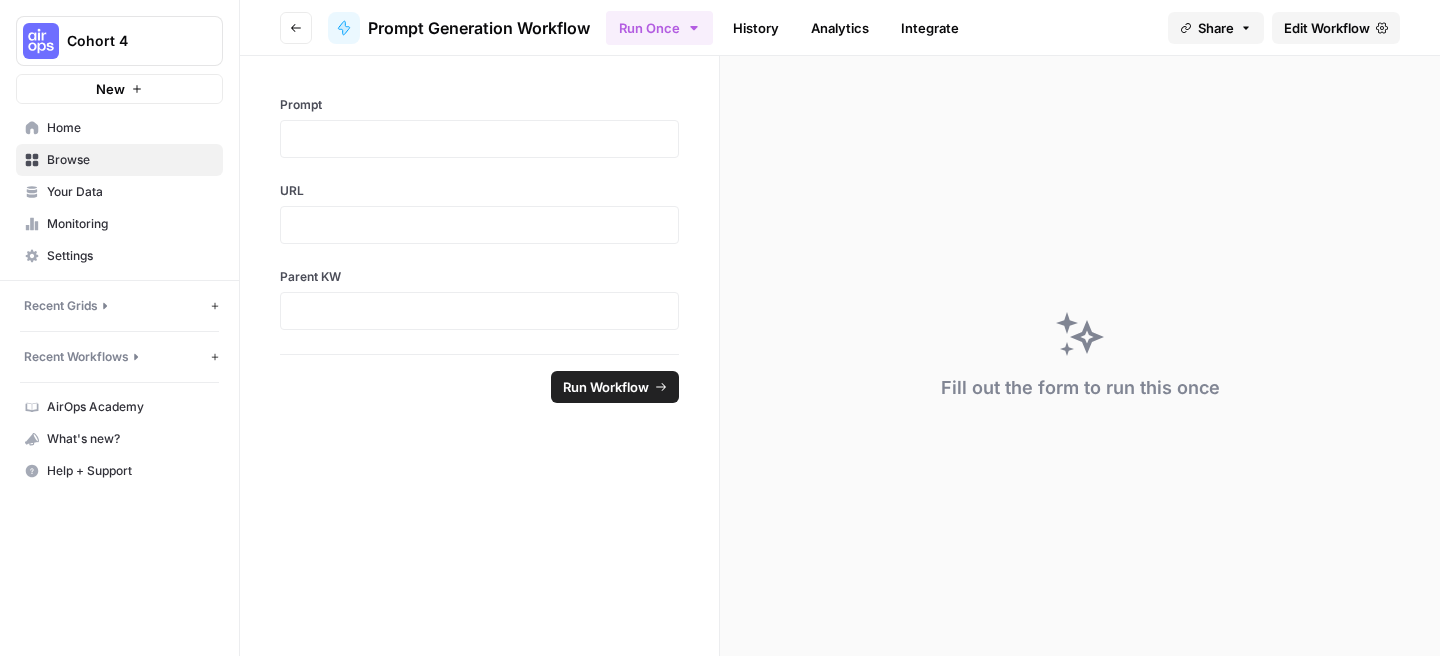 scroll, scrollTop: 0, scrollLeft: 0, axis: both 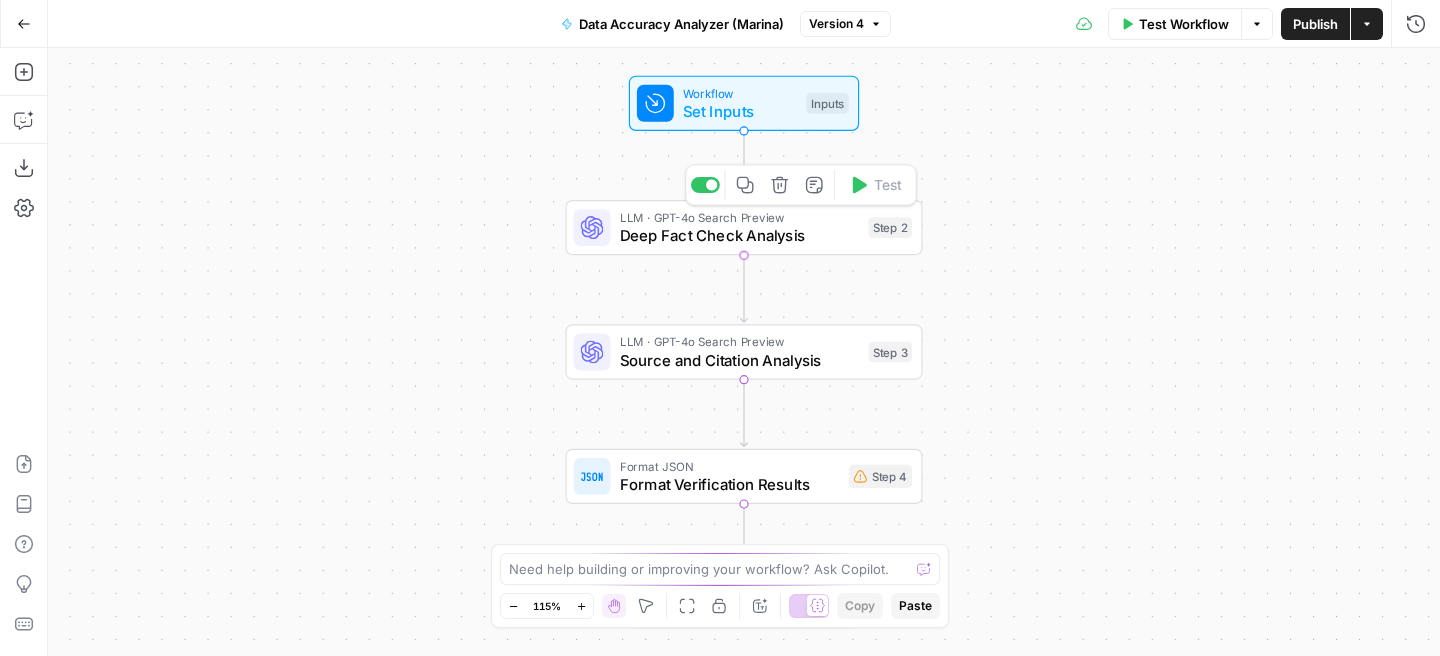 click on "Deep Fact Check Analysis" at bounding box center (740, 235) 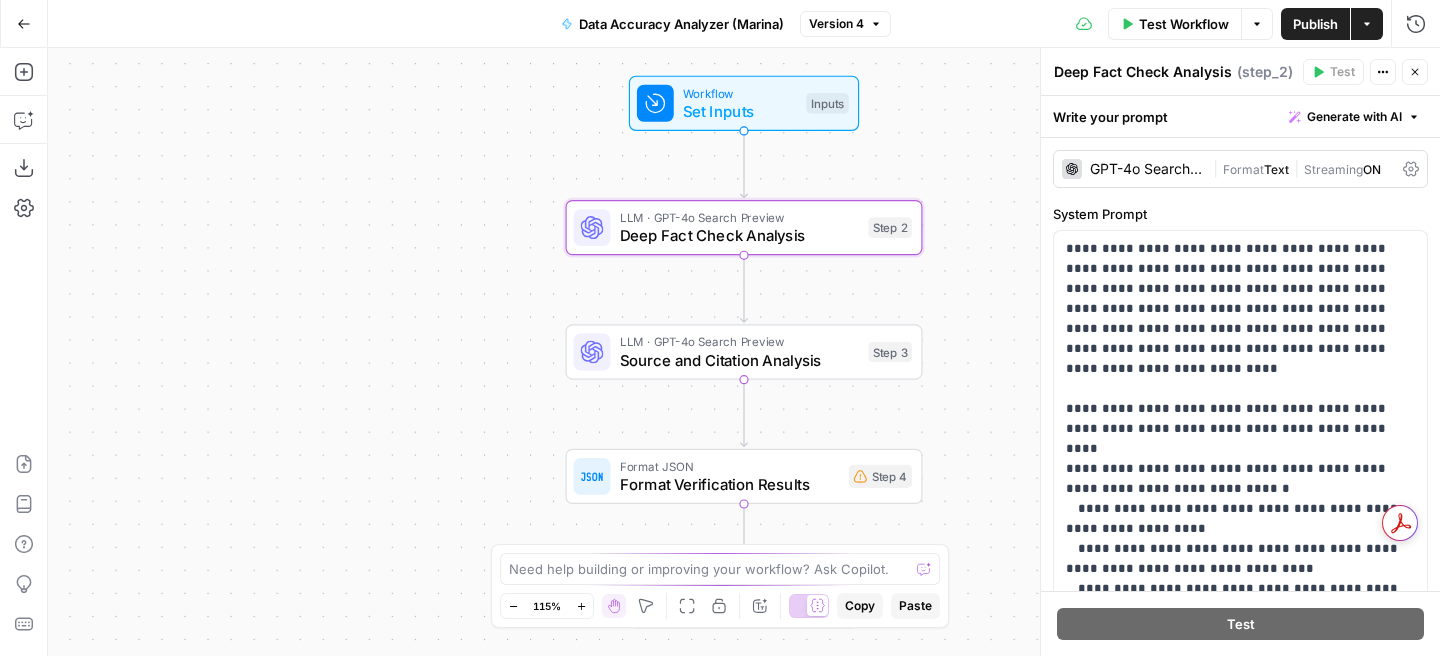 click on "GPT-4o Search Preview" at bounding box center (1147, 169) 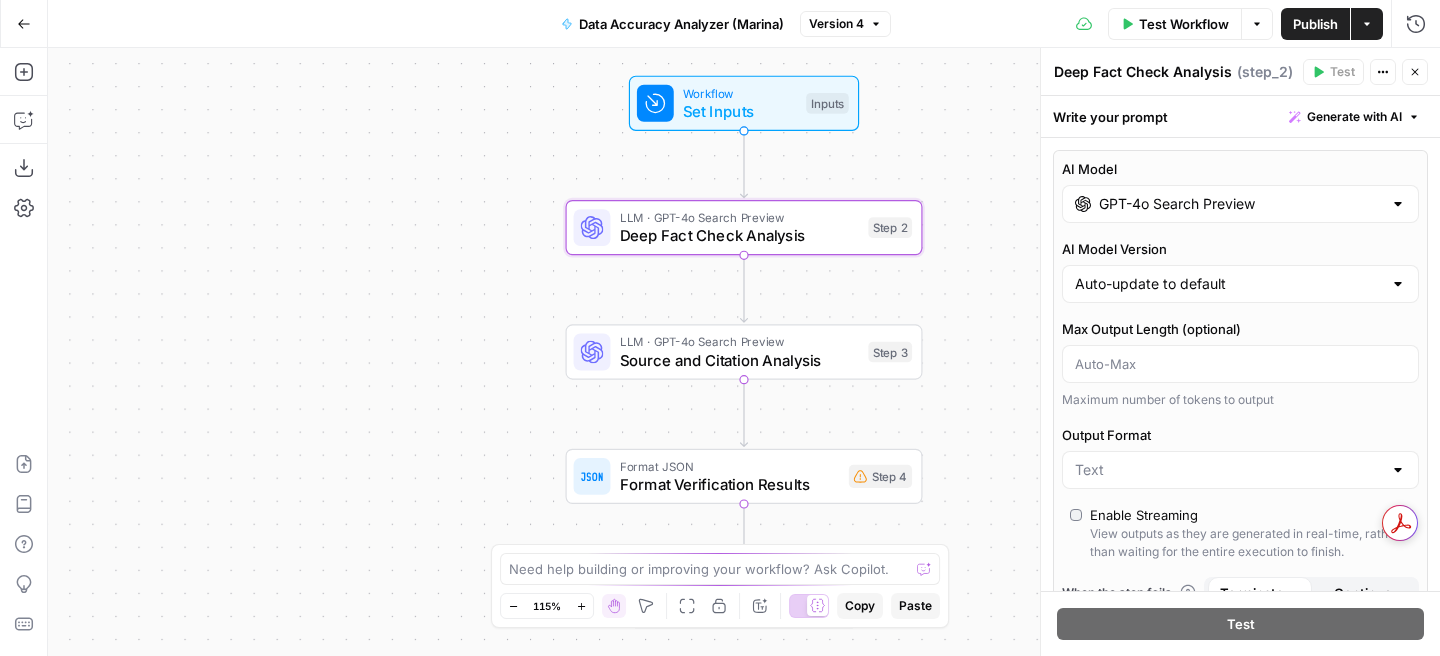click on "GPT-4o Search Preview" at bounding box center [1240, 204] 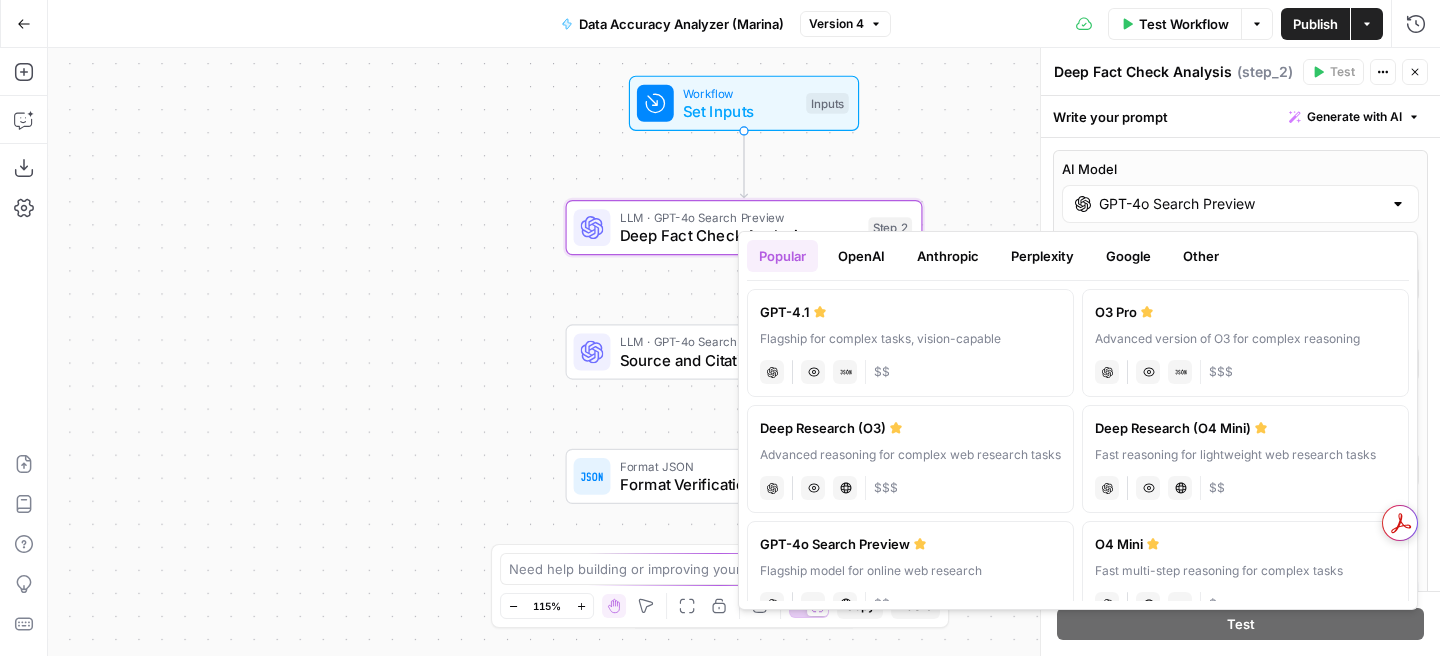 click on "Perplexity" at bounding box center [1042, 256] 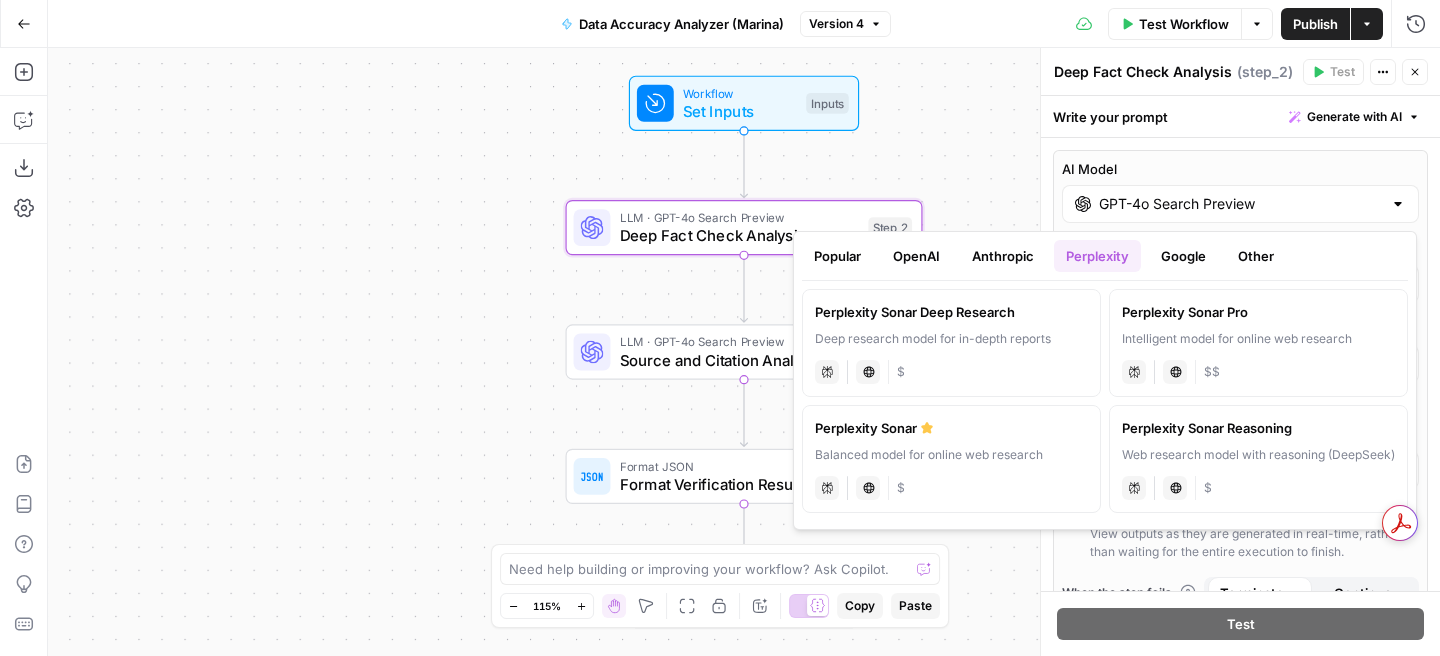 click on "Perplexity Sonar Pro Intelligent model for online web research perplexity Live Web Research $$" at bounding box center [1258, 343] 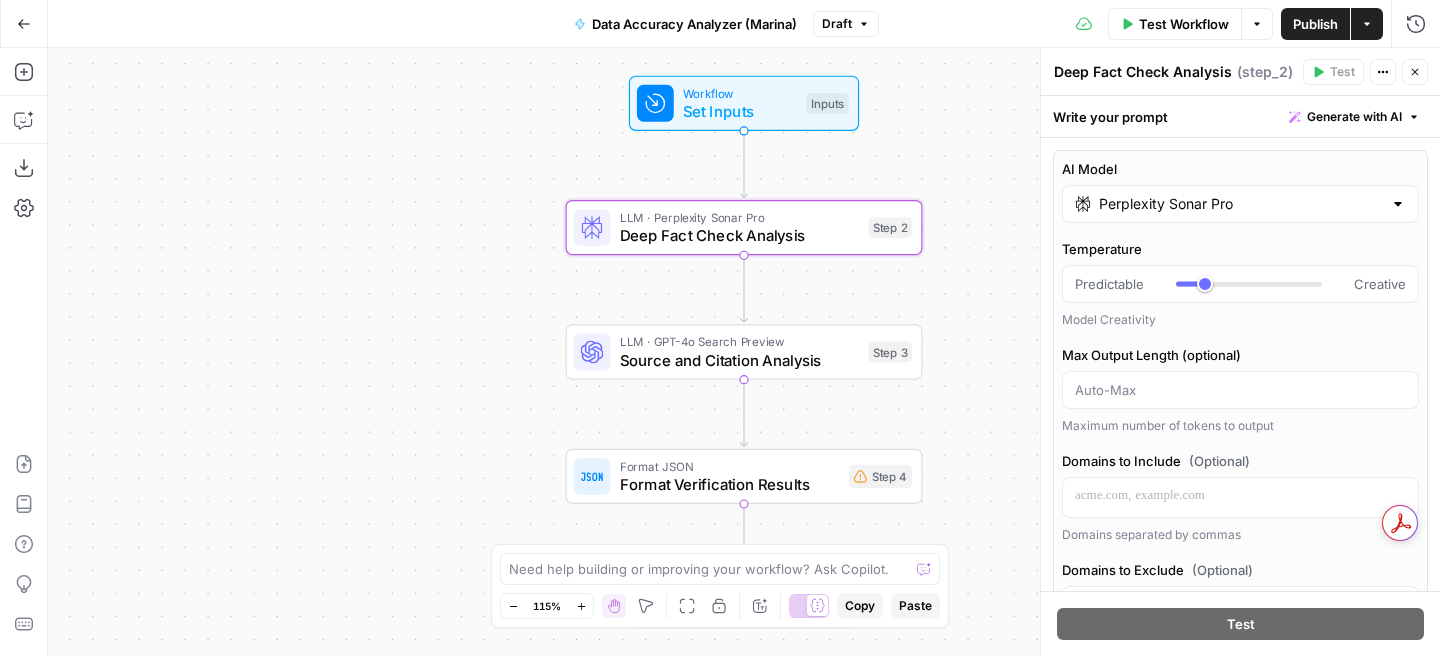 click on "Source and Citation Analysis" at bounding box center (740, 360) 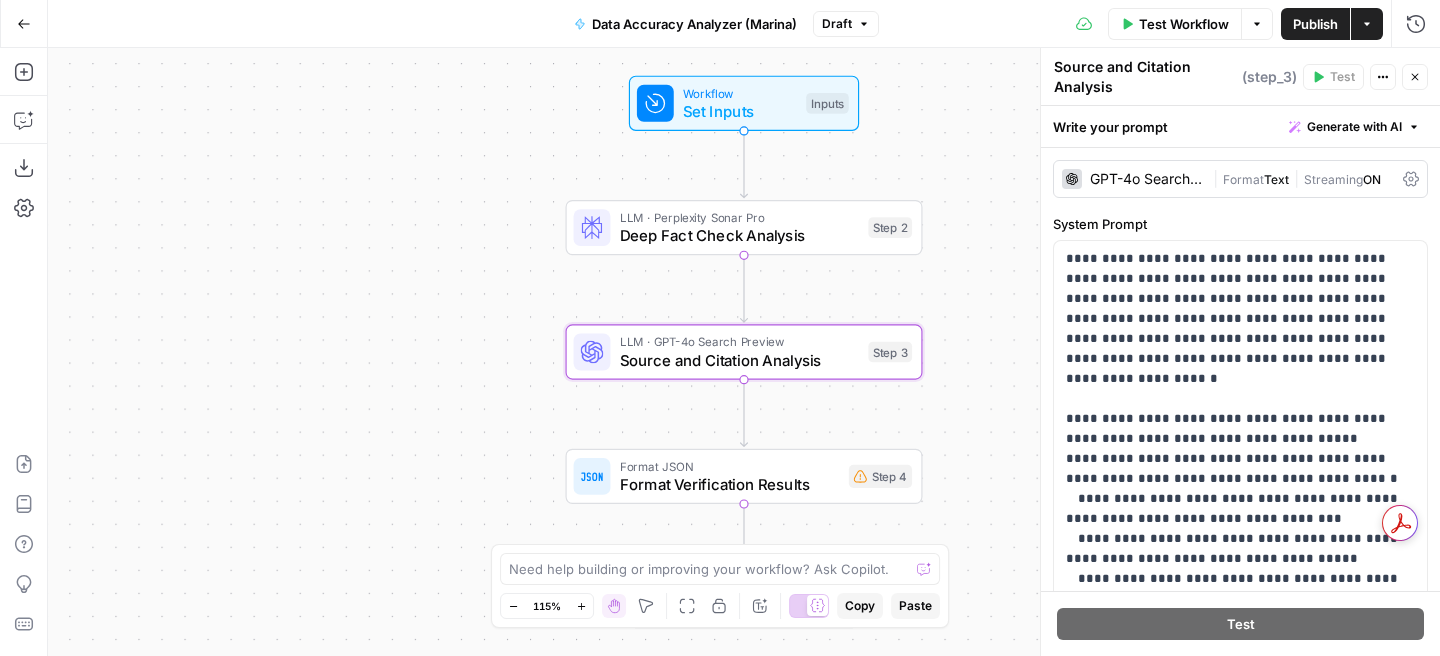 click on "GPT-4o Search Preview" at bounding box center [1133, 179] 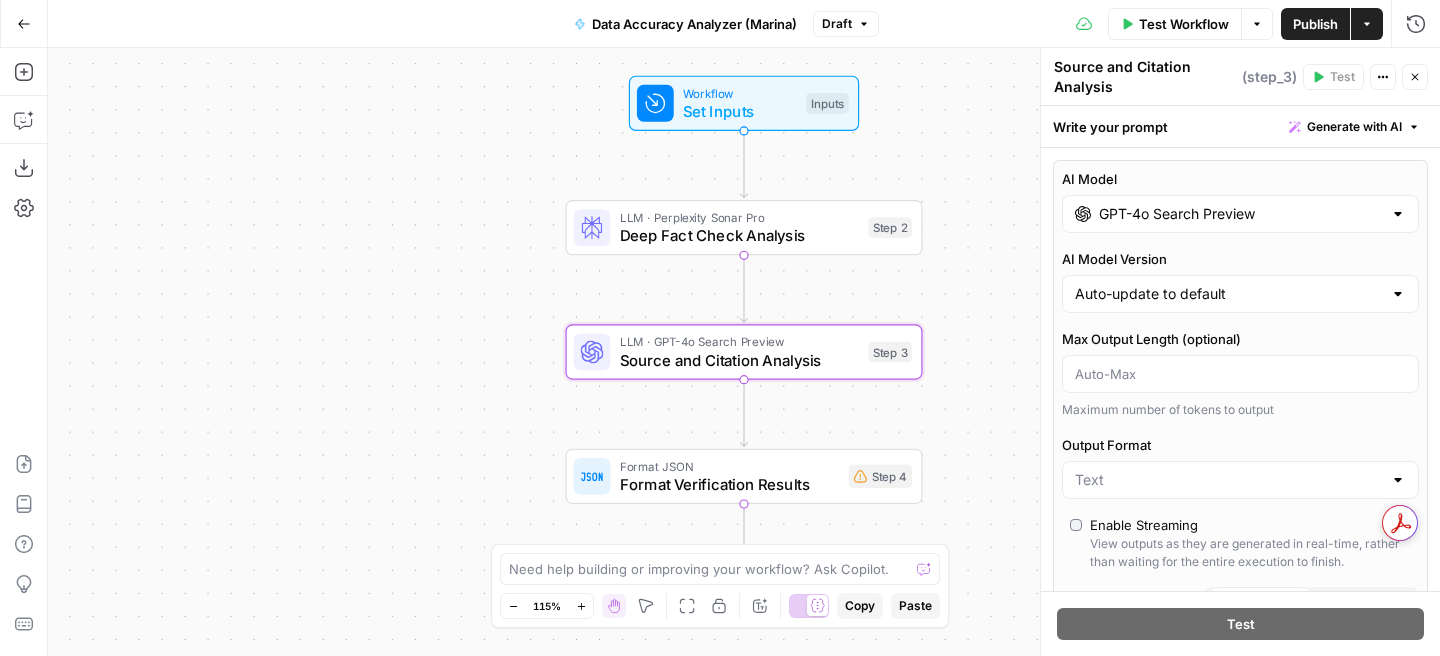 click on "GPT-4o Search Preview" at bounding box center (1240, 214) 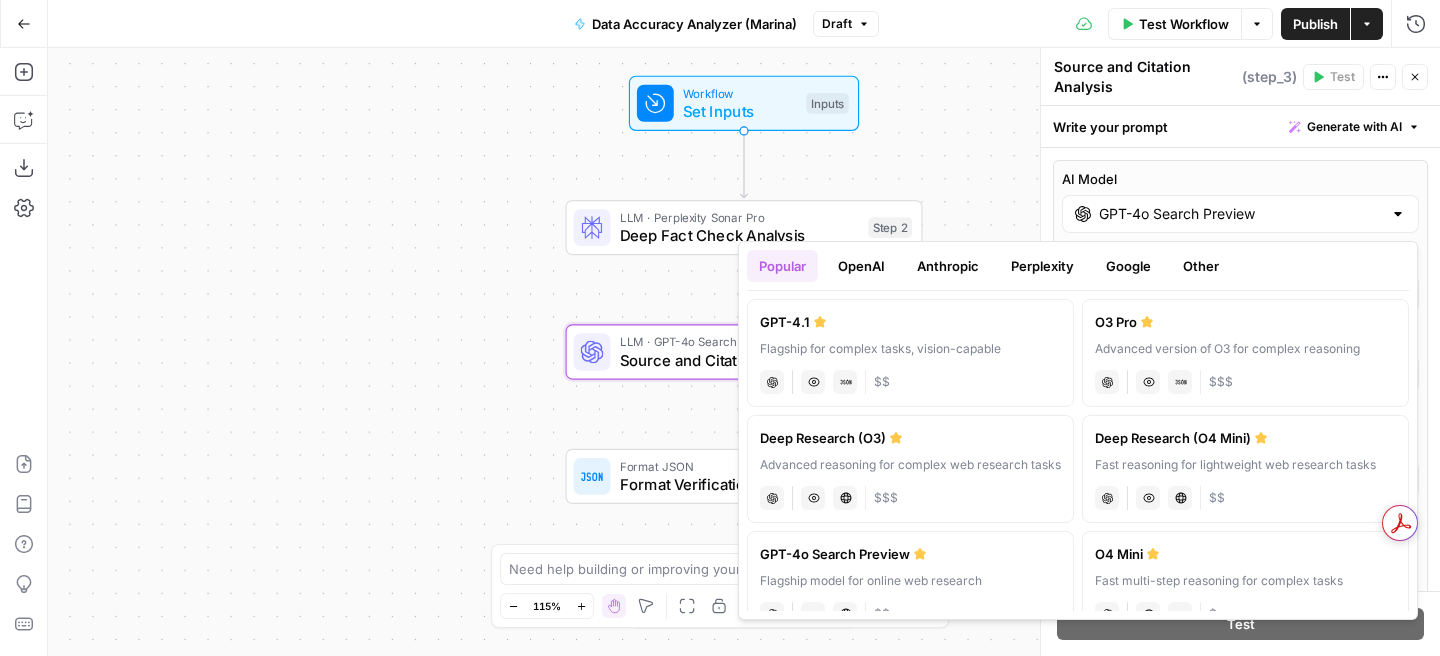 click on "Perplexity" at bounding box center [1042, 266] 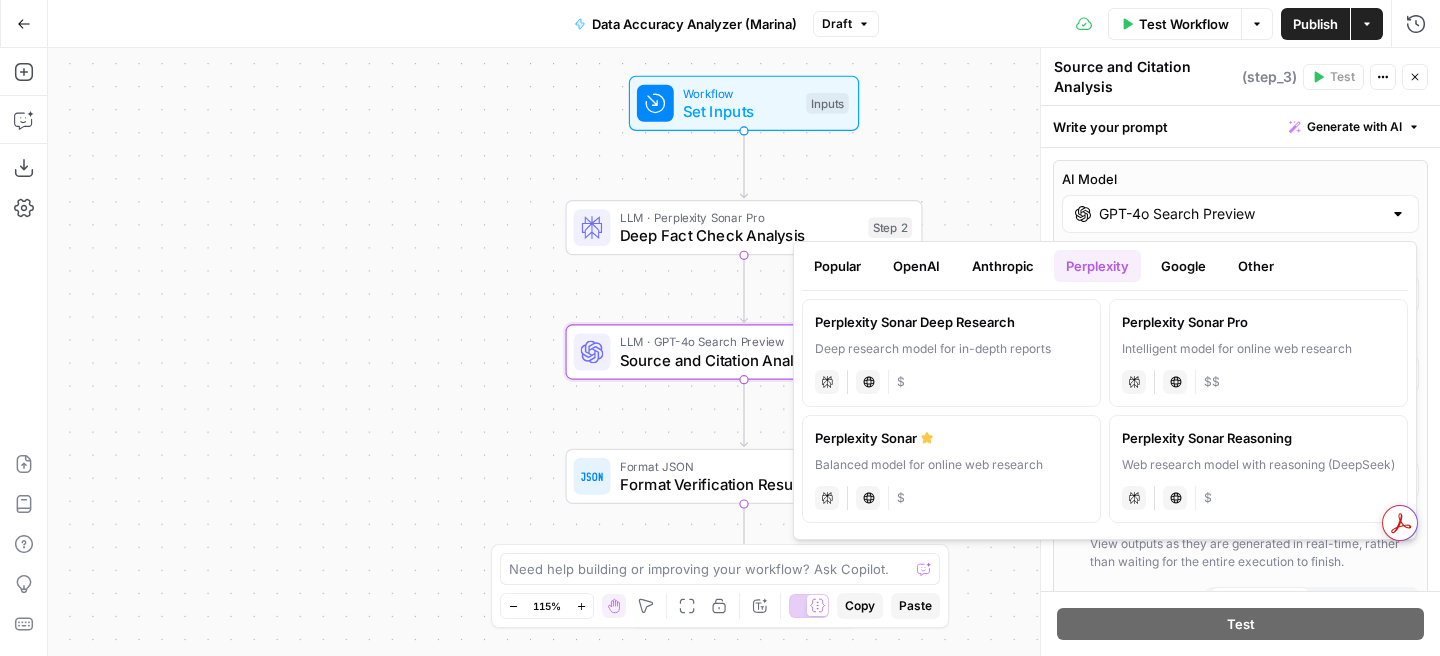 click on "Perplexity Sonar Pro Intelligent model for online web research perplexity Live Web Research $$" at bounding box center [1258, 353] 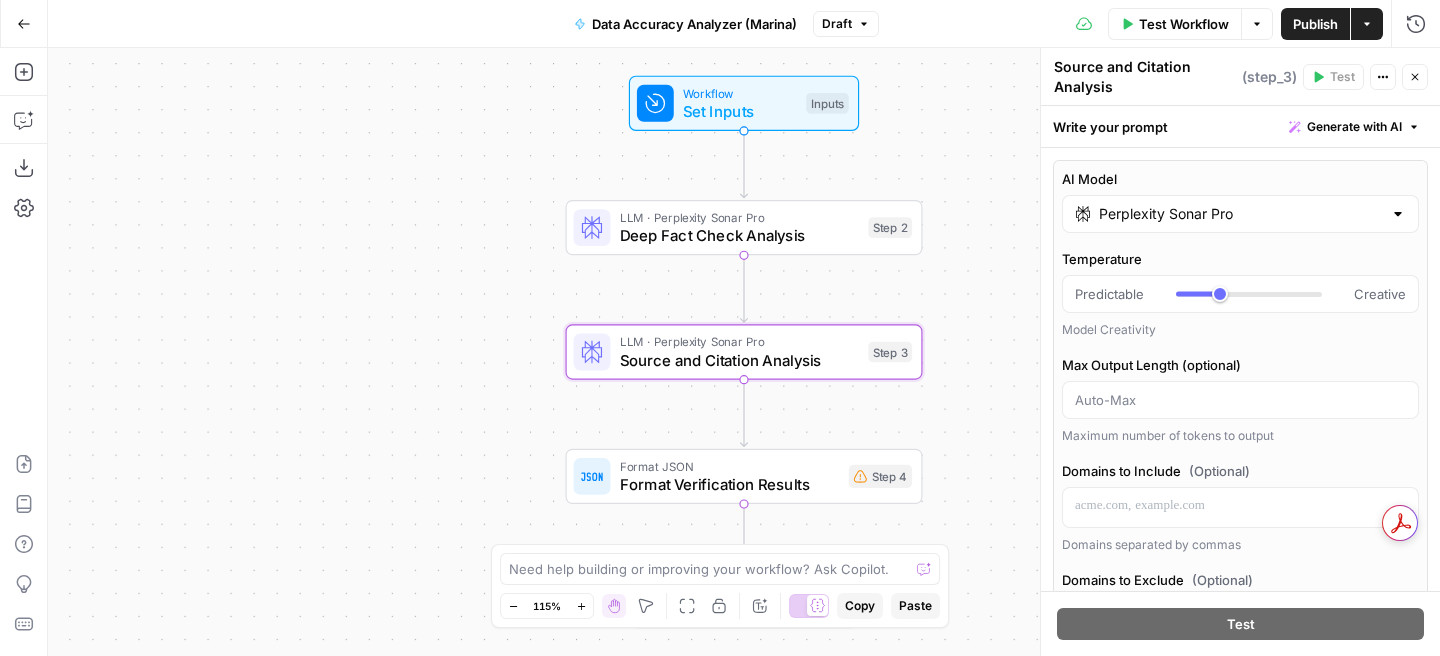 click on "Publish" at bounding box center (1315, 24) 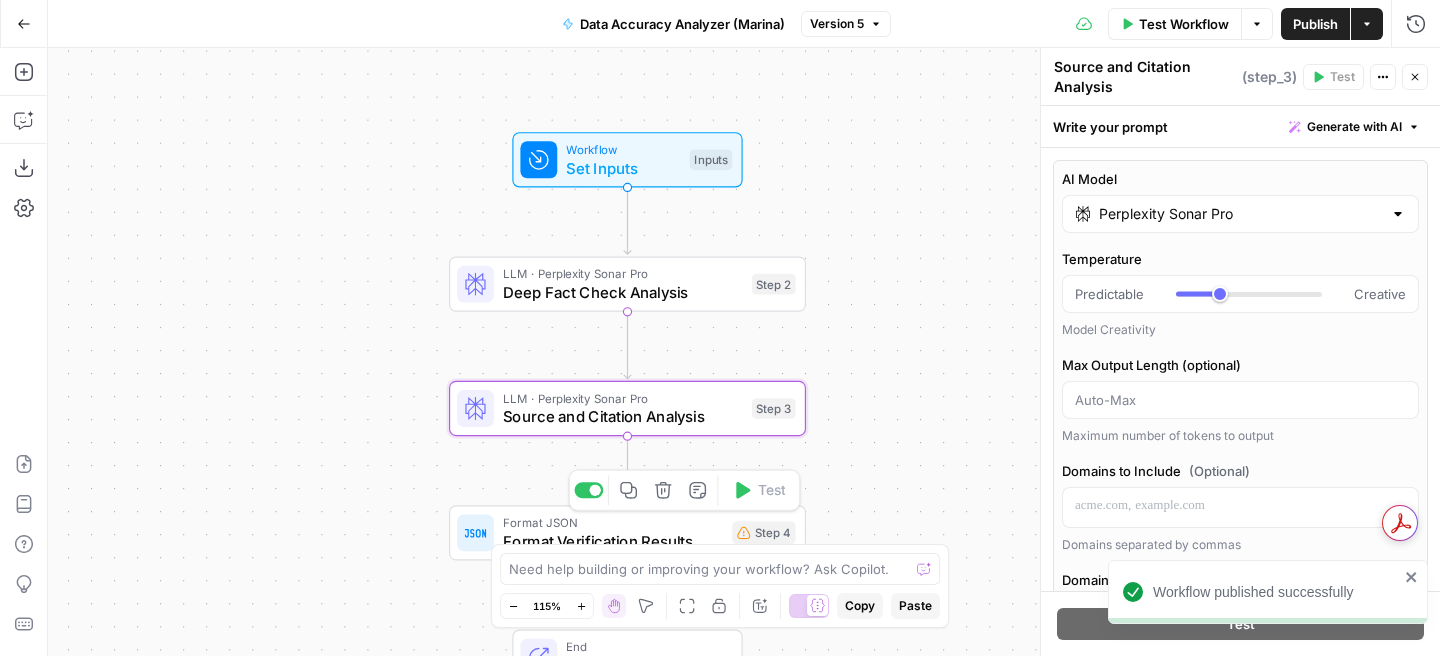 click on "Format JSON Format Verification Results Step 4 Copy step Delete step Add Note Test" at bounding box center [626, 532] 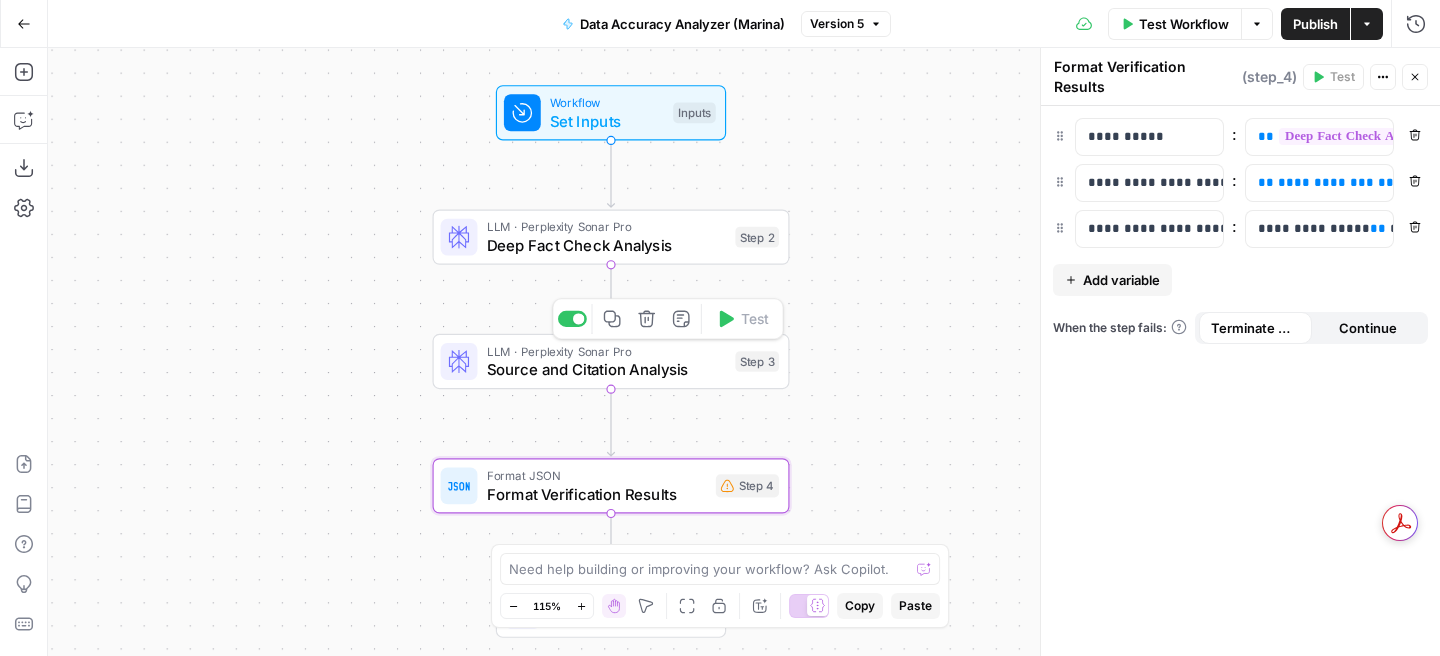 click on "Step 3" at bounding box center [757, 361] 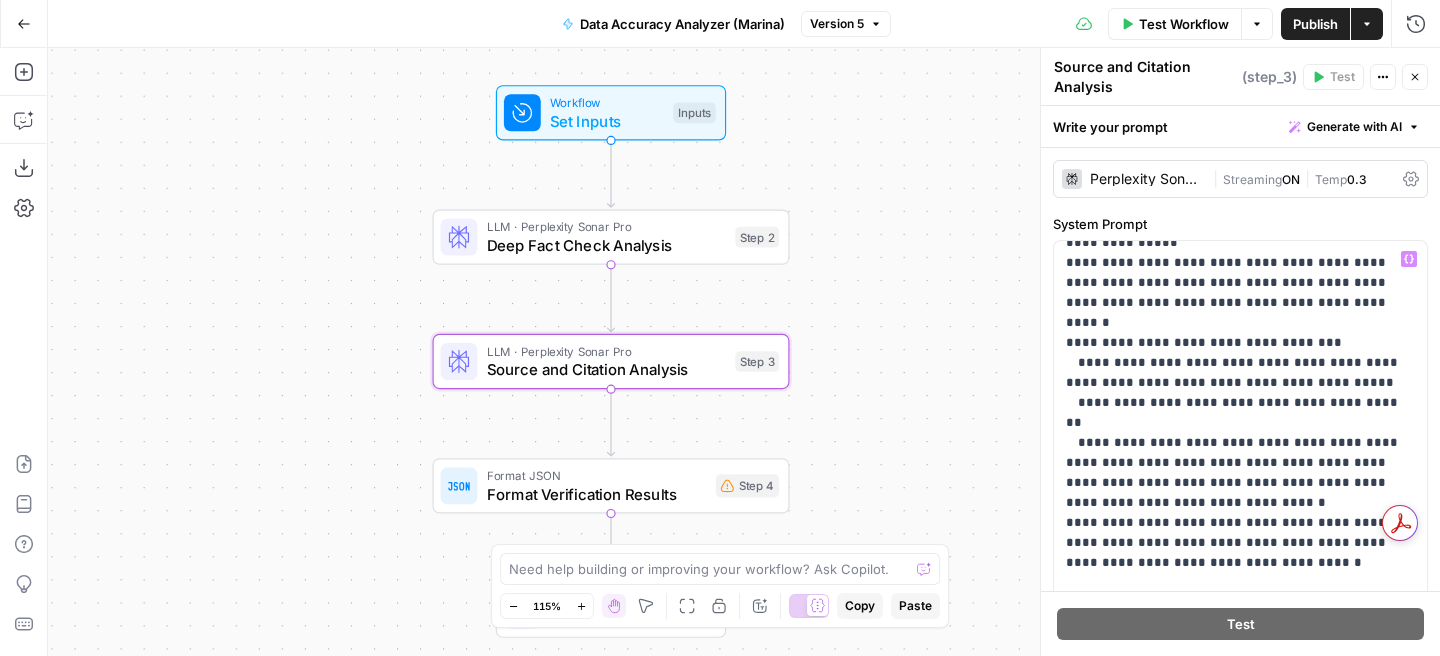 scroll, scrollTop: 1201, scrollLeft: 0, axis: vertical 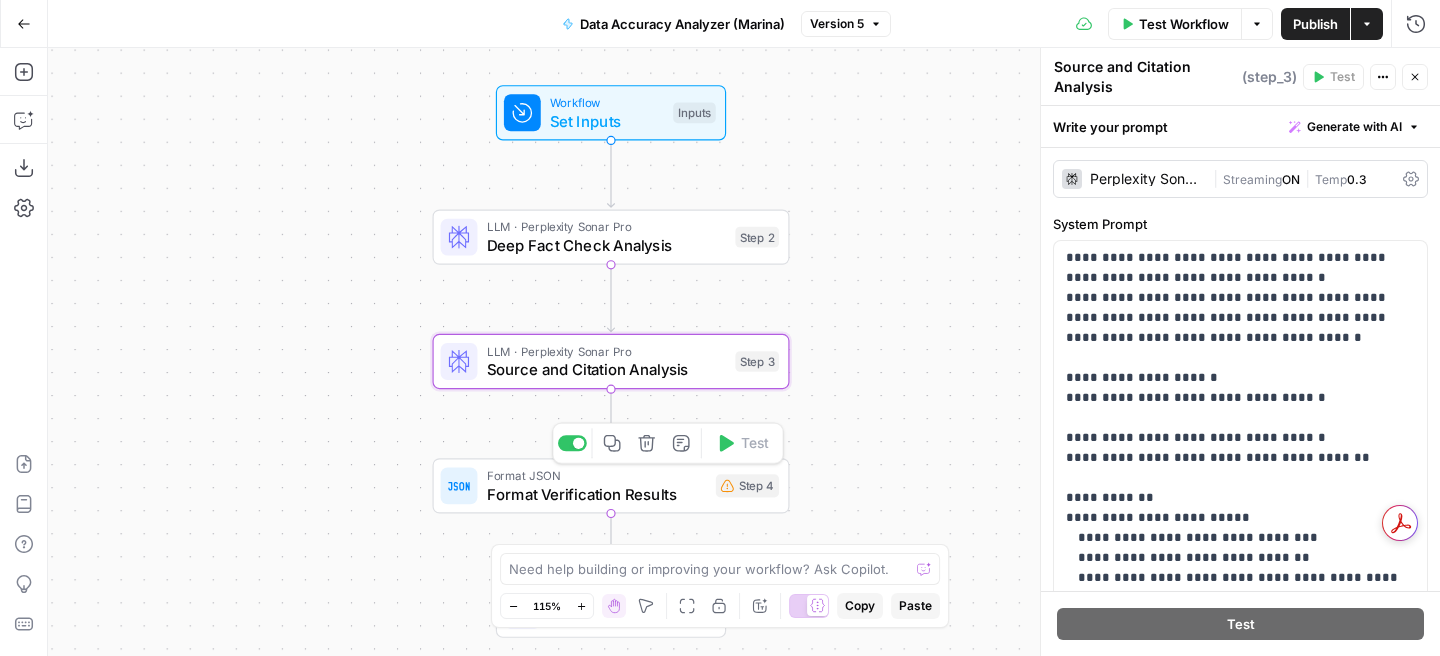 click on "Format Verification Results" at bounding box center [597, 493] 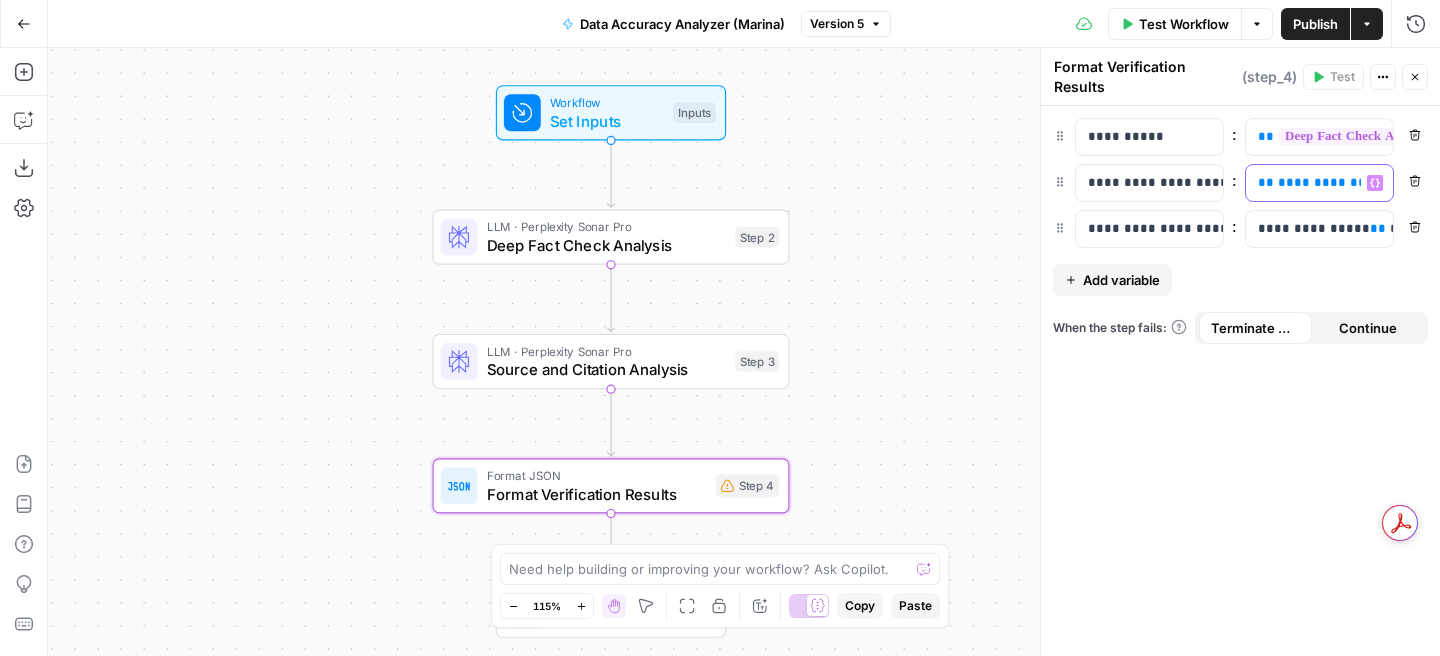 click on "**********" at bounding box center [1326, 182] 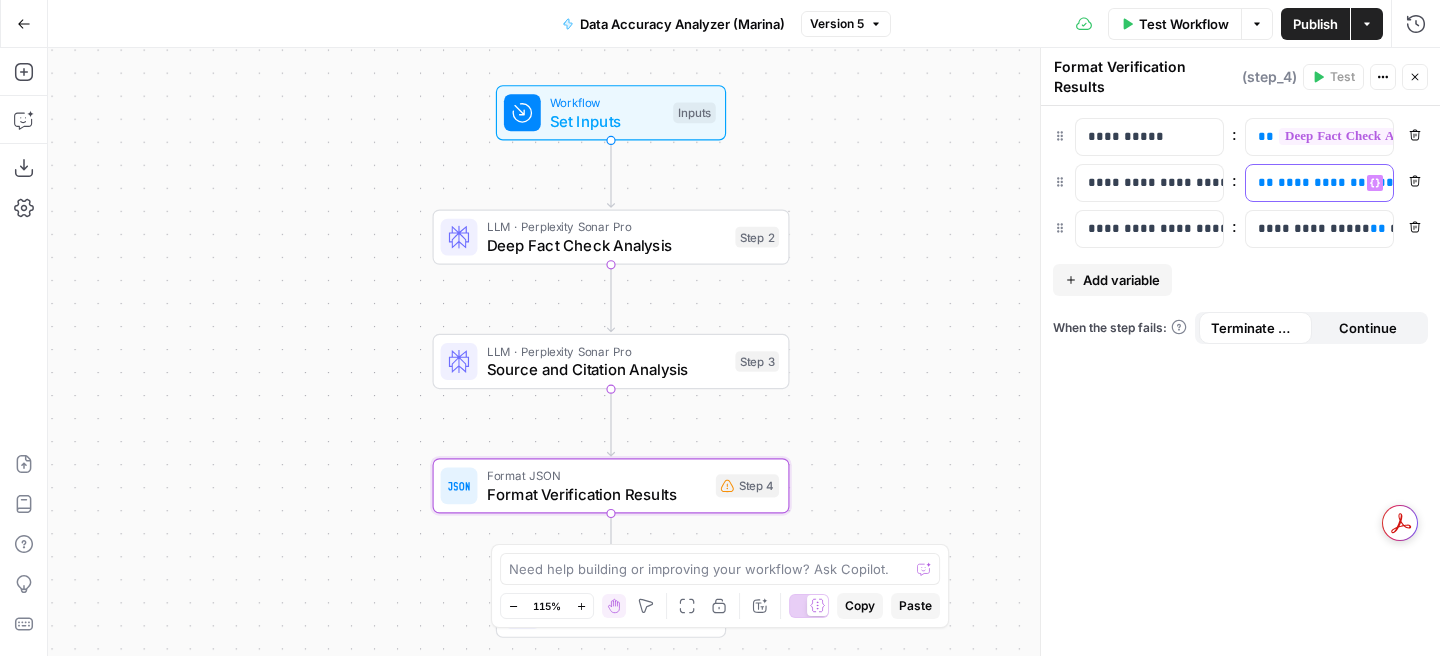 click 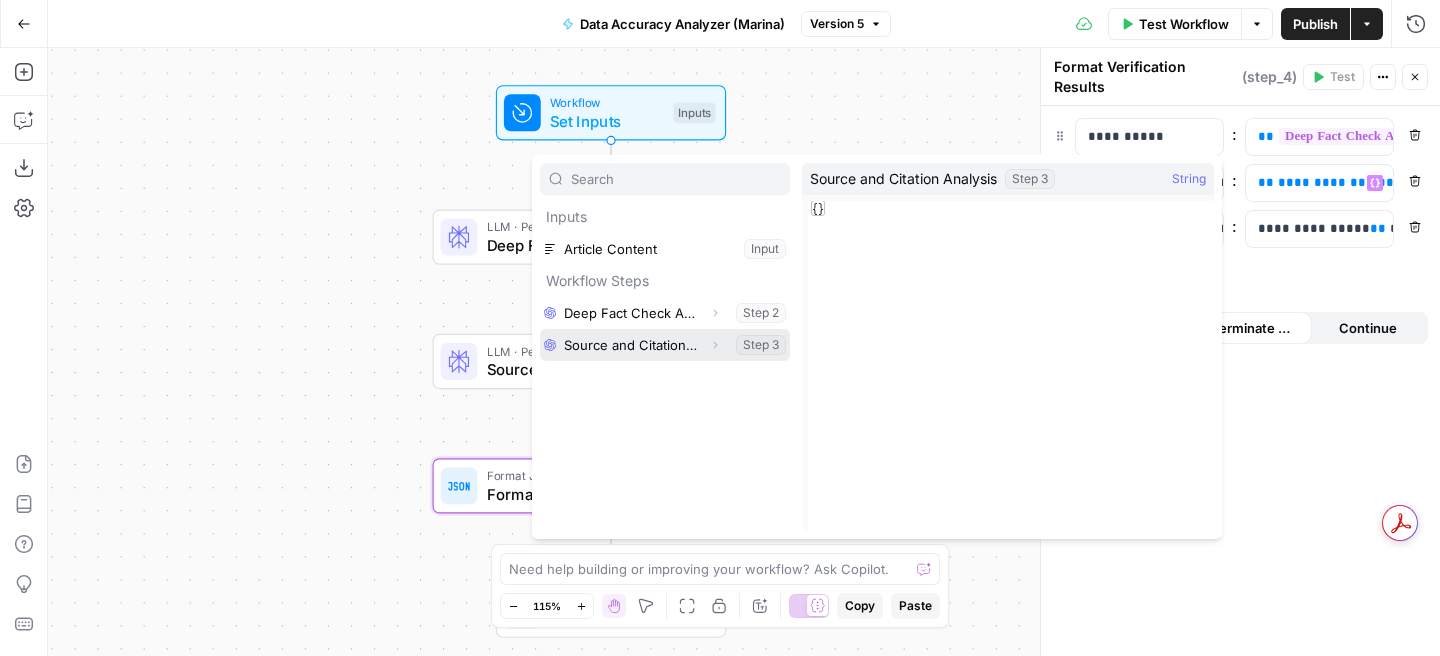 click at bounding box center (665, 345) 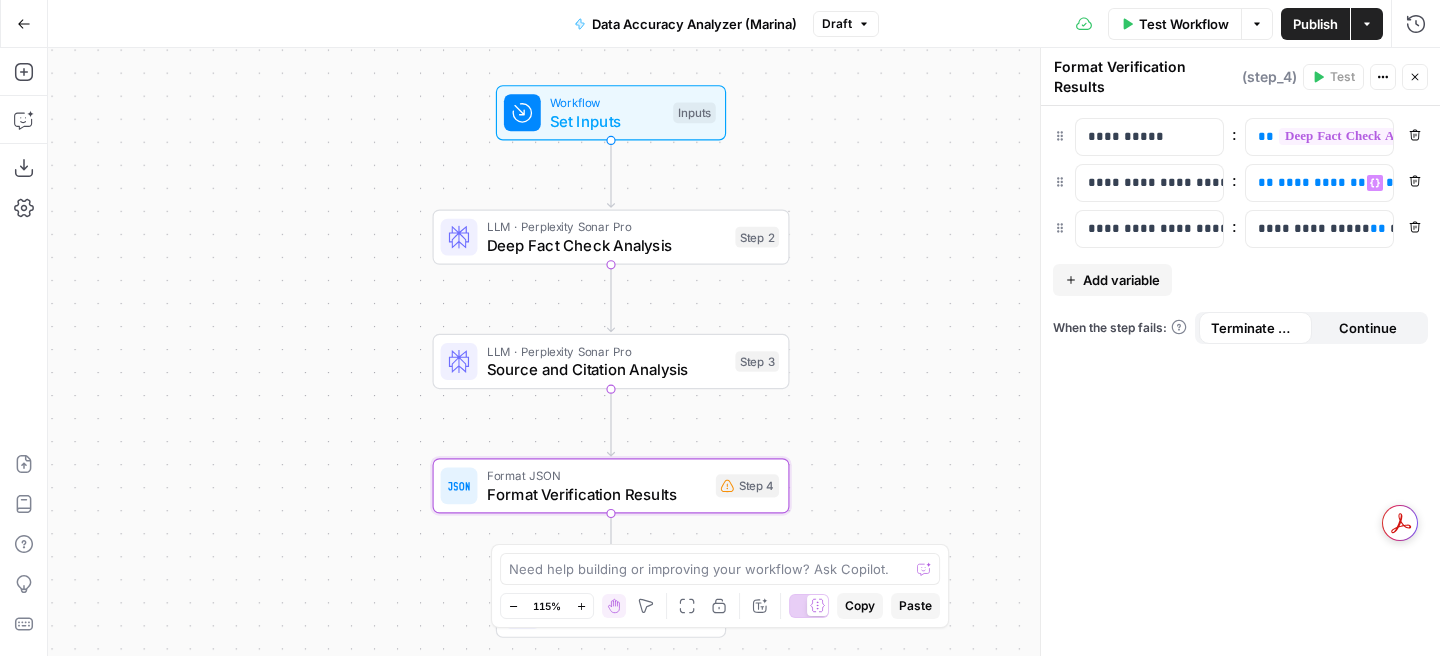 click on "Publish" at bounding box center (1315, 24) 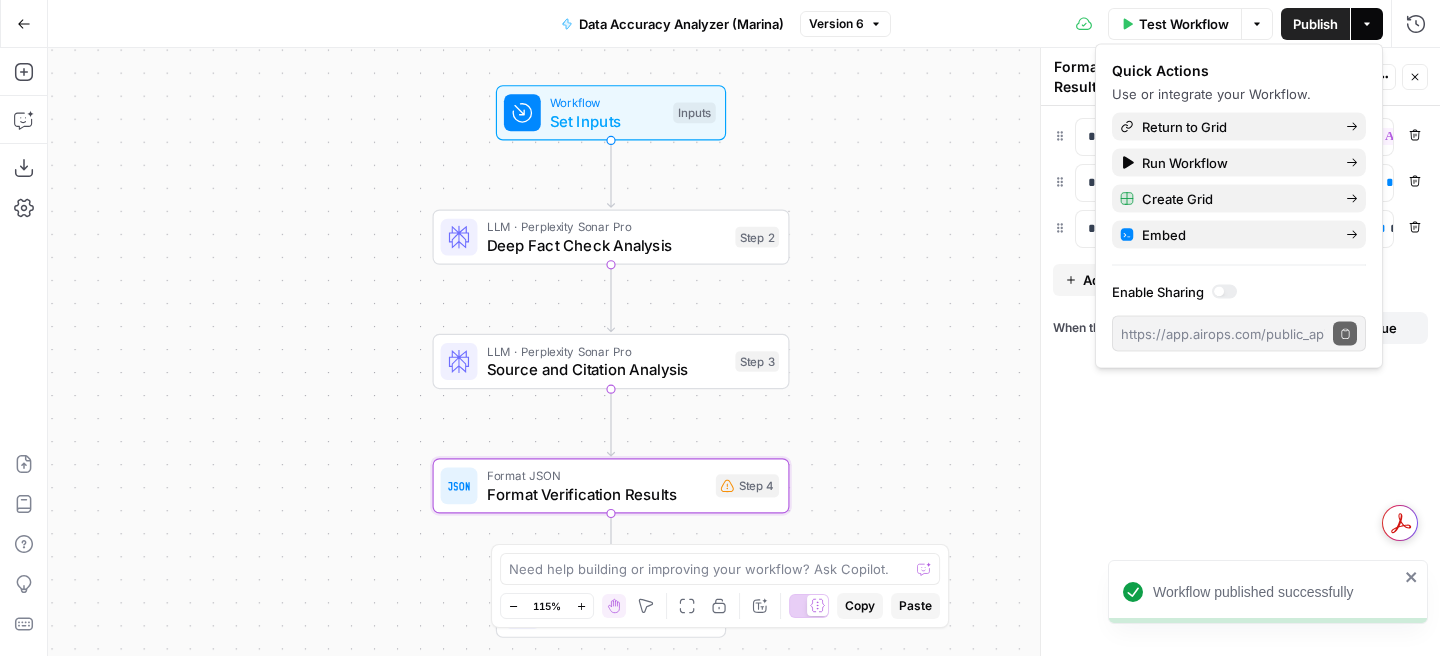 click on "Workflow Set Inputs Inputs LLM · Perplexity Sonar Pro Deep Fact Check Analysis Step 2 LLM · Perplexity Sonar Pro Source and Citation Analysis Step 3 Format JSON Format Verification Results Step 4 End Output" at bounding box center (744, 352) 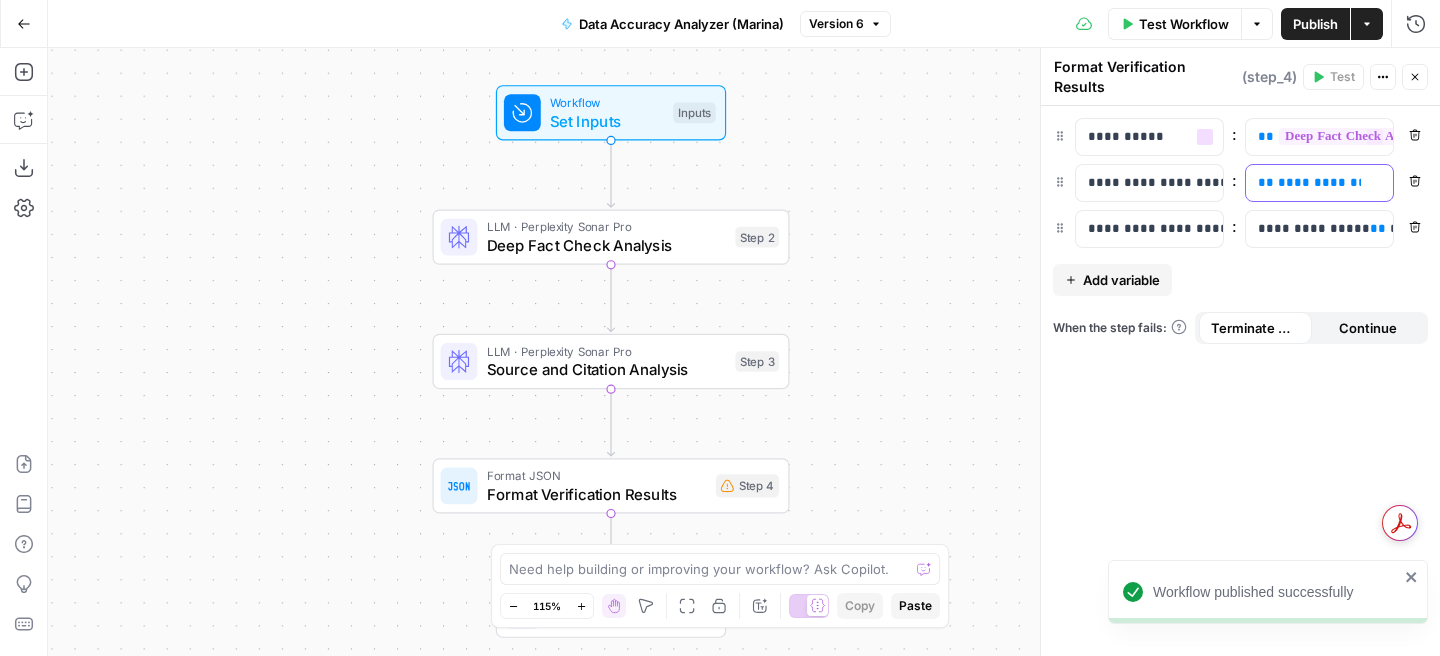 click on "**********" at bounding box center [1372, 182] 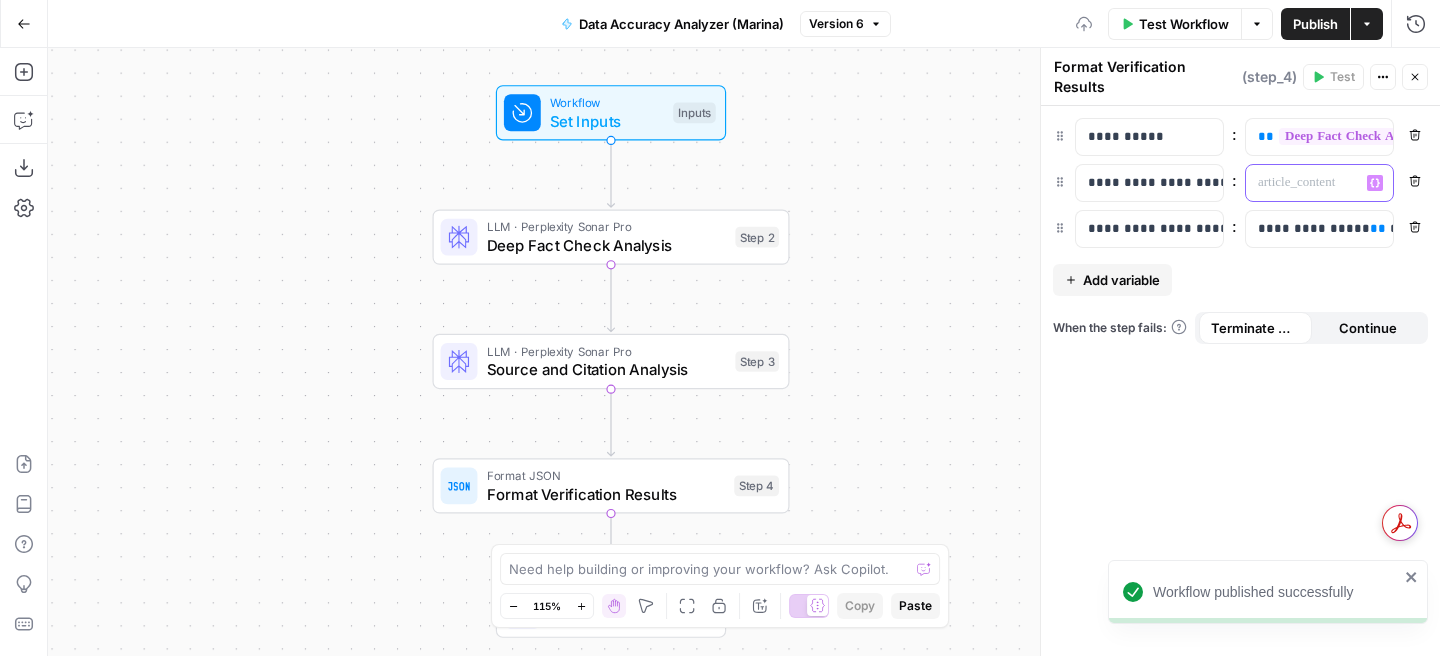 click on "Variables Menu" at bounding box center [1375, 183] 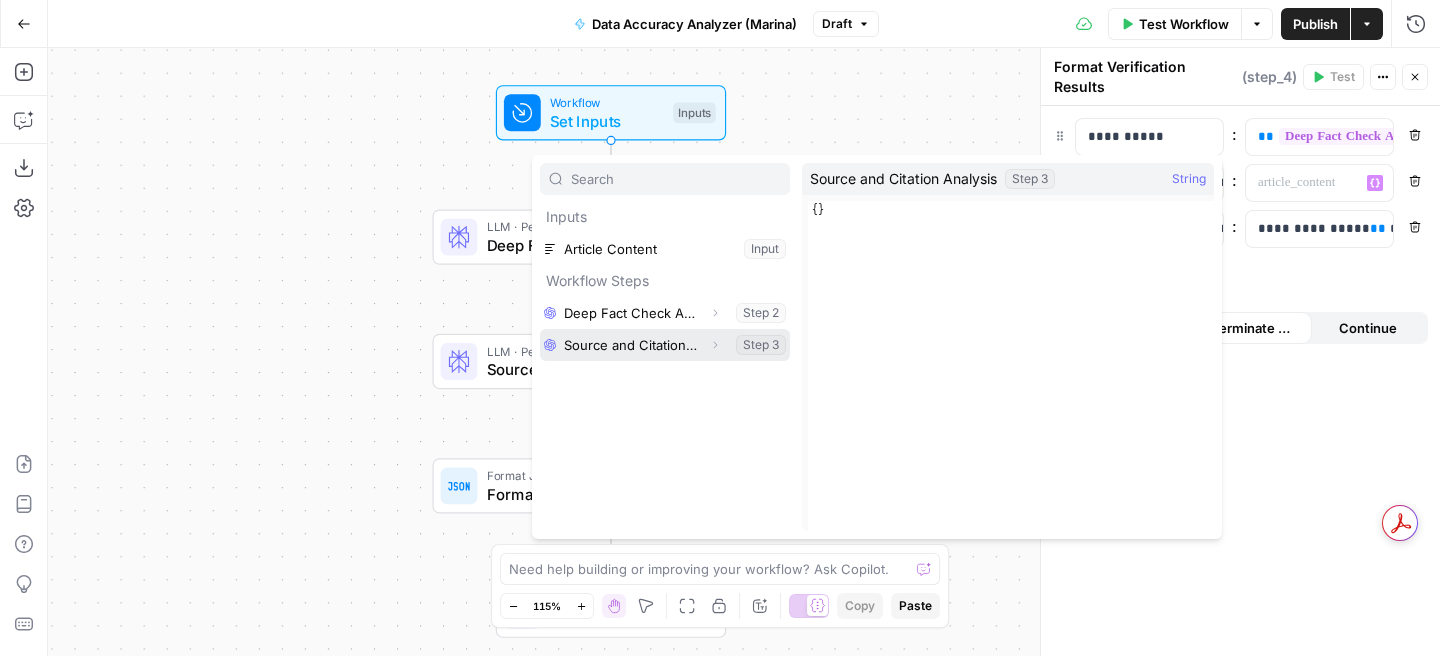 click at bounding box center [665, 345] 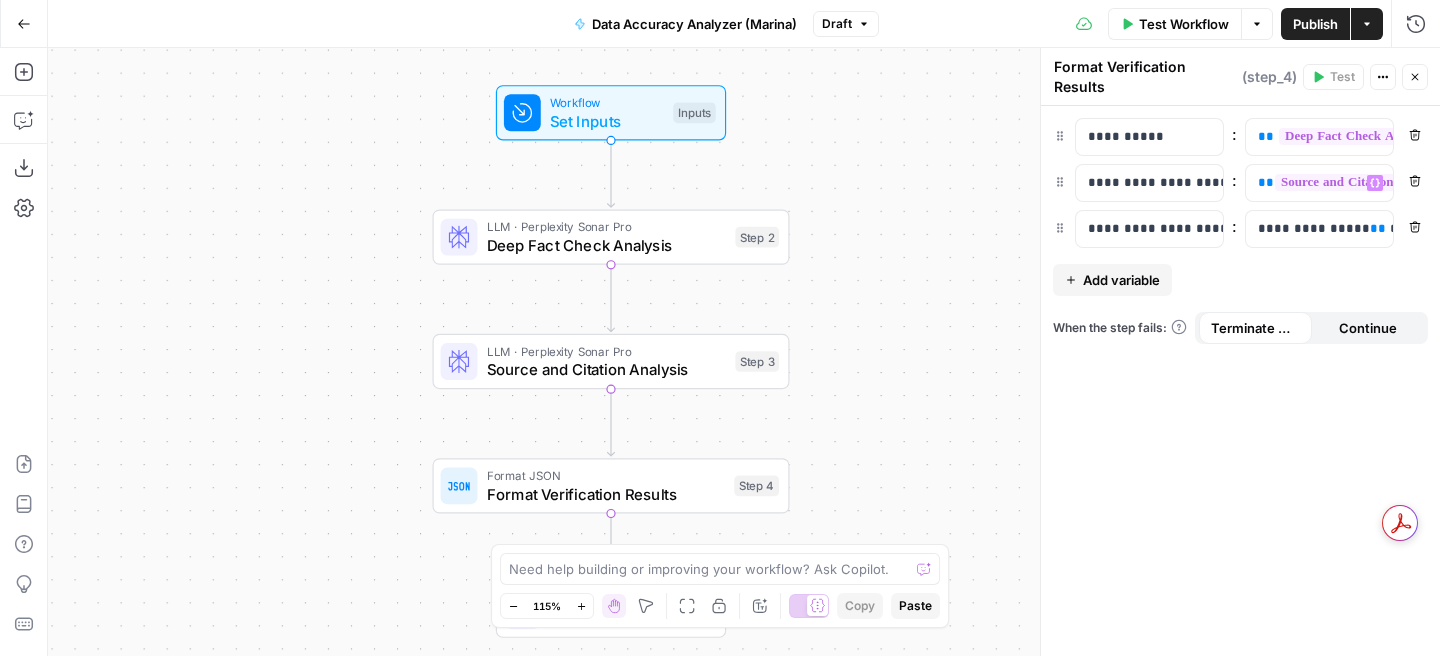 click on "Publish" at bounding box center [1315, 24] 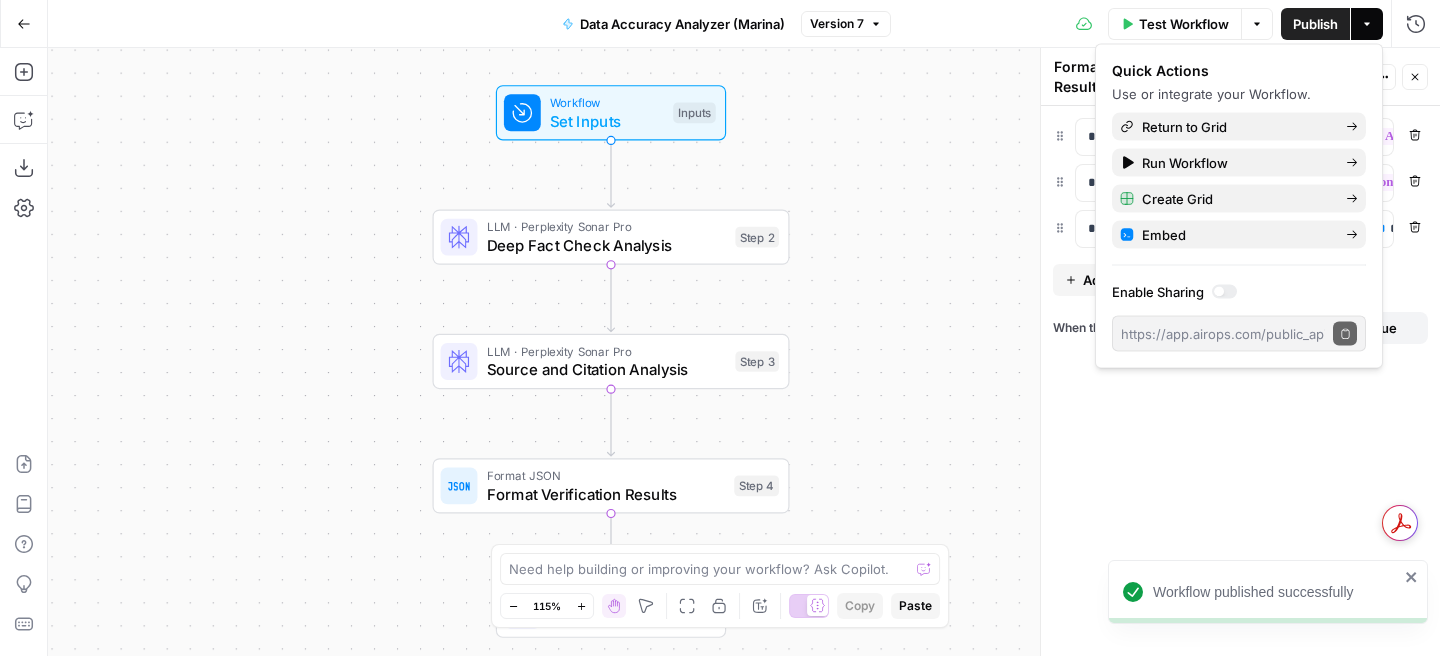 click on "Workflow Set Inputs Inputs LLM · Perplexity Sonar Pro Deep Fact Check Analysis Step 2 LLM · Perplexity Sonar Pro Source and Citation Analysis Step 3 Format JSON Format Verification Results Step 4 End Output" at bounding box center (744, 352) 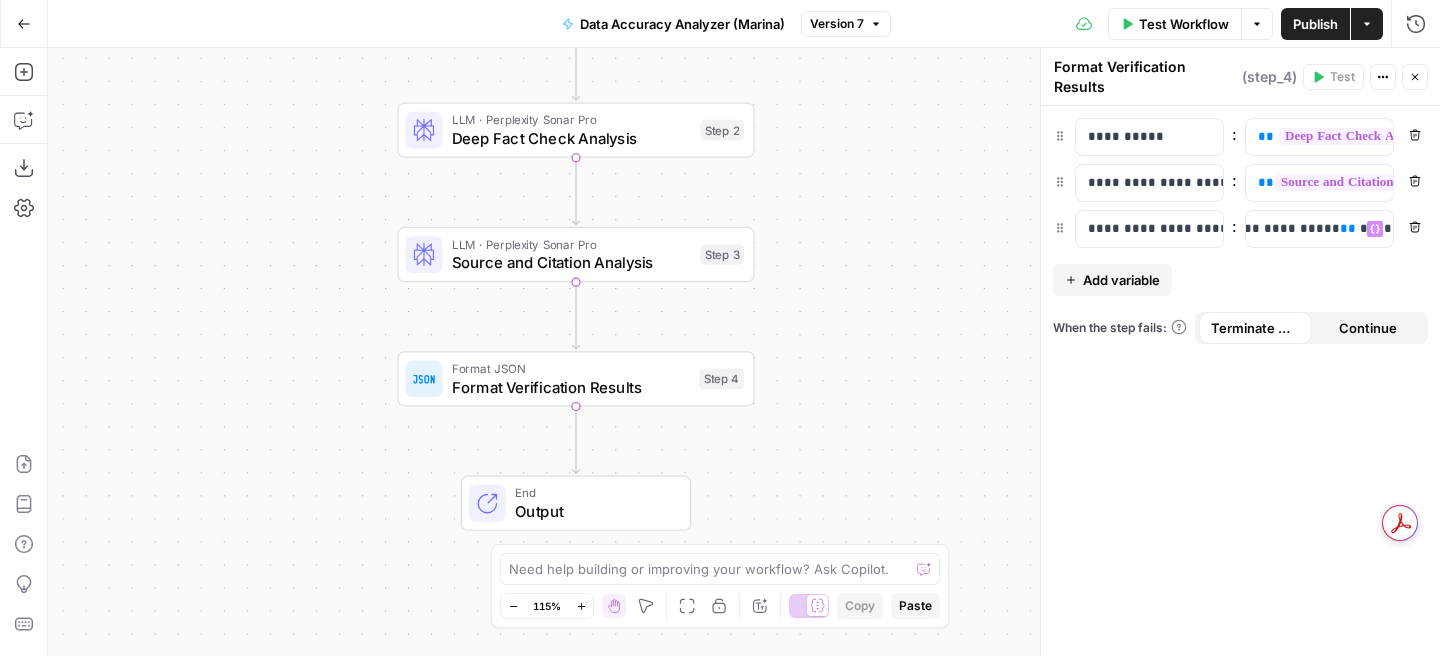 scroll, scrollTop: 0, scrollLeft: 0, axis: both 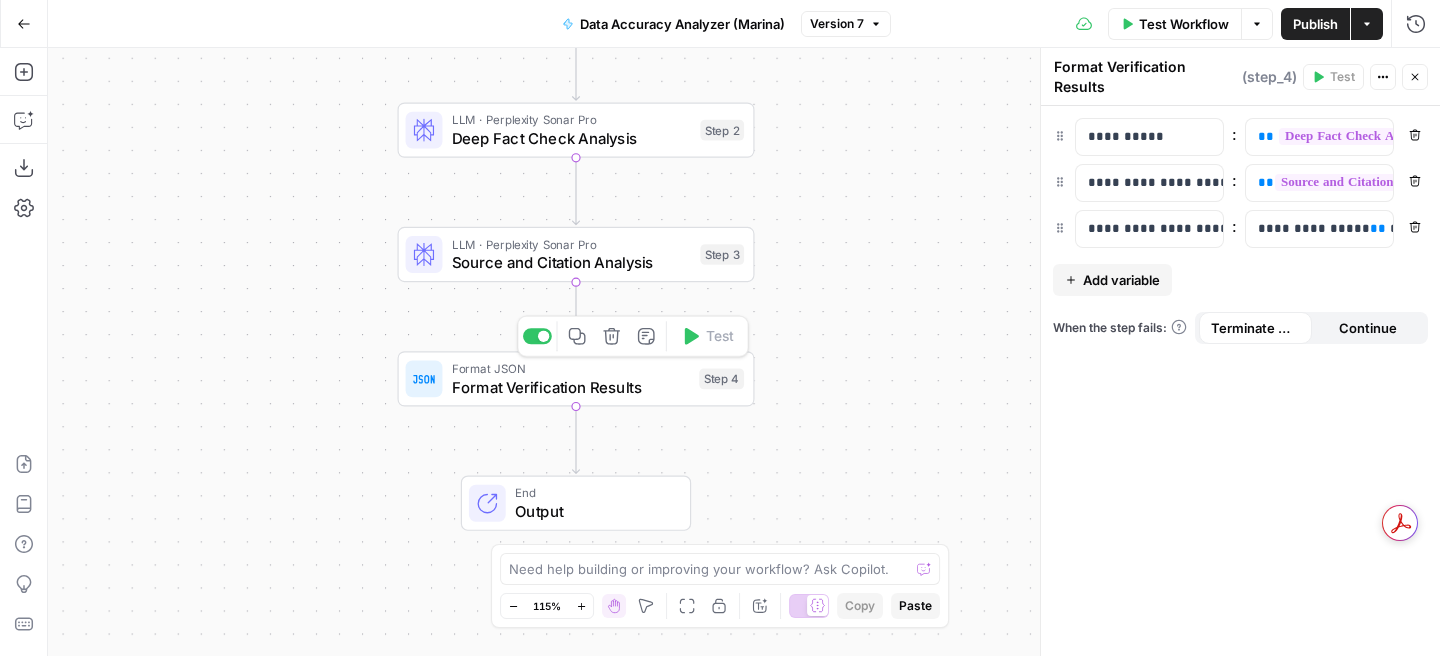 click on "Format Verification Results" at bounding box center [571, 386] 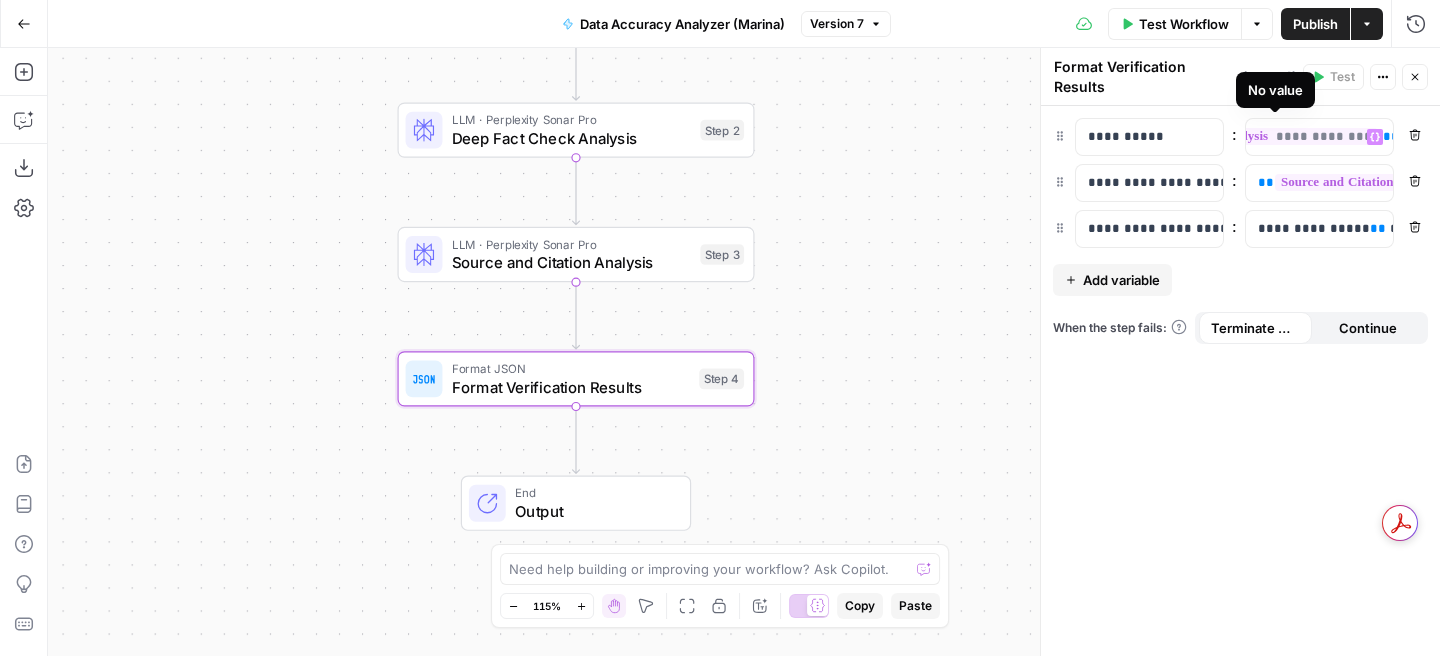 scroll, scrollTop: 0, scrollLeft: 0, axis: both 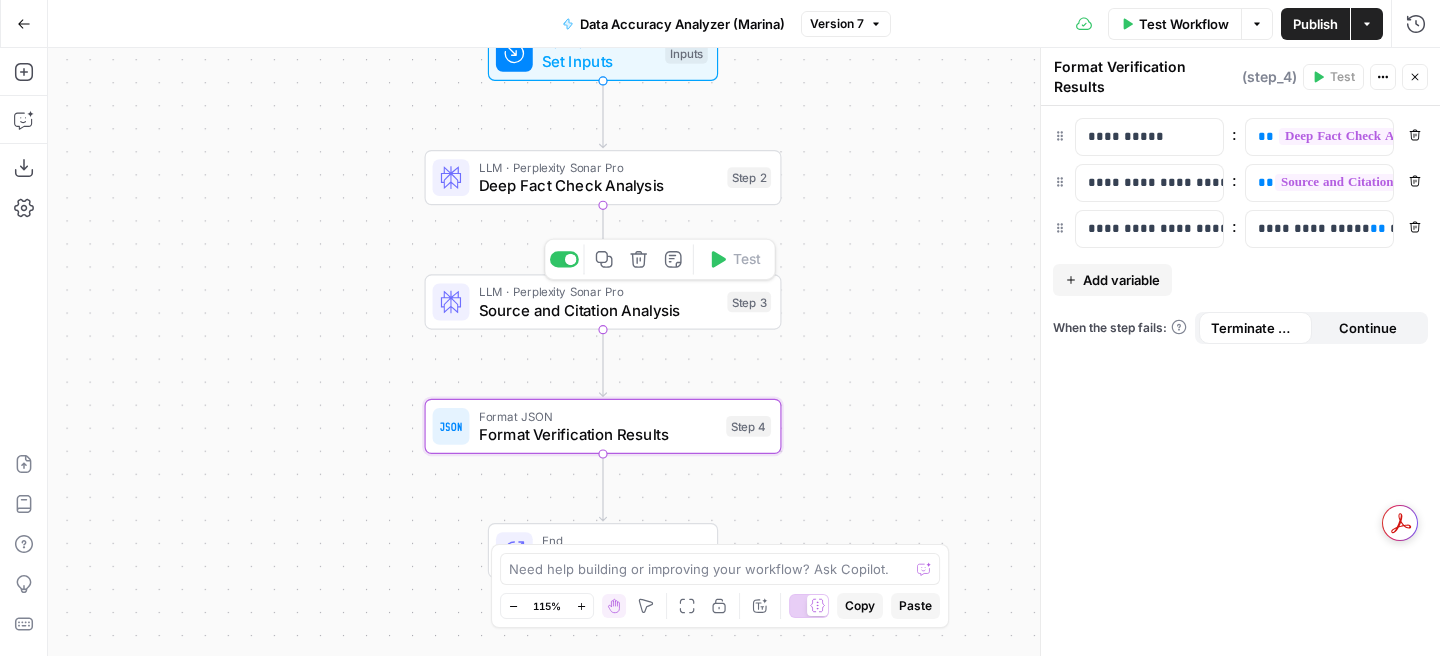 click on "LLM · Perplexity Sonar Pro Source and Citation Analysis Step 3 Copy step Delete step Add Note Test" at bounding box center (603, 301) 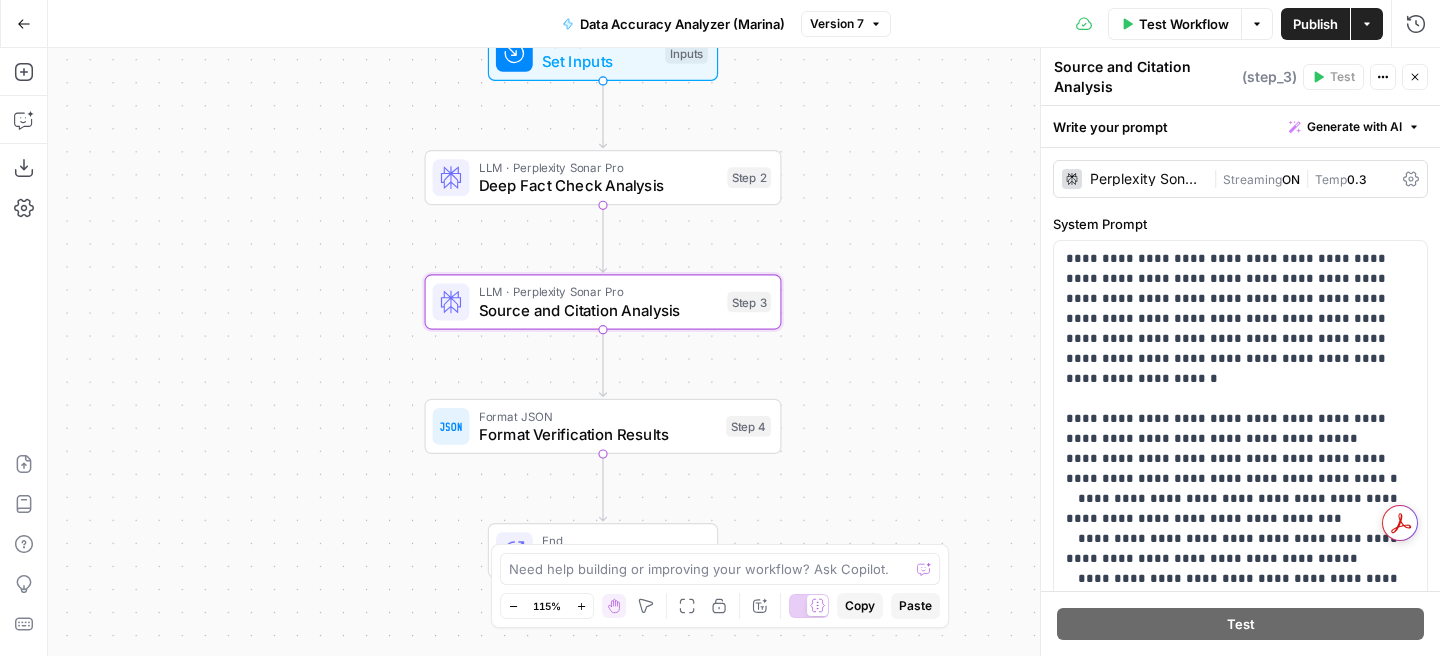 click on "Deep Fact Check Analysis" at bounding box center [599, 185] 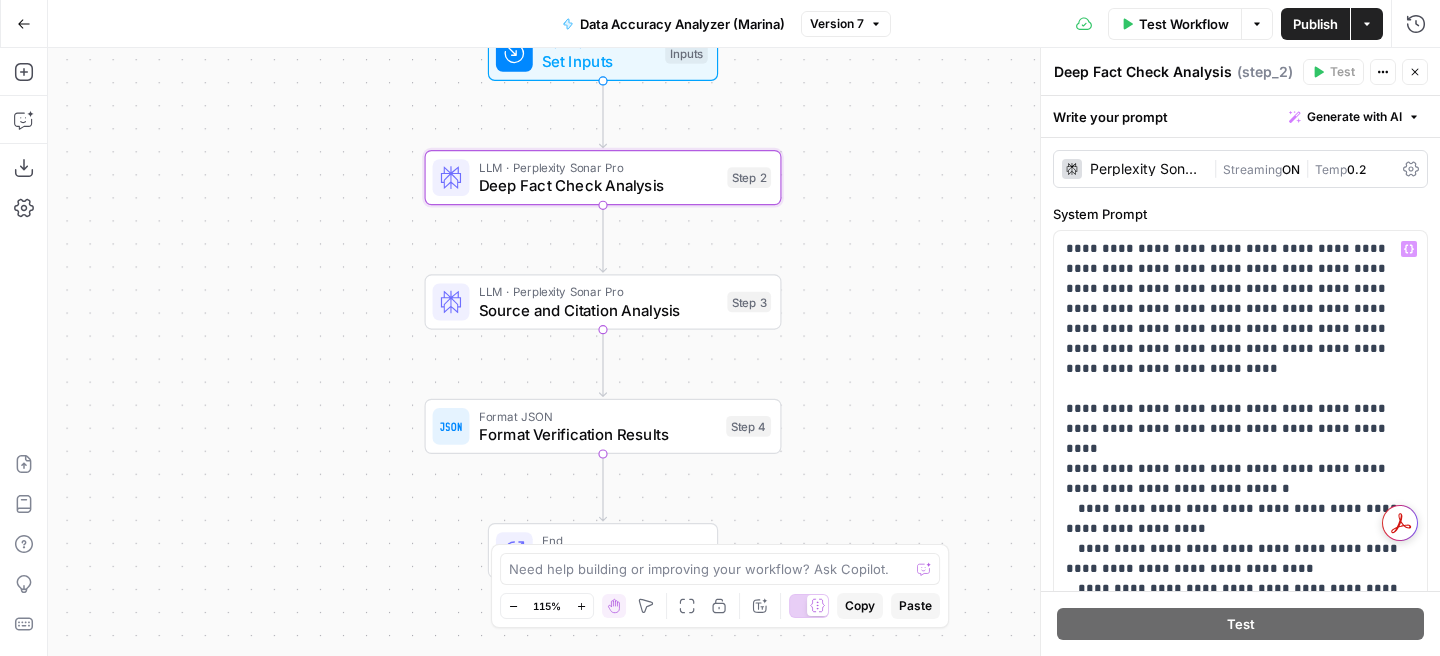click on "Perplexity Sonar Pro" at bounding box center [1147, 169] 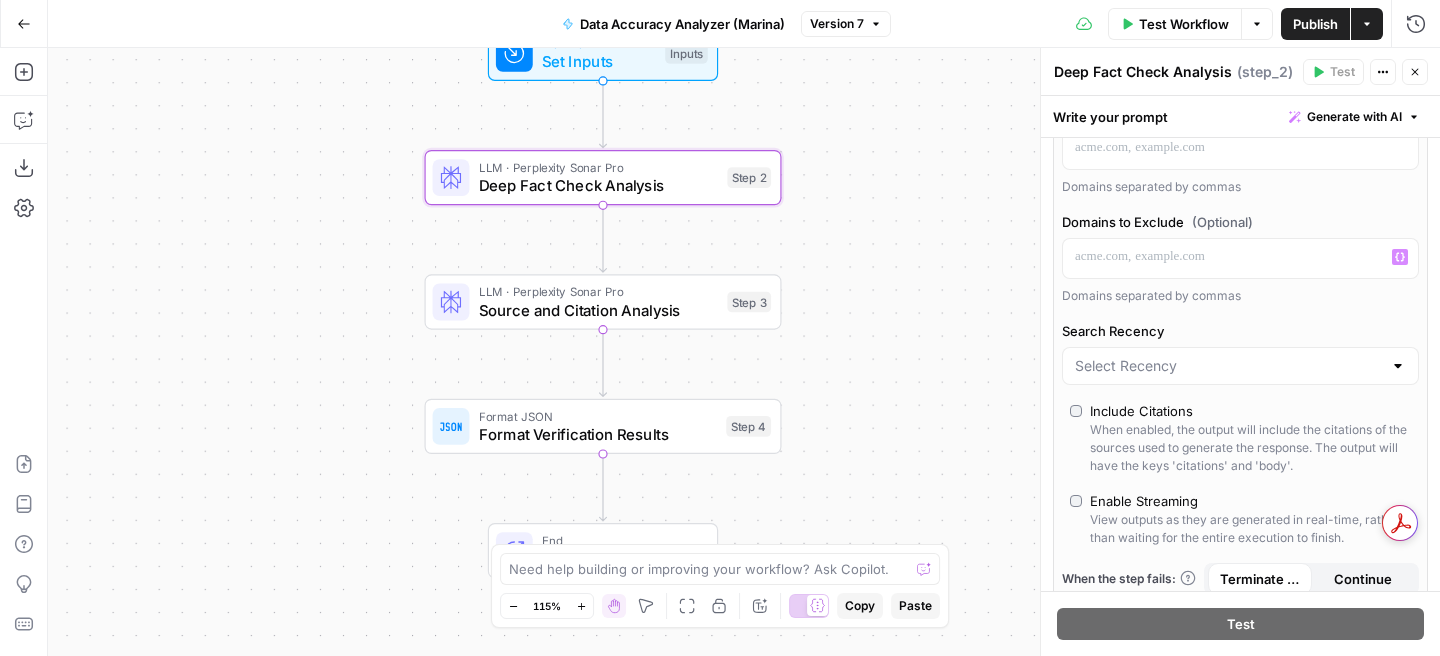 scroll, scrollTop: 395, scrollLeft: 0, axis: vertical 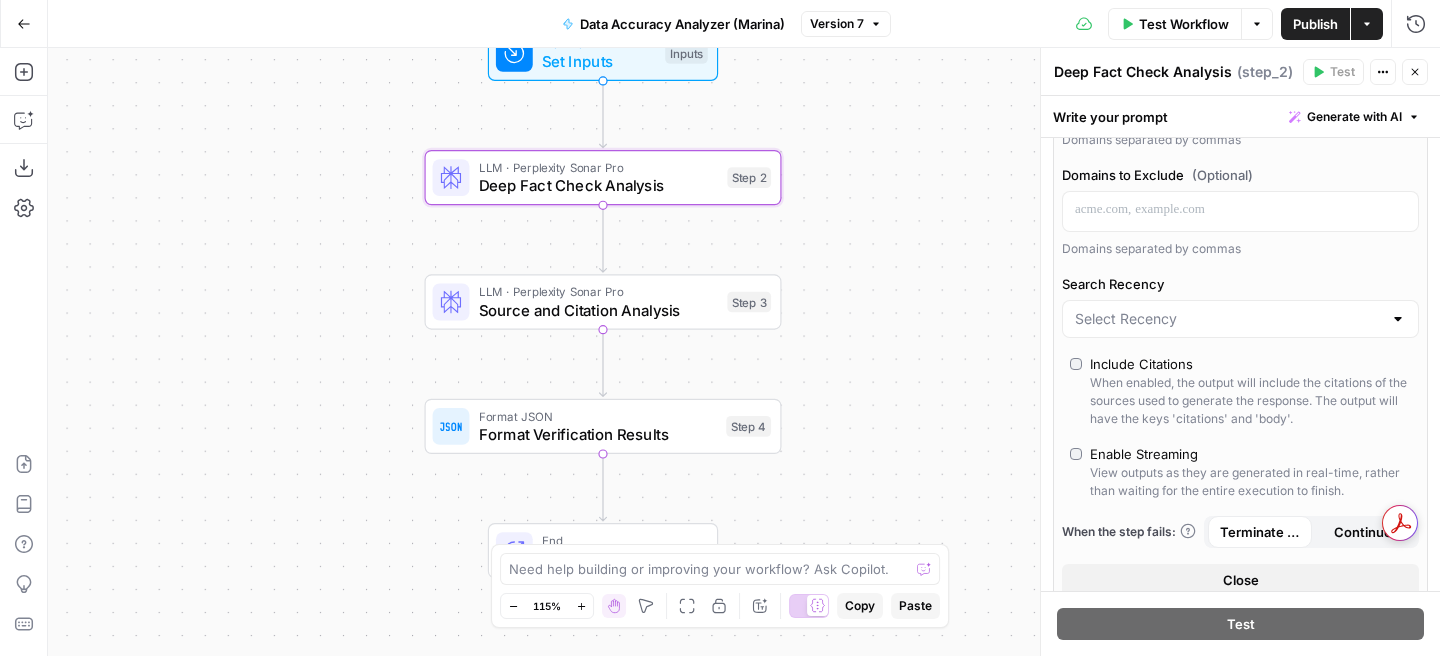 click on "Include Citations" at bounding box center (1141, 364) 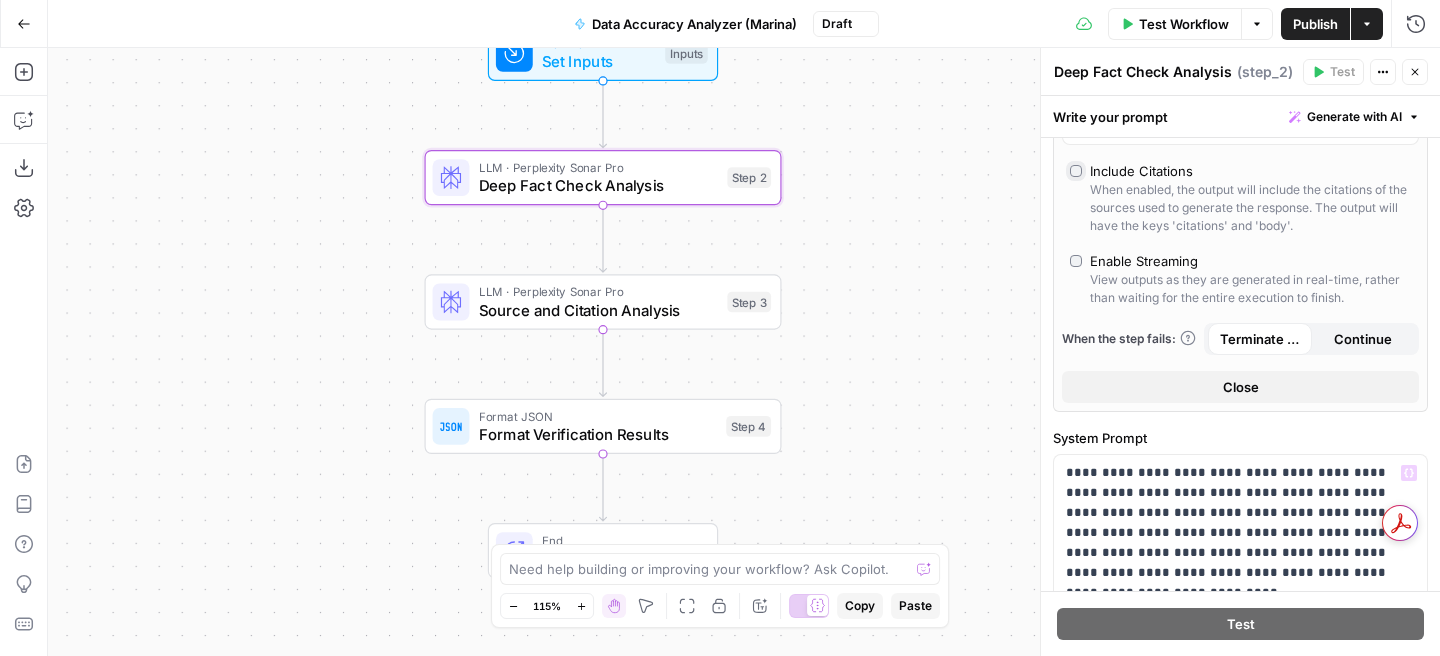 scroll, scrollTop: 536, scrollLeft: 0, axis: vertical 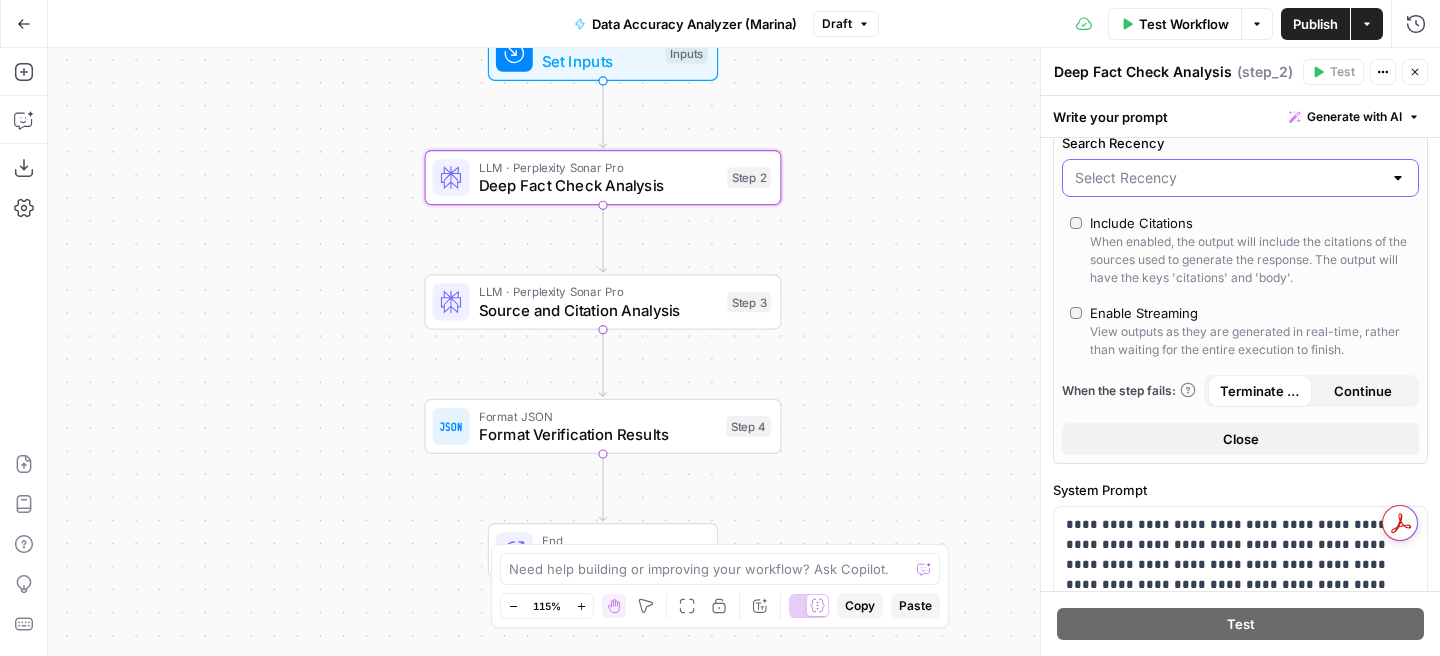 click on "Search Recency" at bounding box center [1228, 178] 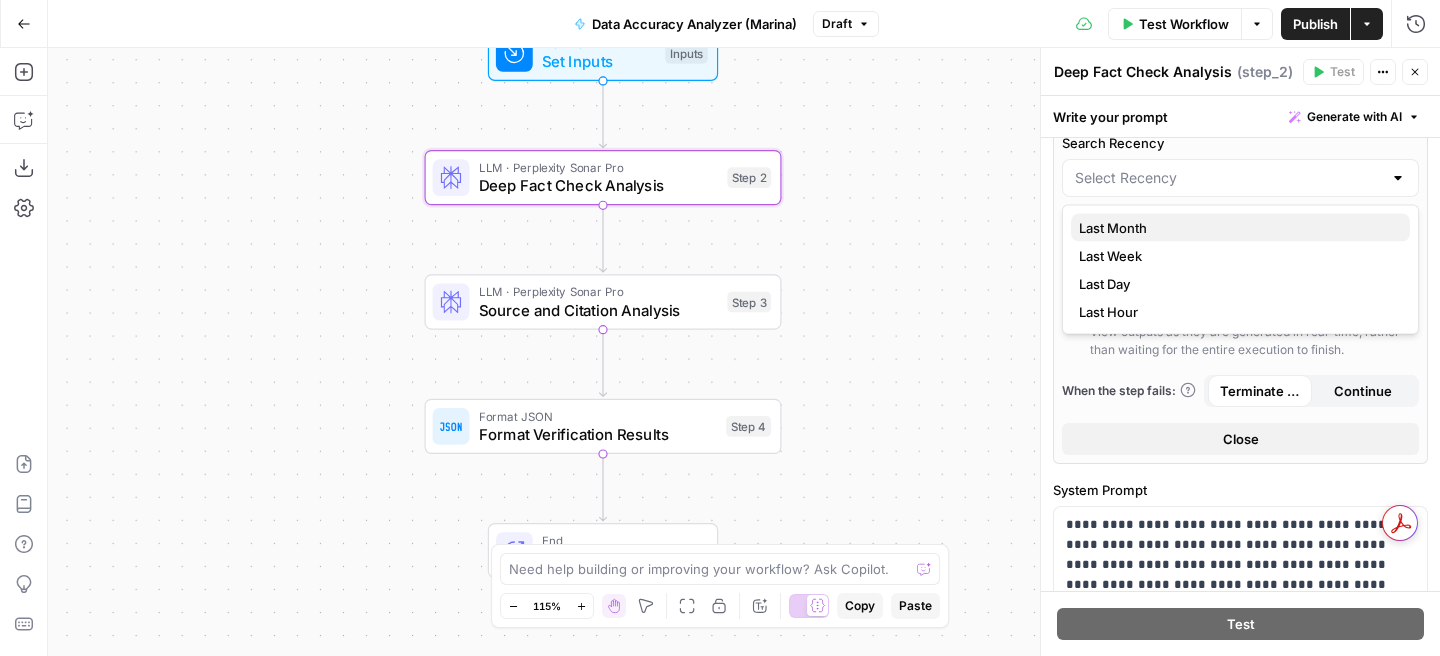click on "Last Month" at bounding box center [1236, 228] 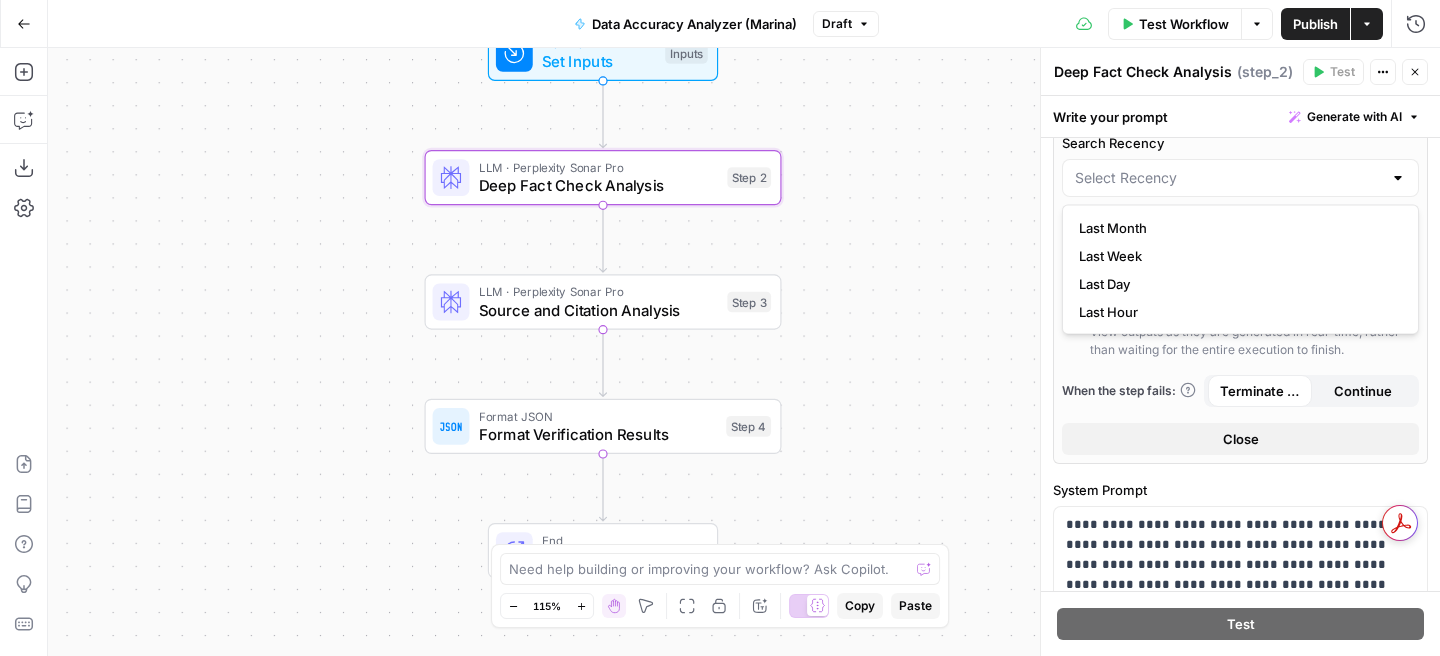 type on "Last Month" 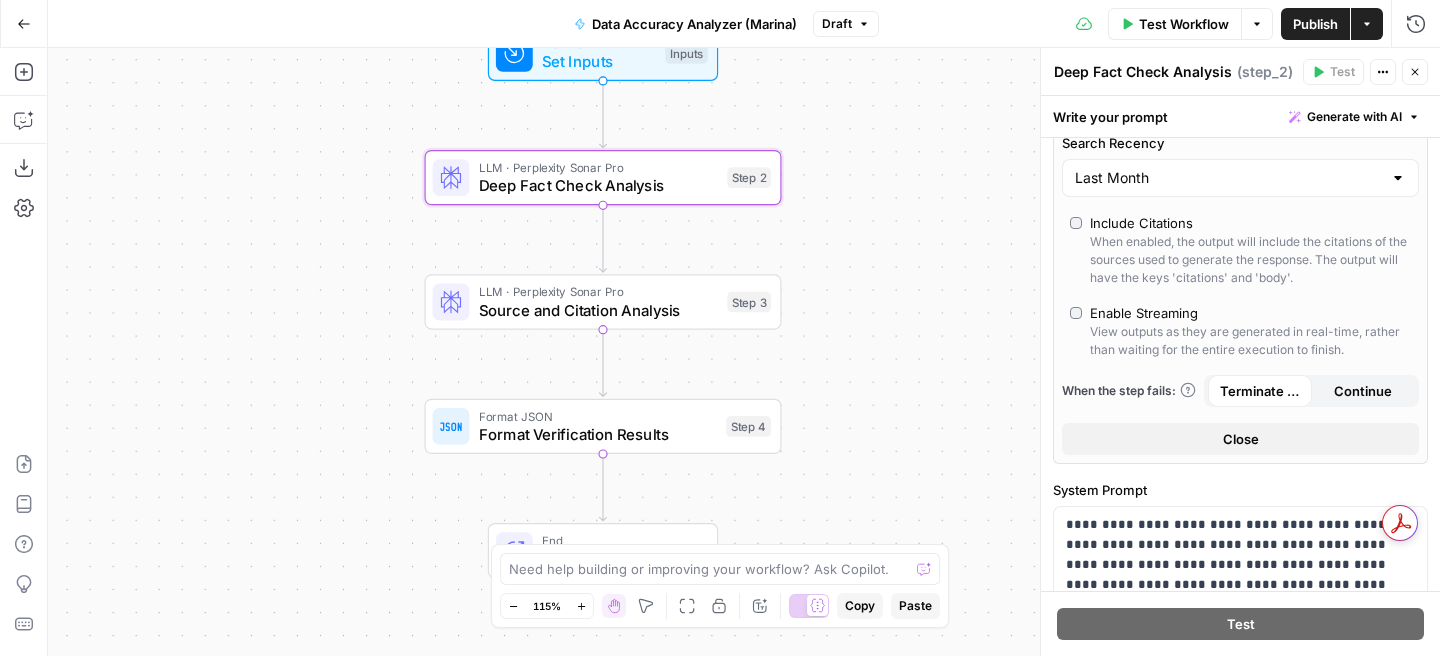 click on "Source and Citation Analysis" at bounding box center (599, 310) 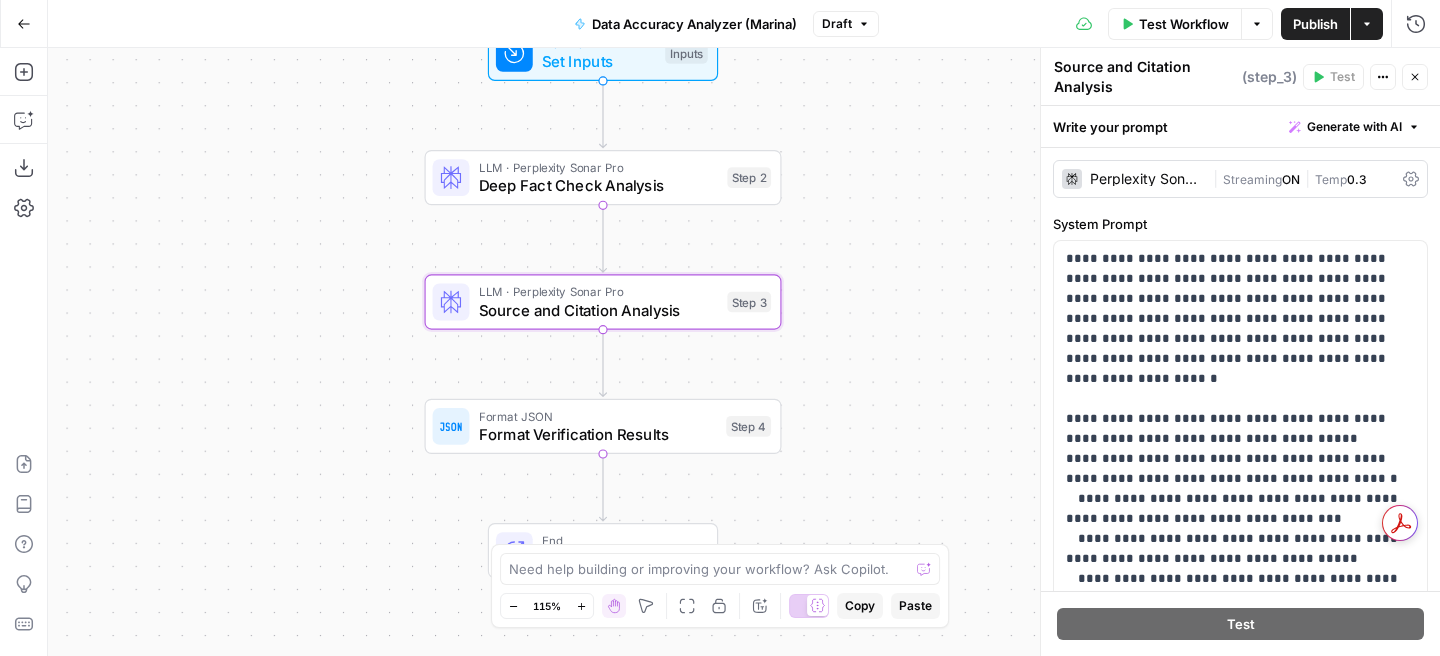 click on "Perplexity Sonar Pro   |   Streaming  ON   |   Temp  0.3" at bounding box center [1240, 179] 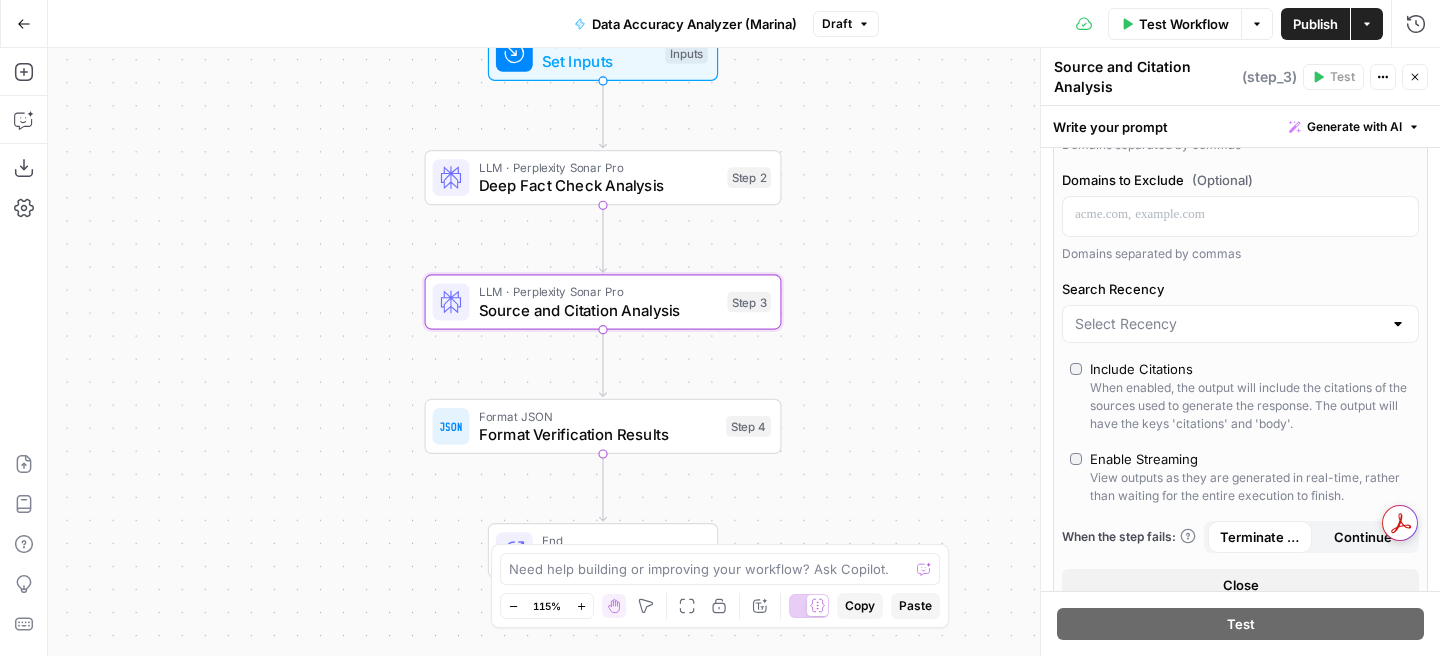 scroll, scrollTop: 0, scrollLeft: 0, axis: both 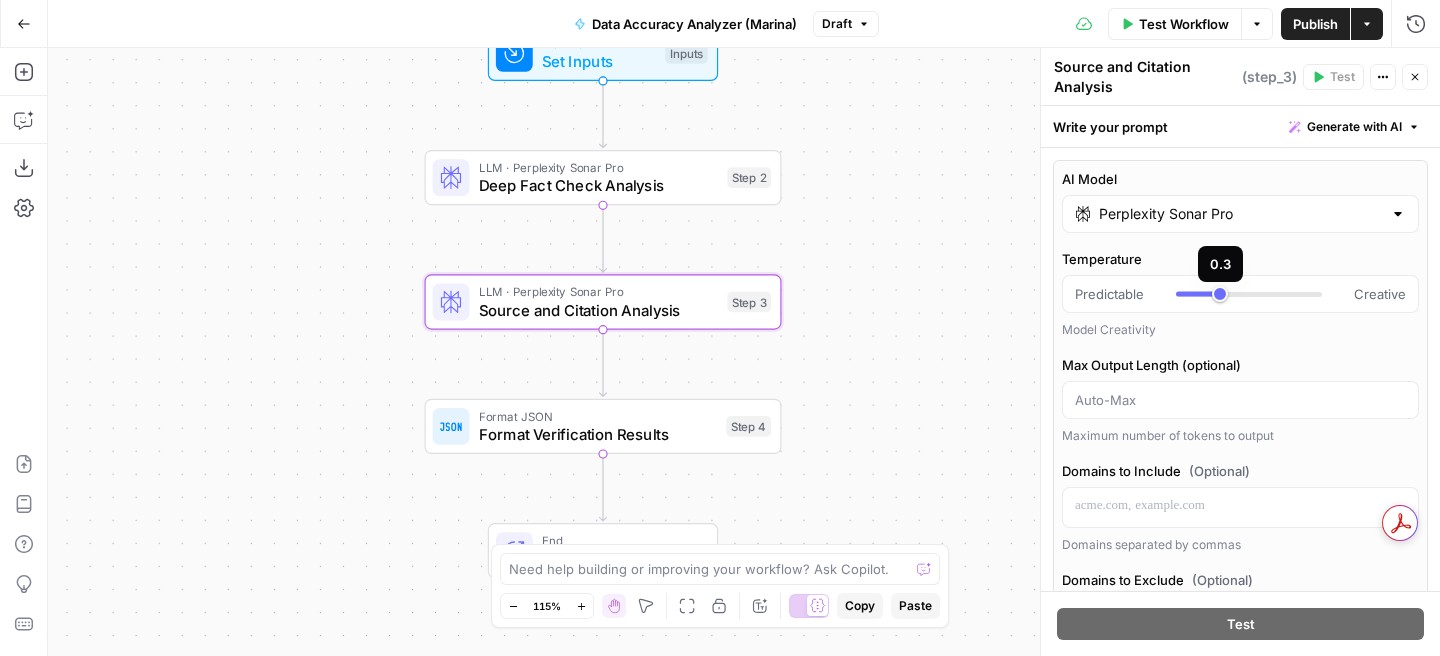 type on "***" 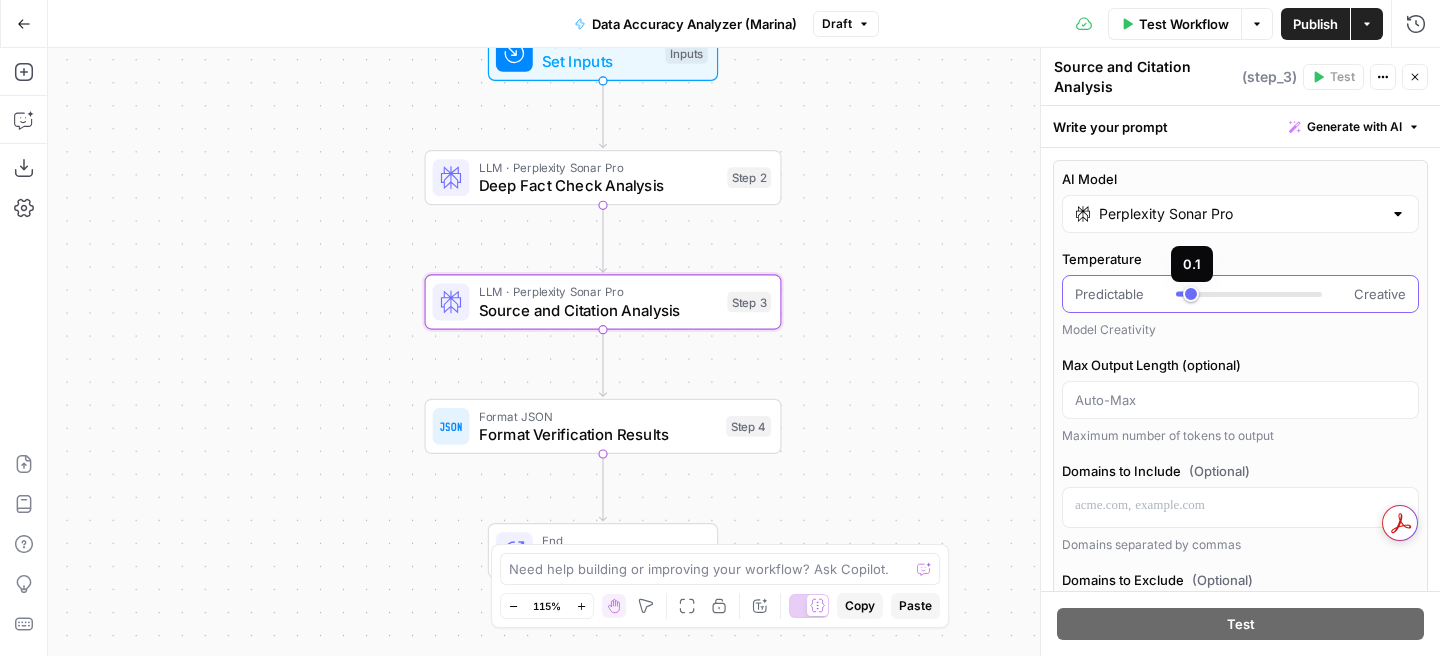 click at bounding box center [1249, 294] 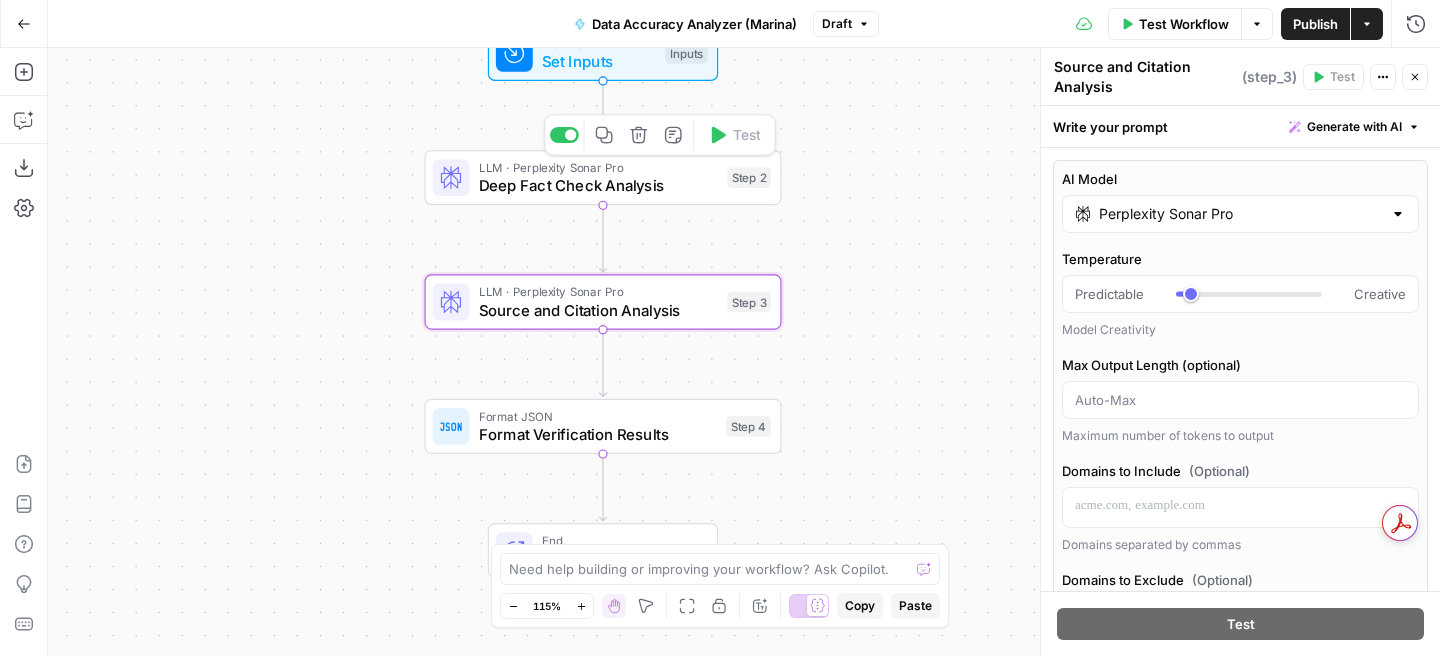 click on "LLM · Perplexity Sonar Pro Deep Fact Check Analysis Step 2 Copy step Delete step Add Note Test" at bounding box center [603, 177] 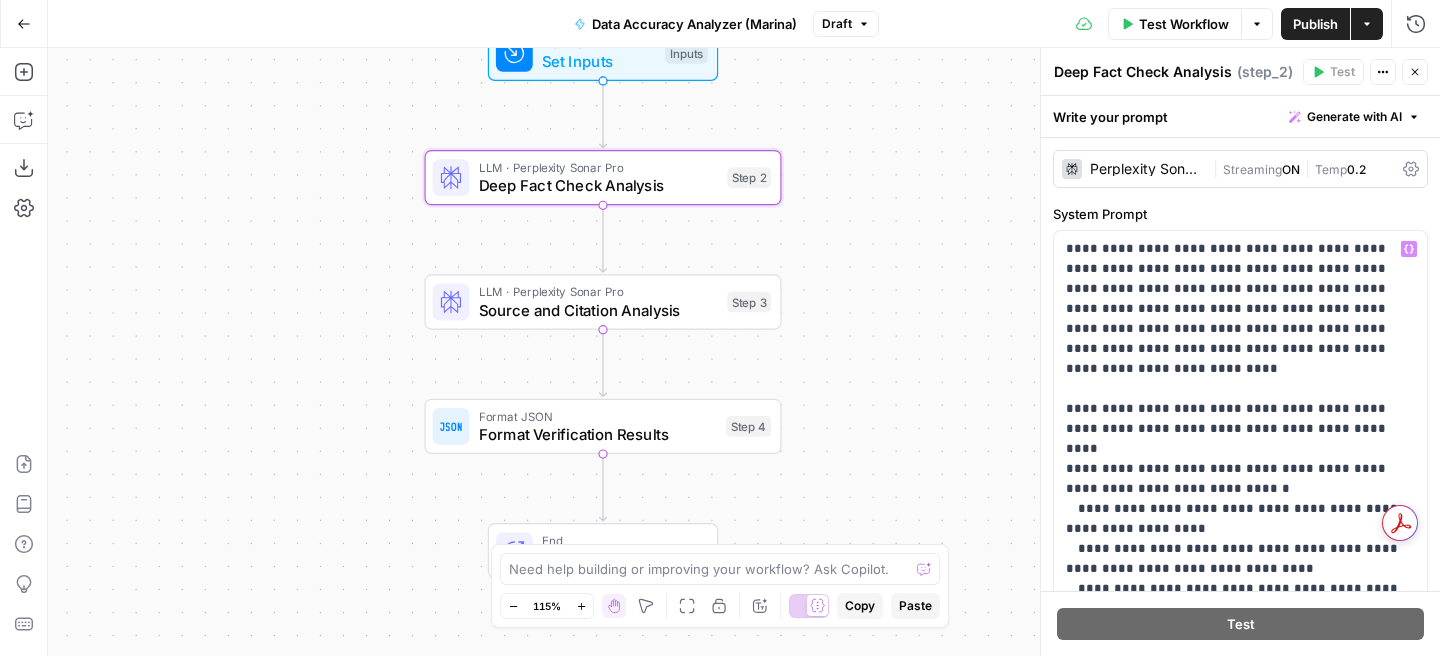 click on "Perplexity Sonar Pro" at bounding box center [1147, 169] 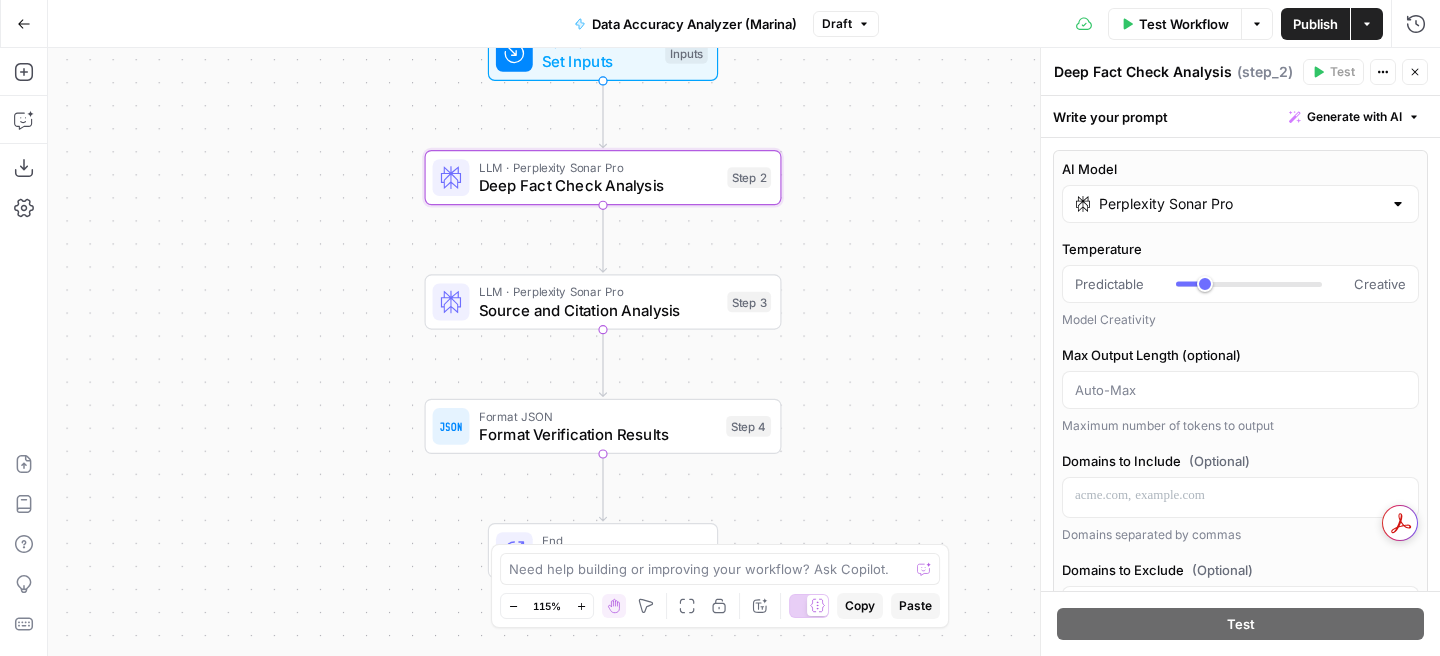 click at bounding box center (1190, 284) 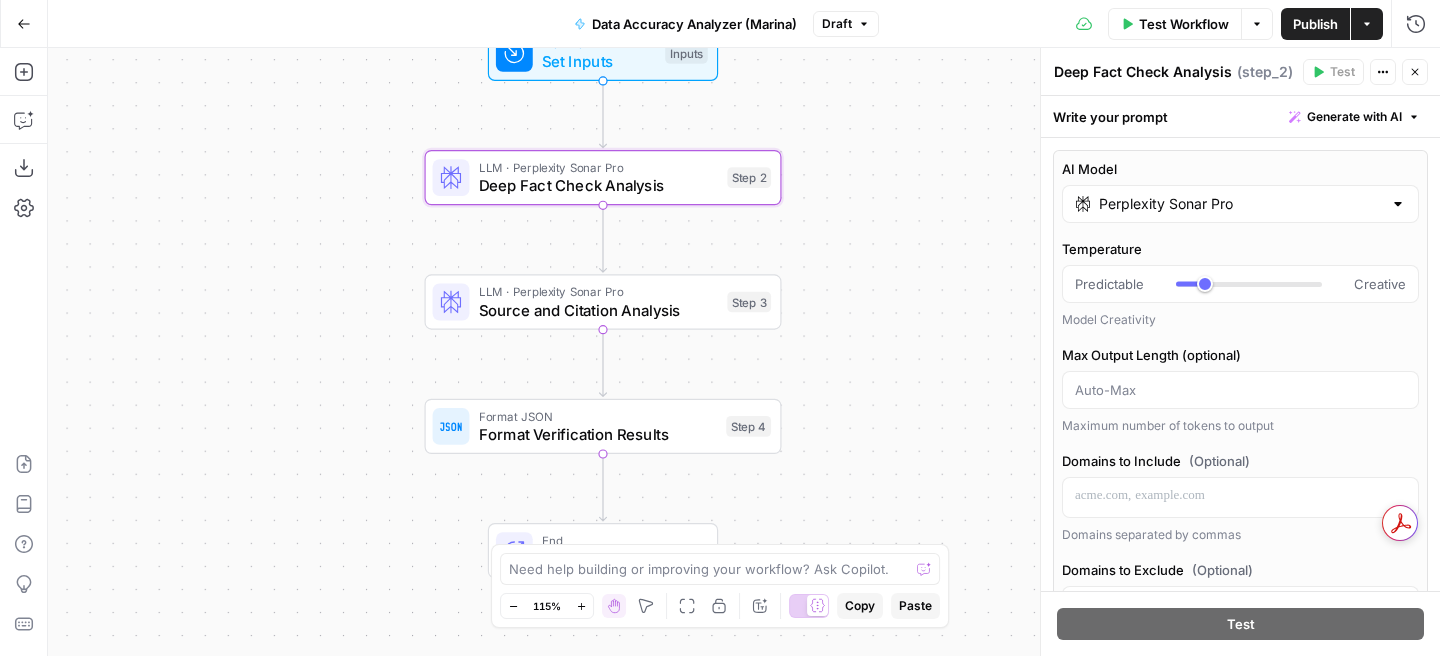 type on "***" 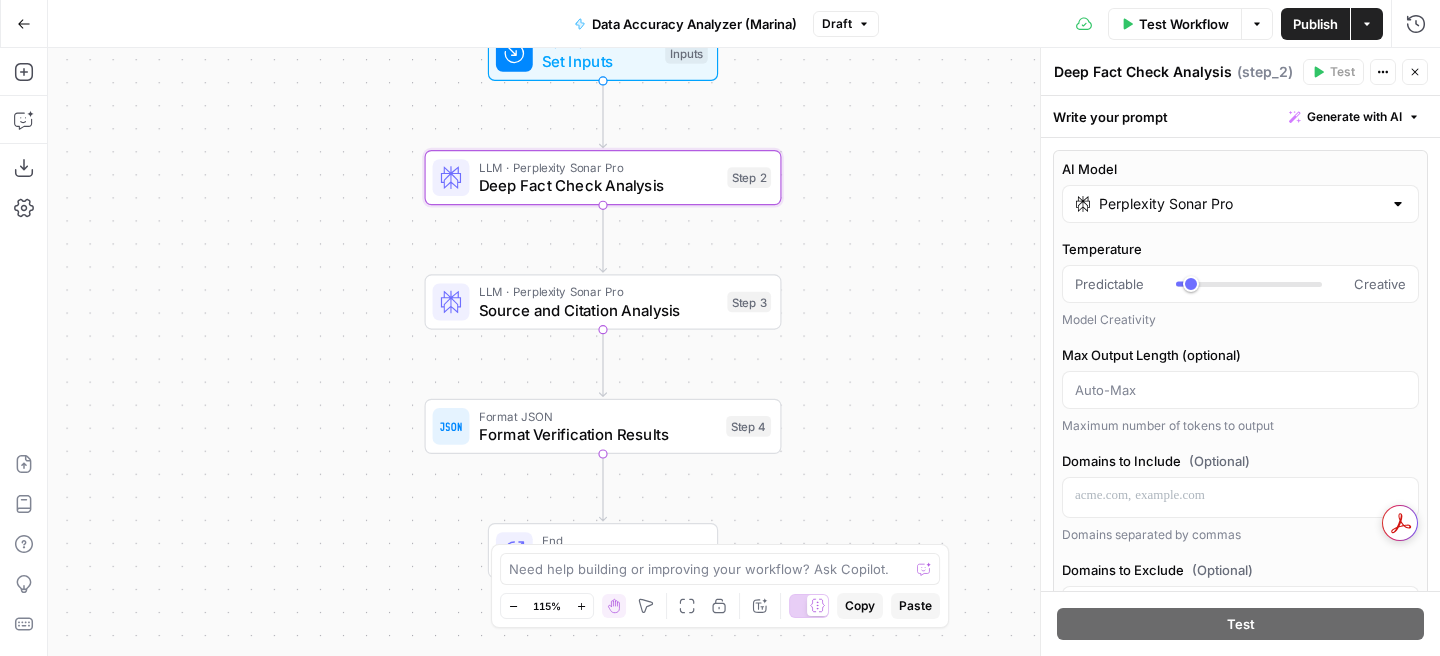 click on "Source and Citation Analysis" at bounding box center [599, 310] 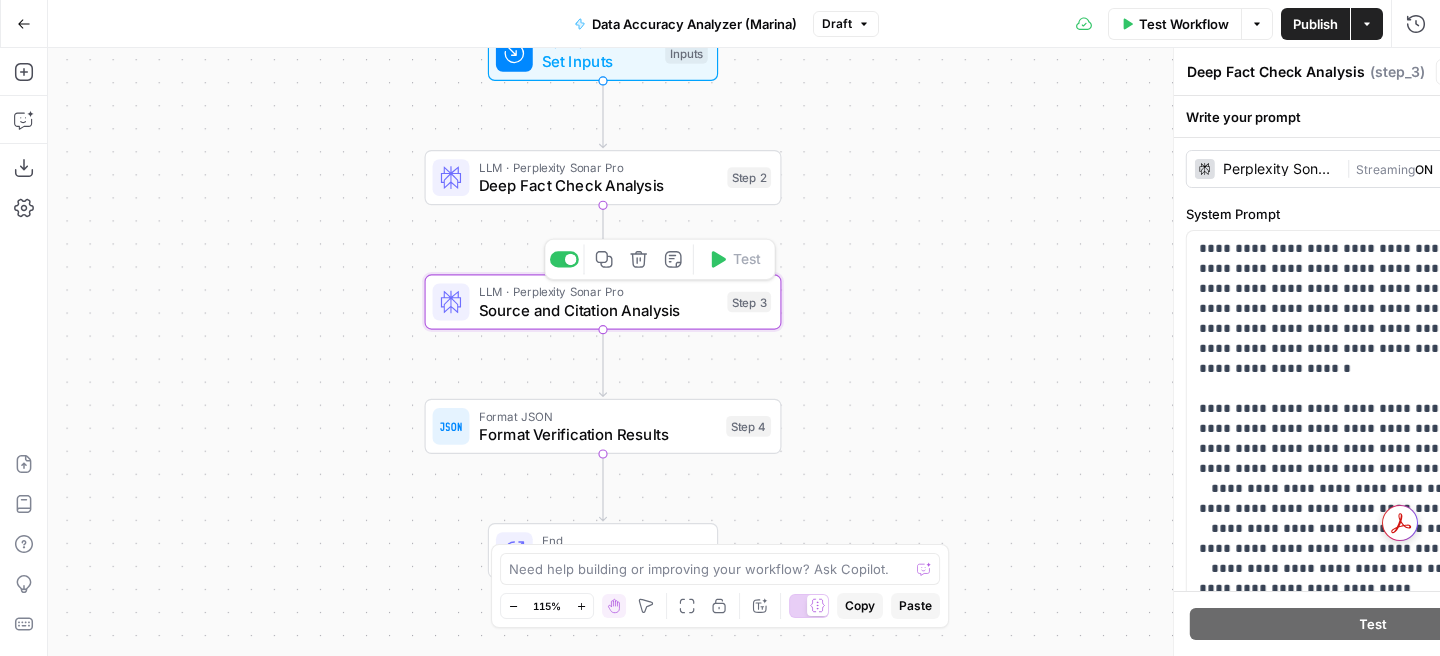 type on "Source and Citation Analysis" 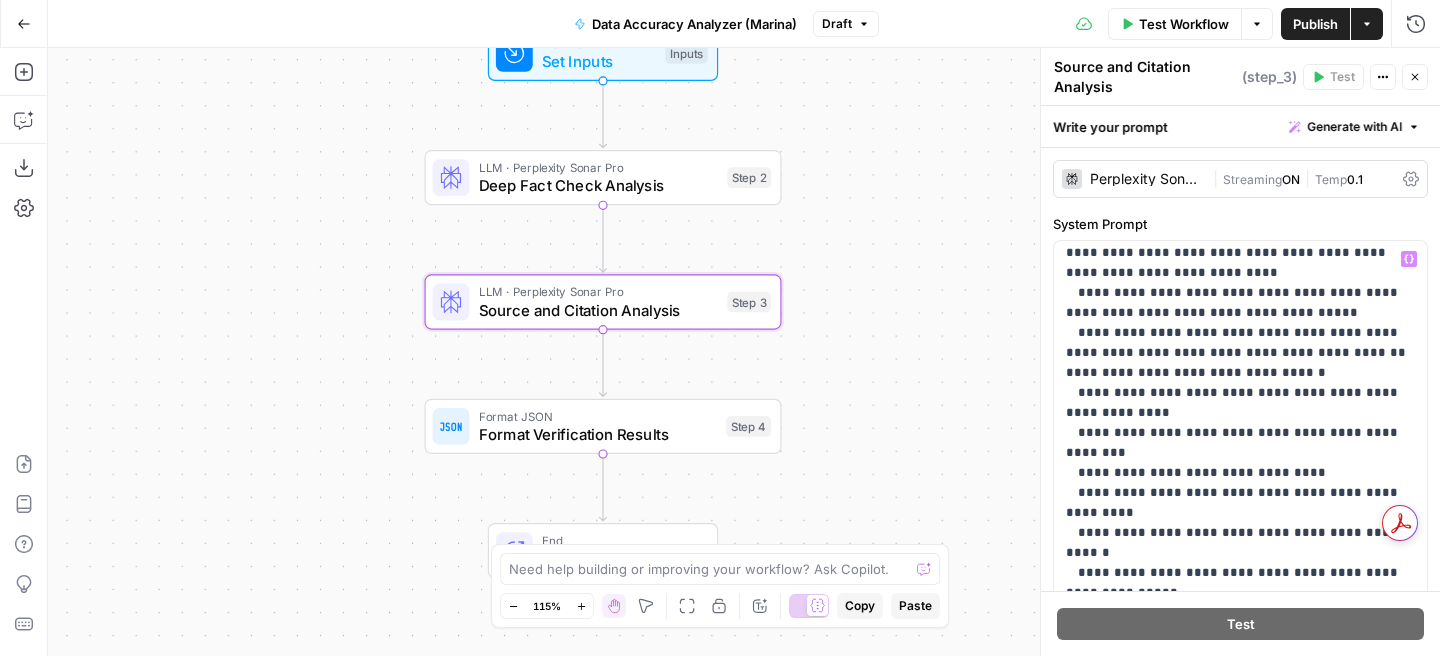 scroll, scrollTop: 844, scrollLeft: 0, axis: vertical 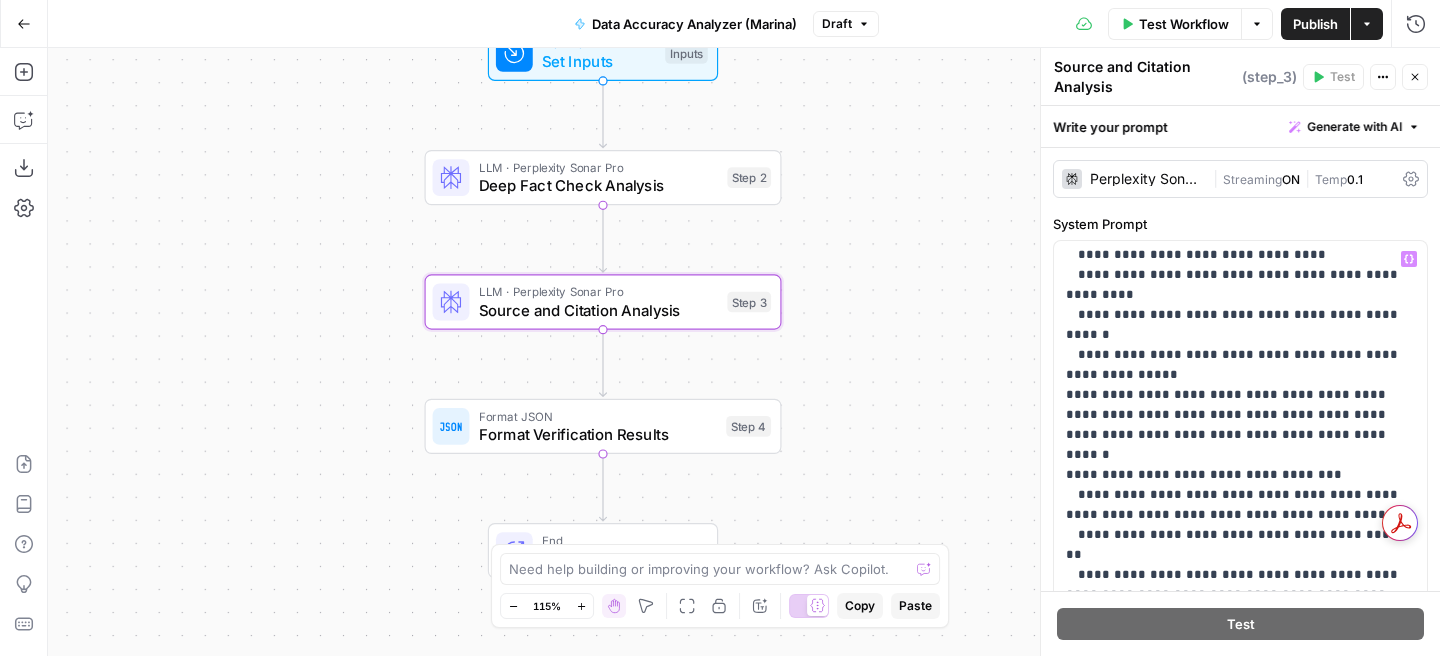 click on "**********" at bounding box center (1240, 369) 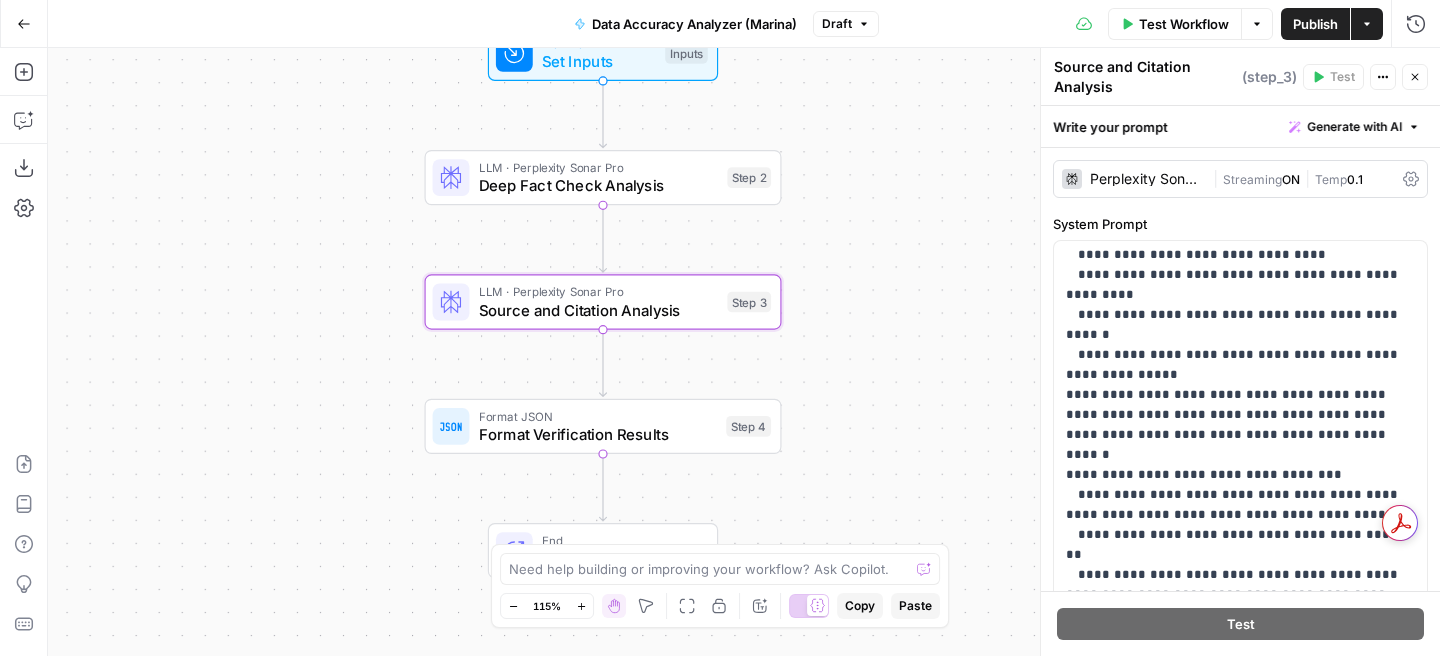 click on "Perplexity Sonar Pro" at bounding box center [1147, 179] 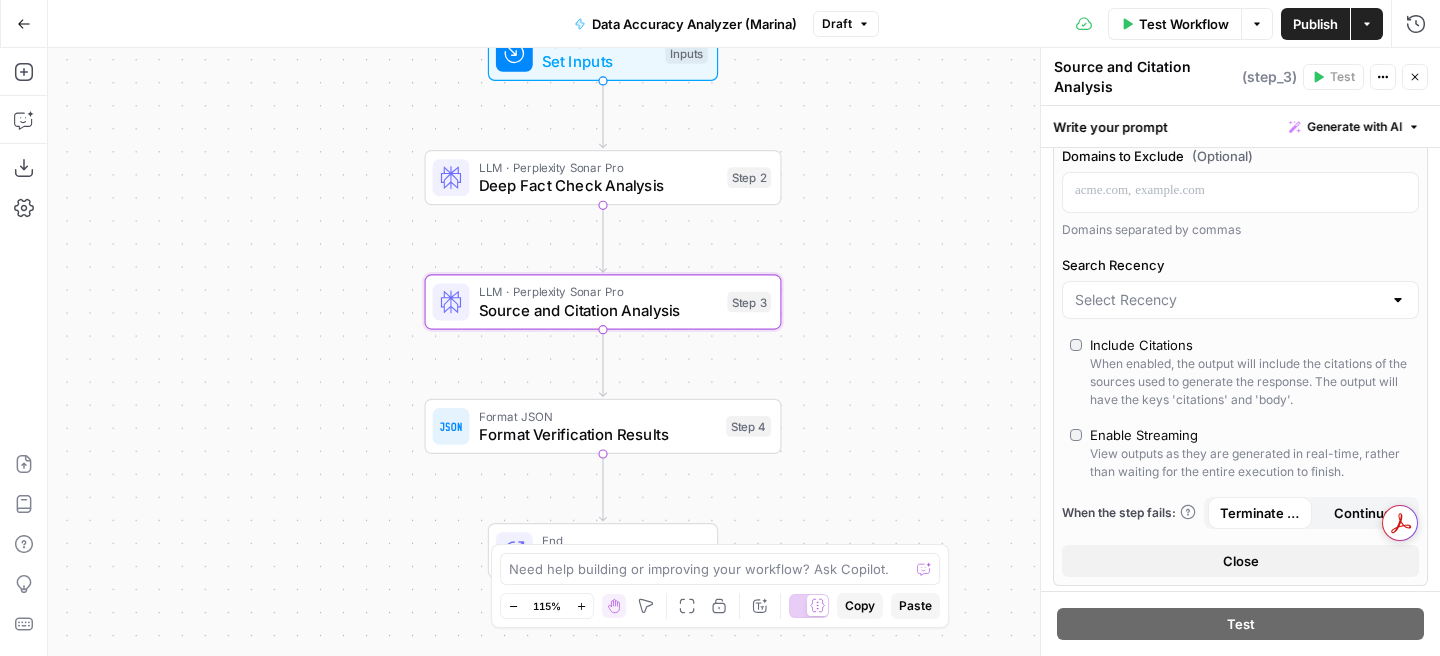 scroll, scrollTop: 543, scrollLeft: 0, axis: vertical 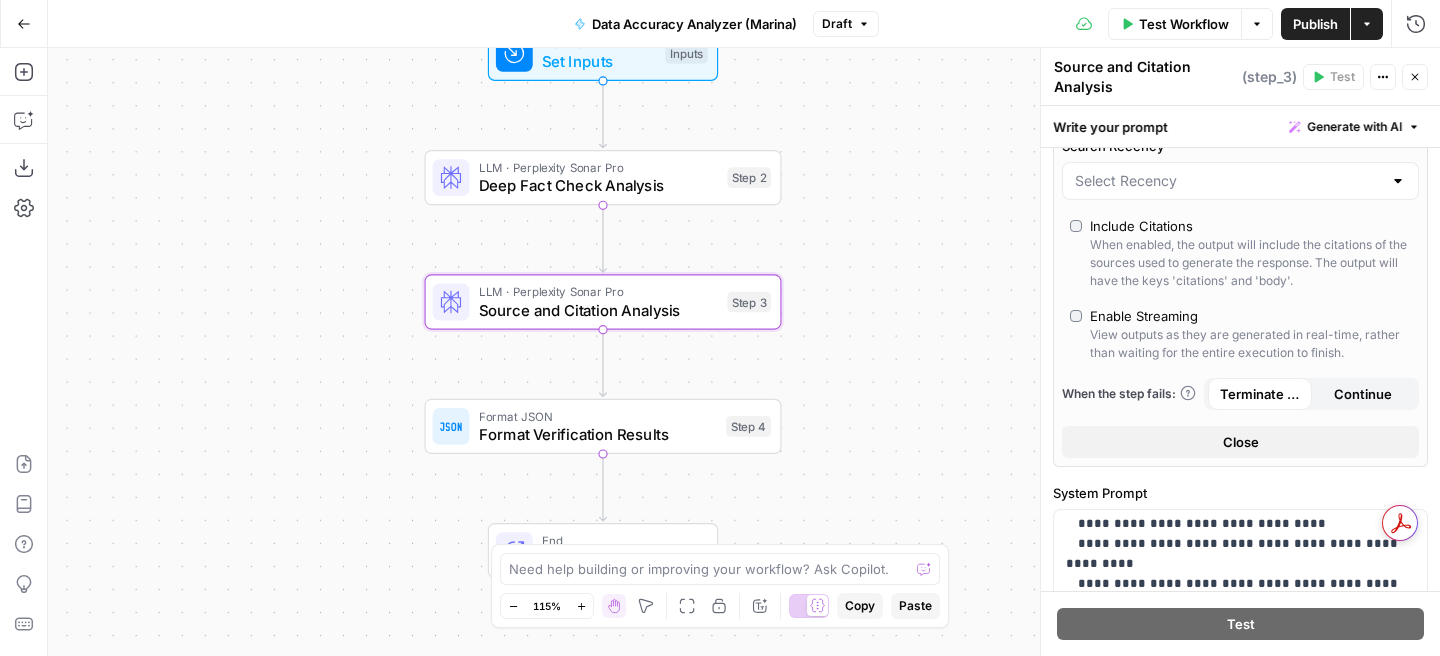 click on "Include Citations" at bounding box center (1141, 226) 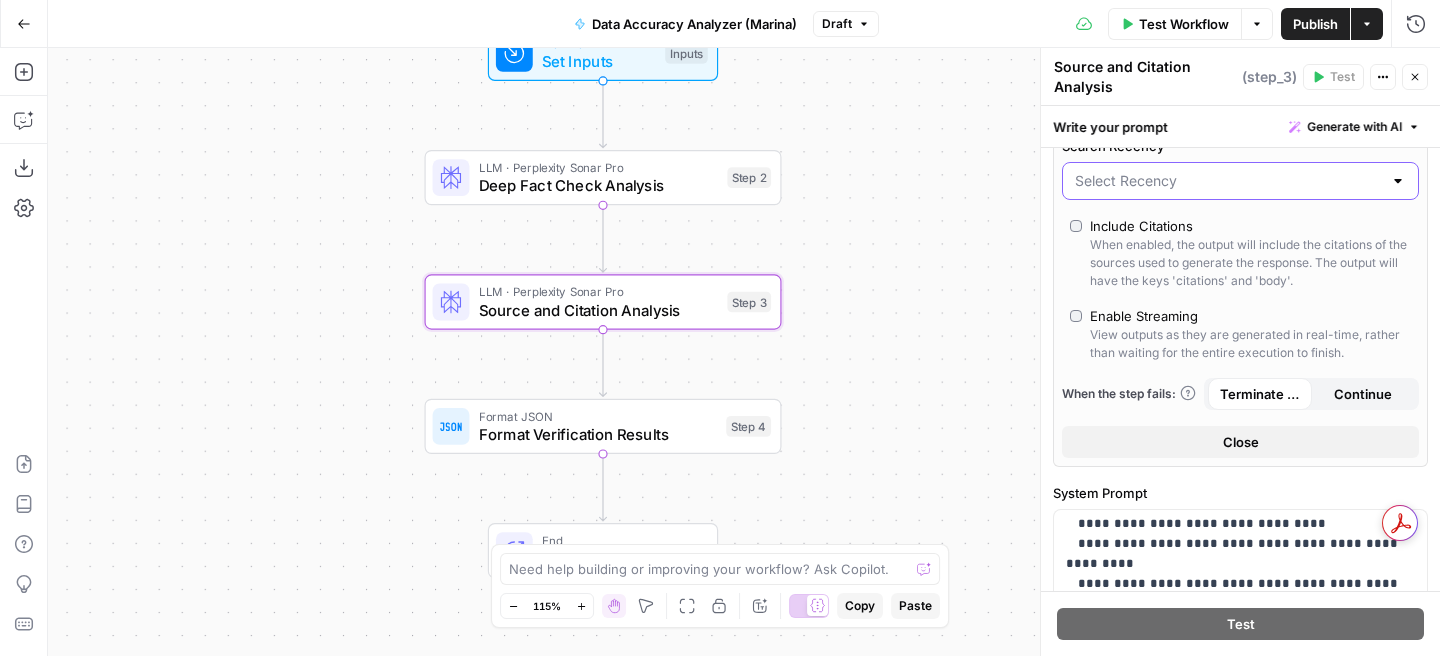 click on "Search Recency" at bounding box center (1228, 181) 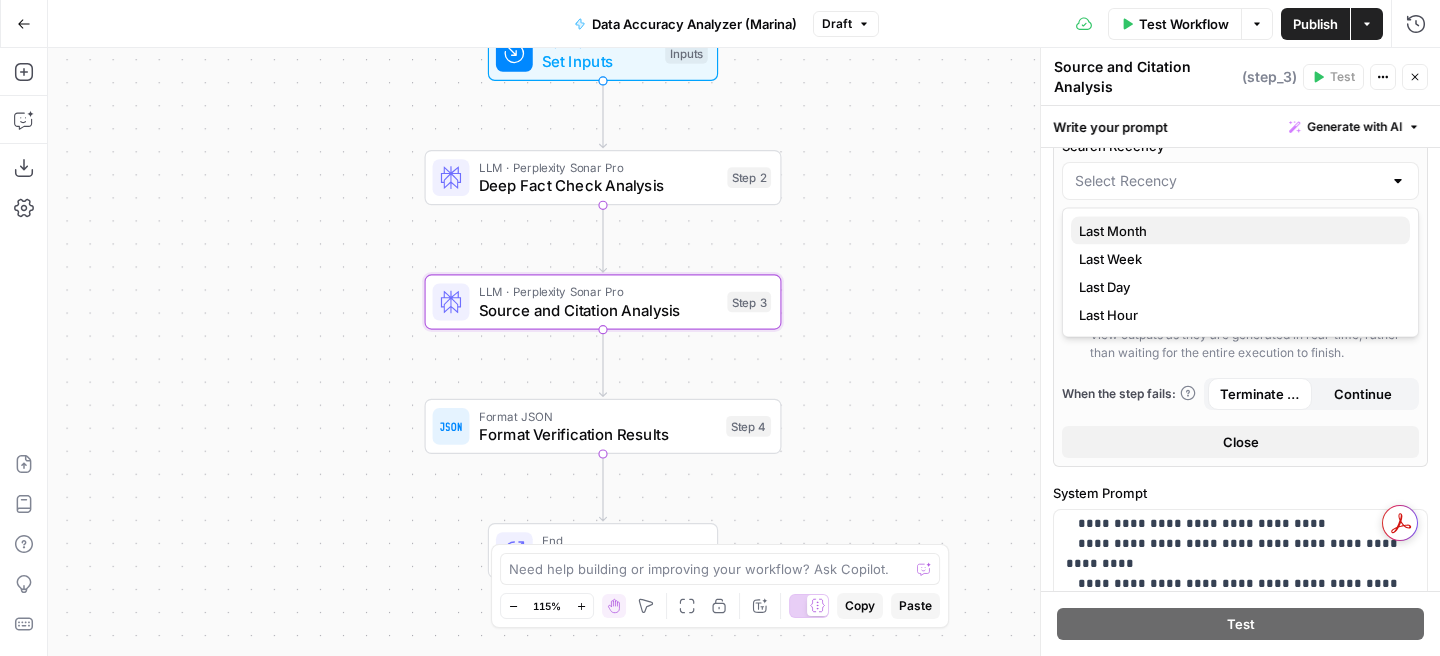 click on "Last Month" at bounding box center [1240, 231] 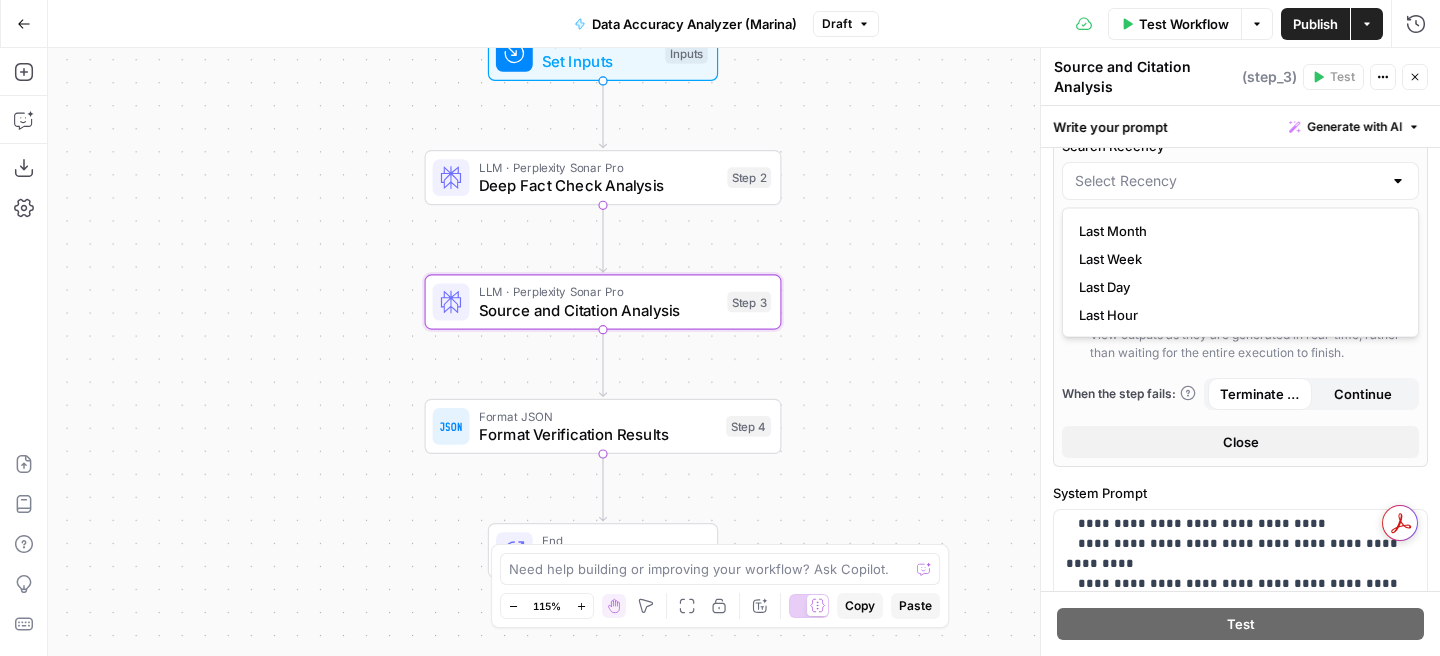 type on "Last Month" 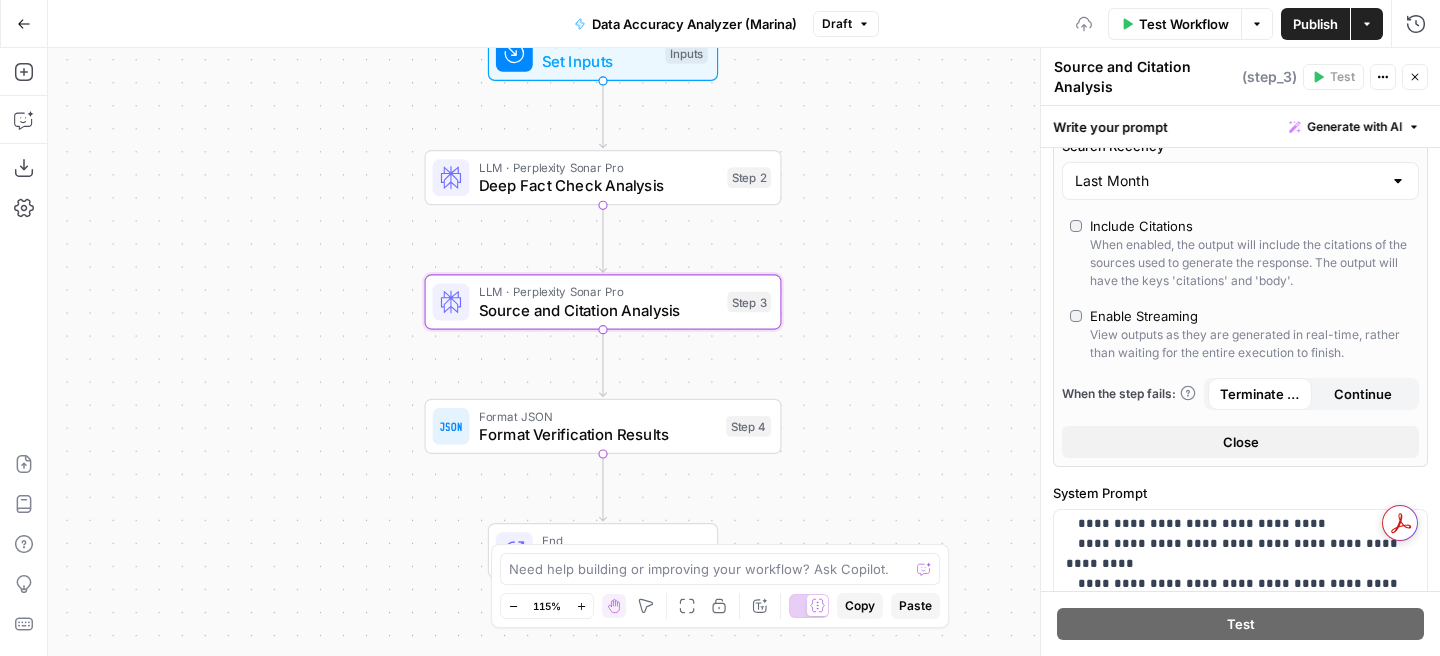 click on "Publish" at bounding box center (1315, 24) 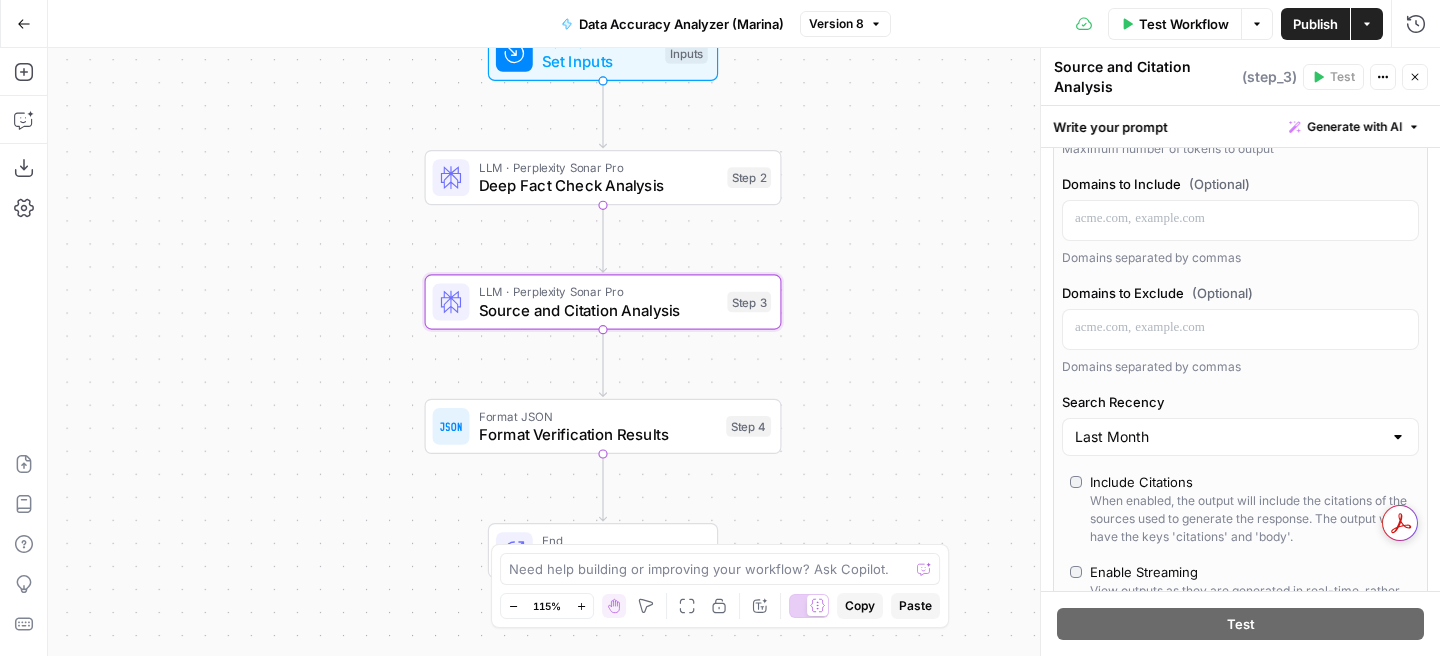 scroll, scrollTop: 471, scrollLeft: 0, axis: vertical 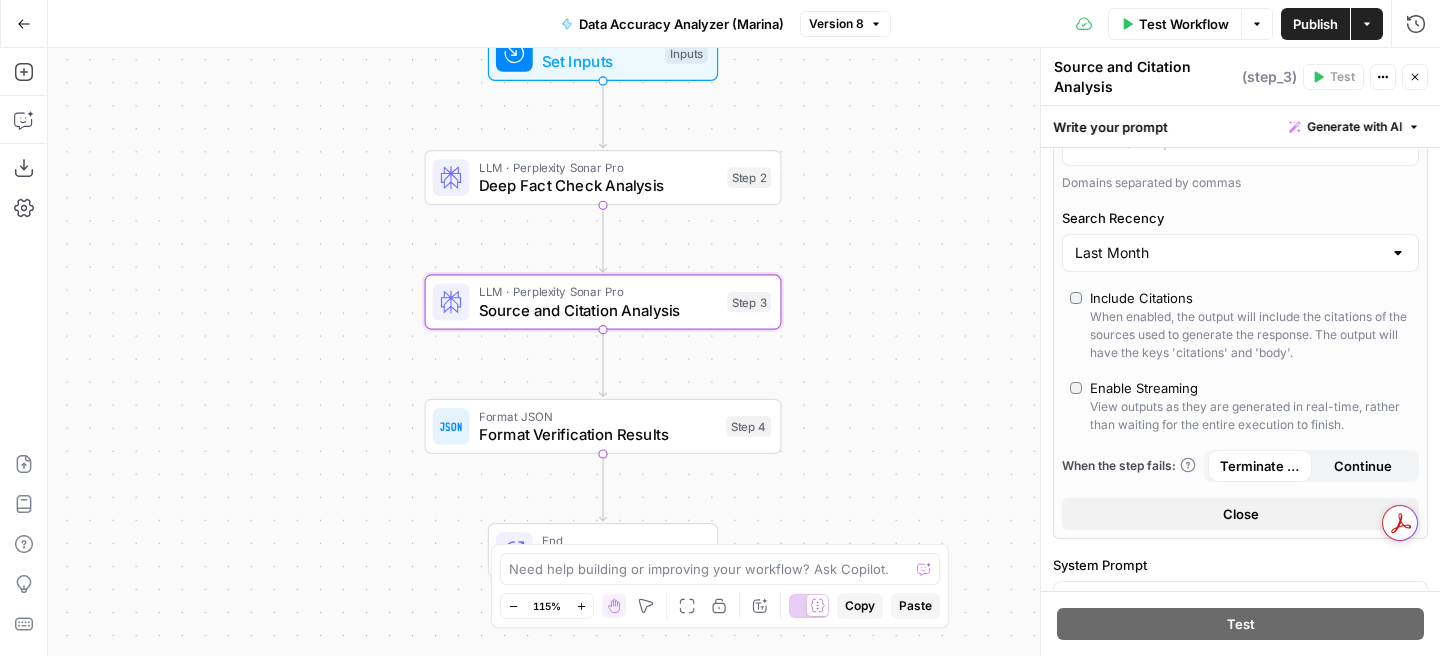 click 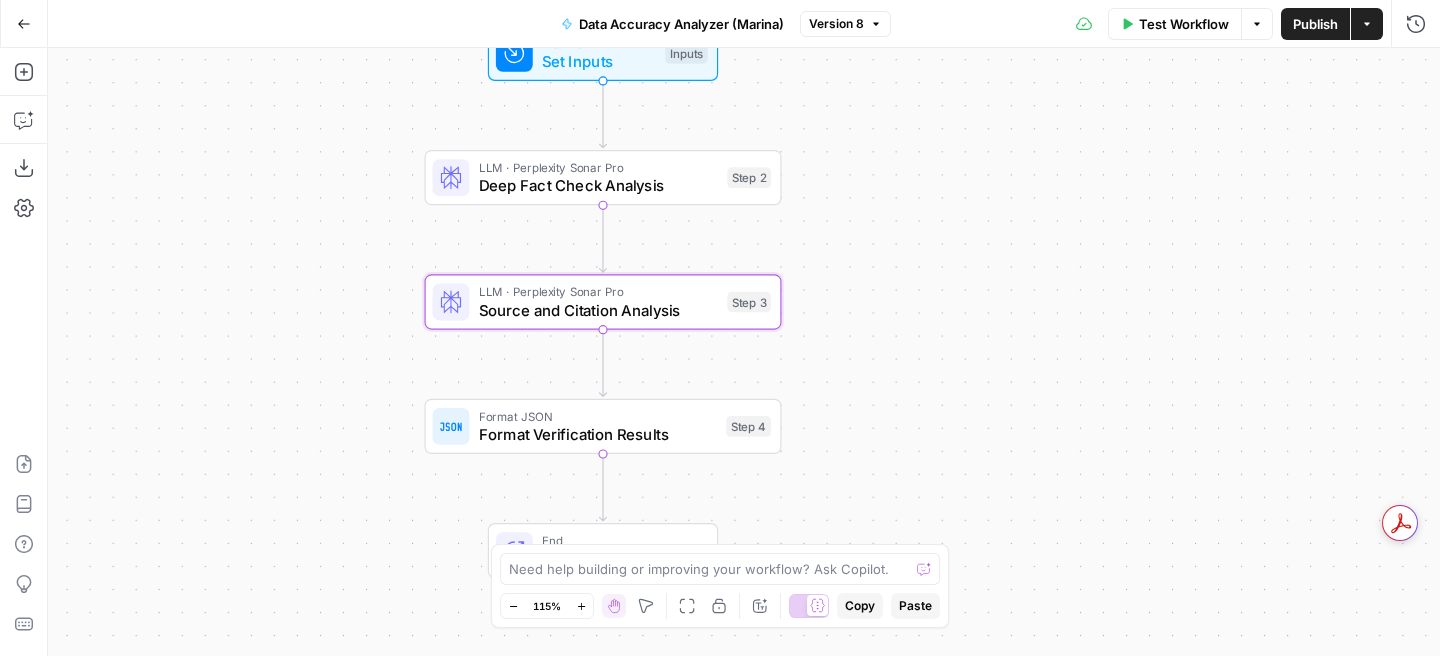 click on "Workflow Set Inputs Inputs LLM · Perplexity Sonar Pro Deep Fact Check Analysis Step 2 LLM · Perplexity Sonar Pro Source and Citation Analysis Step 3 Format JSON Format Verification Results Step 4 End Output" at bounding box center [744, 352] 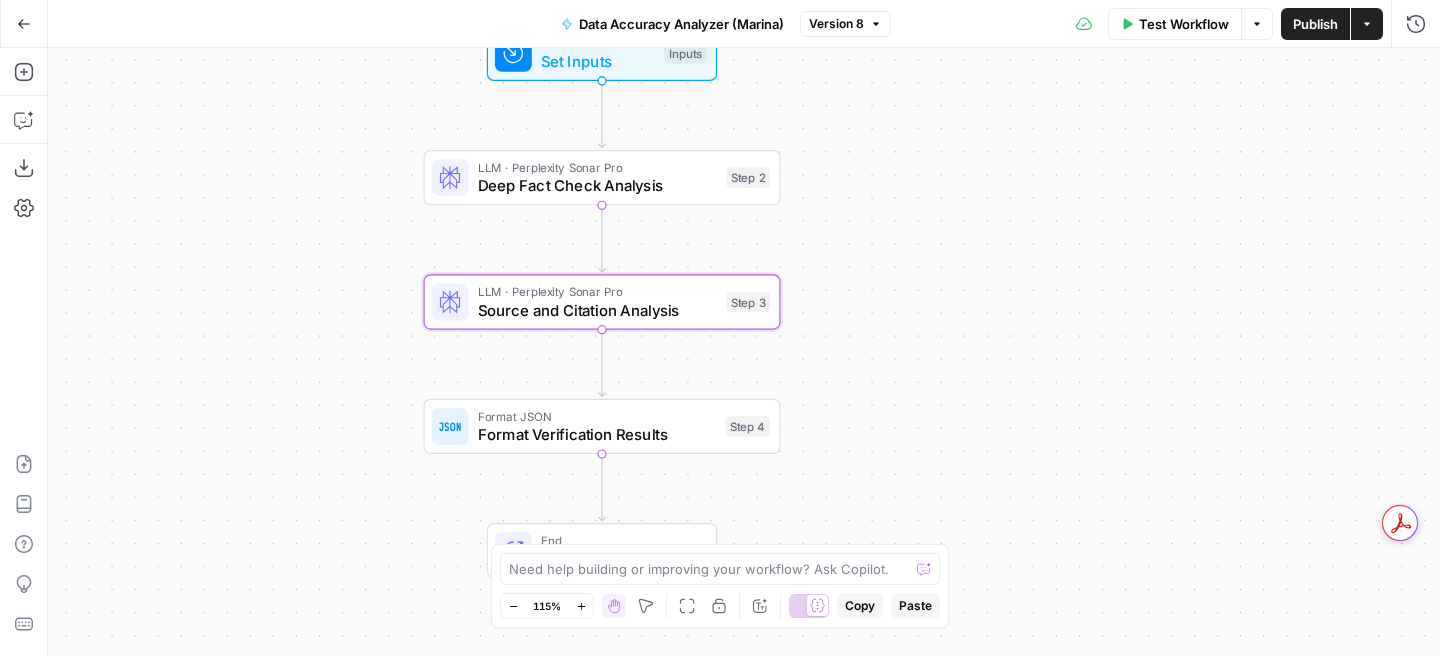 click on "LLM · Perplexity Sonar Pro Deep Fact Check Analysis Step 2" at bounding box center (602, 177) 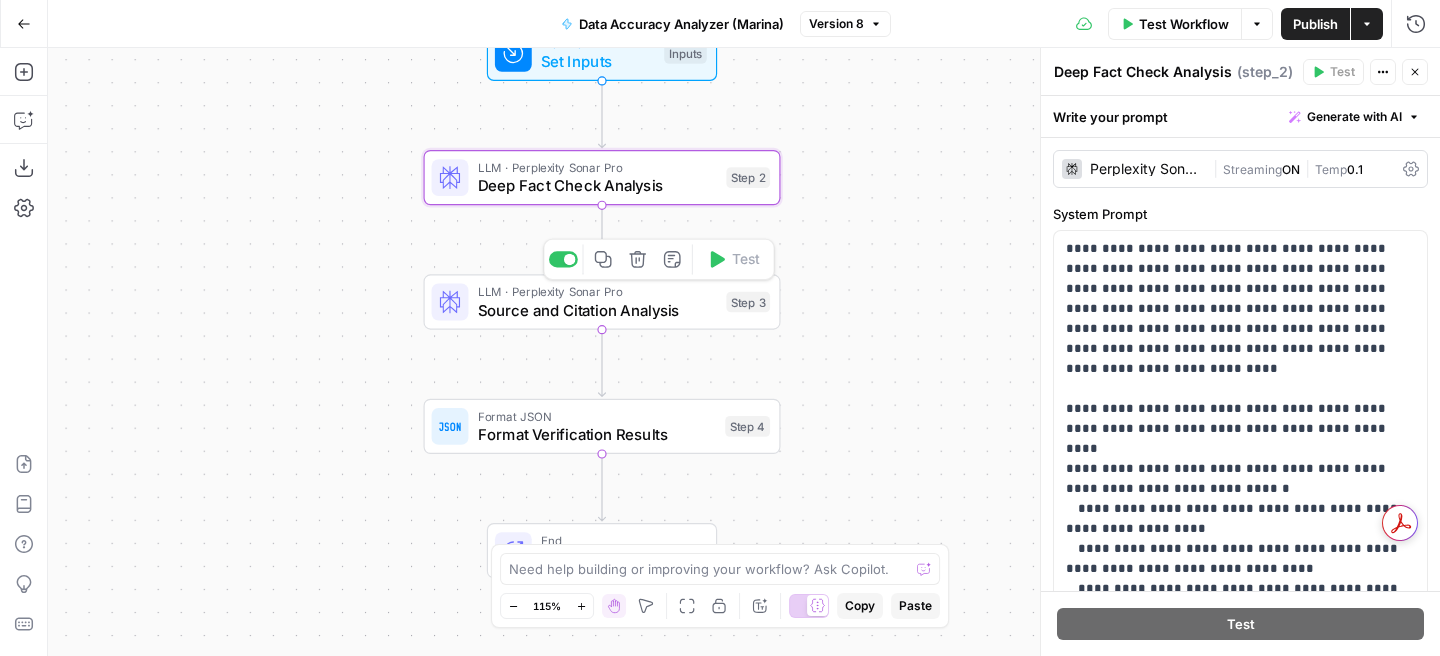 click on "LLM · Perplexity Sonar Pro" at bounding box center (598, 291) 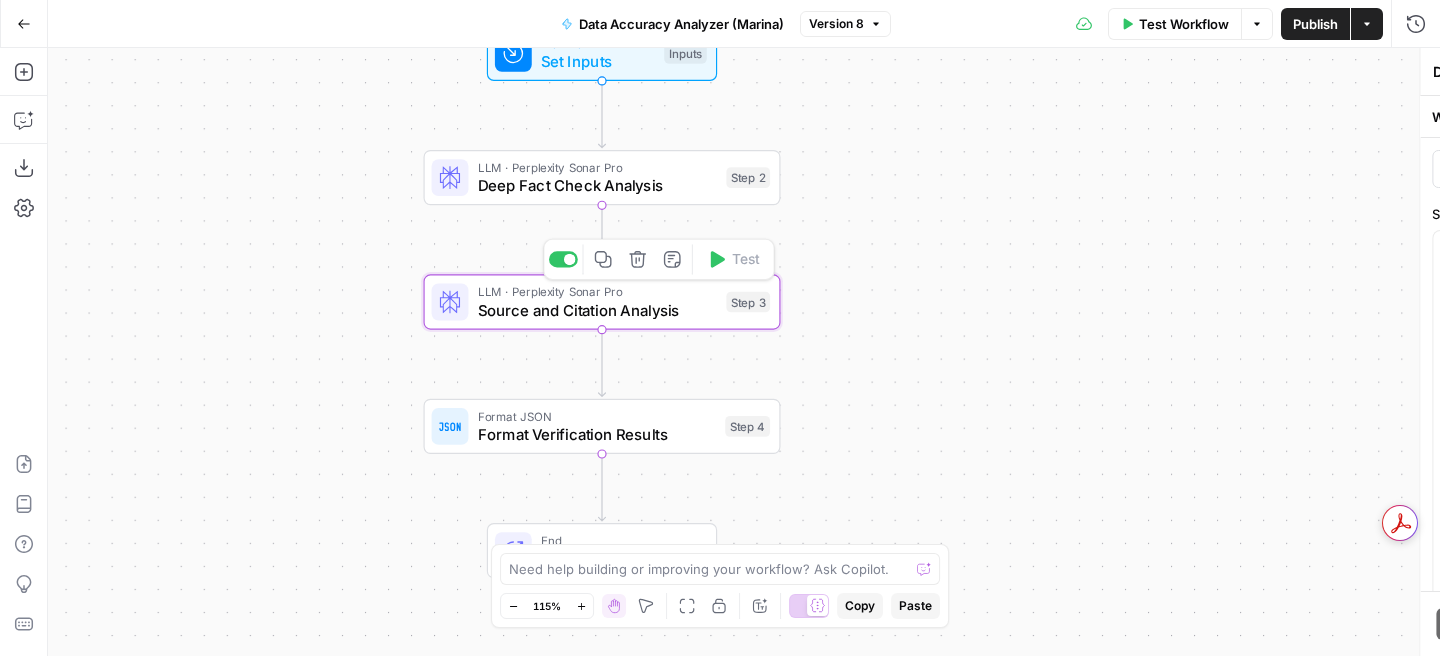 type on "Source and Citation Analysis" 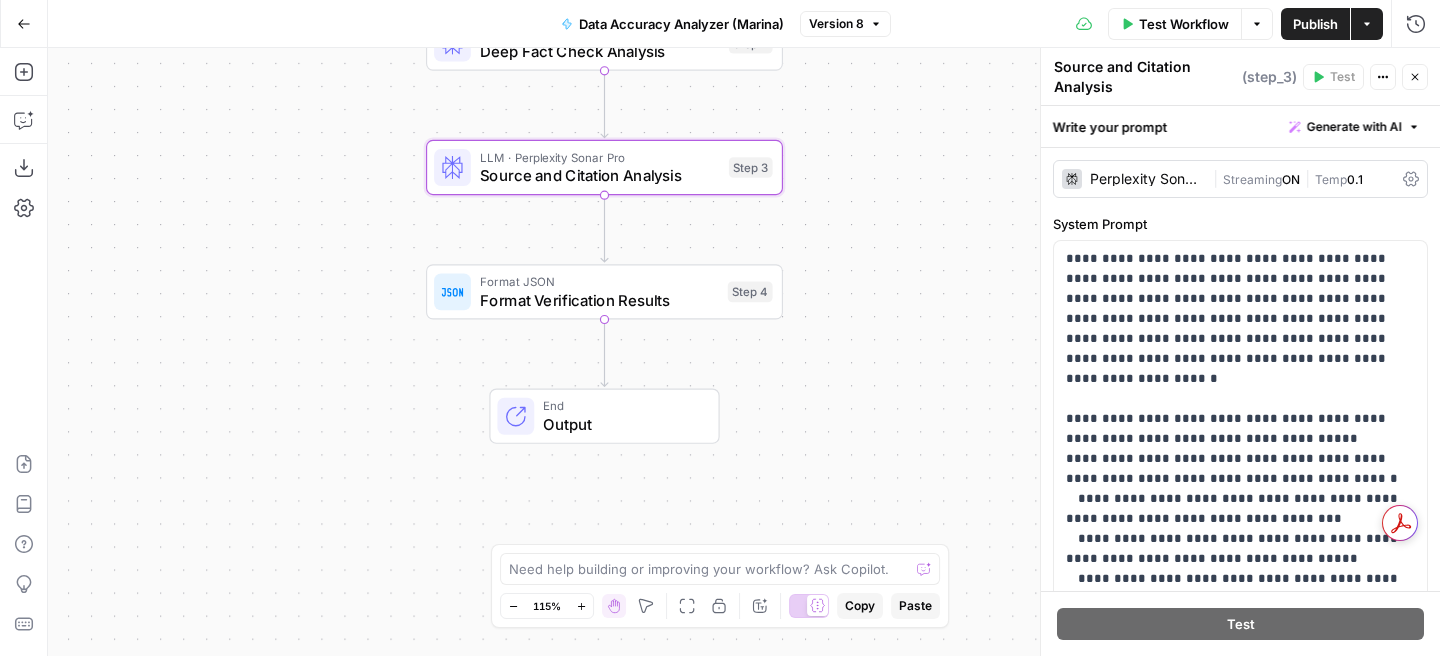 click on "Output" at bounding box center (621, 424) 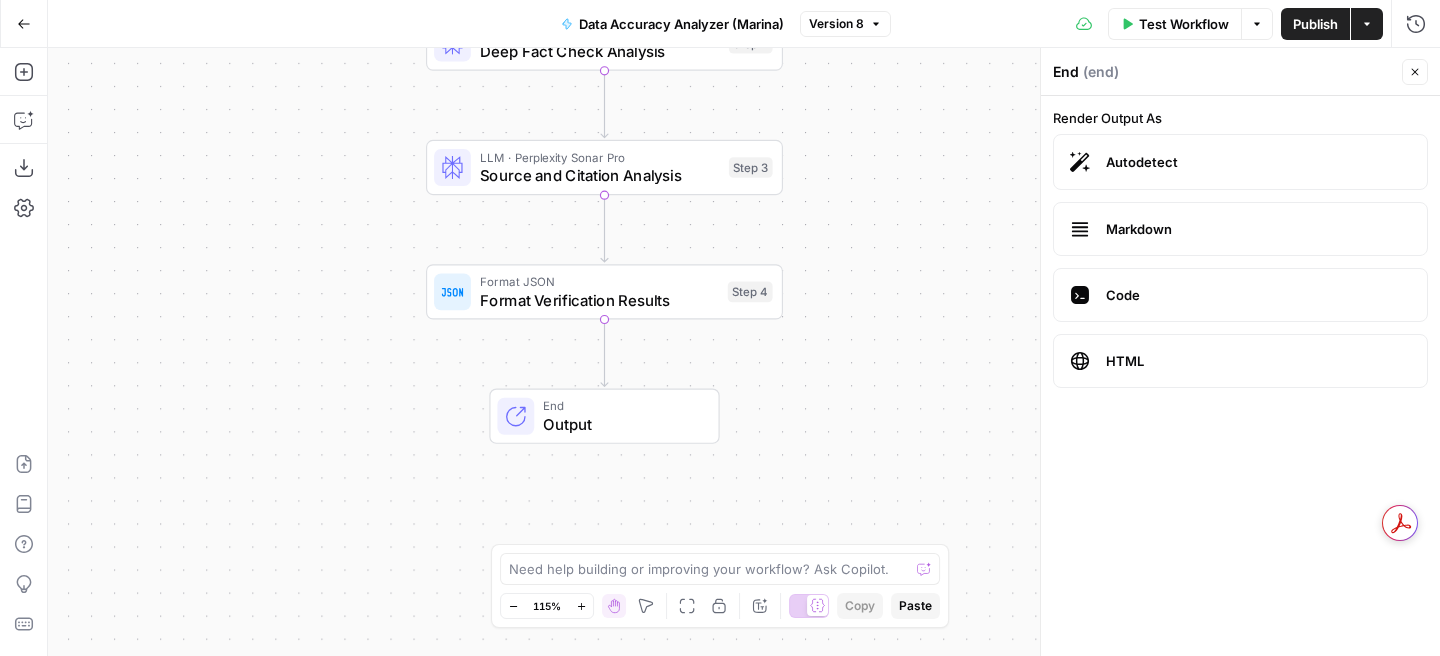 click on "Output" at bounding box center [621, 424] 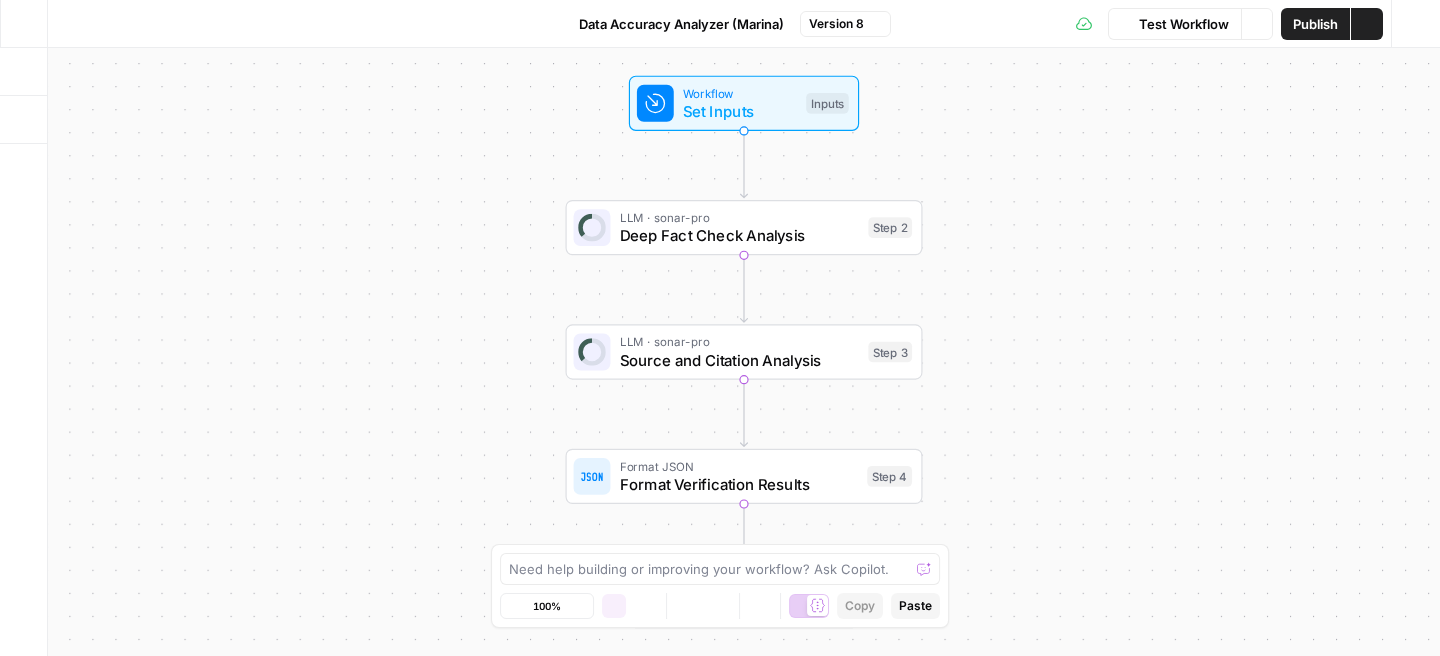 scroll, scrollTop: 0, scrollLeft: 0, axis: both 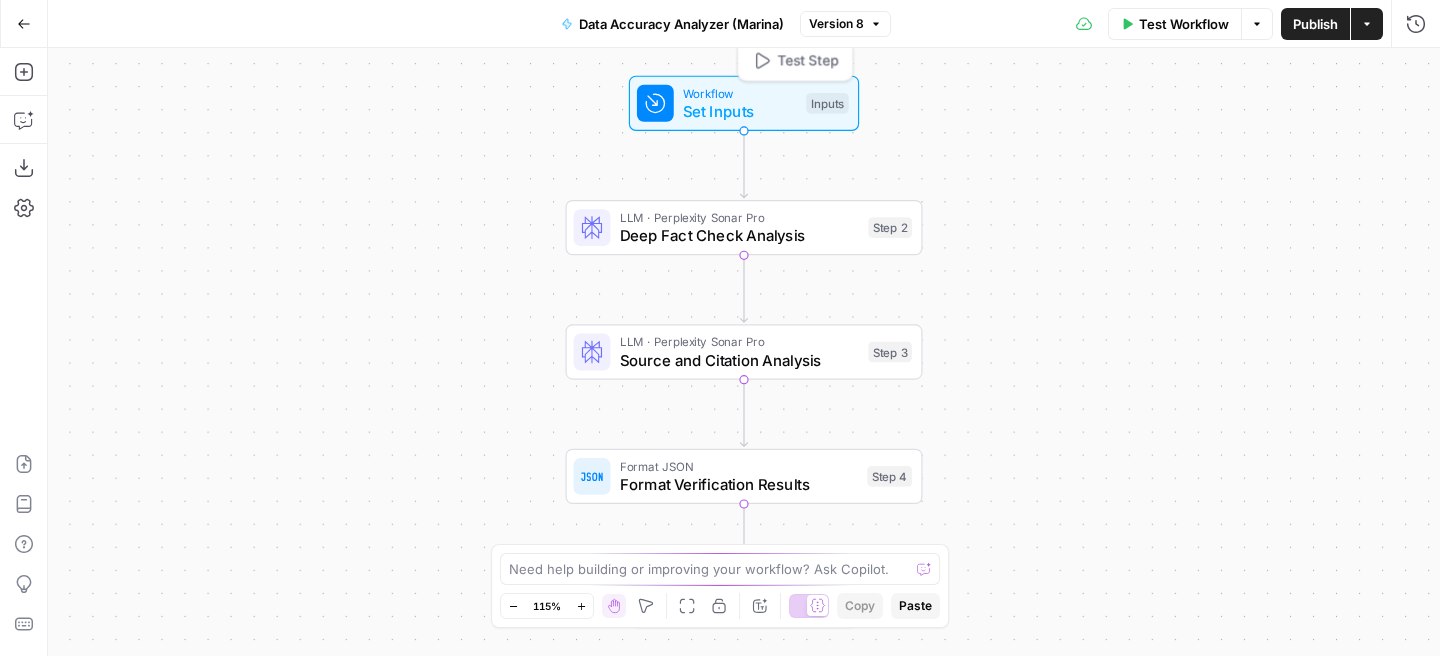 click on "Workflow Set Inputs Inputs Test Step" at bounding box center (744, 103) 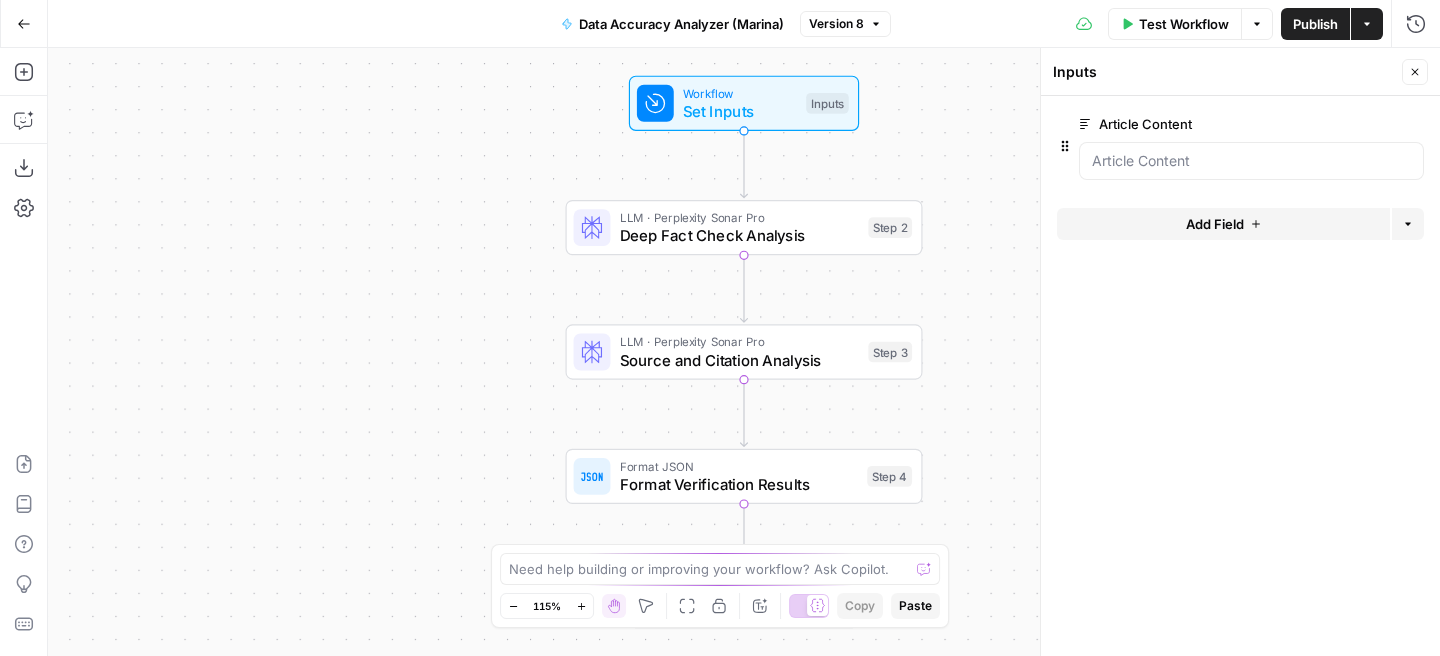 click on "LLM · Perplexity Sonar Pro Deep Fact Check Analysis Step 2 Copy step Delete step Add Note Test" at bounding box center [744, 227] 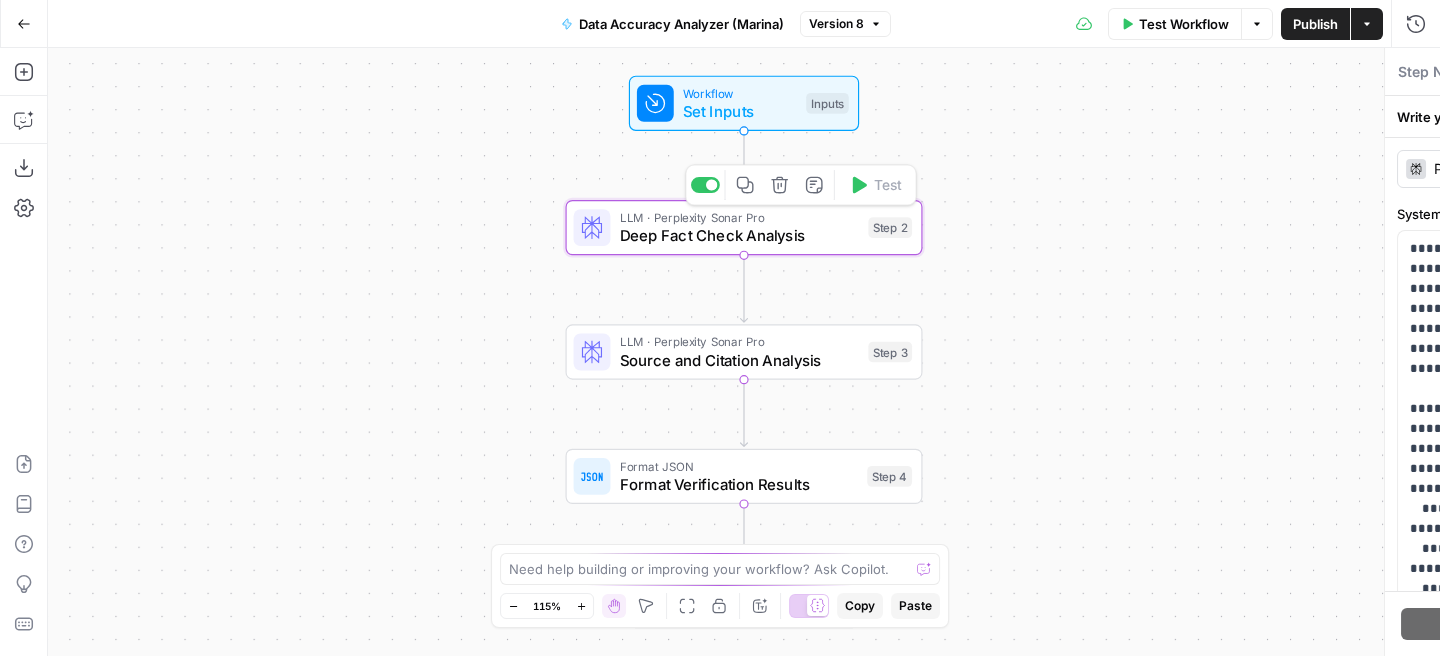 type on "Deep Fact Check Analysis" 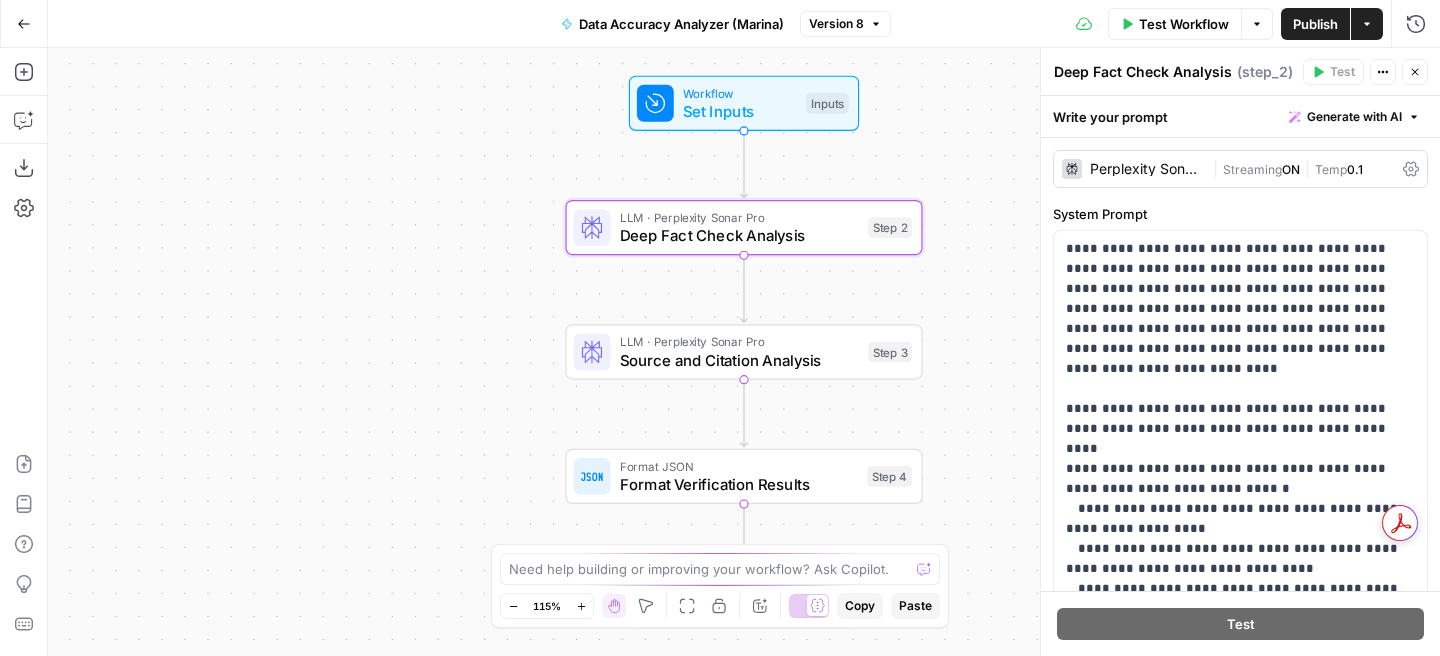 click on "Perplexity Sonar Pro" at bounding box center [1147, 169] 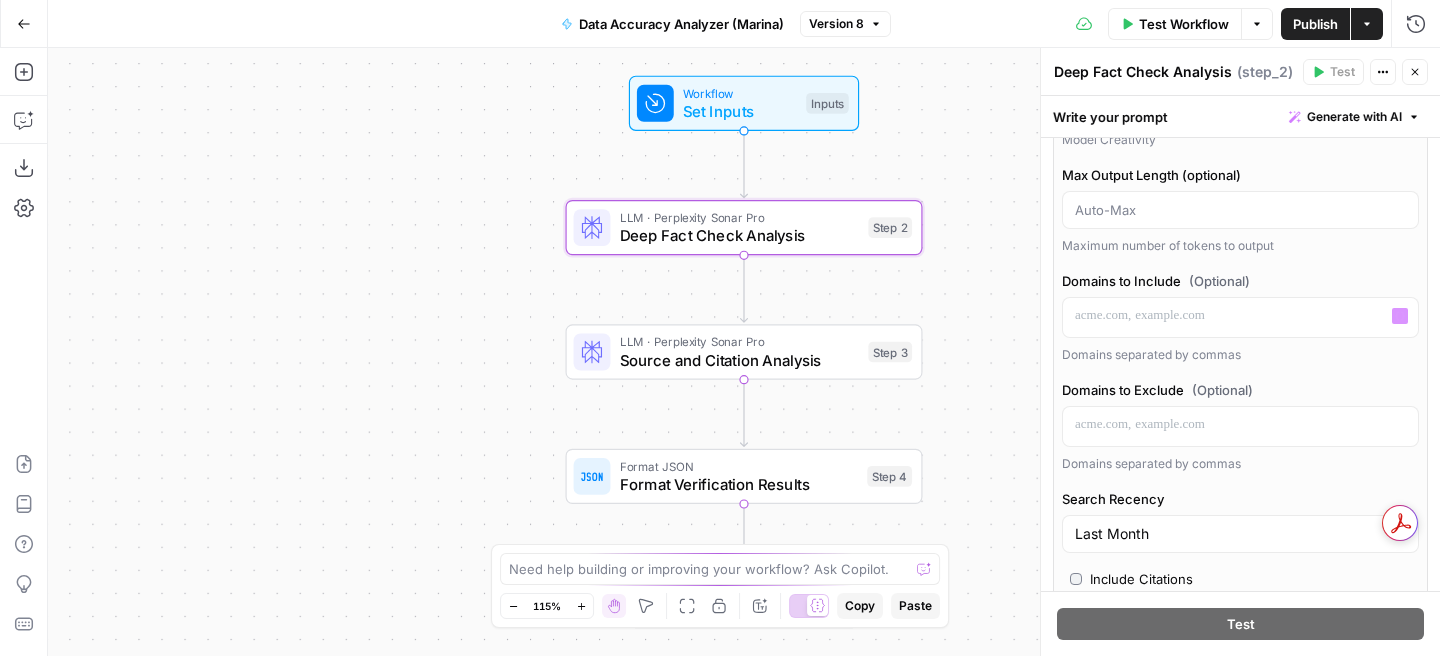 scroll, scrollTop: 198, scrollLeft: 0, axis: vertical 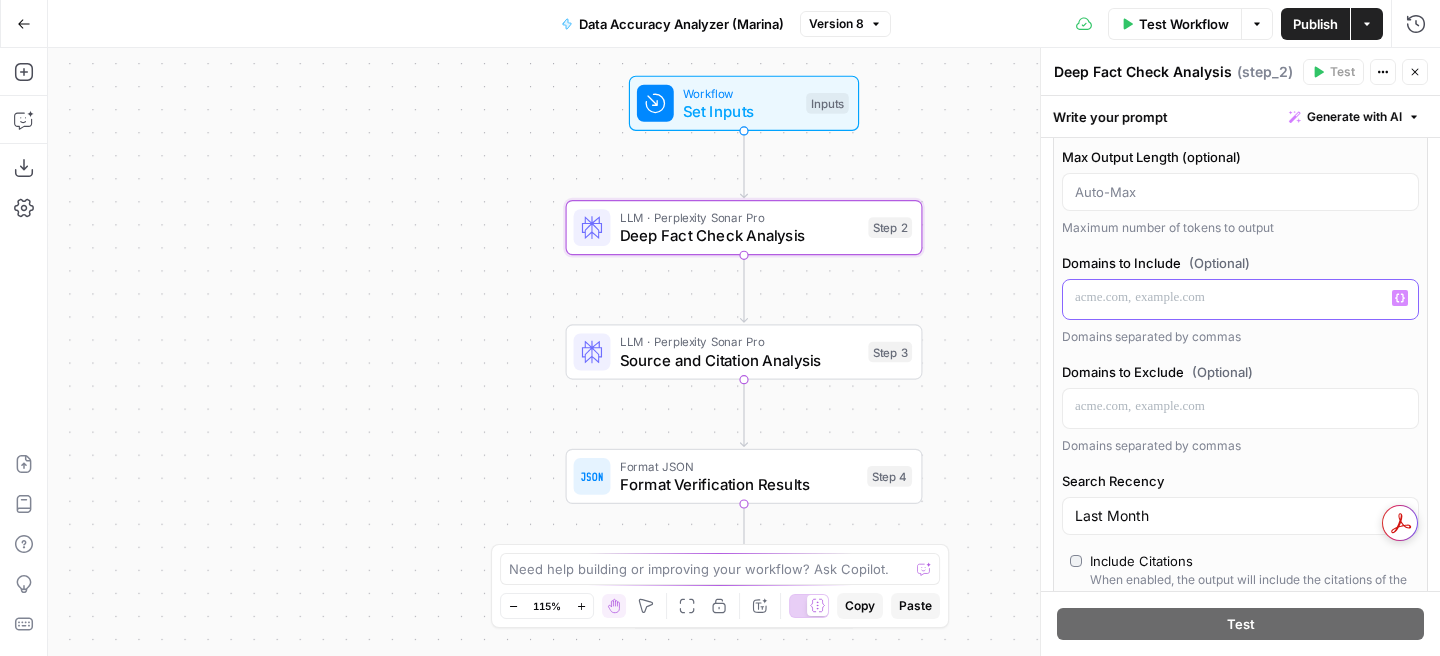 click at bounding box center [1240, 298] 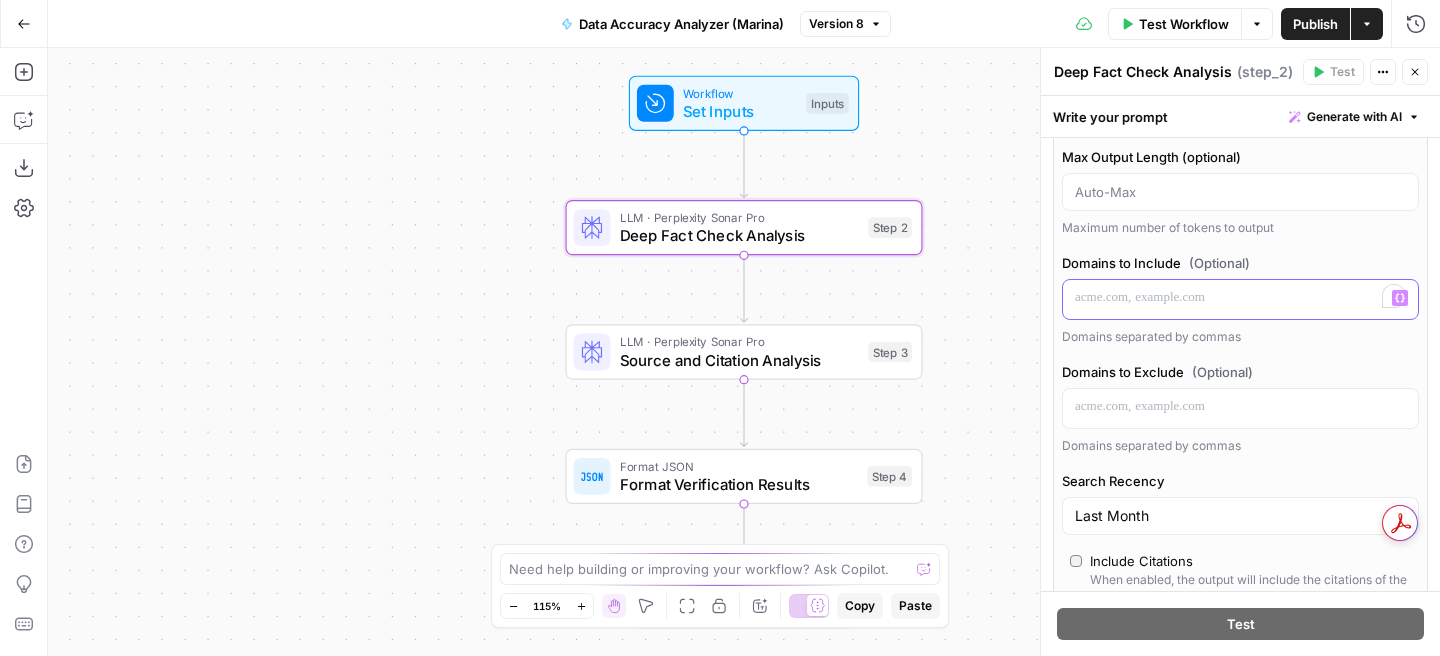 type 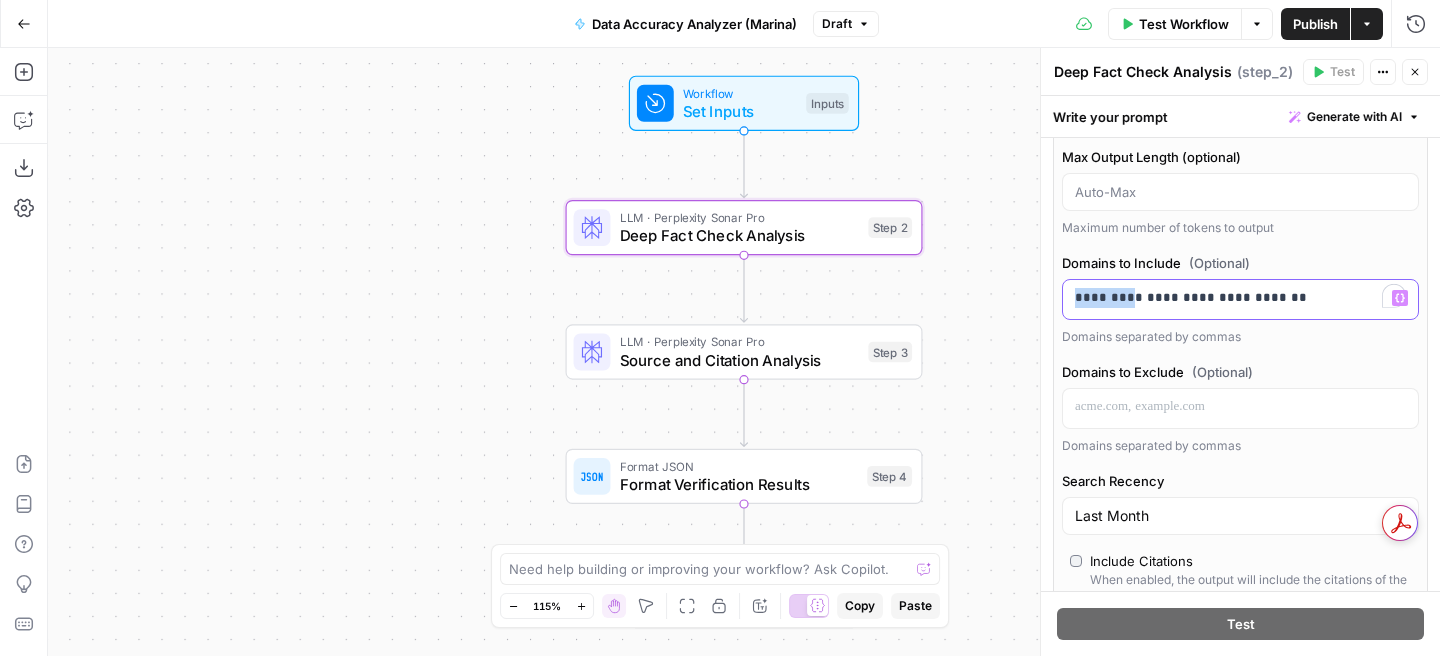 drag, startPoint x: 1120, startPoint y: 303, endPoint x: 1004, endPoint y: 303, distance: 116 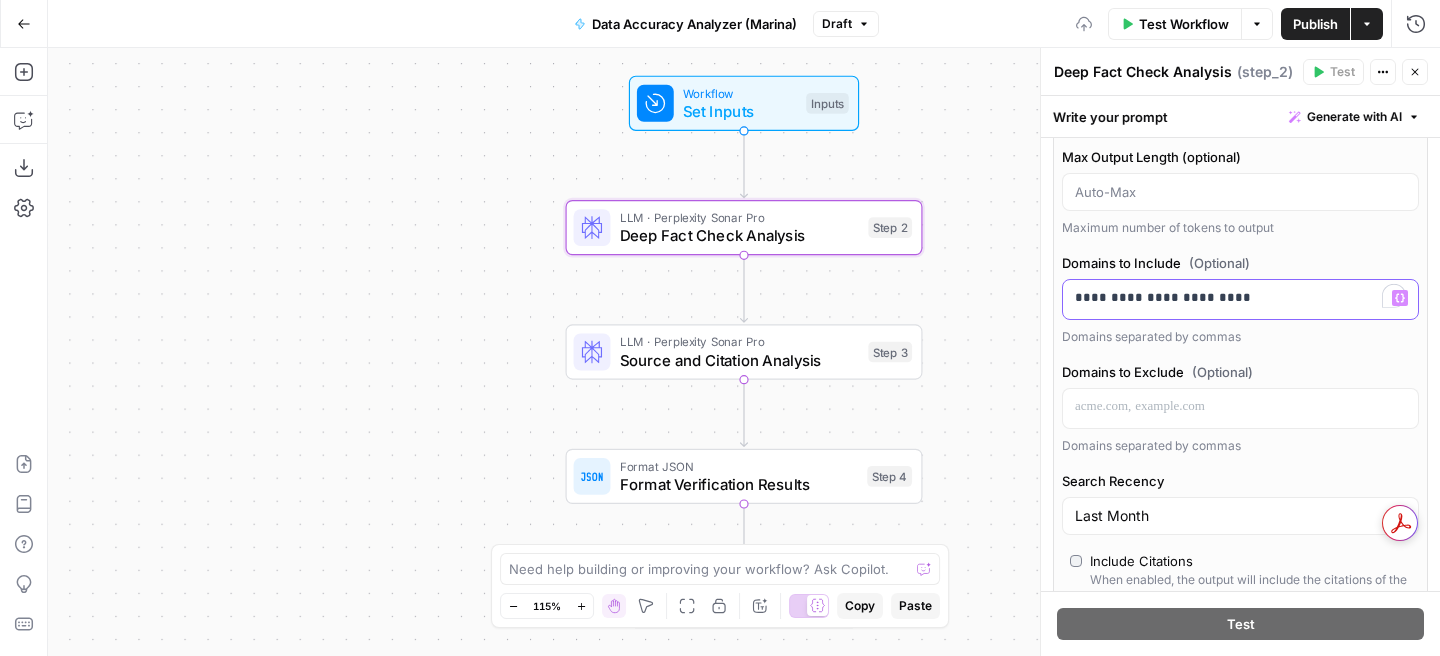 click on "**********" at bounding box center (1240, 298) 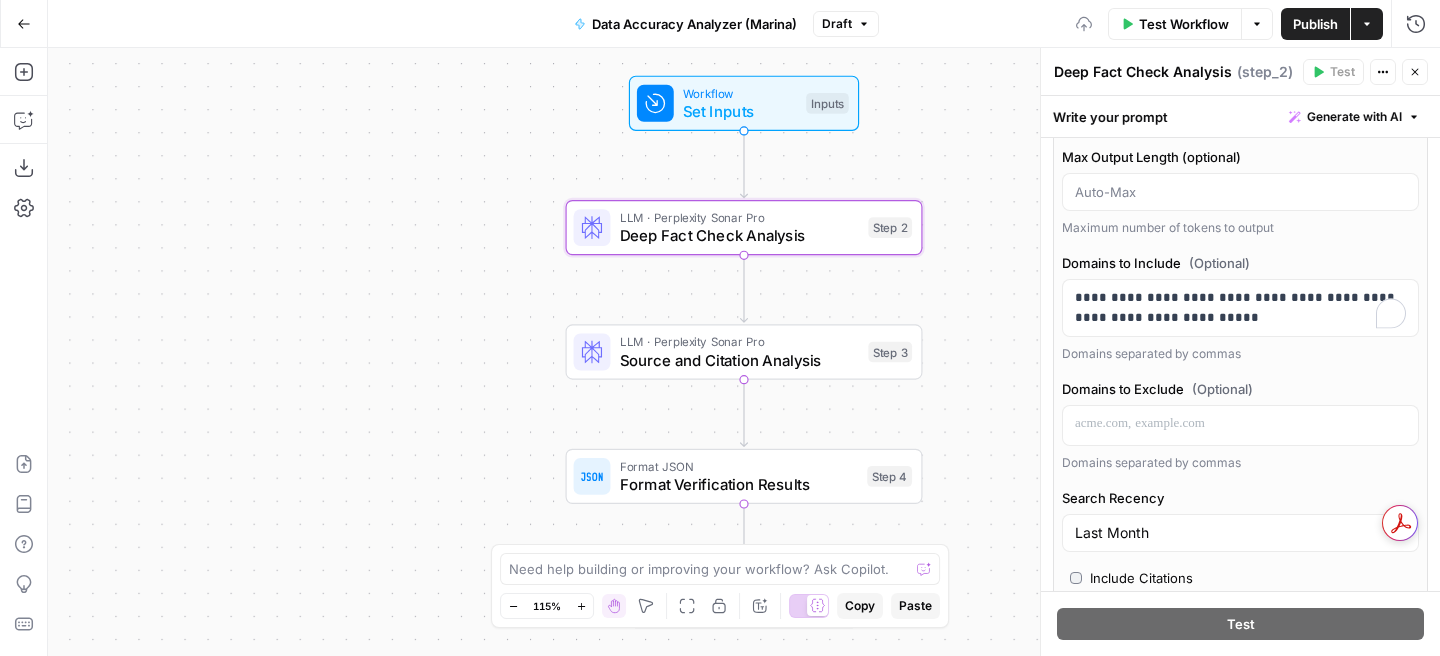 click on "Publish" at bounding box center [1315, 24] 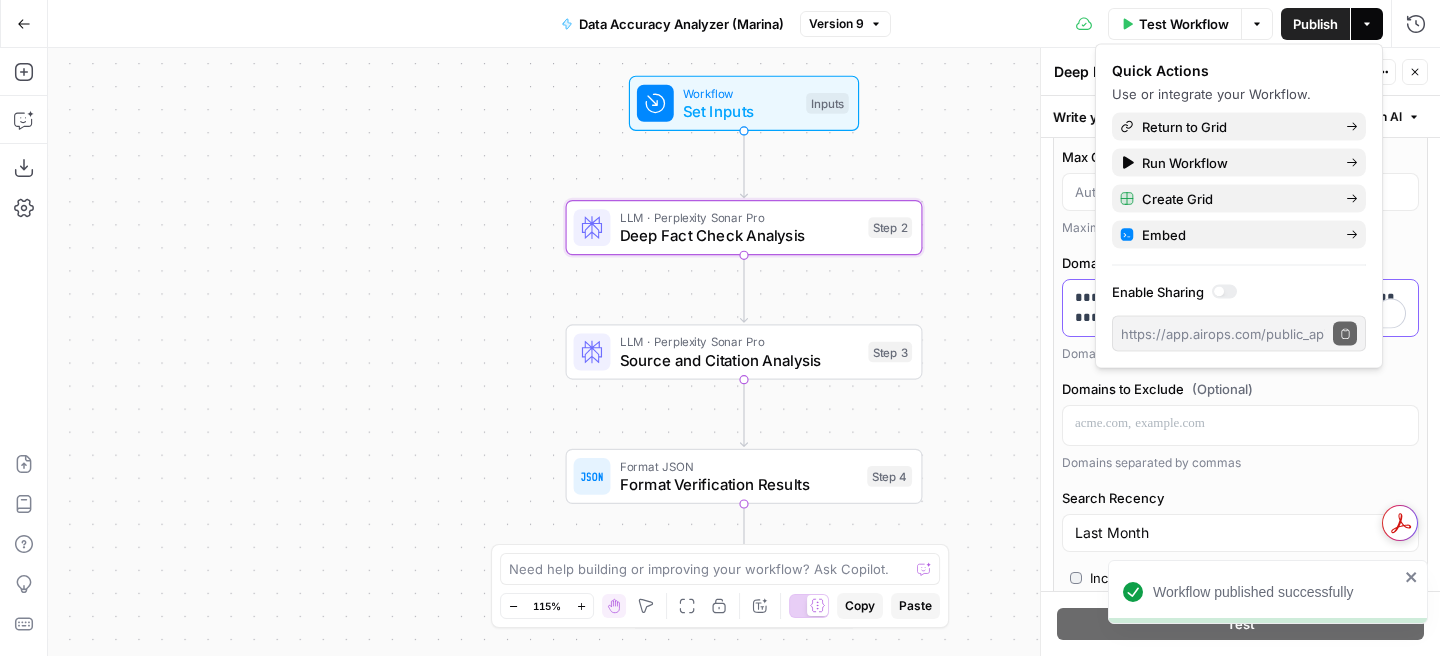 click on "**********" at bounding box center [1240, 308] 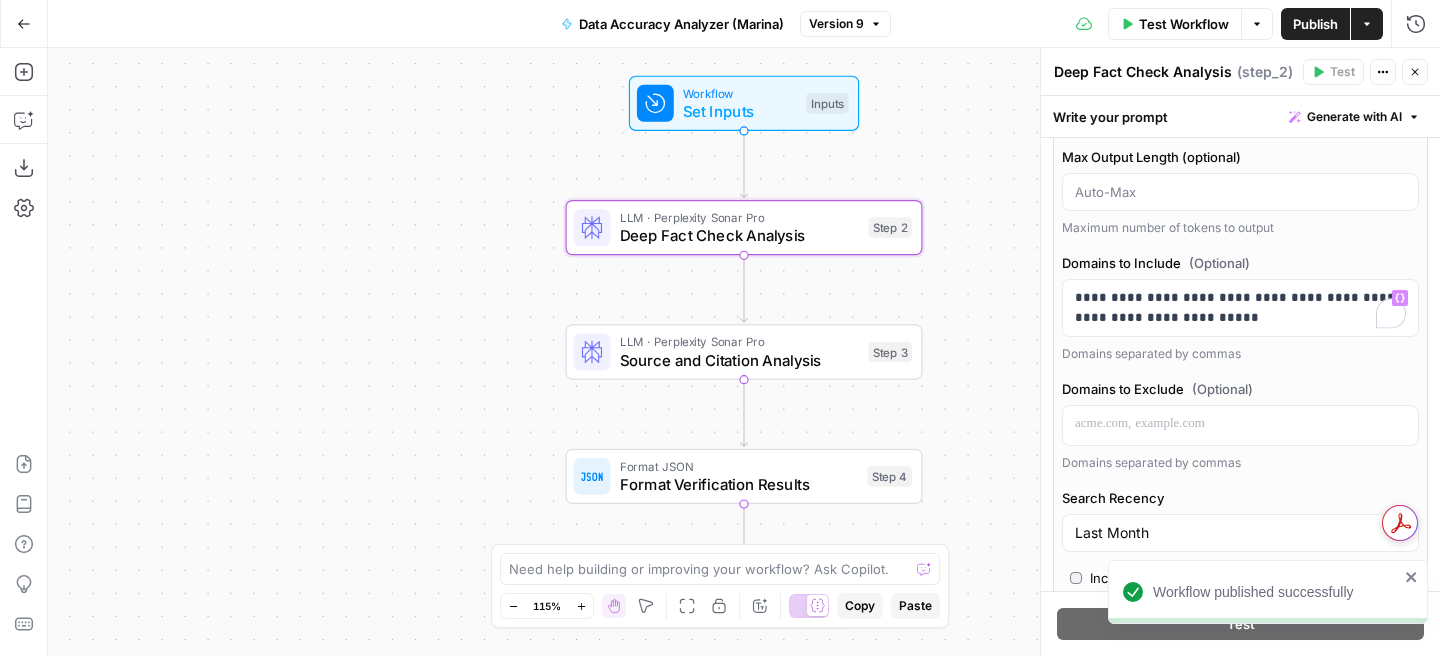 click on "Source and Citation Analysis" at bounding box center [740, 360] 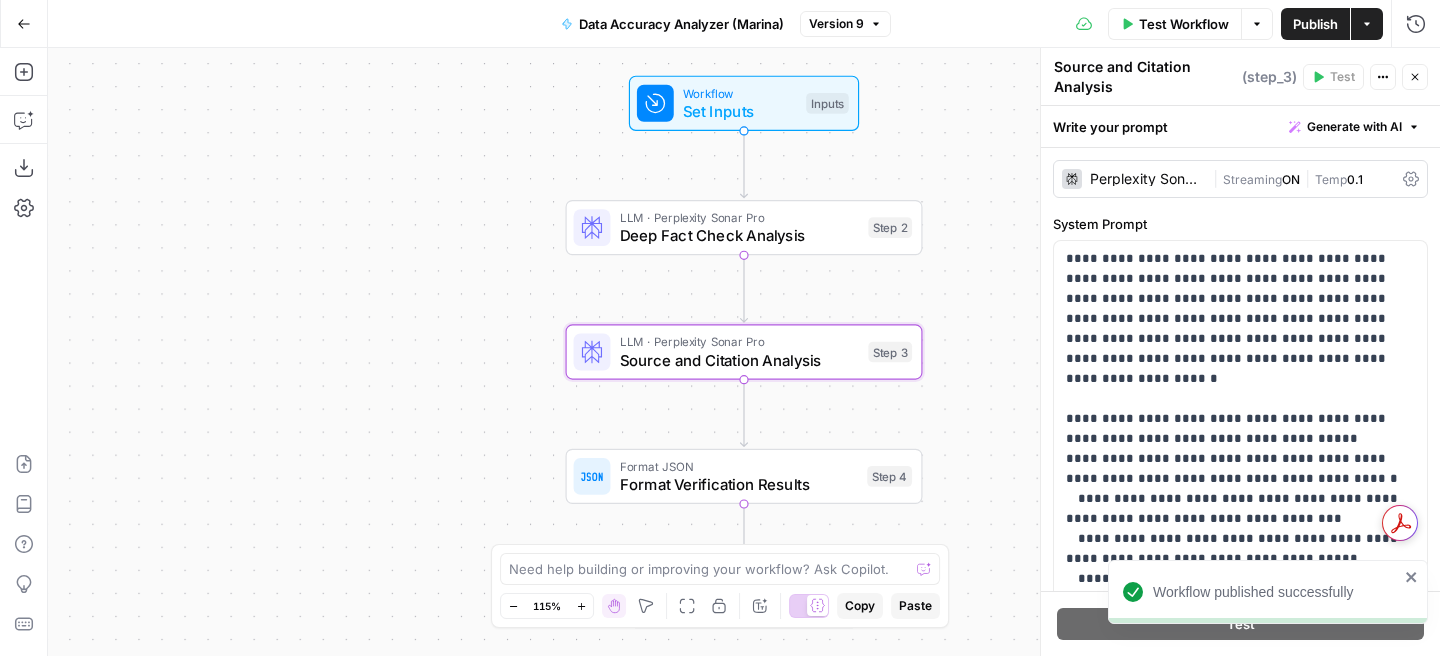 click on "Write your prompt Generate with AI" at bounding box center (1240, 126) 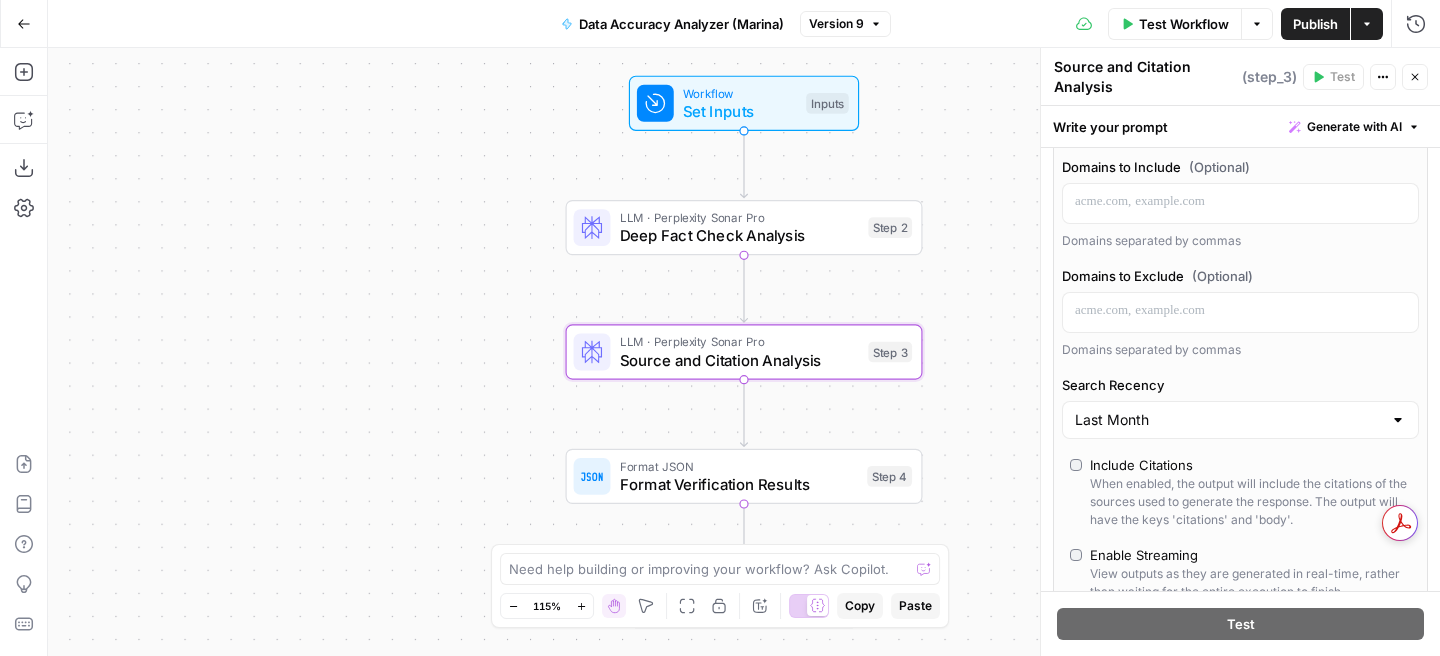 scroll, scrollTop: 109, scrollLeft: 0, axis: vertical 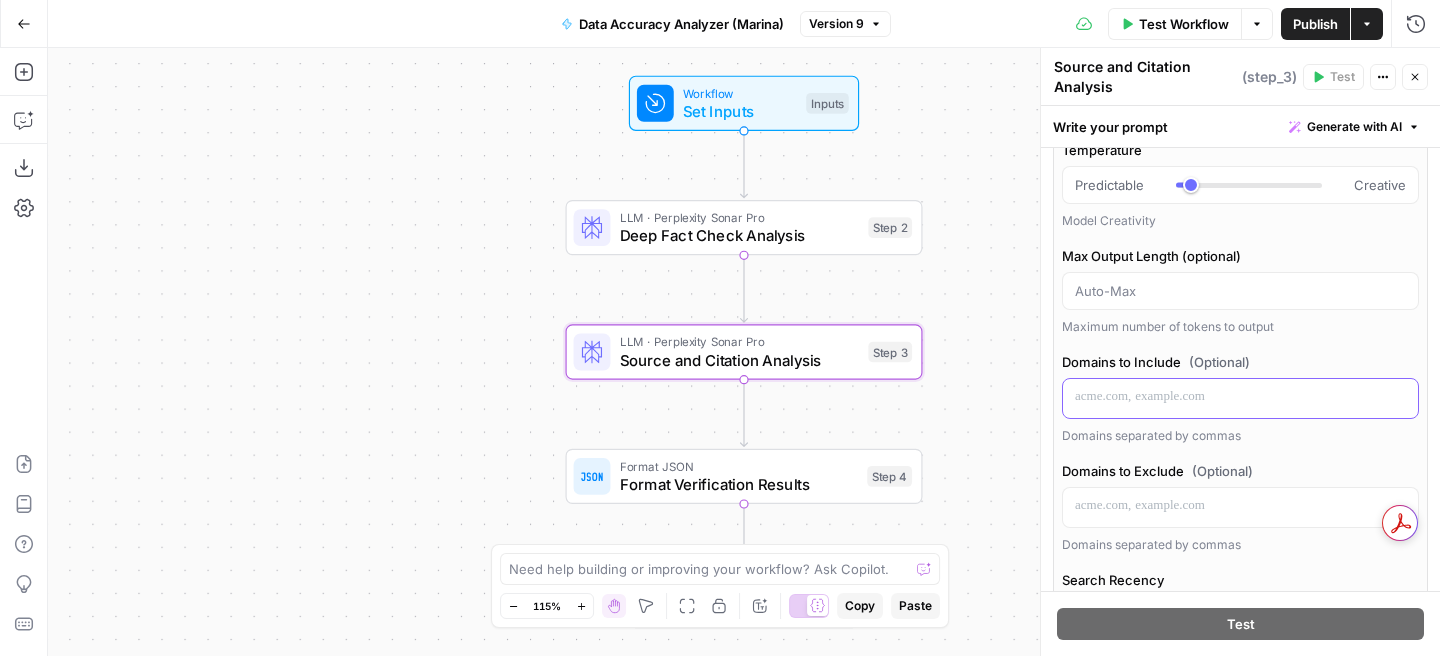 click at bounding box center (1240, 398) 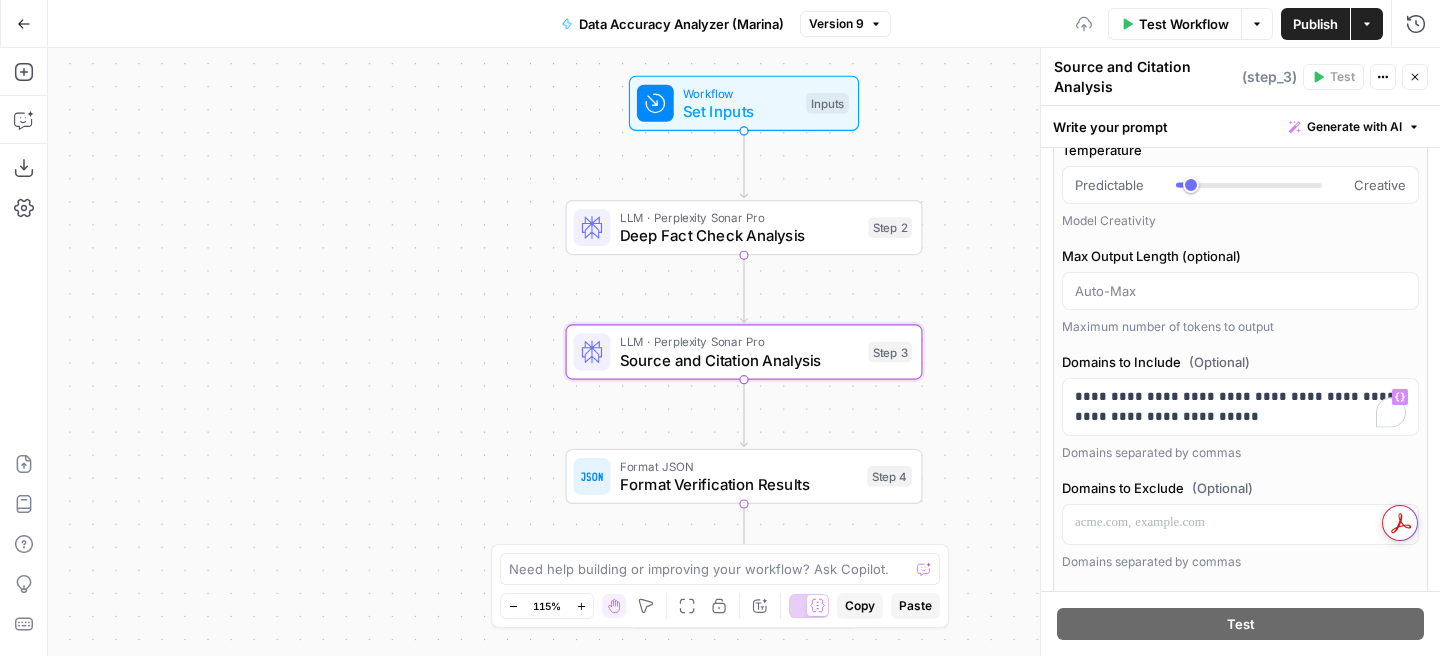 click on "Publish" at bounding box center (1315, 24) 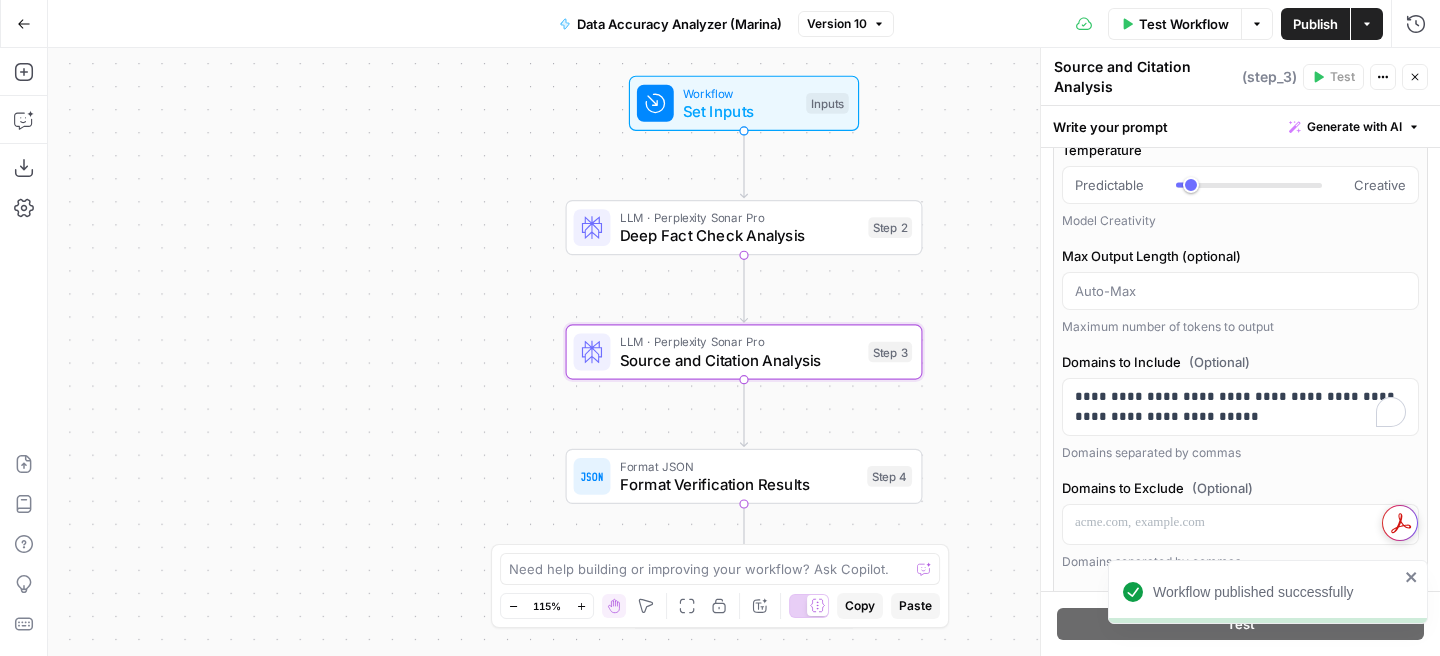 click on "**********" at bounding box center (1240, 484) 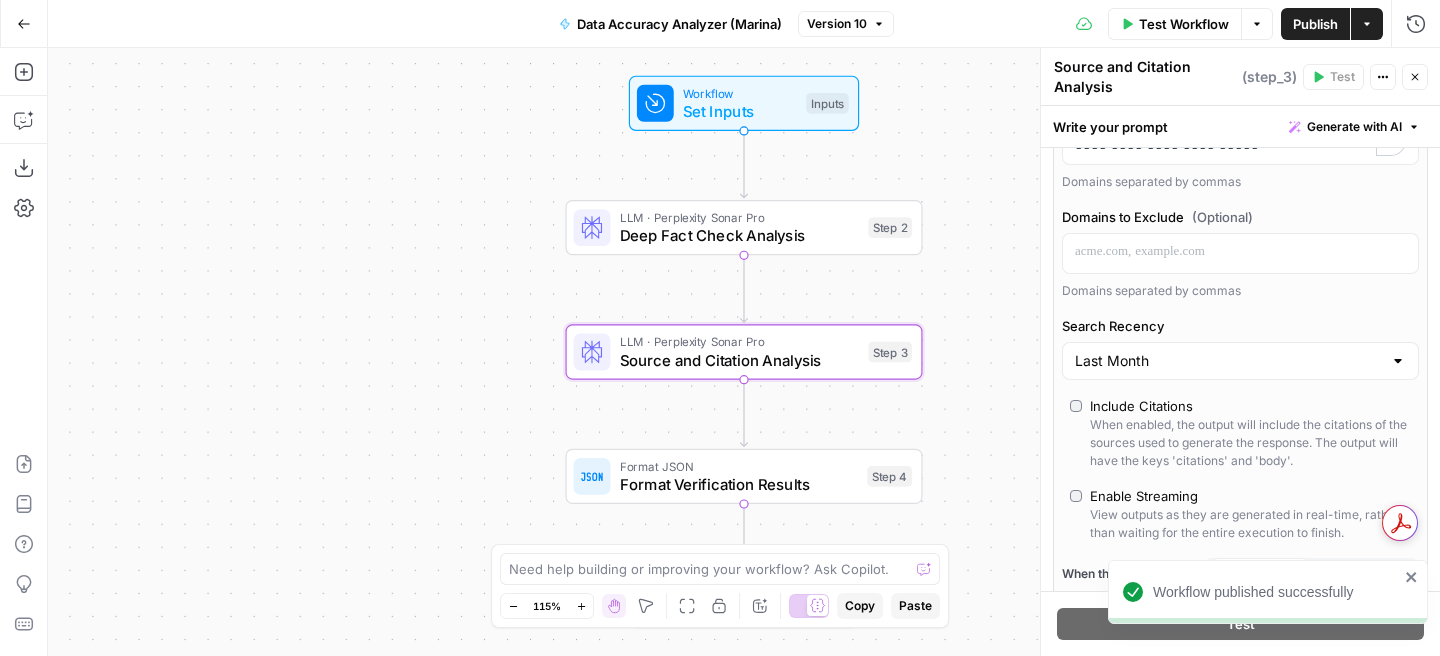 scroll, scrollTop: 416, scrollLeft: 0, axis: vertical 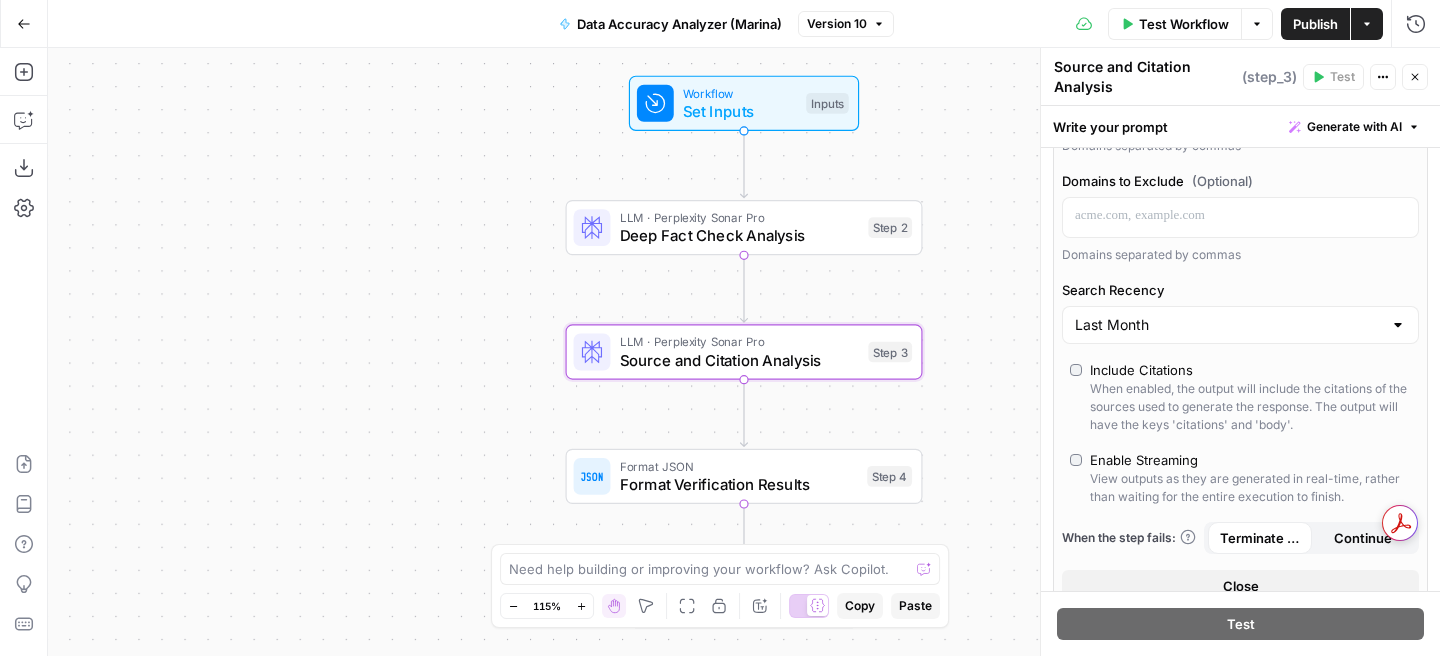 click 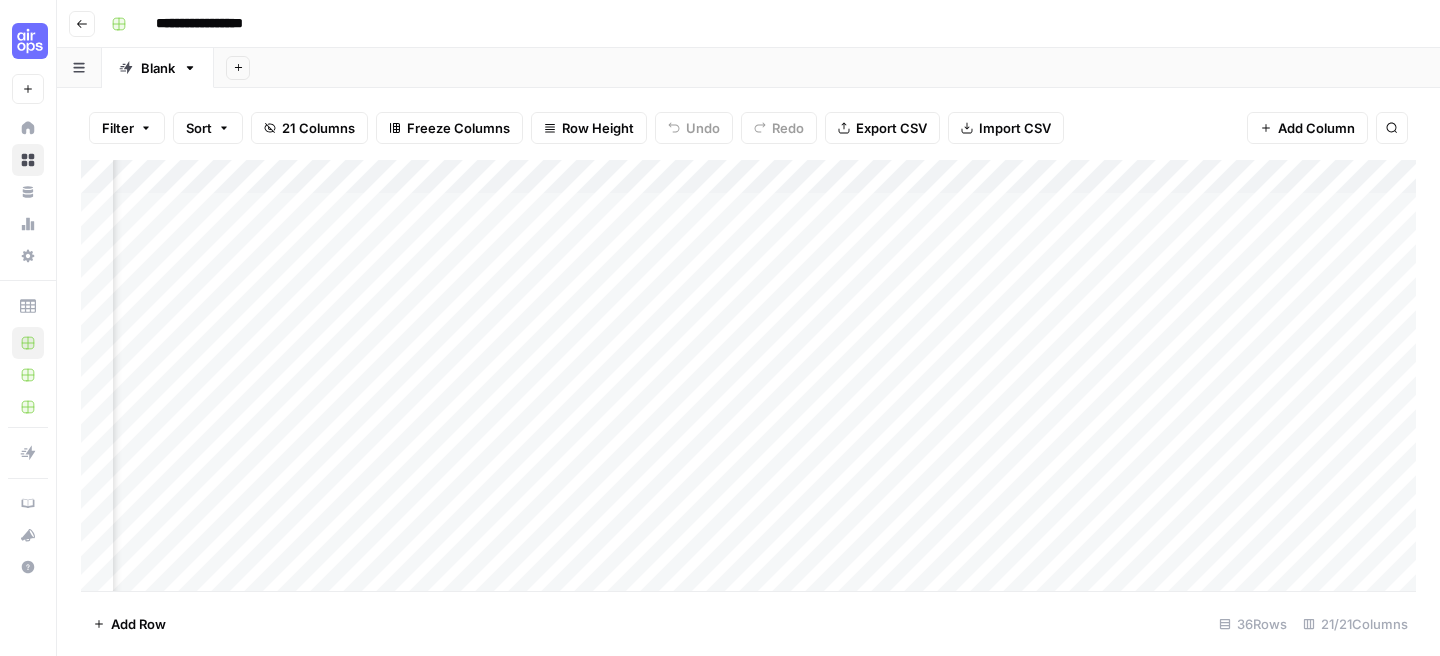 scroll, scrollTop: 0, scrollLeft: 0, axis: both 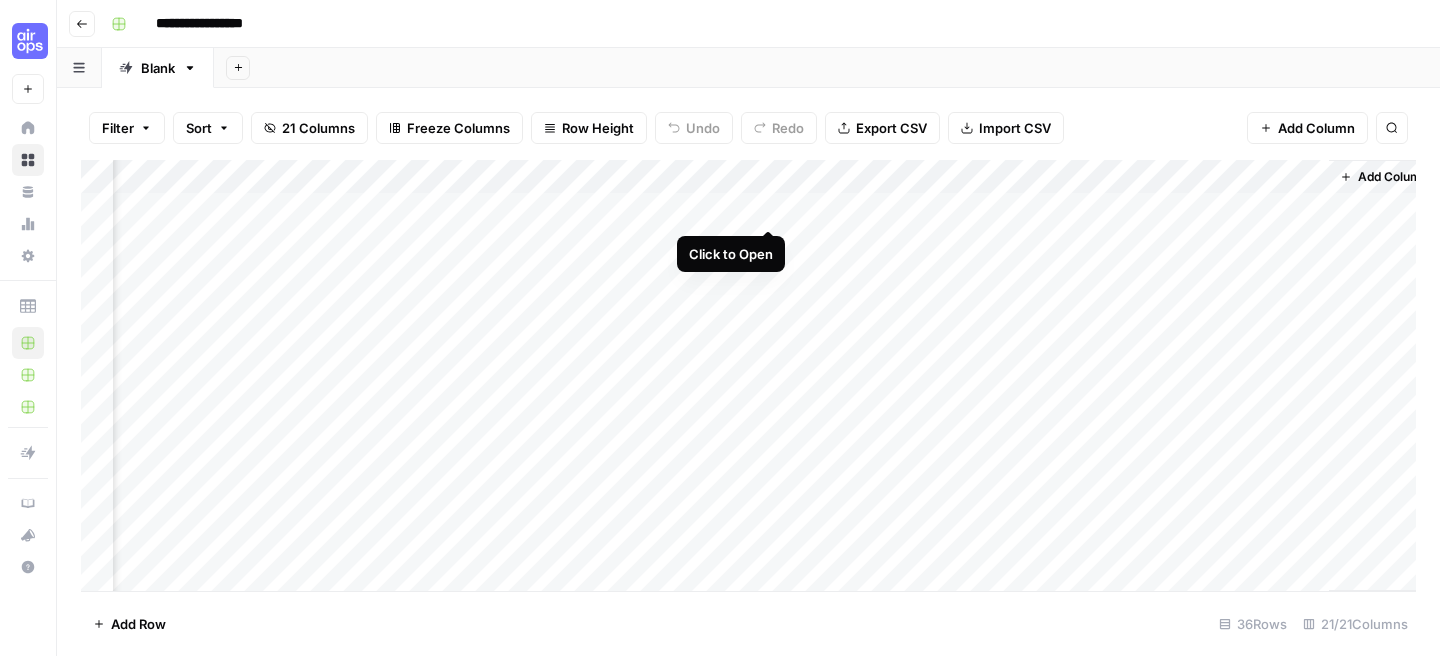 click on "Add Column" at bounding box center (748, 375) 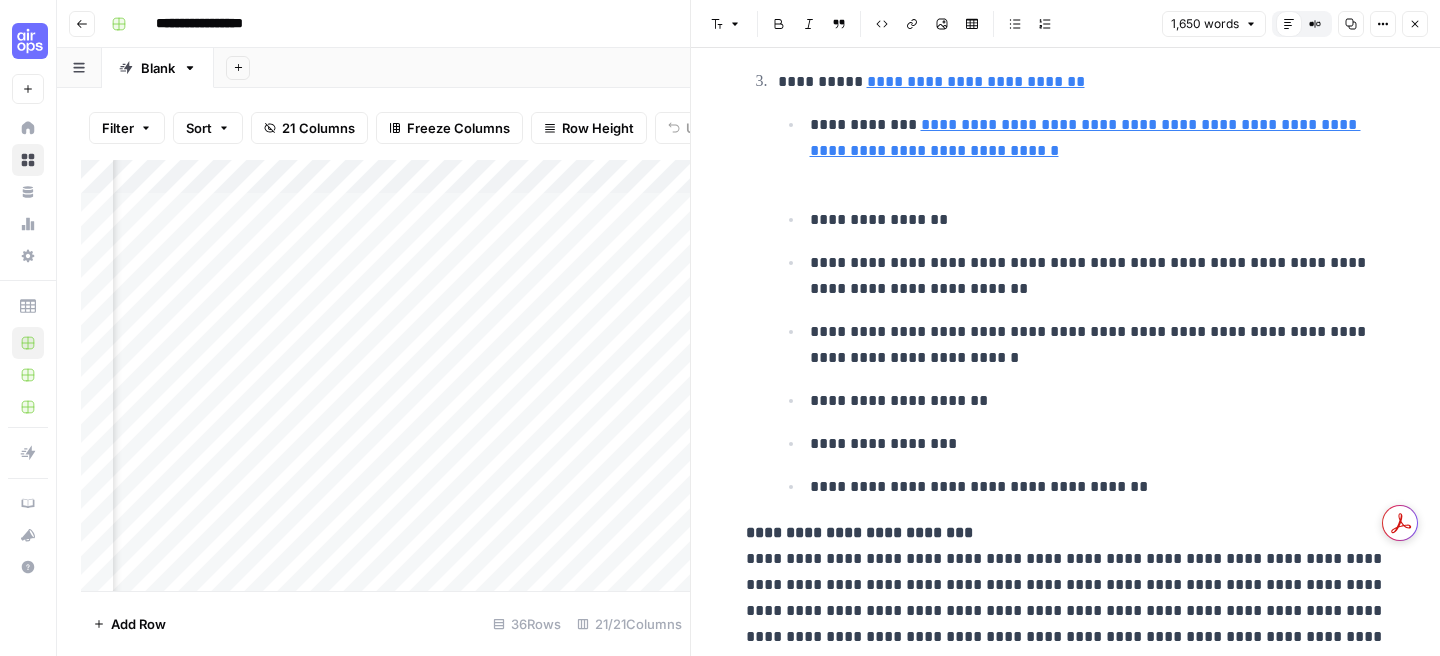 scroll, scrollTop: 1408, scrollLeft: 0, axis: vertical 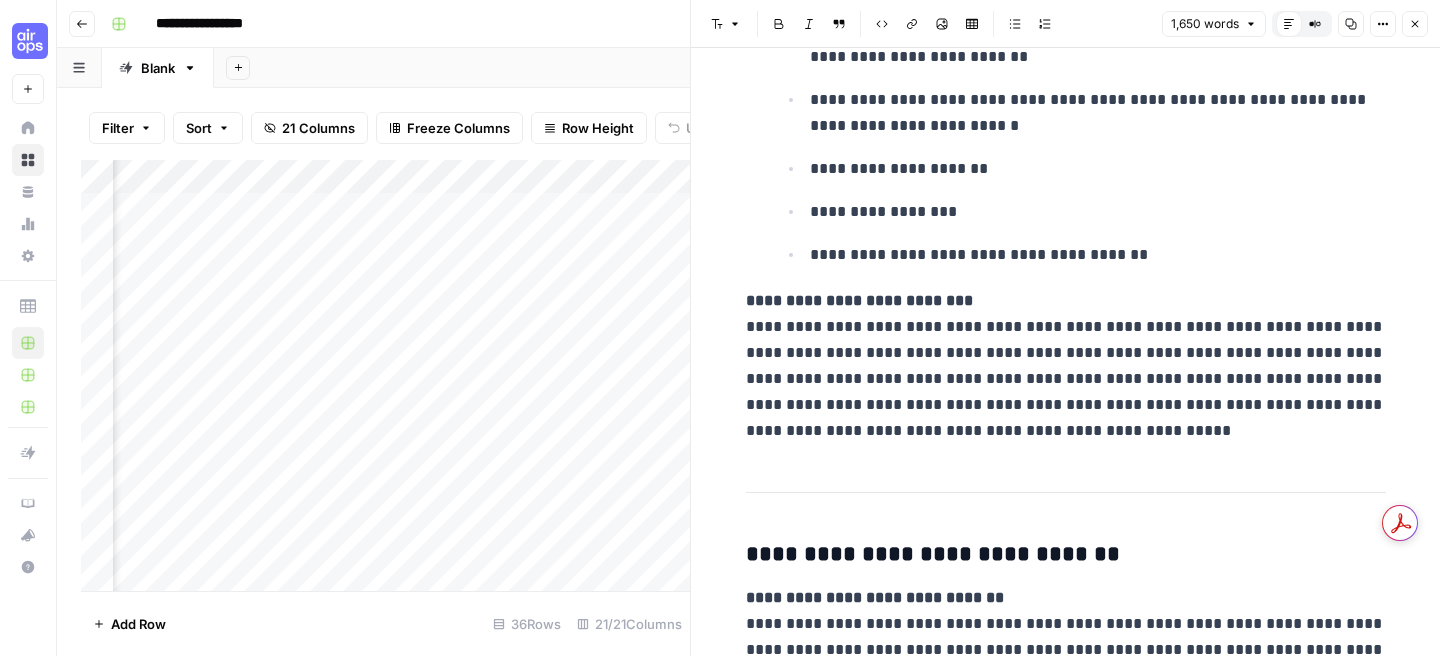 click 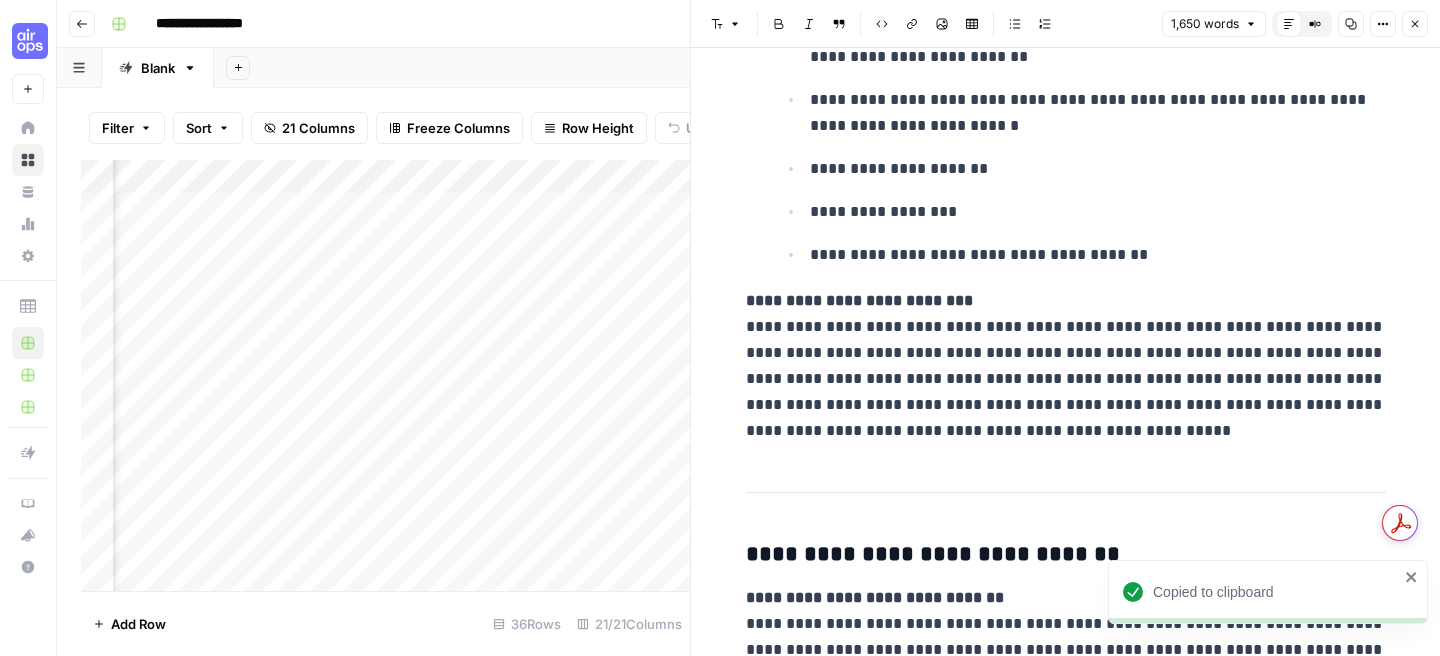 click on "**********" at bounding box center [1082, 73] 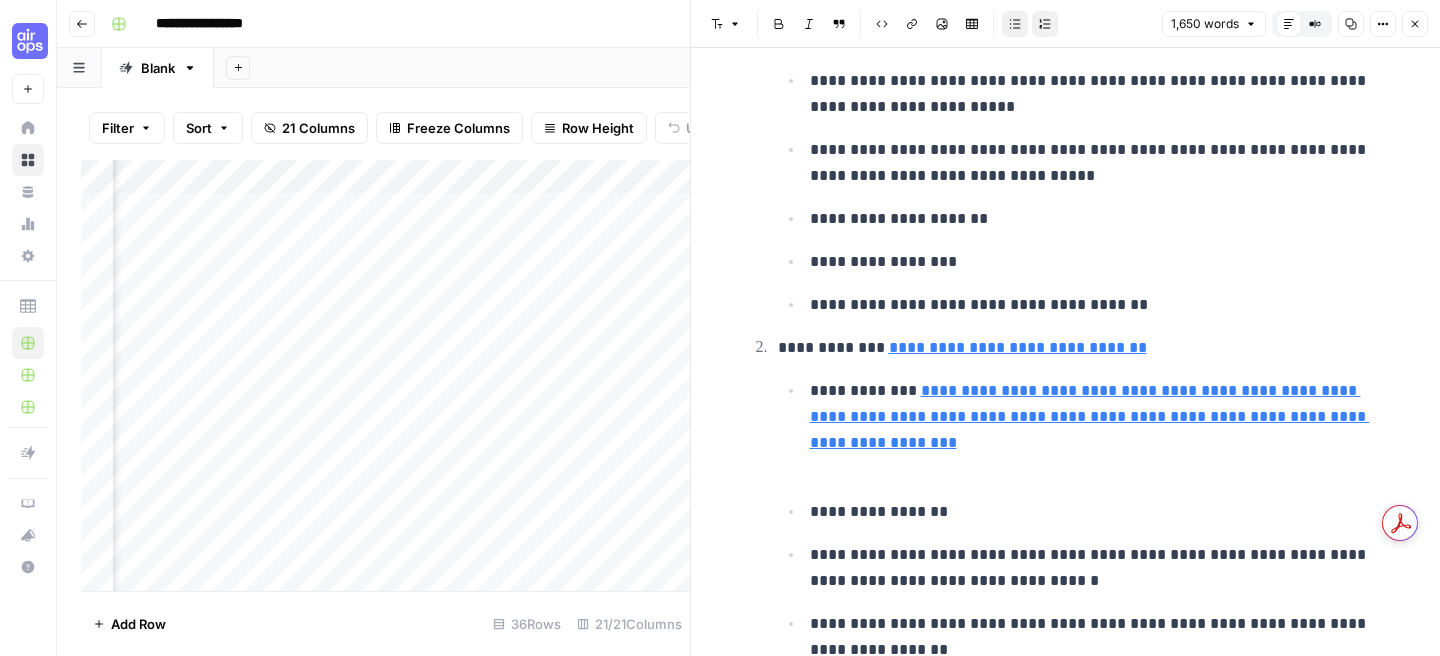 scroll, scrollTop: 0, scrollLeft: 0, axis: both 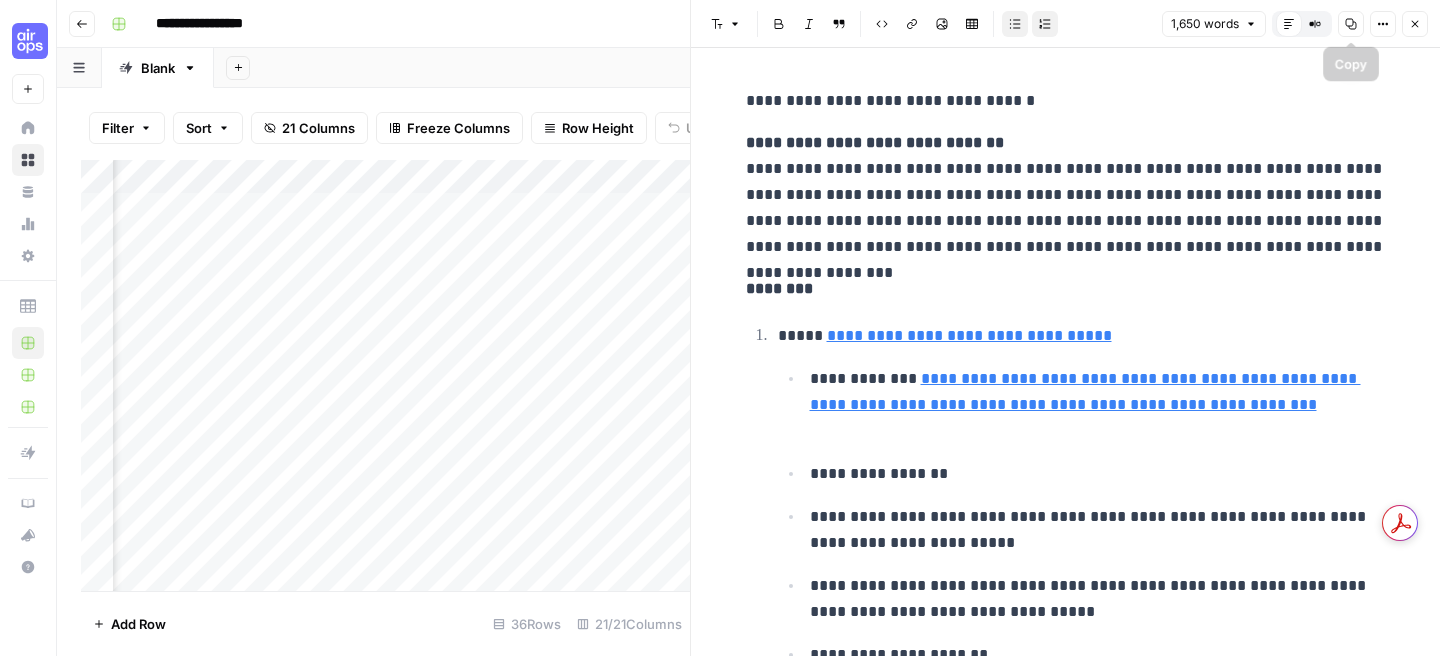 click 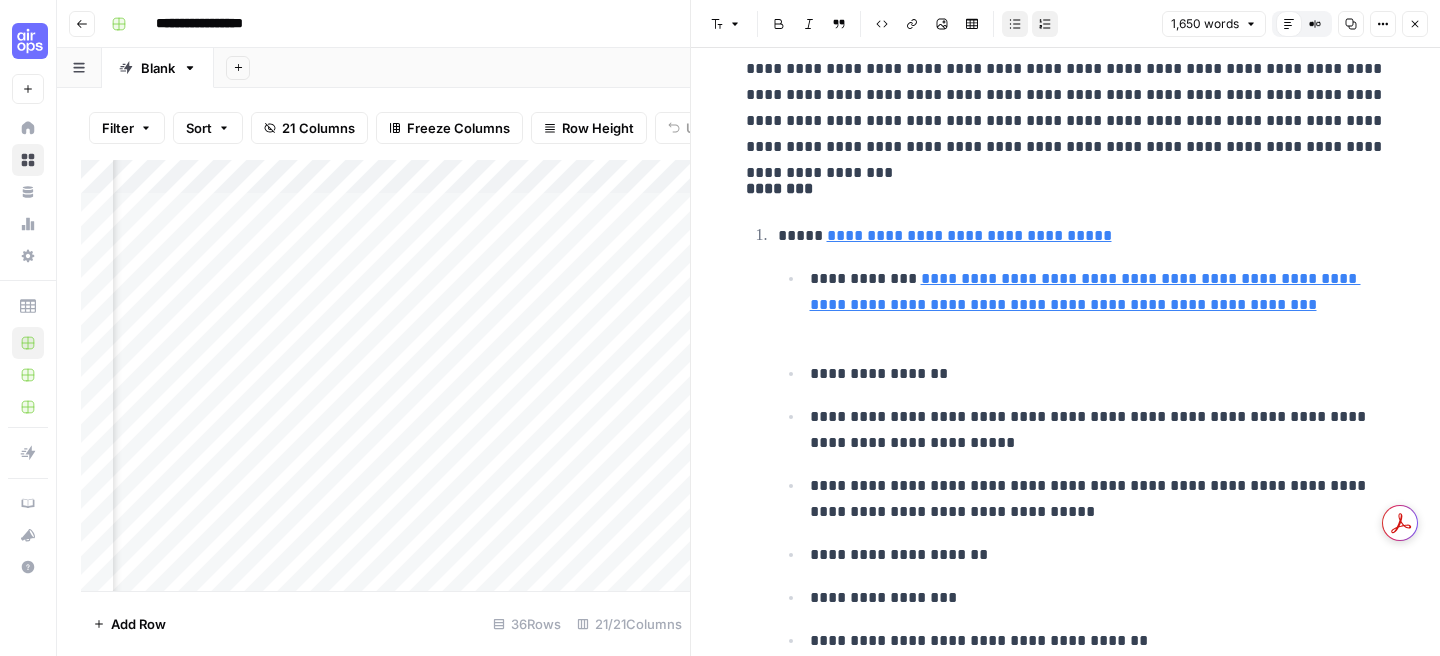 scroll, scrollTop: 142, scrollLeft: 0, axis: vertical 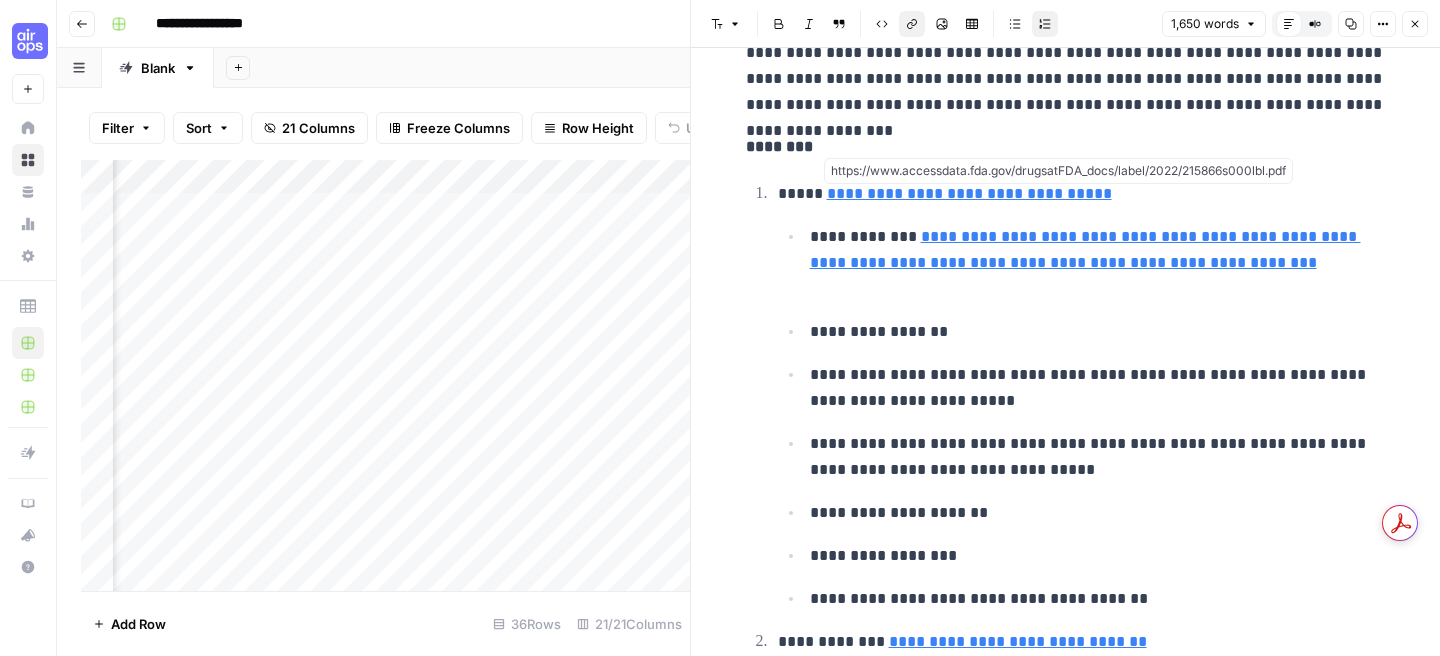 click on "**********" at bounding box center (969, 193) 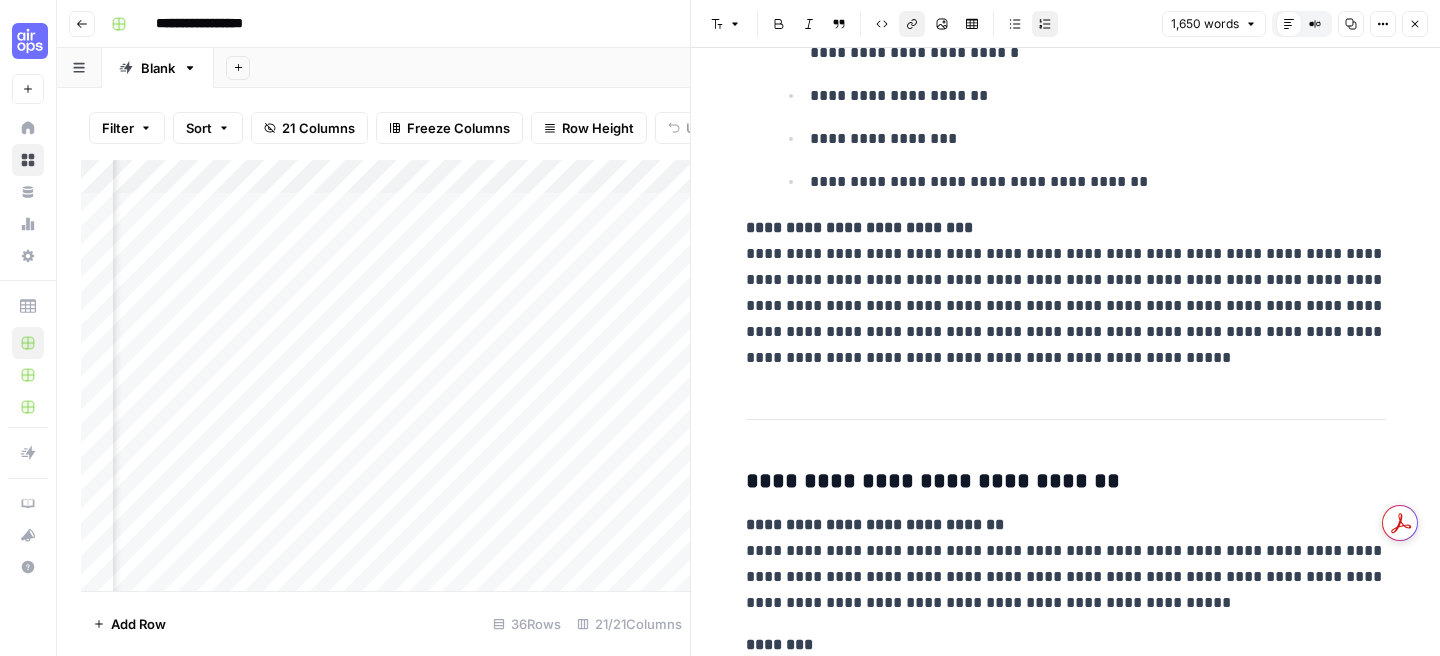 scroll, scrollTop: 1725, scrollLeft: 0, axis: vertical 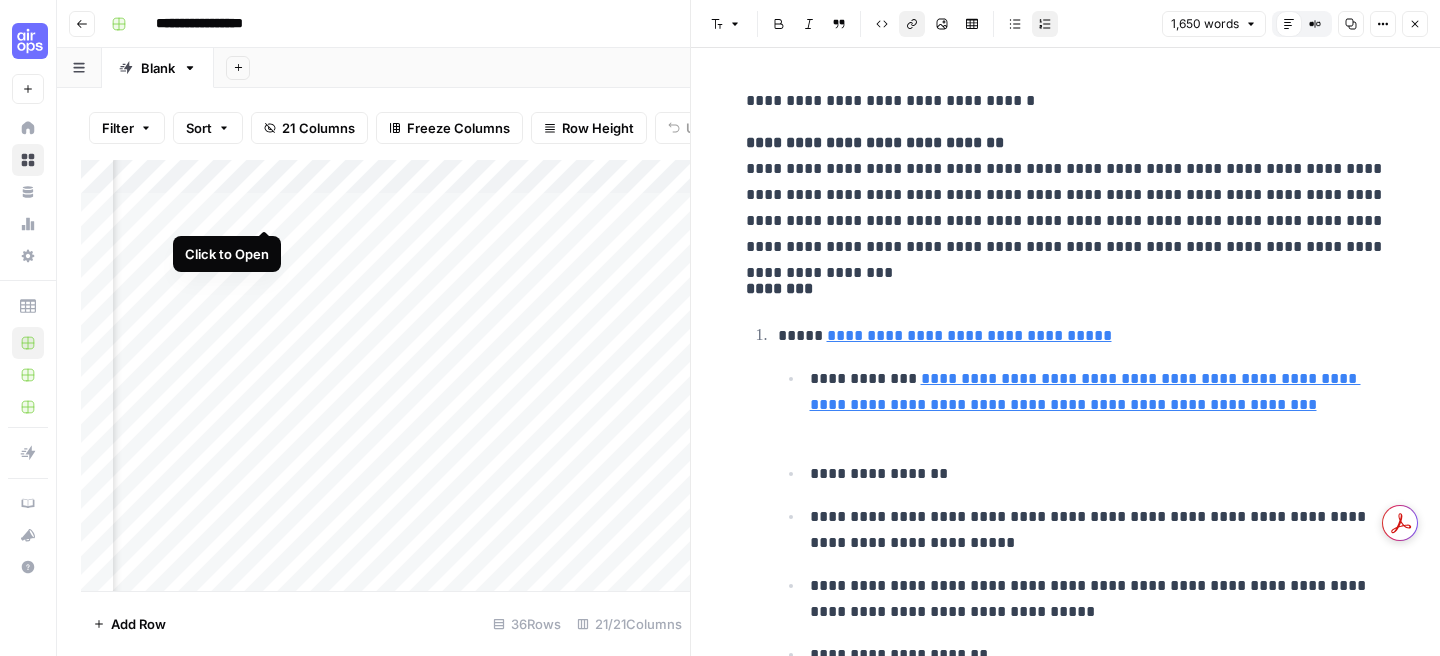 click on "Add Column" at bounding box center [385, 375] 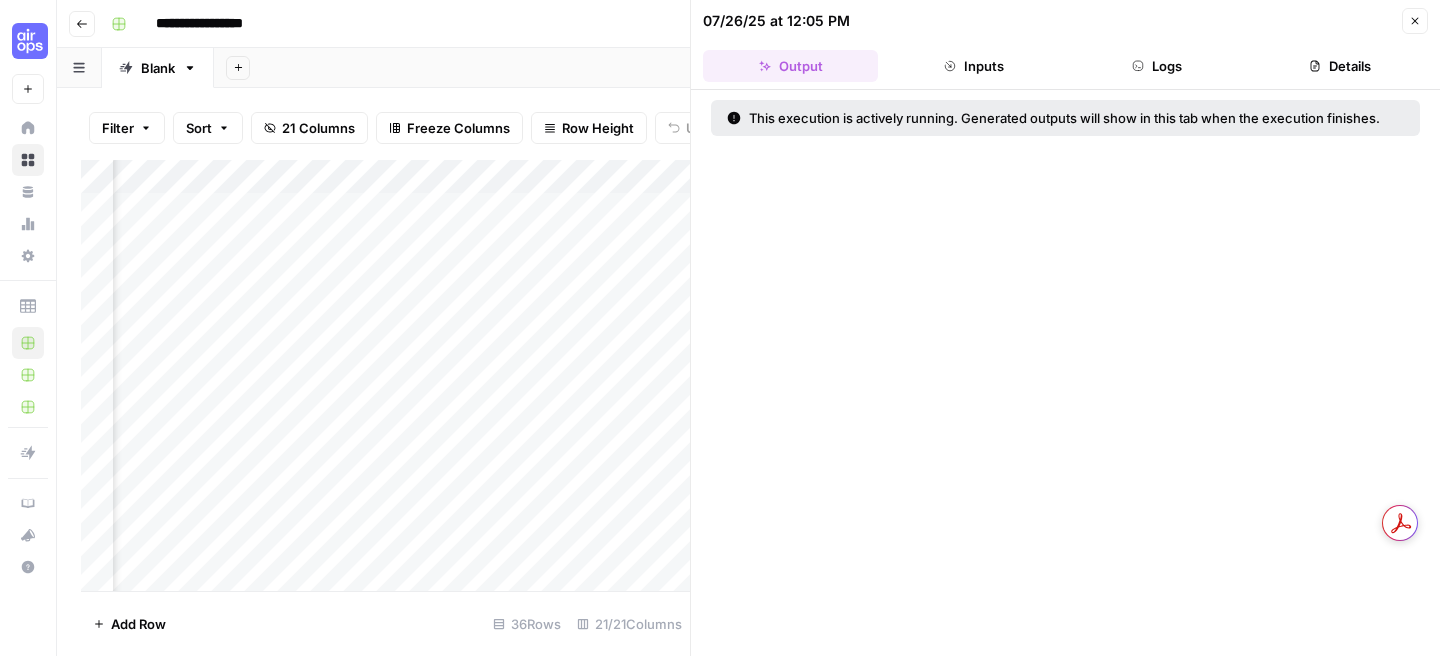 scroll, scrollTop: 0, scrollLeft: 2690, axis: horizontal 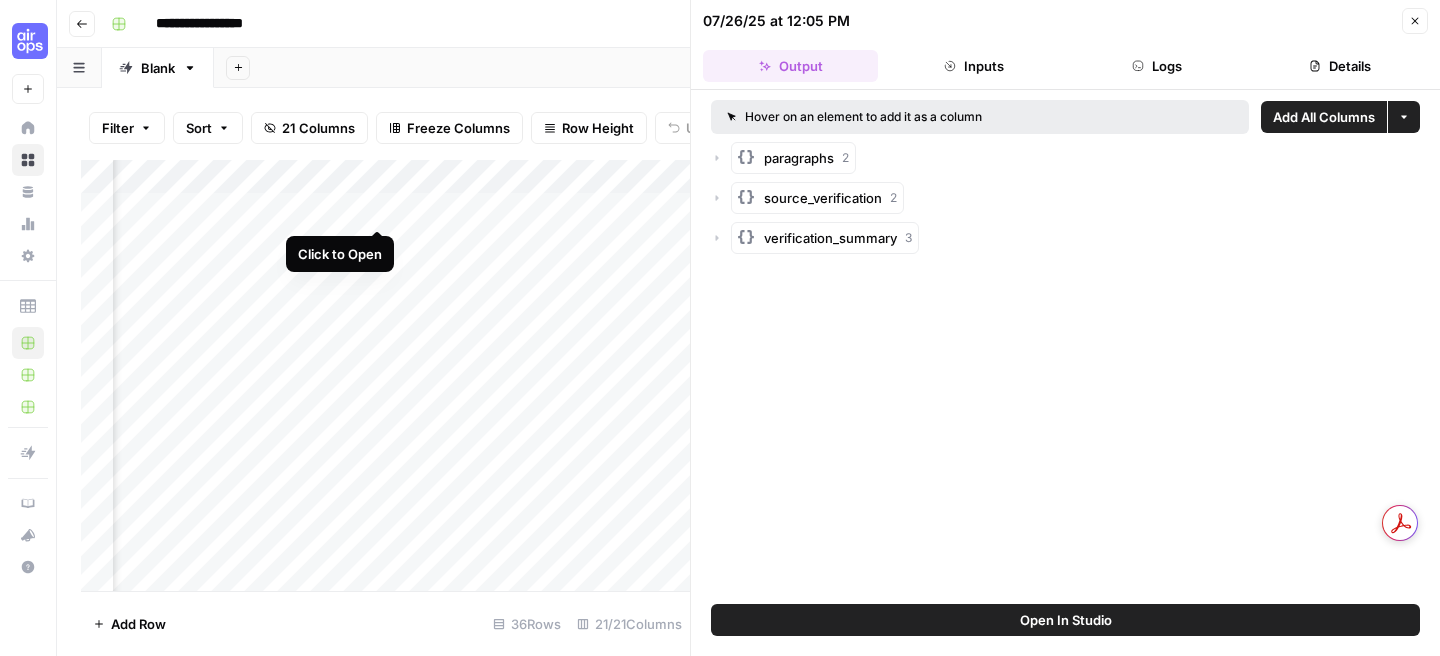 click on "Add Column" at bounding box center (385, 375) 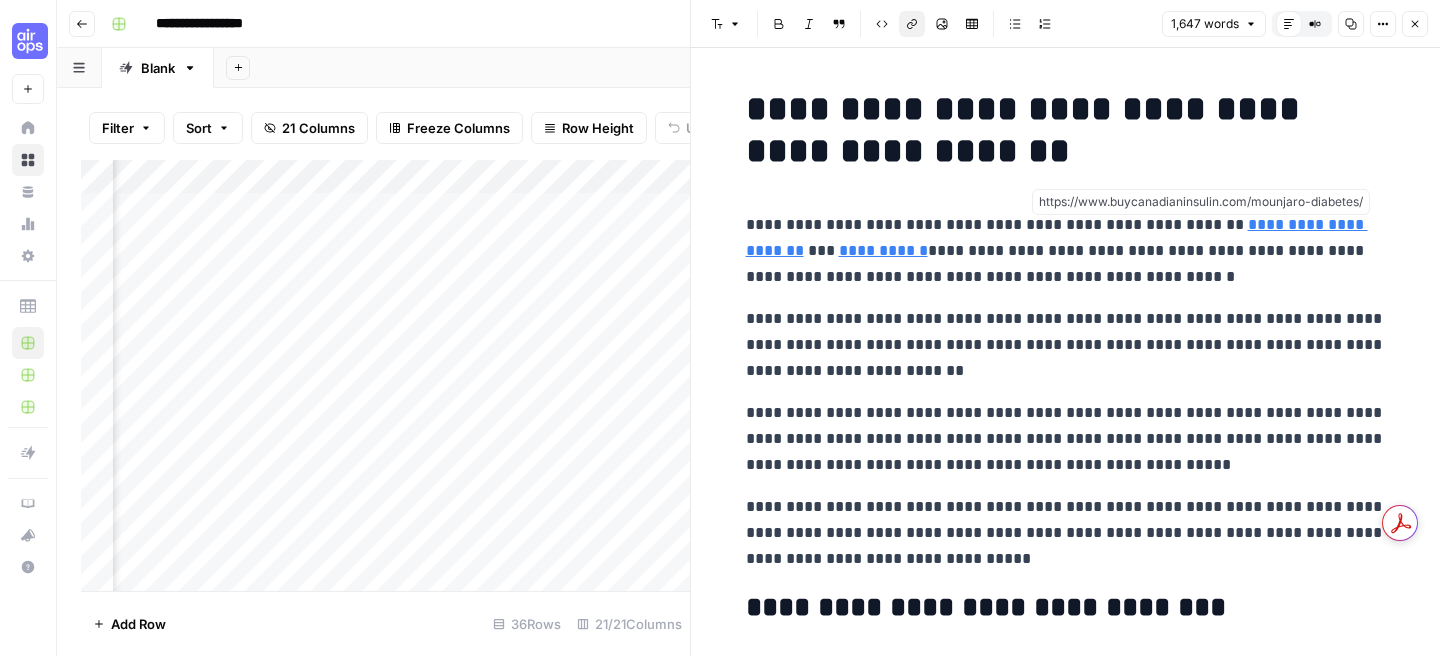 click on "**********" at bounding box center [1057, 237] 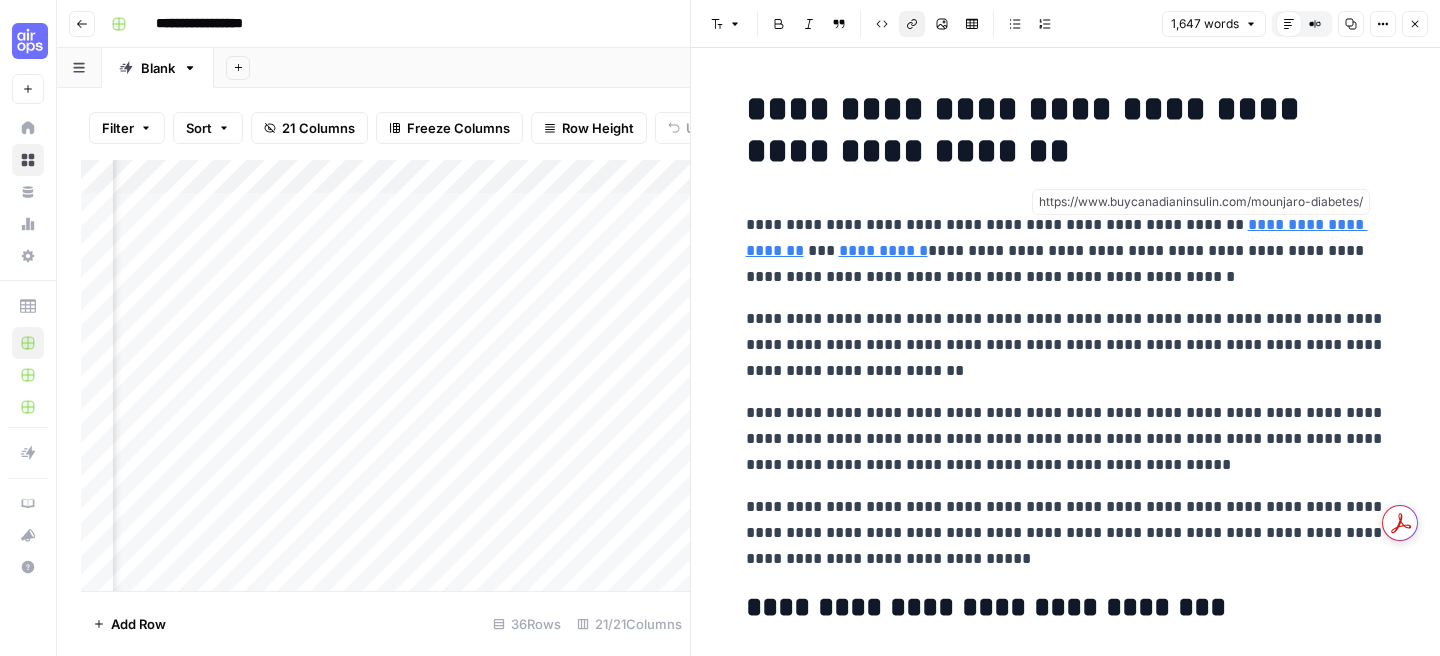 scroll, scrollTop: 0, scrollLeft: 2446, axis: horizontal 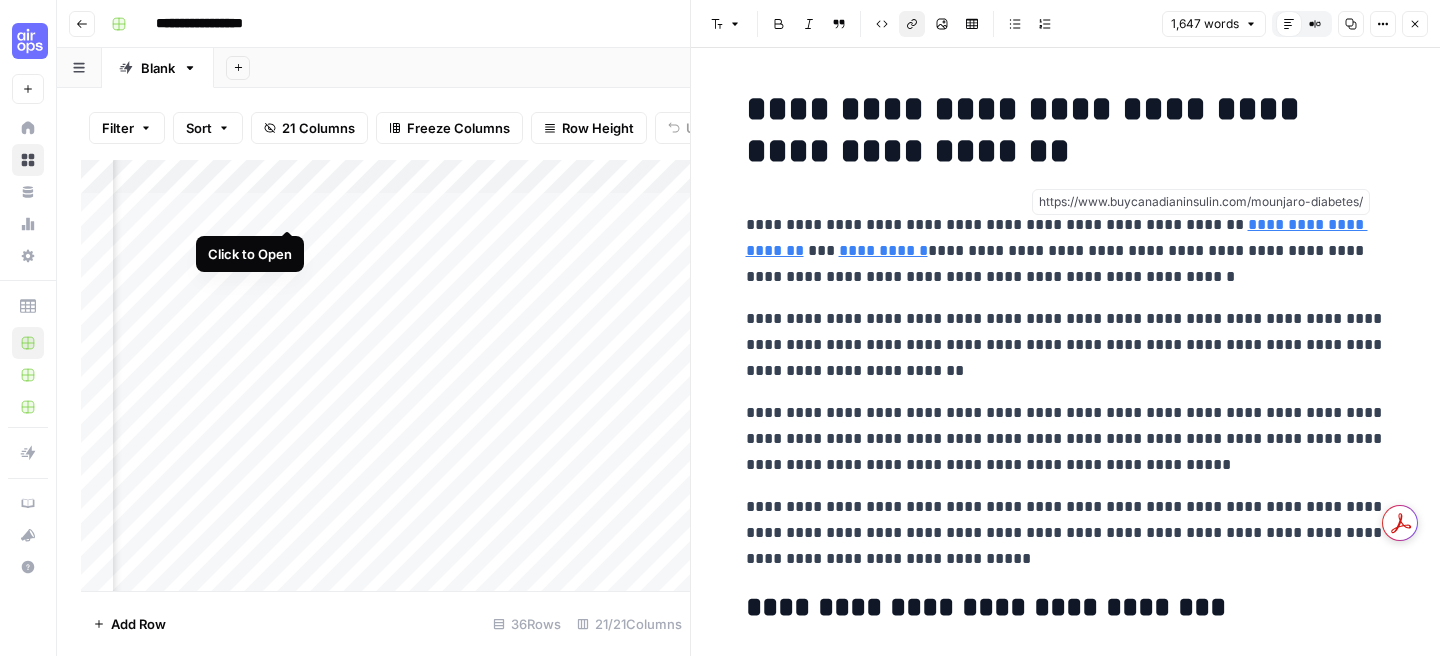 click on "Add Column" at bounding box center (385, 375) 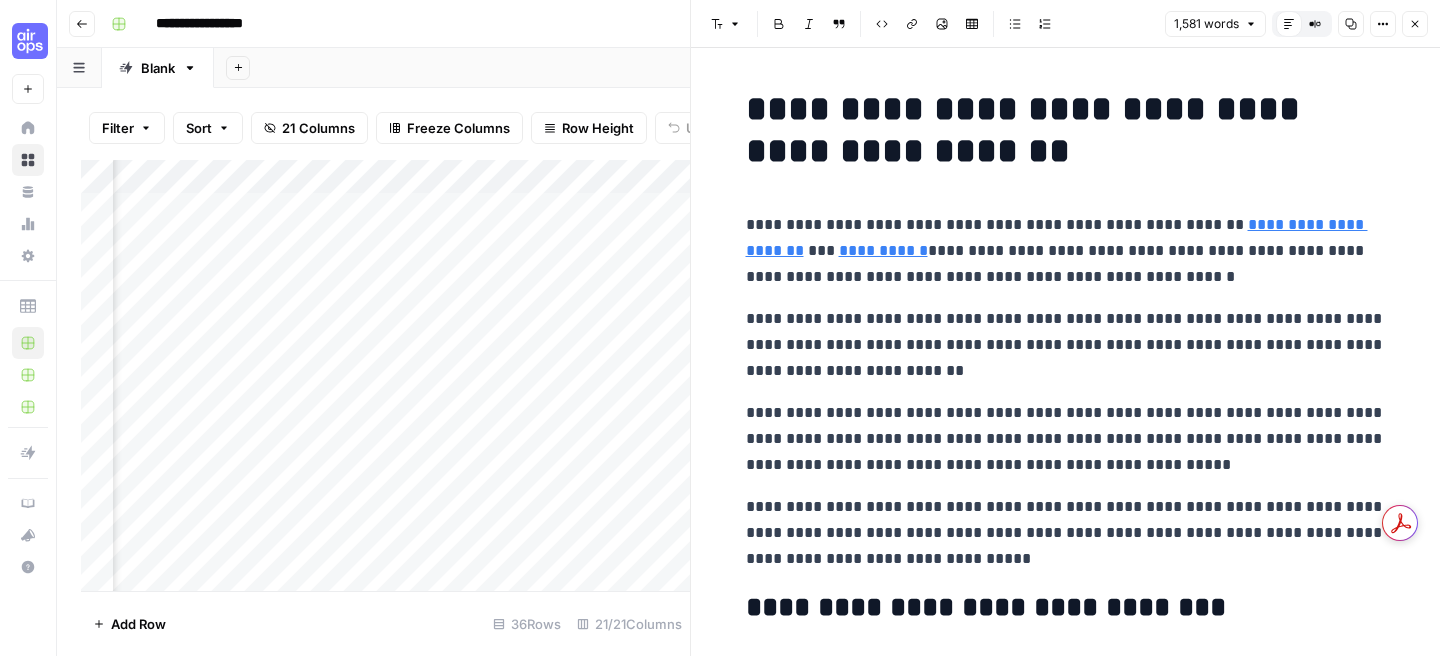 click 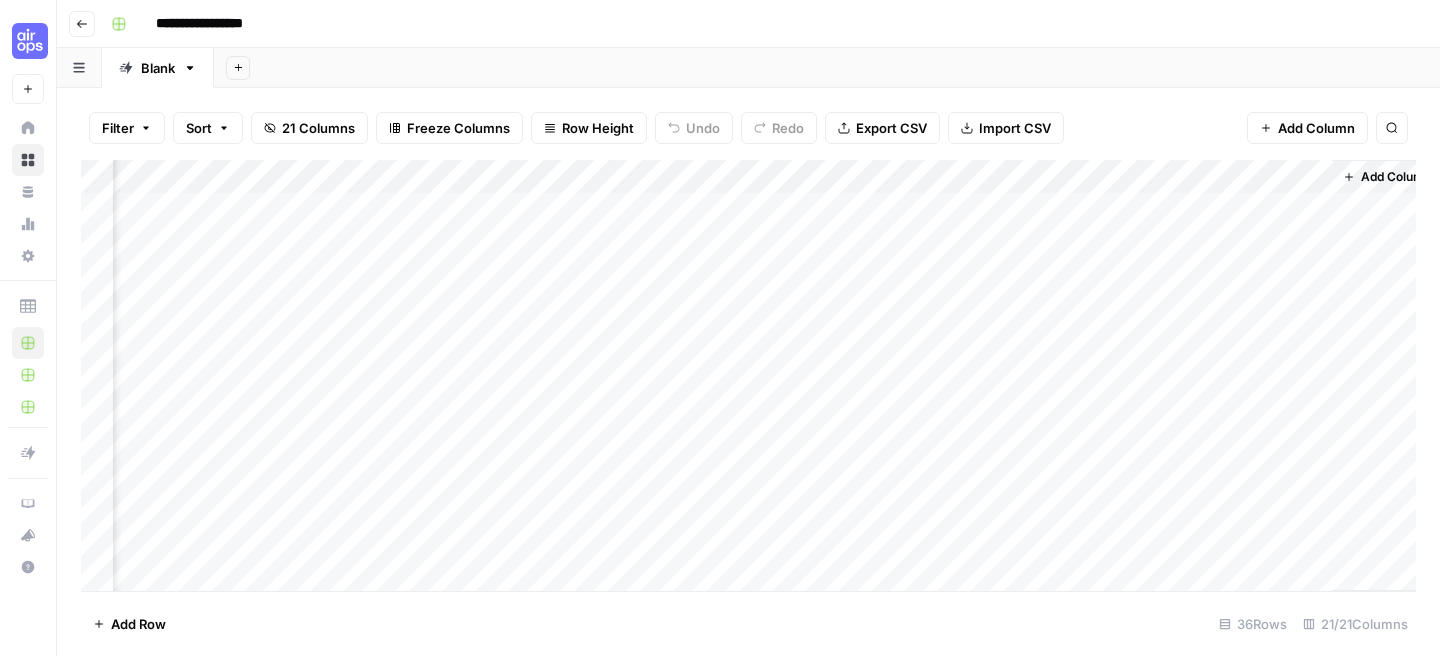scroll, scrollTop: 0, scrollLeft: 2709, axis: horizontal 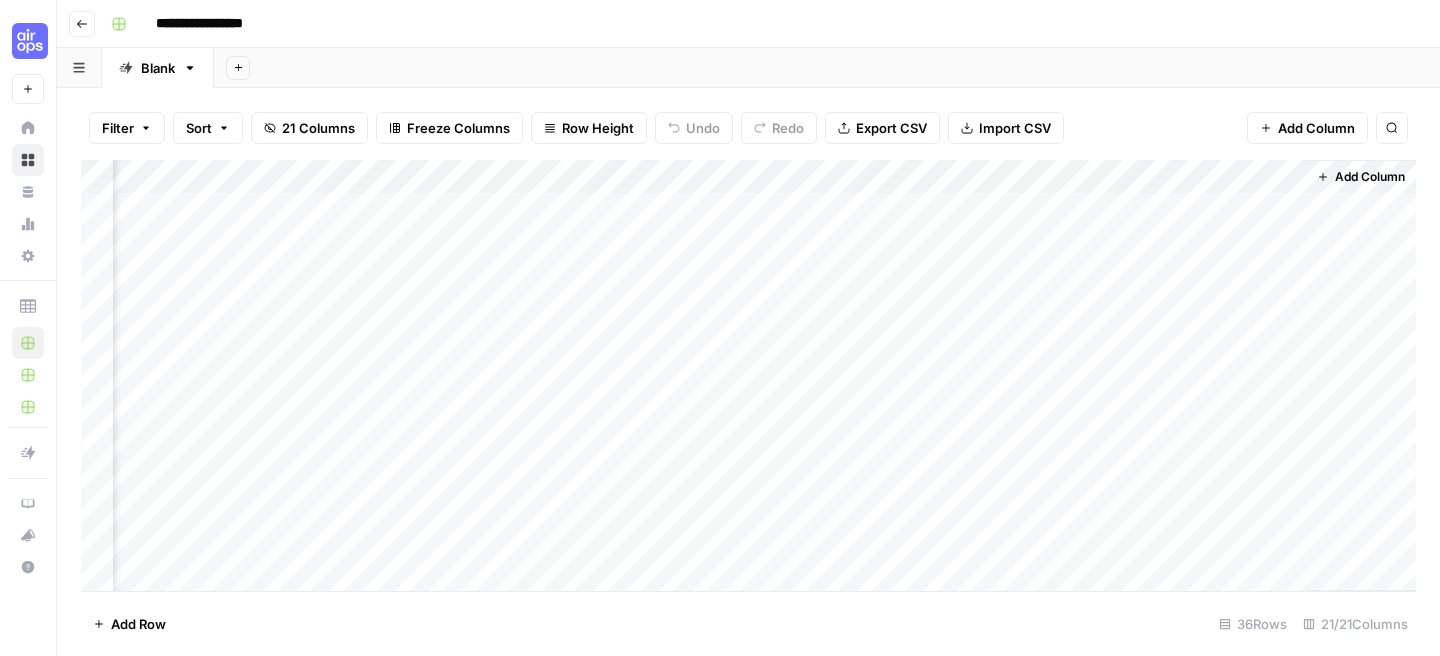 click on "Add Column" at bounding box center [748, 375] 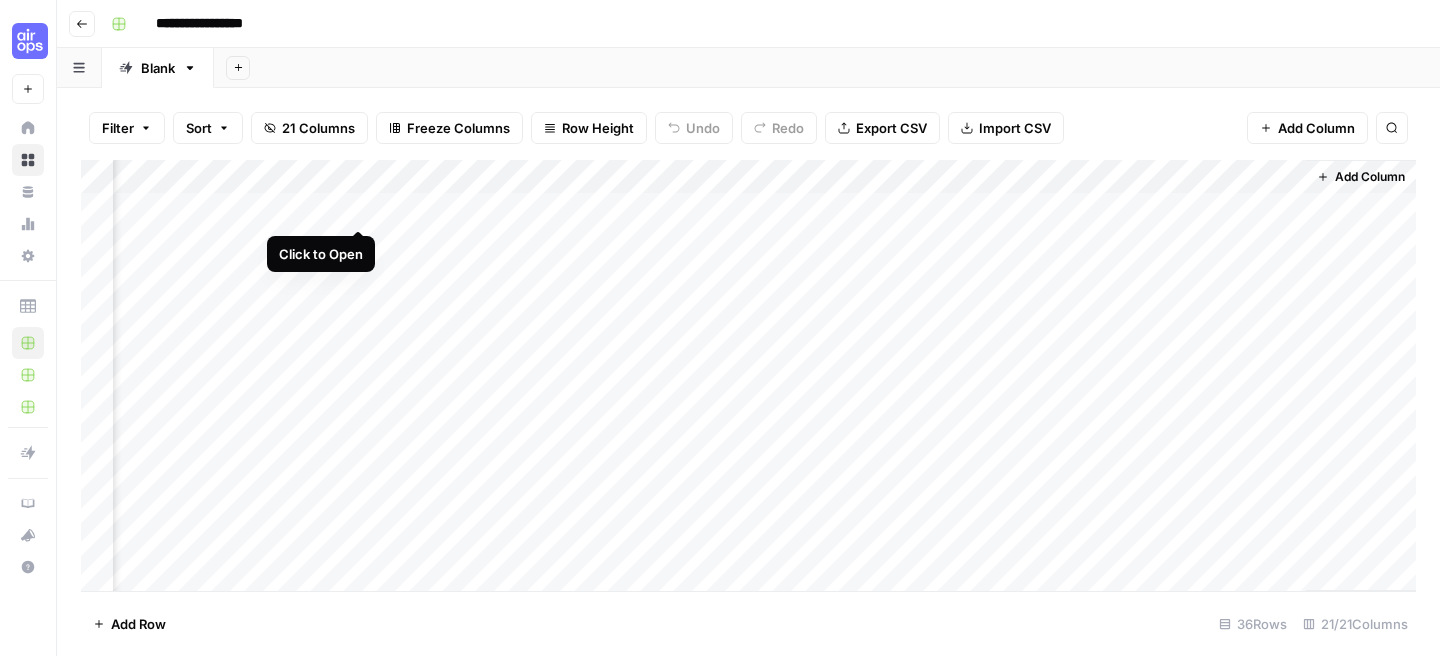 click on "Add Column" at bounding box center [748, 375] 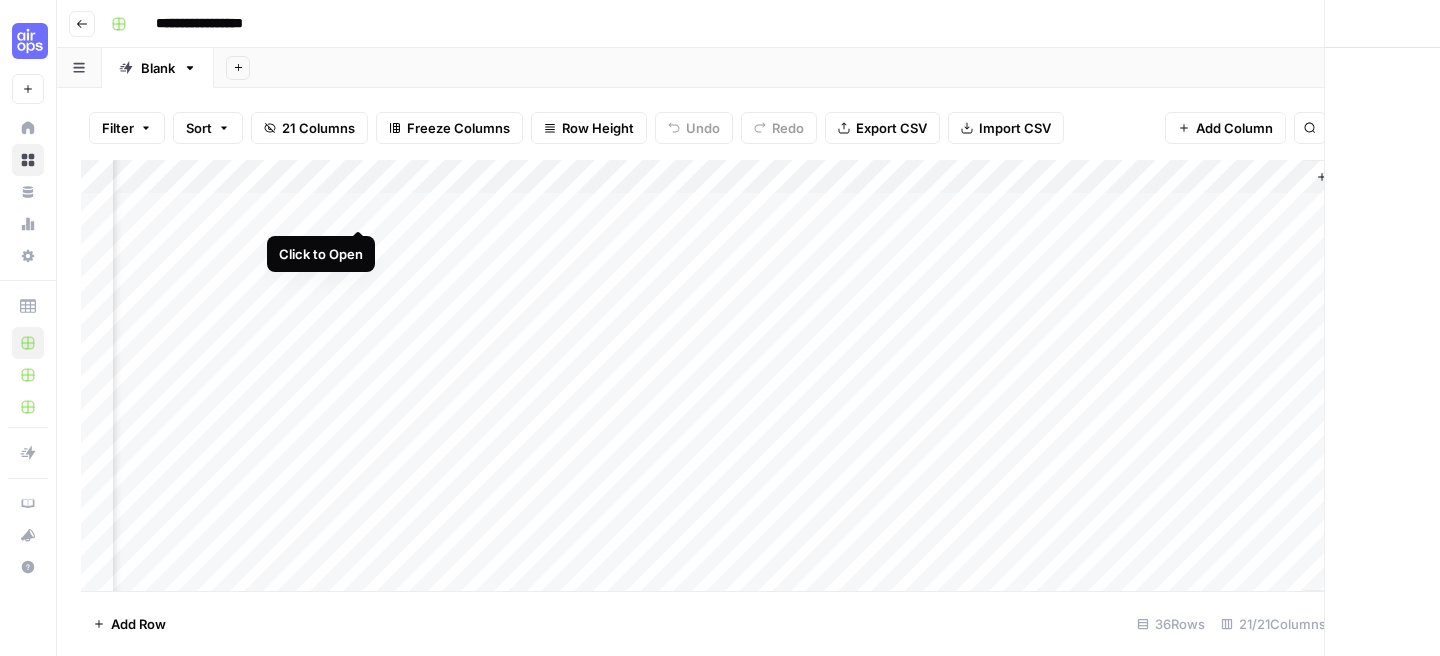 scroll, scrollTop: 0, scrollLeft: 2697, axis: horizontal 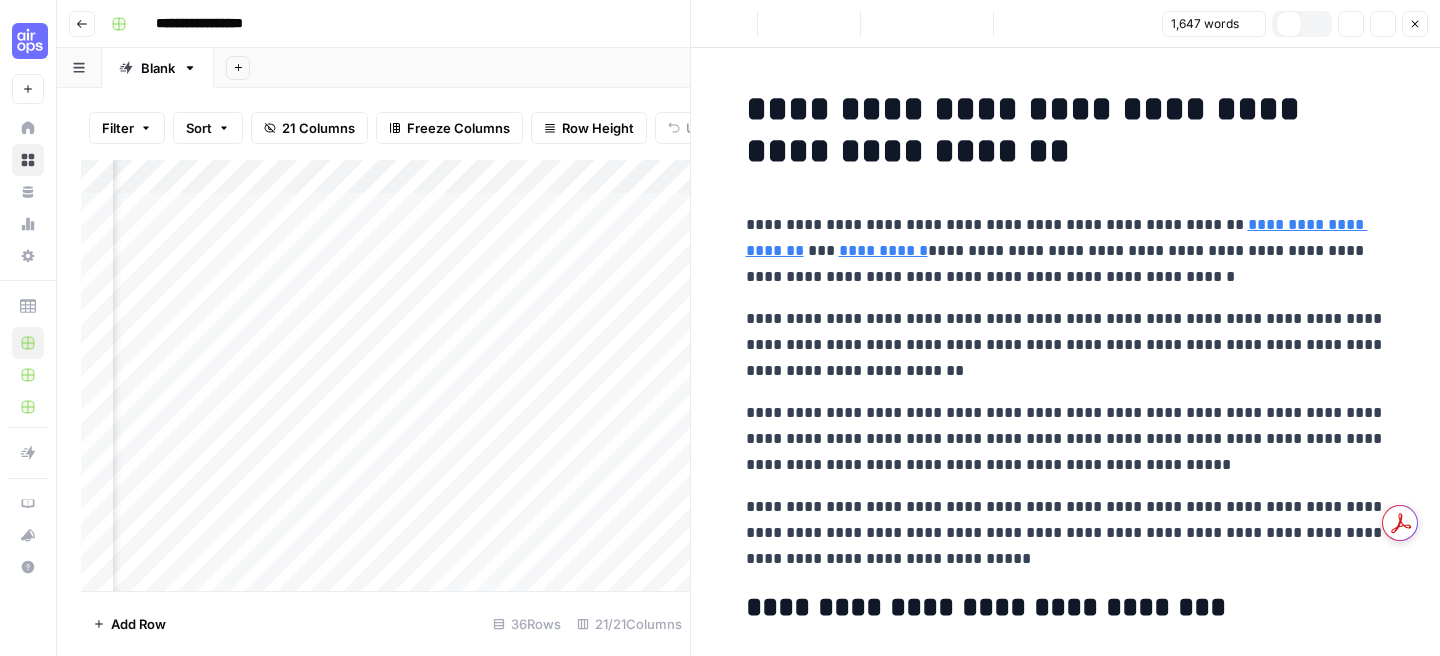 click on "**********" at bounding box center [1066, 345] 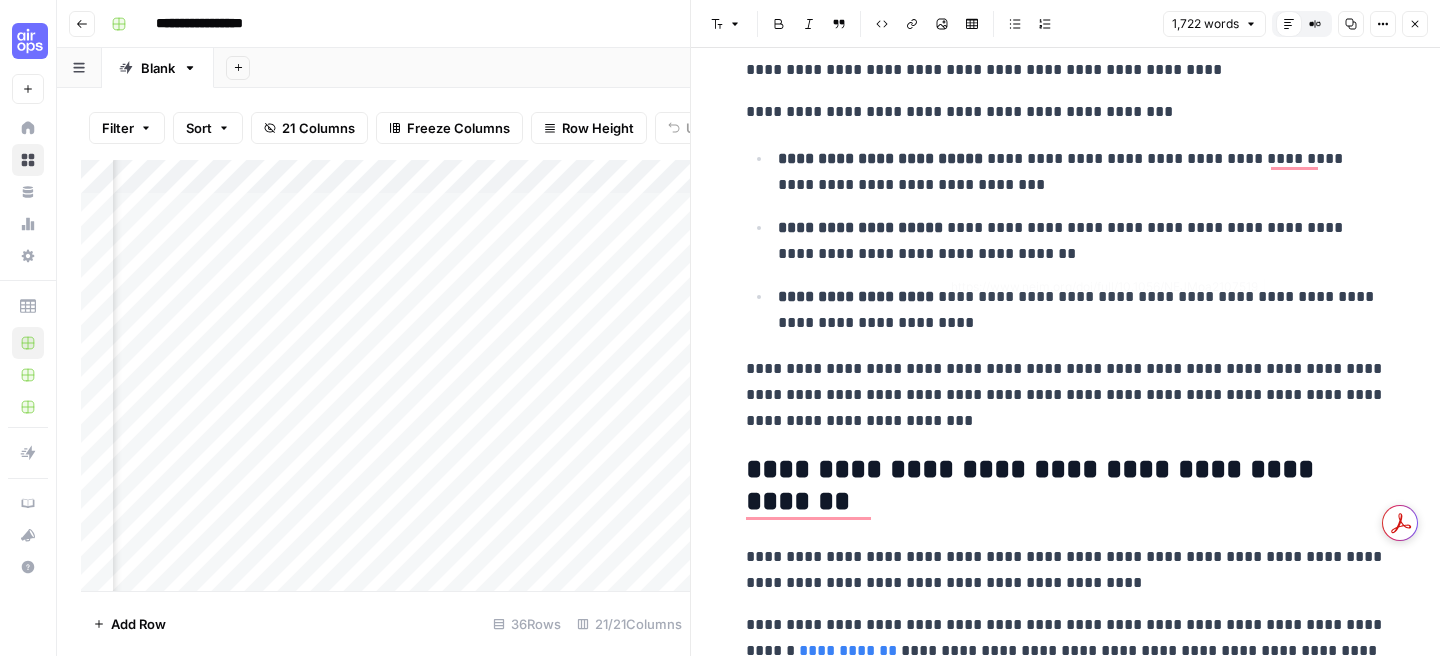 scroll, scrollTop: 0, scrollLeft: 0, axis: both 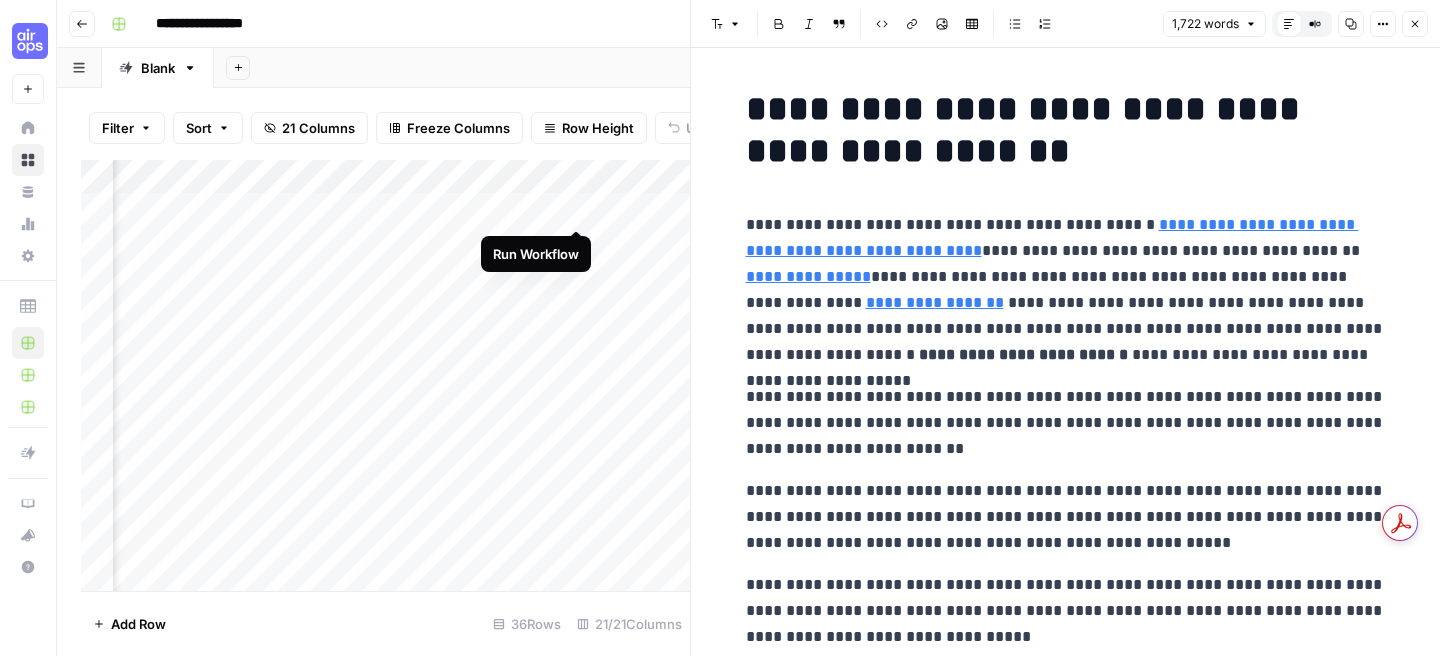 click on "Add Column" at bounding box center (385, 375) 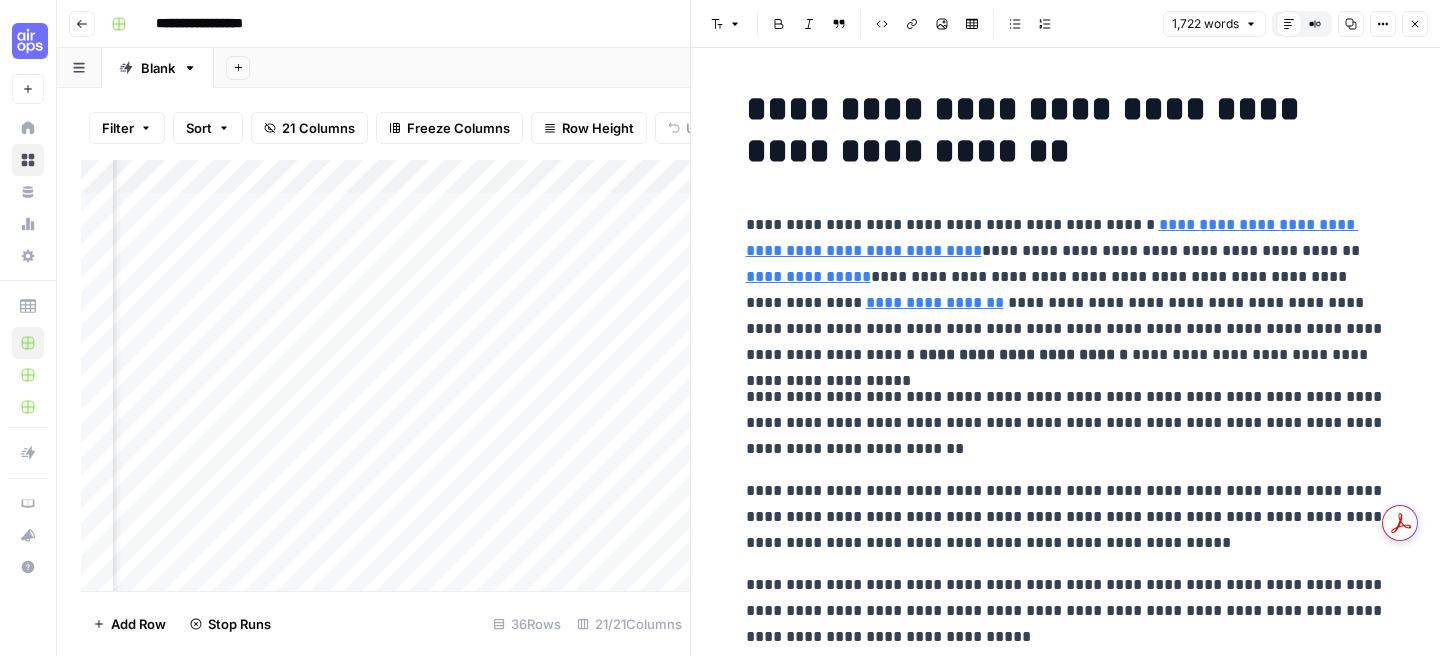 click 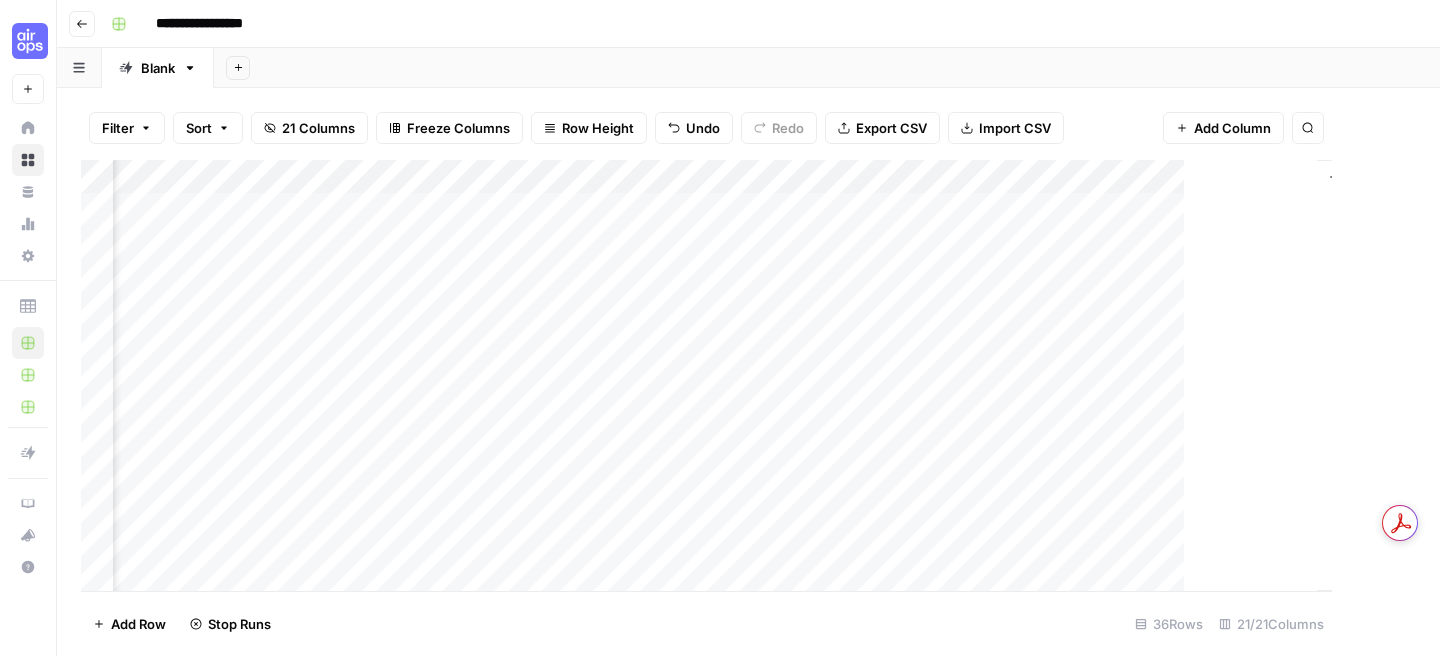 scroll, scrollTop: 0, scrollLeft: 2685, axis: horizontal 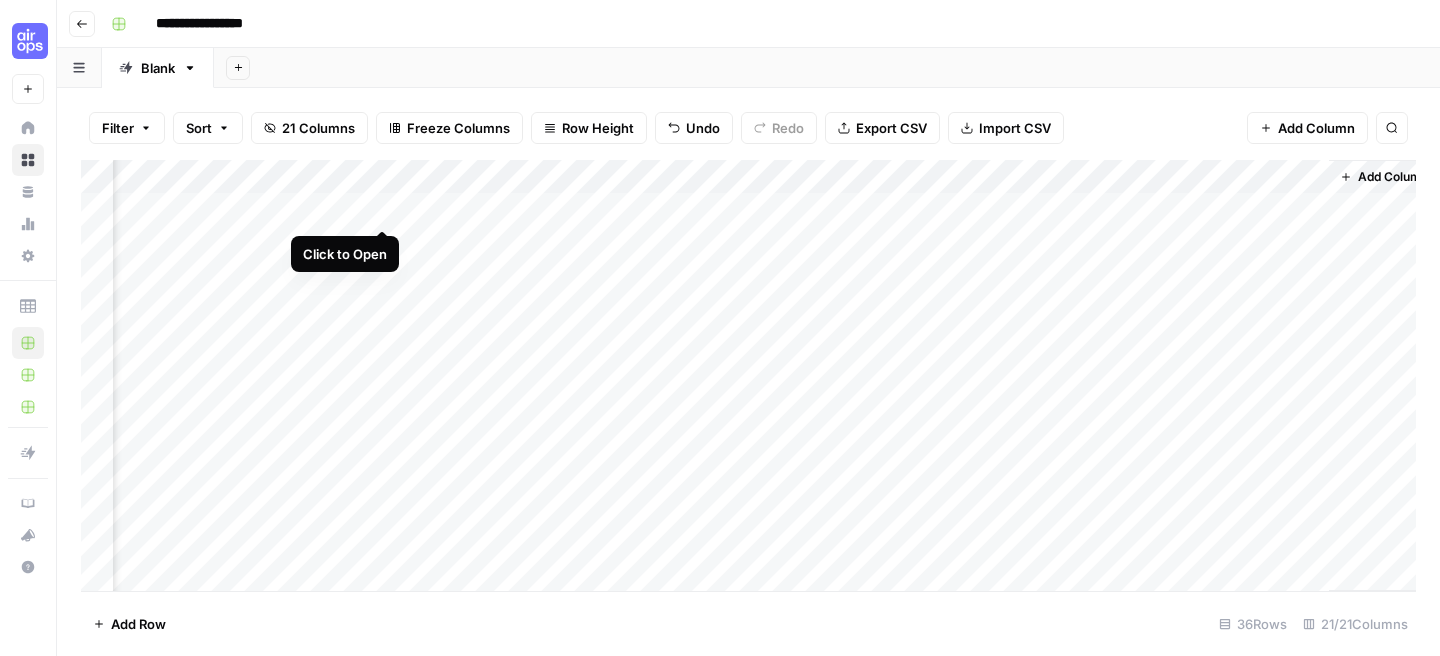 click on "Add Column" at bounding box center [748, 375] 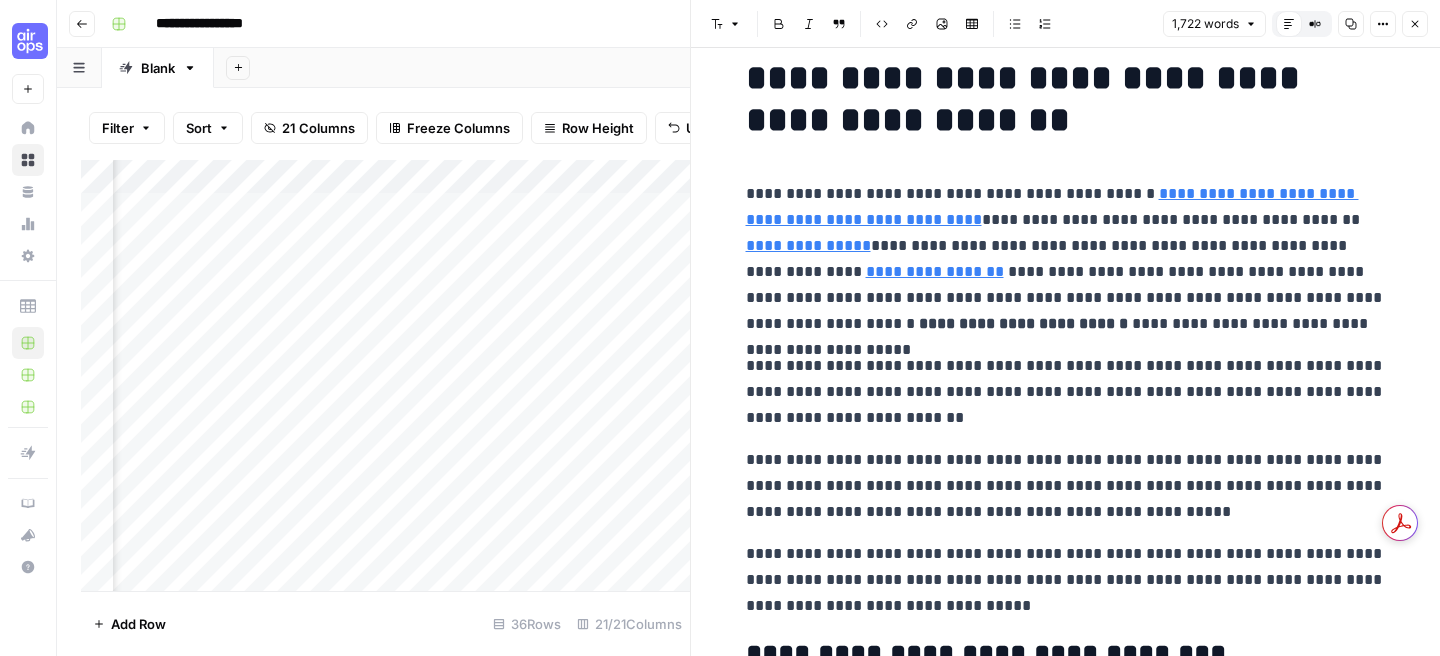 scroll, scrollTop: 0, scrollLeft: 0, axis: both 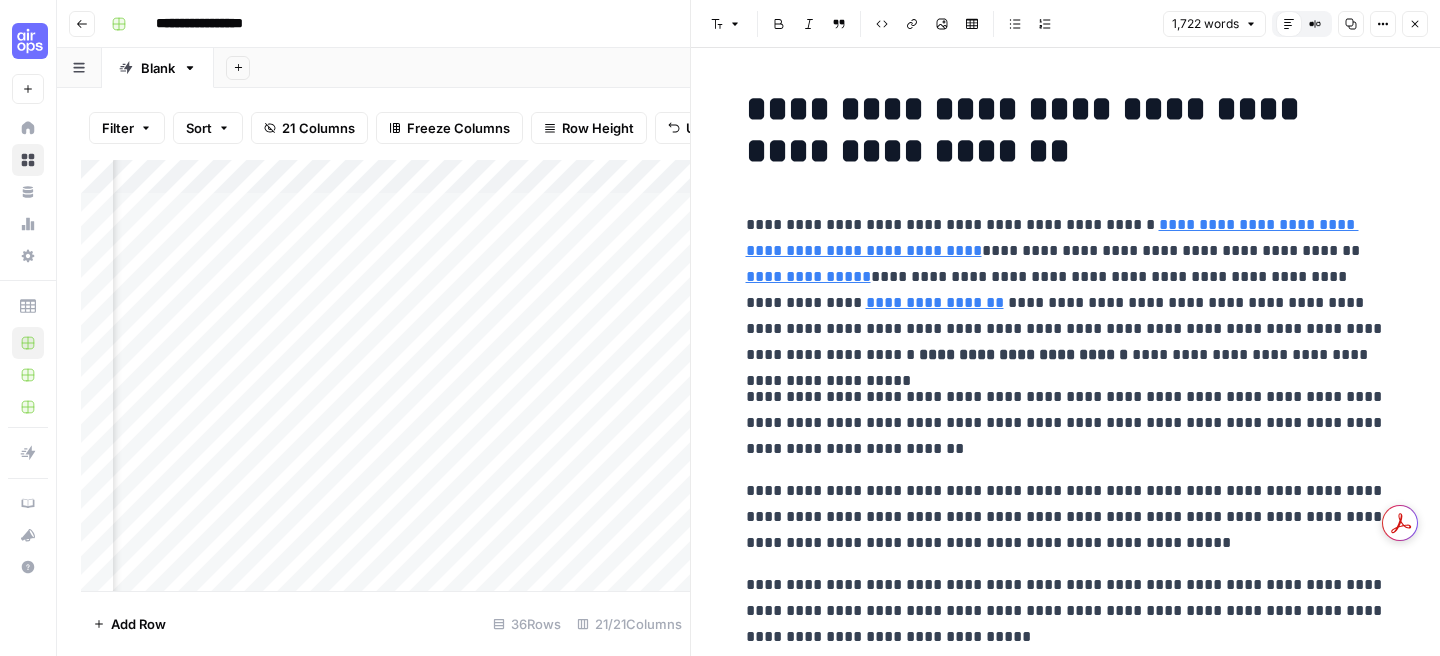 click 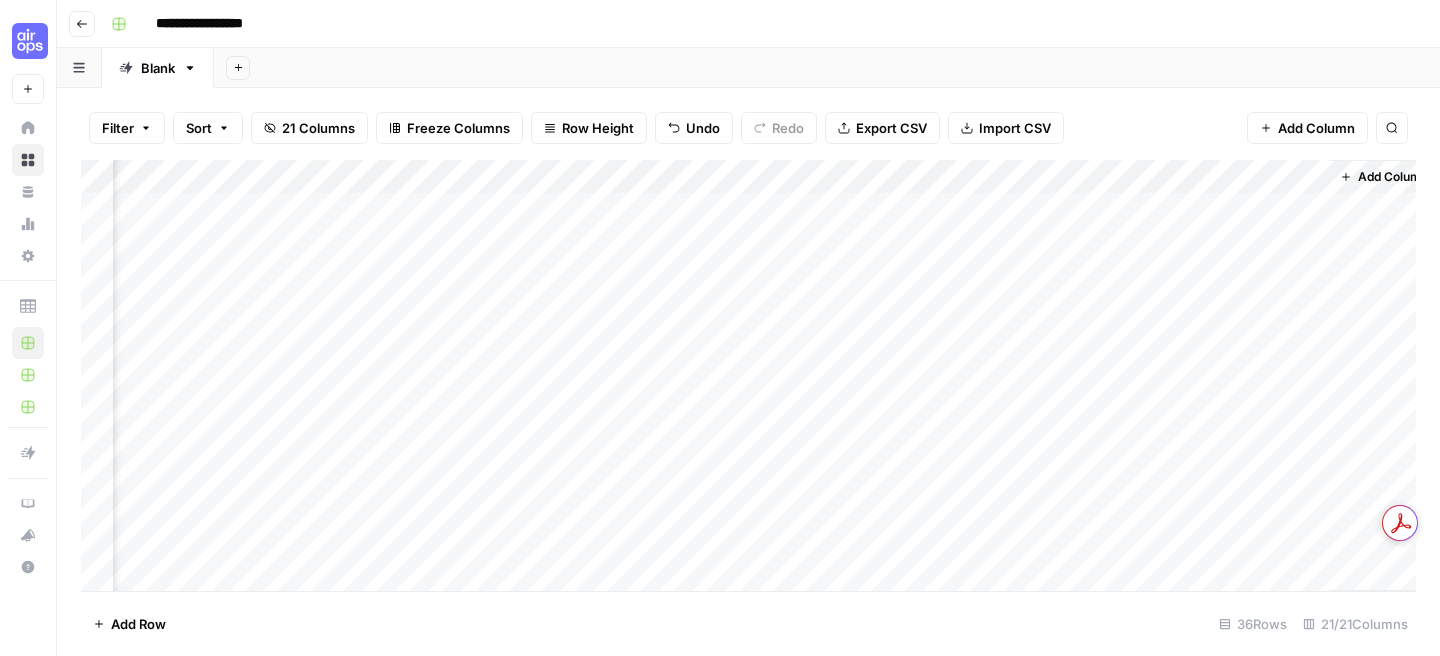 click on "Add Column" at bounding box center [748, 375] 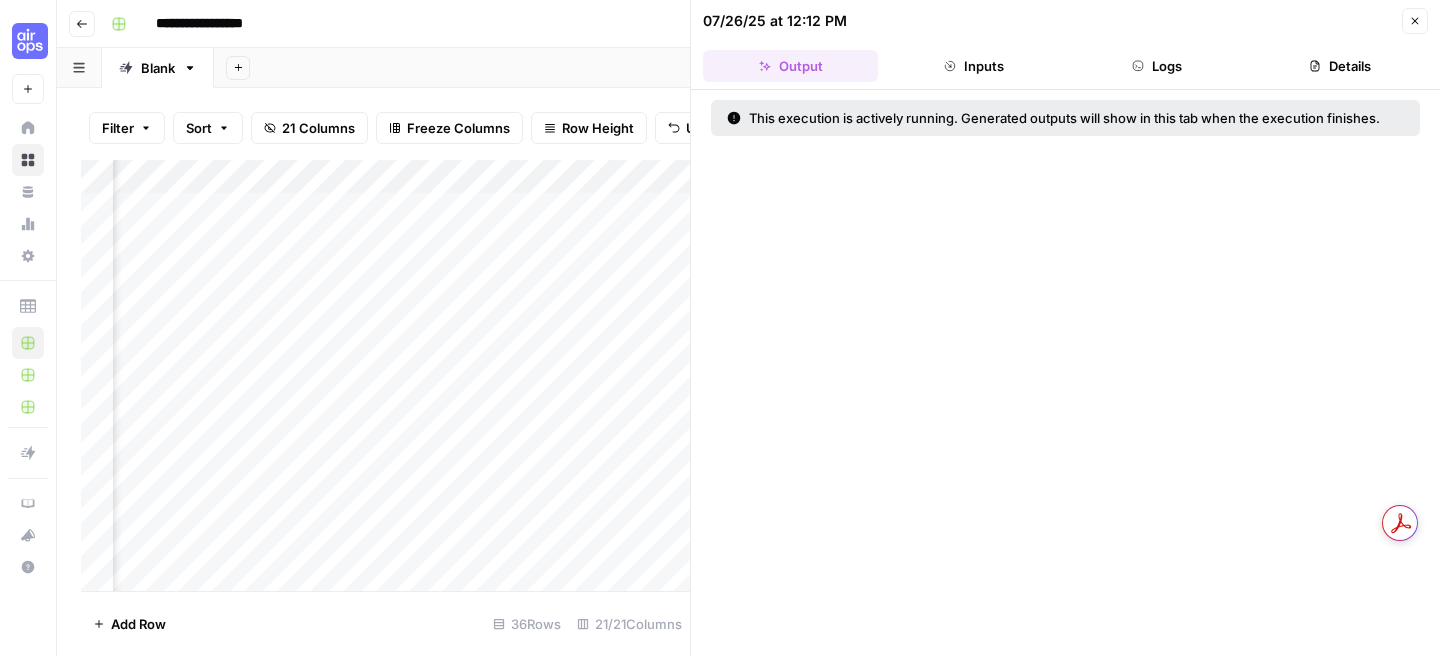 click on "Logs" at bounding box center (1157, 66) 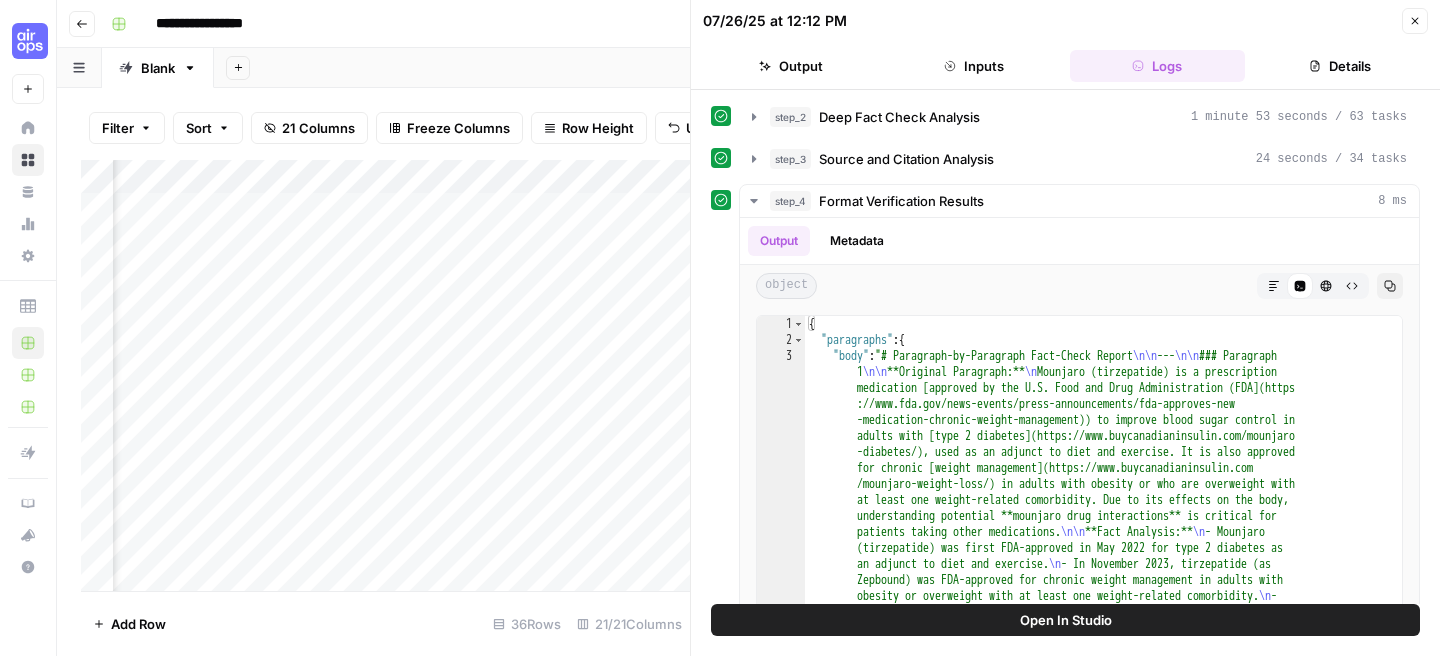 click 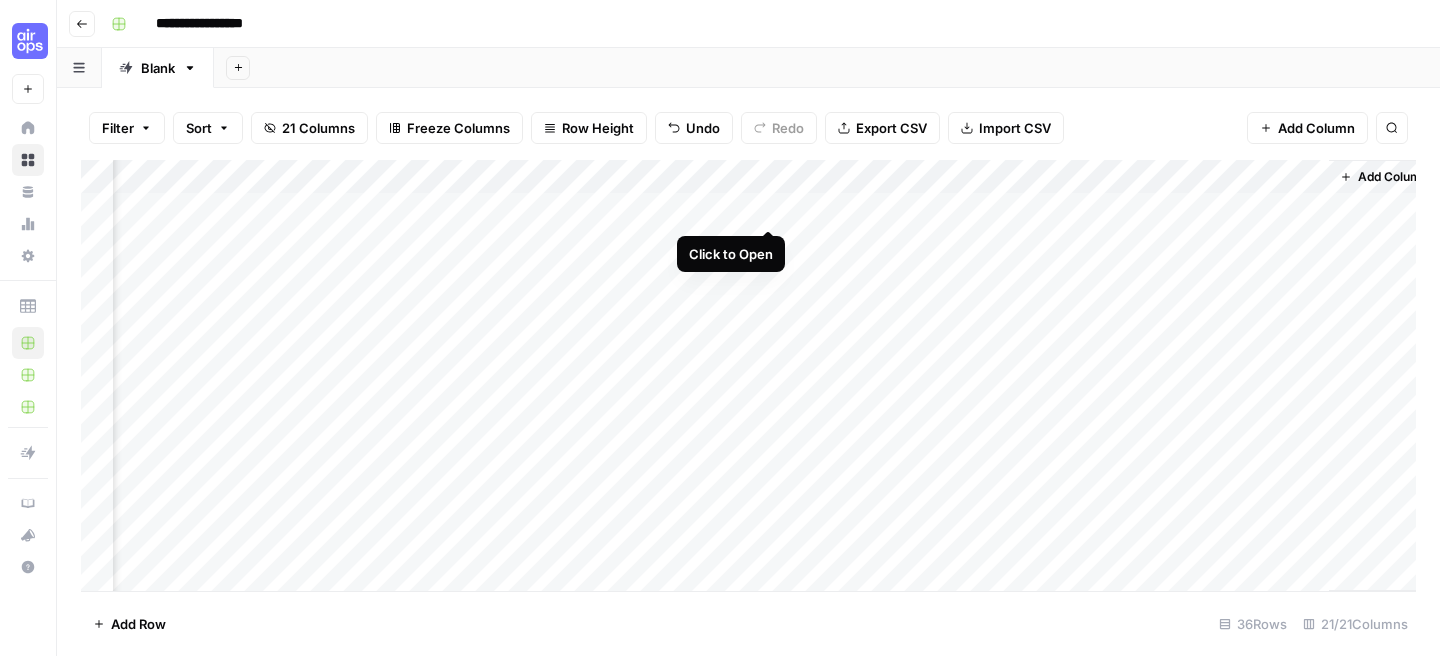 click on "Add Column" at bounding box center [748, 375] 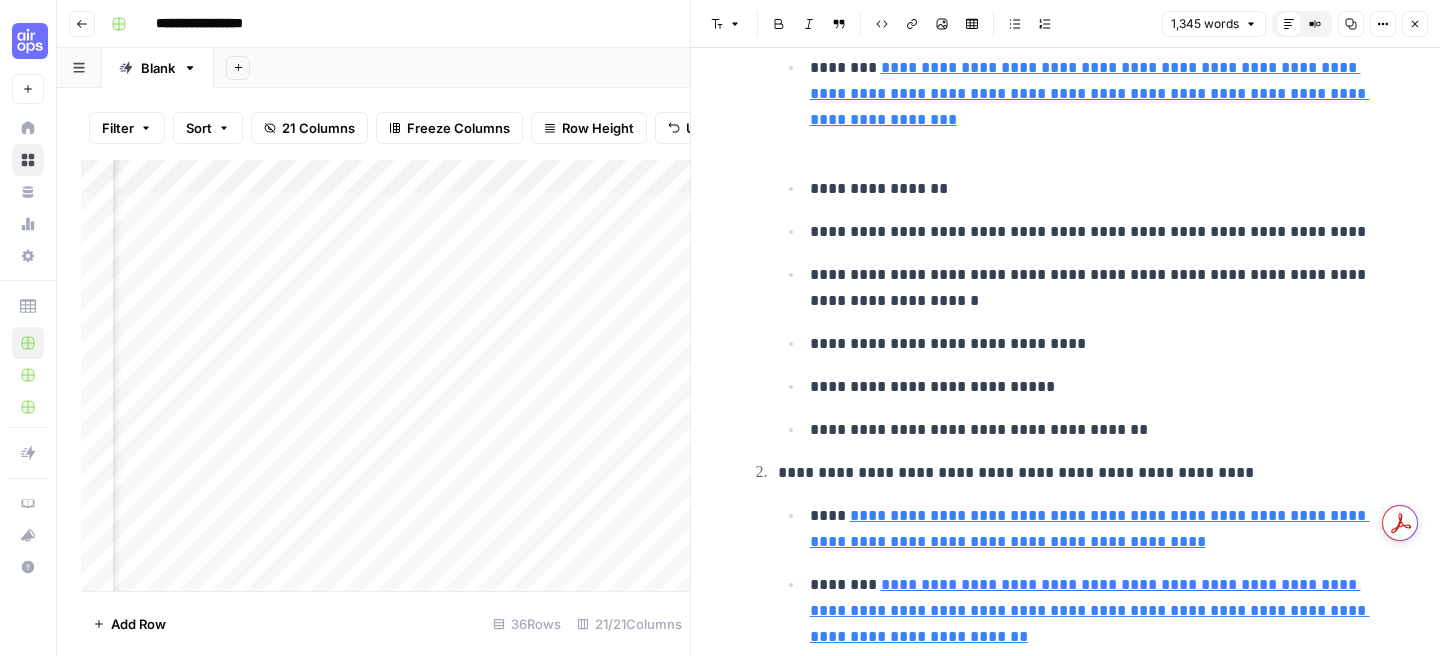 scroll, scrollTop: 981, scrollLeft: 0, axis: vertical 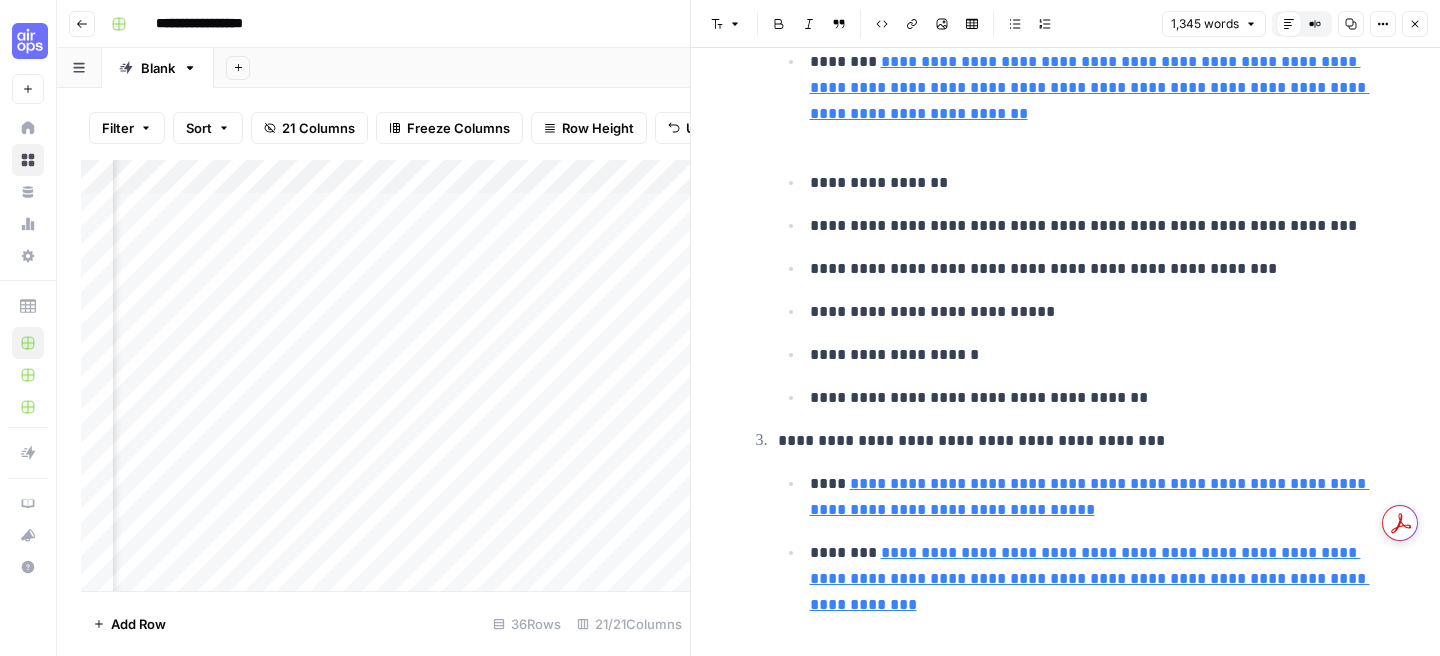 click 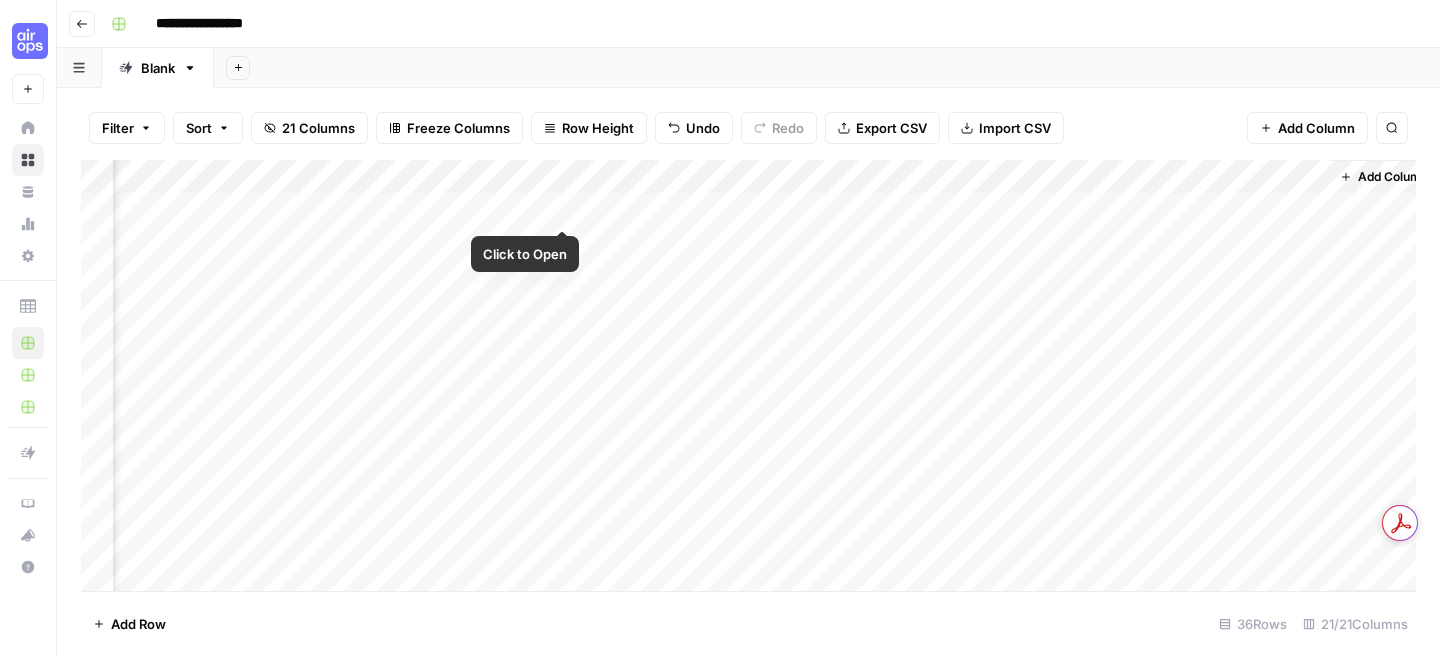 click on "Add Column" at bounding box center [748, 375] 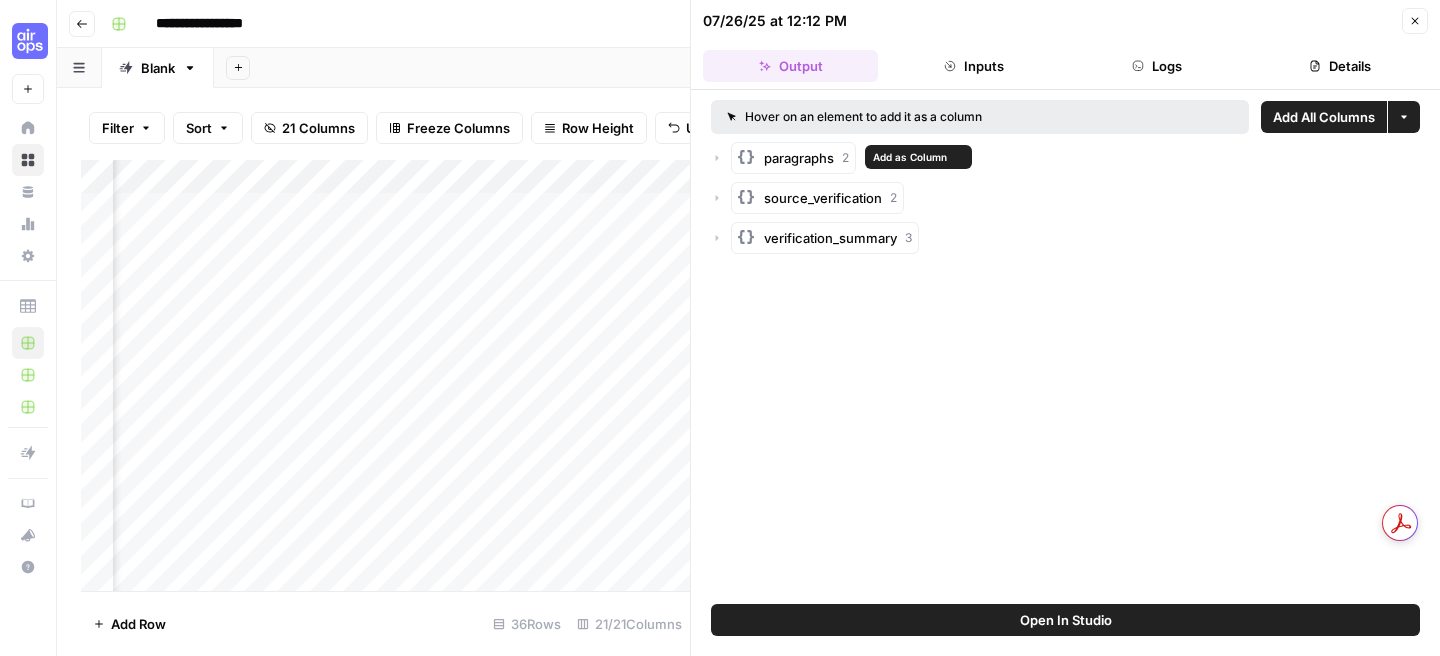 click on "paragraphs" at bounding box center [799, 158] 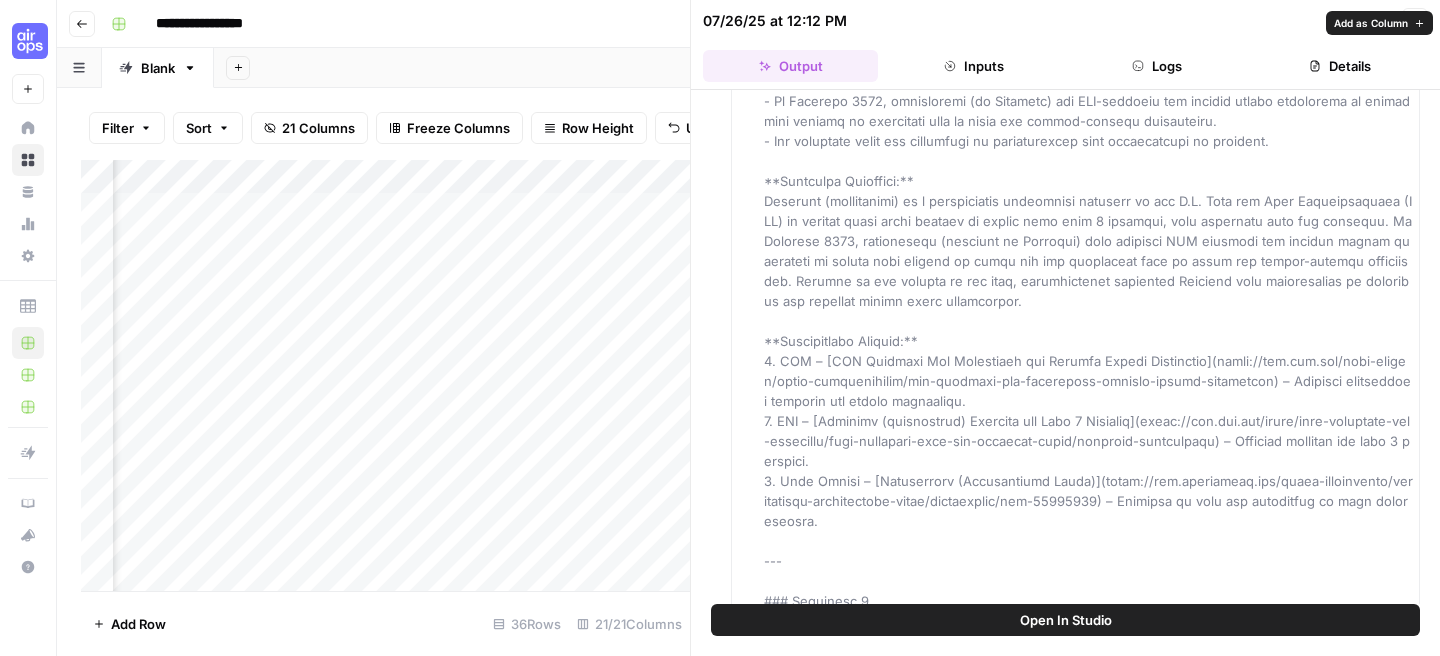 scroll, scrollTop: 0, scrollLeft: 0, axis: both 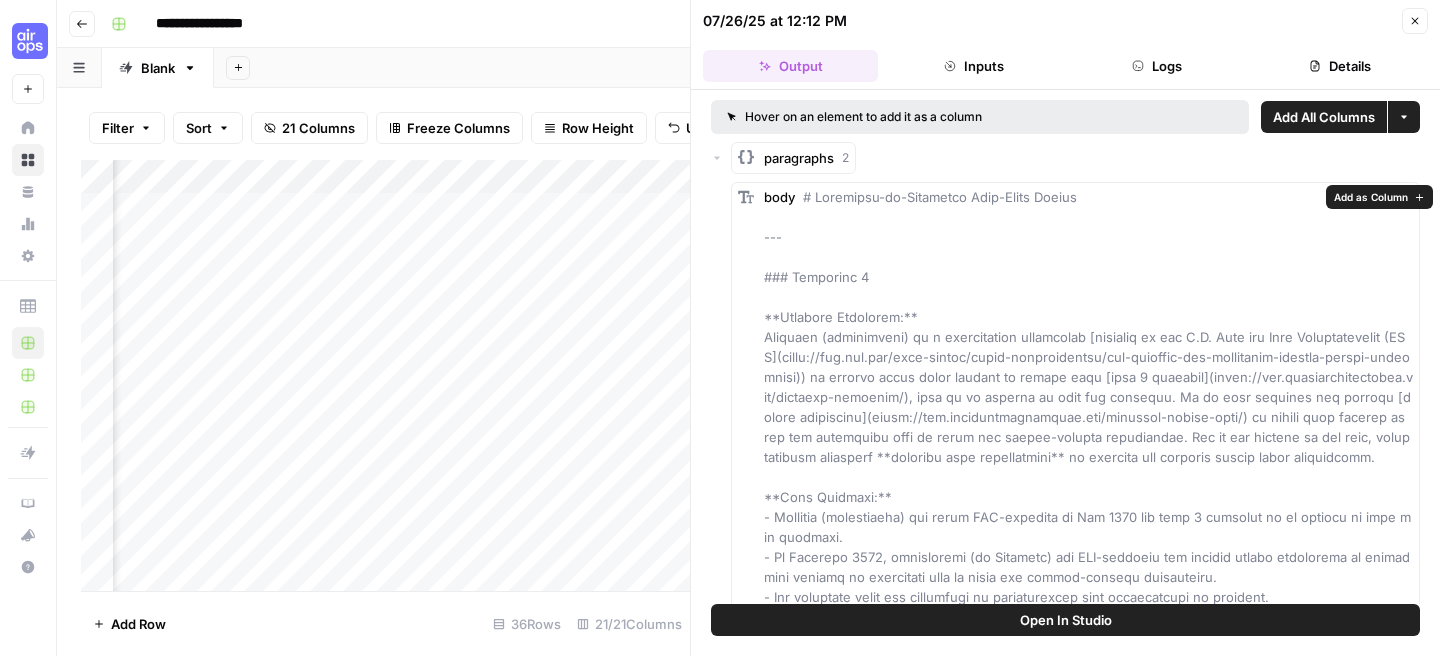 click on "Add as Column" at bounding box center (1371, 197) 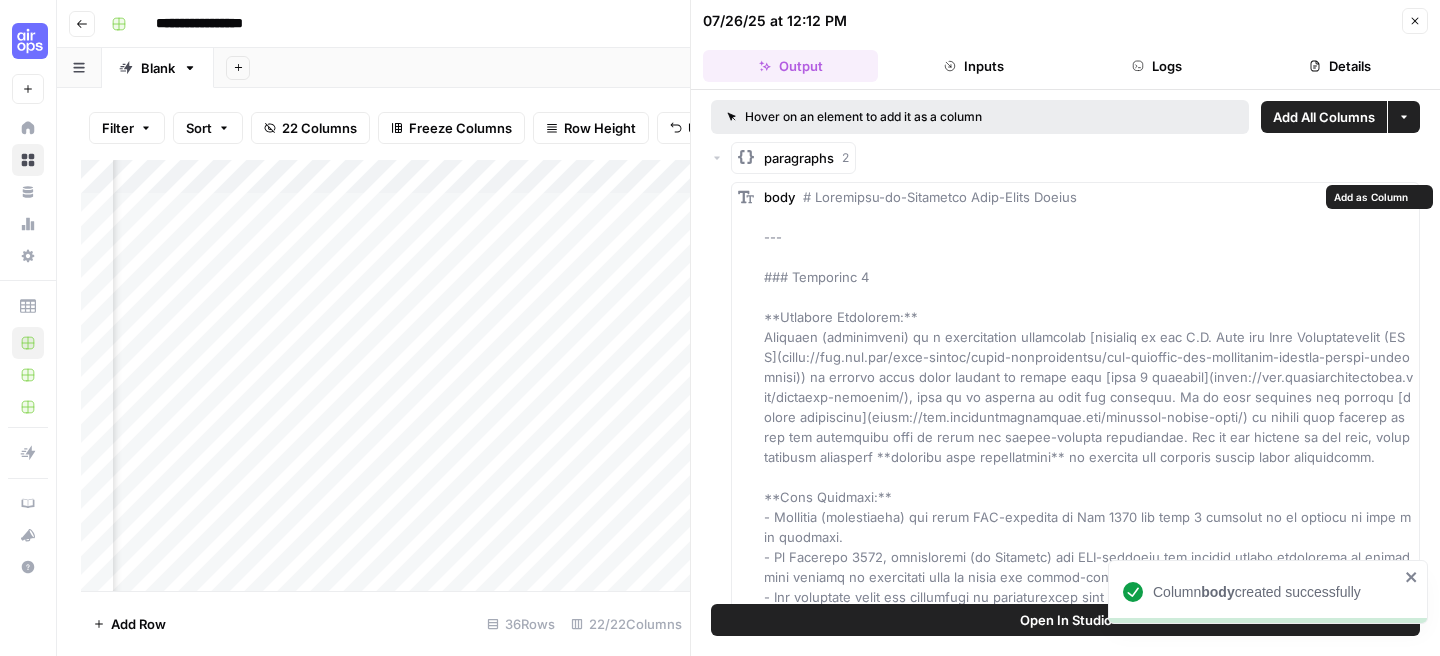 scroll, scrollTop: 0, scrollLeft: 2934, axis: horizontal 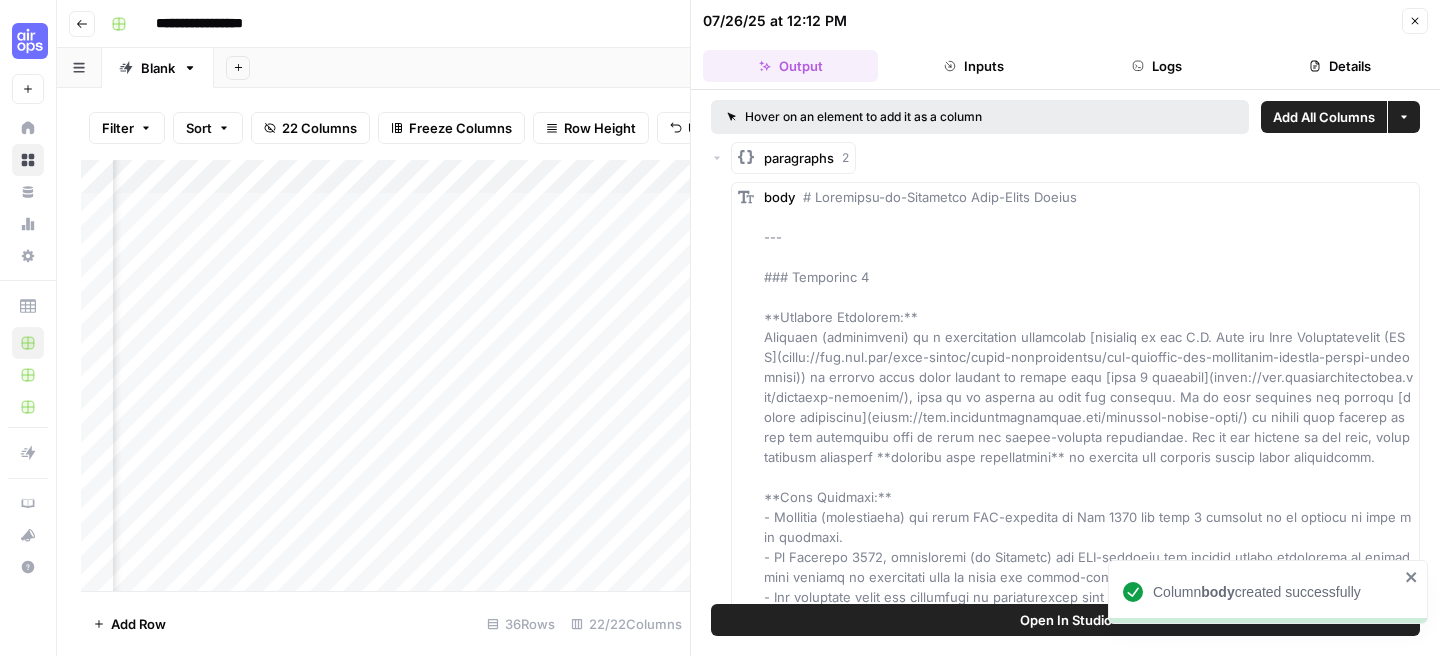 click 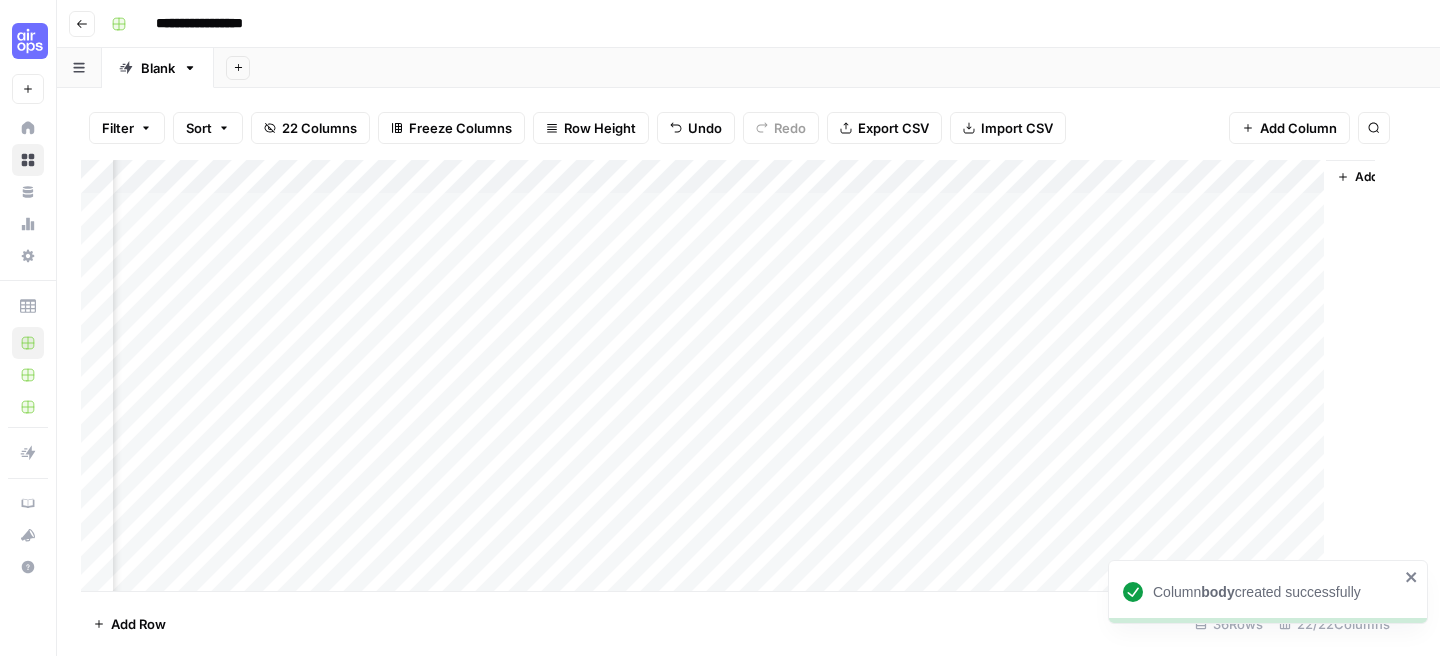 scroll, scrollTop: 0, scrollLeft: 2865, axis: horizontal 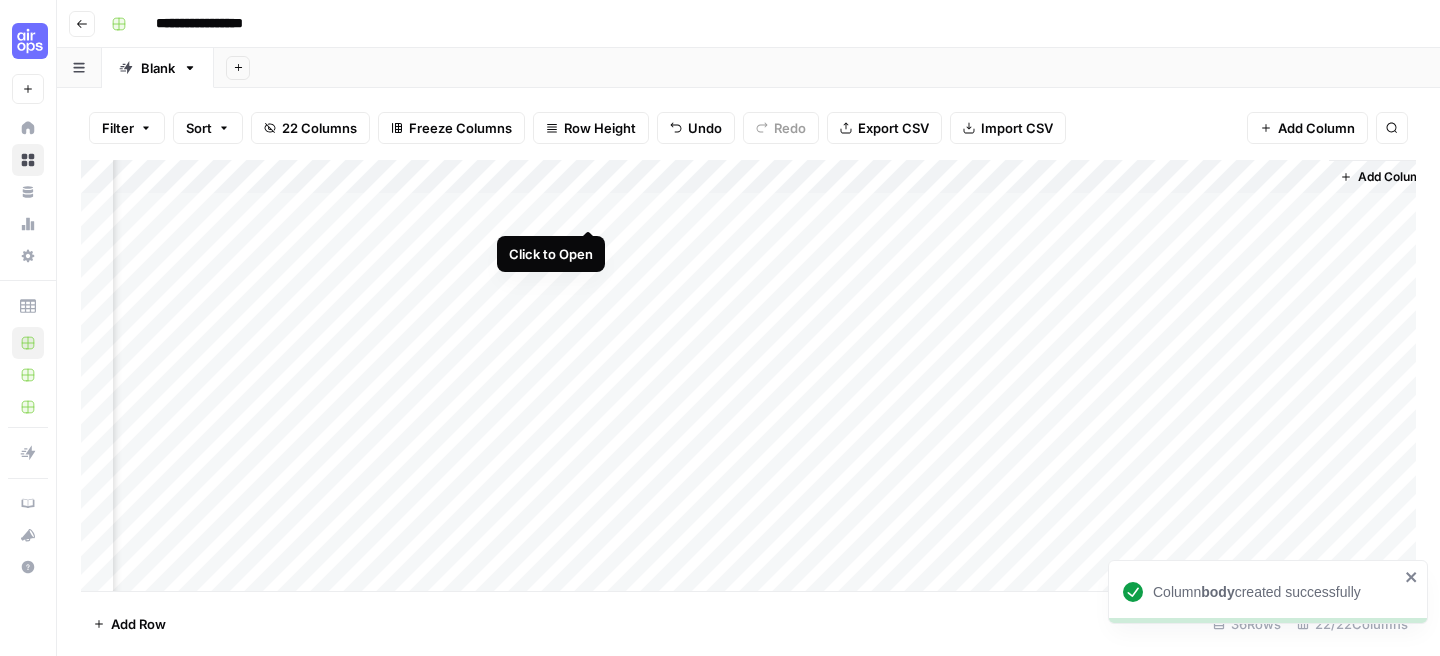 click on "Add Column" at bounding box center [748, 375] 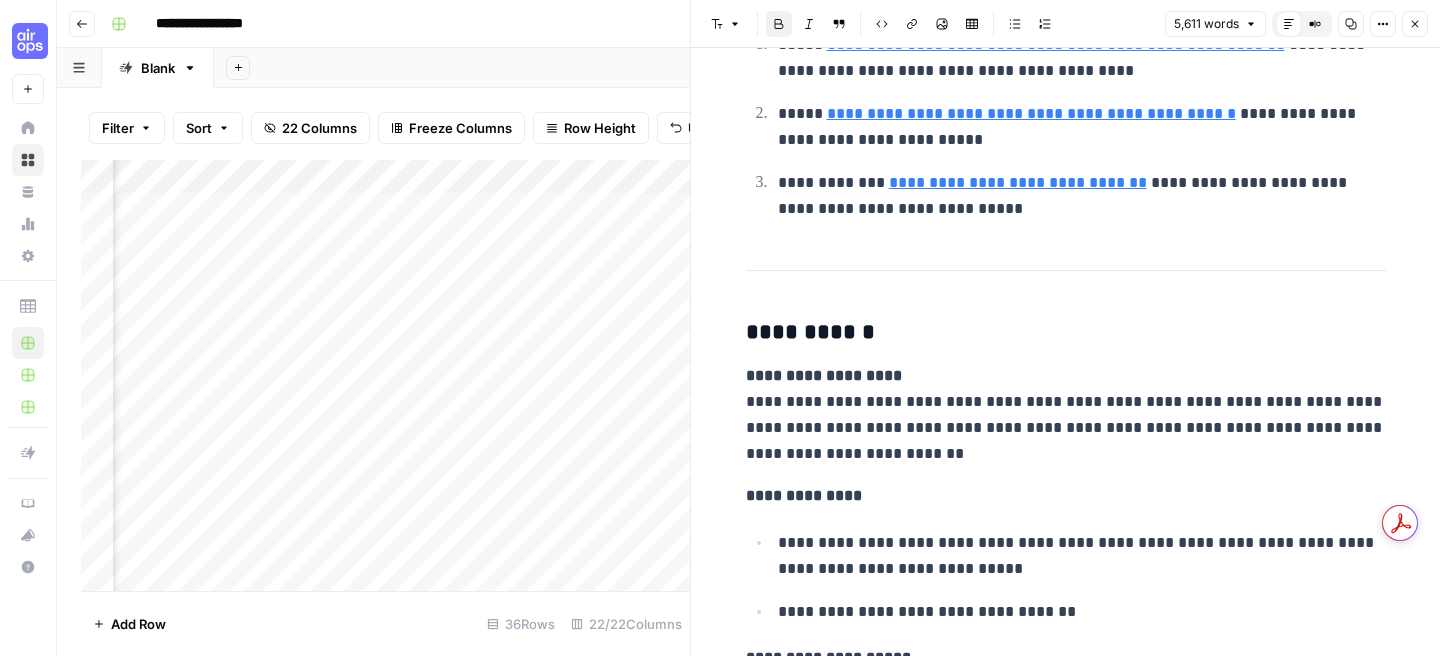 scroll, scrollTop: 1277, scrollLeft: 0, axis: vertical 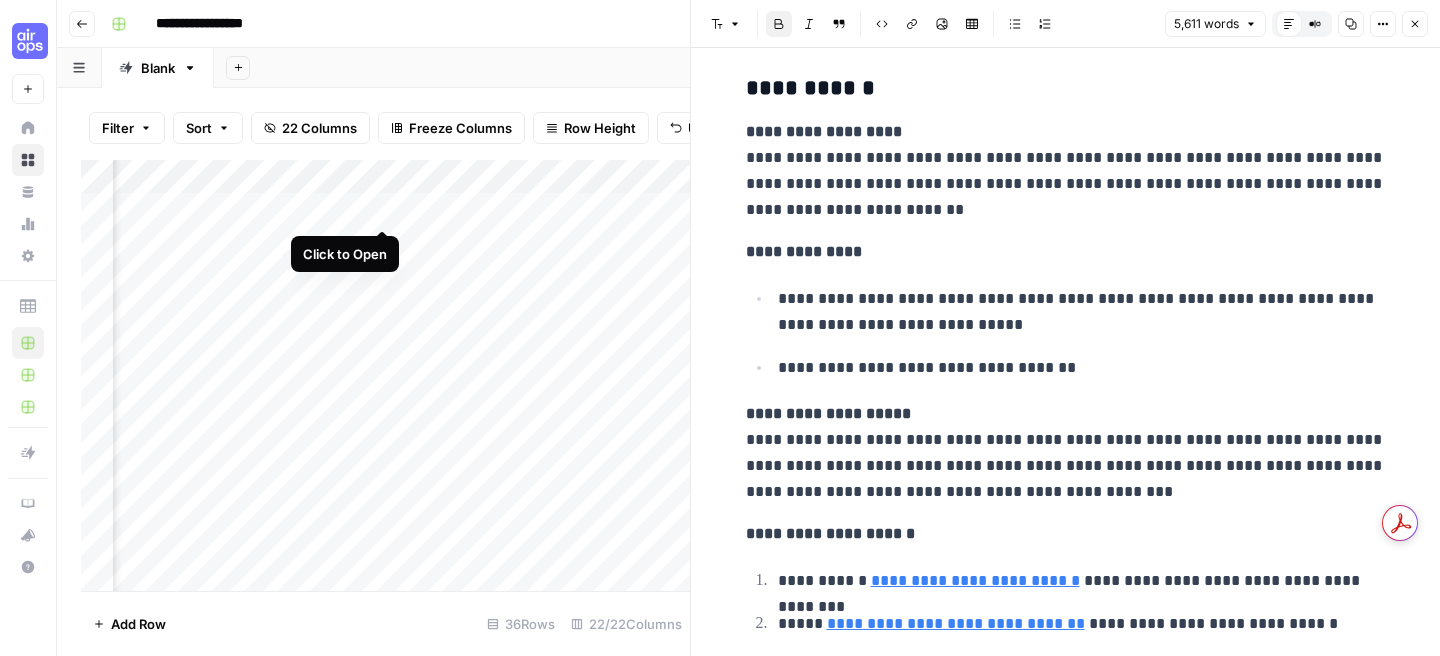 click on "Add Column" at bounding box center (385, 375) 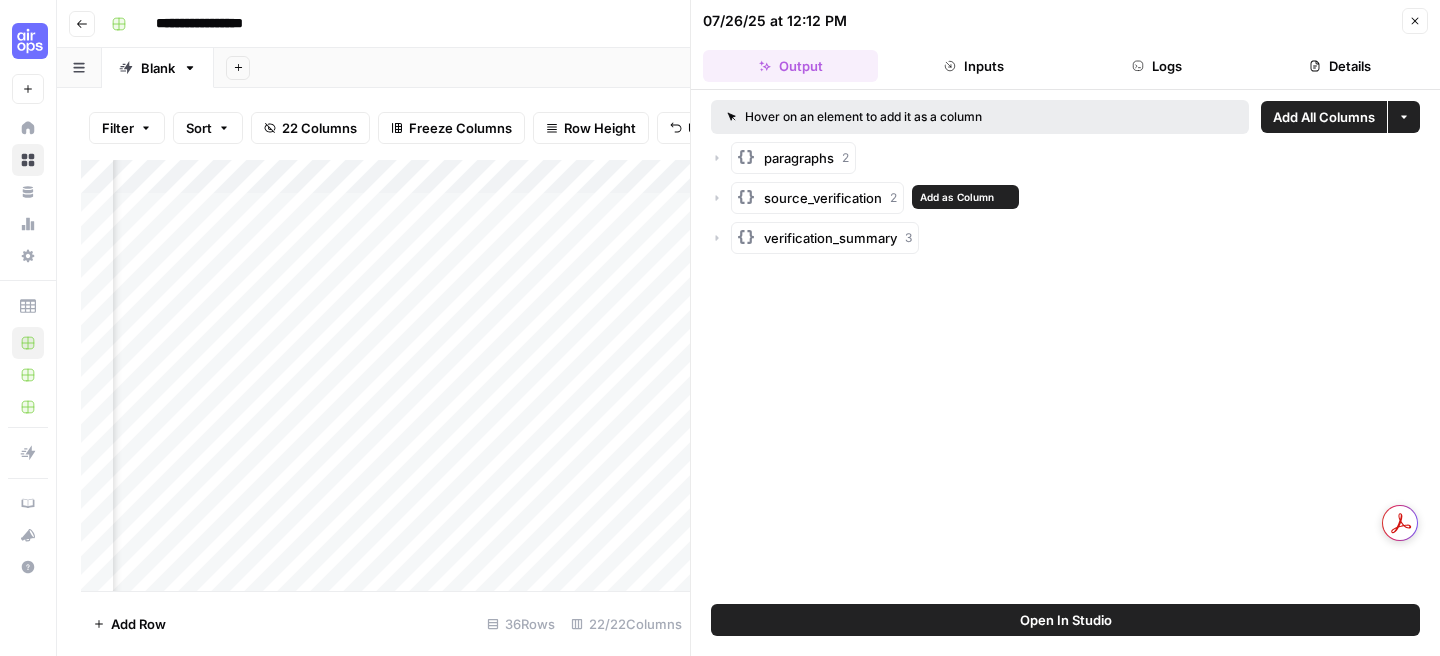 click on "source_verification" at bounding box center (823, 198) 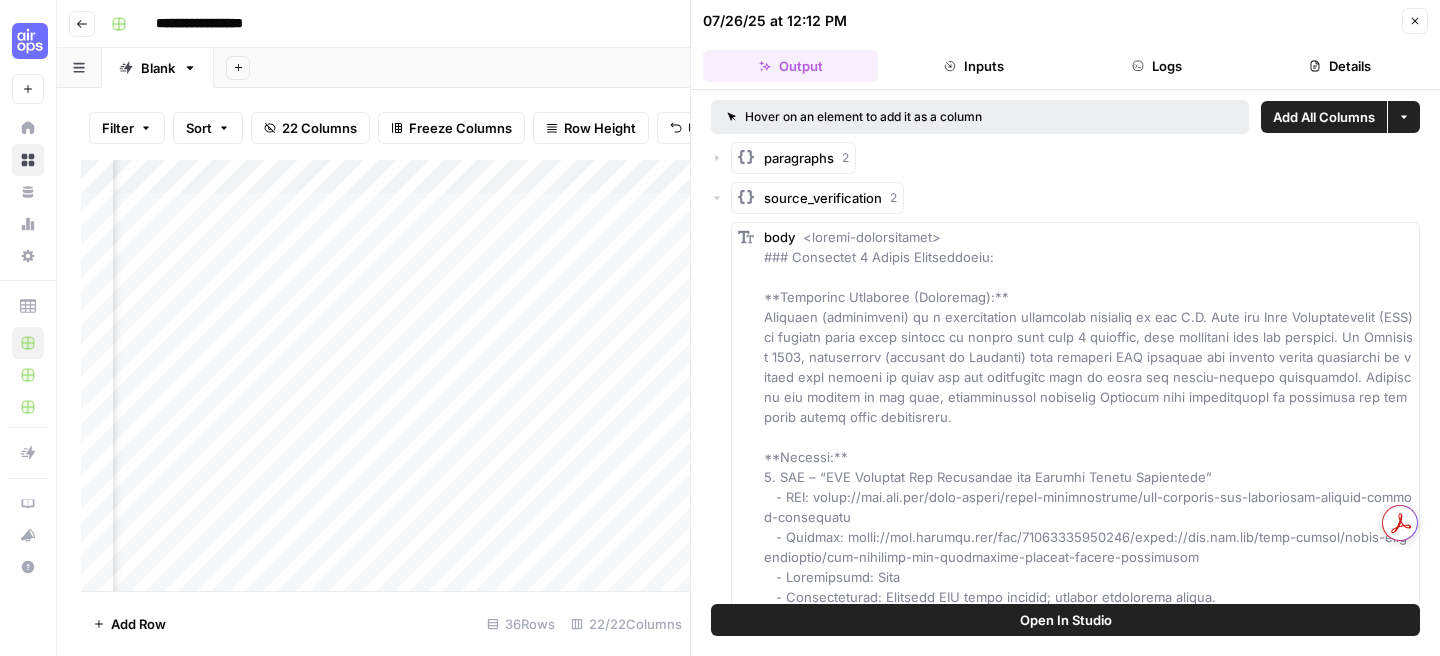 click on "source_verification" at bounding box center [823, 198] 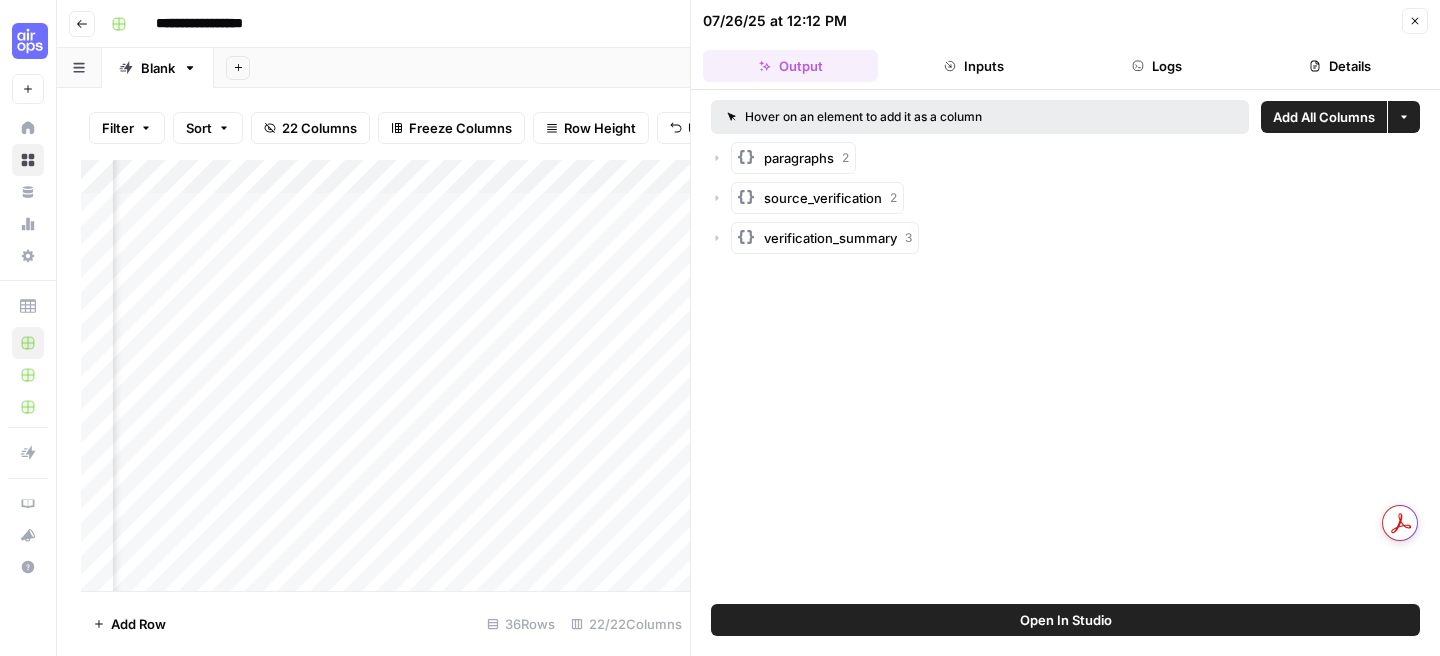 click on "More options" at bounding box center (1404, 117) 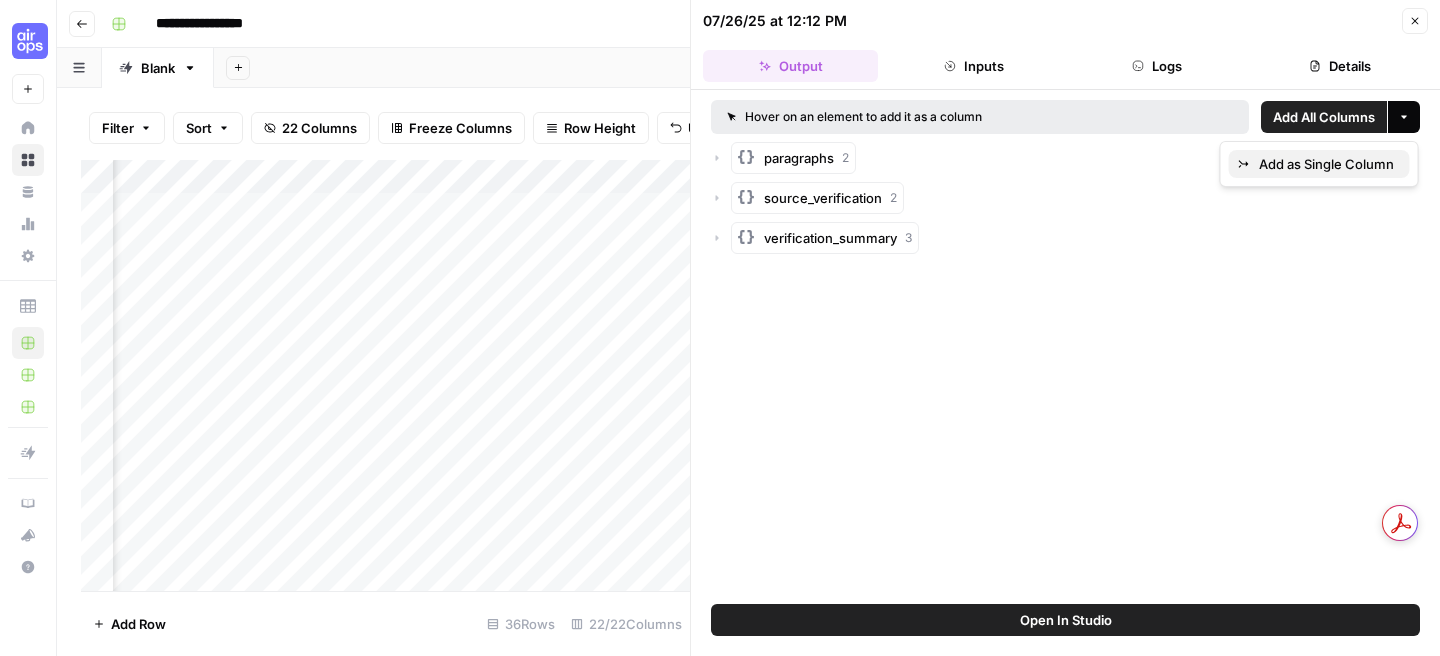 click on "Add as Single Column" at bounding box center (1326, 164) 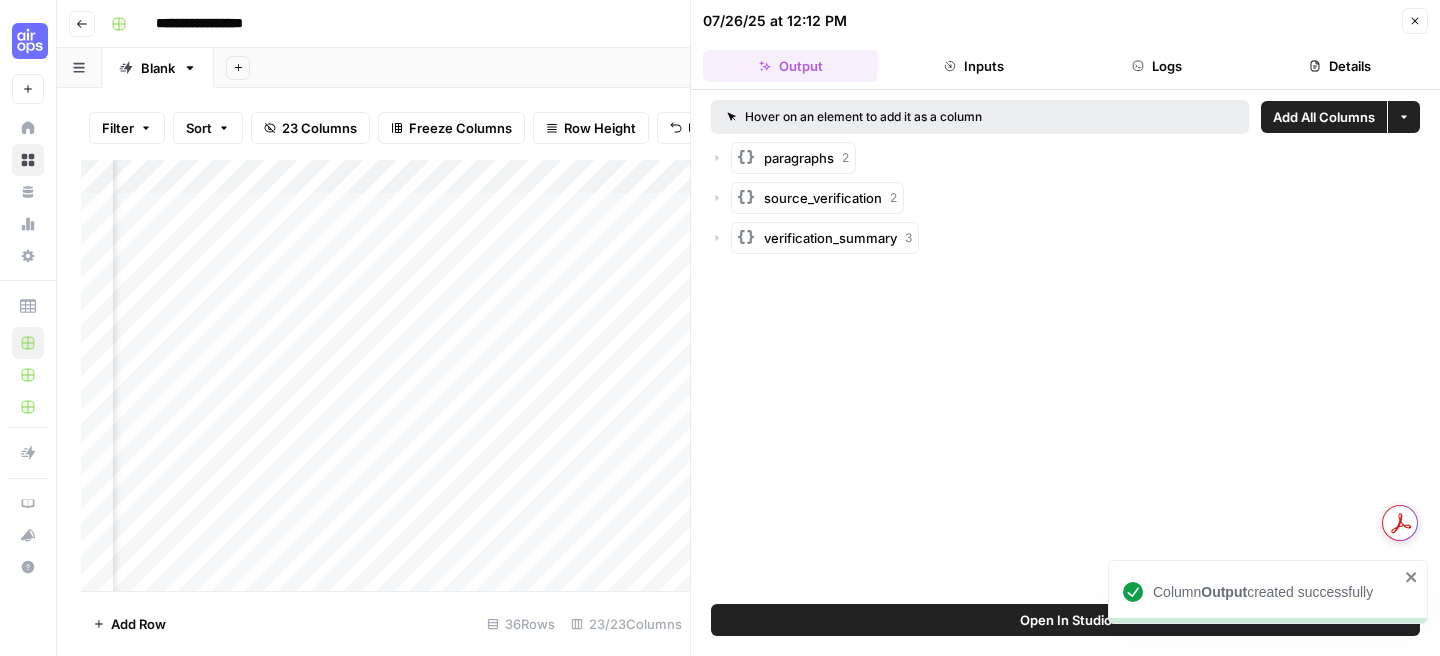 scroll, scrollTop: 0, scrollLeft: 2934, axis: horizontal 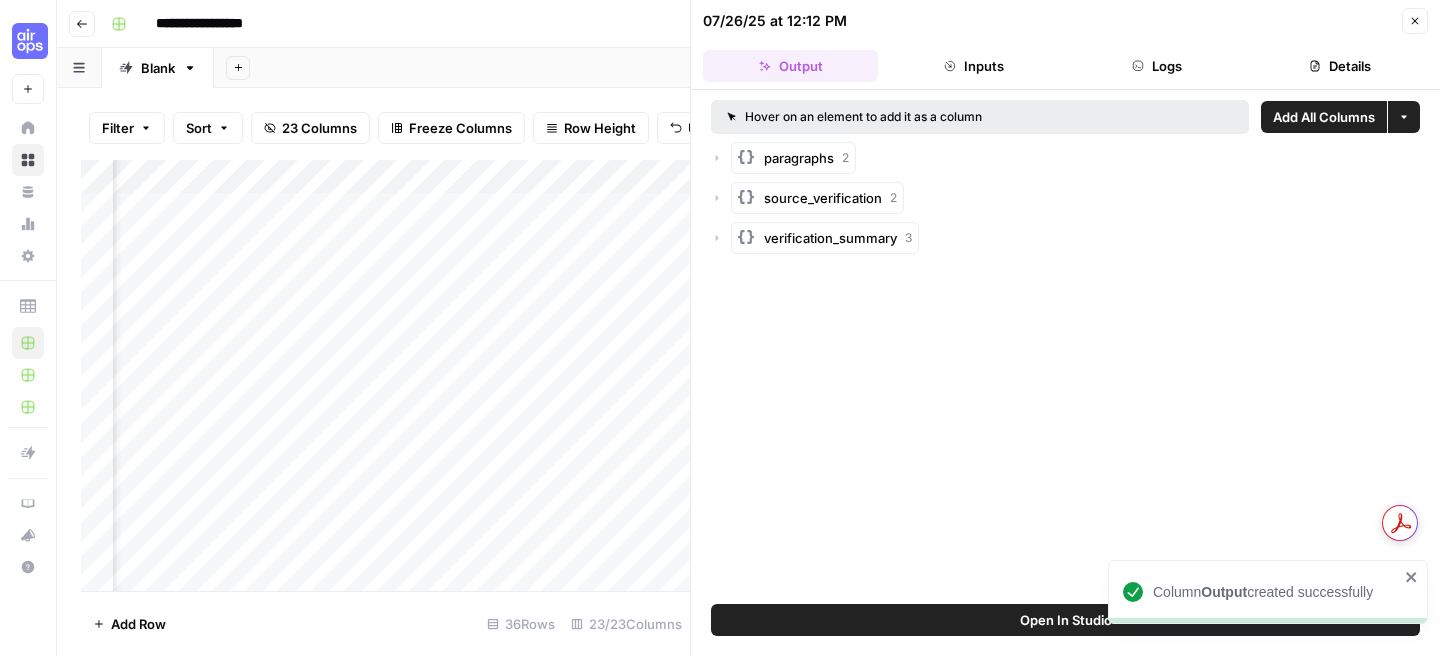 click 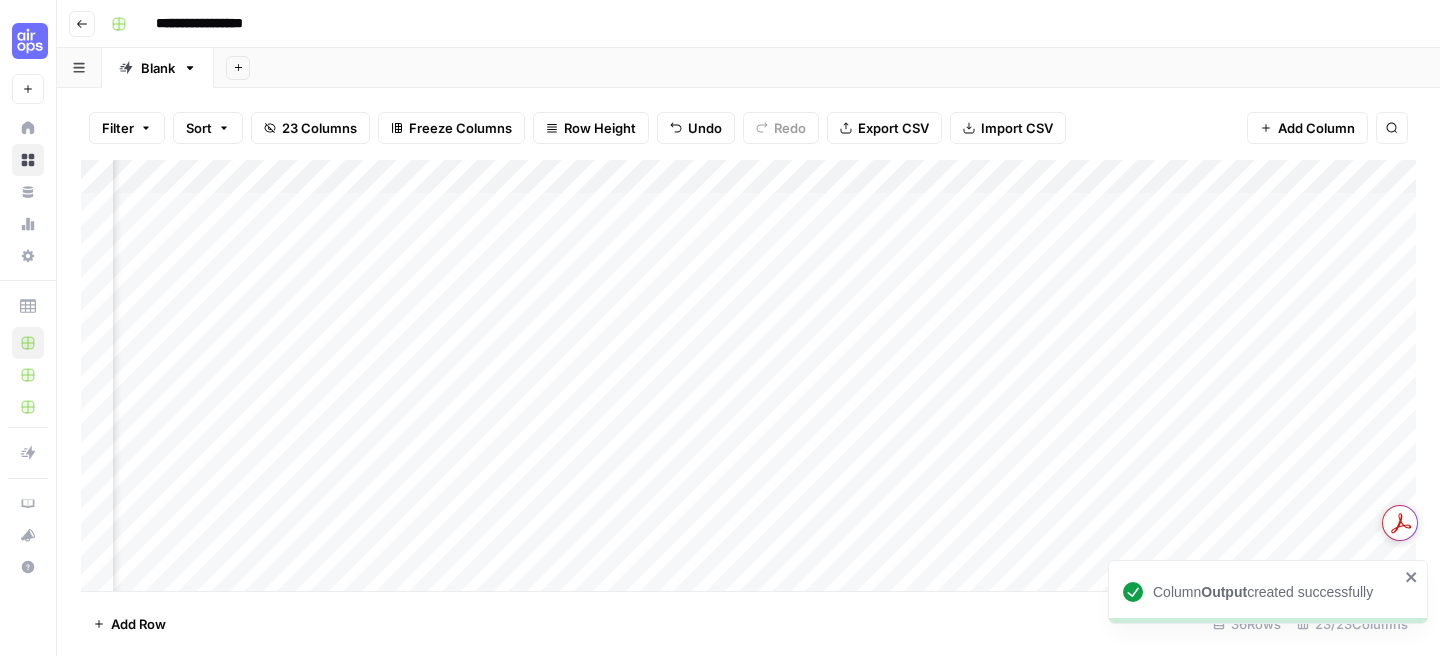 click on "Add Column" at bounding box center [748, 375] 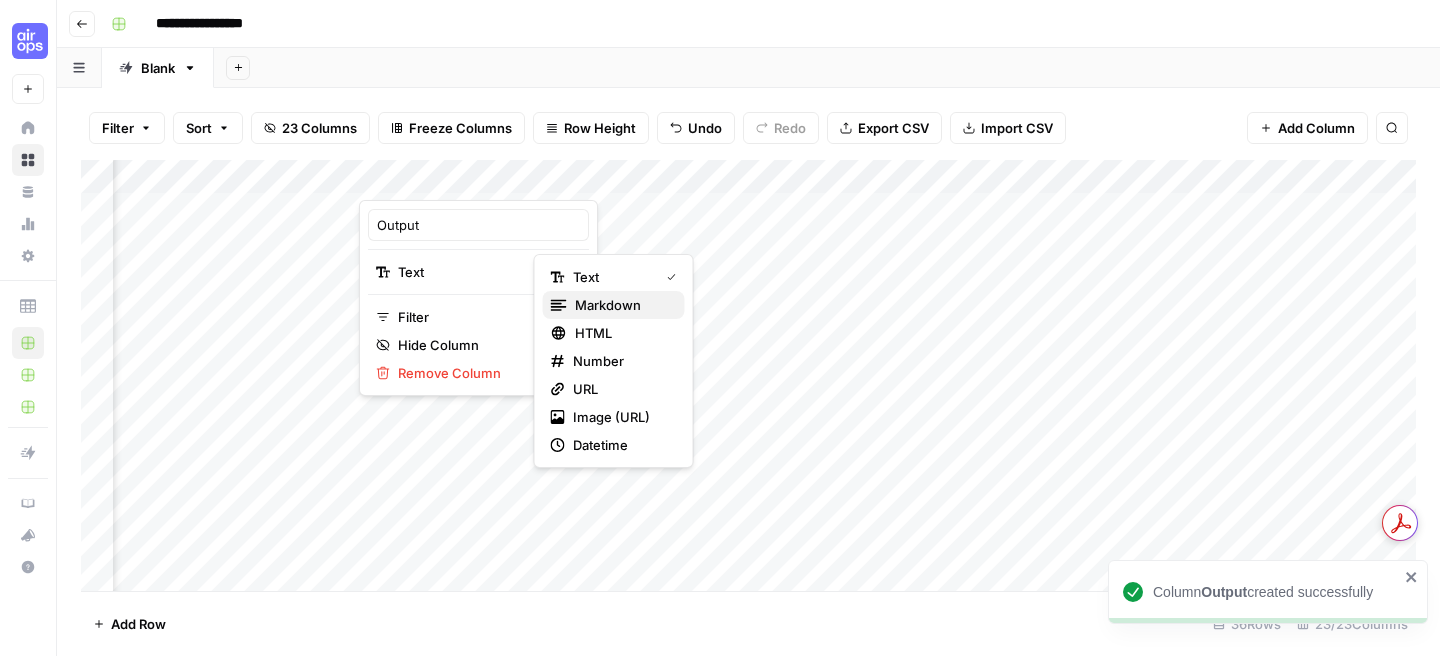 click on "markdown" at bounding box center (614, 305) 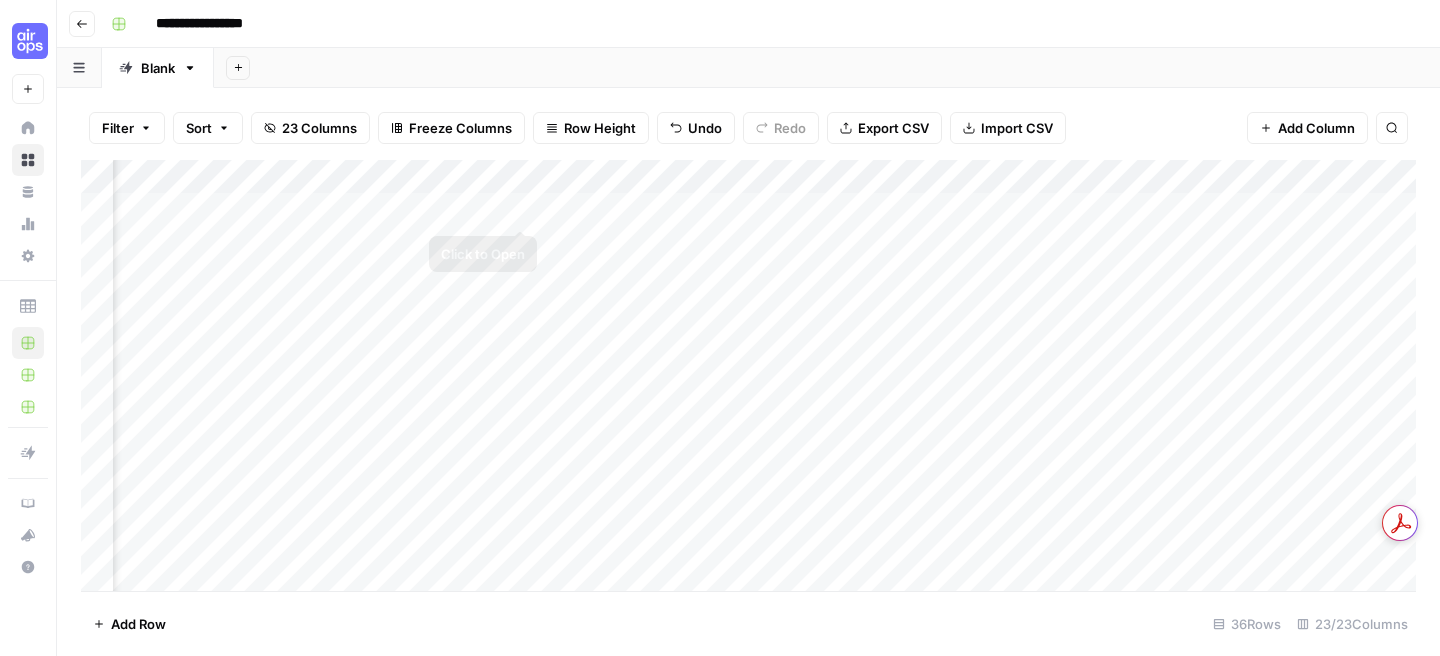 click on "Add Column" at bounding box center [748, 375] 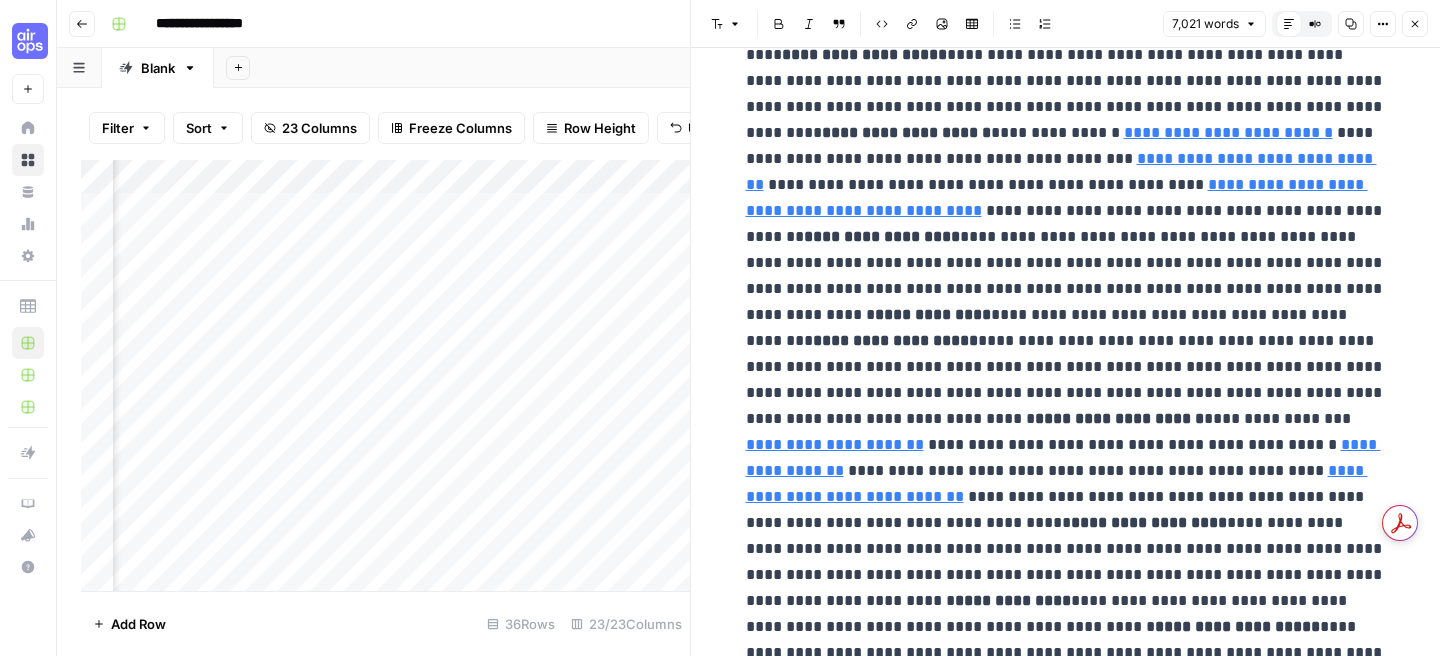 scroll, scrollTop: 1118, scrollLeft: 0, axis: vertical 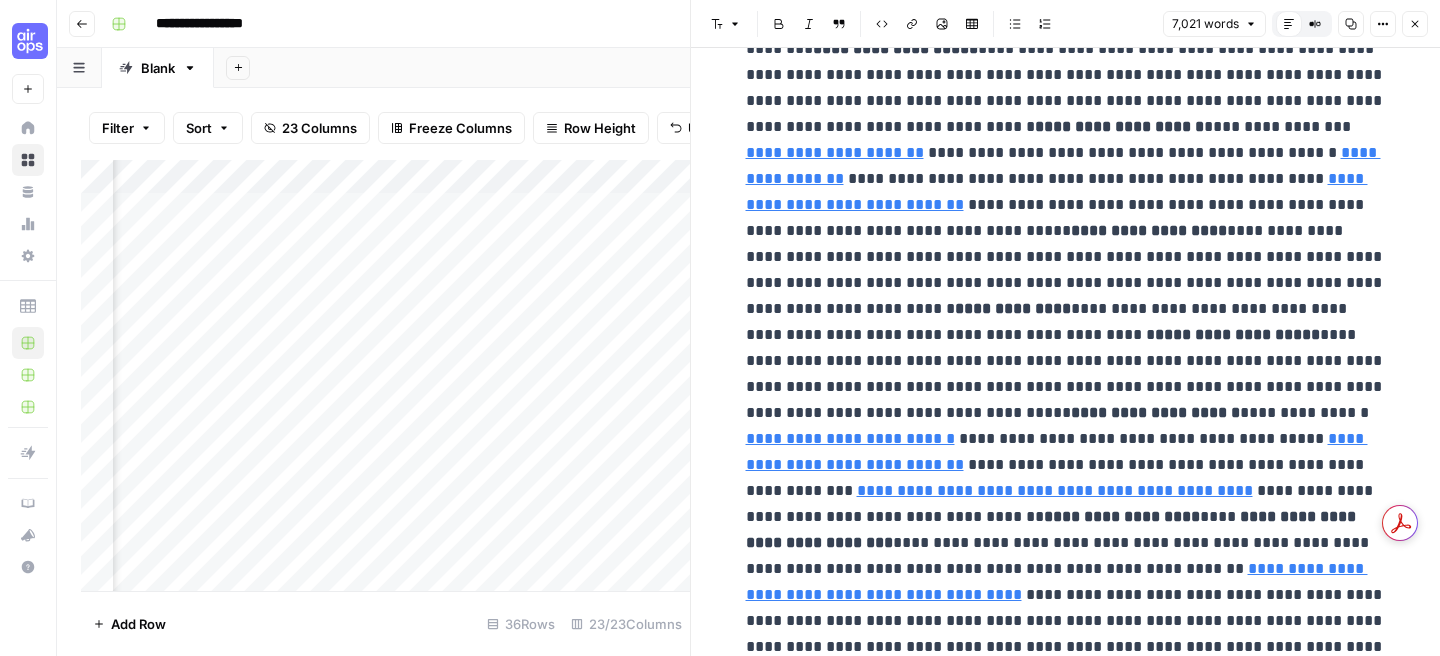 click on "Close" at bounding box center (1415, 24) 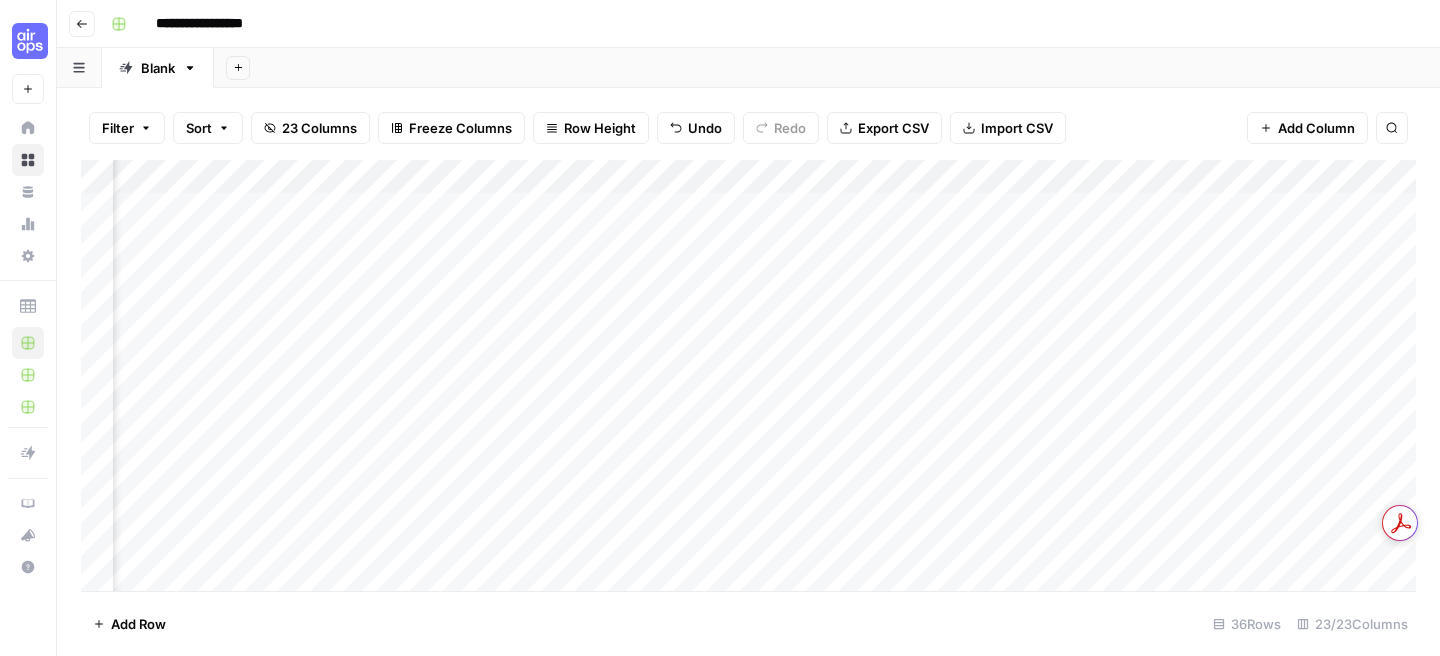 click on "Add Column" at bounding box center [748, 375] 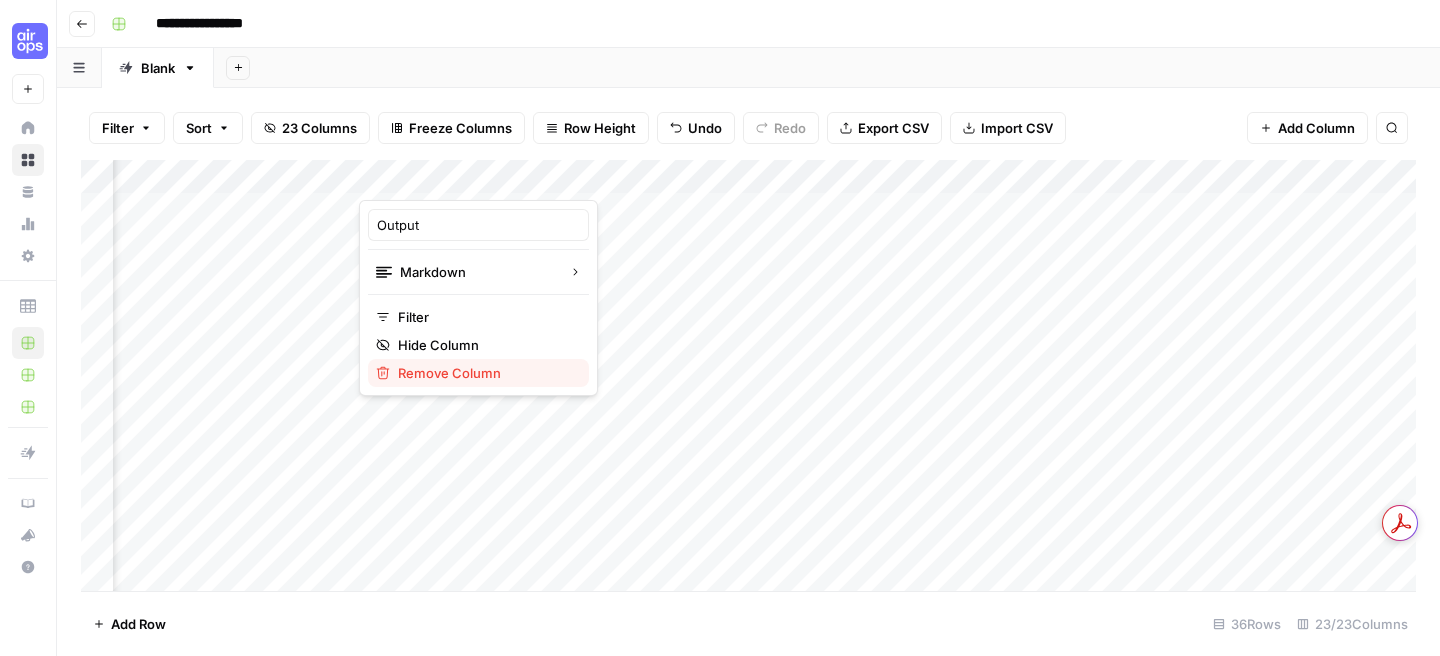 click on "Remove Column" at bounding box center [485, 373] 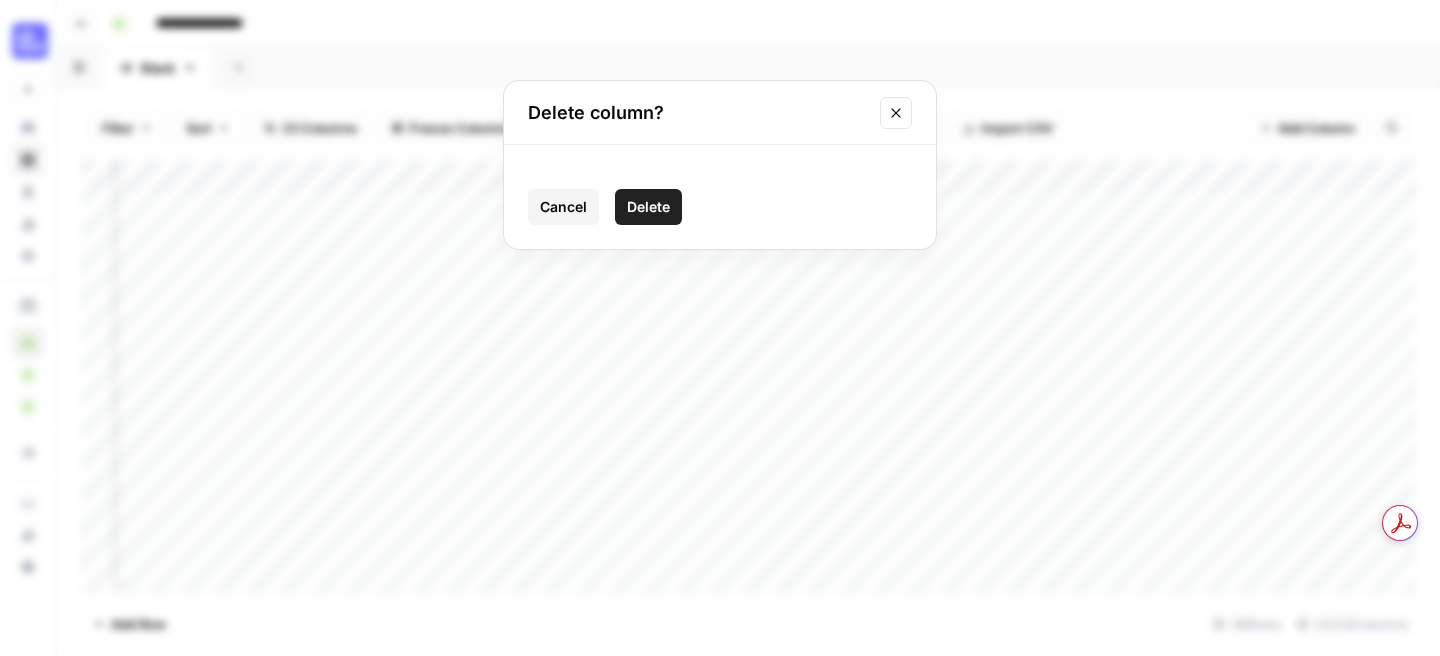 click on "Delete" at bounding box center (648, 207) 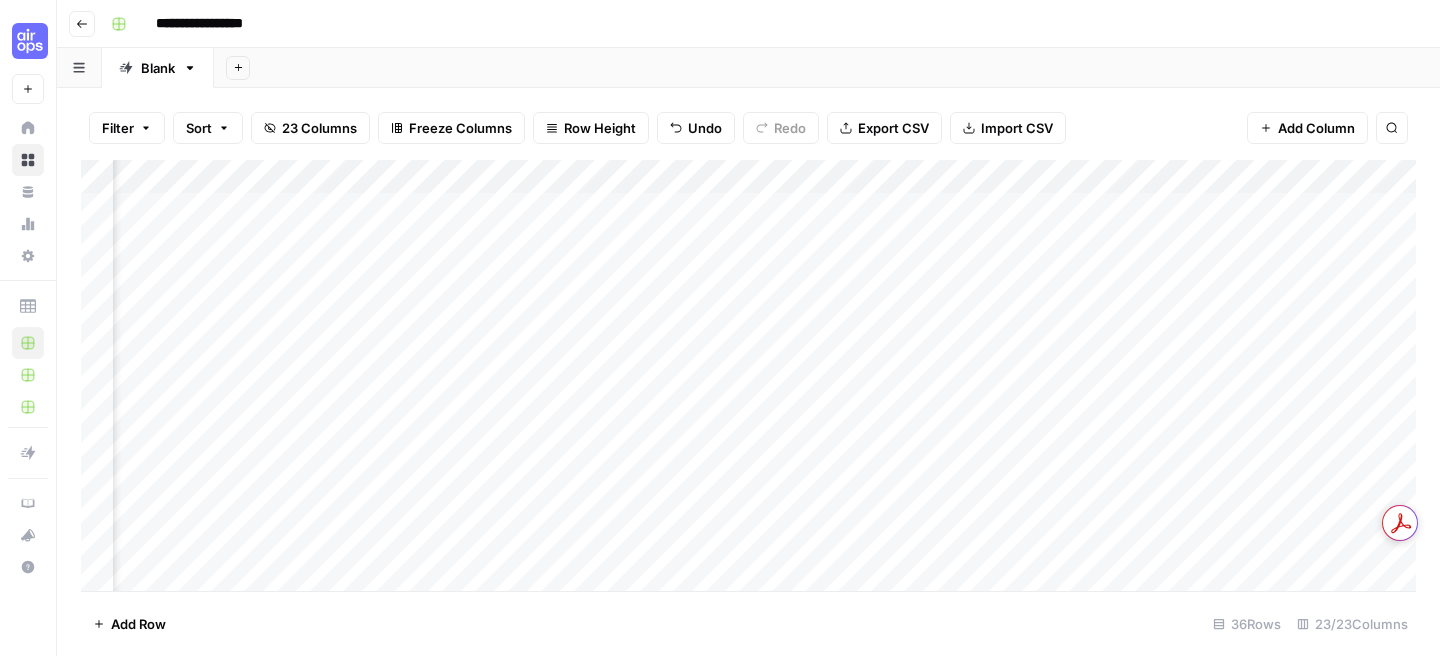 scroll, scrollTop: 0, scrollLeft: 2889, axis: horizontal 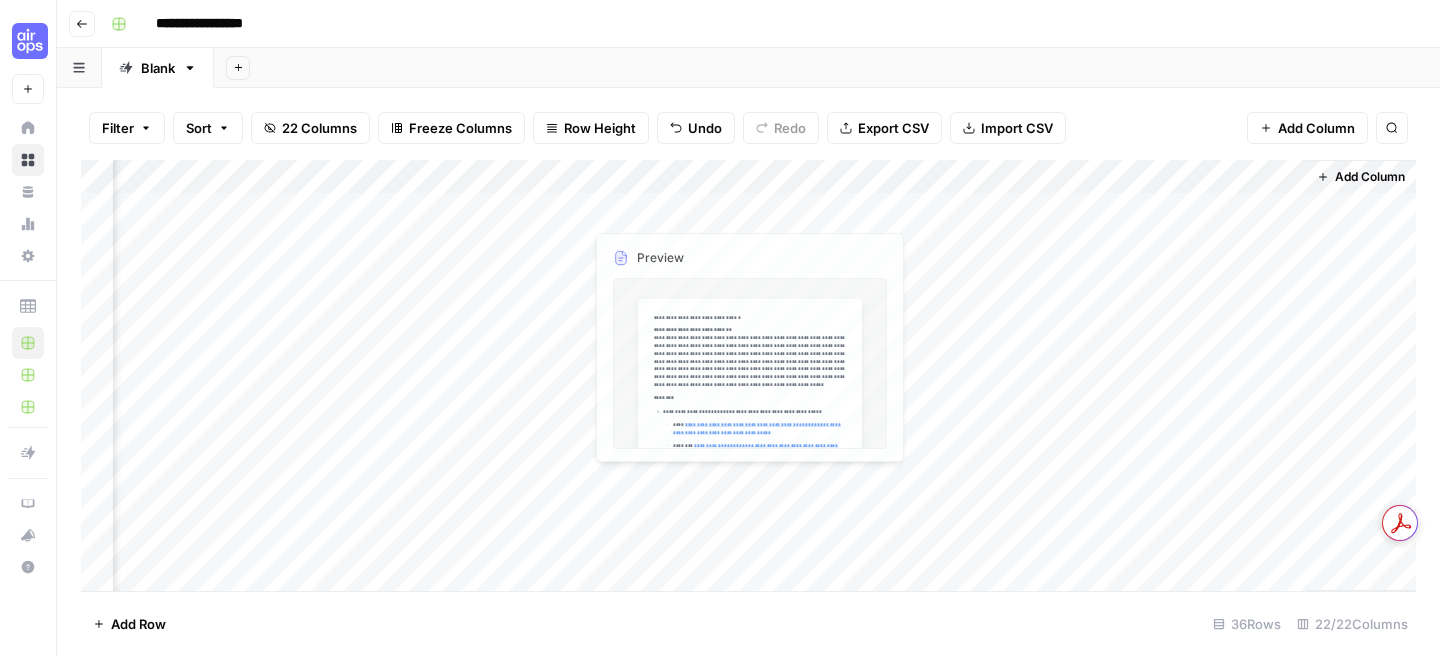 click on "Add Column" at bounding box center [748, 375] 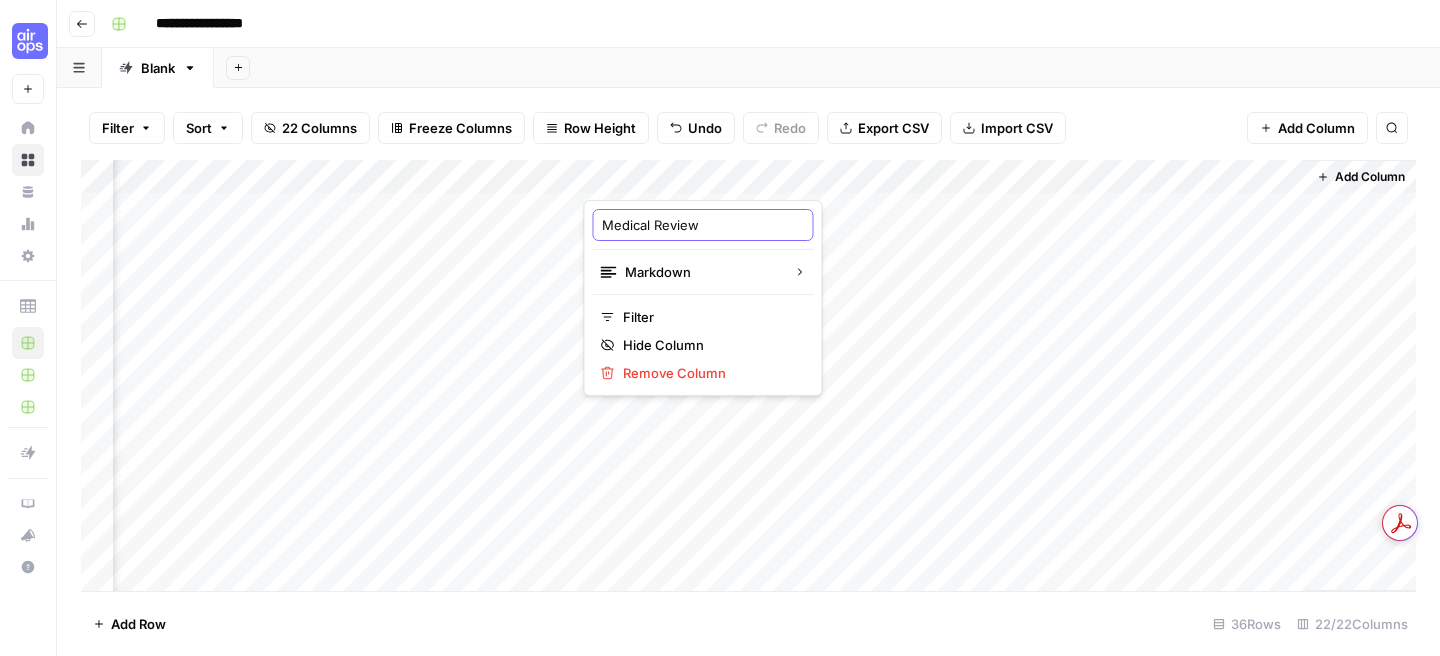 click on "Medical Review" at bounding box center (703, 225) 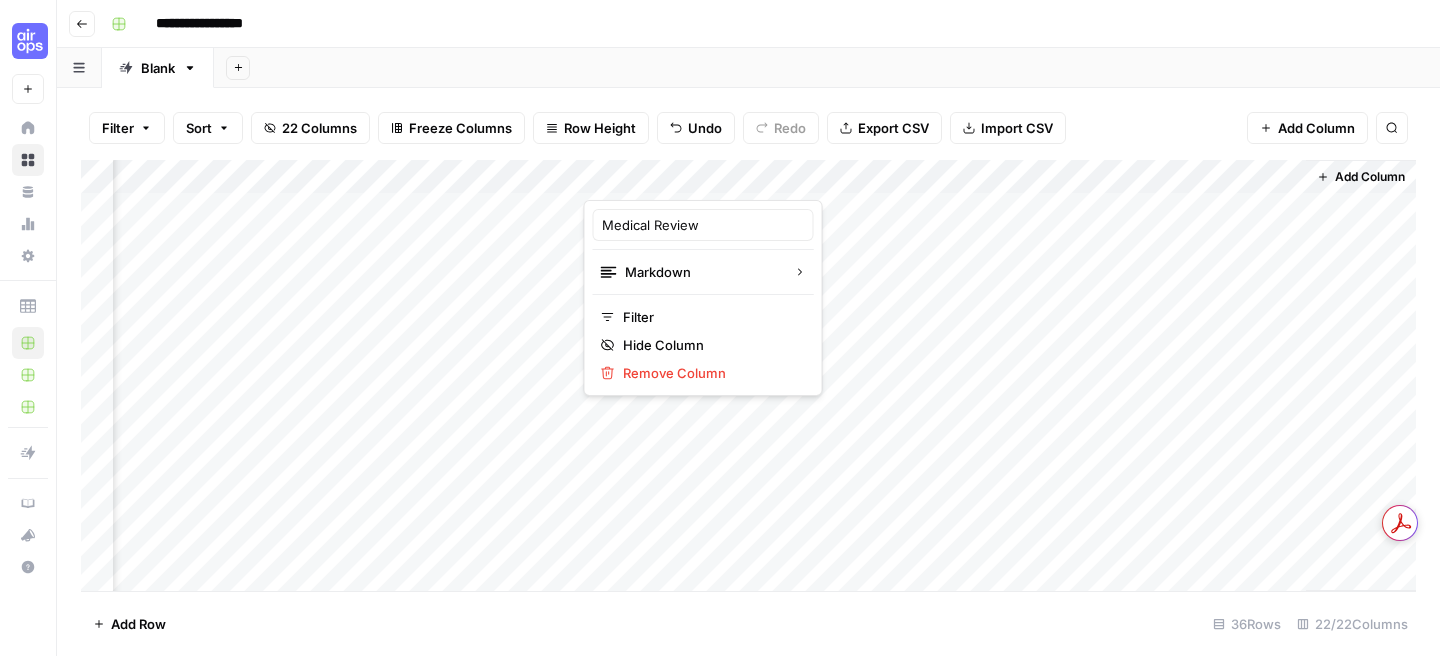 click on "Add Column" at bounding box center [748, 375] 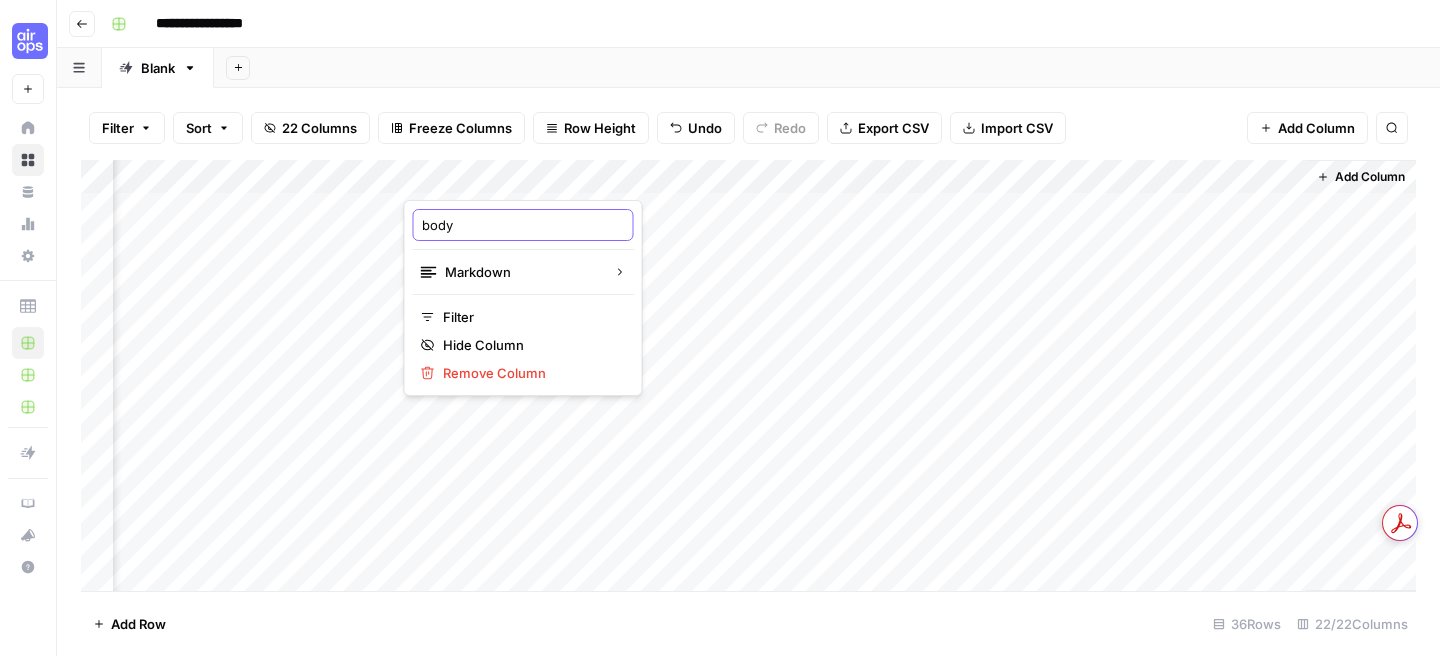 click on "body" at bounding box center [523, 225] 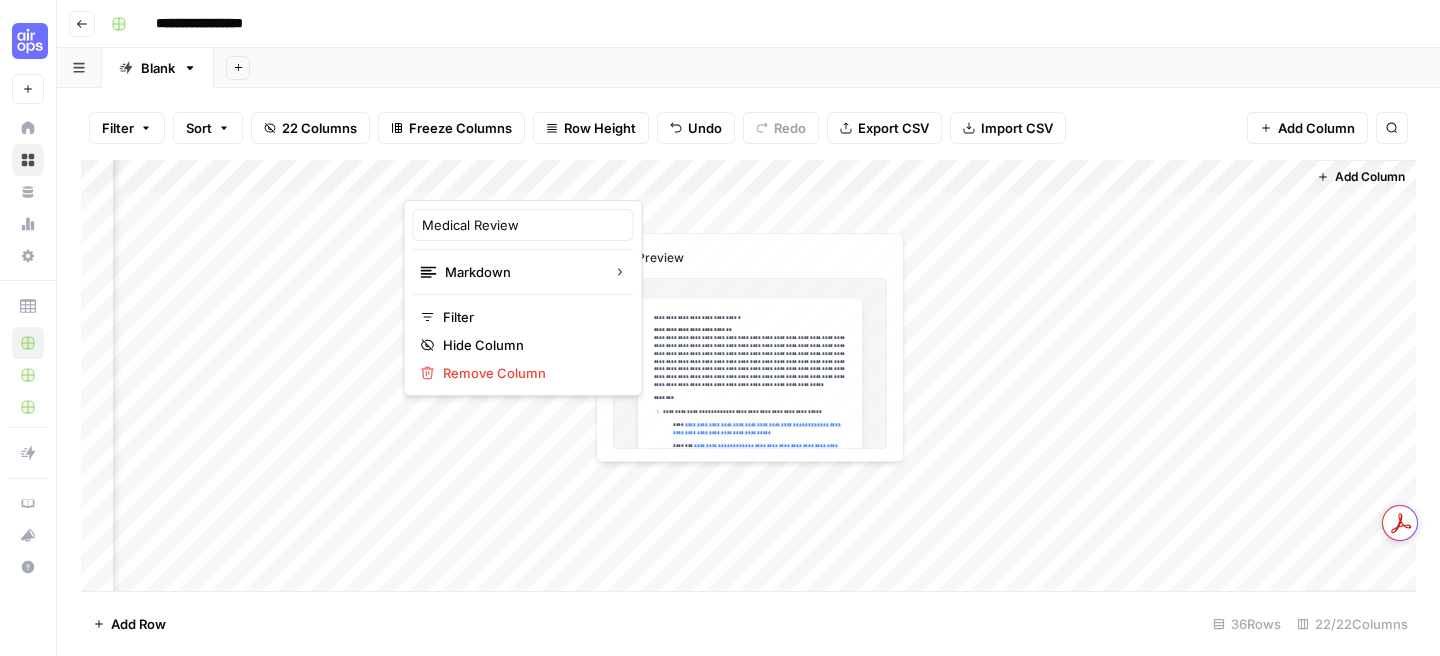 click on "Add Column" at bounding box center [748, 375] 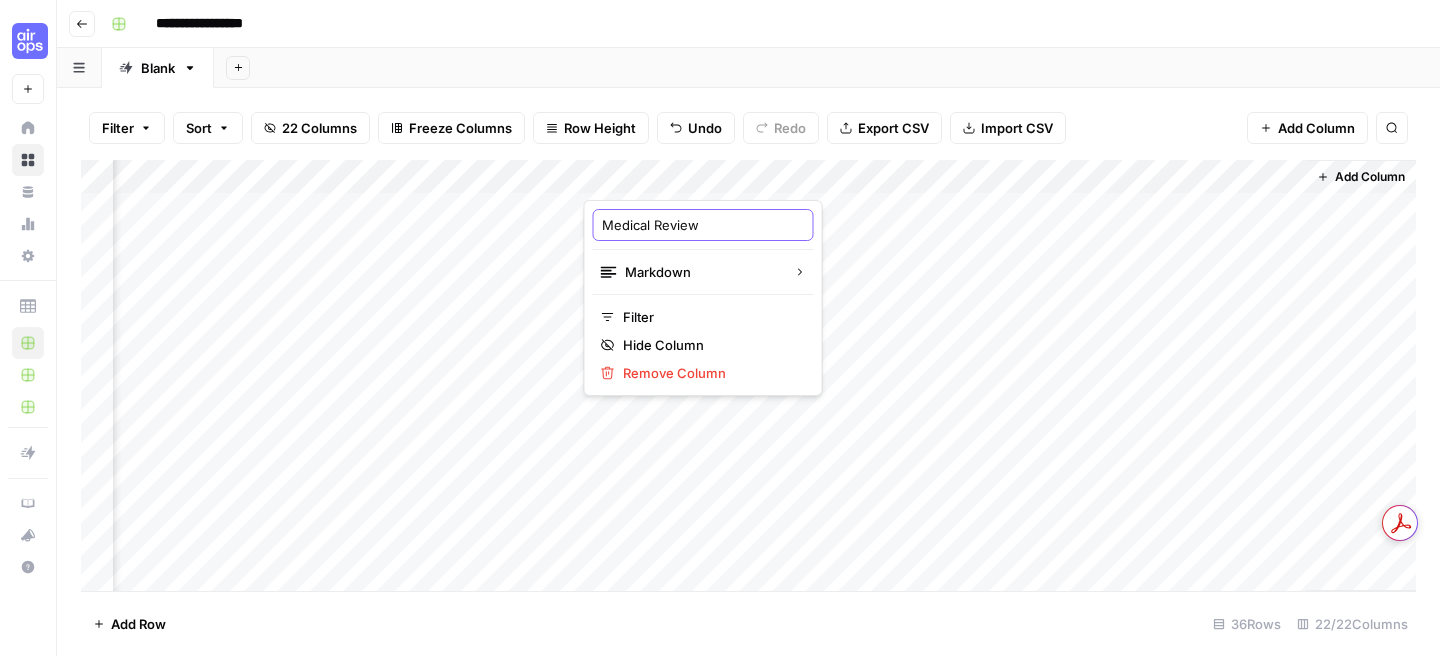 click on "Medical Review" at bounding box center (703, 225) 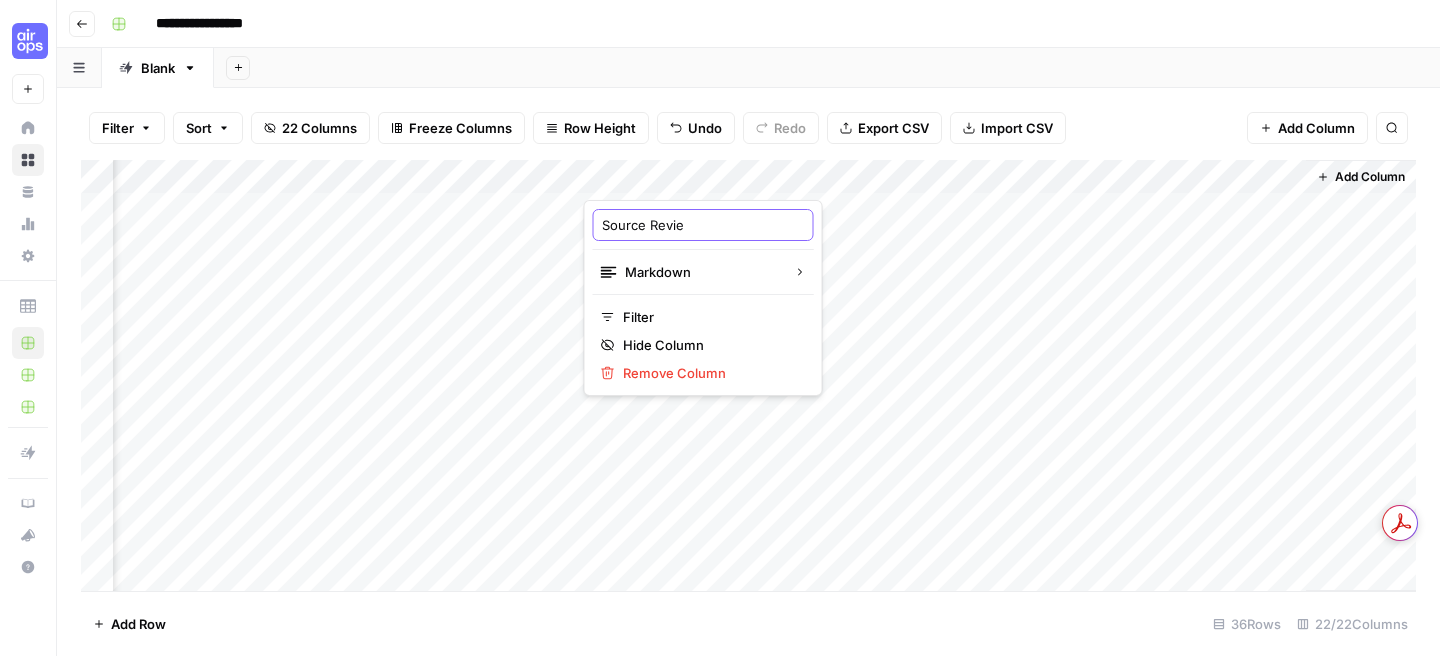 type on "Source Review" 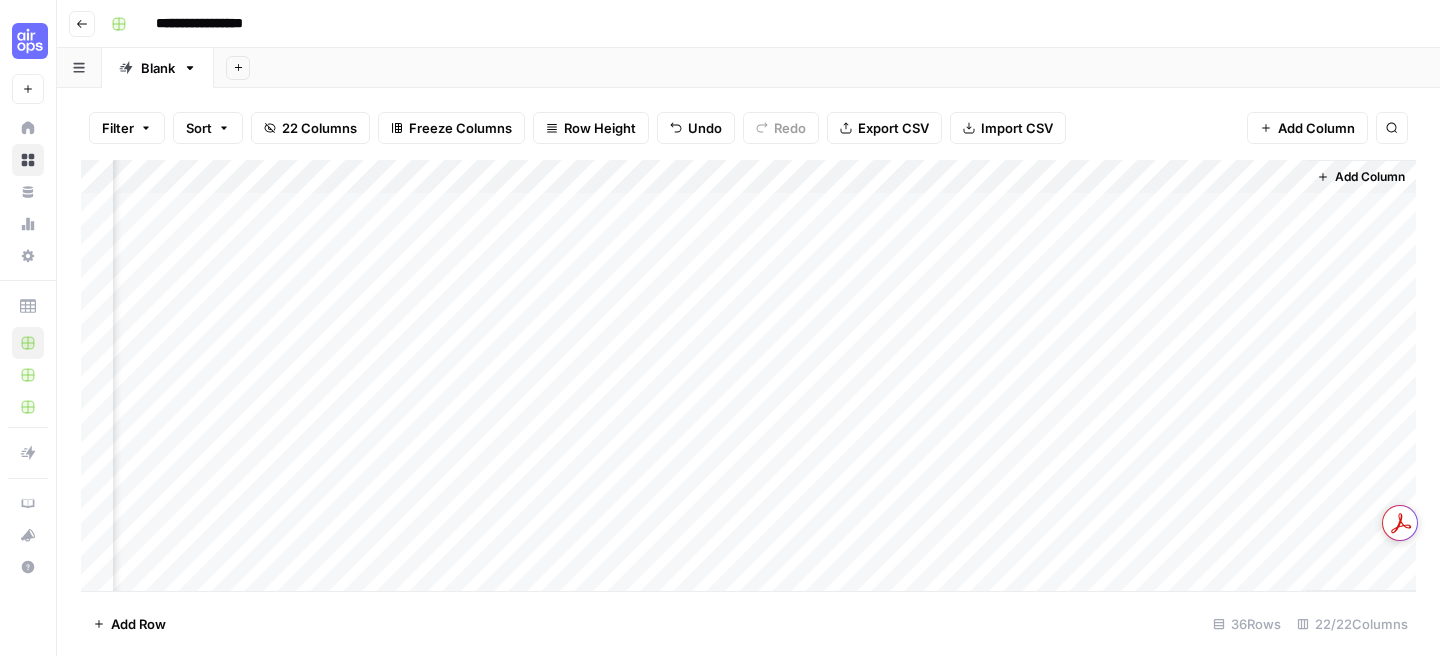 click on "Add Column" at bounding box center [748, 375] 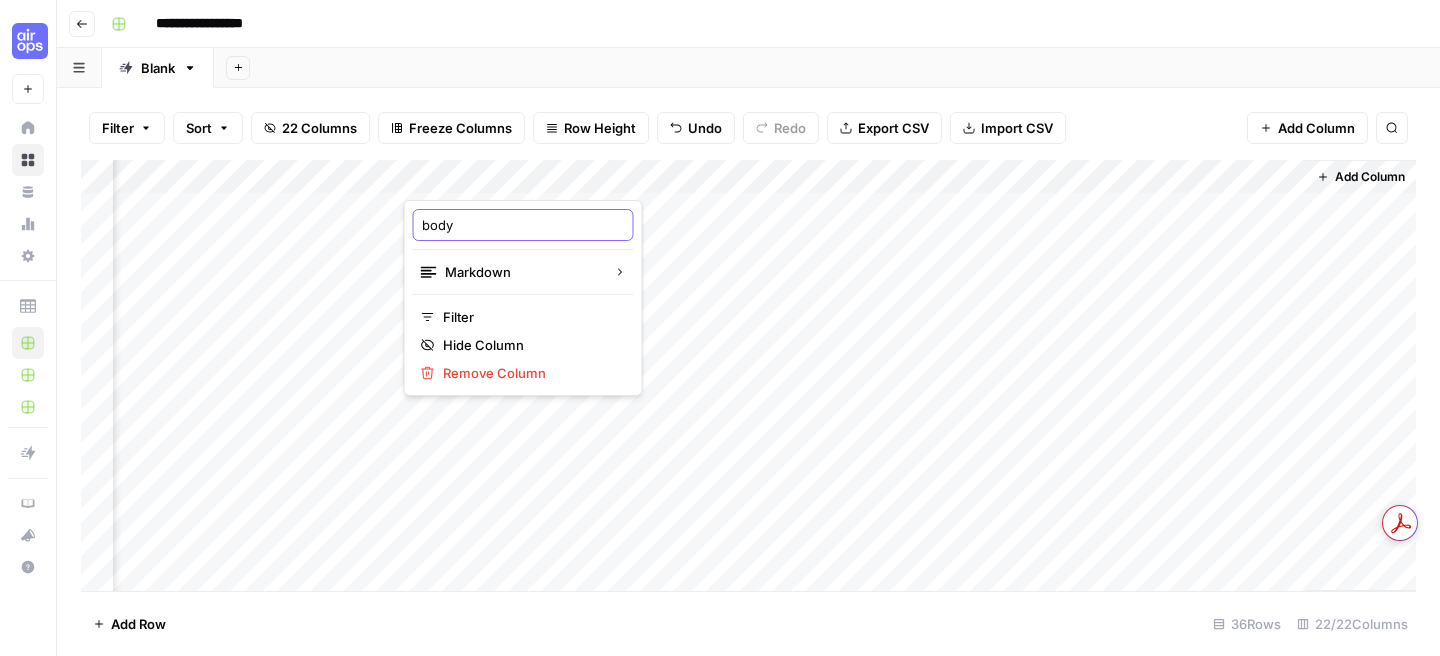 click on "body" at bounding box center [523, 225] 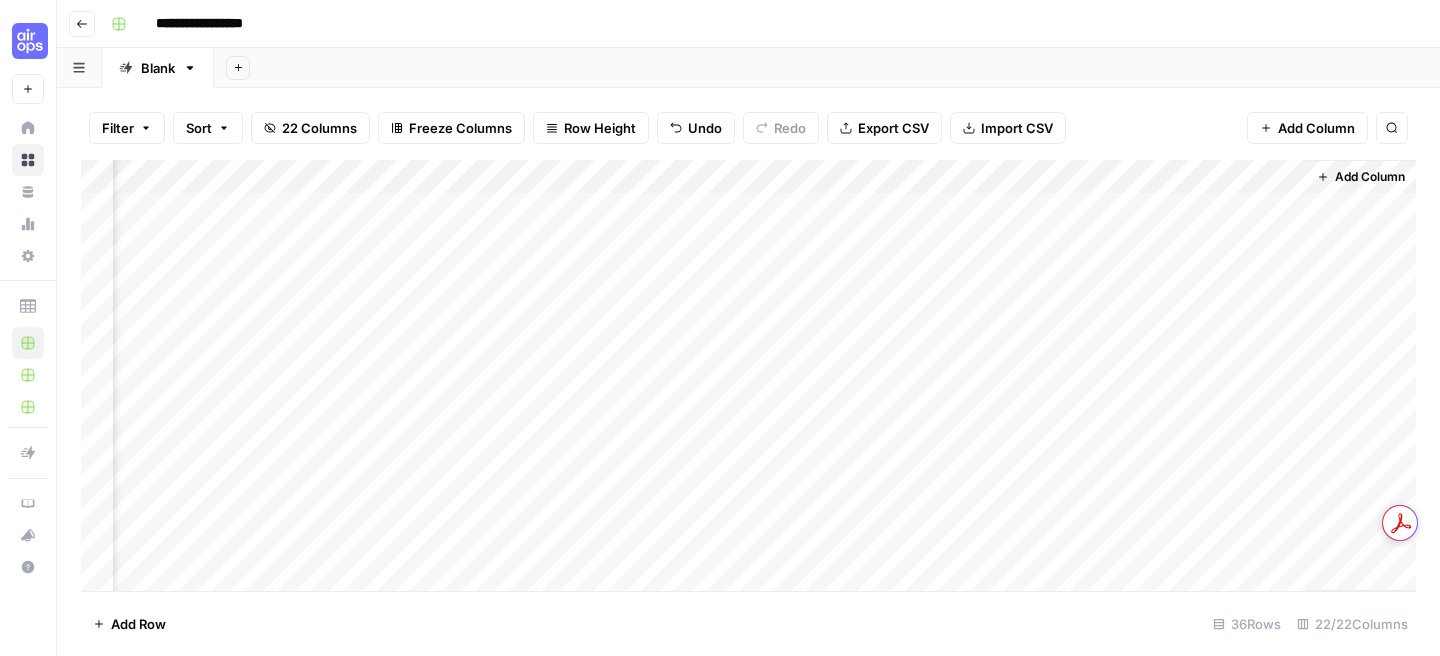 click on "Add Column" at bounding box center (748, 375) 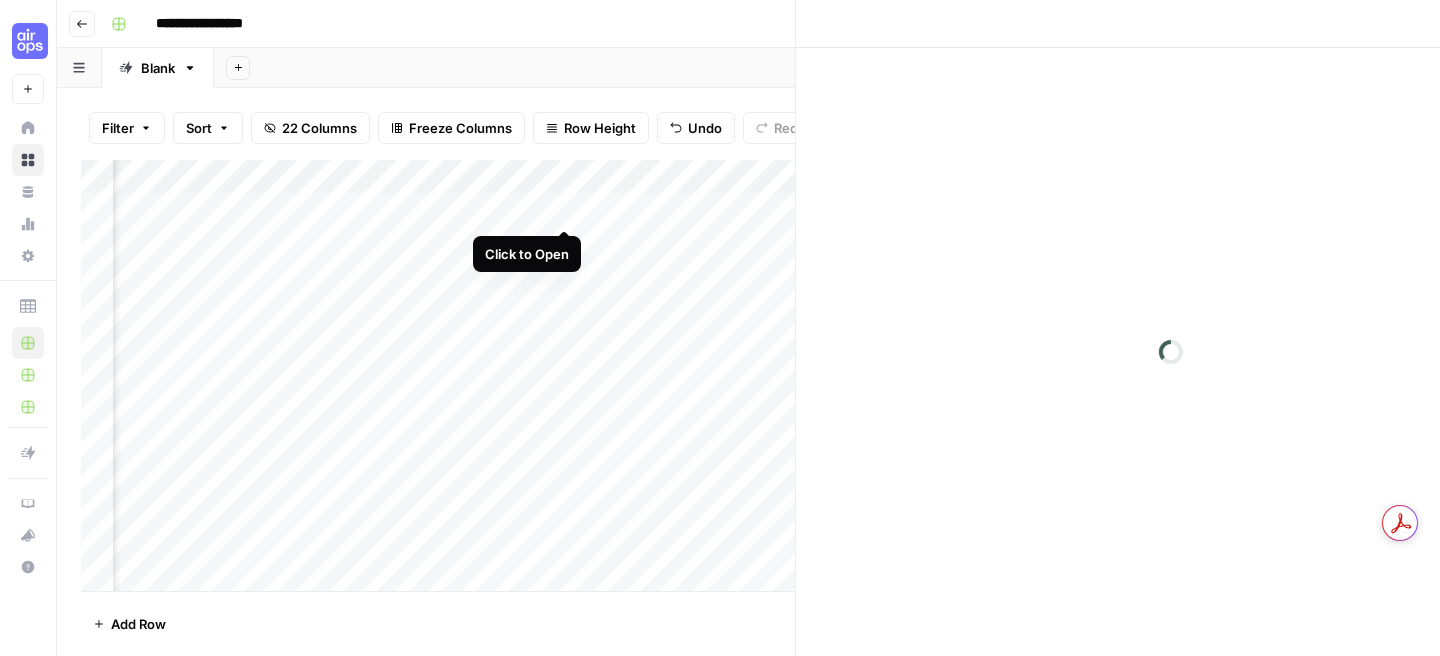 scroll, scrollTop: 0, scrollLeft: 2876, axis: horizontal 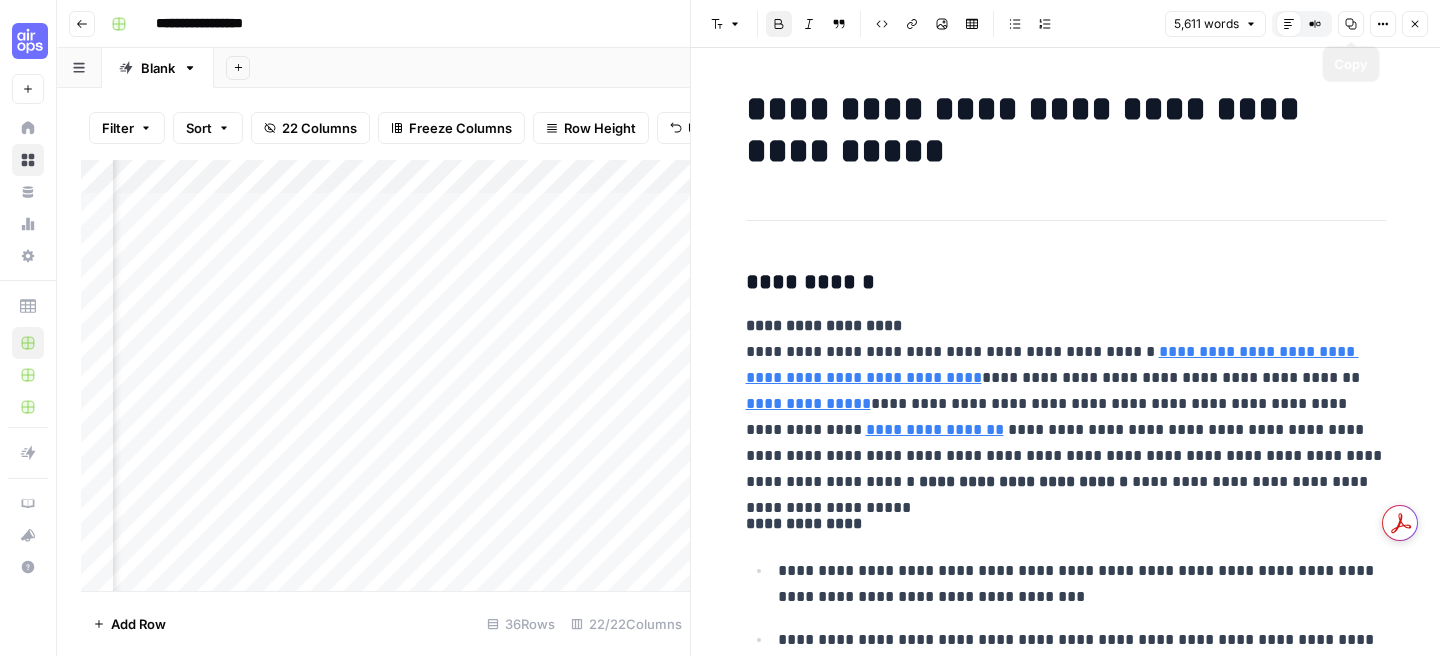 click 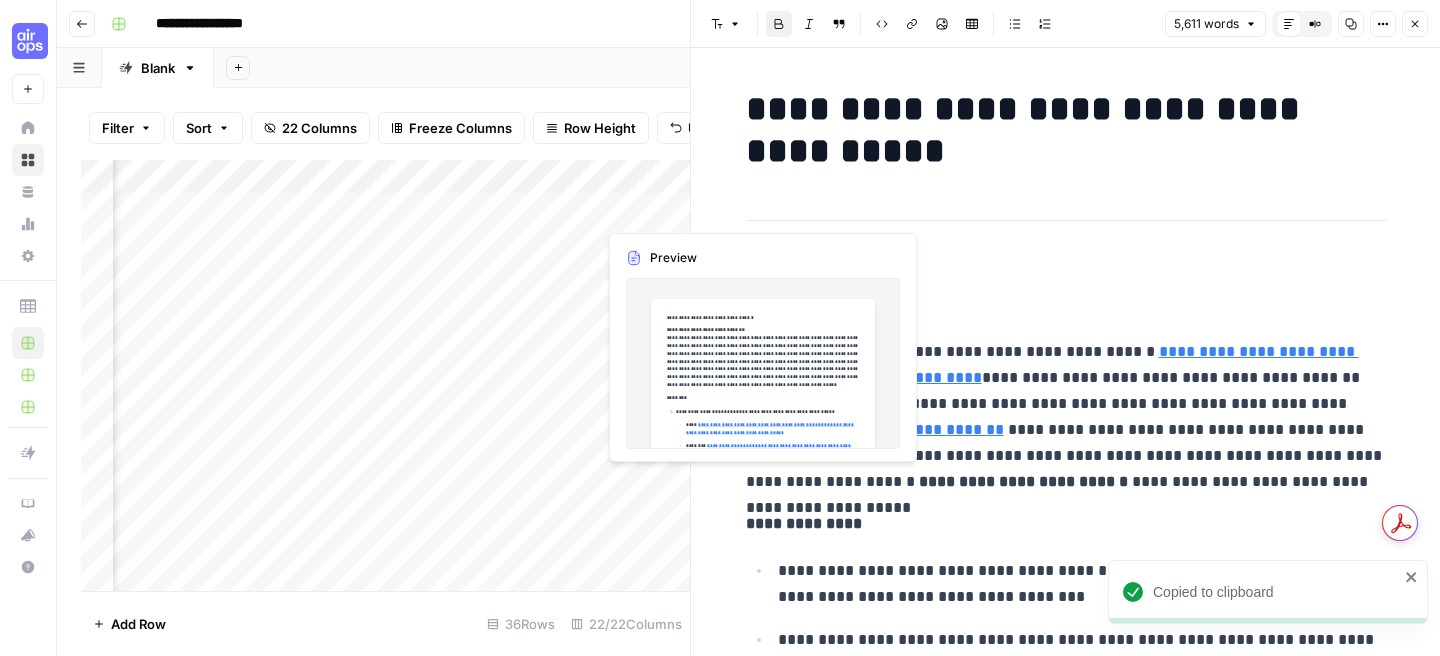 scroll, scrollTop: 0, scrollLeft: 3162, axis: horizontal 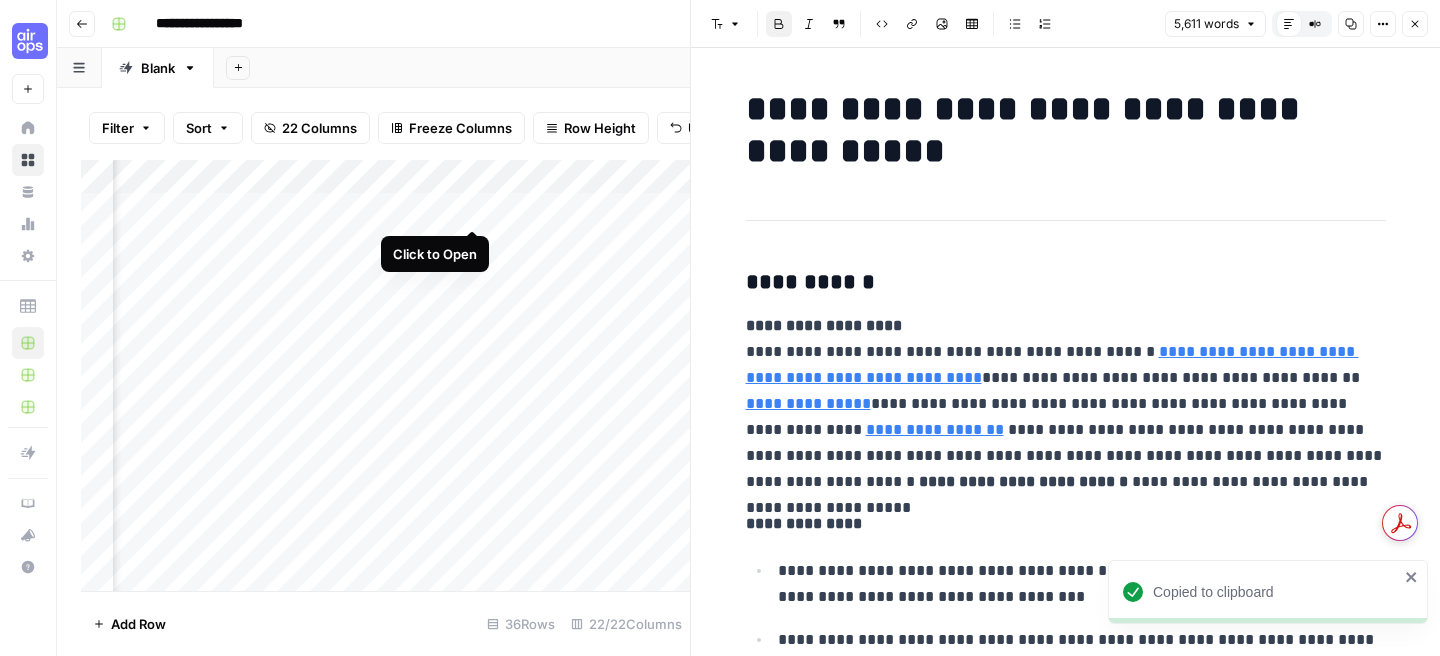 click on "Add Column" at bounding box center (385, 375) 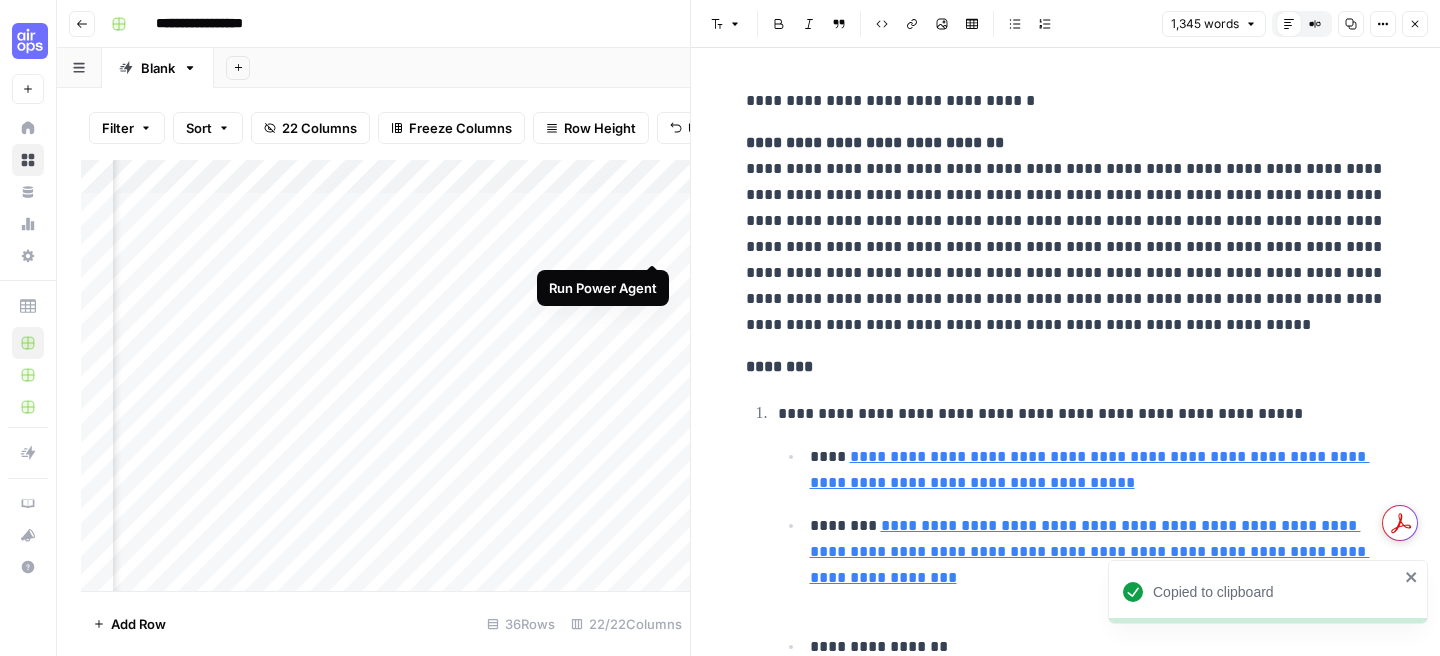 click on "**********" at bounding box center [1066, 234] 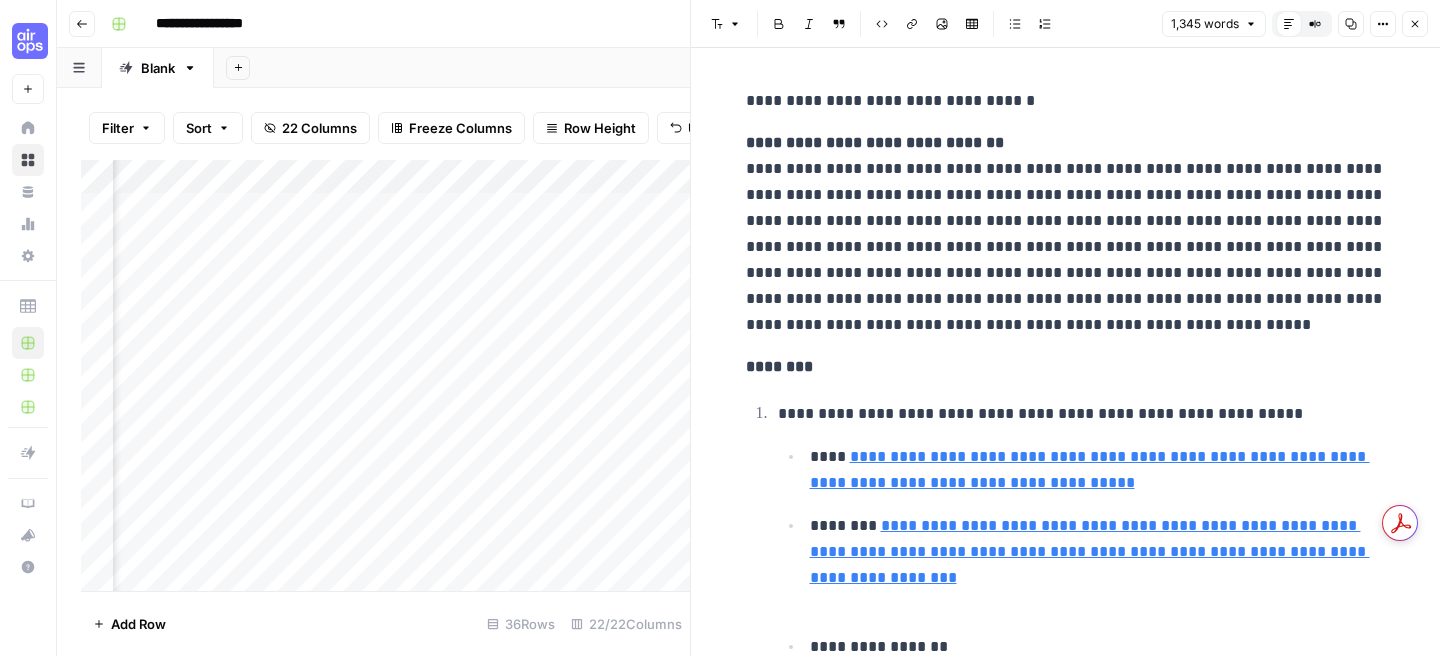 click on "Copy" at bounding box center (1351, 24) 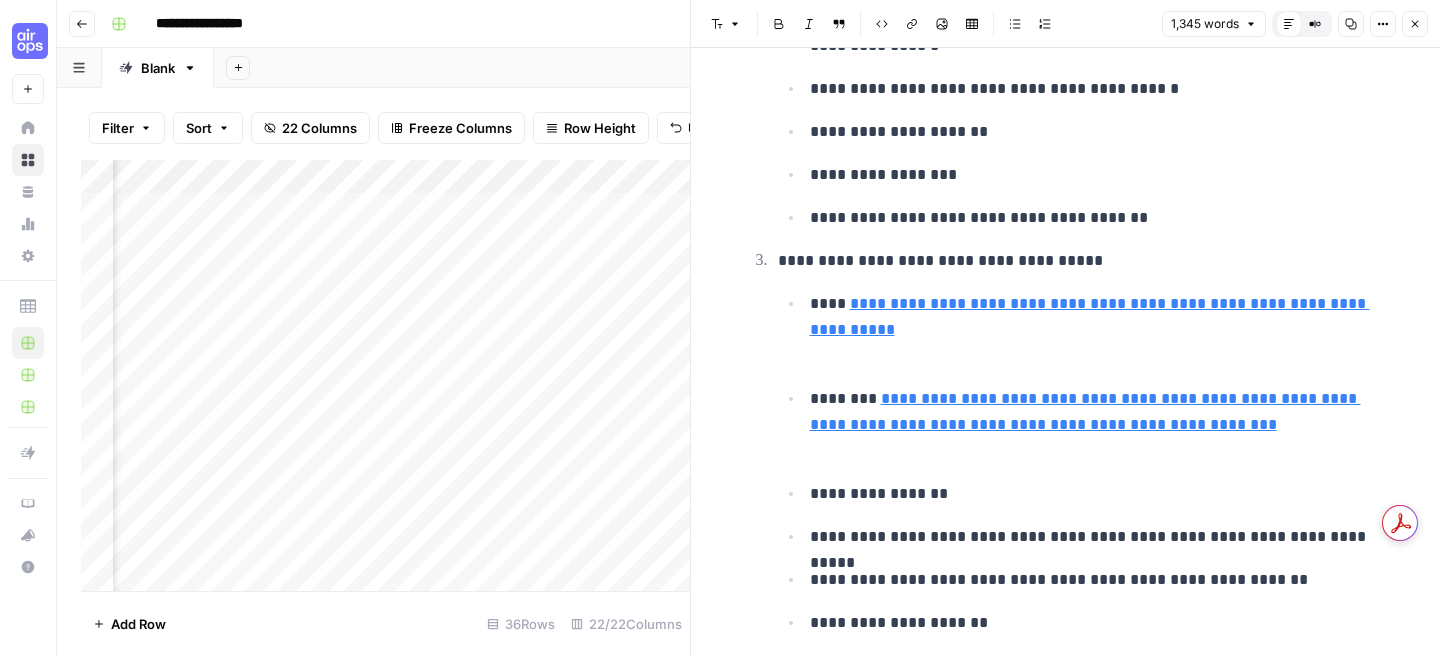 scroll, scrollTop: 11026, scrollLeft: 0, axis: vertical 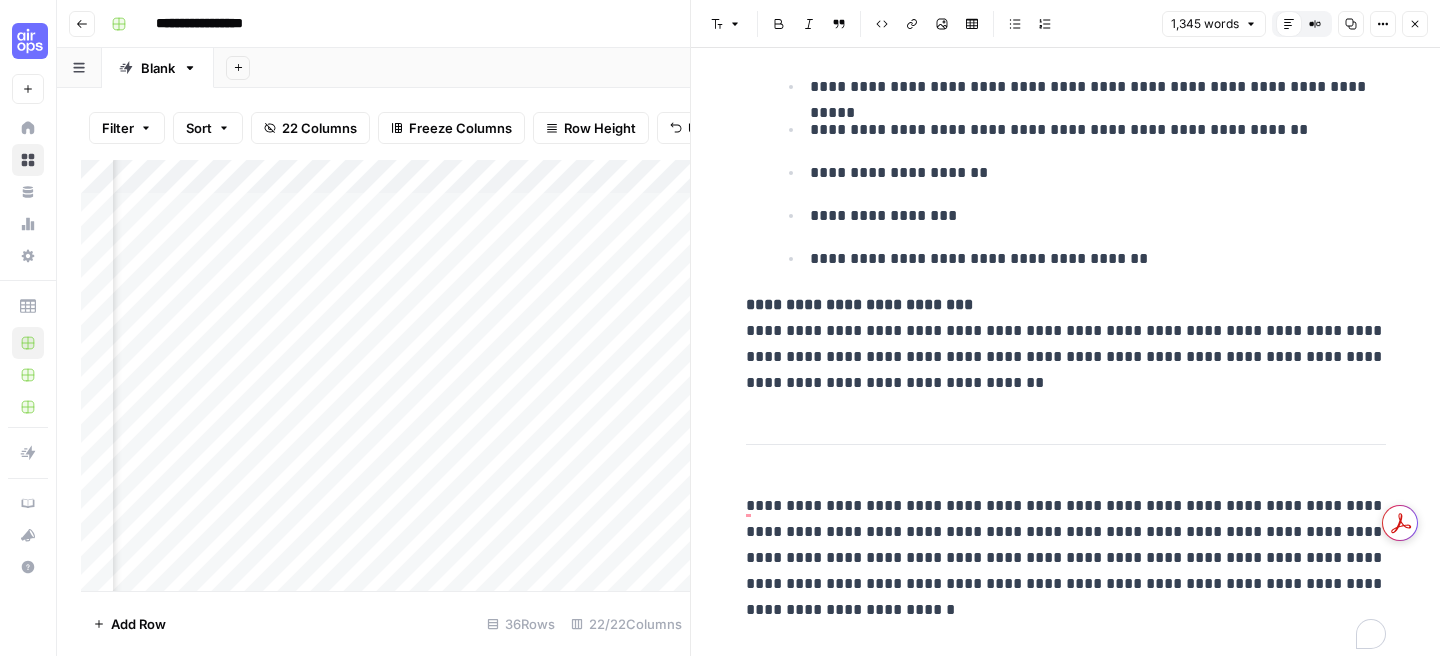 click 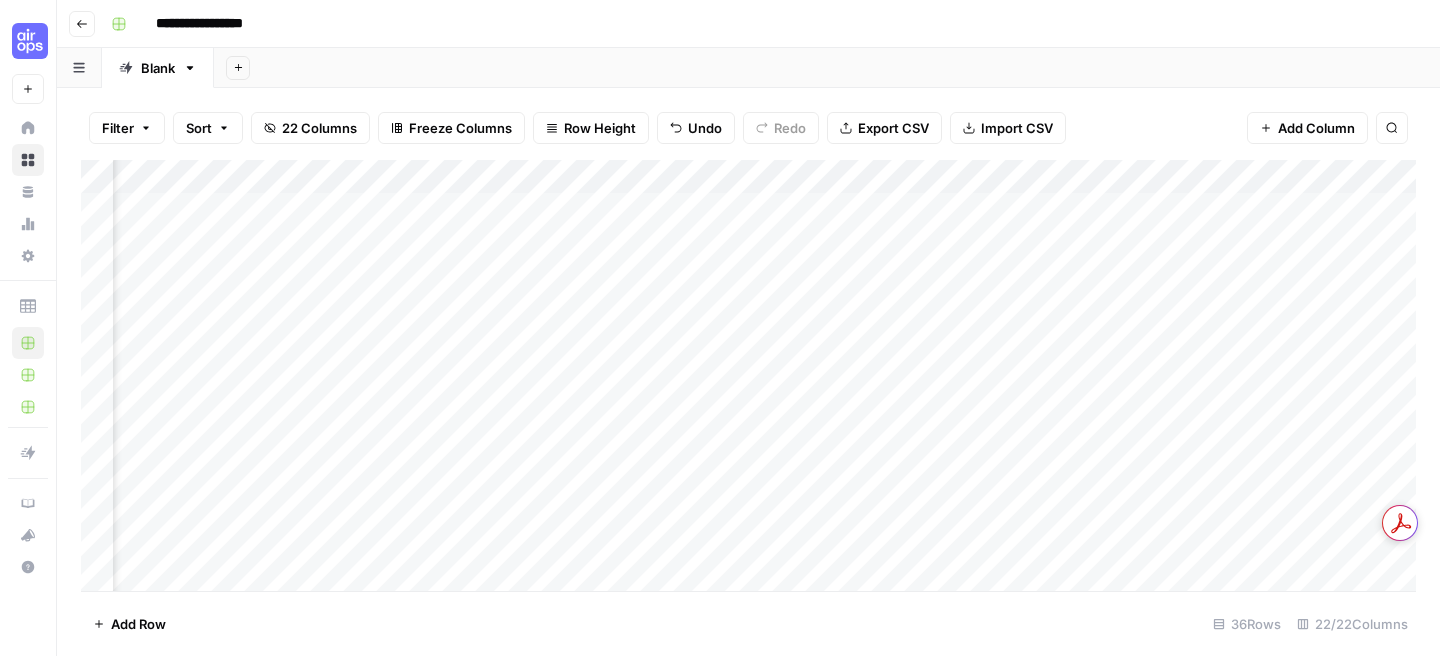 scroll, scrollTop: 0, scrollLeft: 0, axis: both 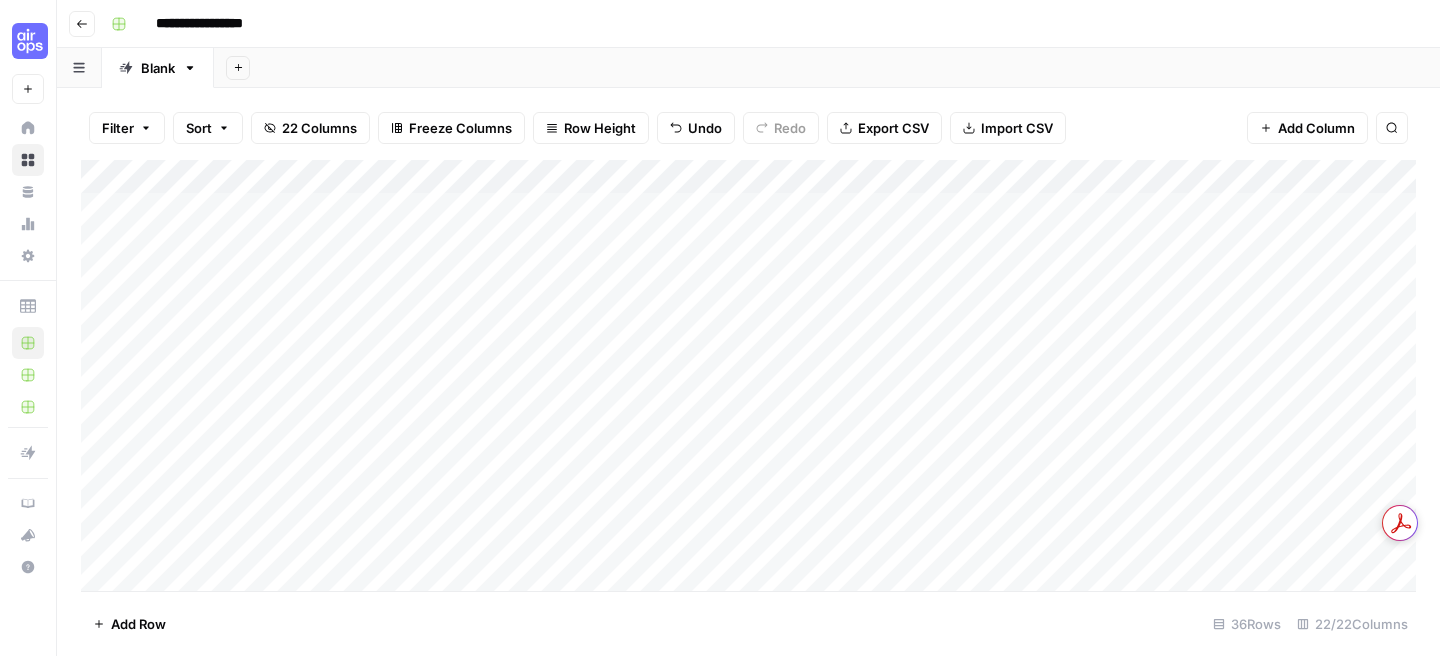 click on "Add Column" at bounding box center [748, 375] 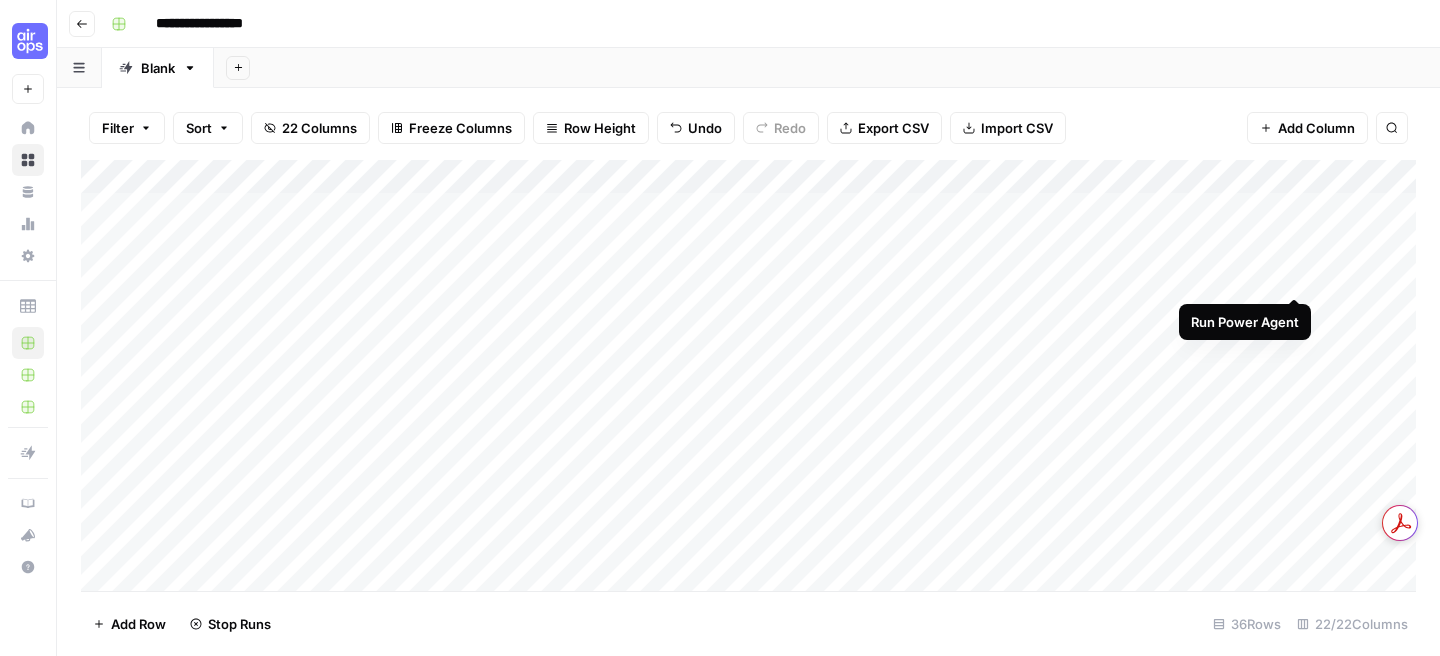 click on "Add Column" at bounding box center (748, 375) 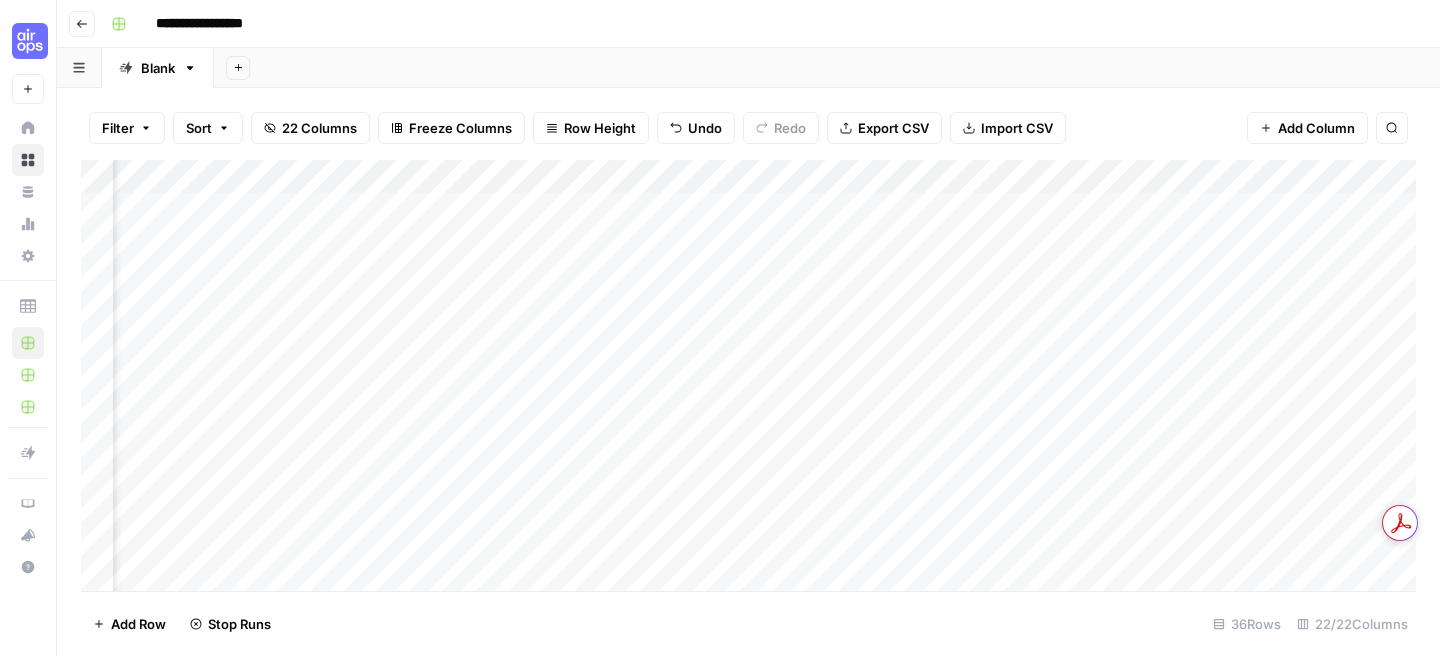 scroll, scrollTop: 0, scrollLeft: 502, axis: horizontal 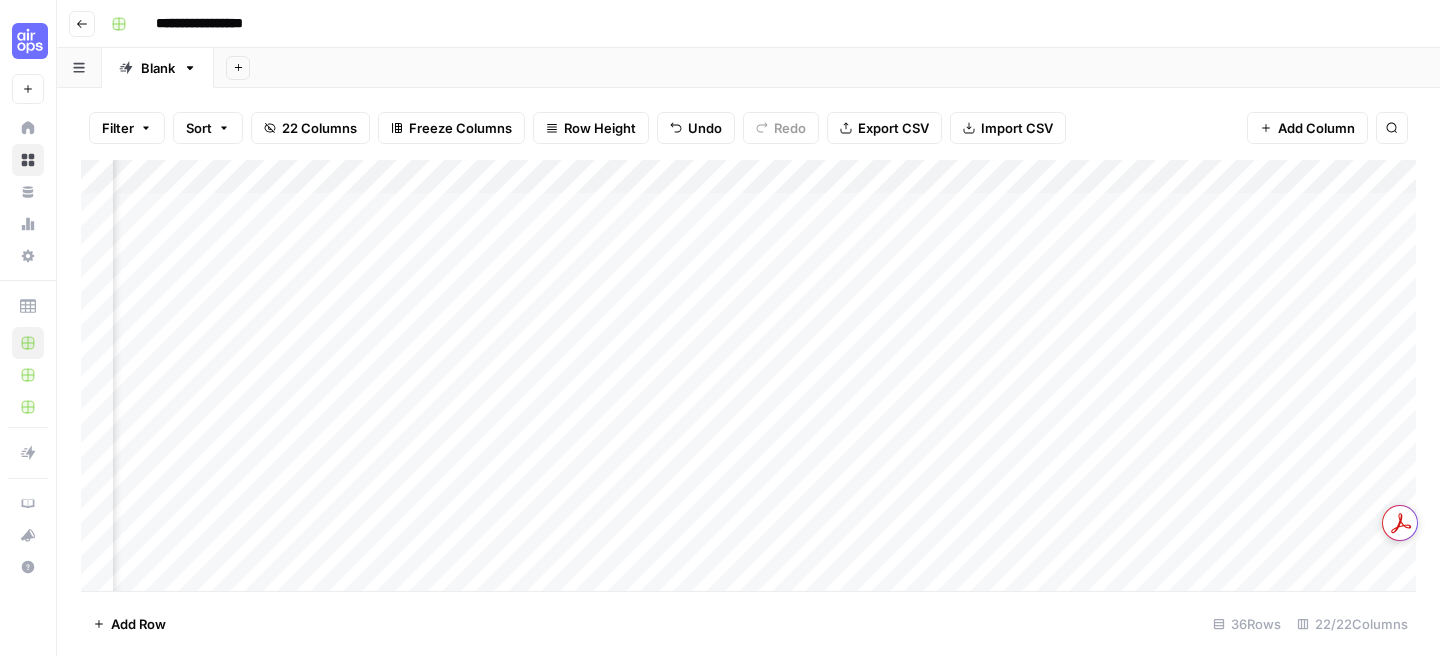 click on "Add Column" at bounding box center [748, 375] 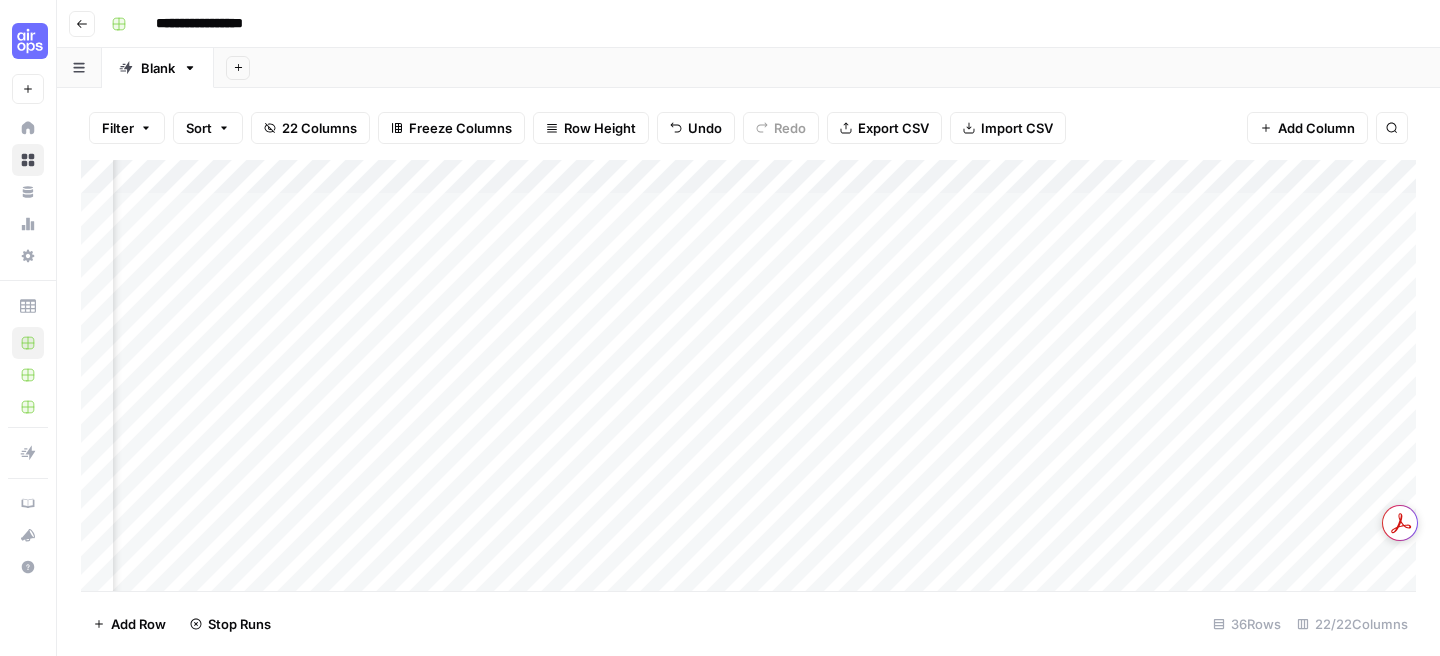 scroll, scrollTop: 0, scrollLeft: 0, axis: both 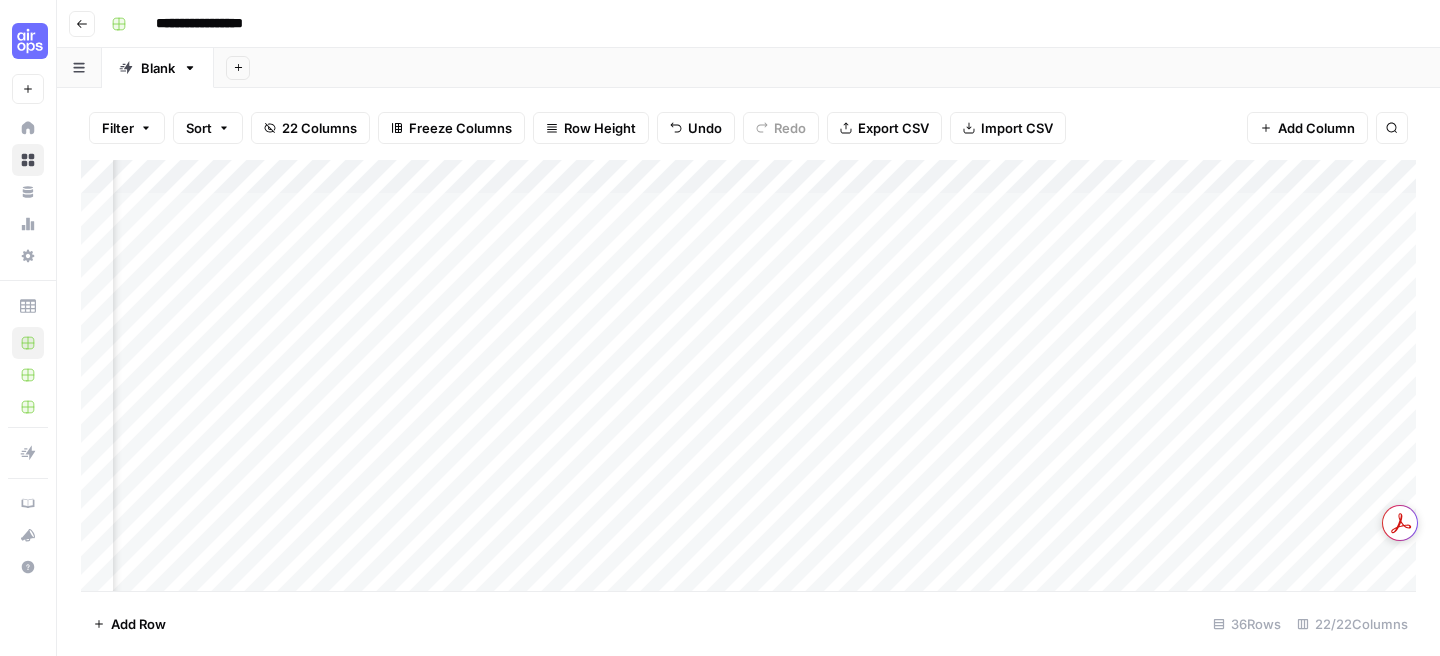 click on "Add Column" at bounding box center (748, 375) 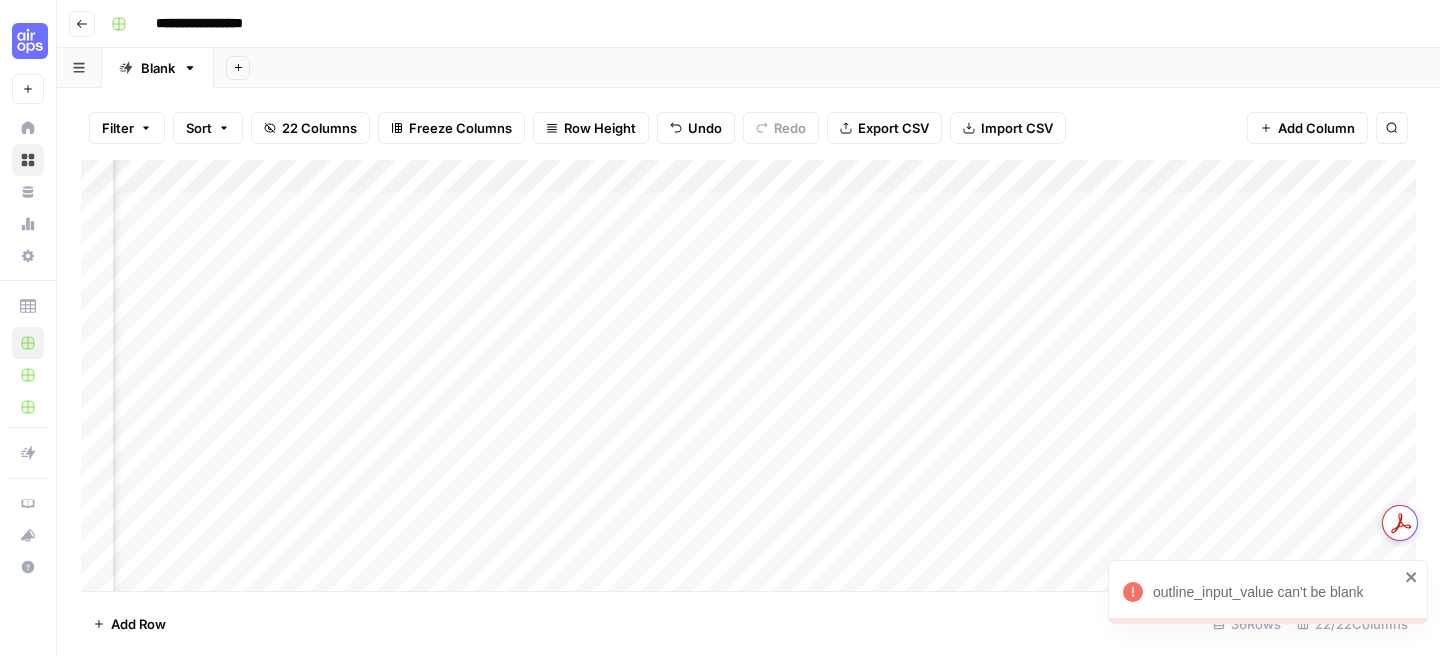 scroll, scrollTop: 0, scrollLeft: 0, axis: both 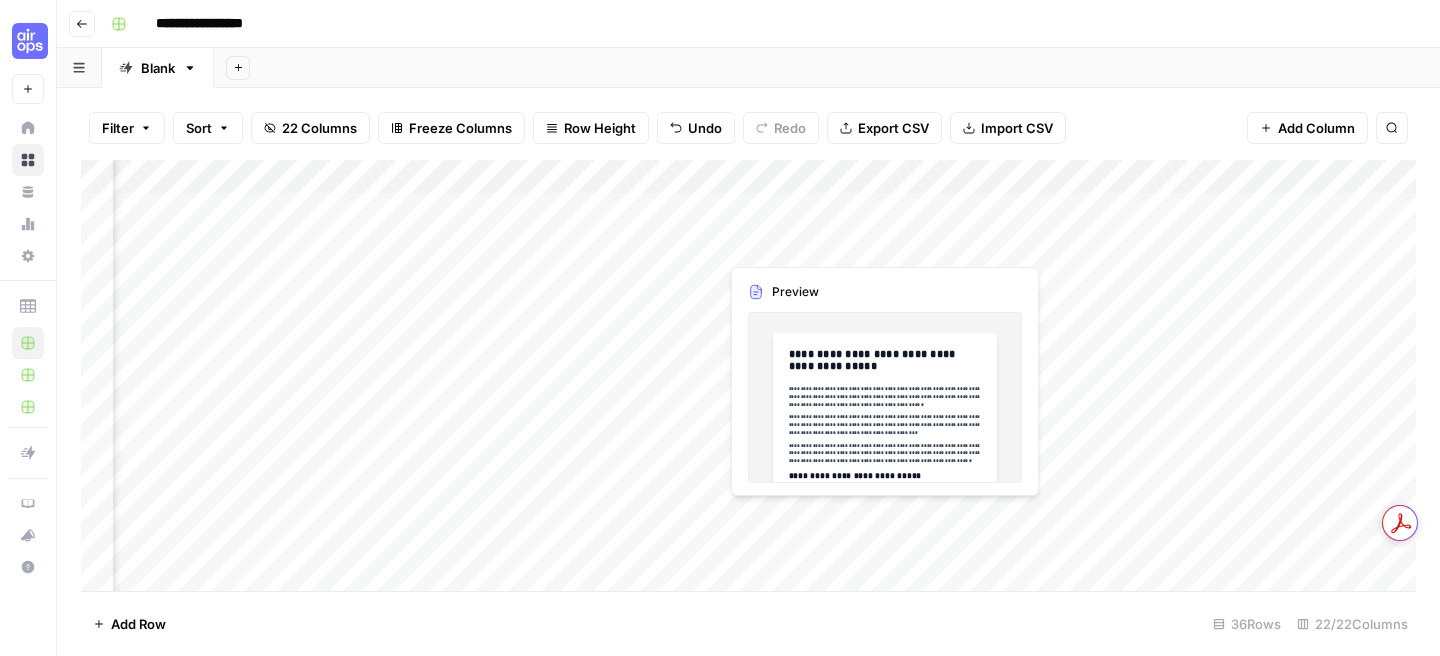 click on "Add Column" at bounding box center (748, 375) 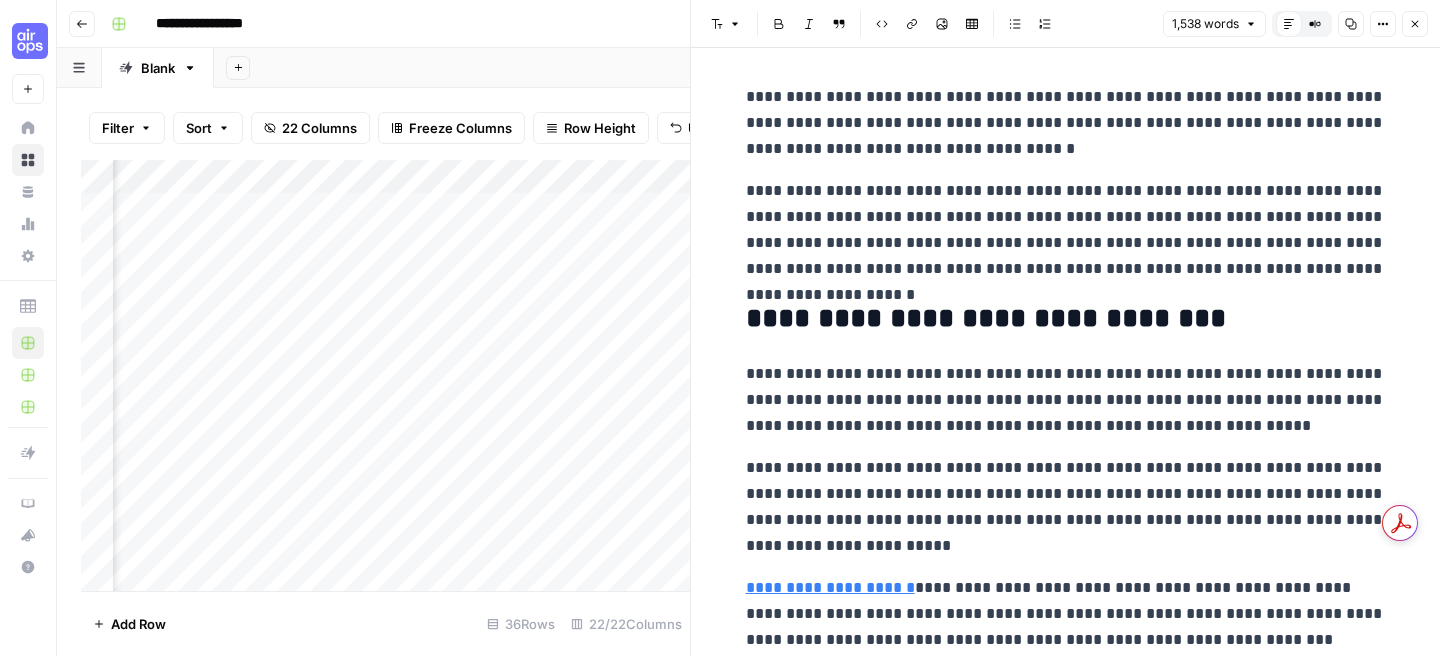 scroll, scrollTop: 1697, scrollLeft: 0, axis: vertical 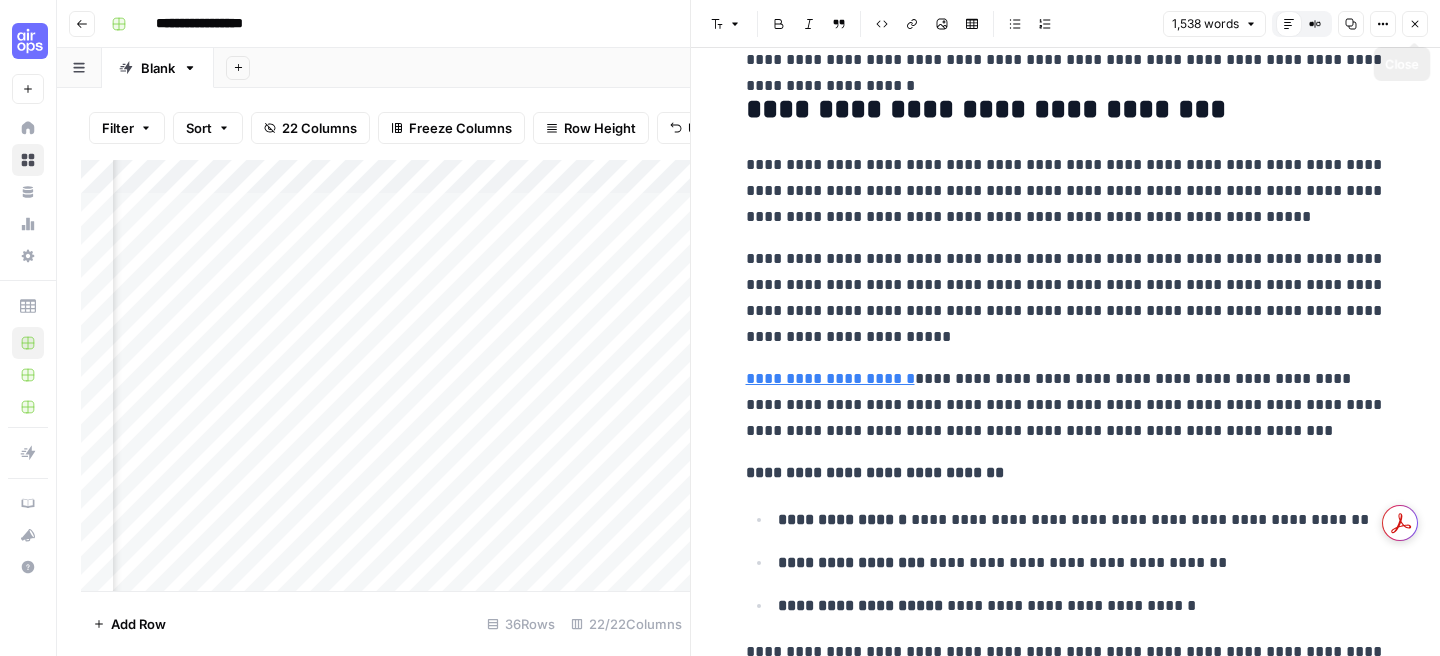 click on "Close" at bounding box center [1415, 24] 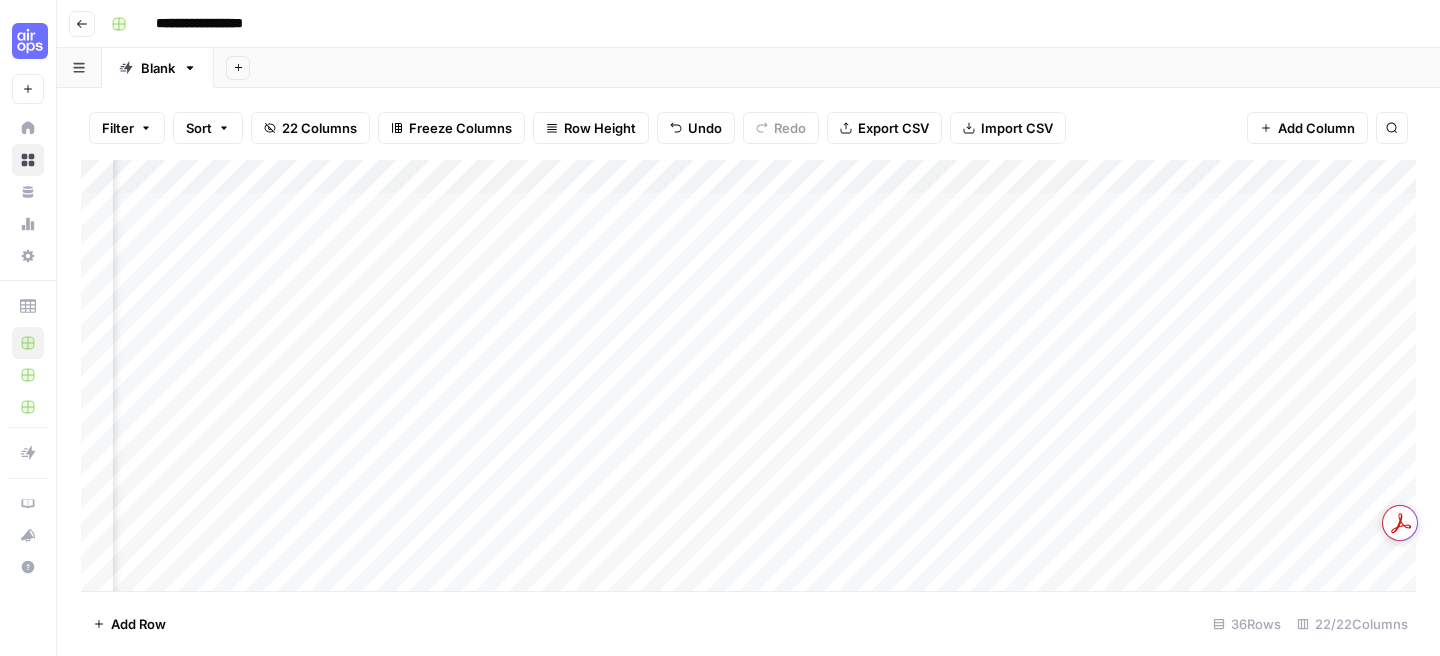 scroll, scrollTop: 0, scrollLeft: 2430, axis: horizontal 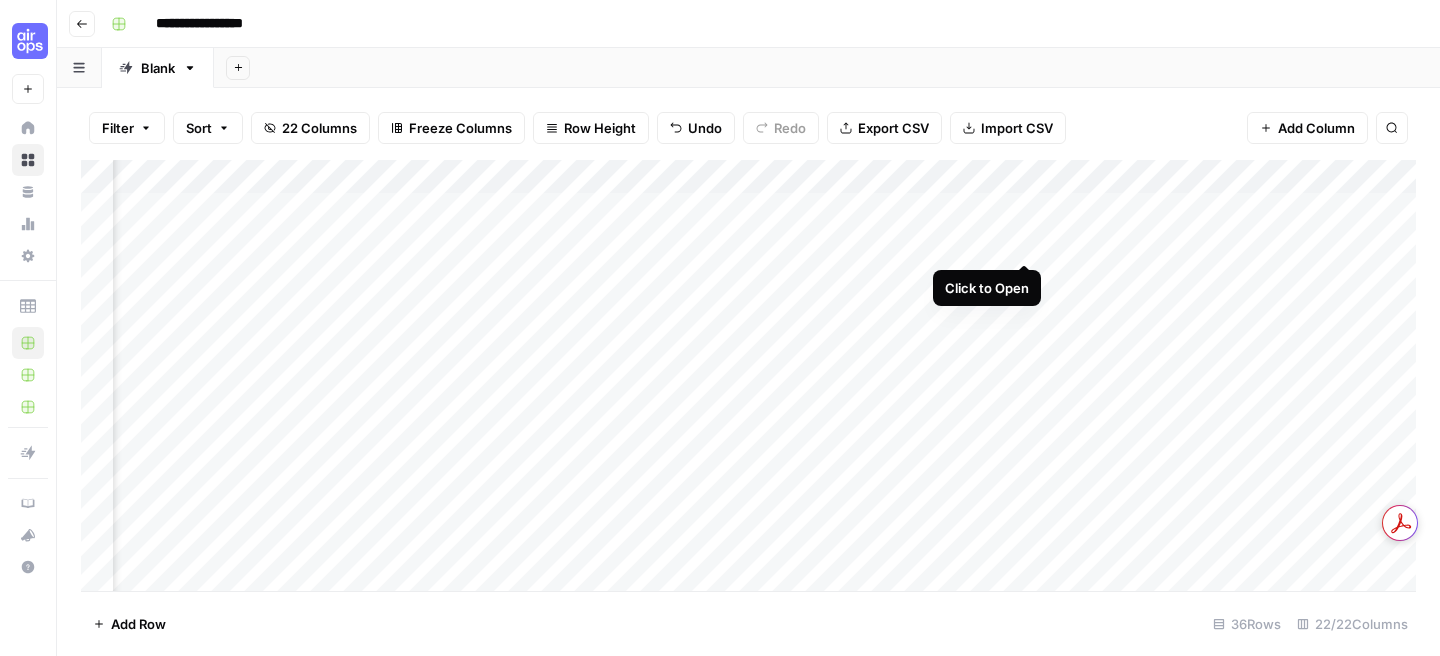 click on "Add Column" at bounding box center [748, 375] 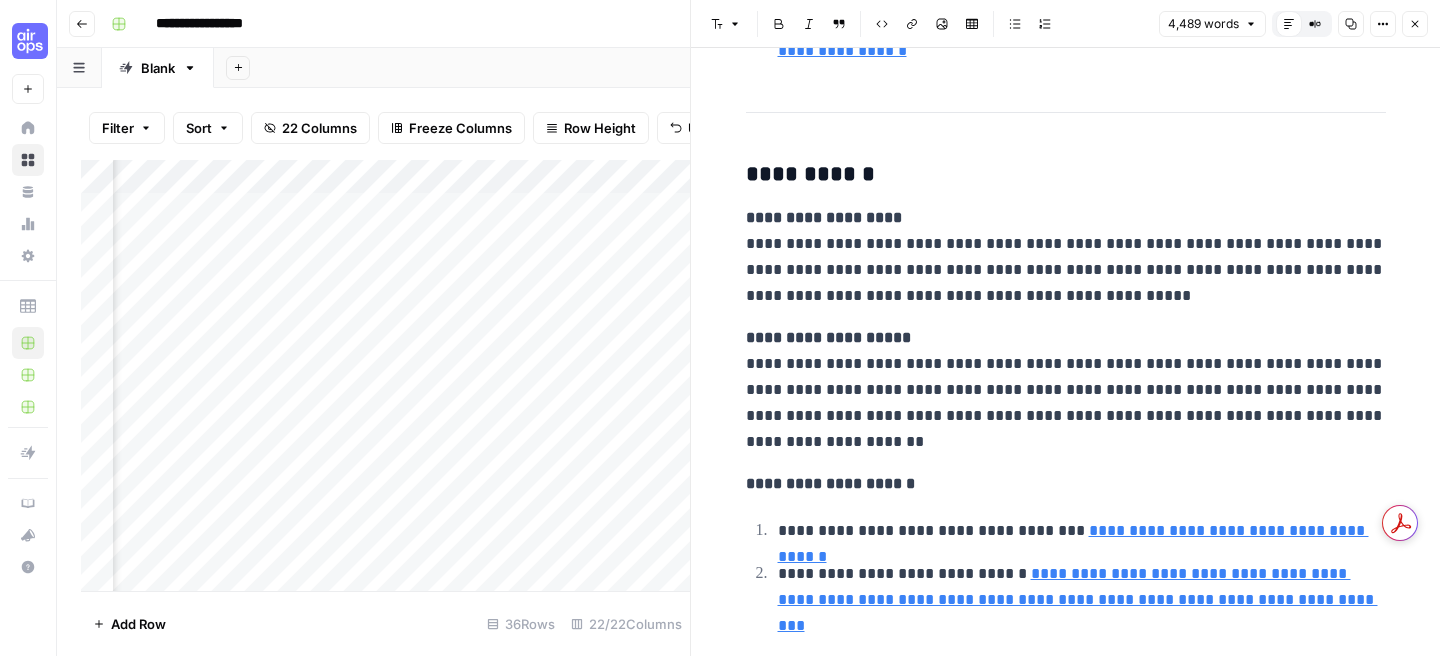 scroll, scrollTop: 3914, scrollLeft: 0, axis: vertical 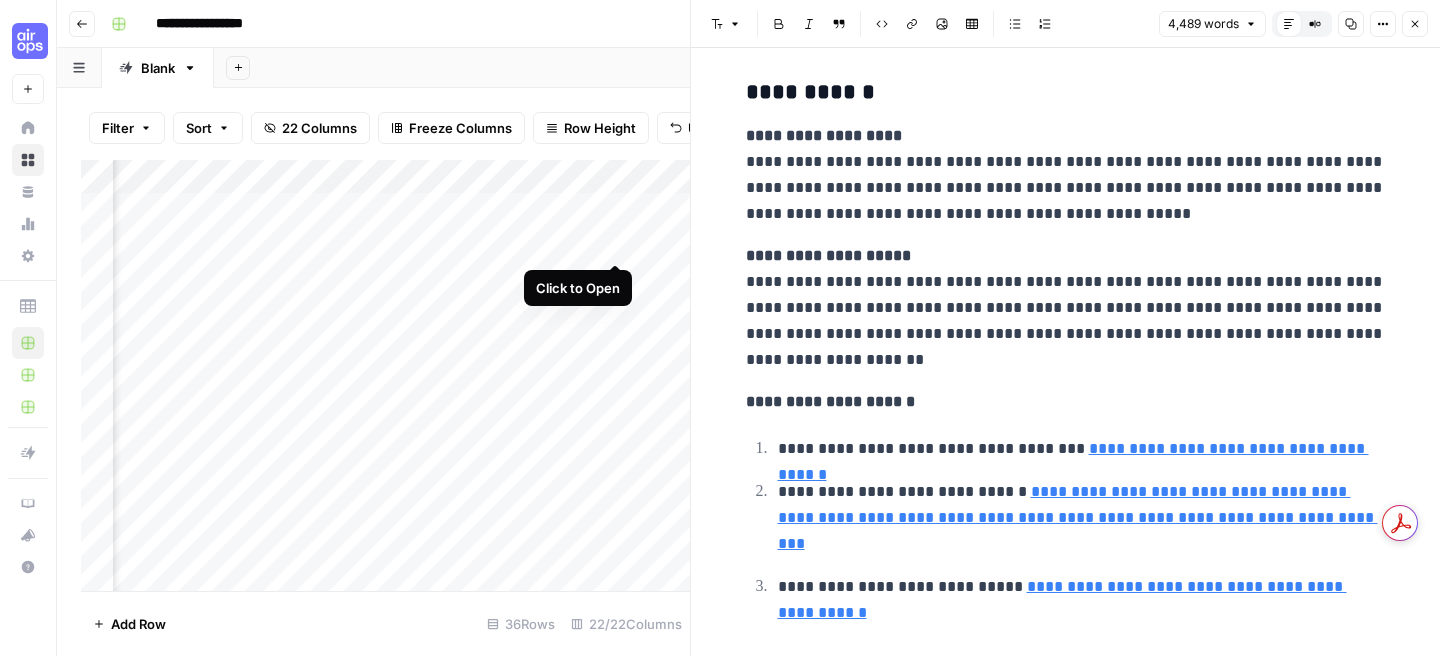 click on "Add Column" at bounding box center (385, 375) 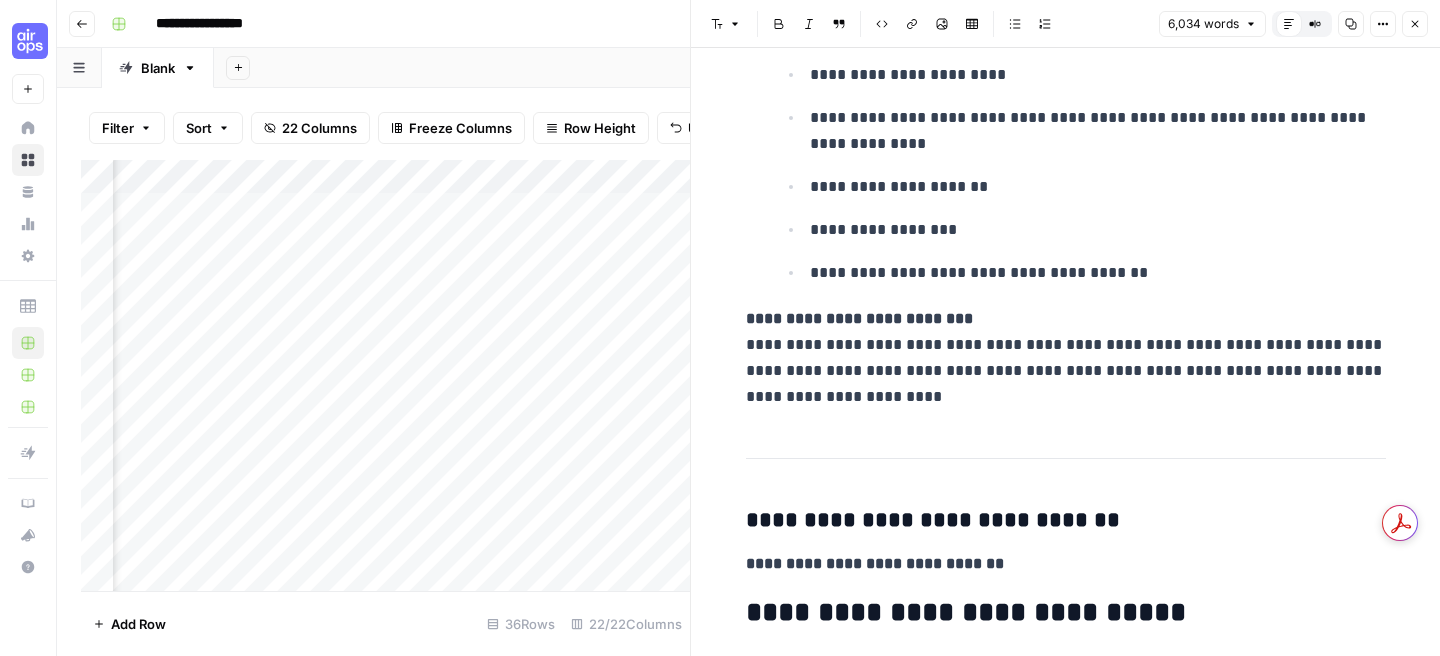 scroll, scrollTop: 4927, scrollLeft: 0, axis: vertical 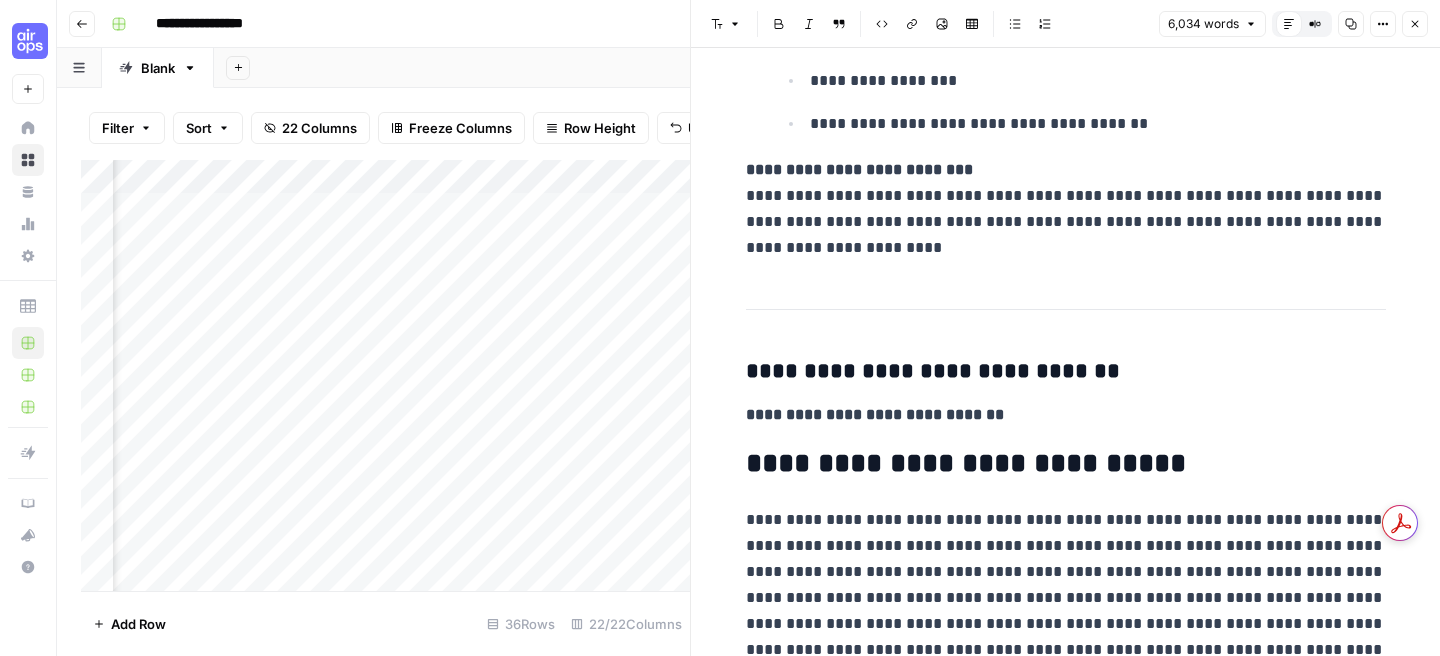 click on "Font style Bold Italic Block quote Code block Link Image Insert Table Bulleted list Numbered list 6,034 words Default Editor Compare Old vs New Content Copy Options Close" at bounding box center [1065, 24] 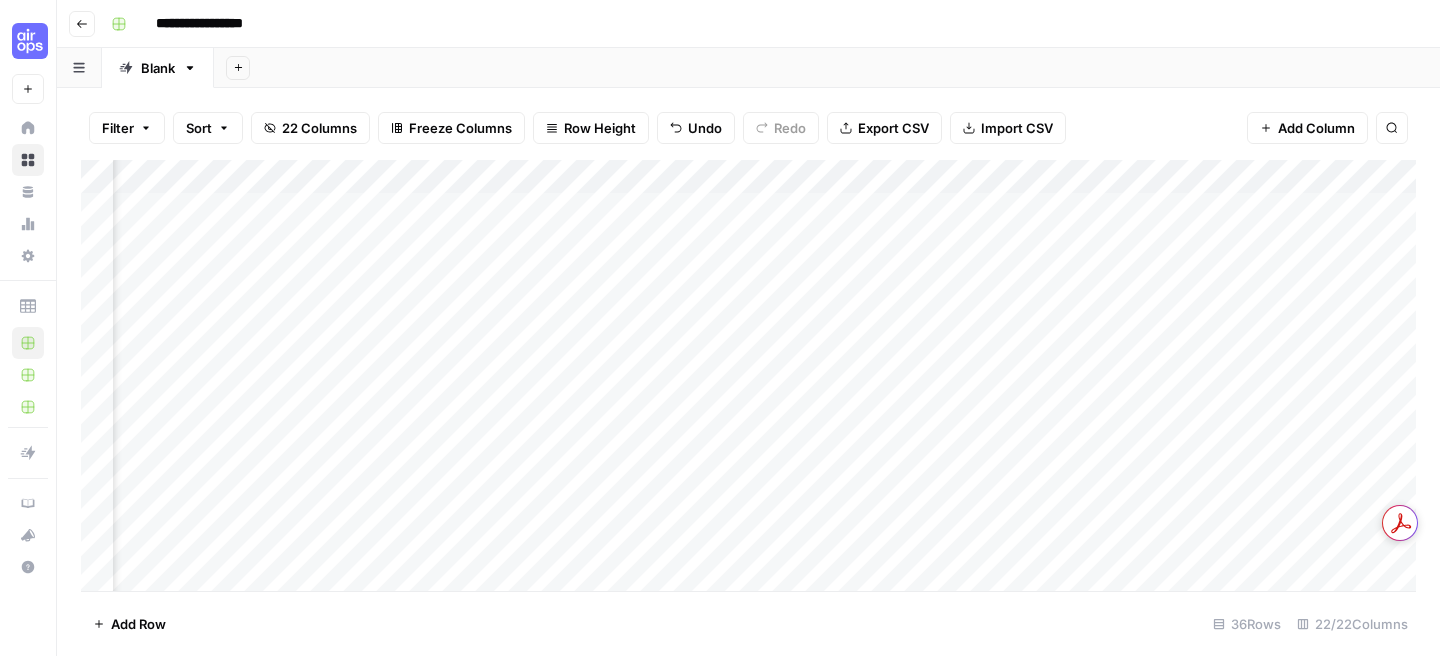 scroll, scrollTop: 0, scrollLeft: 514, axis: horizontal 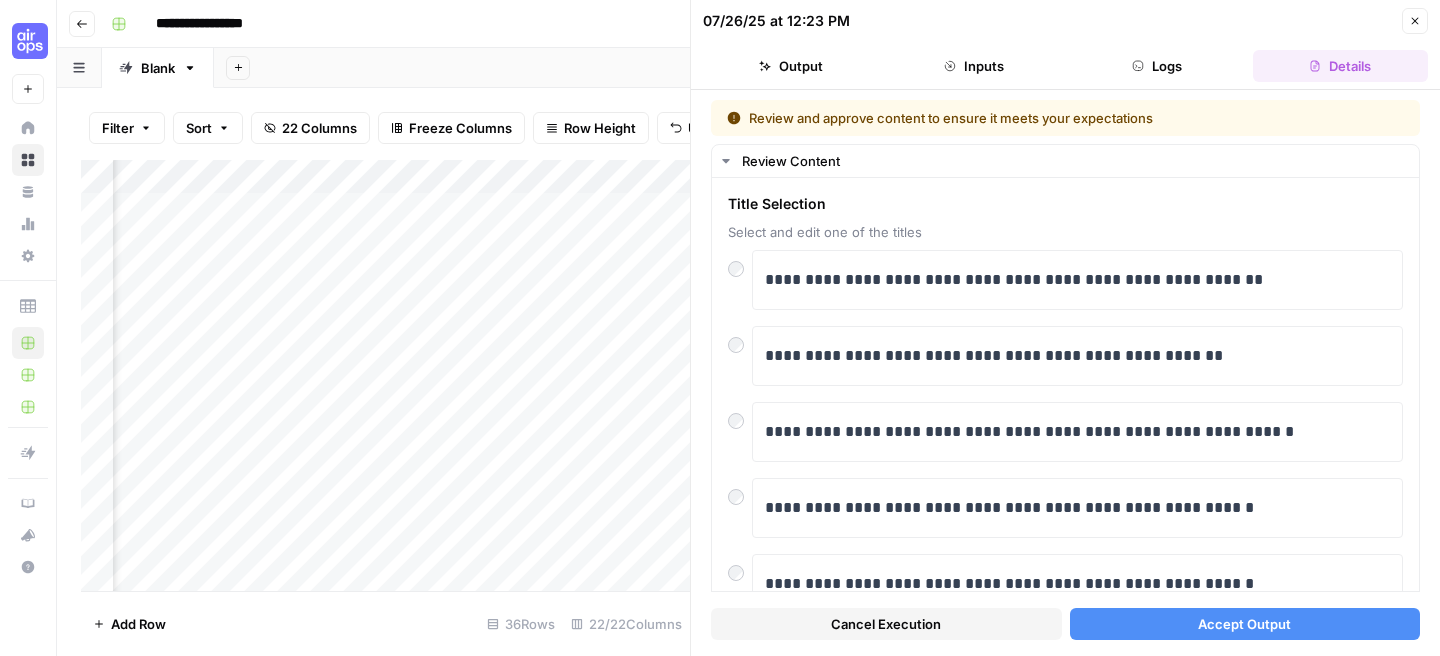 click at bounding box center (1249, 277) 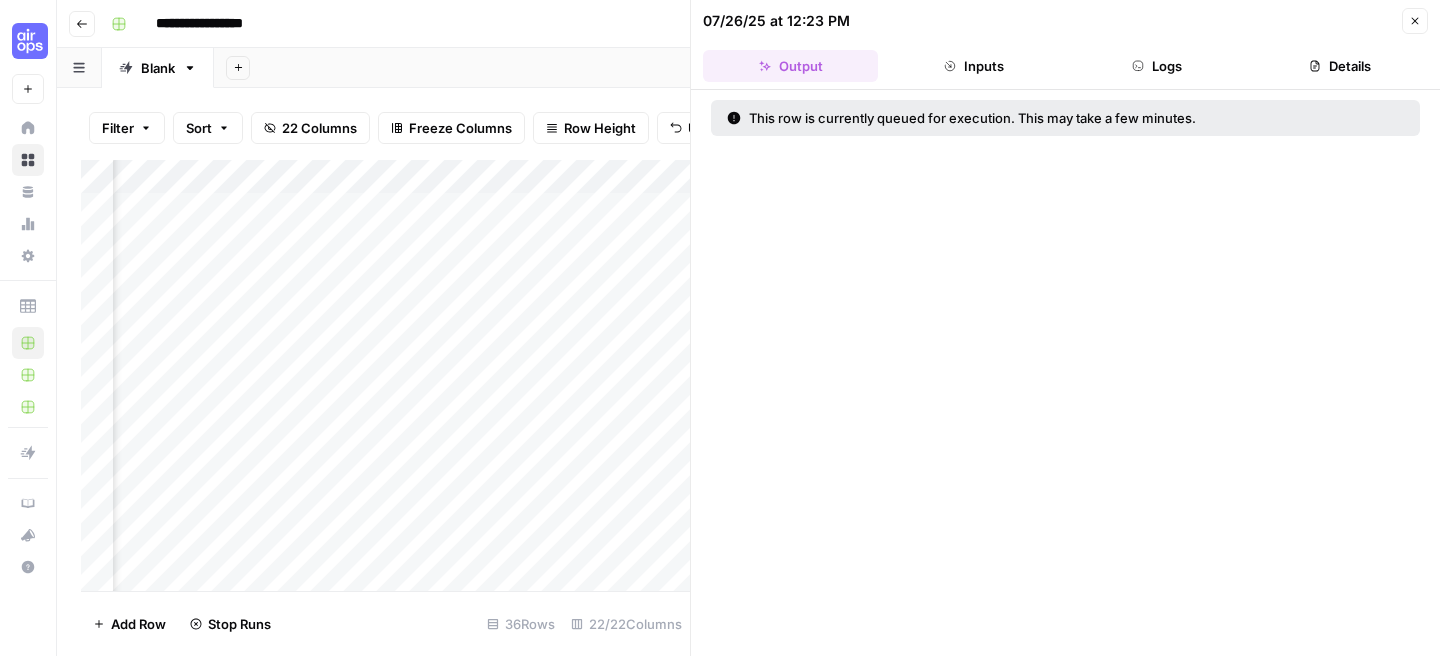 click 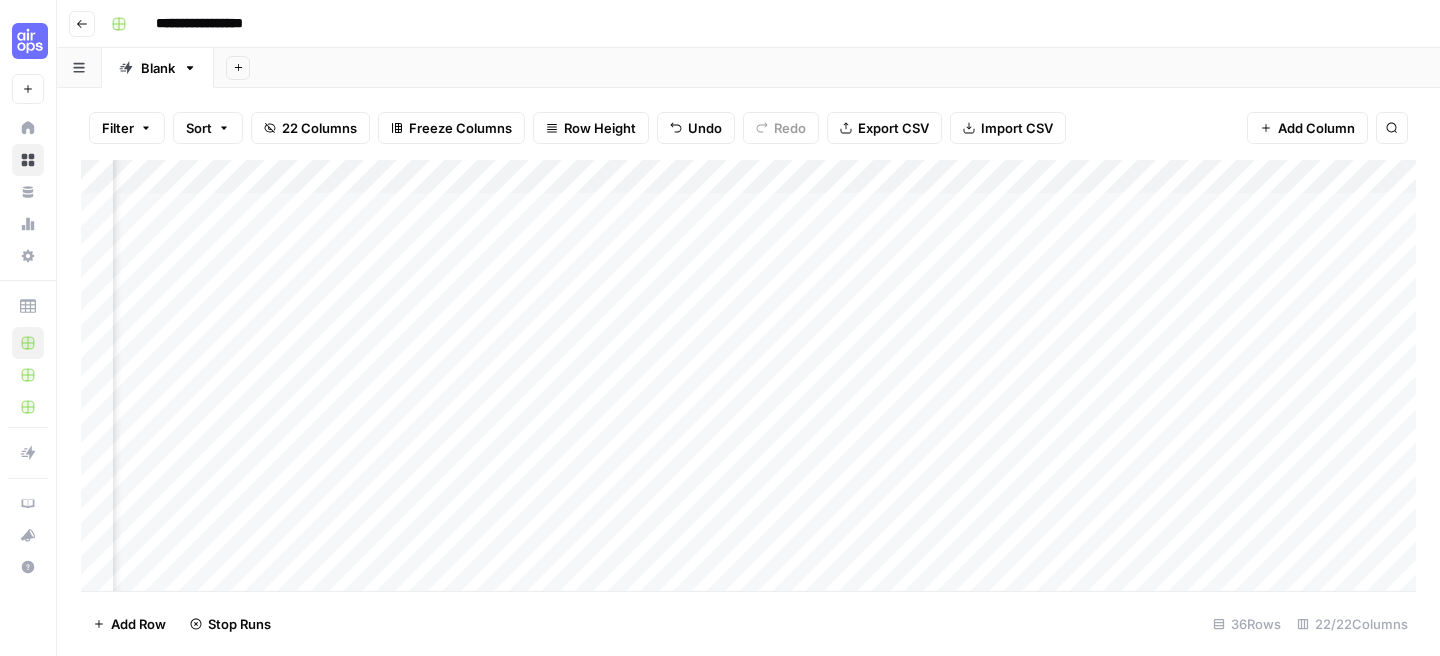 scroll, scrollTop: 0, scrollLeft: 1104, axis: horizontal 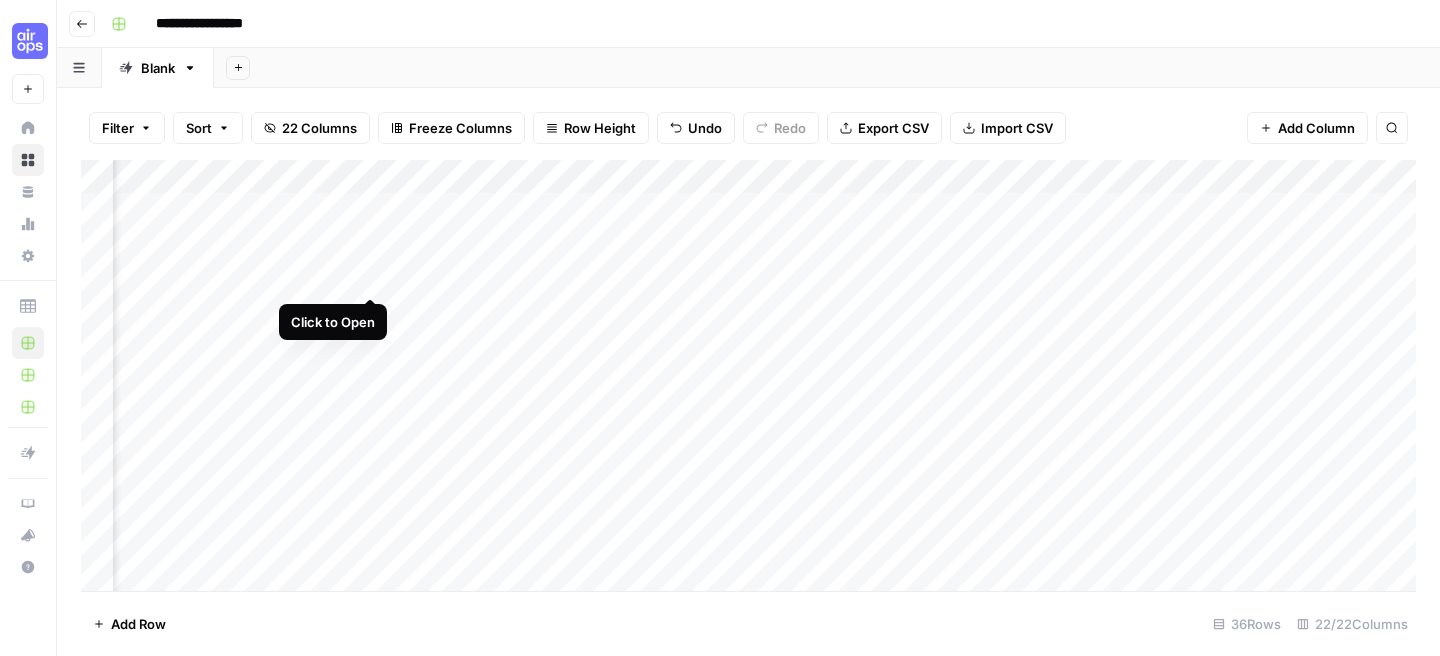 click on "Add Column" at bounding box center [748, 375] 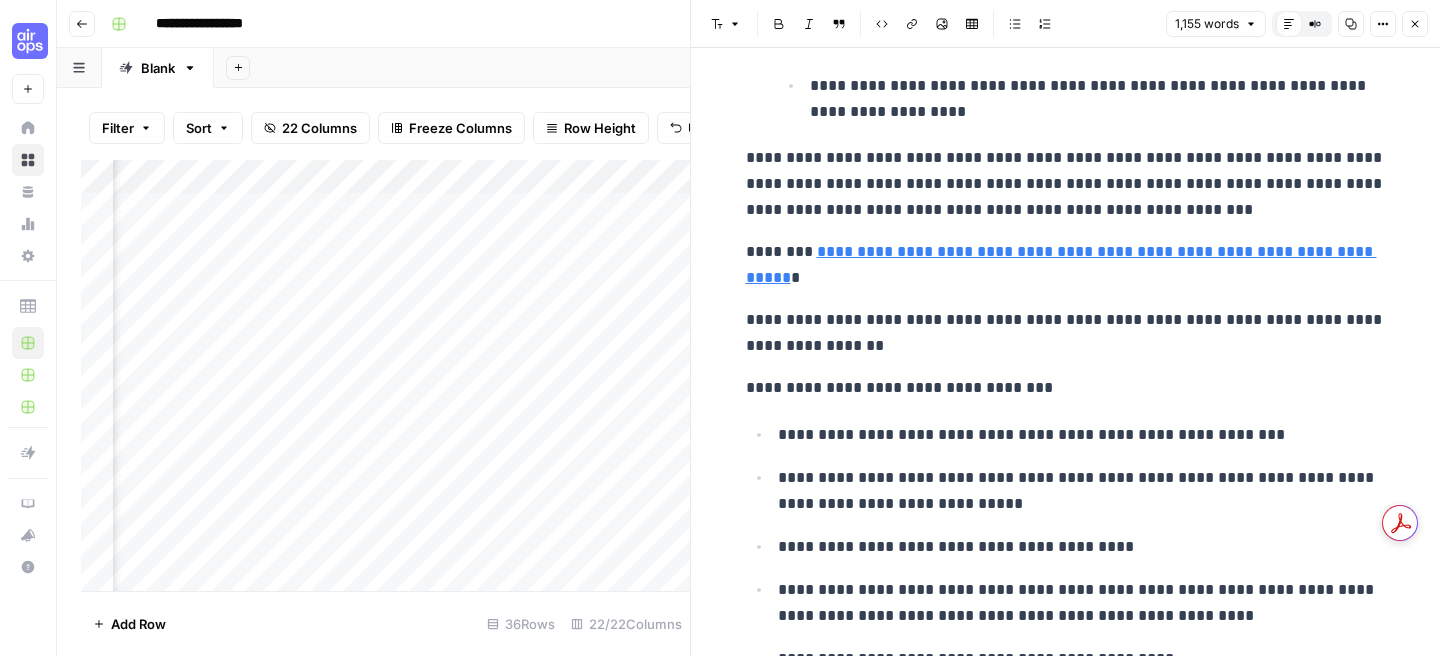 scroll, scrollTop: 1240, scrollLeft: 0, axis: vertical 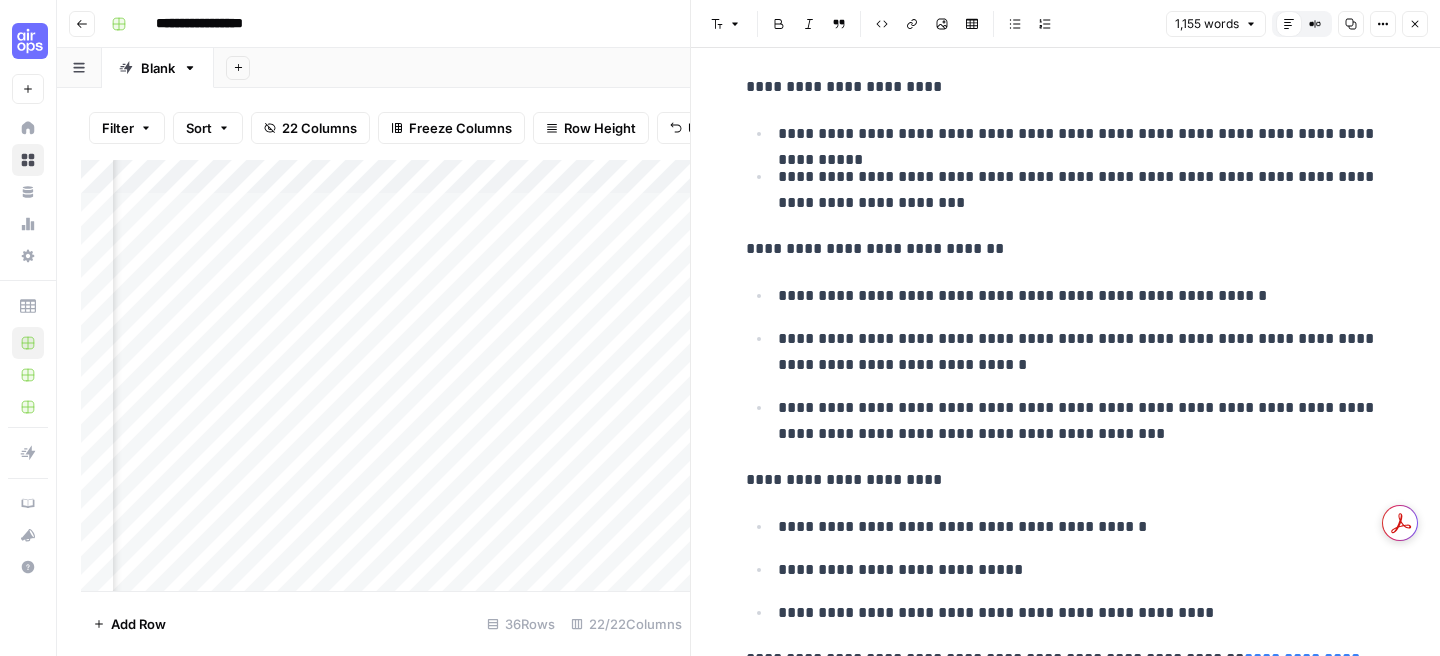 click on "Font style Bold Italic Block quote Code block Link Image Insert Table Bulleted list Numbered list 1,155 words Default Editor Compare Old vs New Content Copy Options Close" at bounding box center (1065, 24) 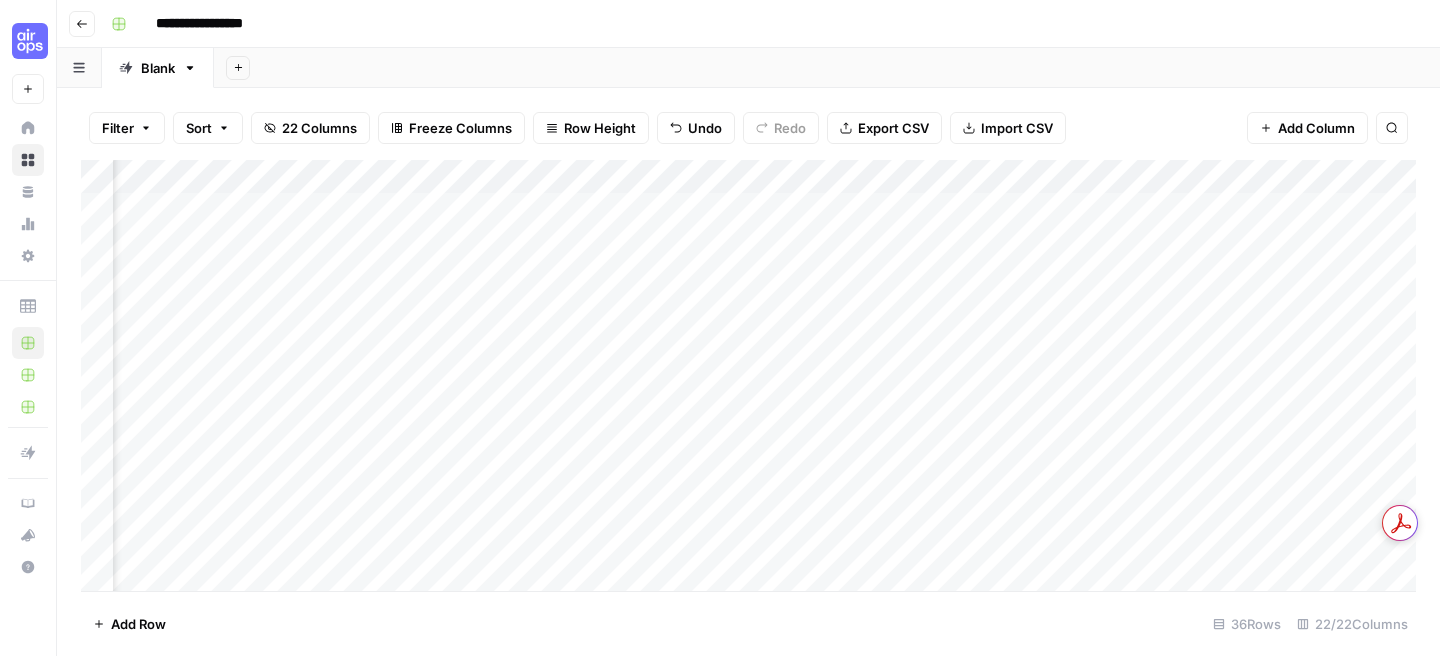 scroll, scrollTop: 0, scrollLeft: 1898, axis: horizontal 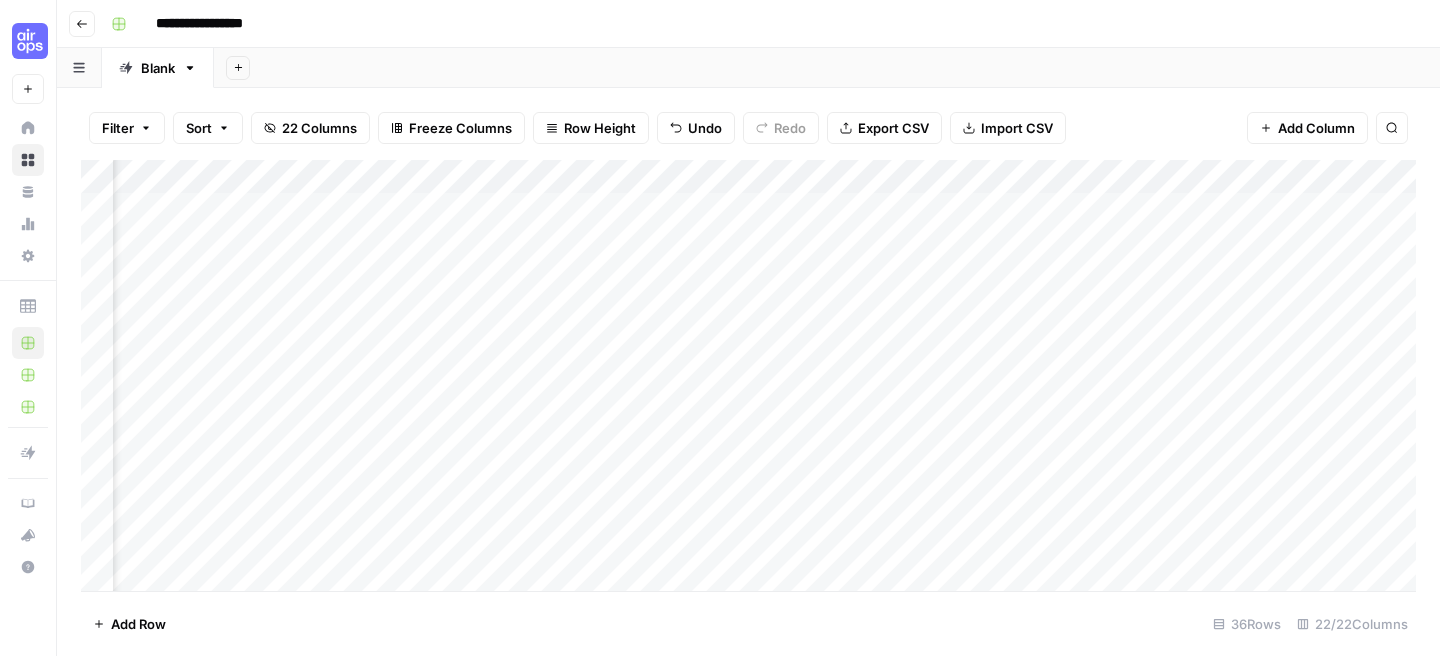 click on "Add Column" at bounding box center [748, 375] 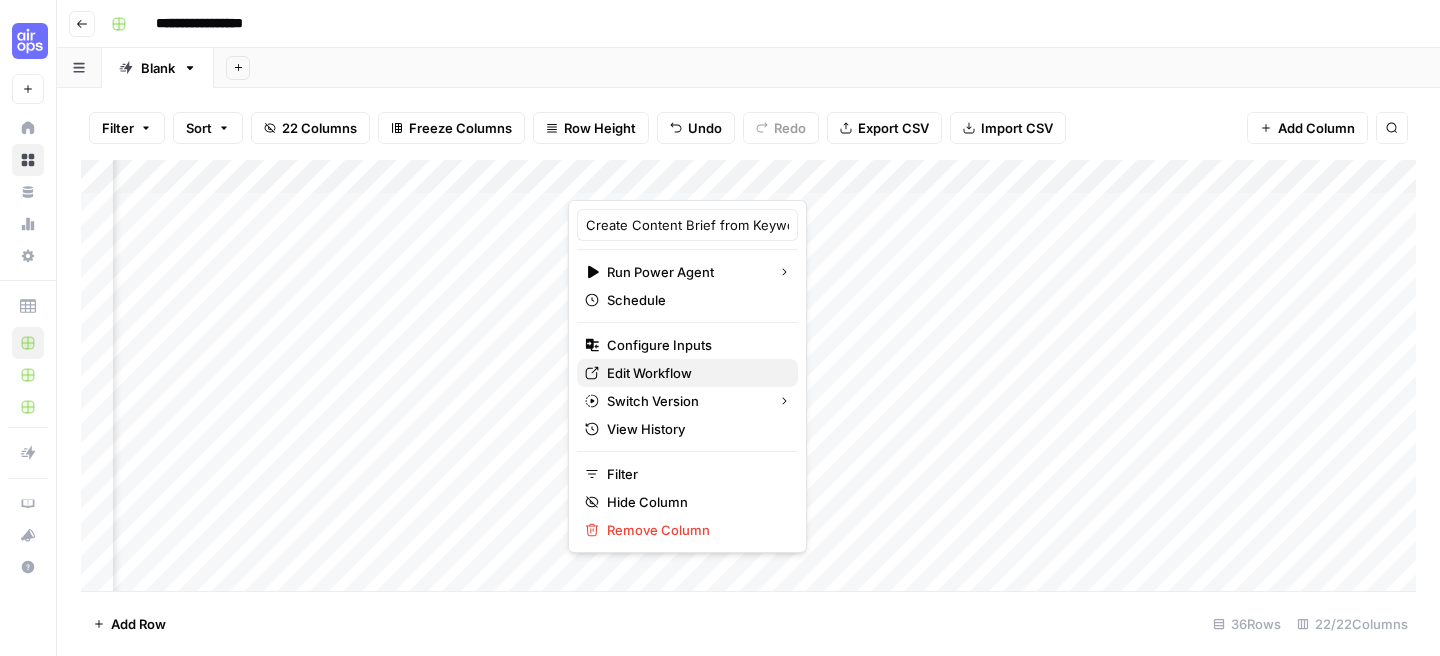 drag, startPoint x: 676, startPoint y: 387, endPoint x: 669, endPoint y: 374, distance: 14.764823 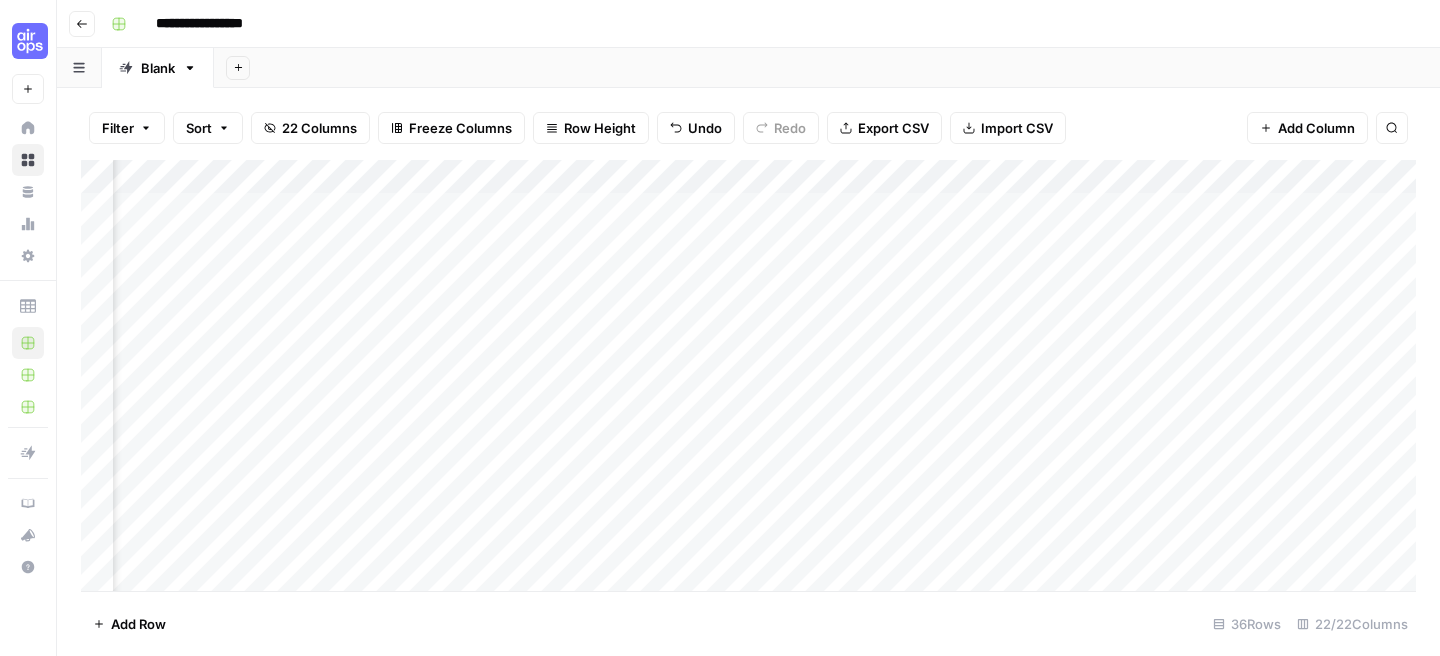 scroll, scrollTop: 0, scrollLeft: 1491, axis: horizontal 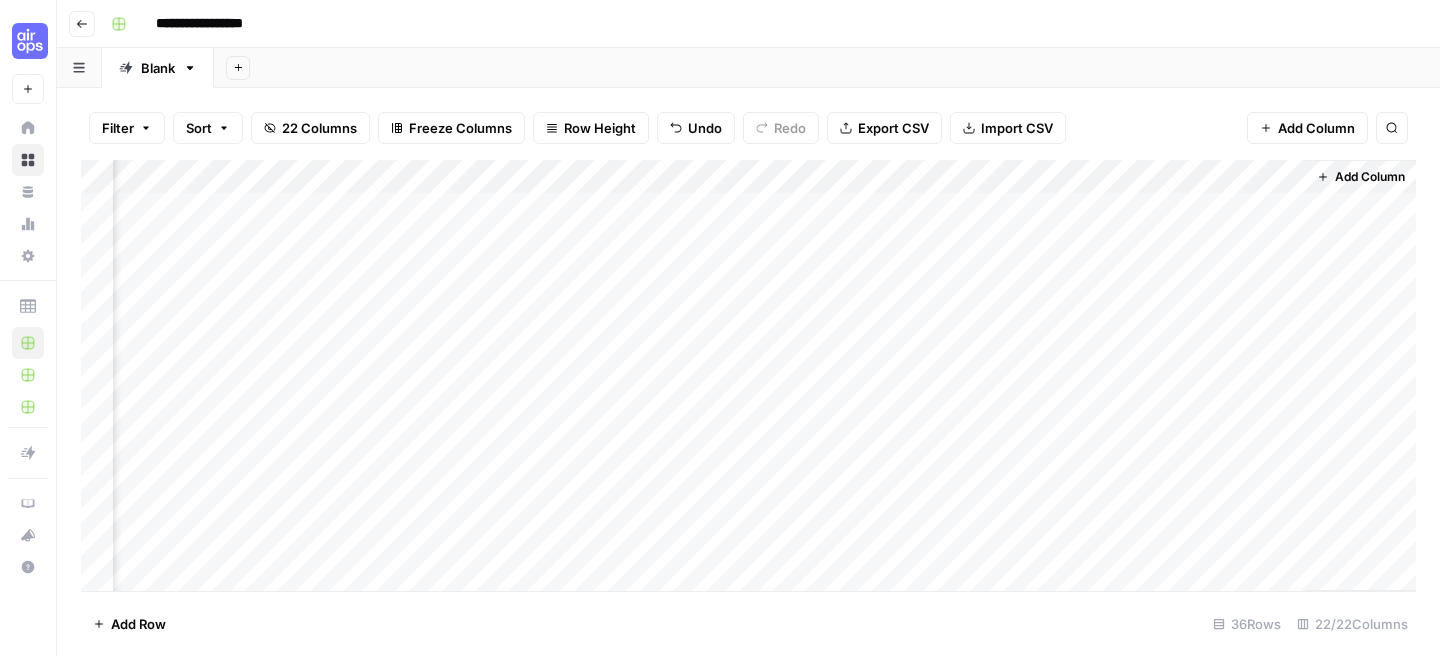 click on "Add Column" at bounding box center (748, 375) 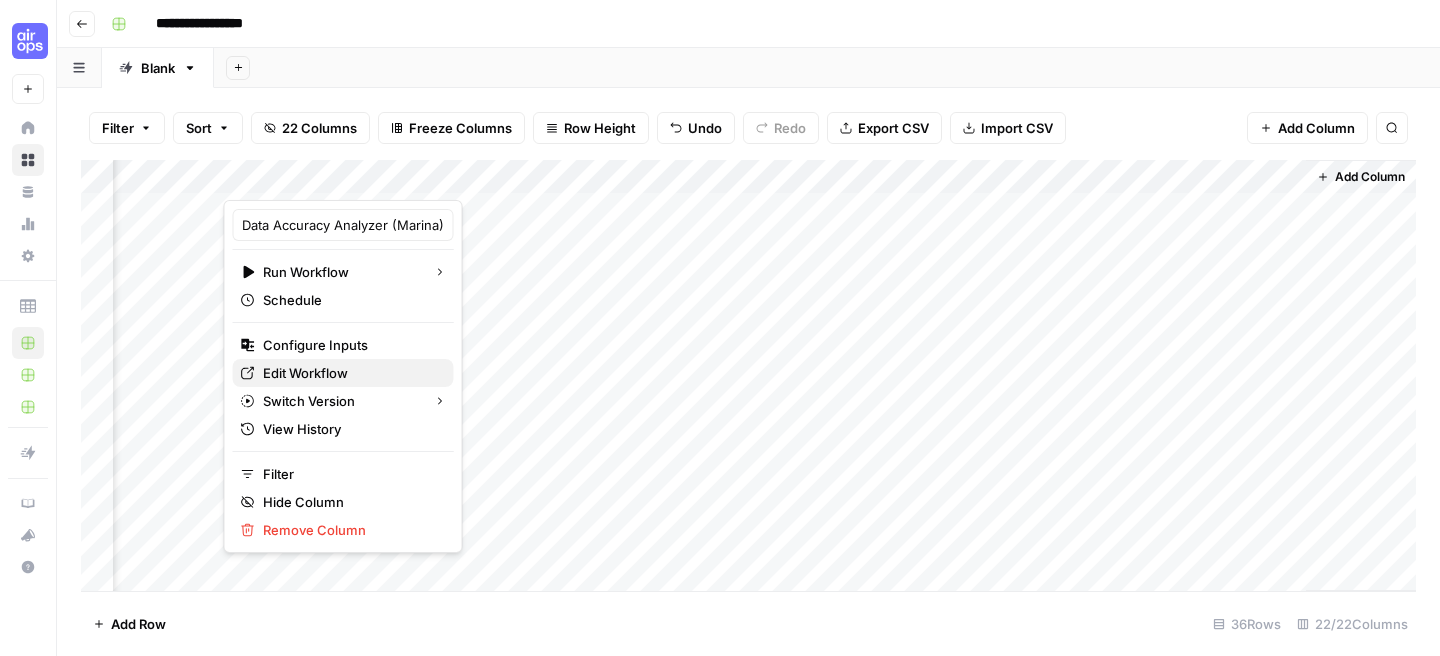 click on "Edit Workflow" at bounding box center (350, 373) 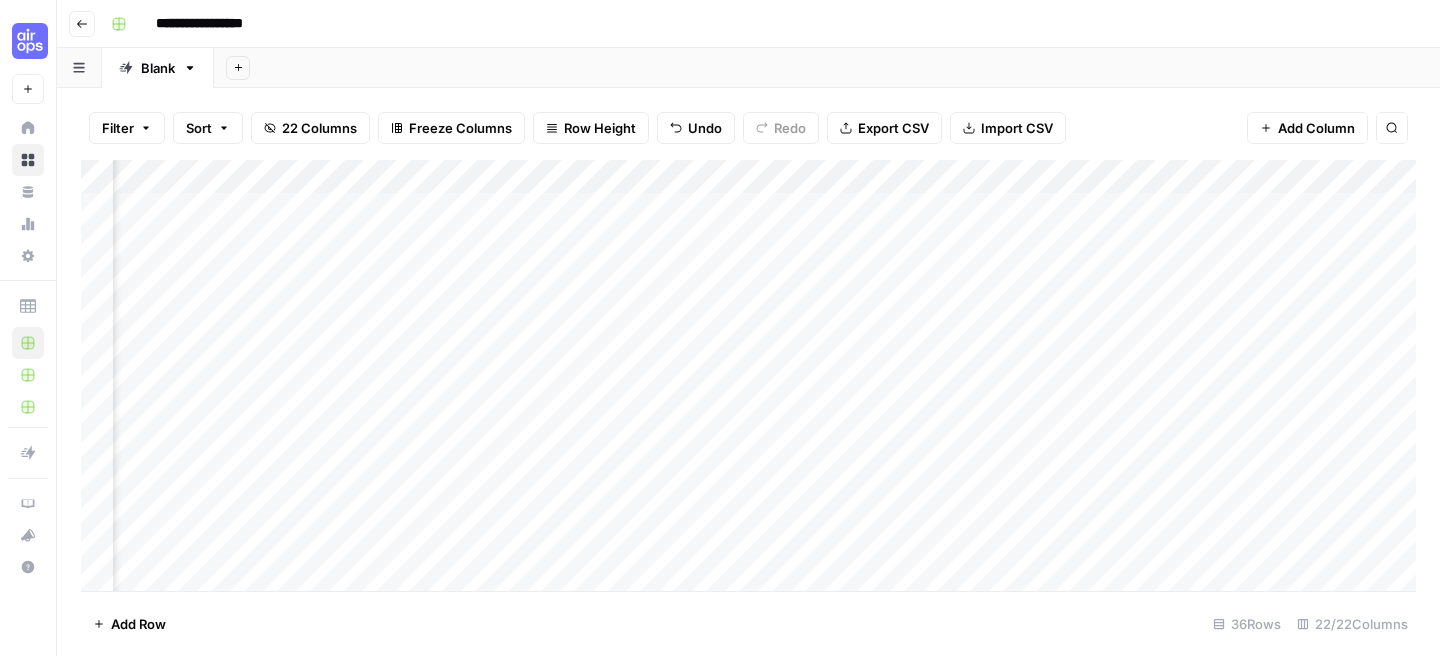 scroll, scrollTop: 0, scrollLeft: 1344, axis: horizontal 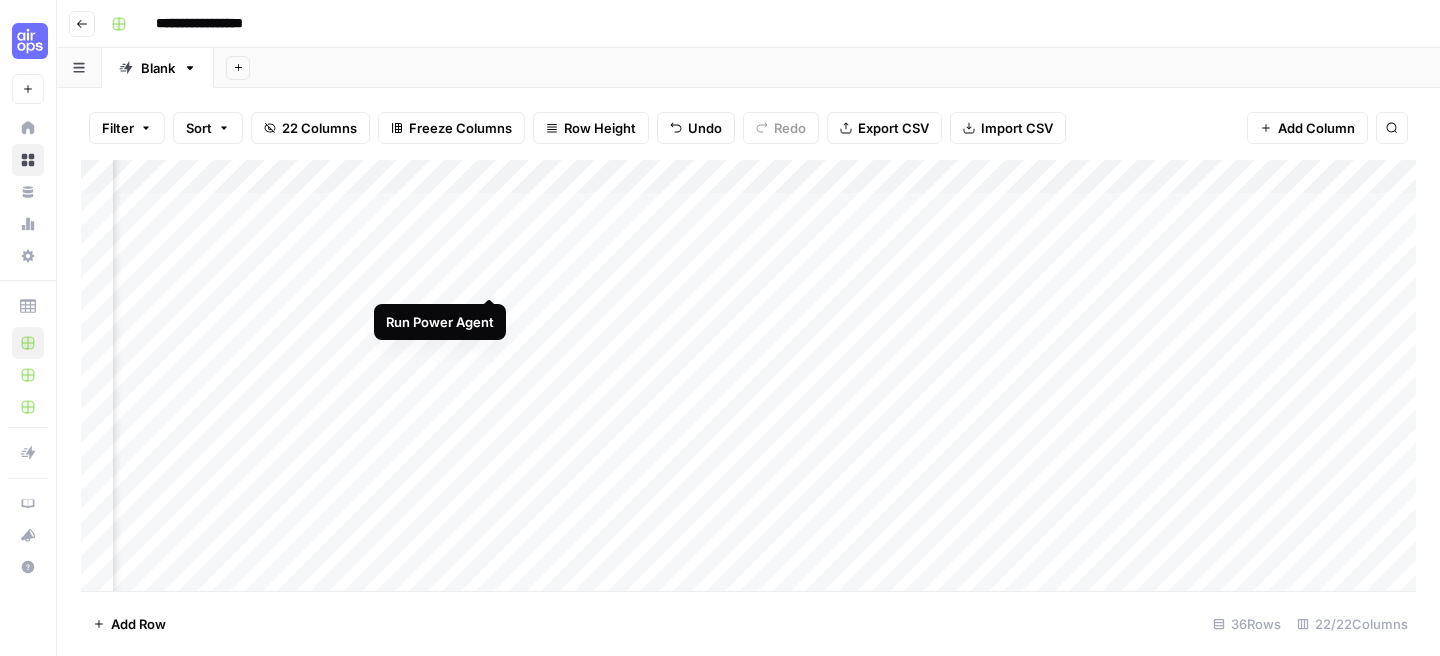 click on "Add Column" at bounding box center [748, 375] 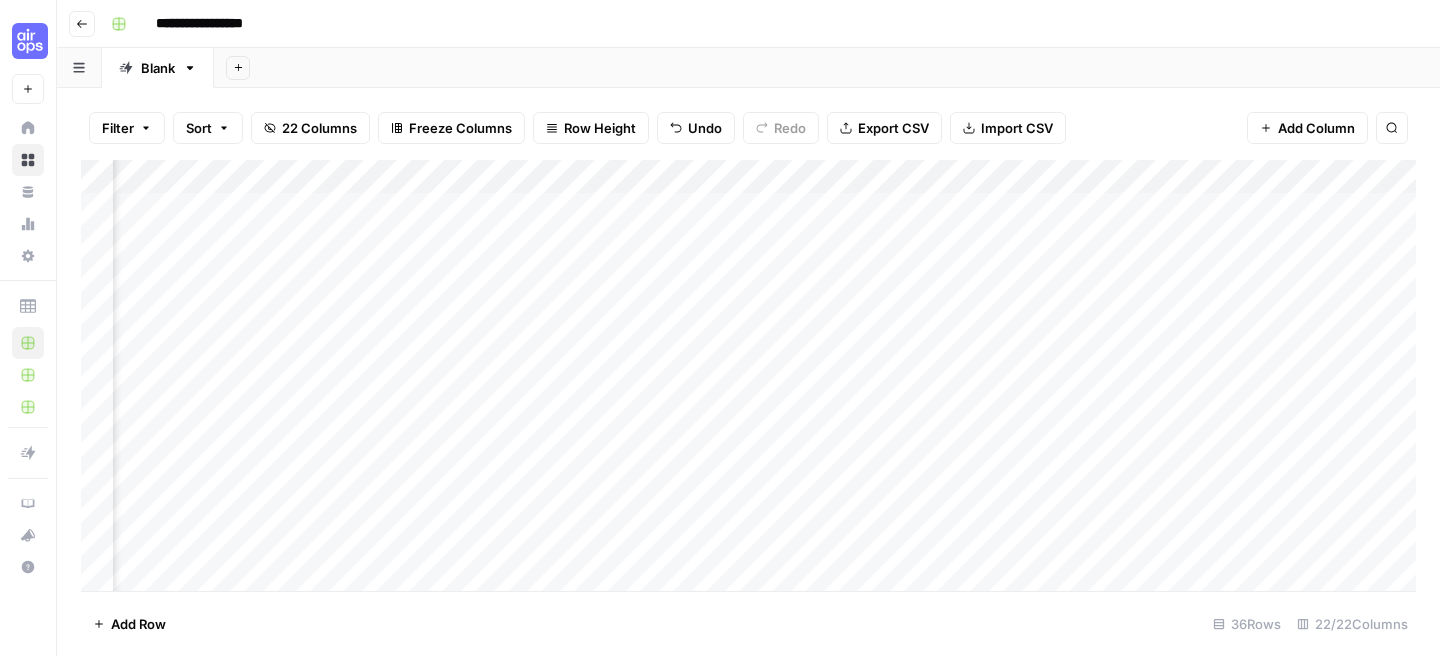 scroll, scrollTop: 0, scrollLeft: 1220, axis: horizontal 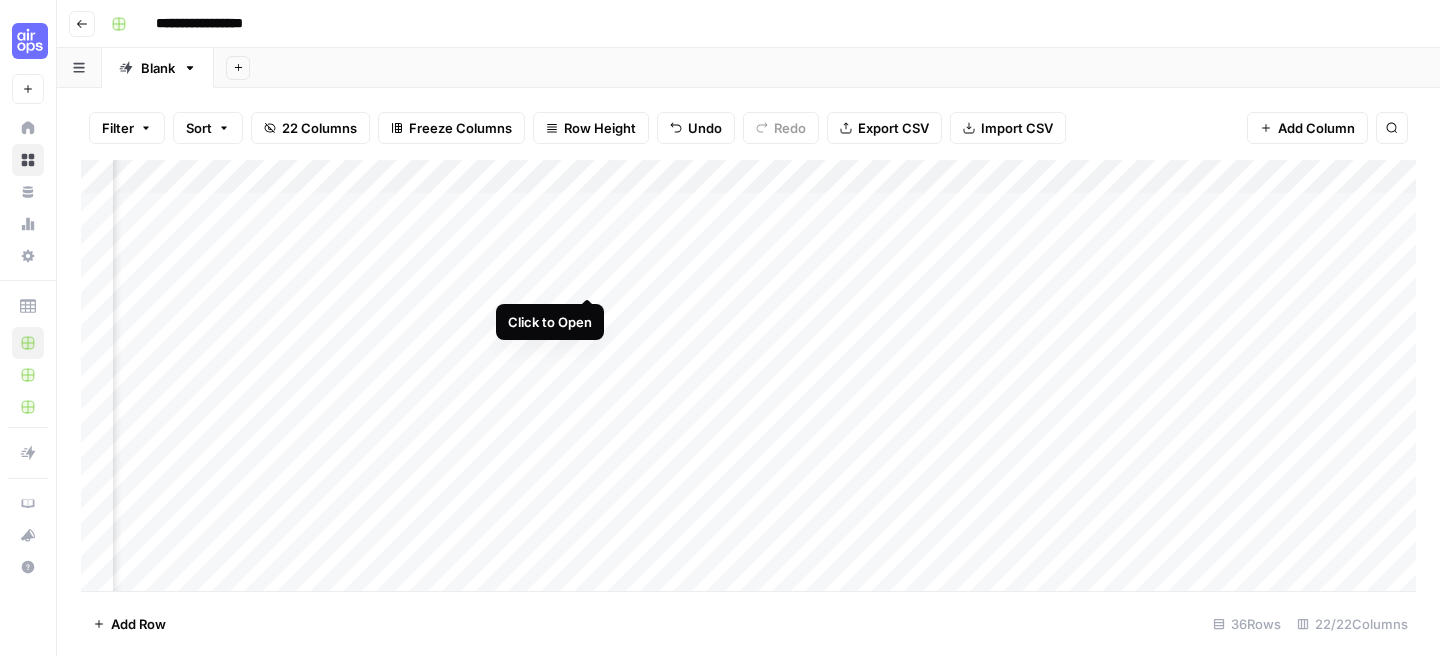 click on "Add Column" at bounding box center [748, 375] 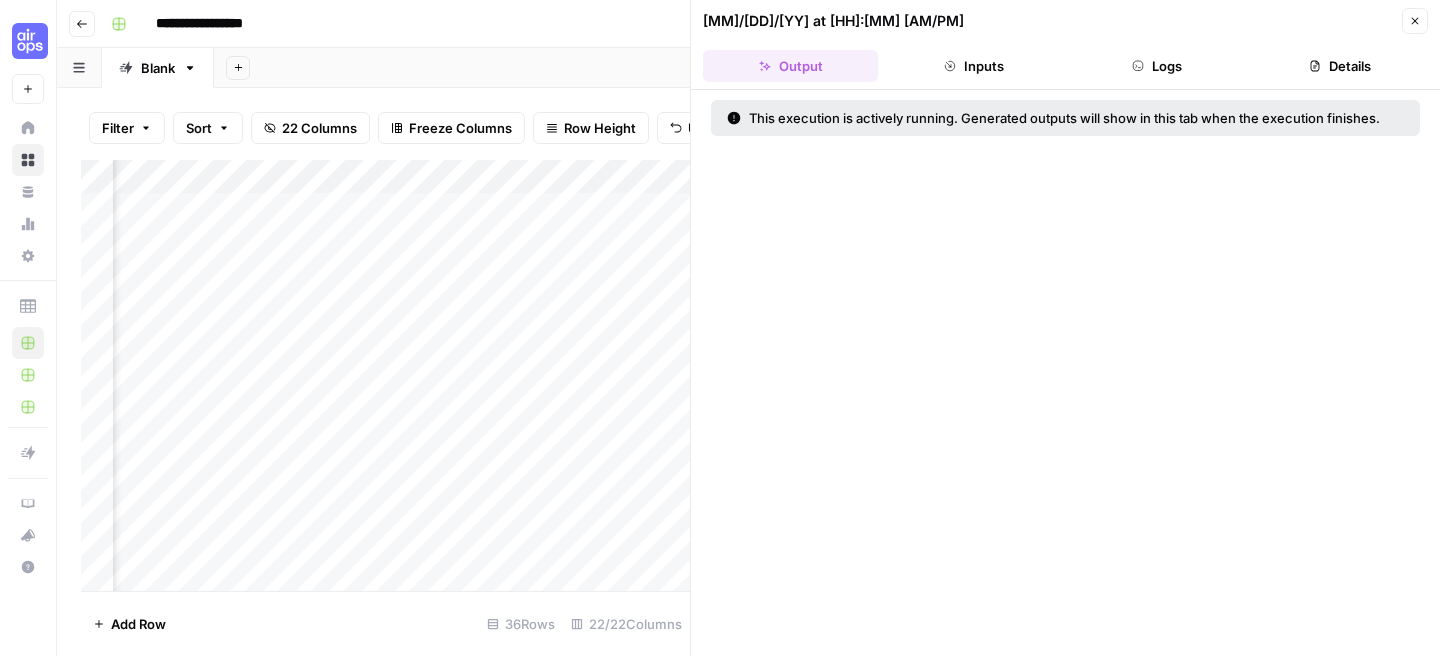 click on "Logs" at bounding box center (1157, 66) 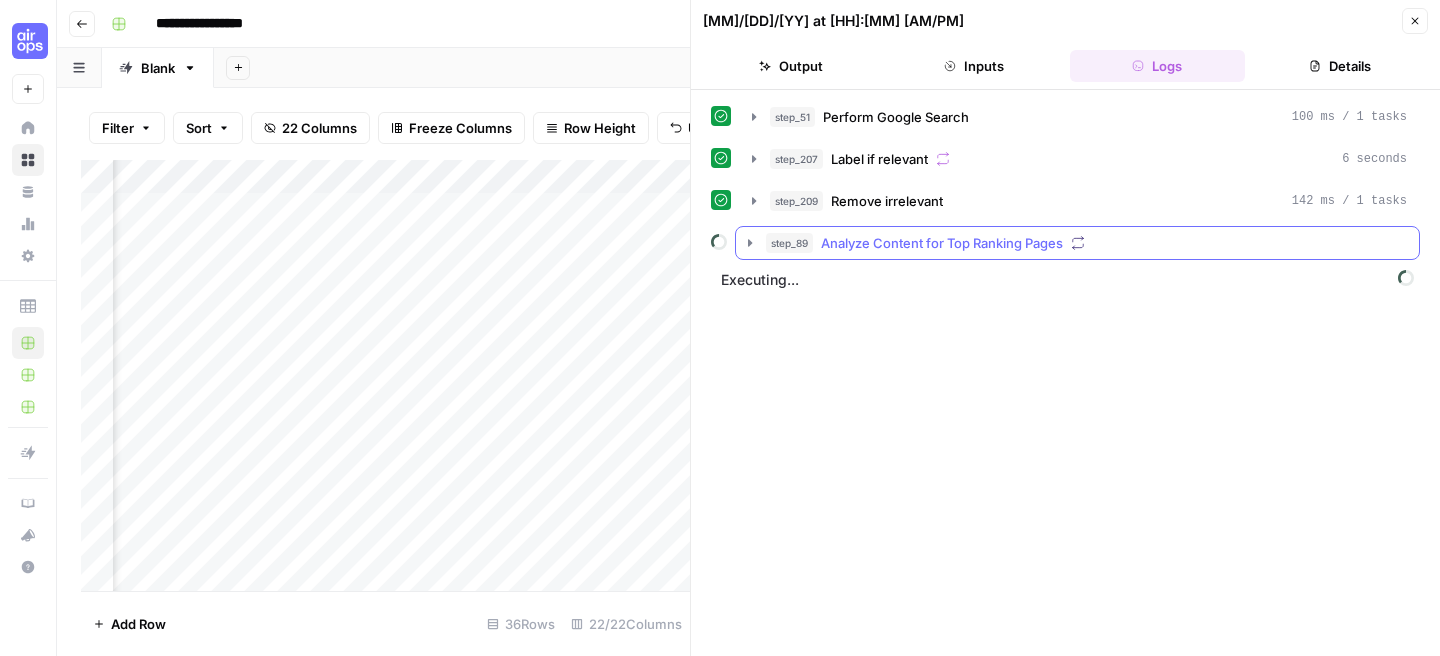 click 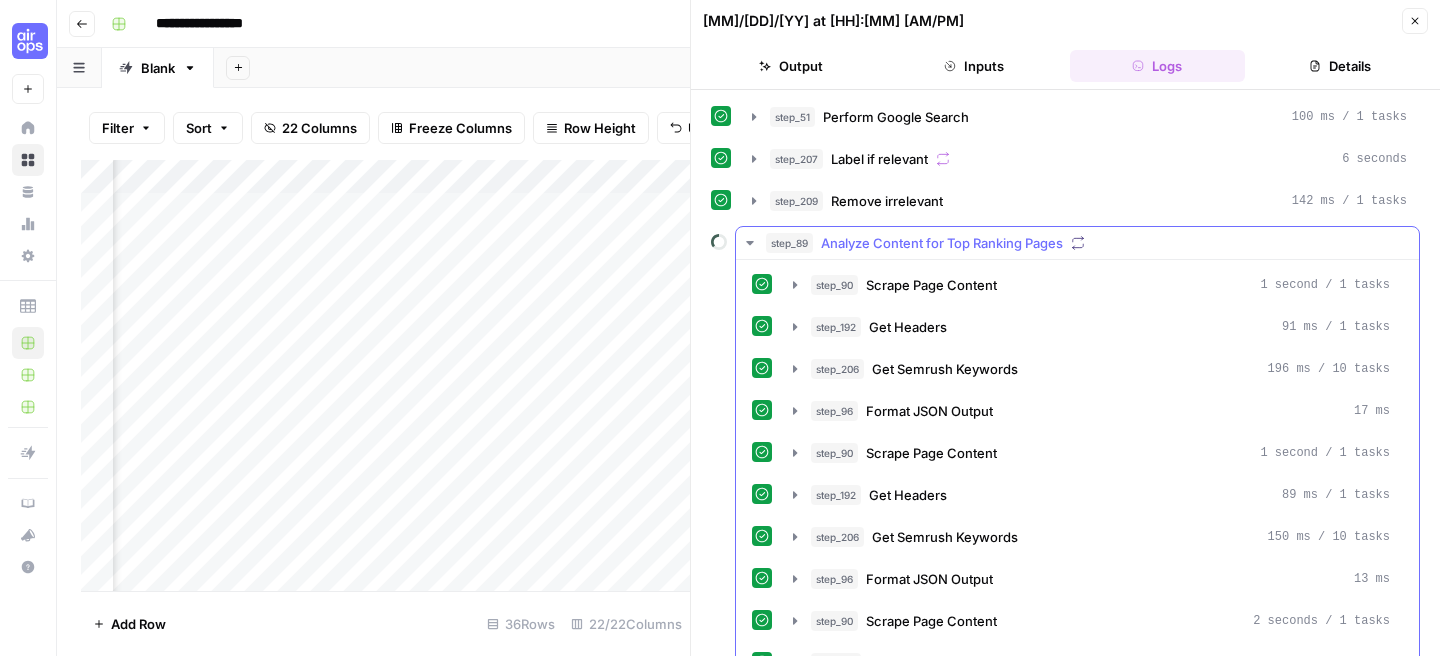 click 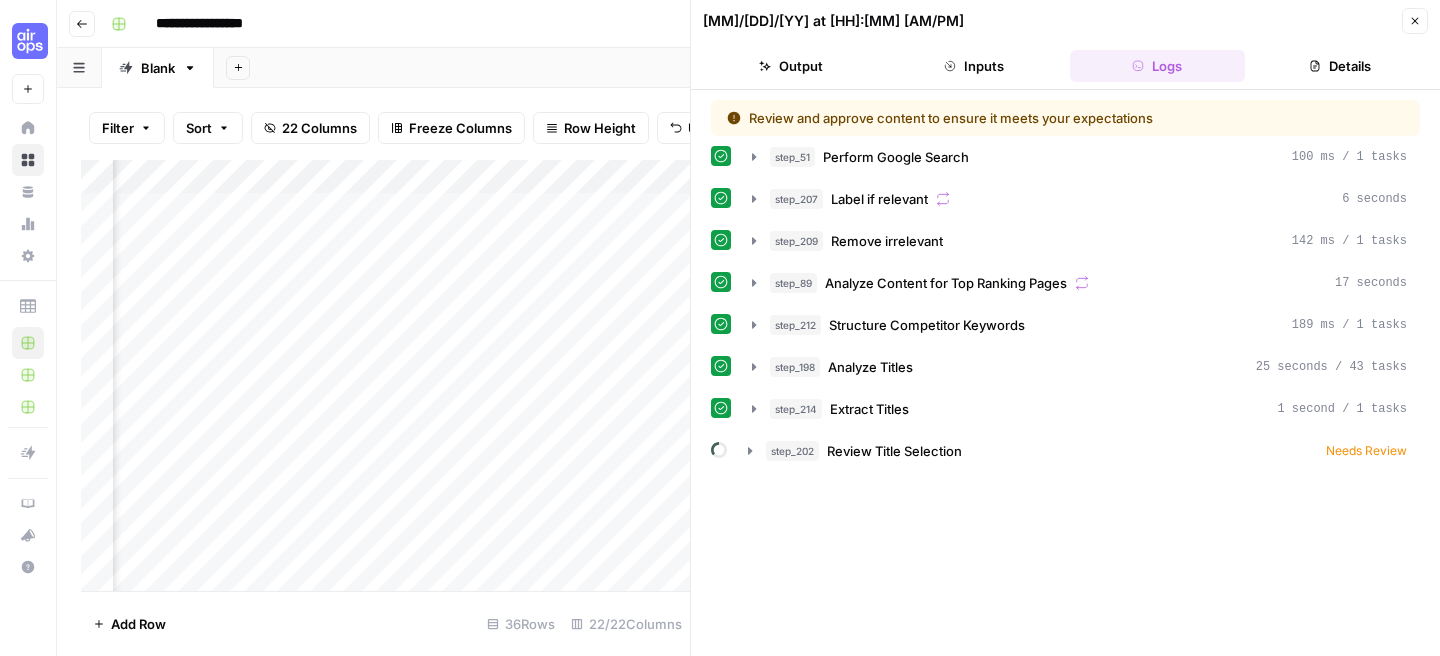 click on "Add Column" at bounding box center [385, 375] 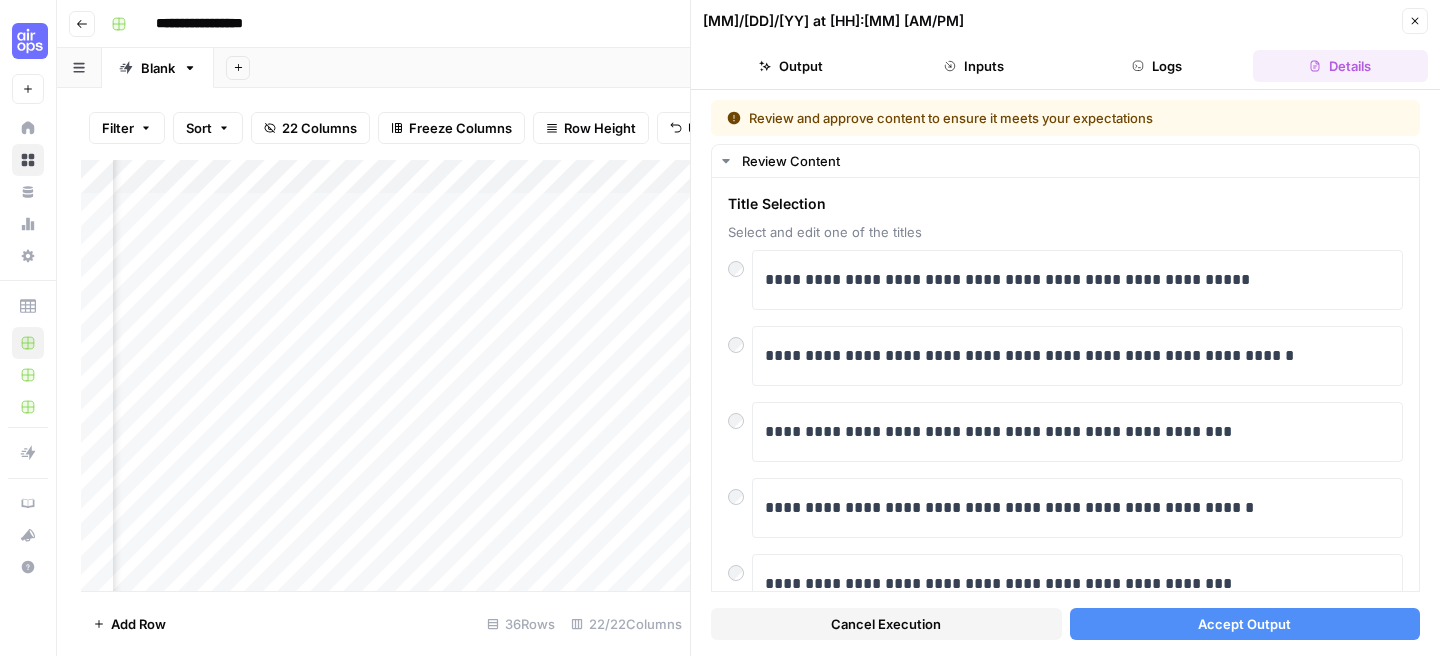 scroll, scrollTop: 0, scrollLeft: 1643, axis: horizontal 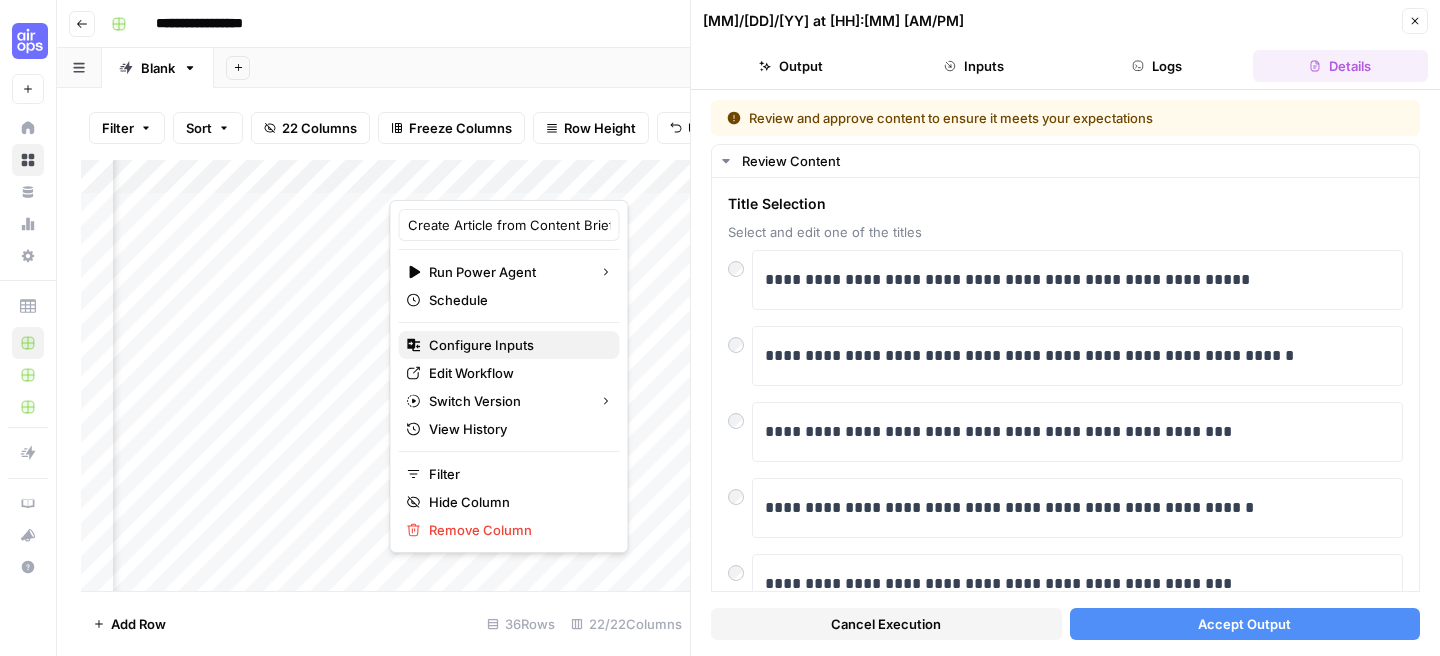 type 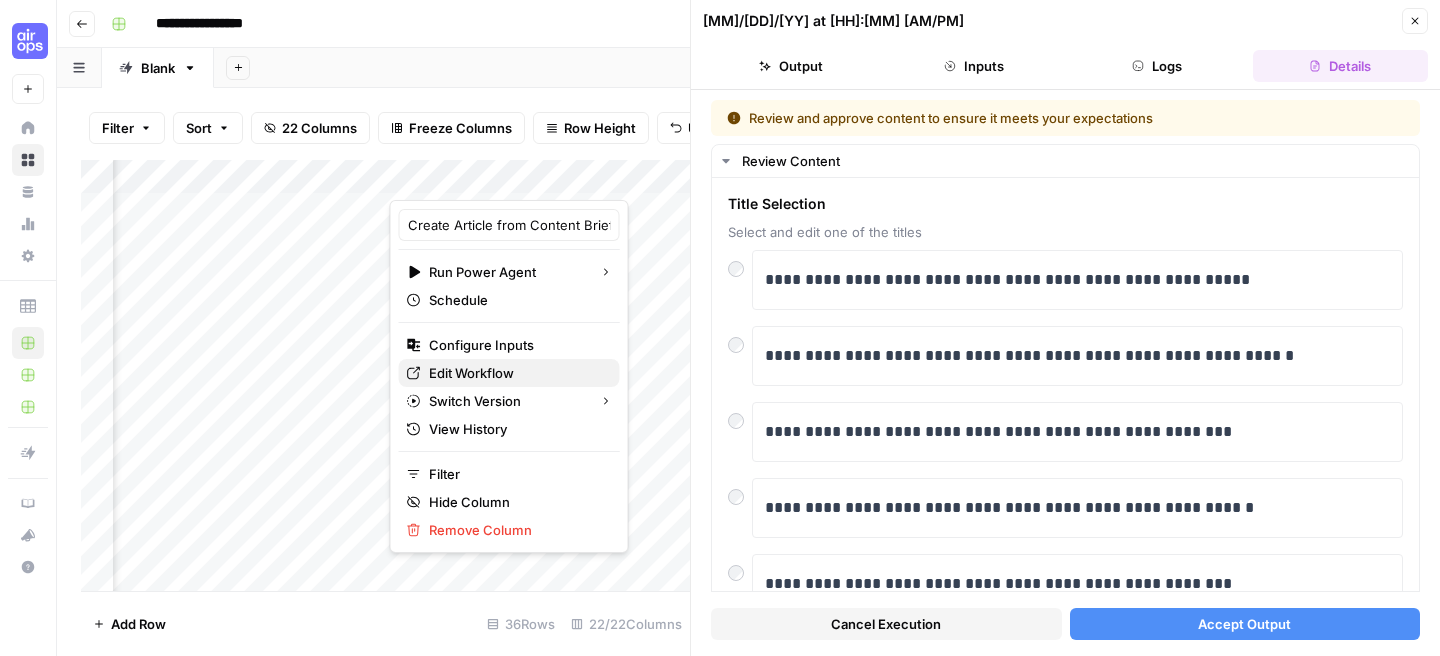 click on "Edit Workflow" at bounding box center (516, 373) 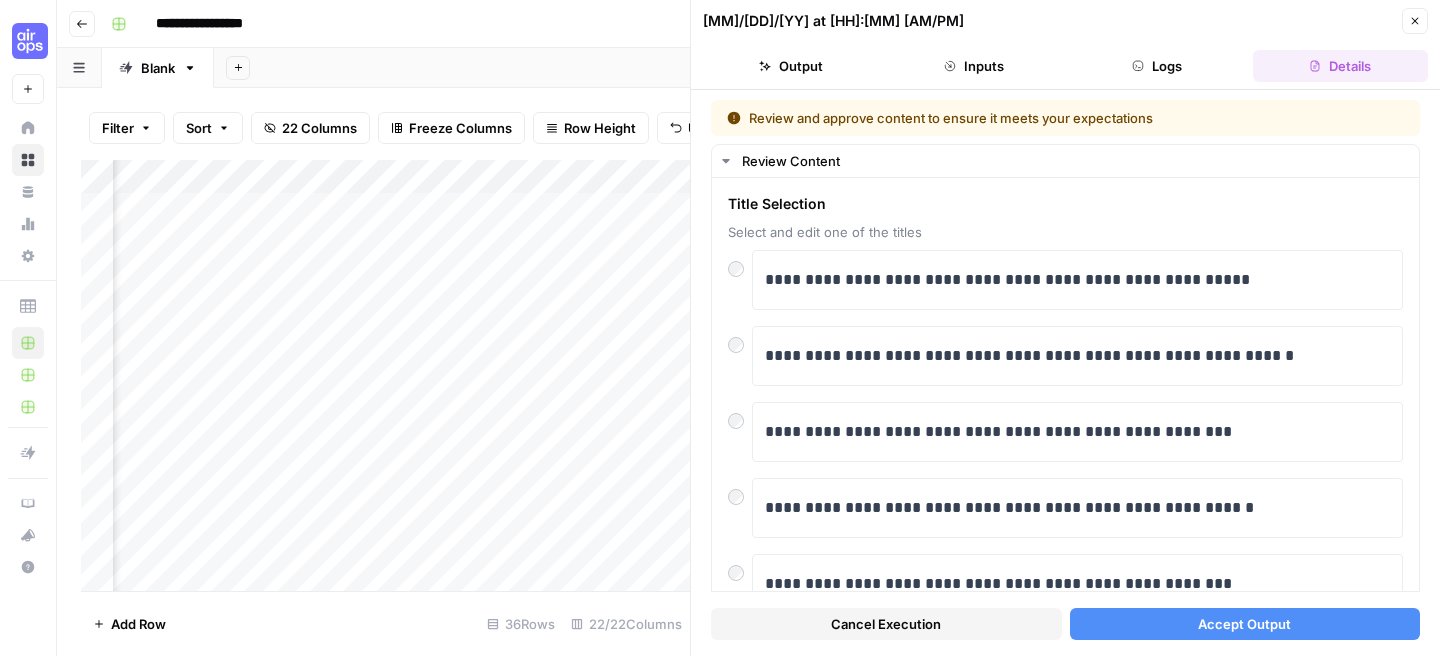 click on "Accept Output" at bounding box center (1245, 624) 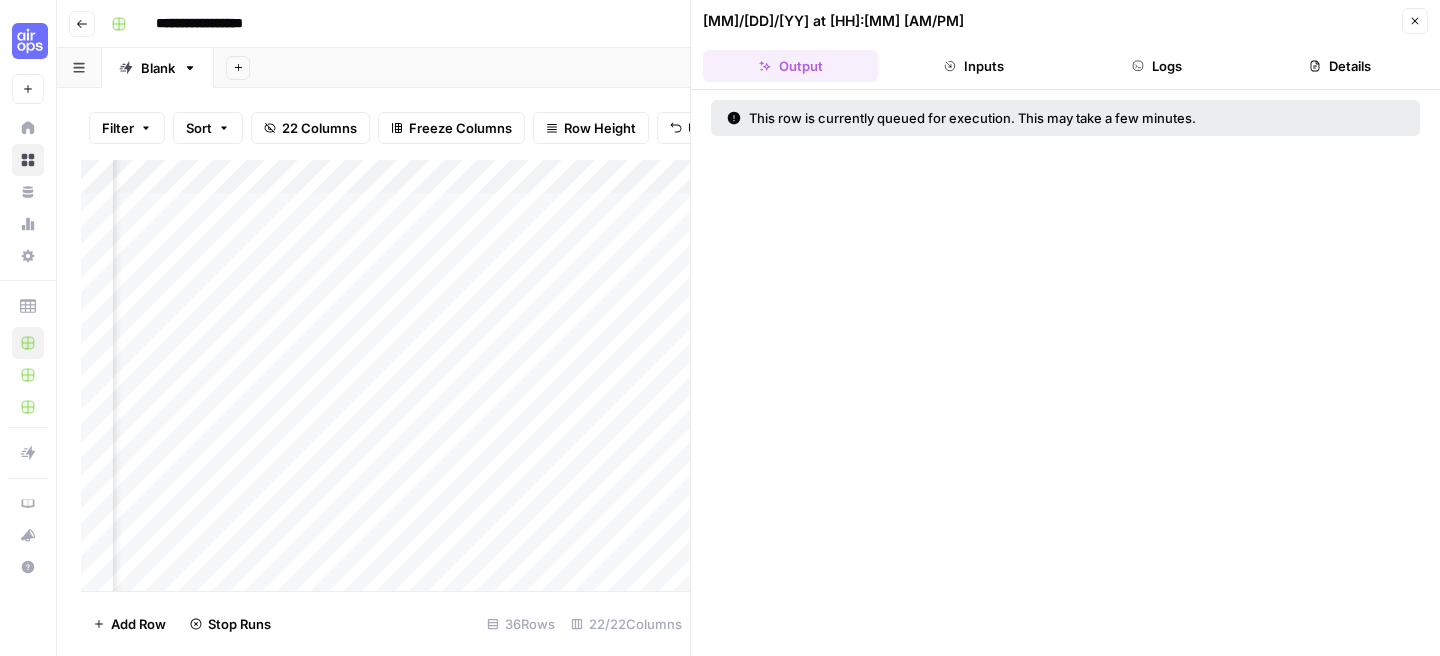 click 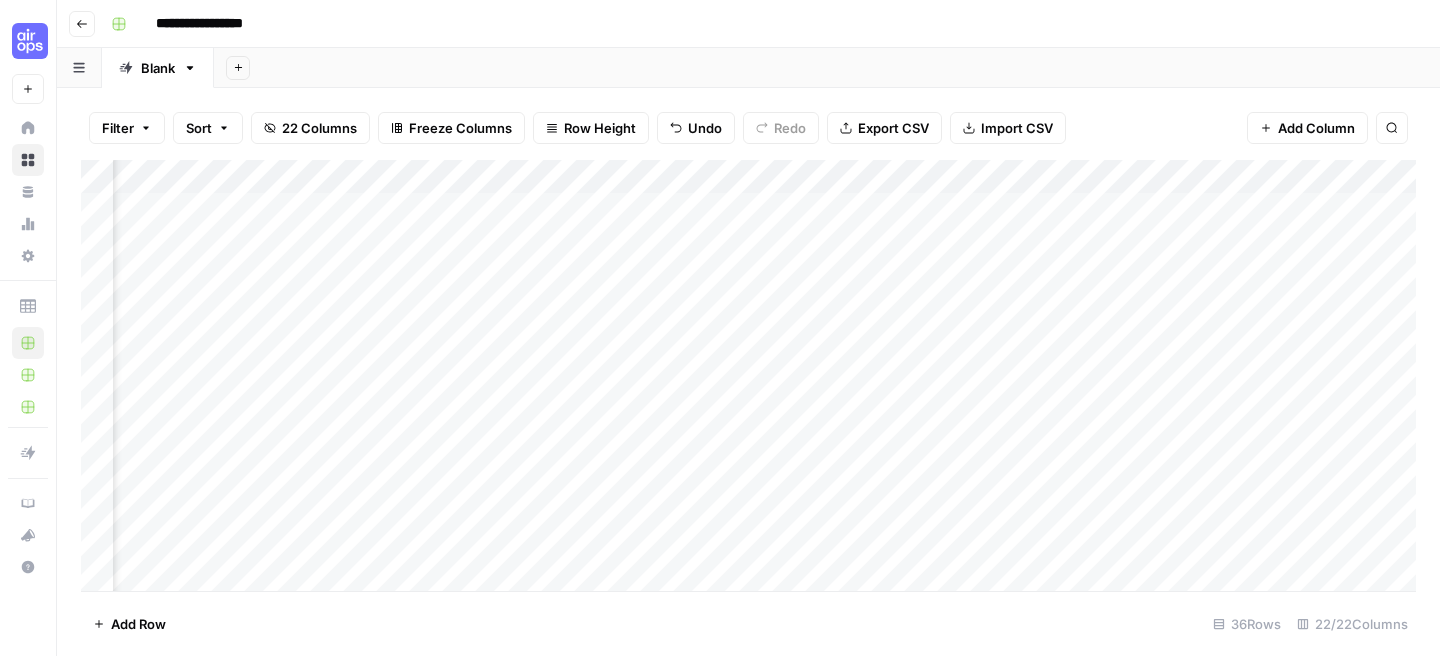 scroll, scrollTop: 0, scrollLeft: 1211, axis: horizontal 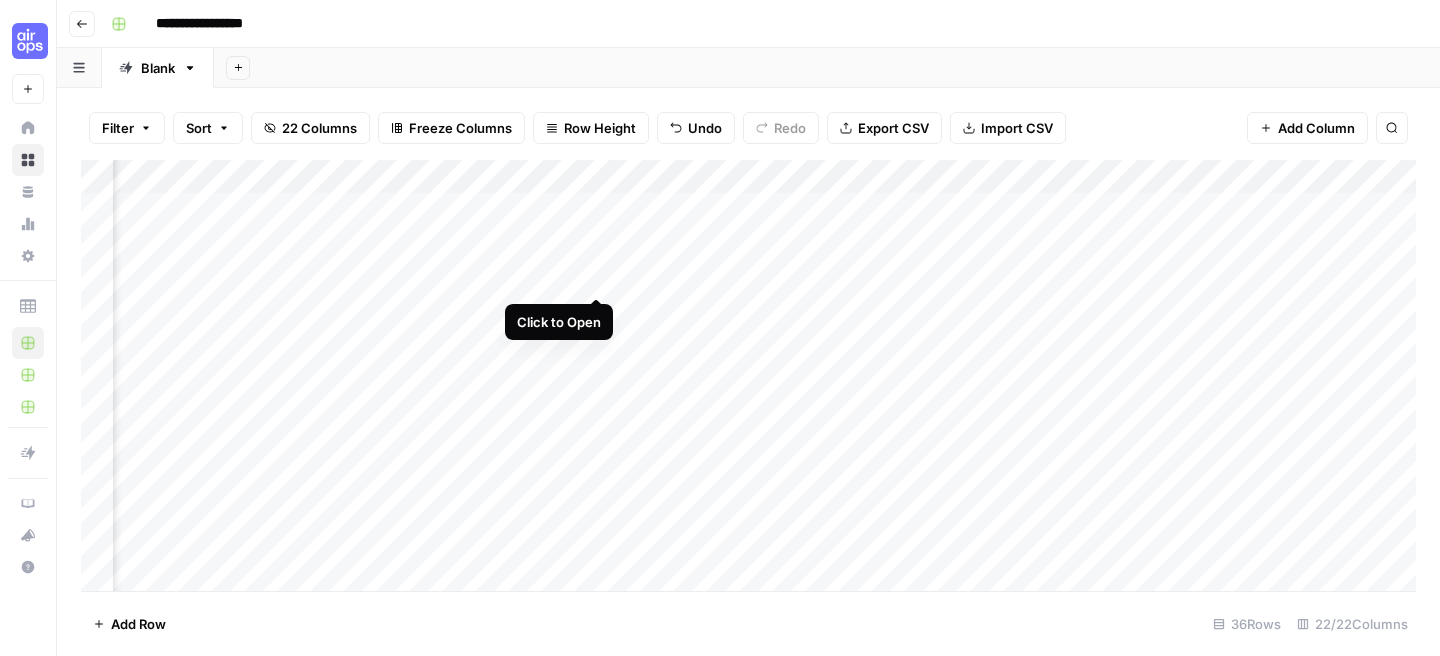 click on "Add Column" at bounding box center [748, 375] 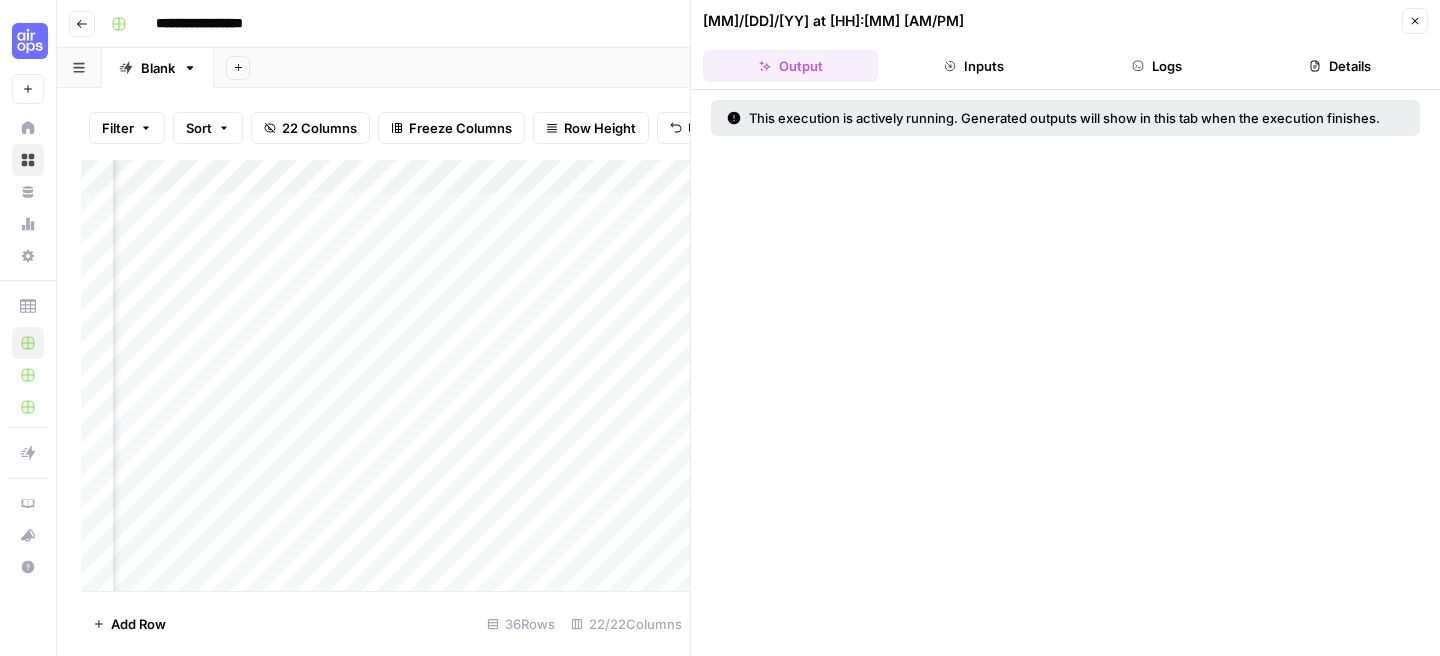 click on "Logs" at bounding box center [1157, 66] 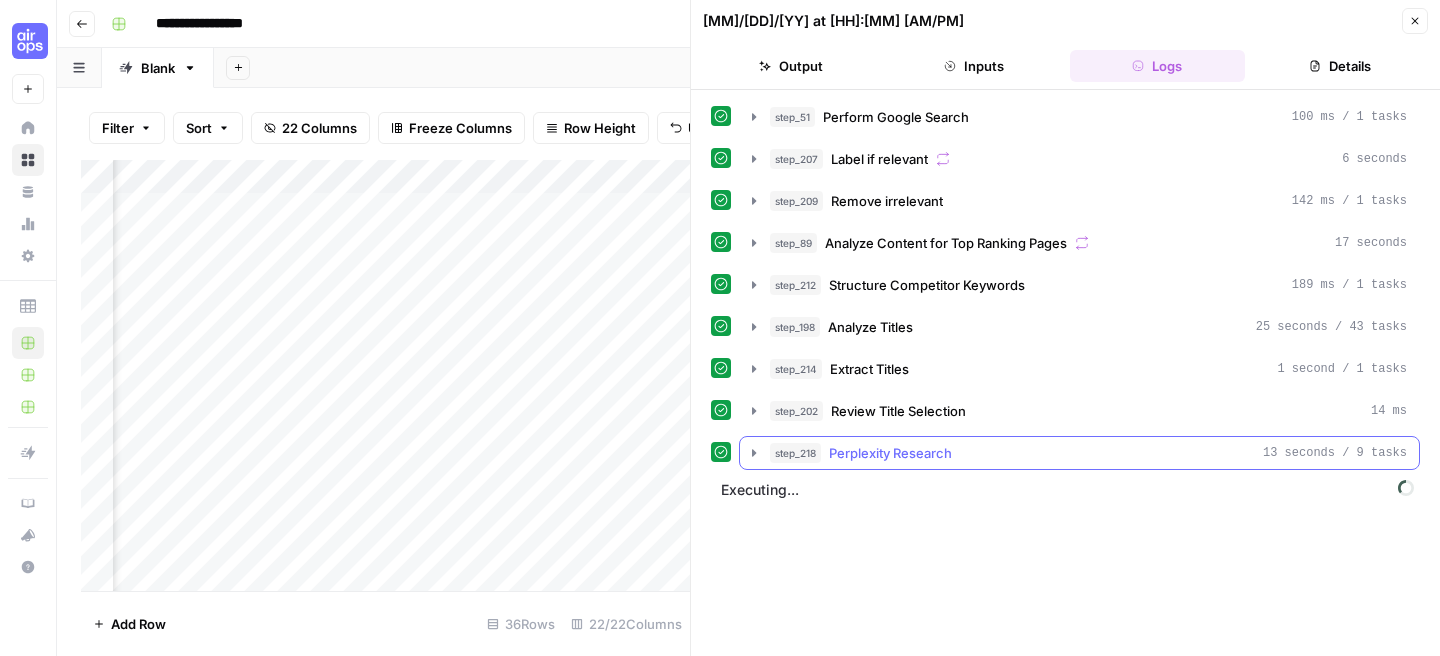click 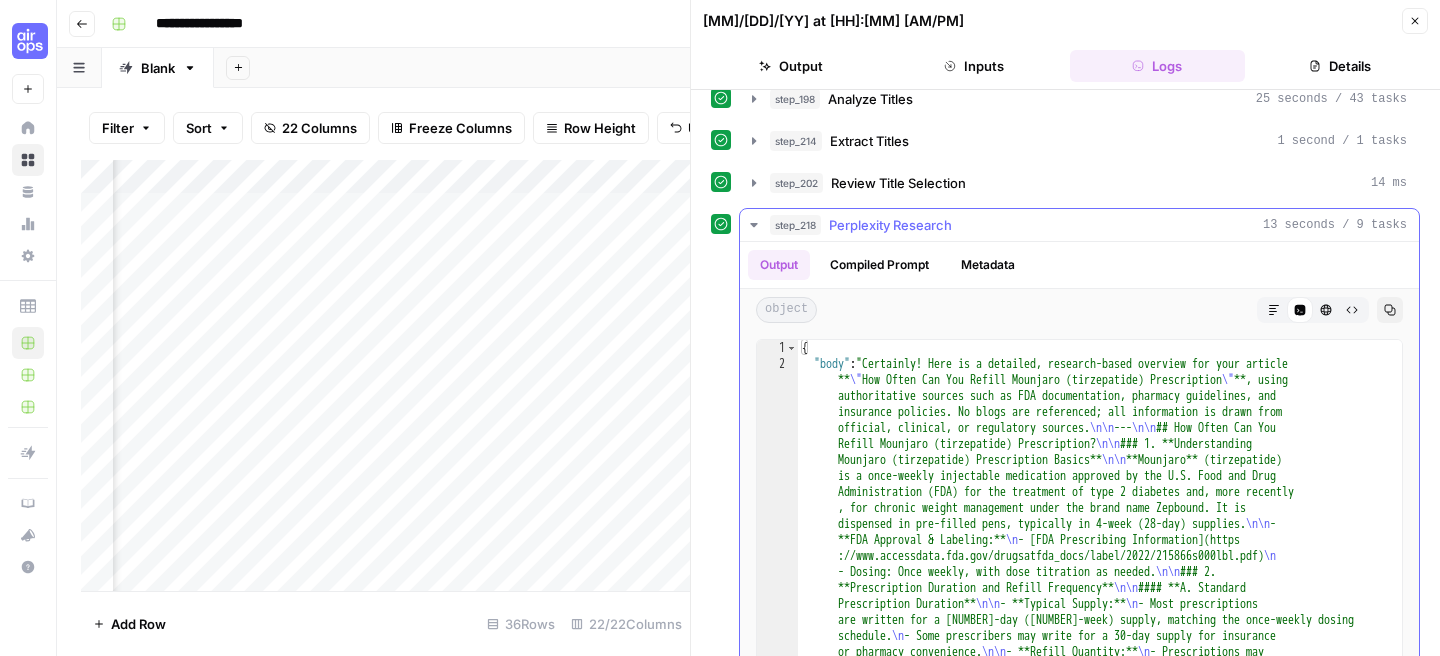 scroll, scrollTop: 339, scrollLeft: 0, axis: vertical 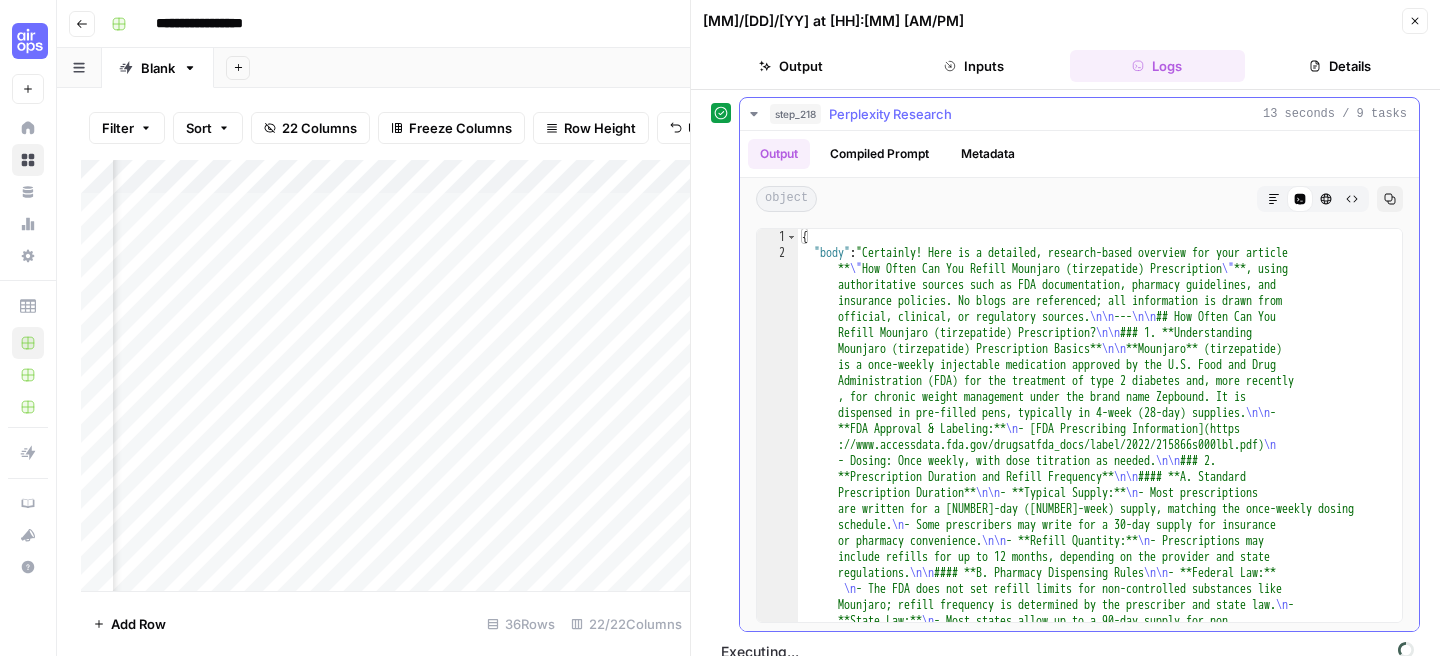 click on "Markdown" at bounding box center (1274, 199) 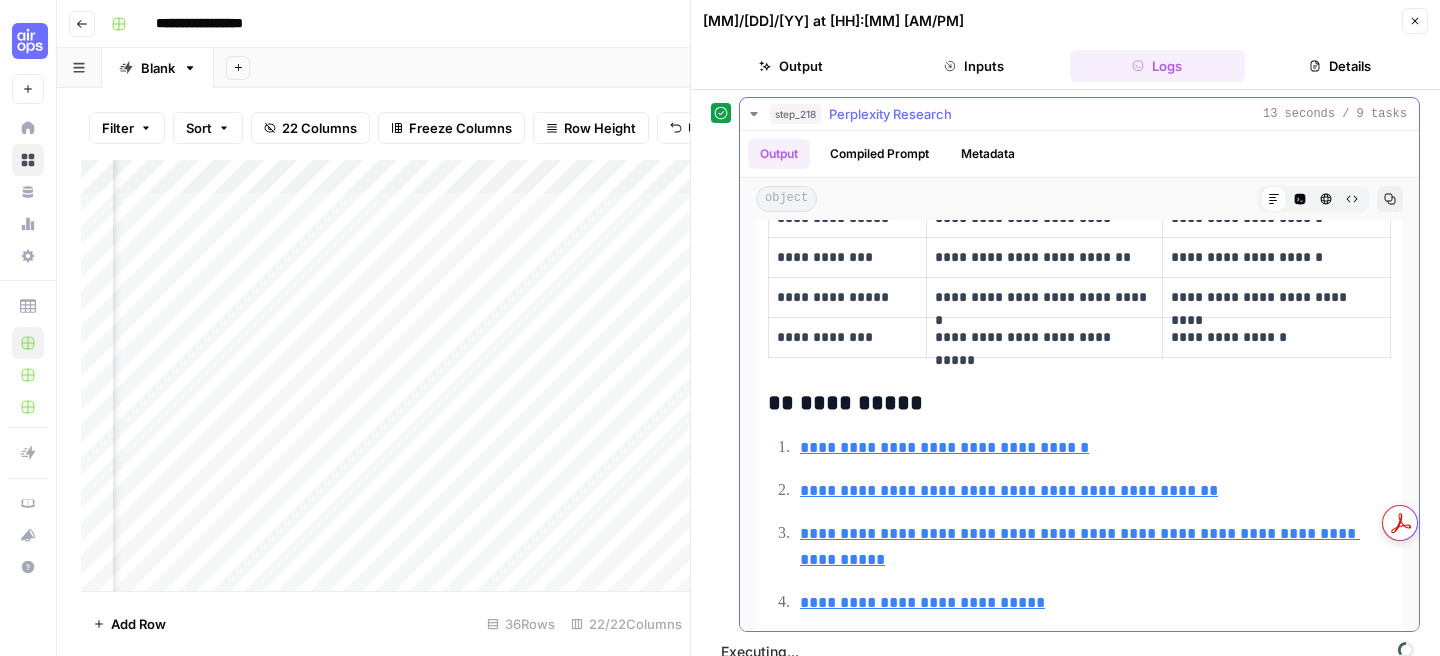scroll, scrollTop: 2753, scrollLeft: 0, axis: vertical 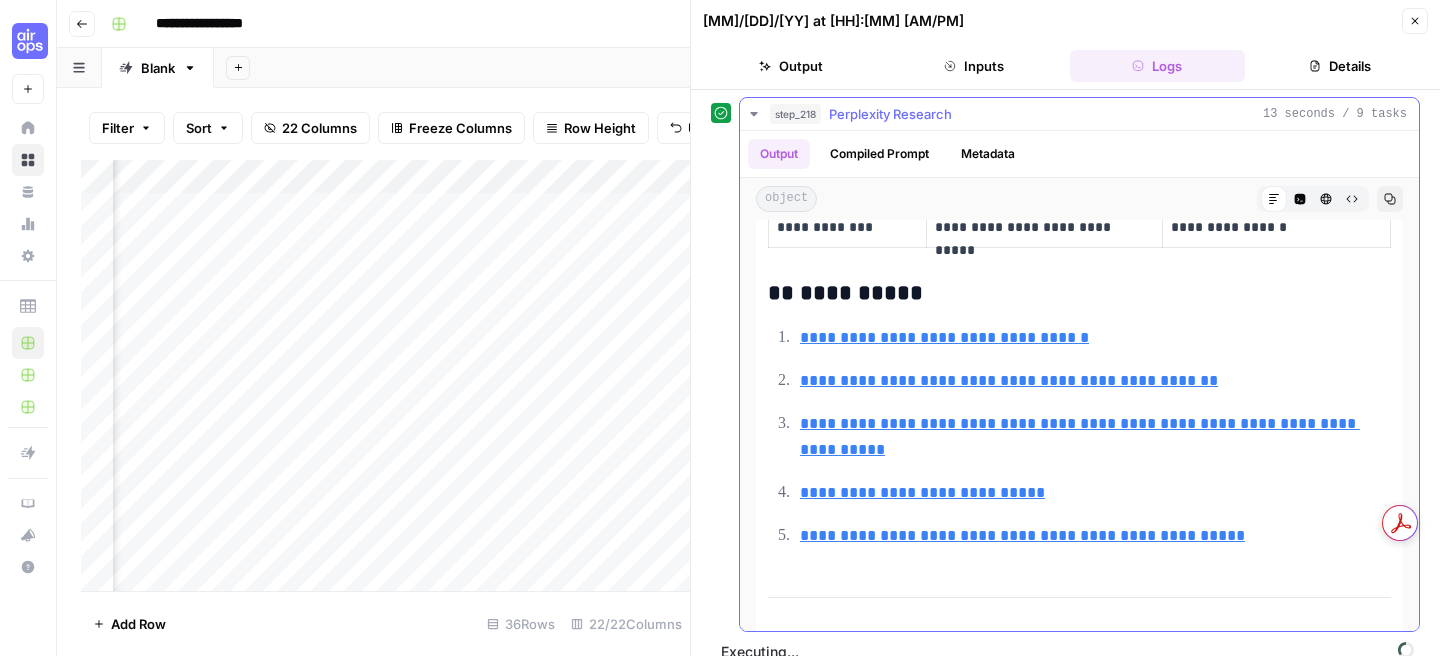 click on "**********" at bounding box center [944, 337] 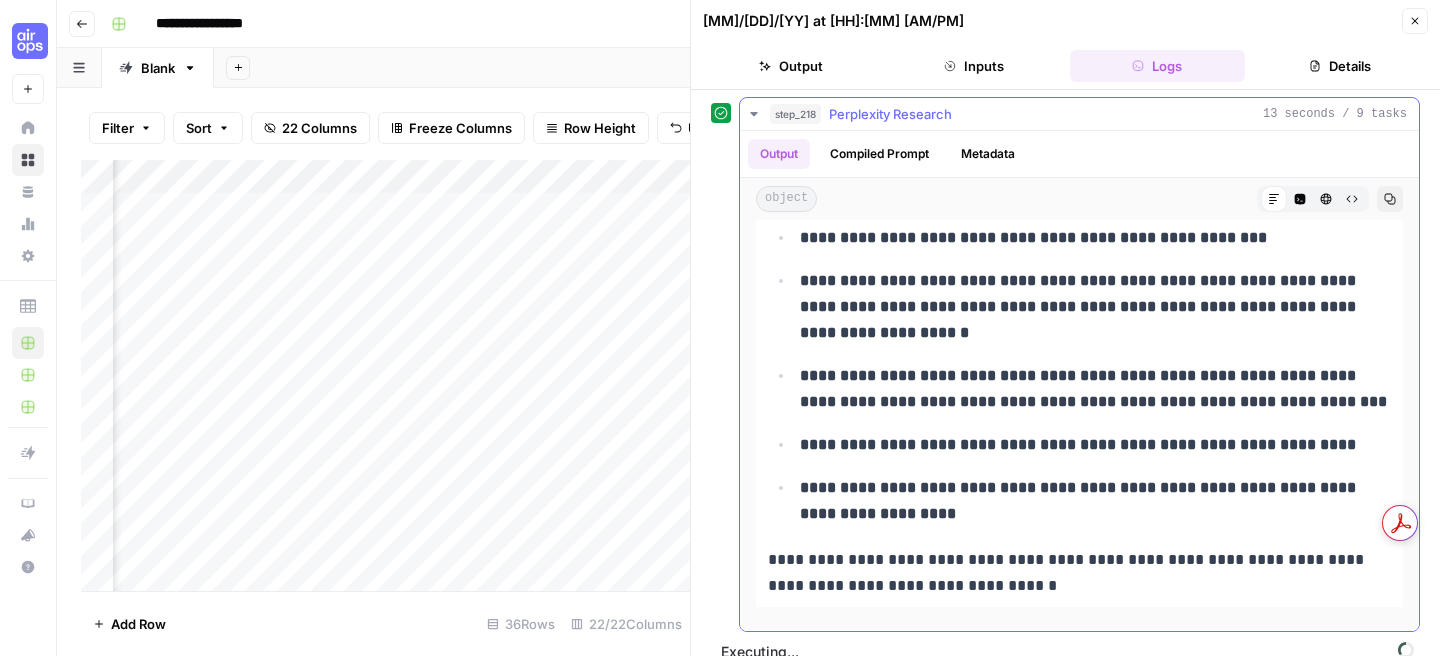 scroll, scrollTop: 3235, scrollLeft: 0, axis: vertical 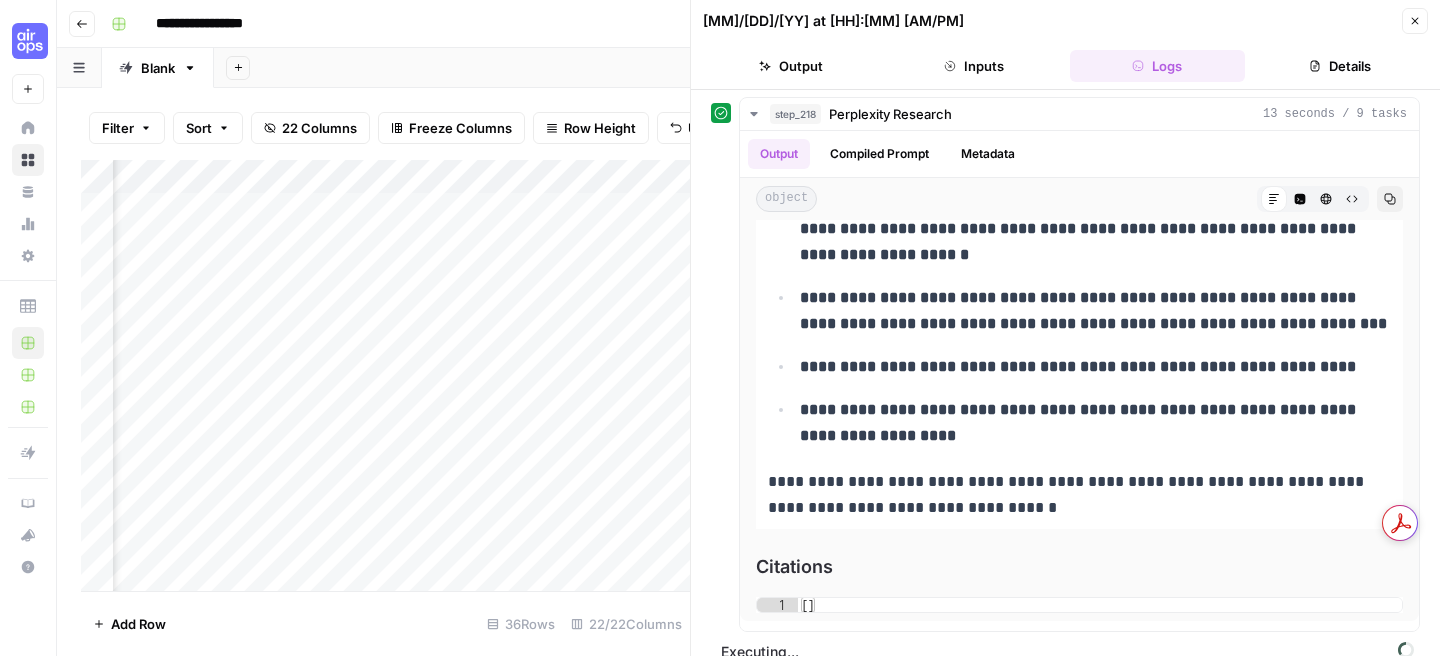 click 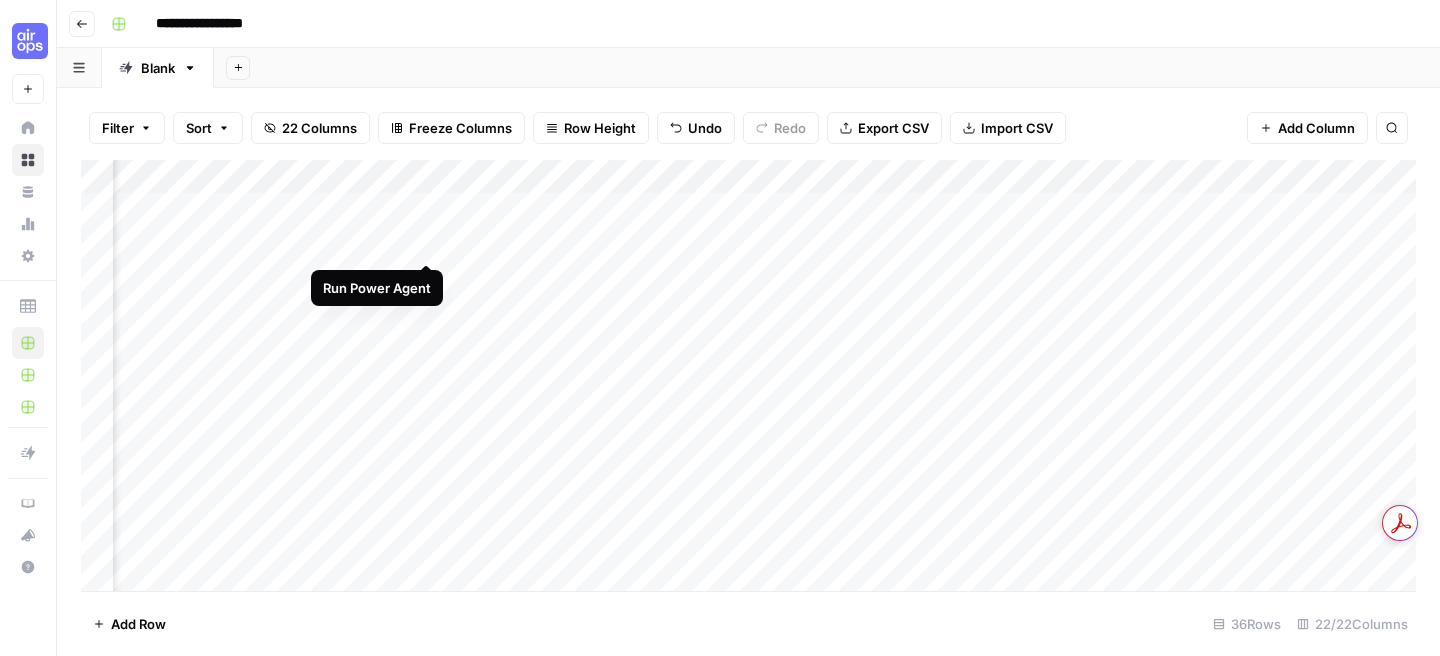 click on "Add Column" at bounding box center [748, 375] 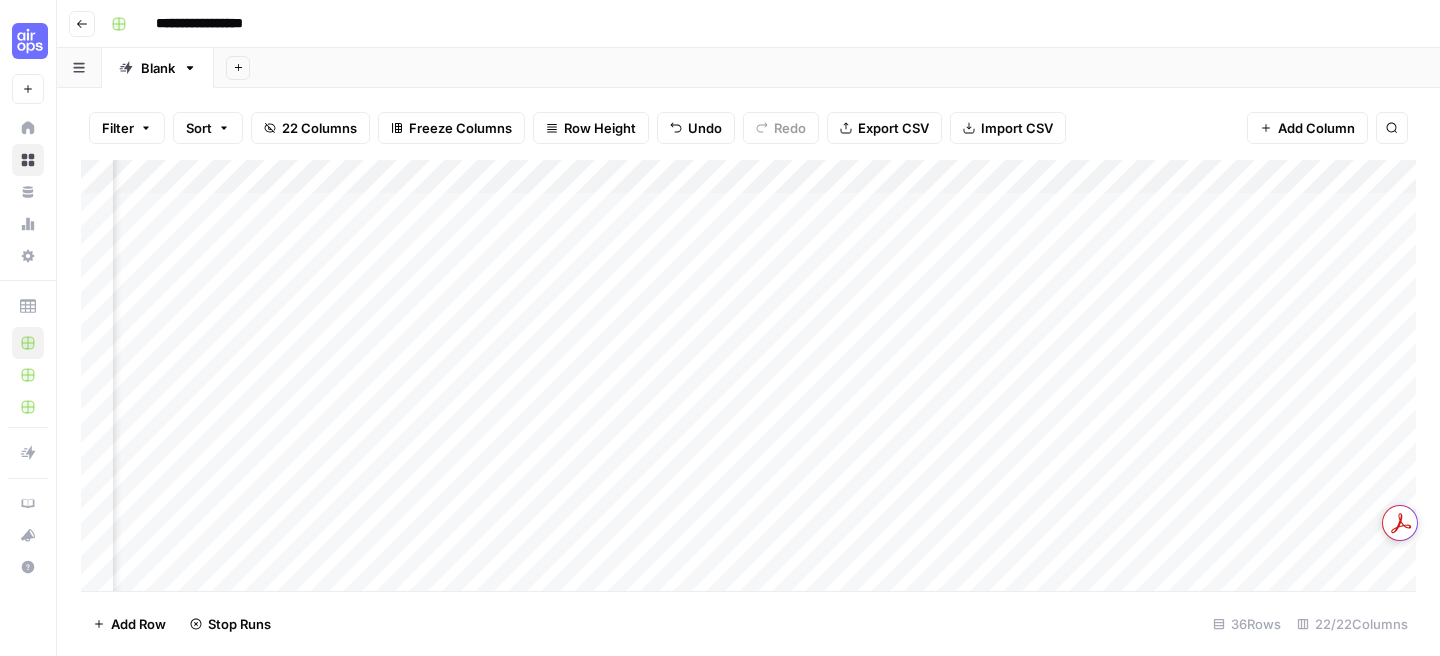 scroll, scrollTop: 0, scrollLeft: 1117, axis: horizontal 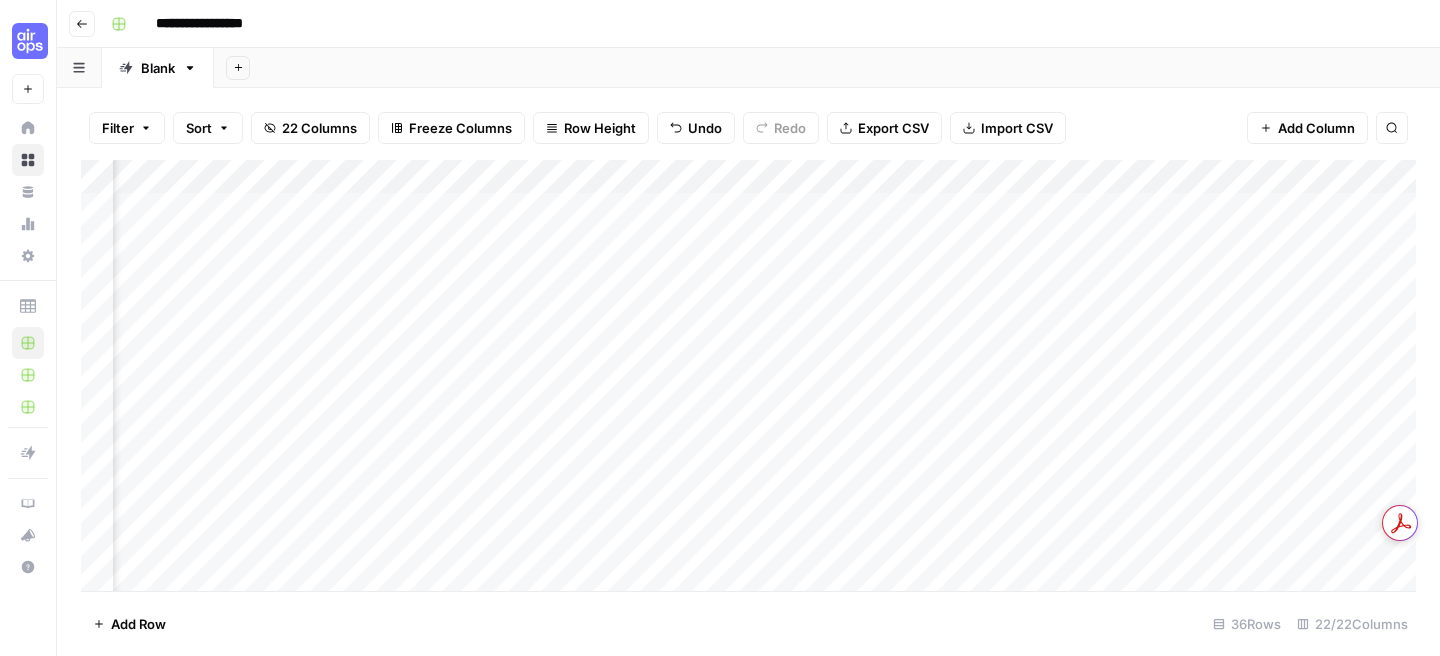 click on "Add Column" at bounding box center (748, 375) 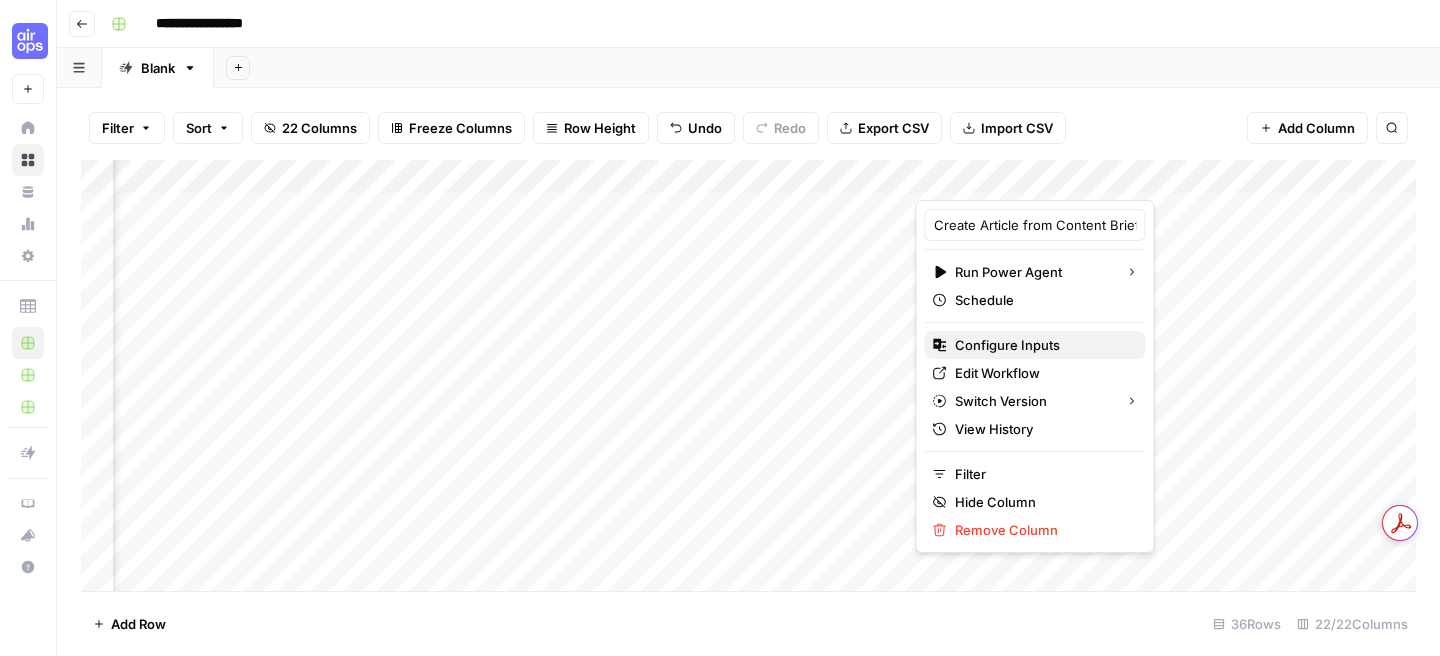 click on "Configure Inputs" at bounding box center [1042, 345] 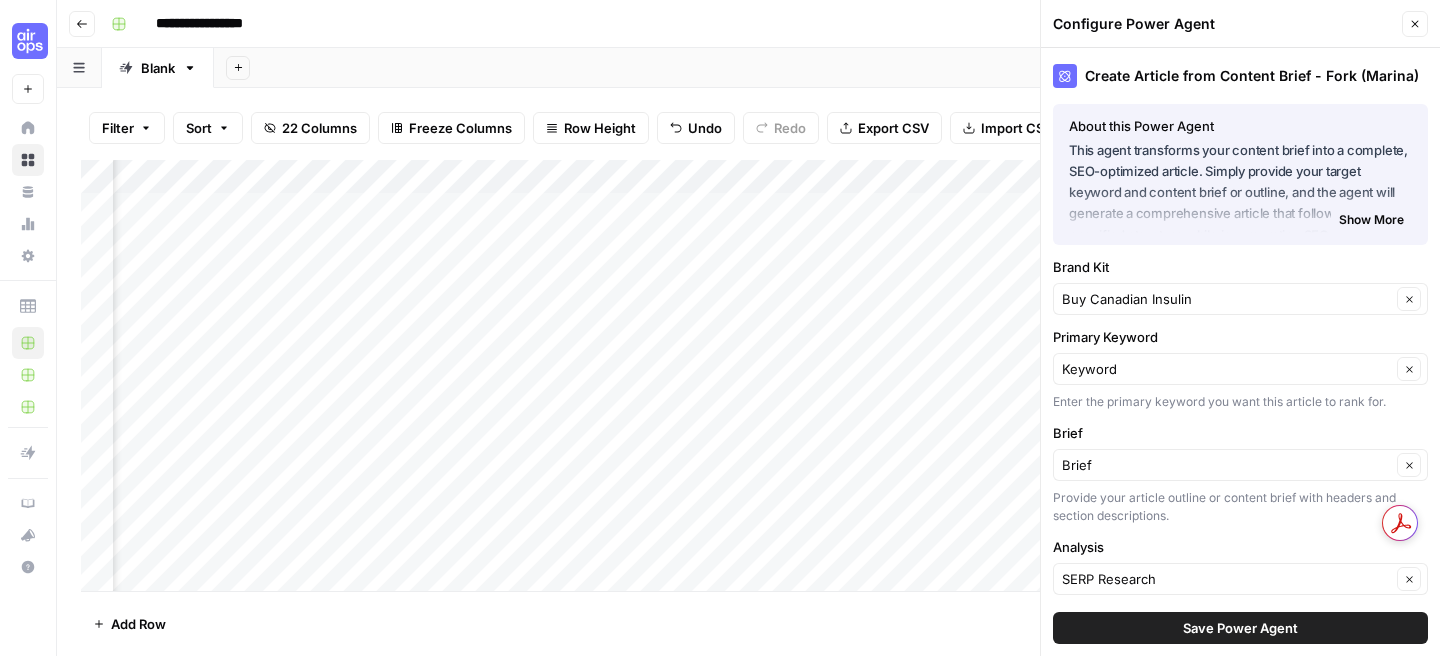 scroll, scrollTop: 199, scrollLeft: 0, axis: vertical 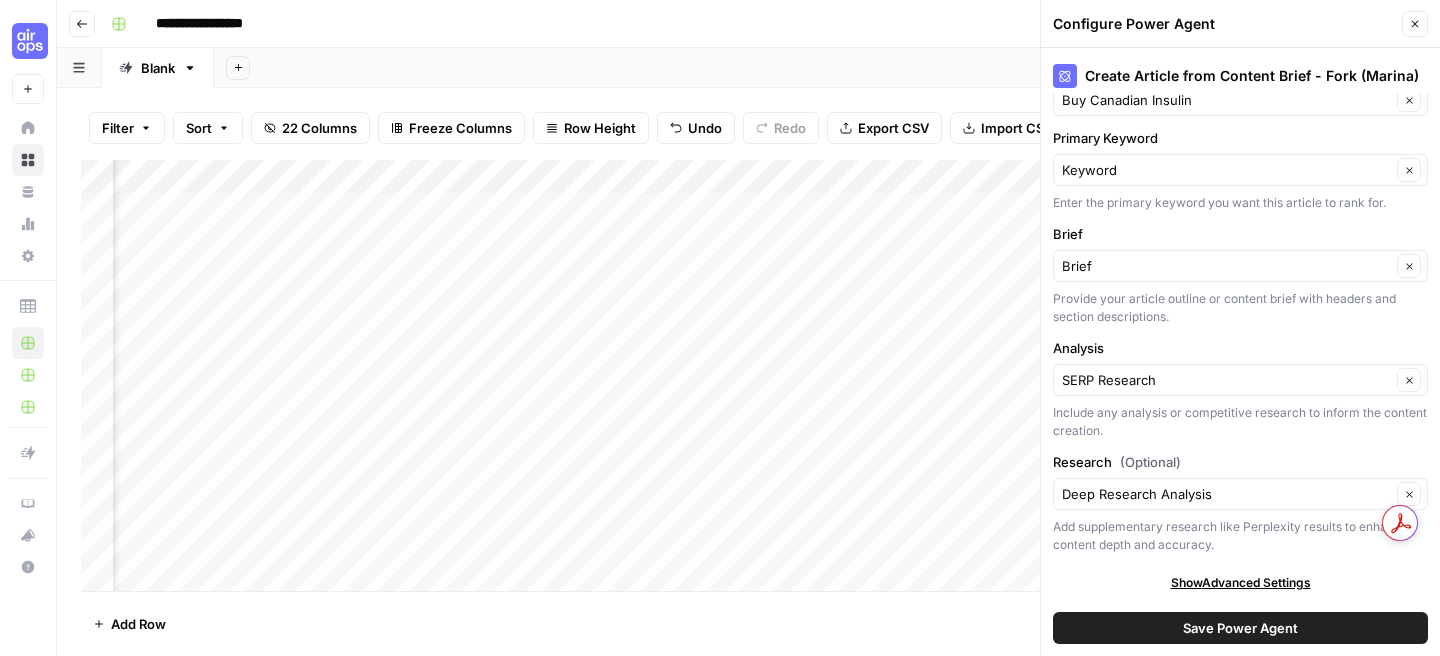 click on "Deep Research Analysis Clear" at bounding box center (1240, 494) 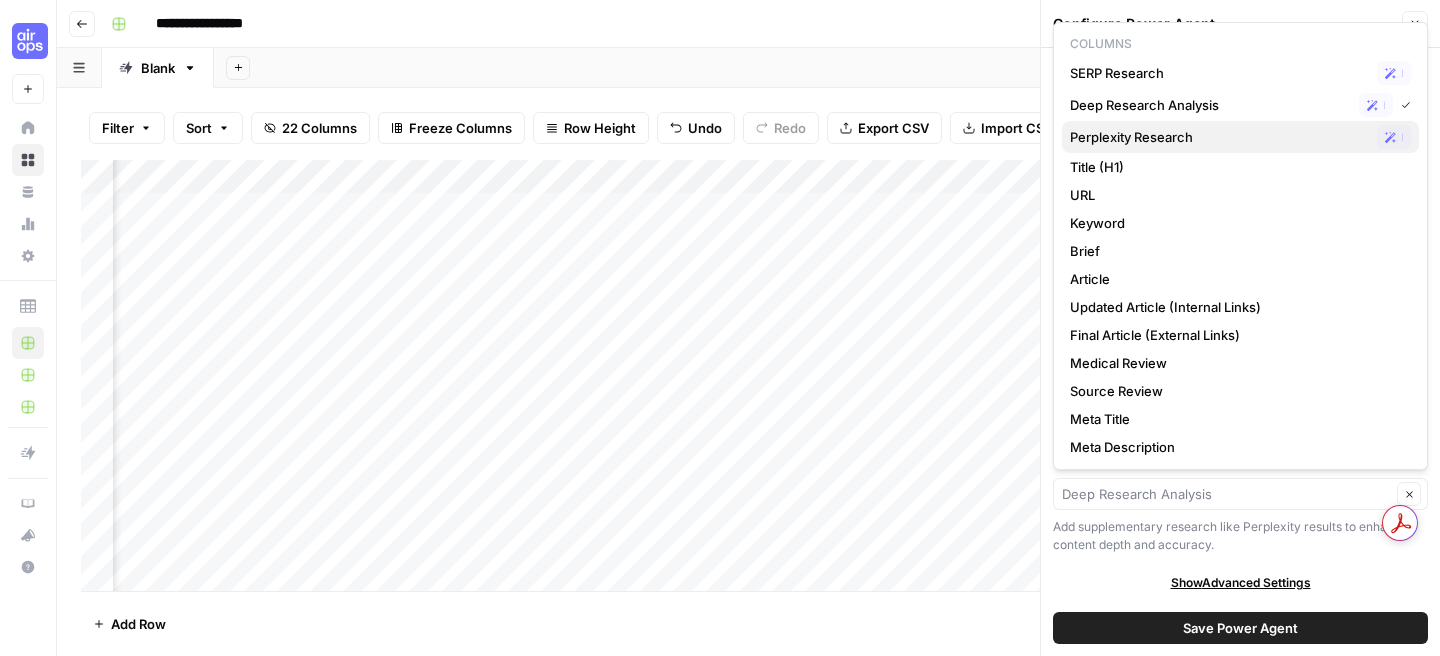click on "Perplexity Research" at bounding box center [1219, 137] 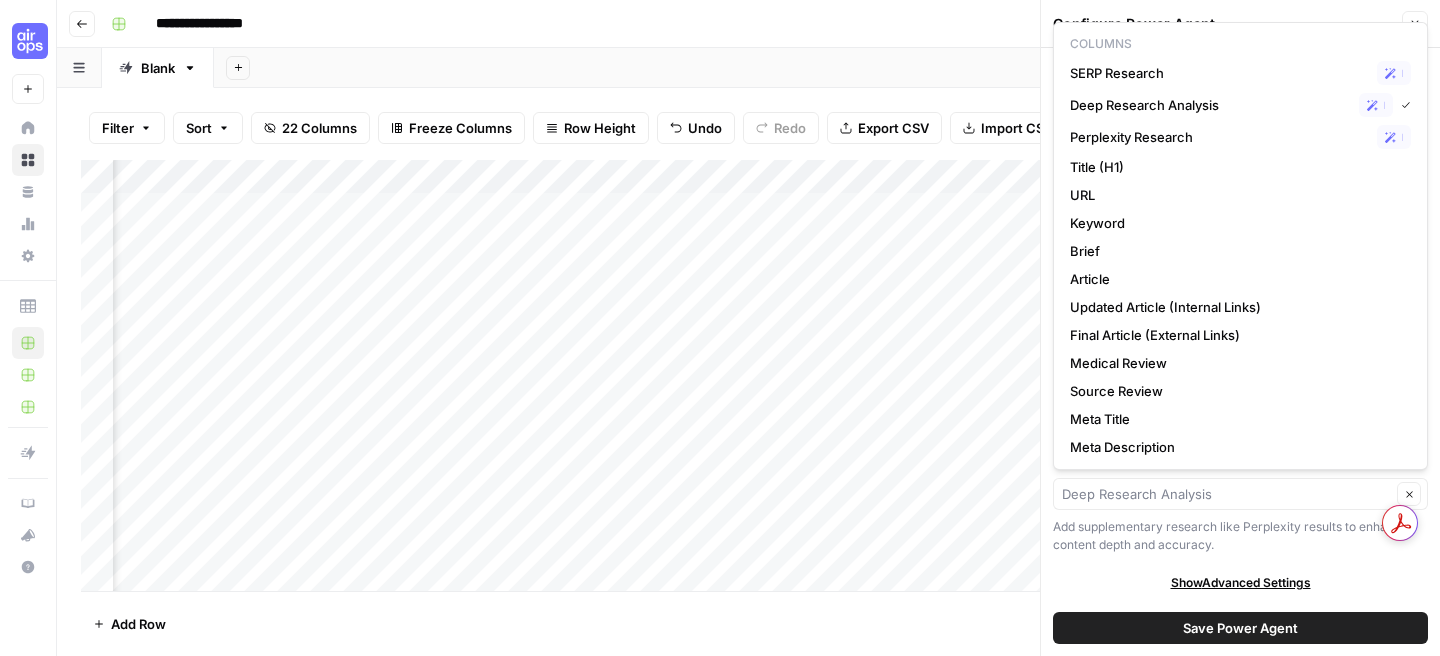 type on "Perplexity Research" 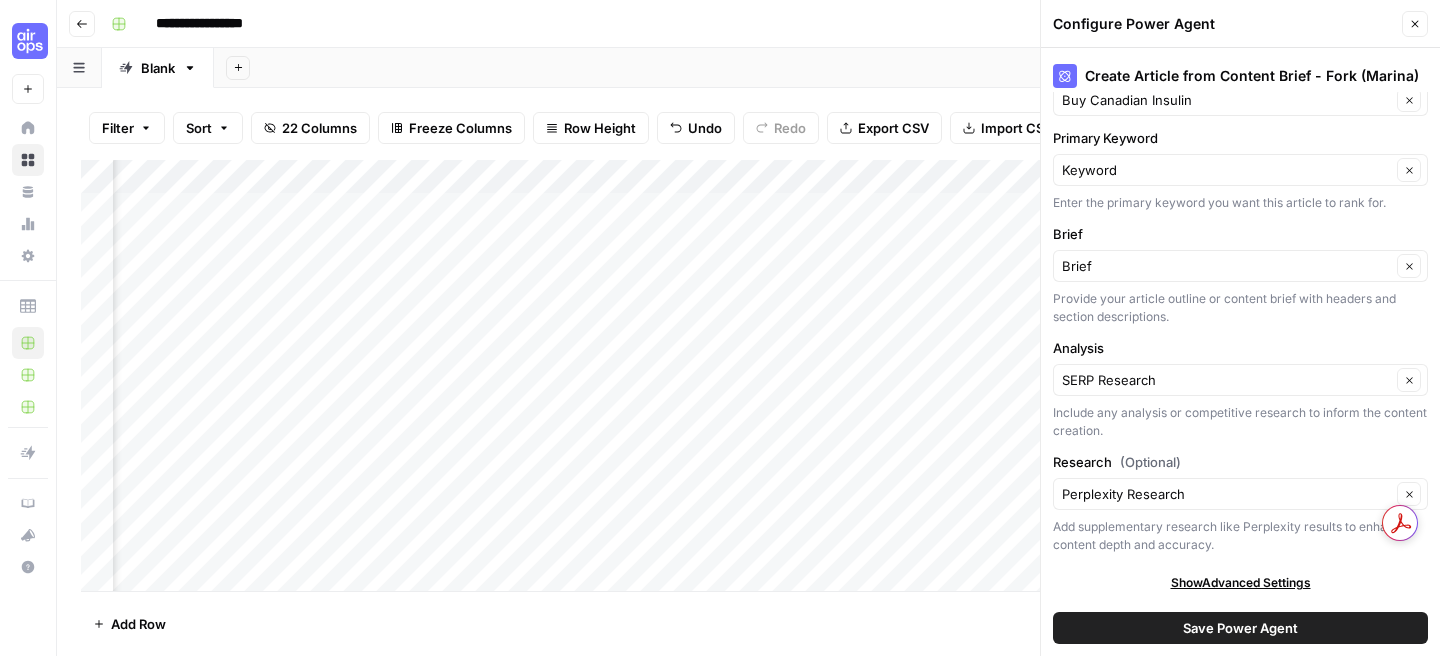 click on "Save Power Agent" at bounding box center (1240, 628) 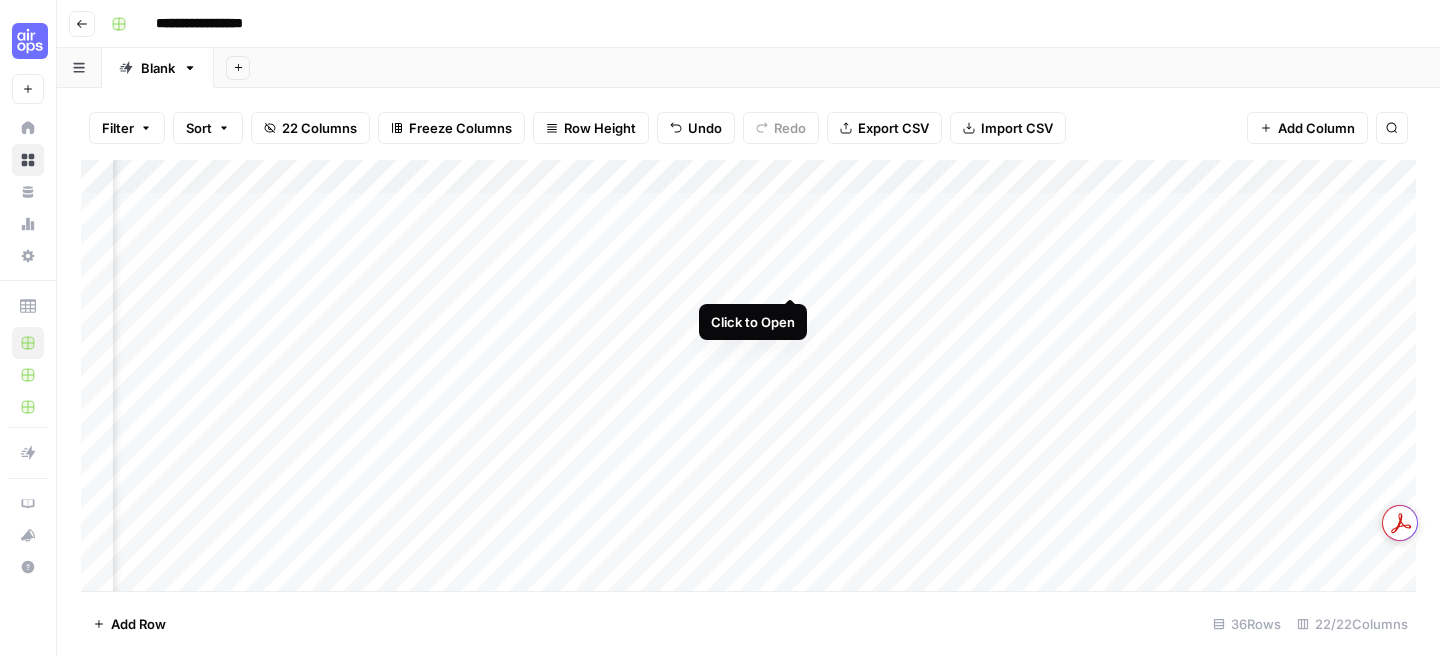 scroll, scrollTop: 0, scrollLeft: 703, axis: horizontal 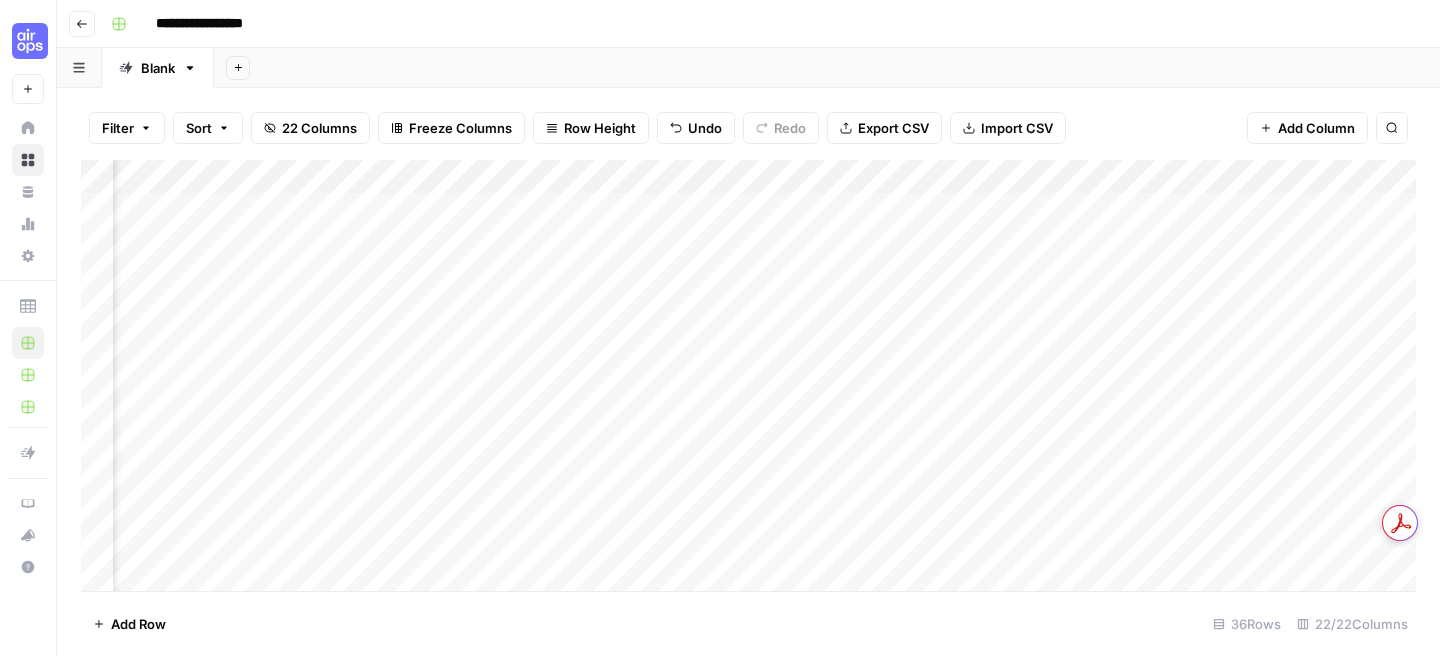click on "Add Column" at bounding box center [748, 375] 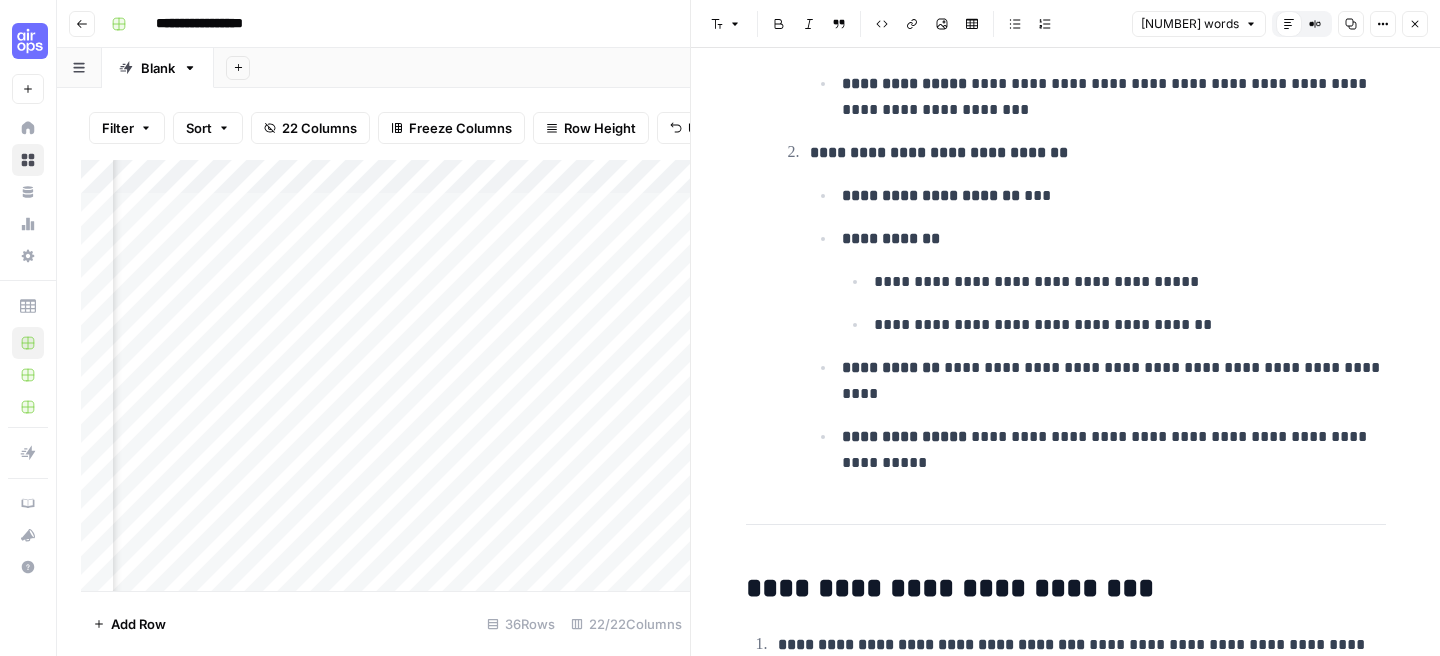 scroll, scrollTop: 5322, scrollLeft: 0, axis: vertical 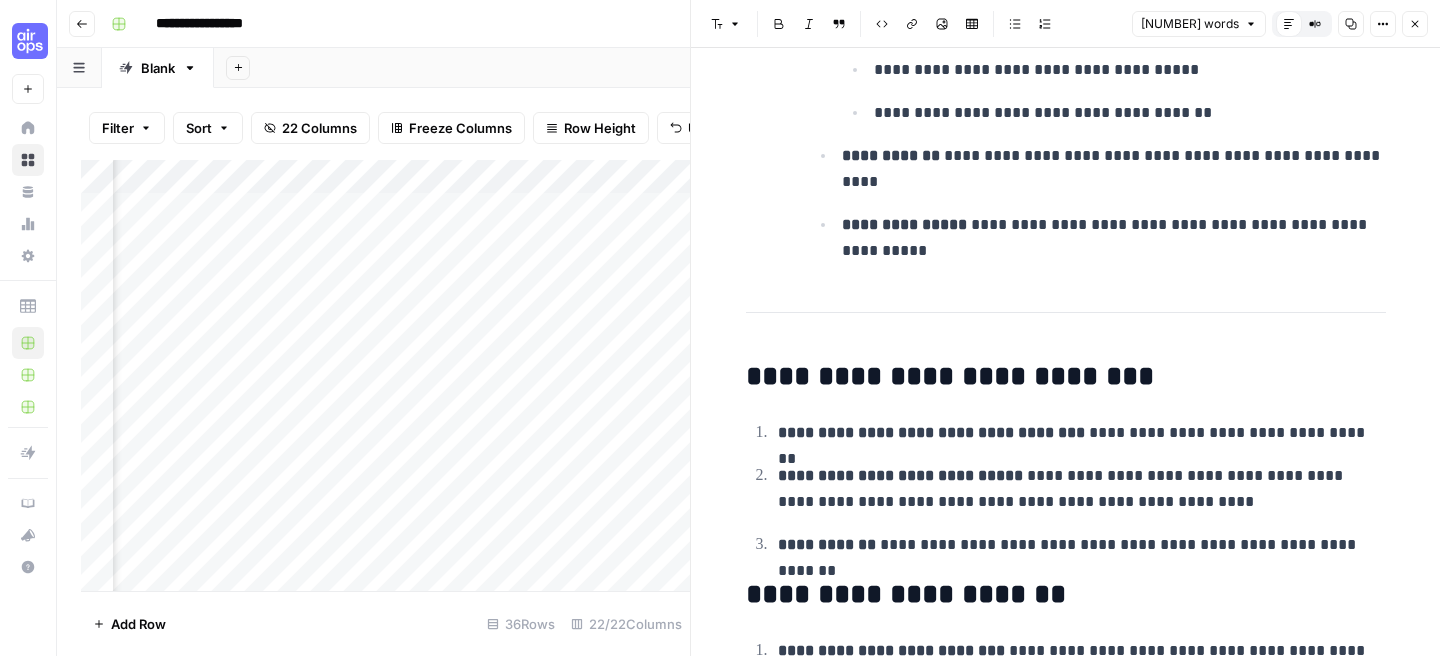 click on "Close" at bounding box center [1415, 24] 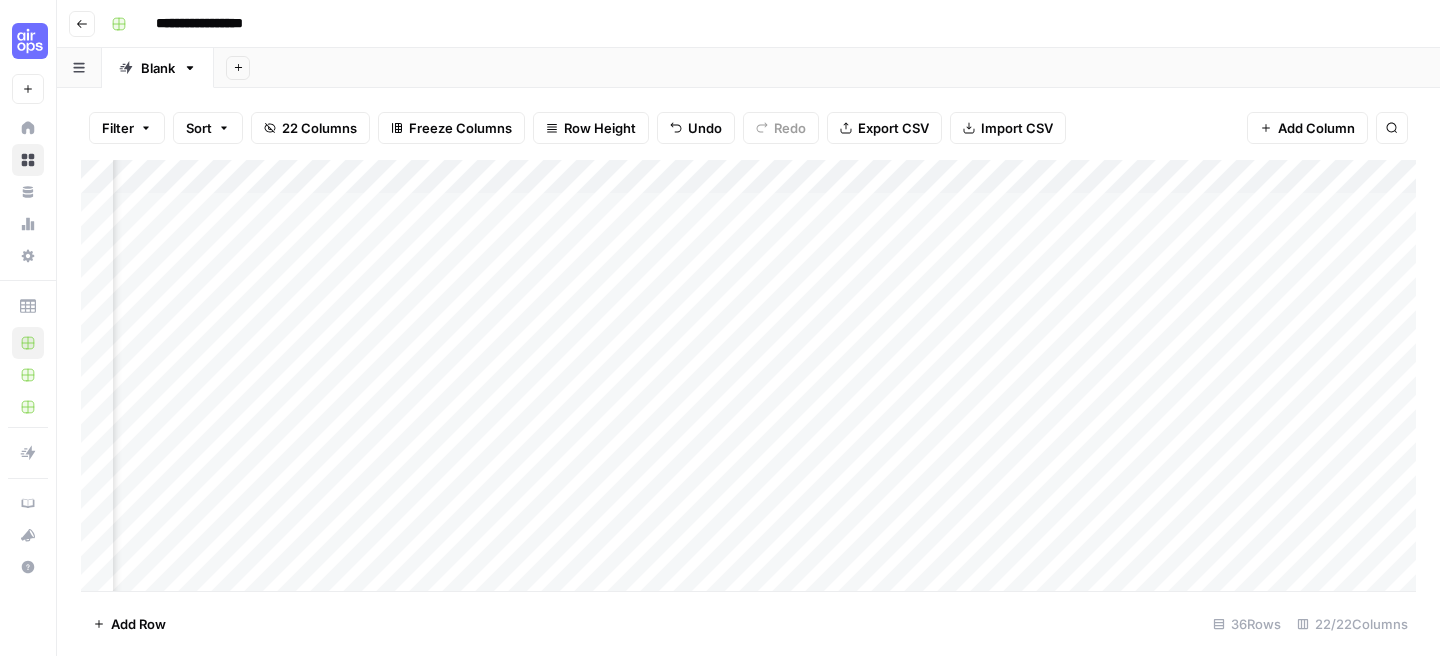 scroll, scrollTop: 0, scrollLeft: 990, axis: horizontal 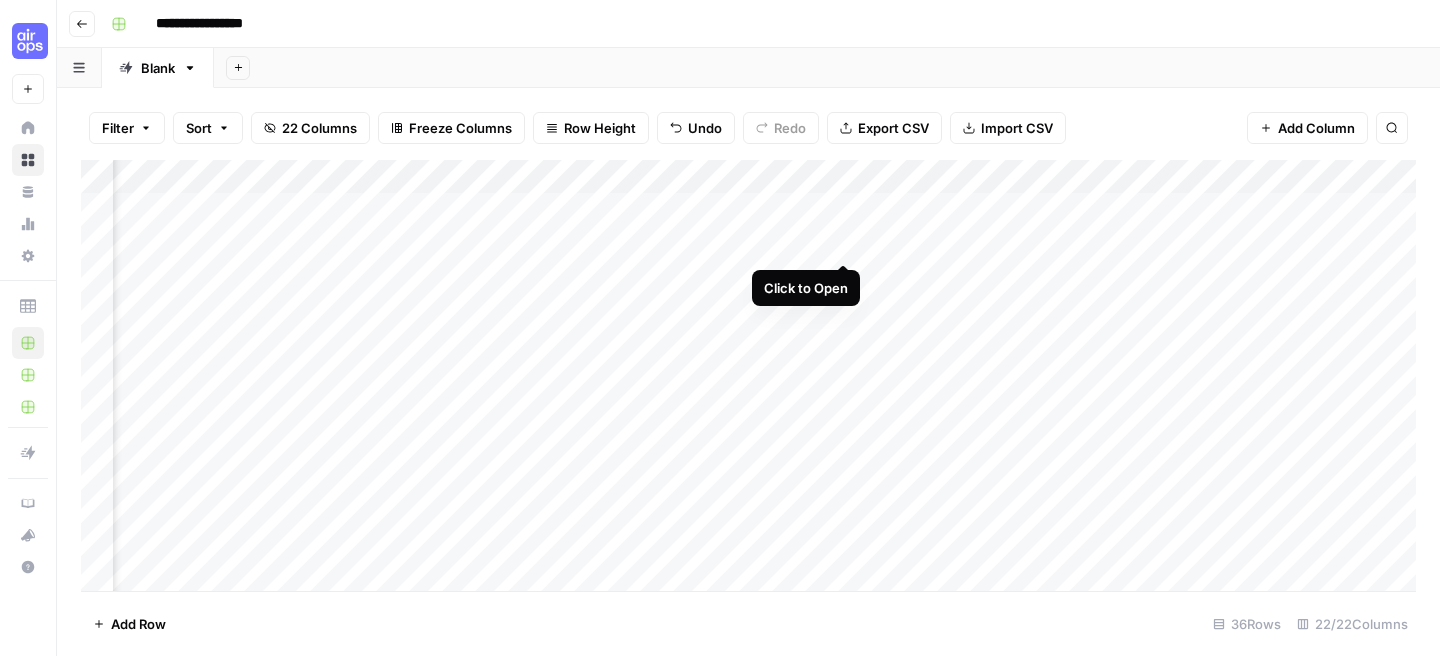 click on "Add Column" at bounding box center (748, 375) 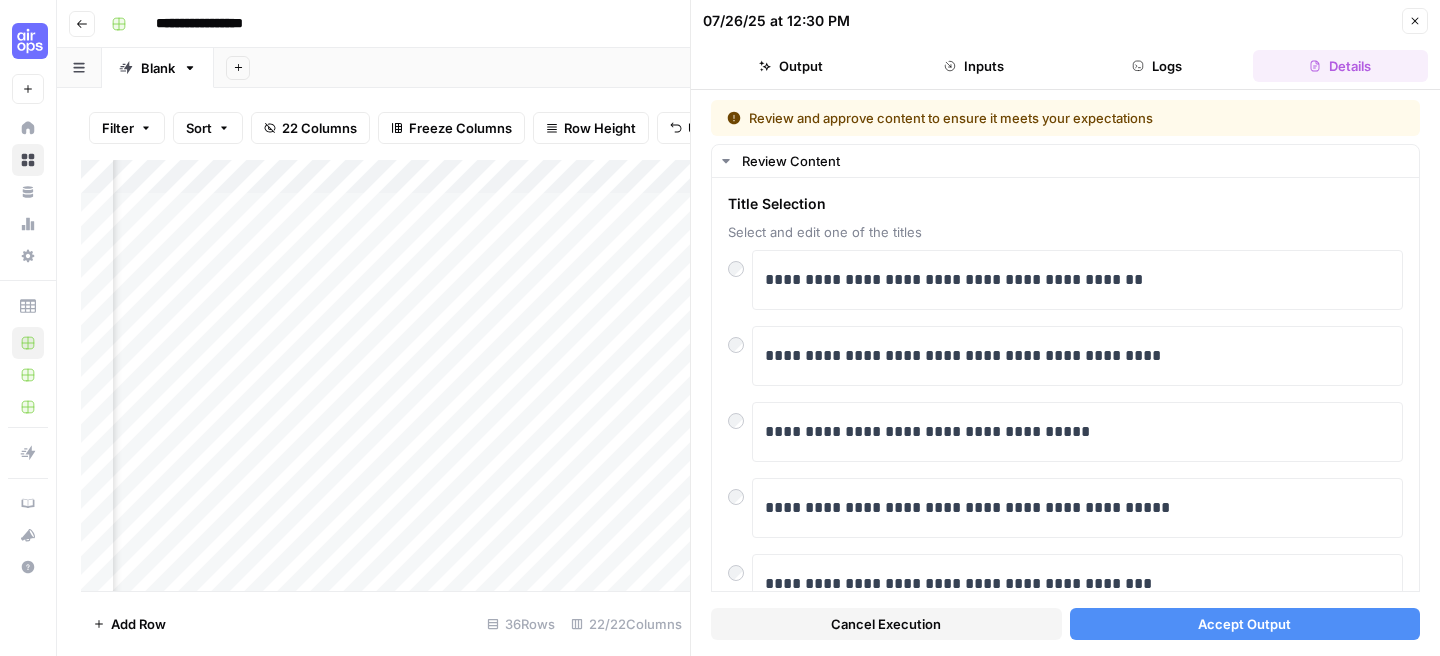 click on "Accept Output" at bounding box center (1245, 624) 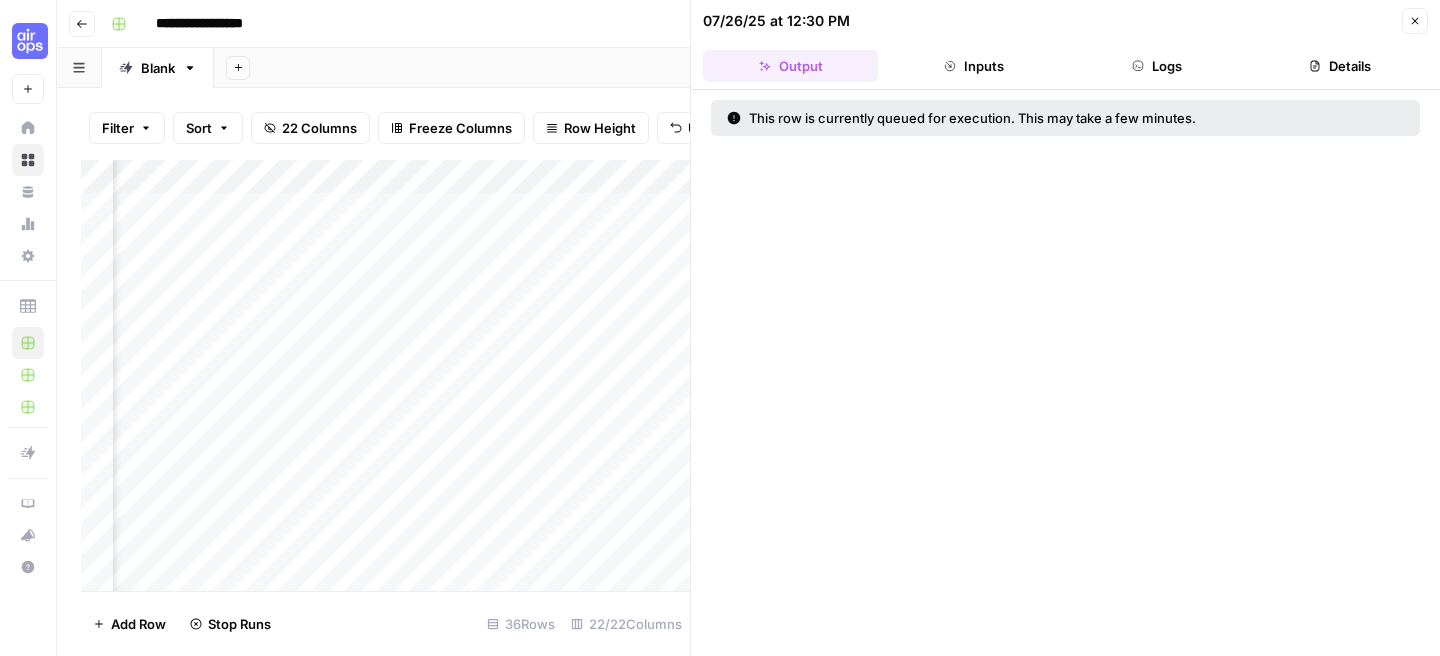 click 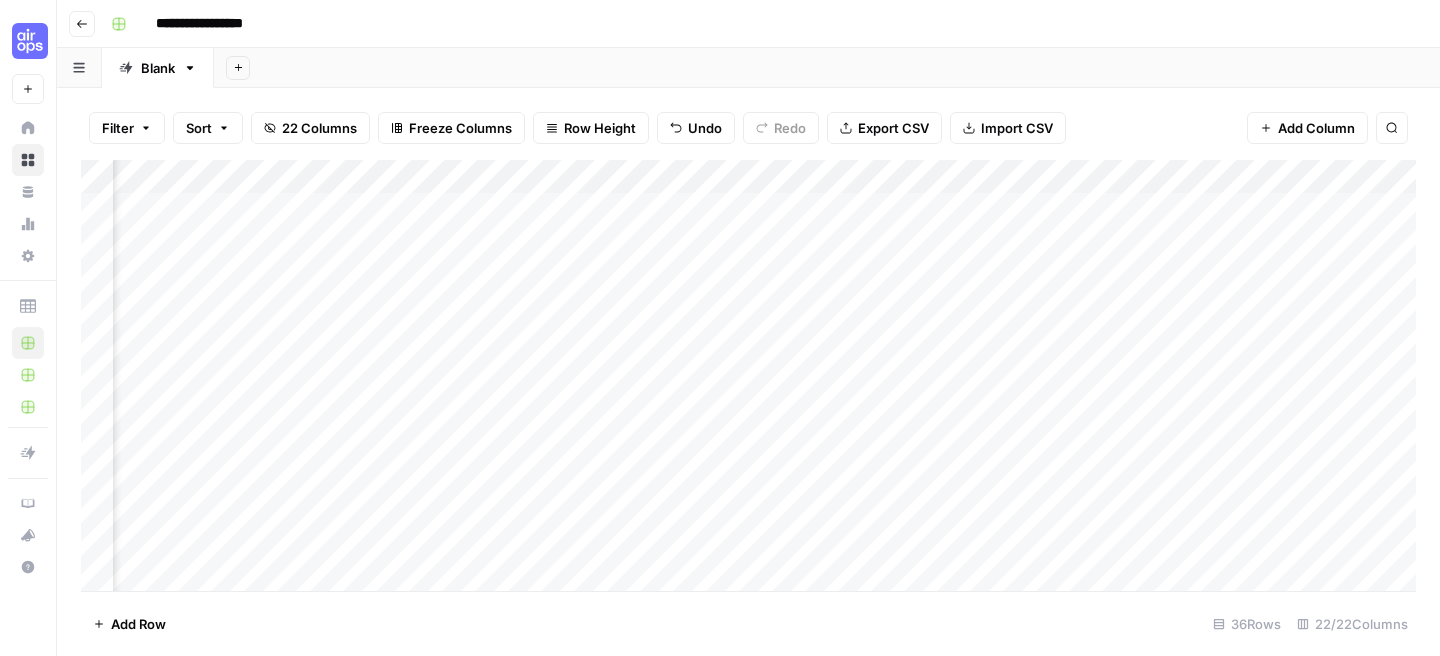 scroll, scrollTop: 0, scrollLeft: 1200, axis: horizontal 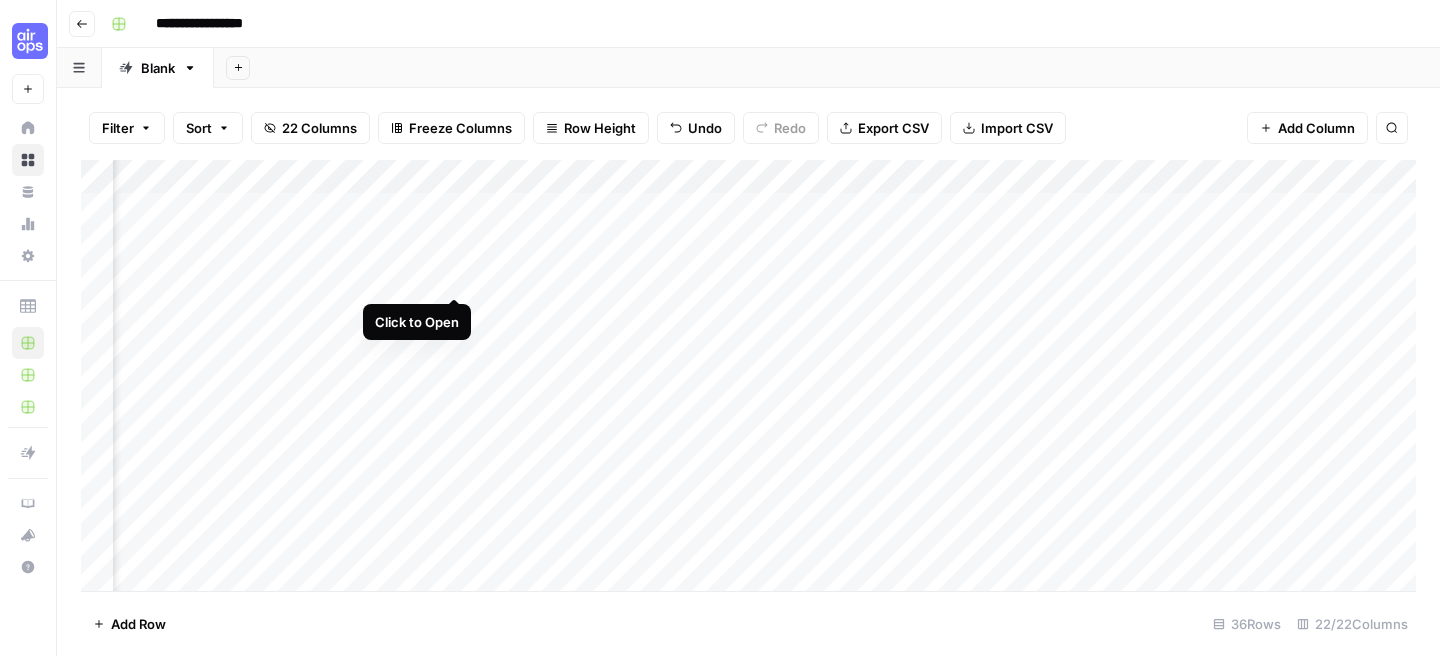 click on "Add Column" at bounding box center (748, 375) 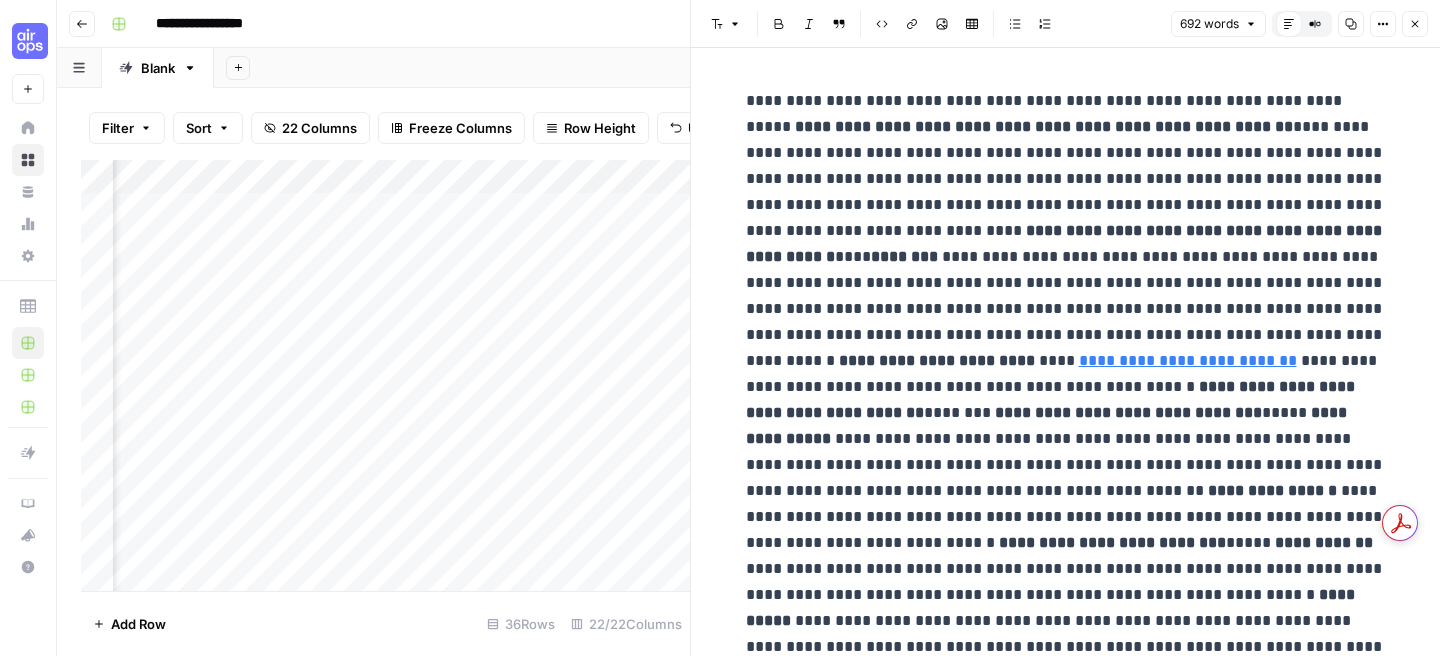 click 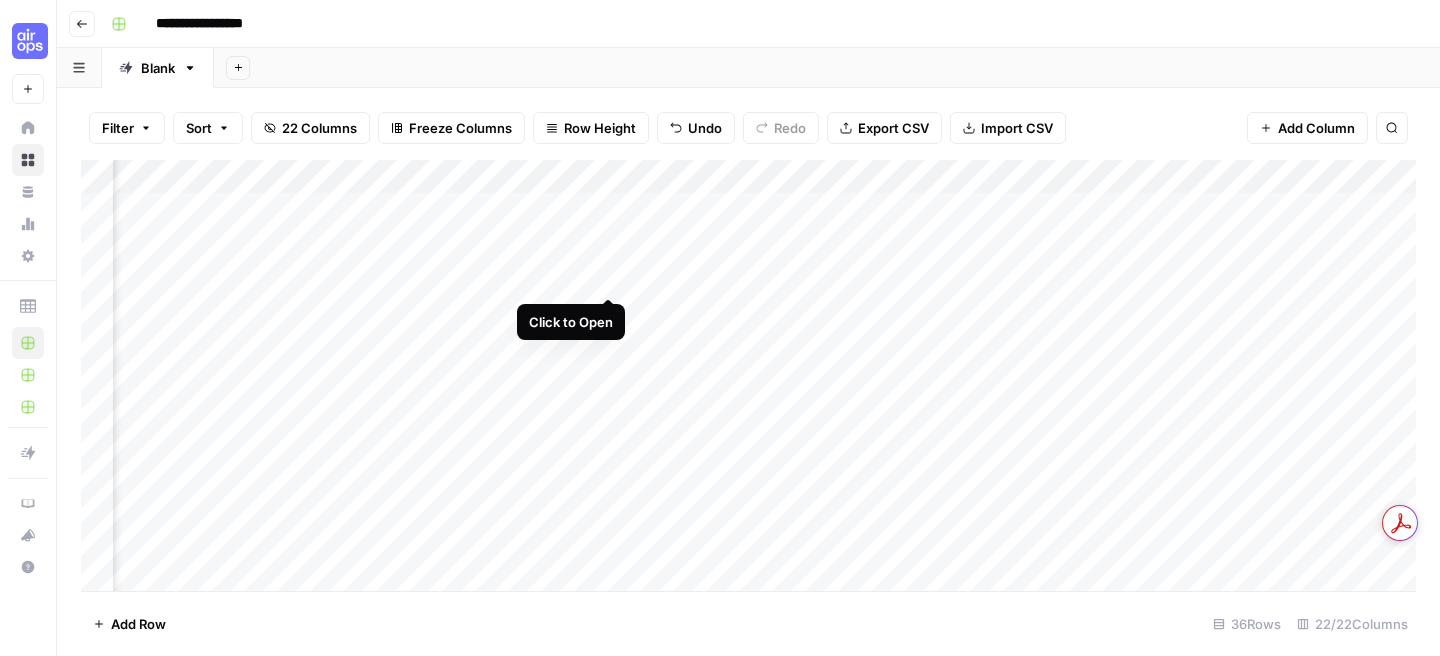 click on "Add Column" at bounding box center (748, 375) 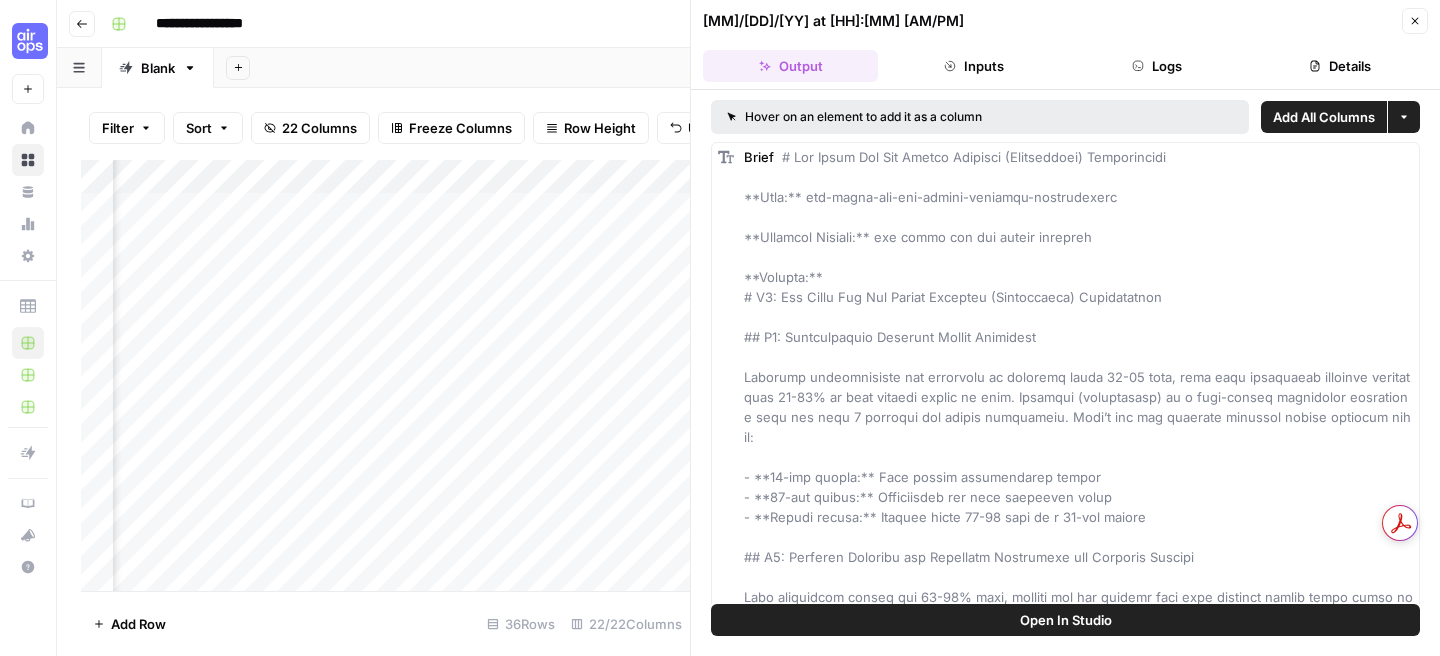 click on "Logs" at bounding box center (1157, 66) 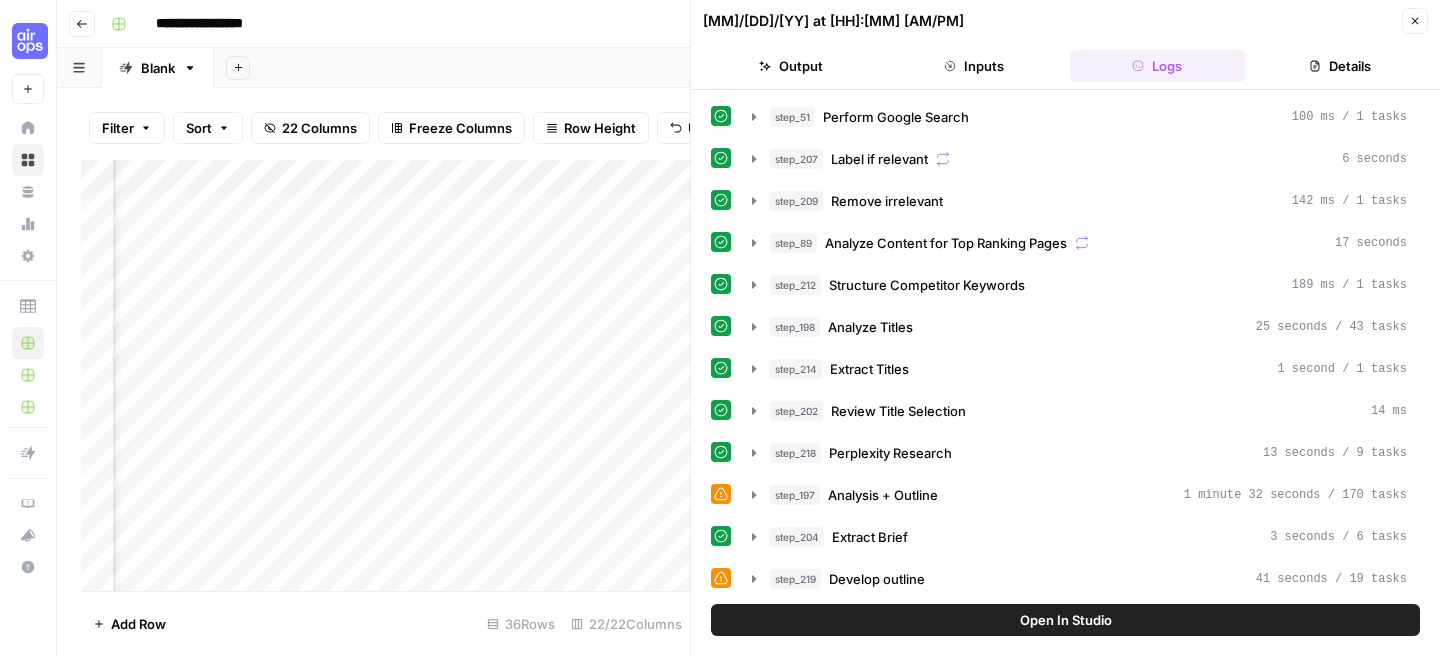 click on "Inputs" at bounding box center (973, 66) 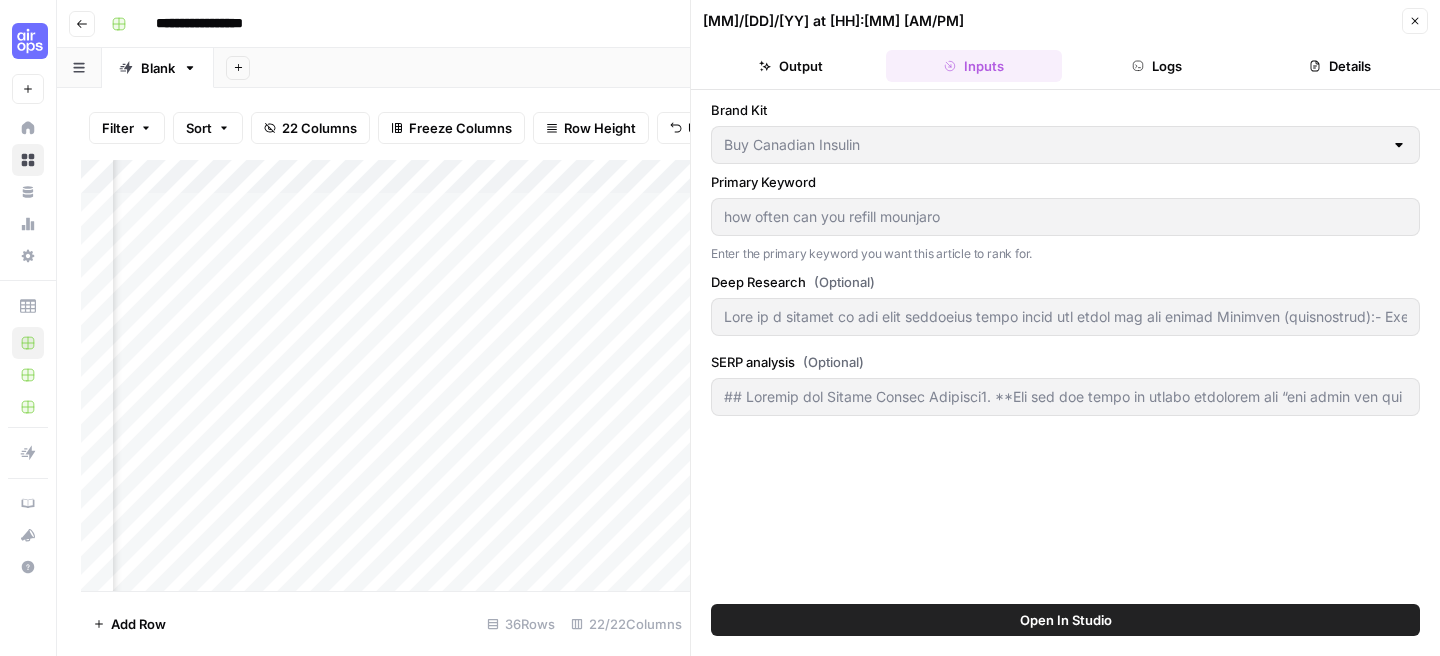 click 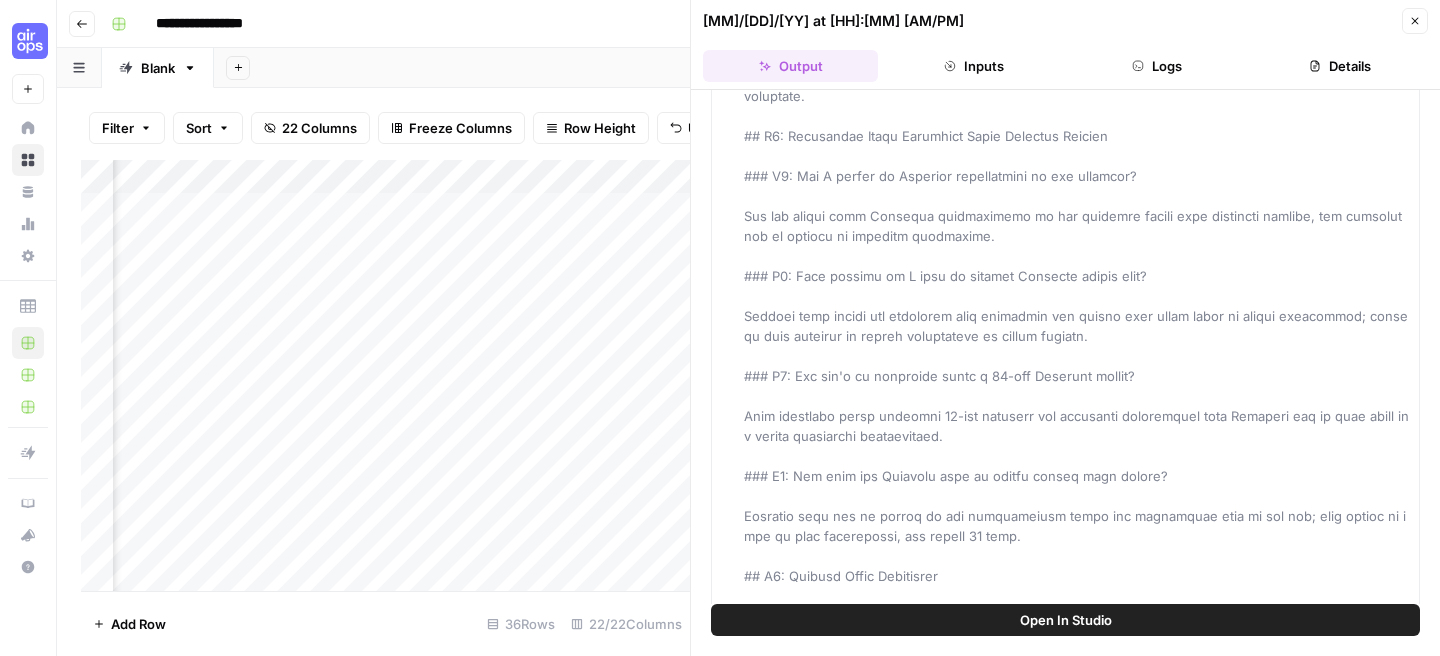 scroll, scrollTop: 16754, scrollLeft: 0, axis: vertical 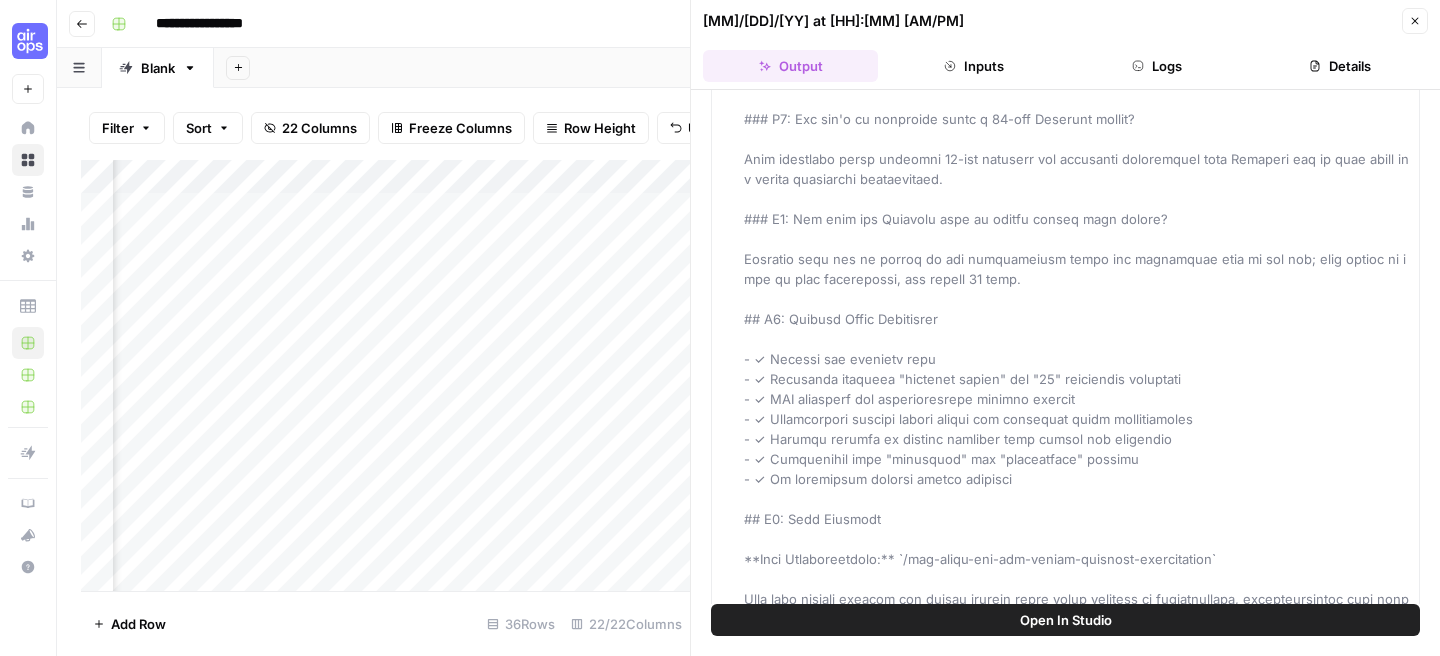 click on "Research" at bounding box center (793, 698) 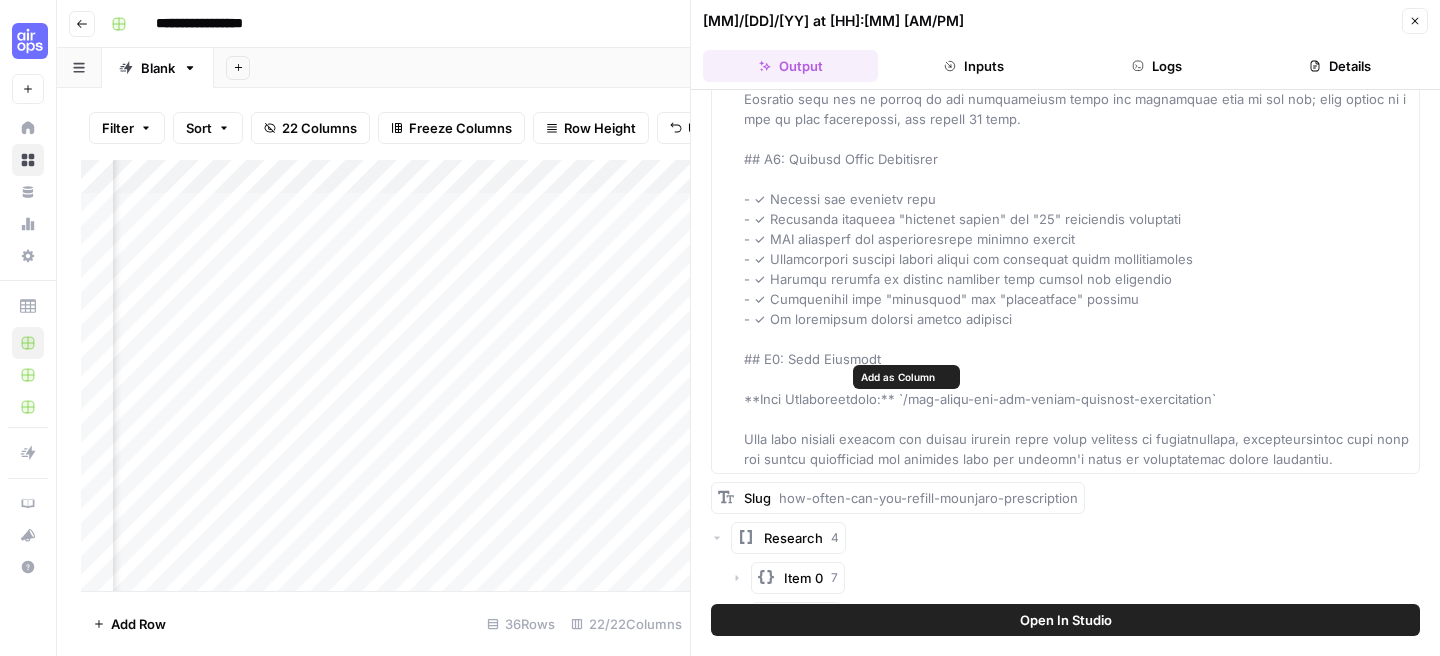 click 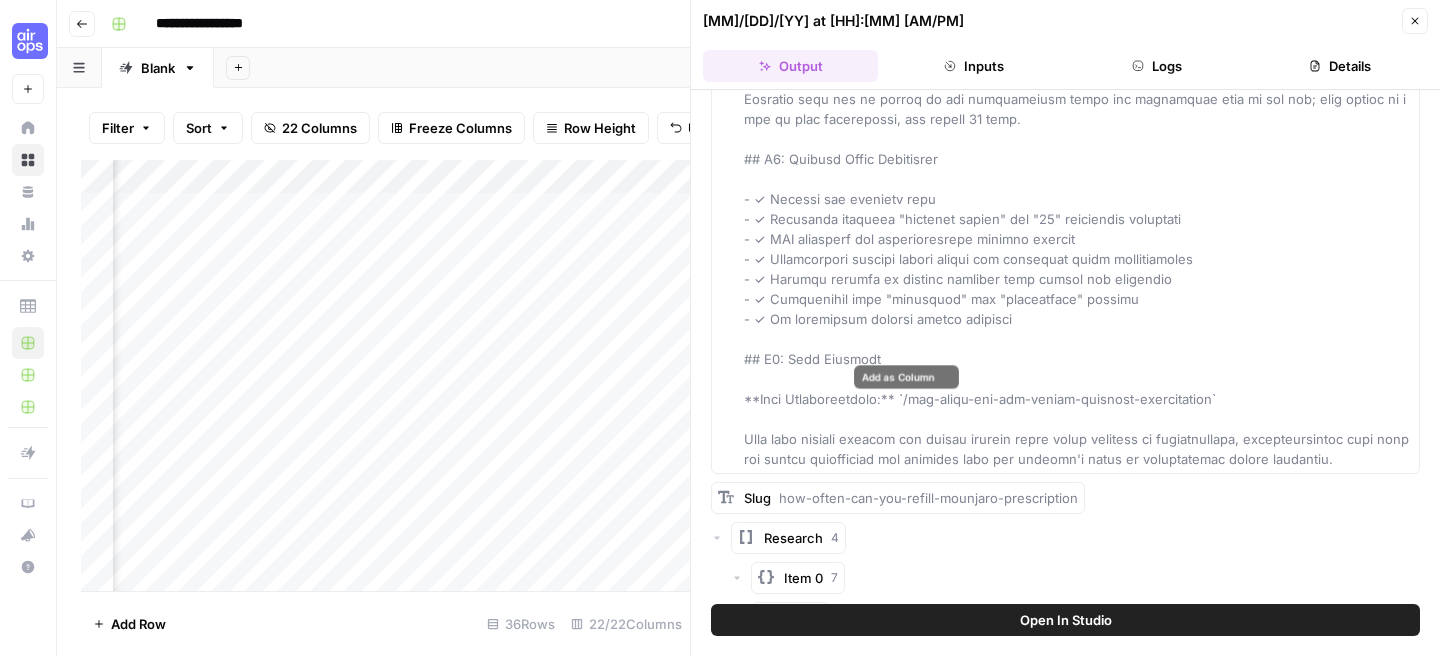 click 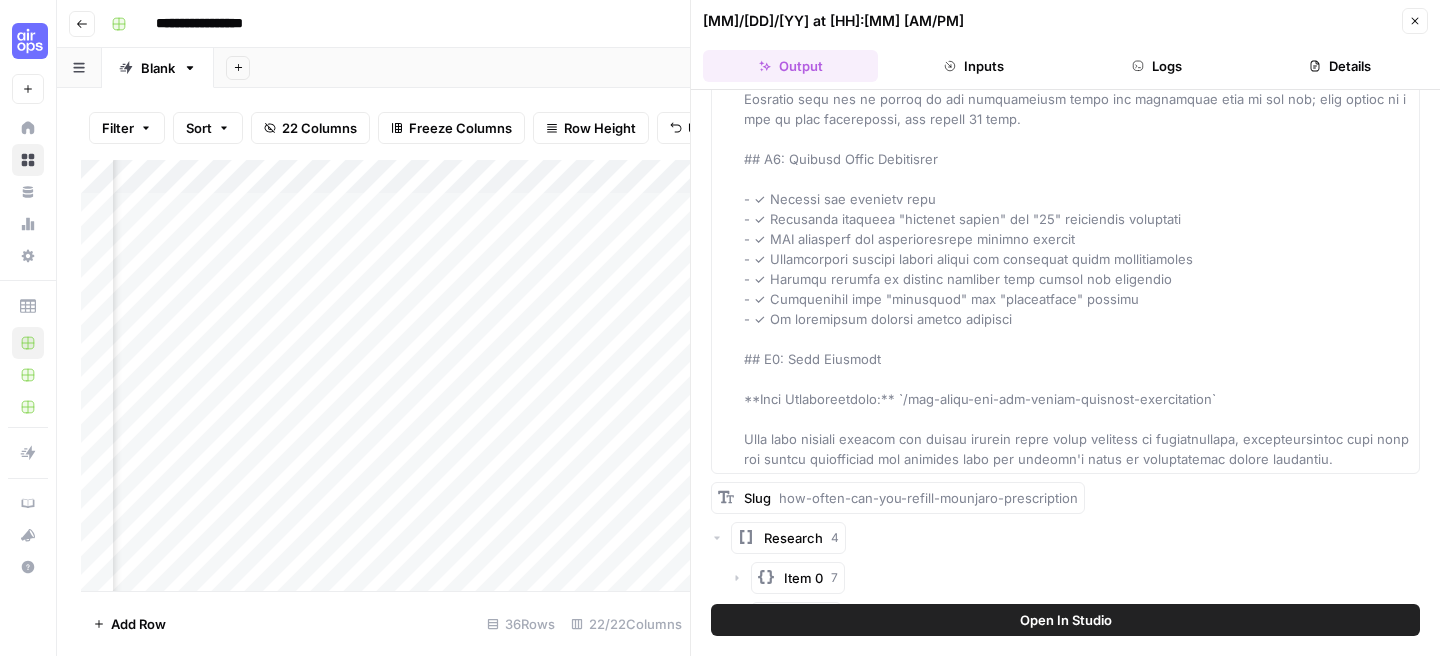 click on "Perplexity Research" at bounding box center [825, 778] 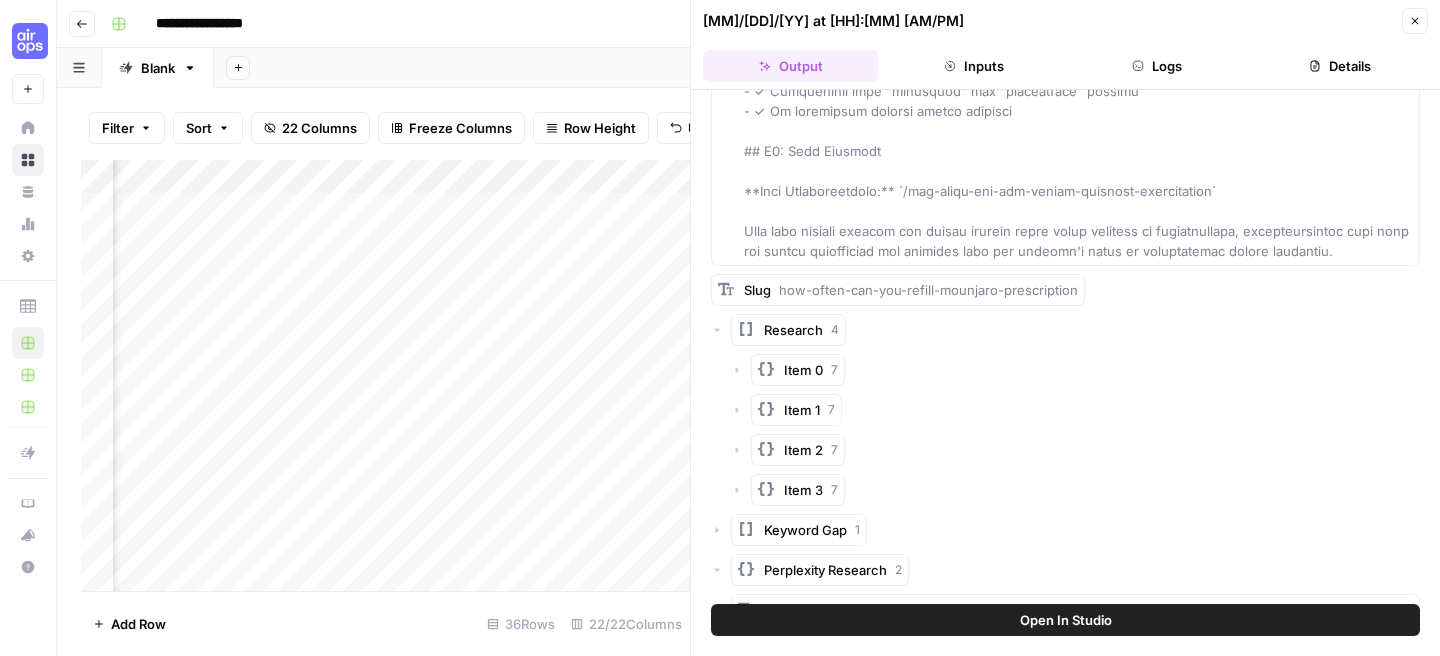 scroll, scrollTop: 17233, scrollLeft: 0, axis: vertical 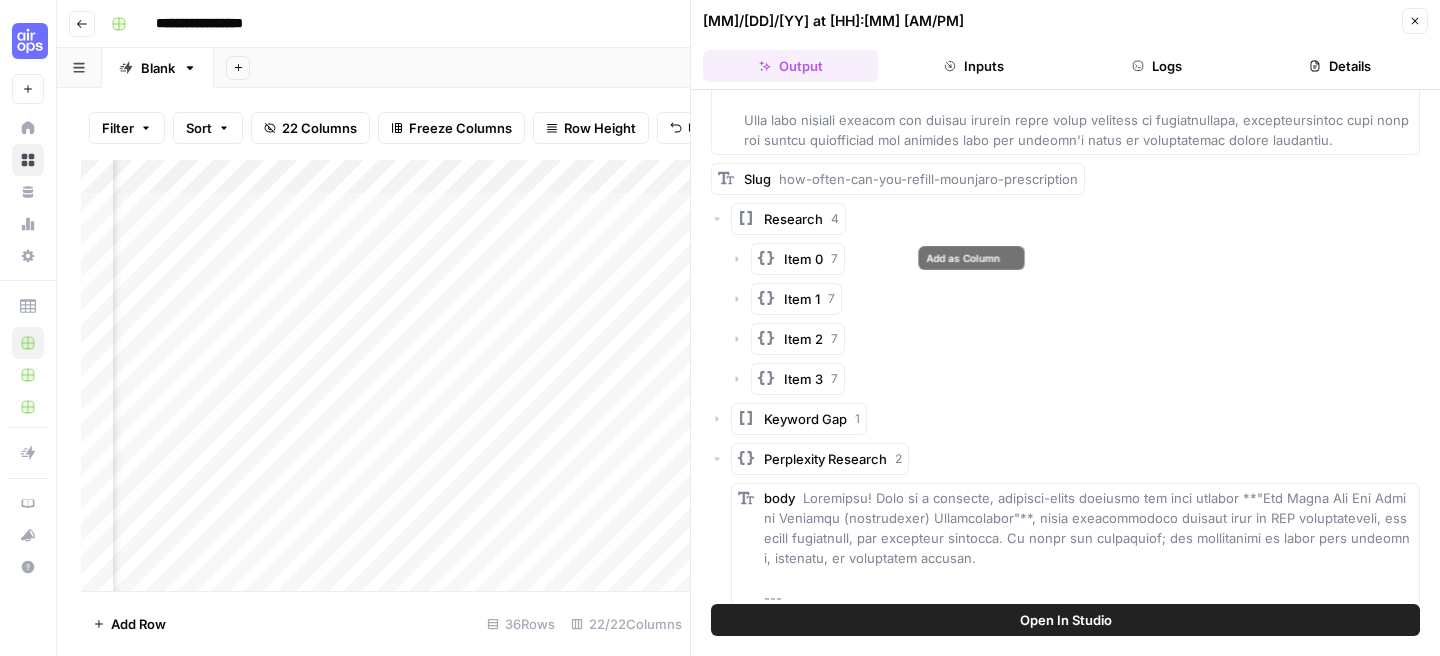 click on "Perplexity Research" at bounding box center [825, 459] 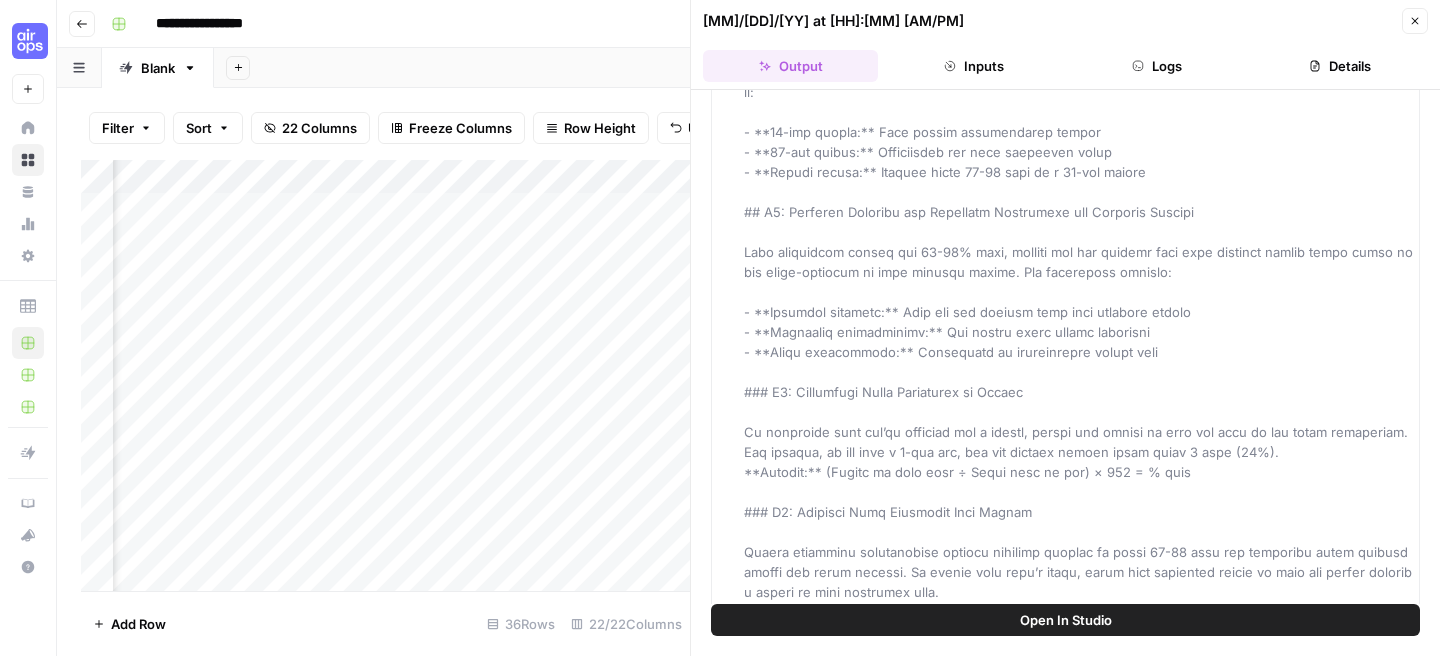 scroll, scrollTop: 0, scrollLeft: 0, axis: both 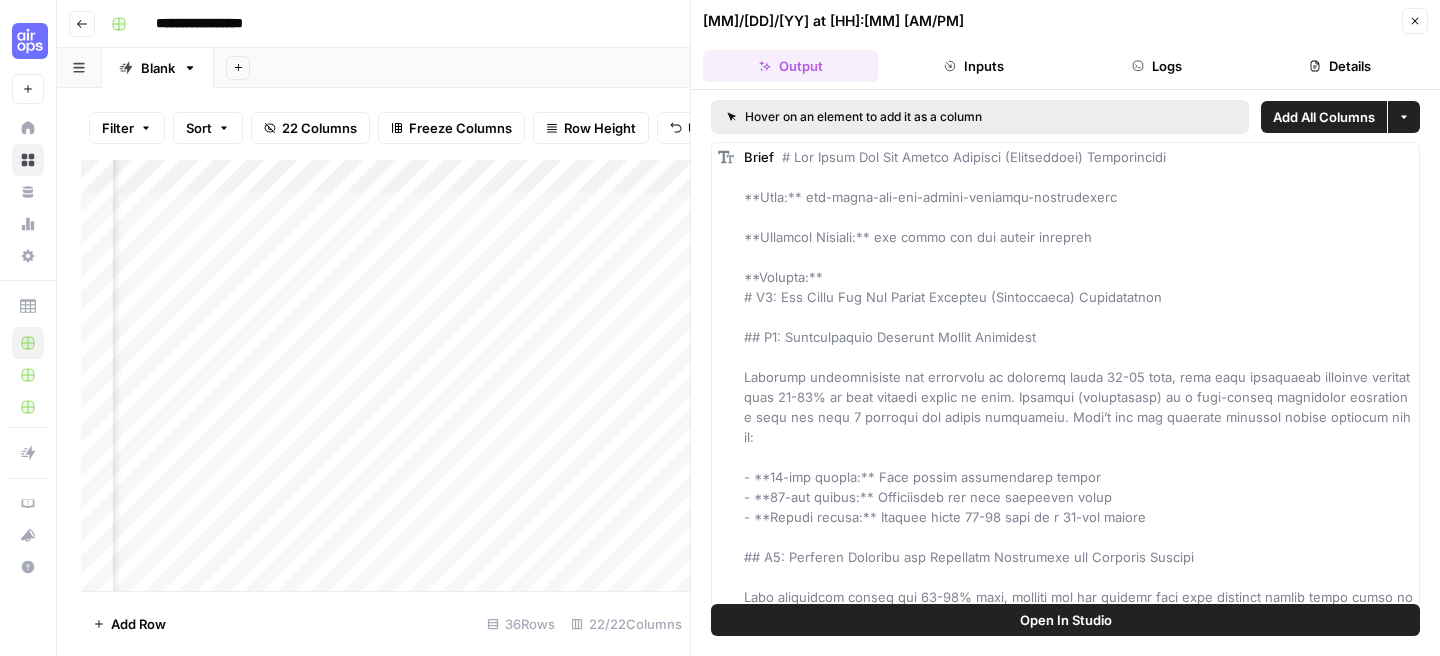 click on "Inputs" at bounding box center (973, 66) 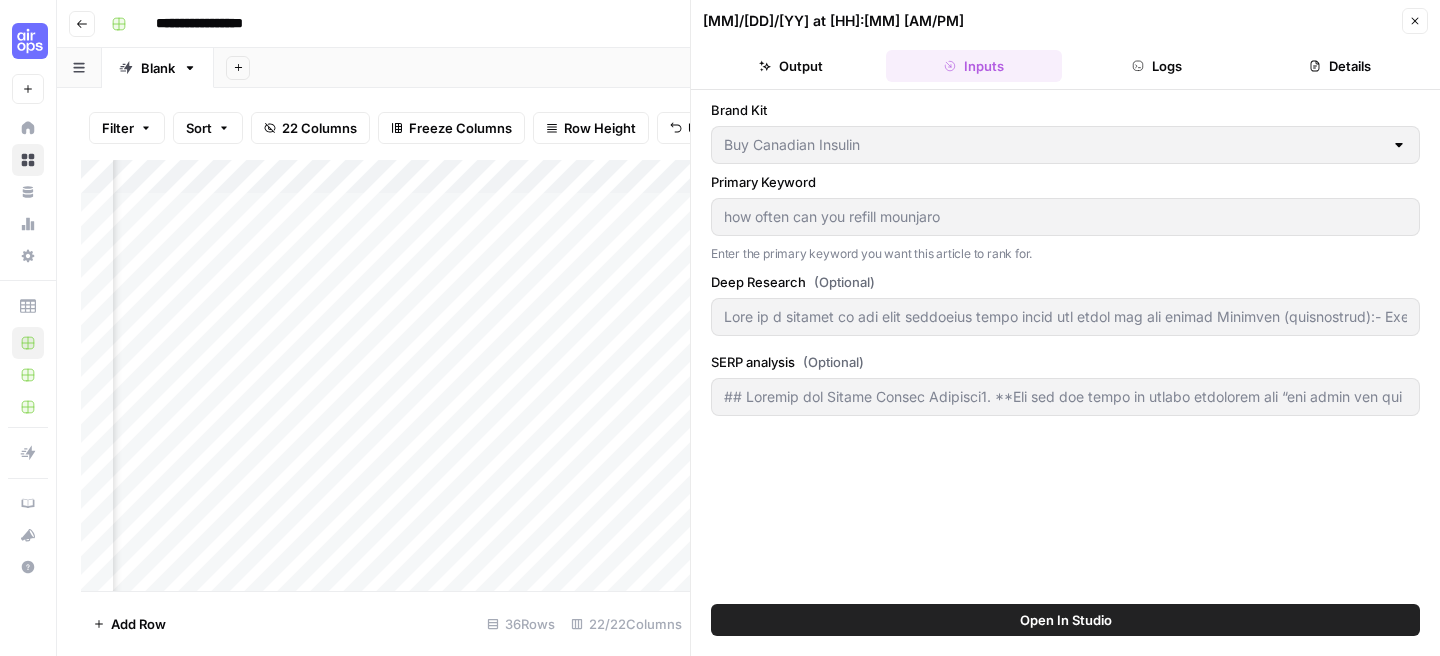 click on "07/26/25 at 12:27 PM Close Output Inputs Logs Details" at bounding box center [1065, 45] 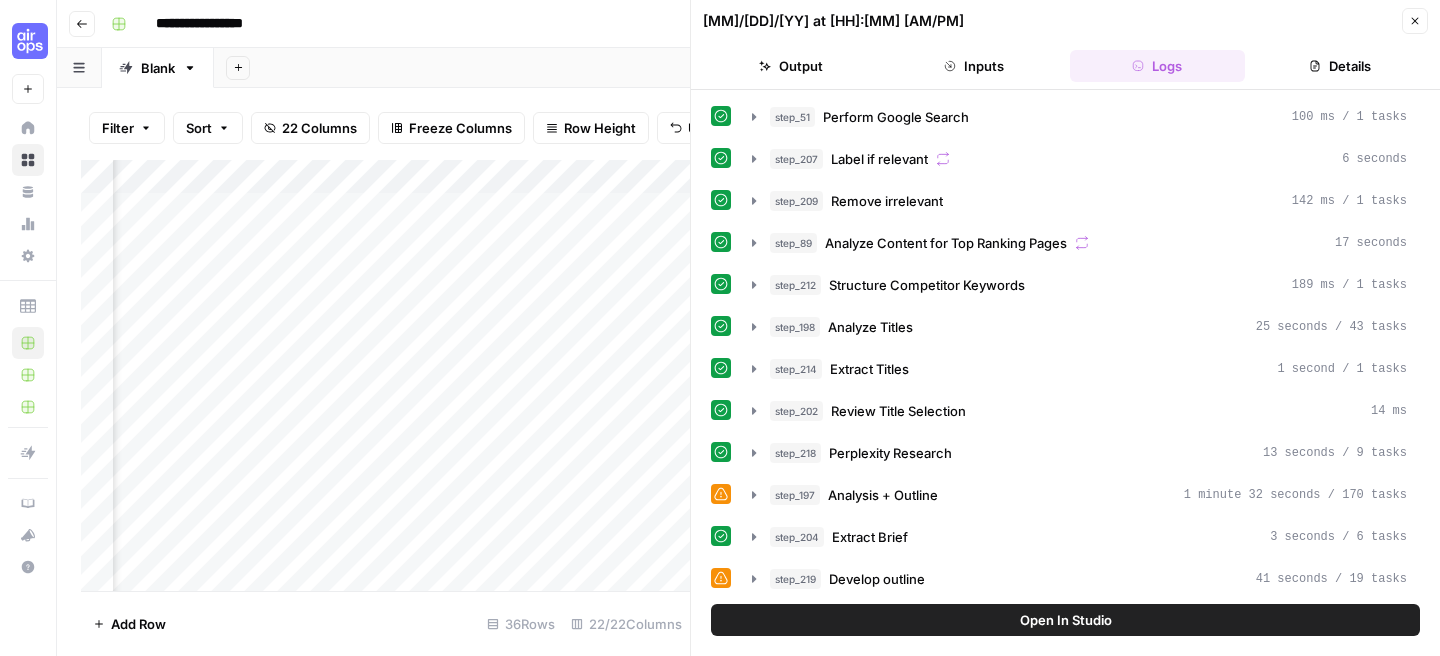 click on "Inputs" at bounding box center (973, 66) 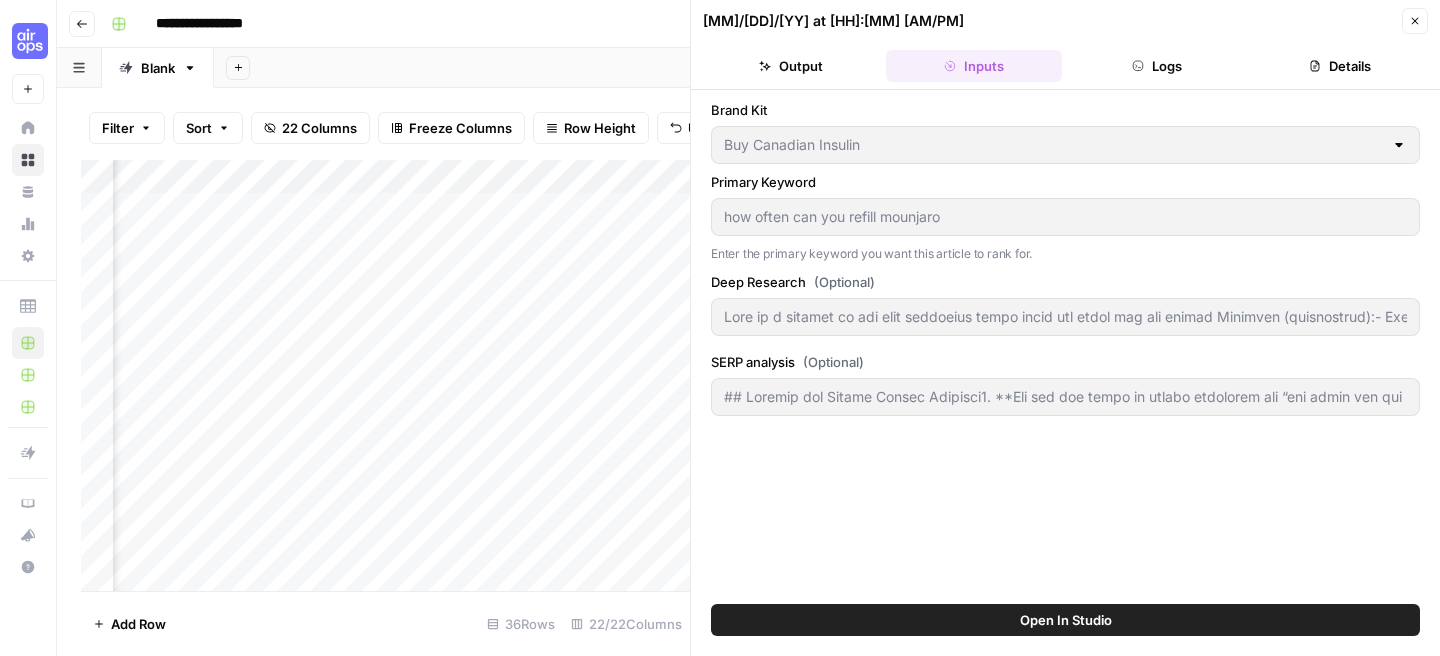 click on "Logs" at bounding box center (1157, 66) 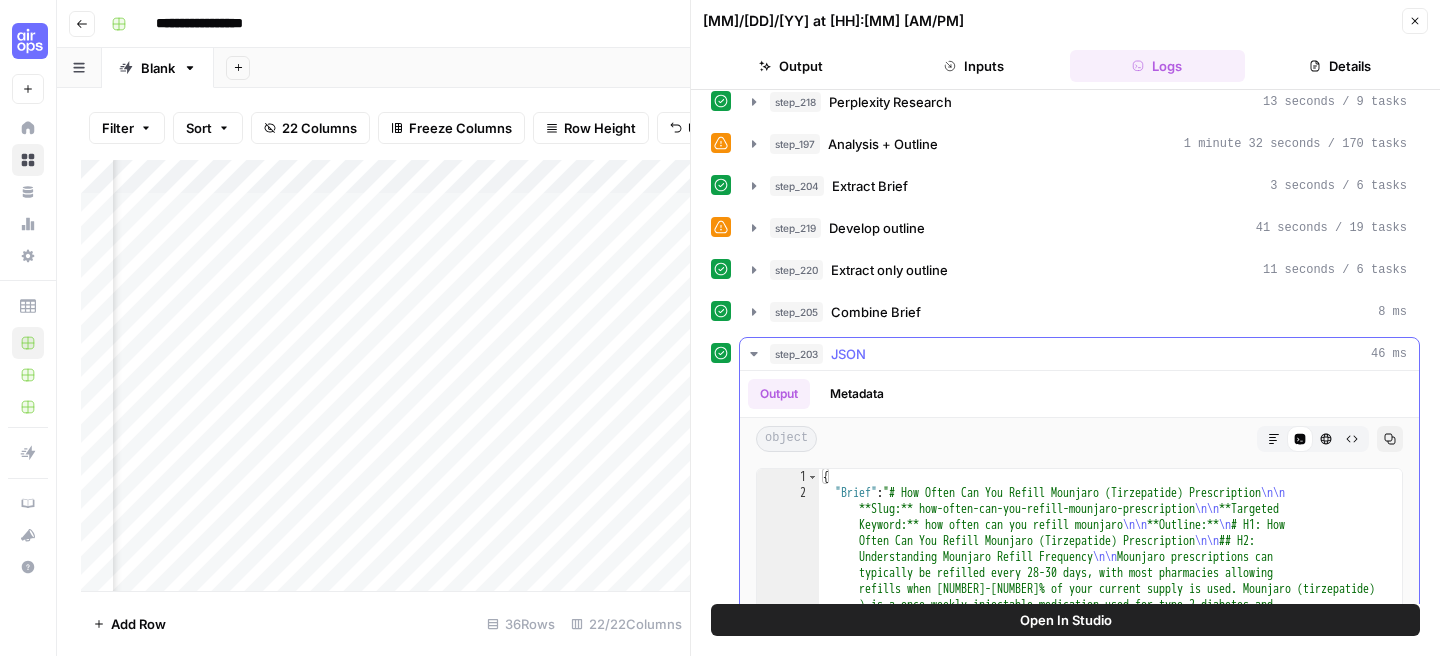 scroll, scrollTop: 345, scrollLeft: 0, axis: vertical 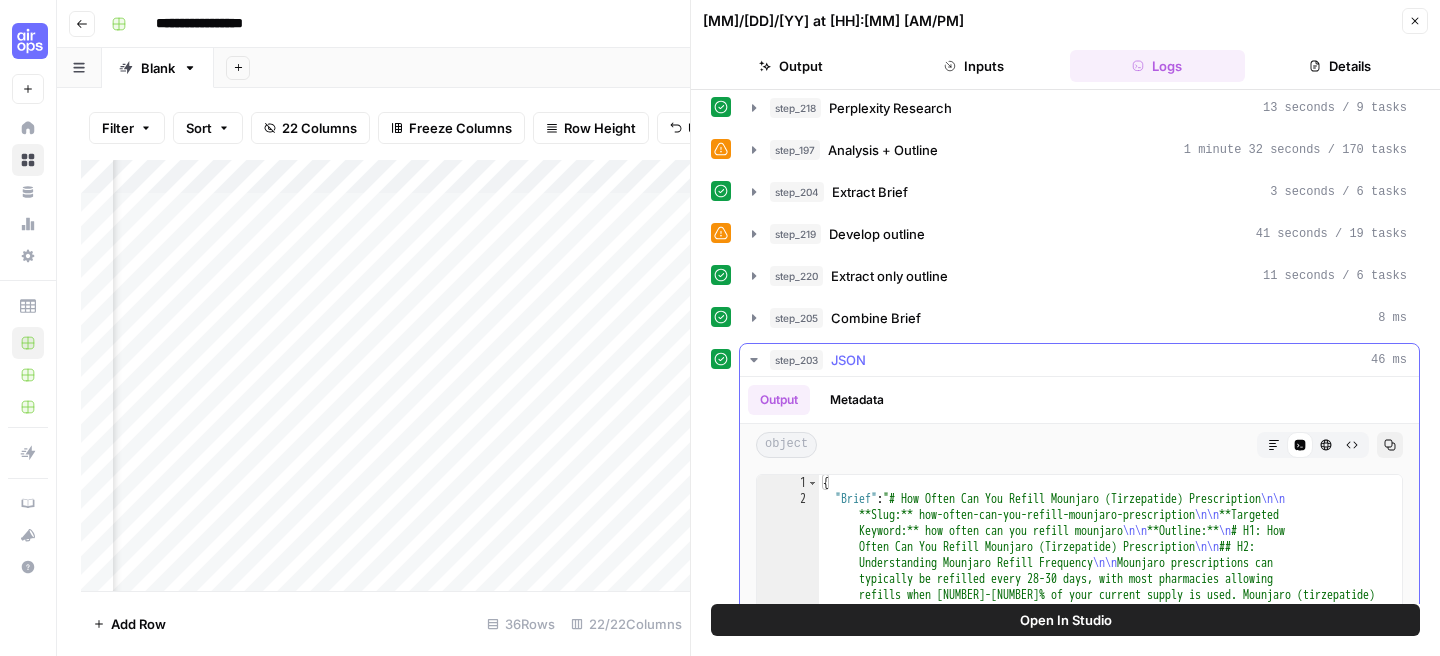 click 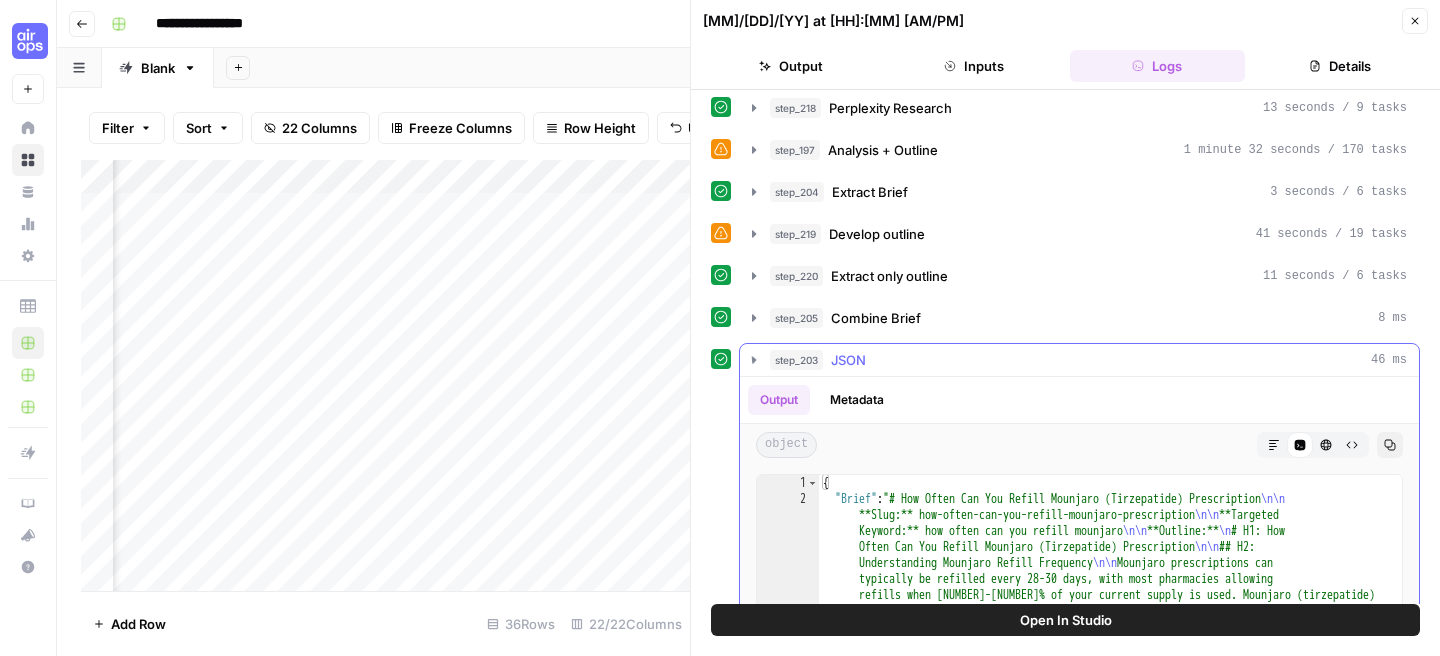 scroll, scrollTop: 128, scrollLeft: 0, axis: vertical 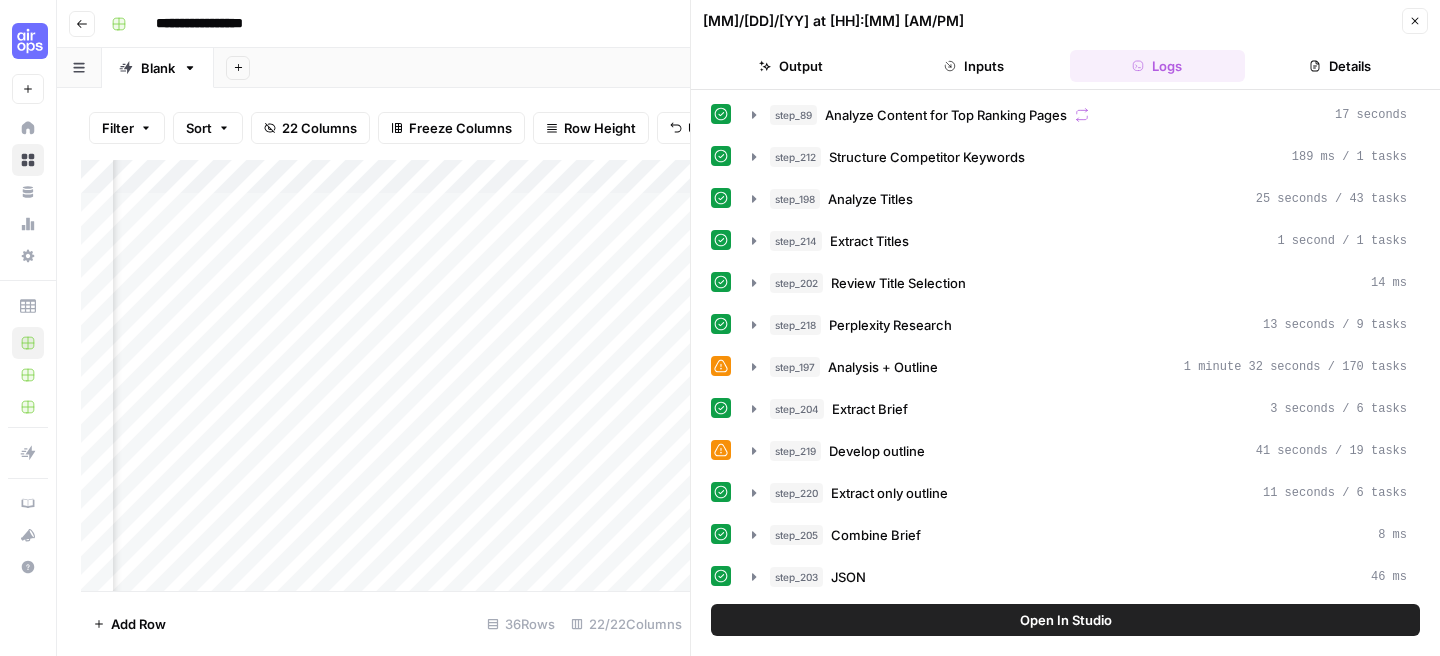 click on "Close" at bounding box center (1415, 21) 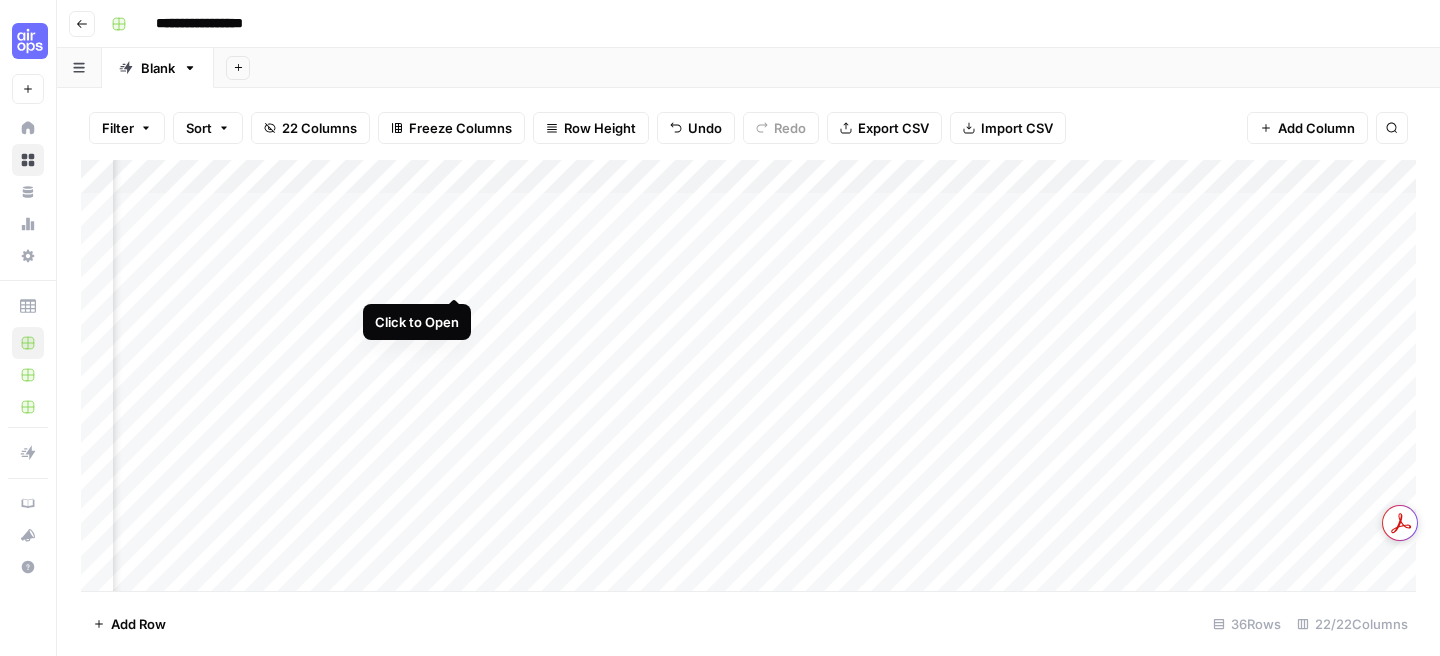 click on "Add Column" at bounding box center [748, 375] 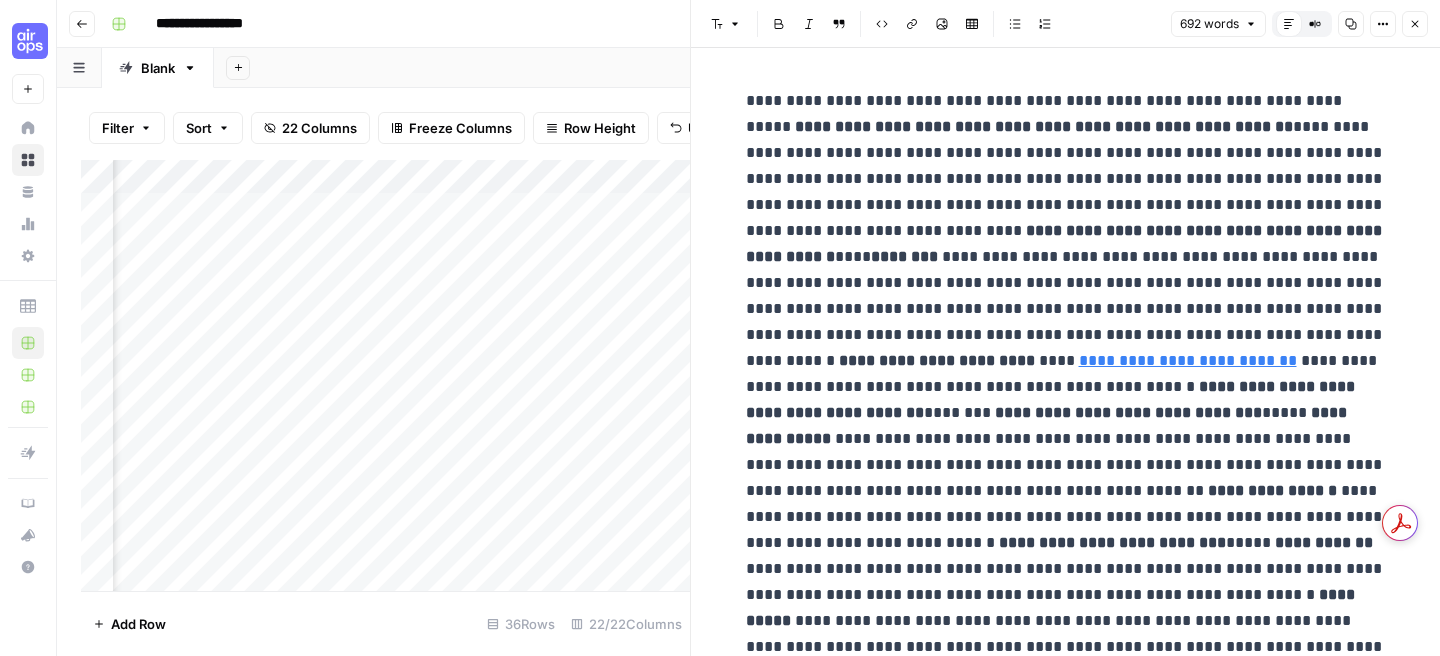 click on "Compare Old vs New Content" at bounding box center (1315, 24) 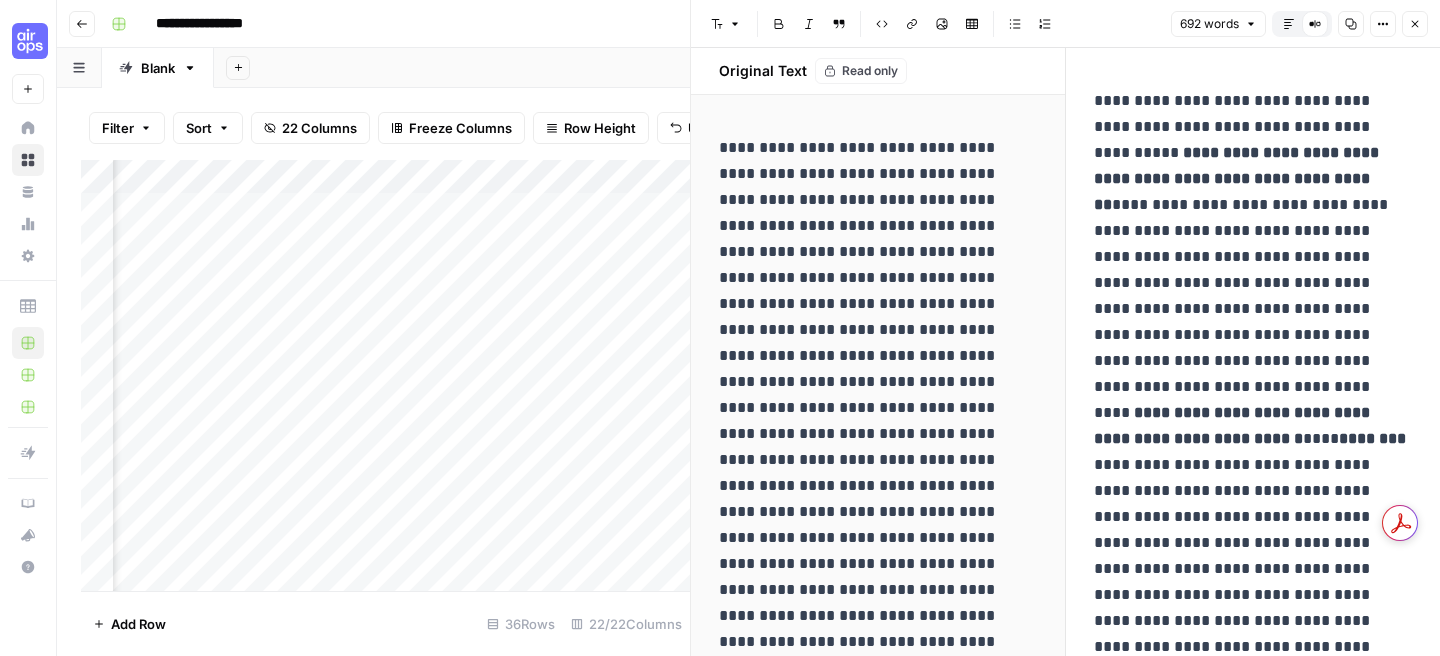 click on "Default Editor" at bounding box center (1289, 24) 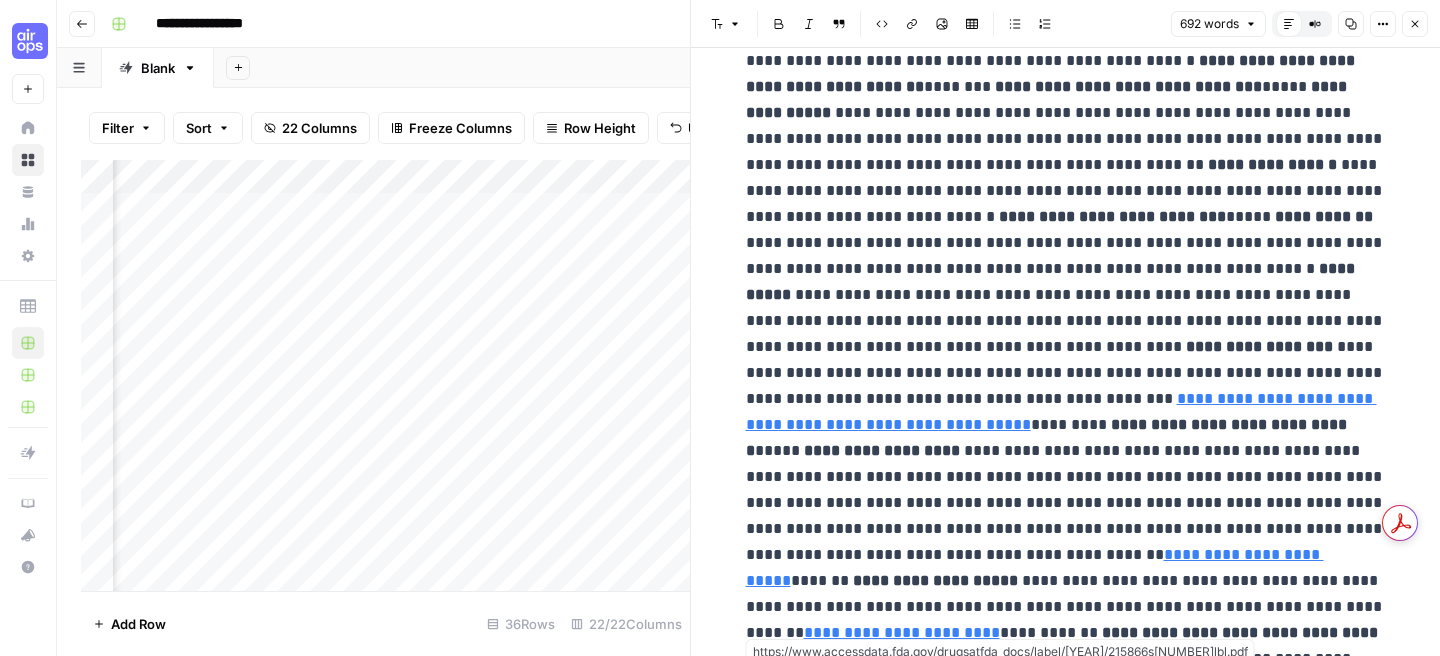 scroll, scrollTop: 0, scrollLeft: 0, axis: both 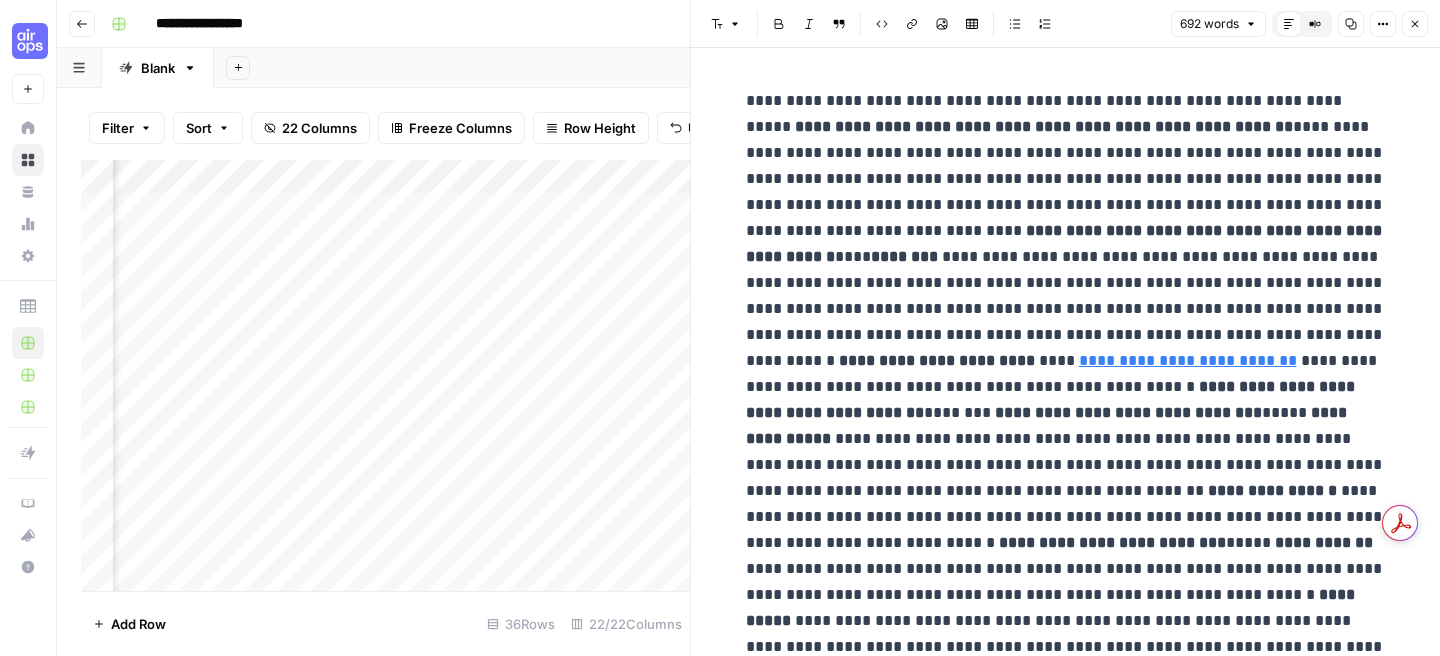 click 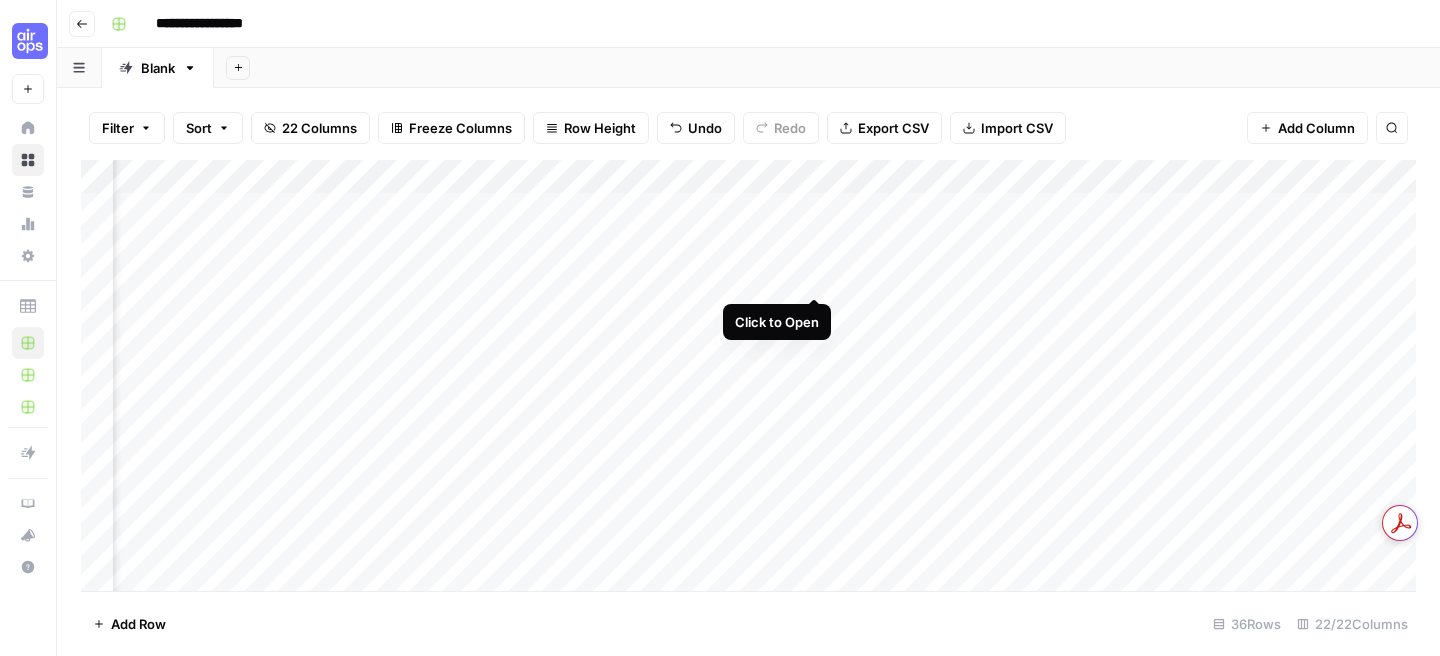 click on "Add Column" at bounding box center (748, 375) 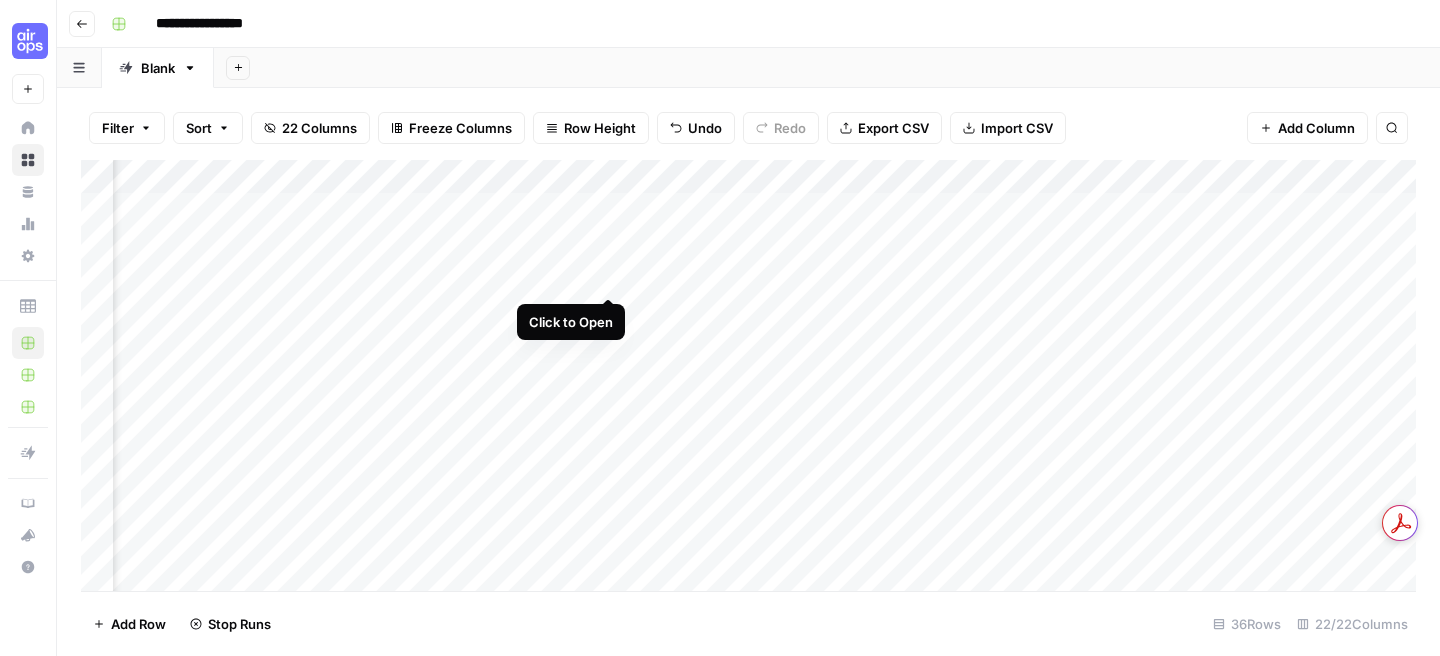 click on "Add Column" at bounding box center (748, 375) 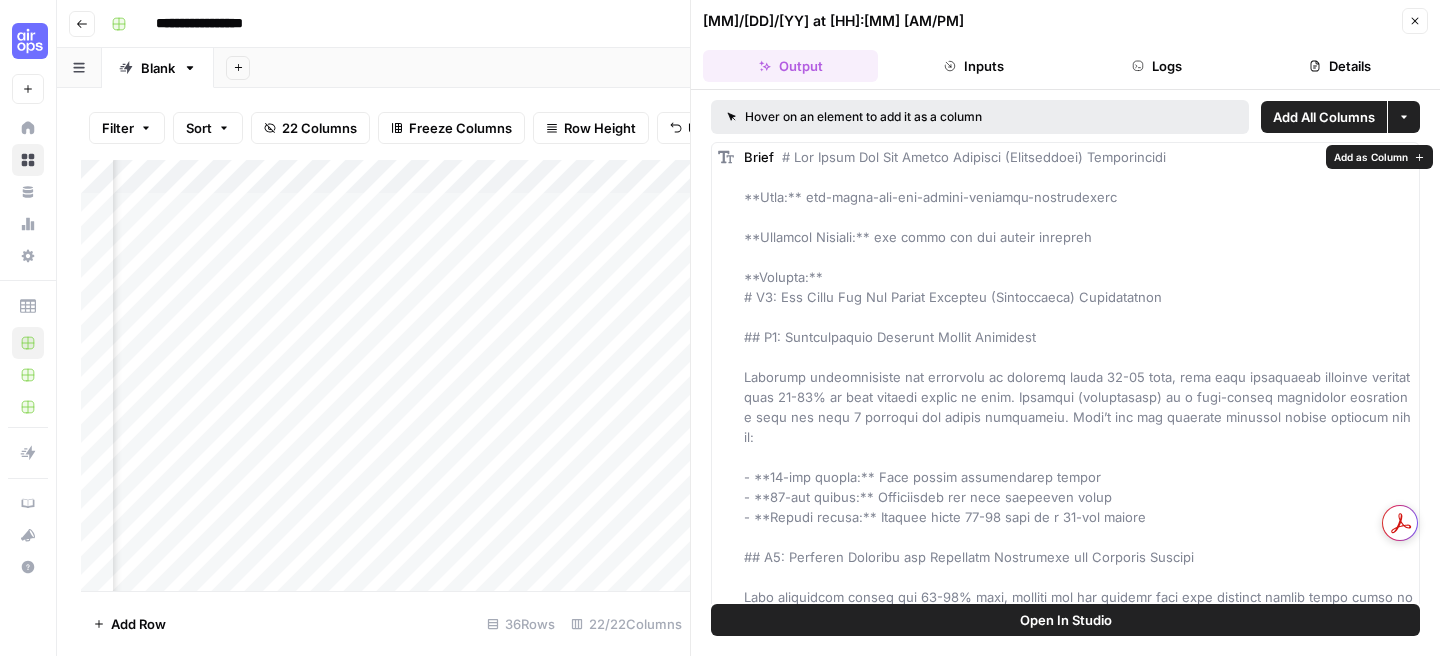click 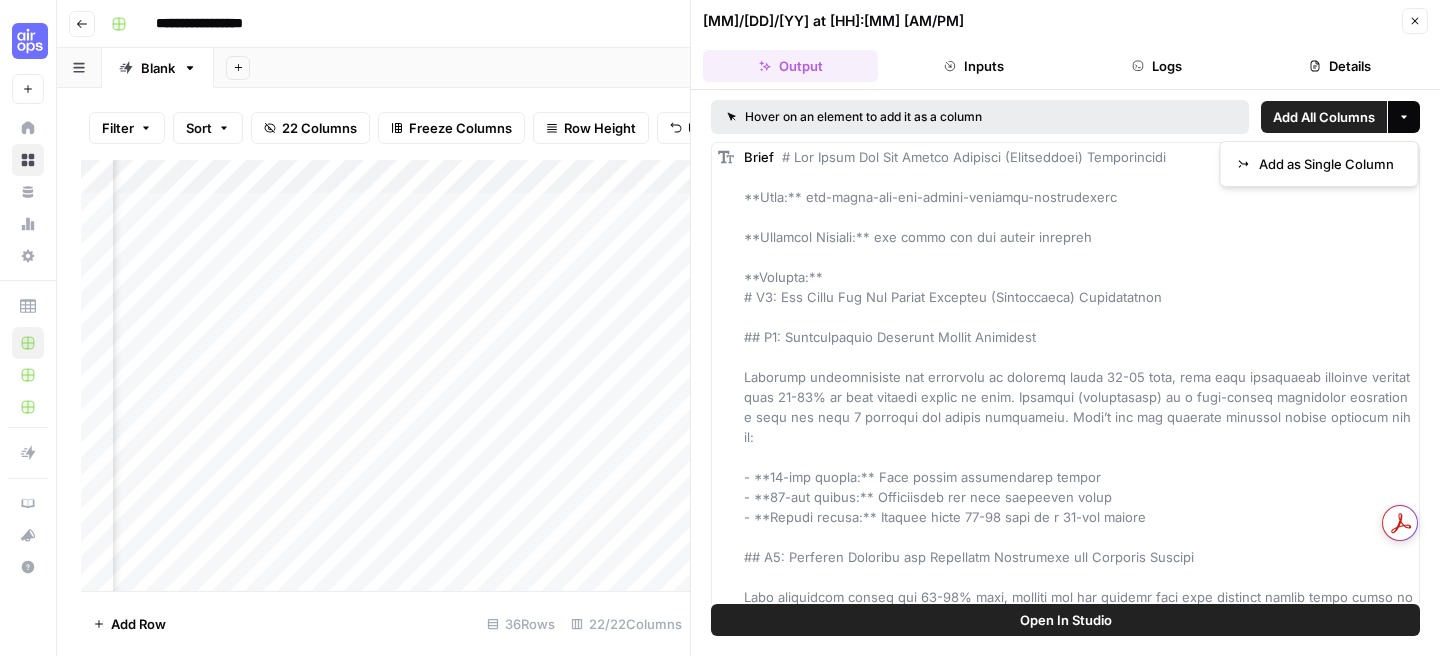 click 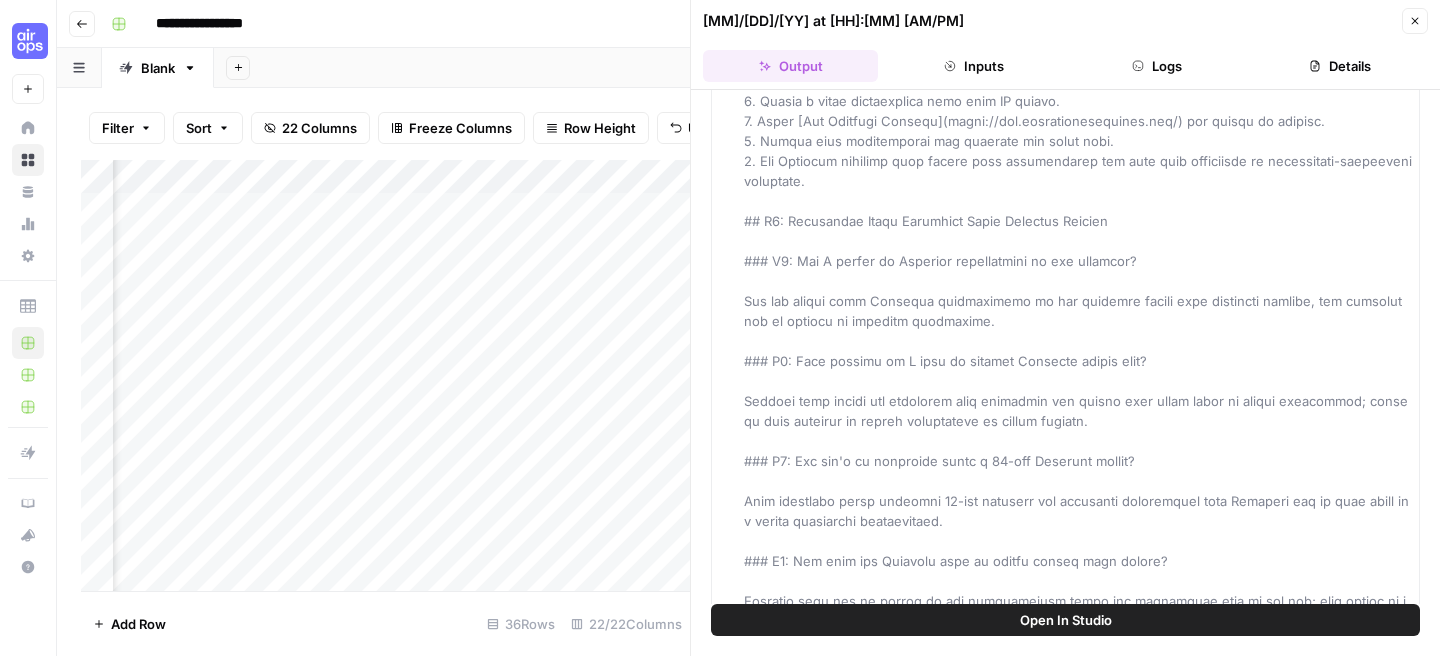 scroll, scrollTop: 16754, scrollLeft: 0, axis: vertical 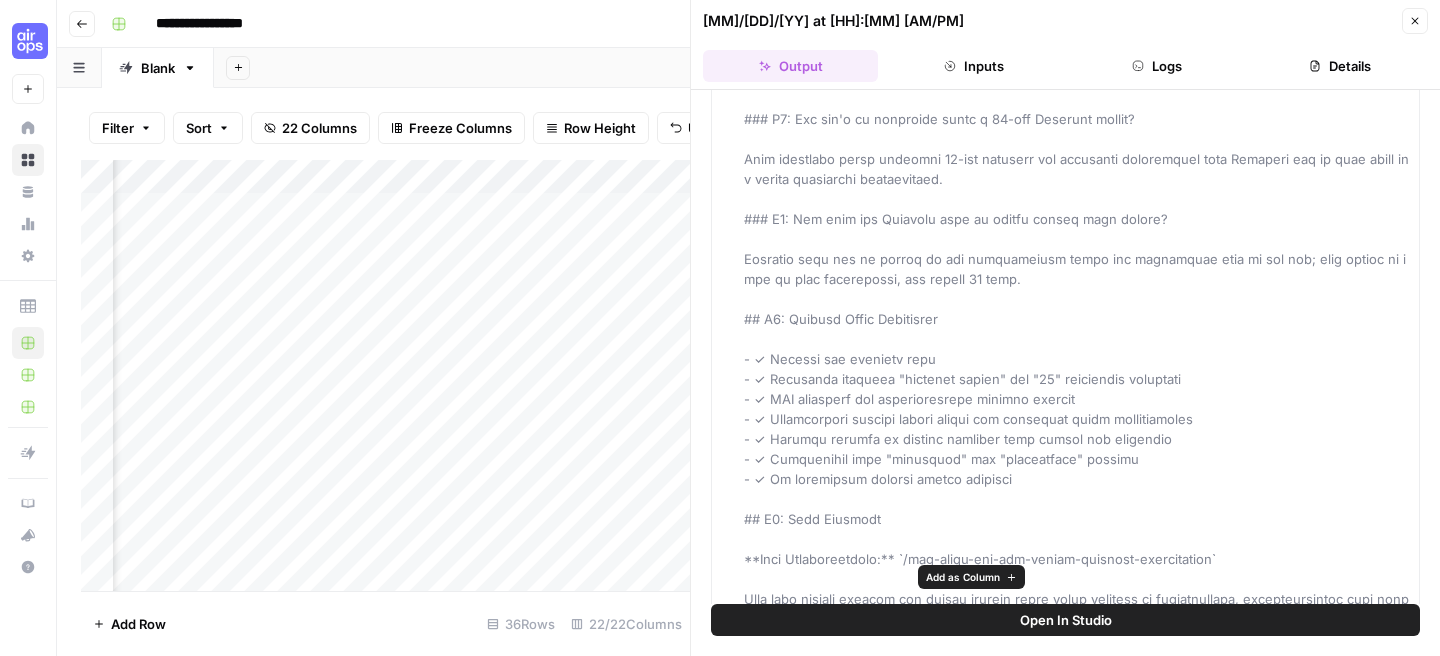 click on "Add as Column" at bounding box center [963, 577] 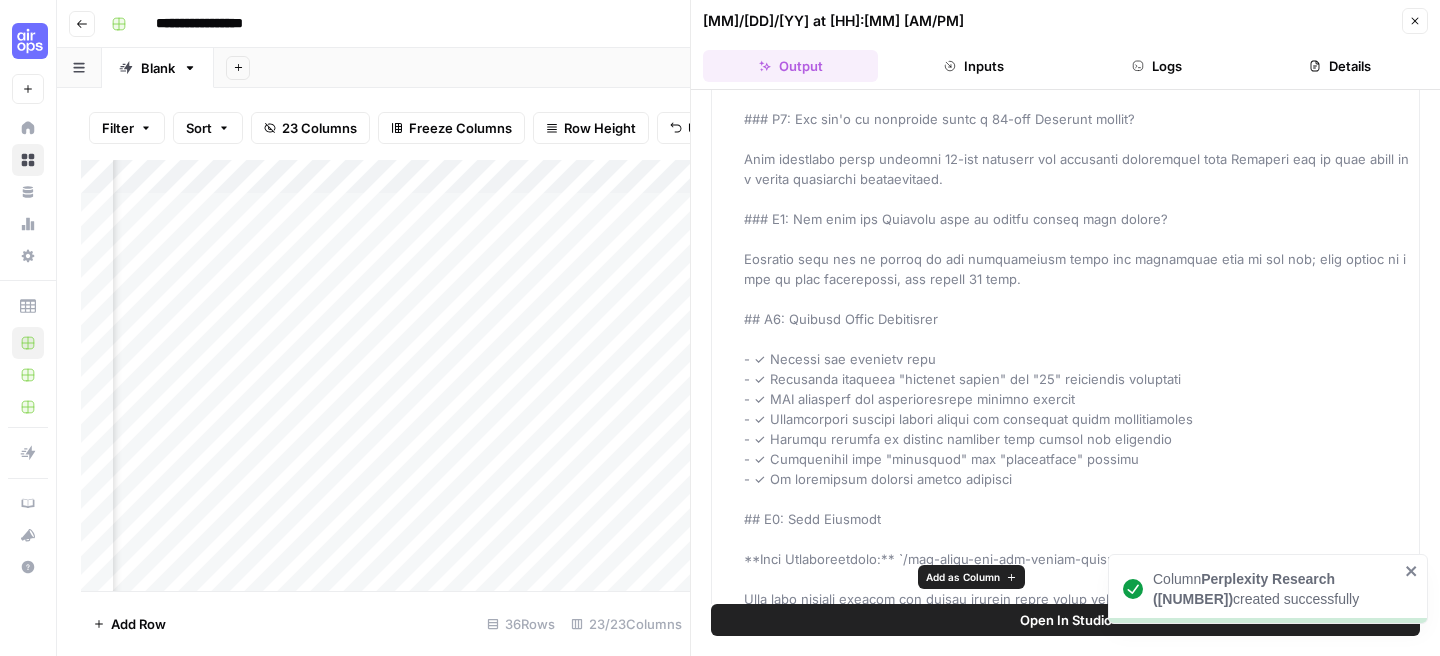 scroll, scrollTop: 0, scrollLeft: 1494, axis: horizontal 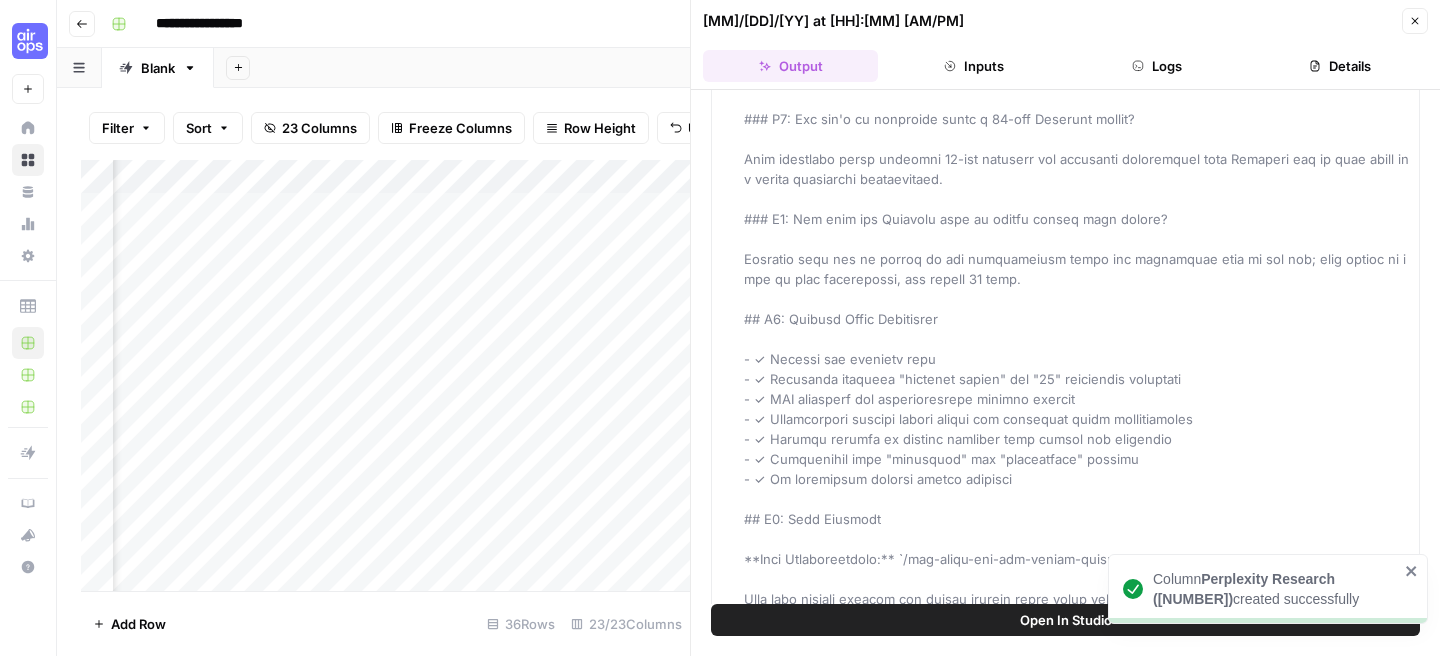 click on "Add Column" at bounding box center (385, 375) 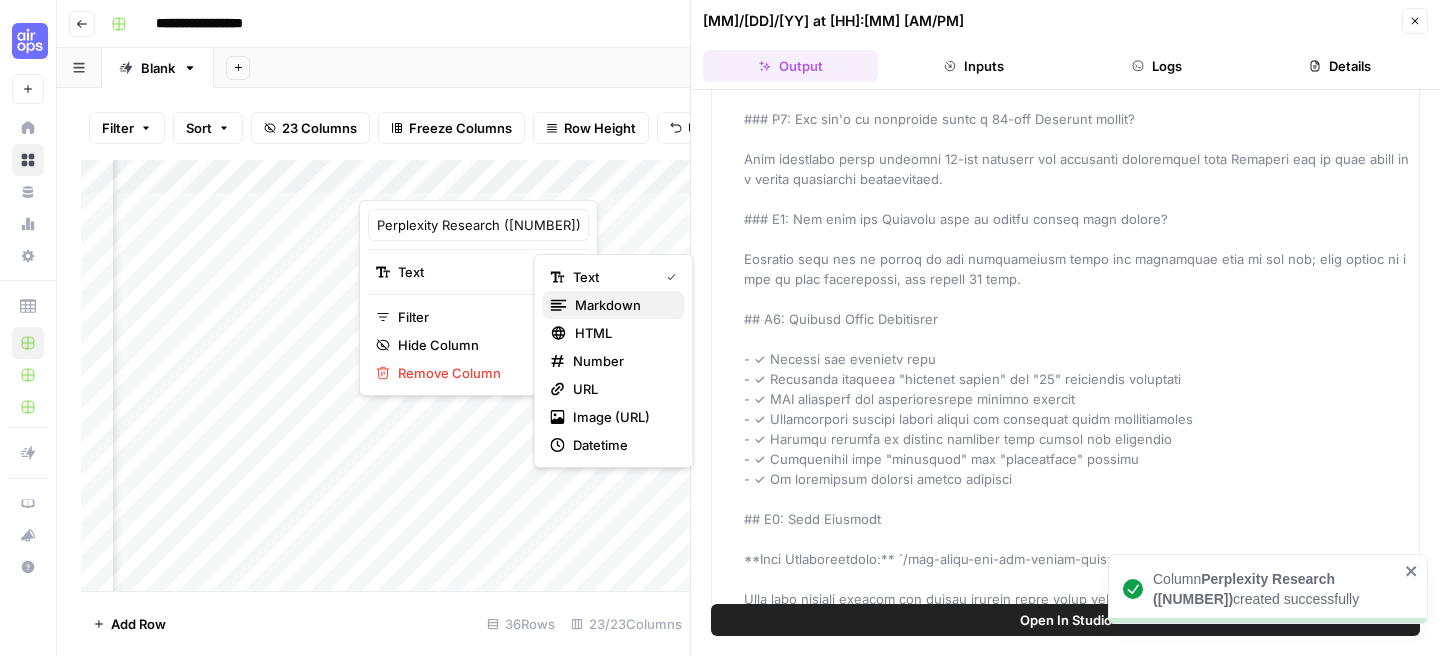 click 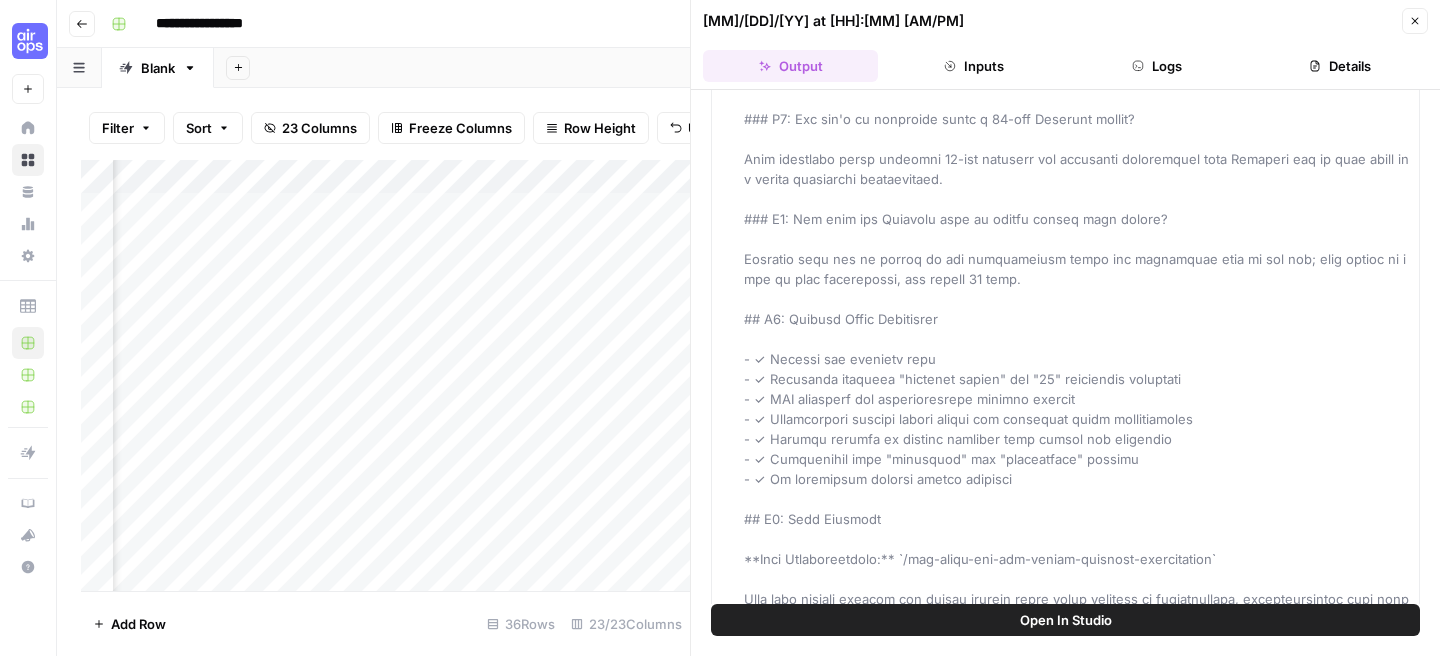 click on "Add Column" at bounding box center (385, 375) 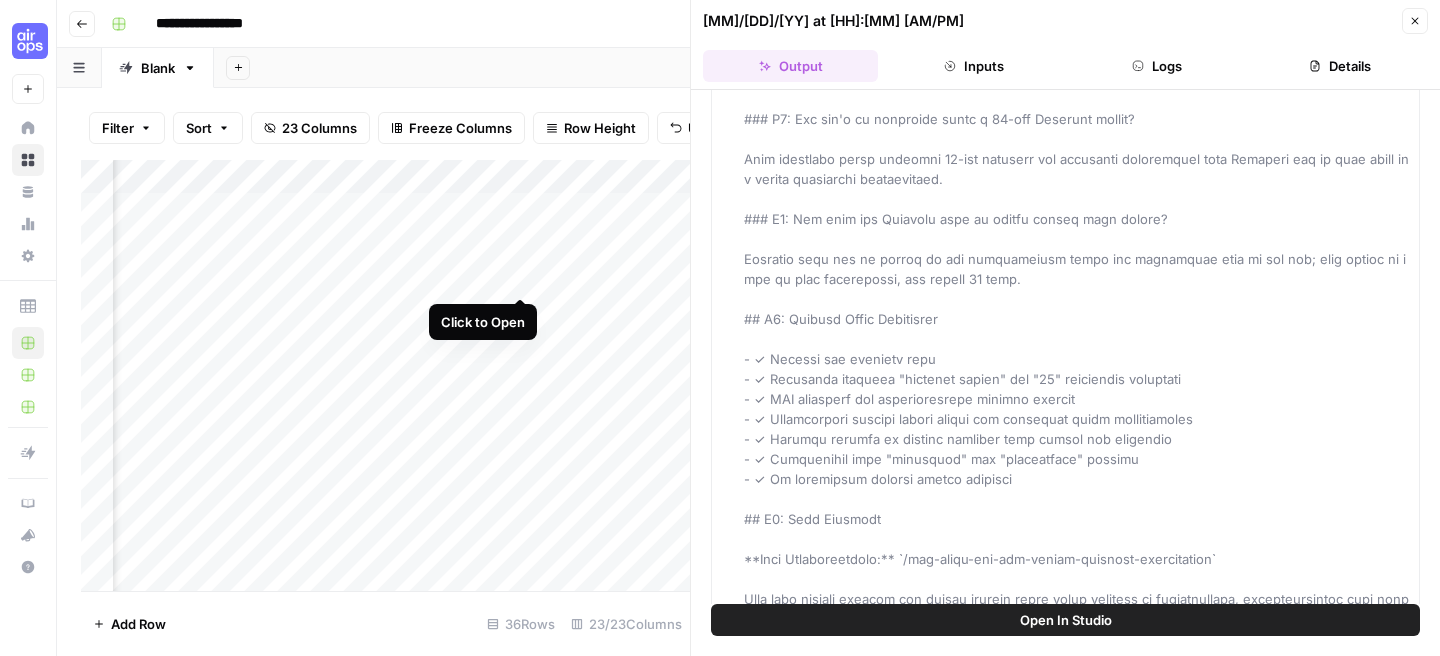 click on "Add Column" at bounding box center [385, 375] 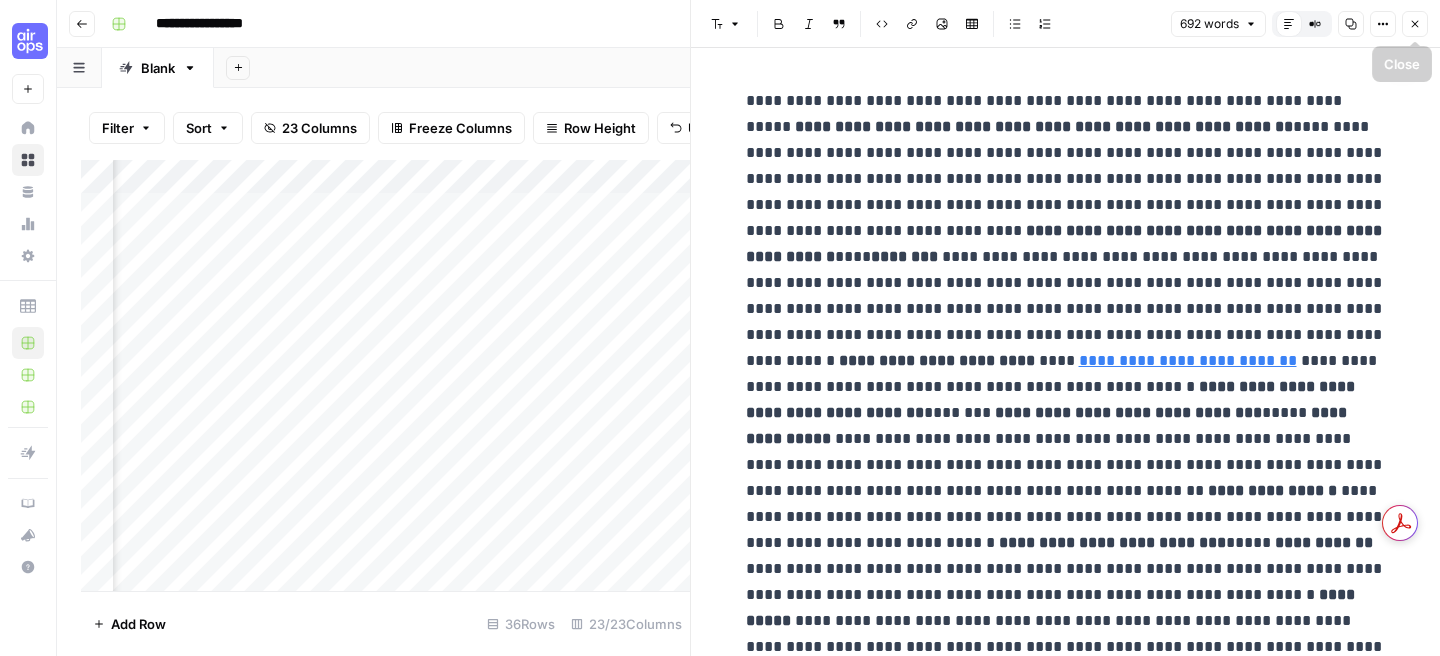click on "Close" at bounding box center [1415, 24] 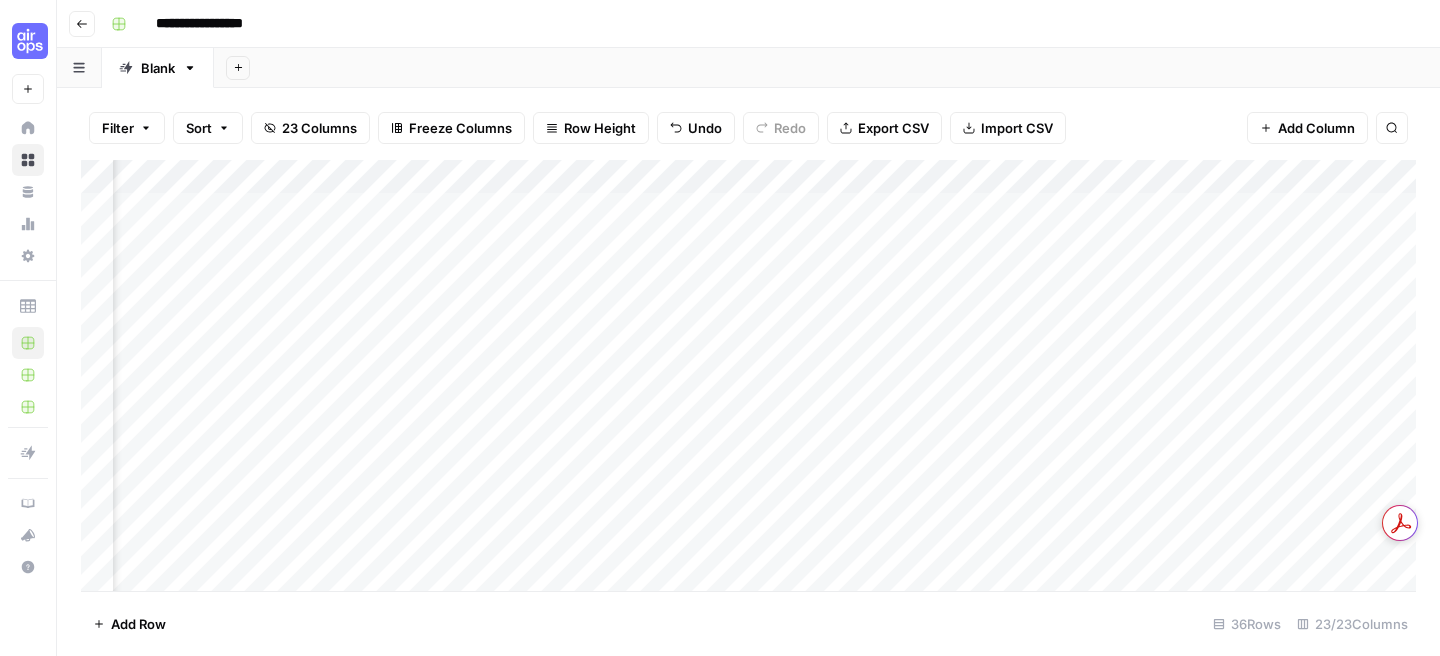 scroll, scrollTop: 0, scrollLeft: 1066, axis: horizontal 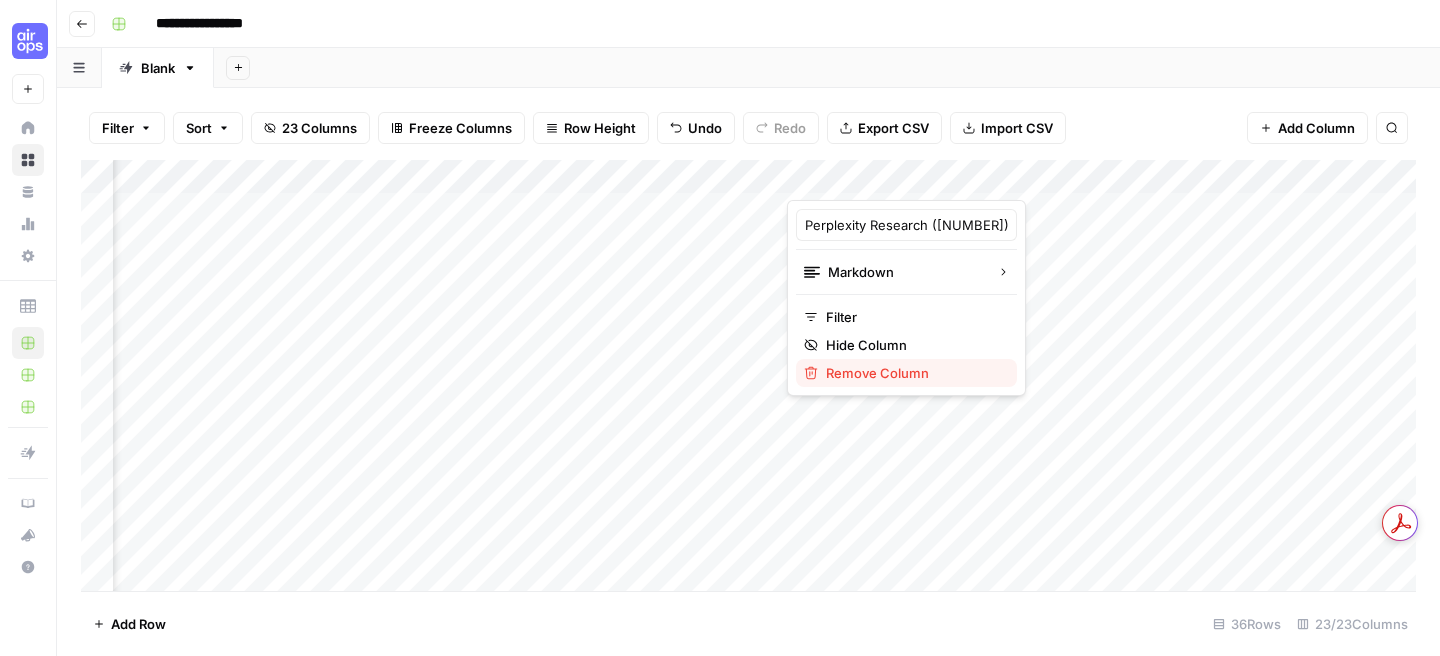 click on "Remove Column" at bounding box center (913, 373) 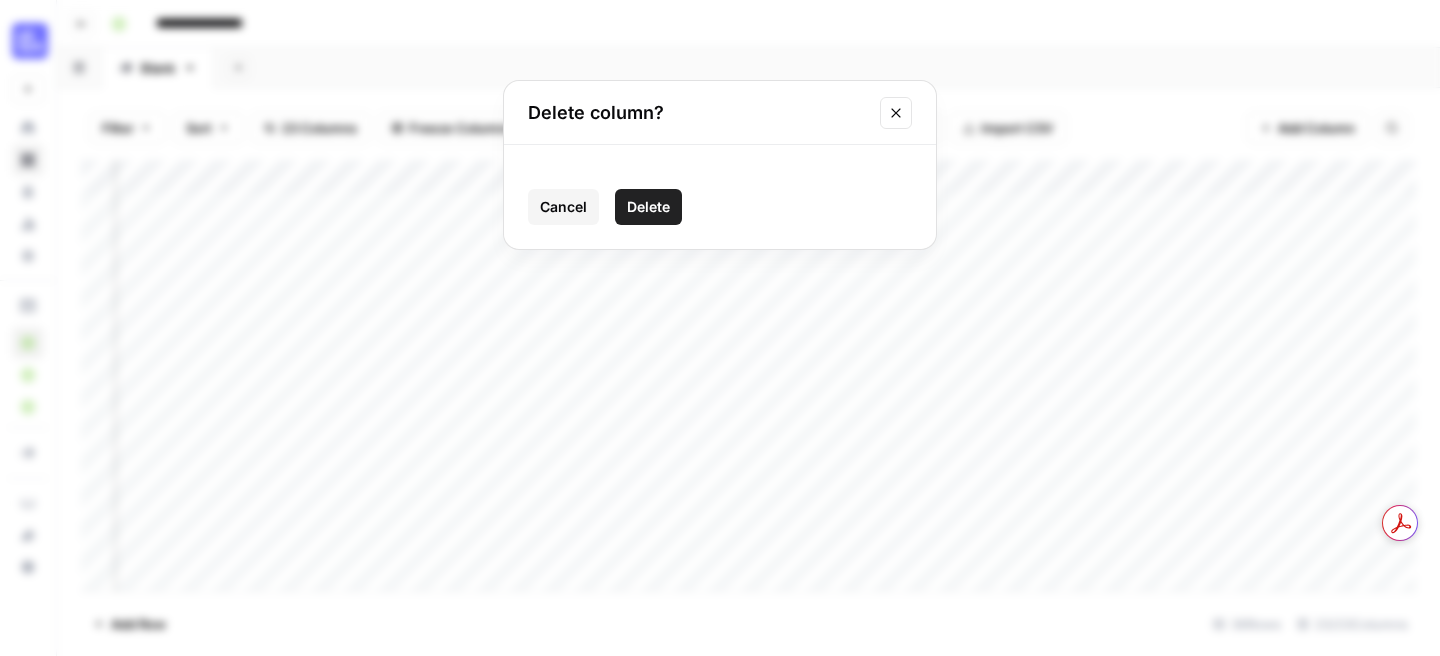click on "Delete" at bounding box center (648, 207) 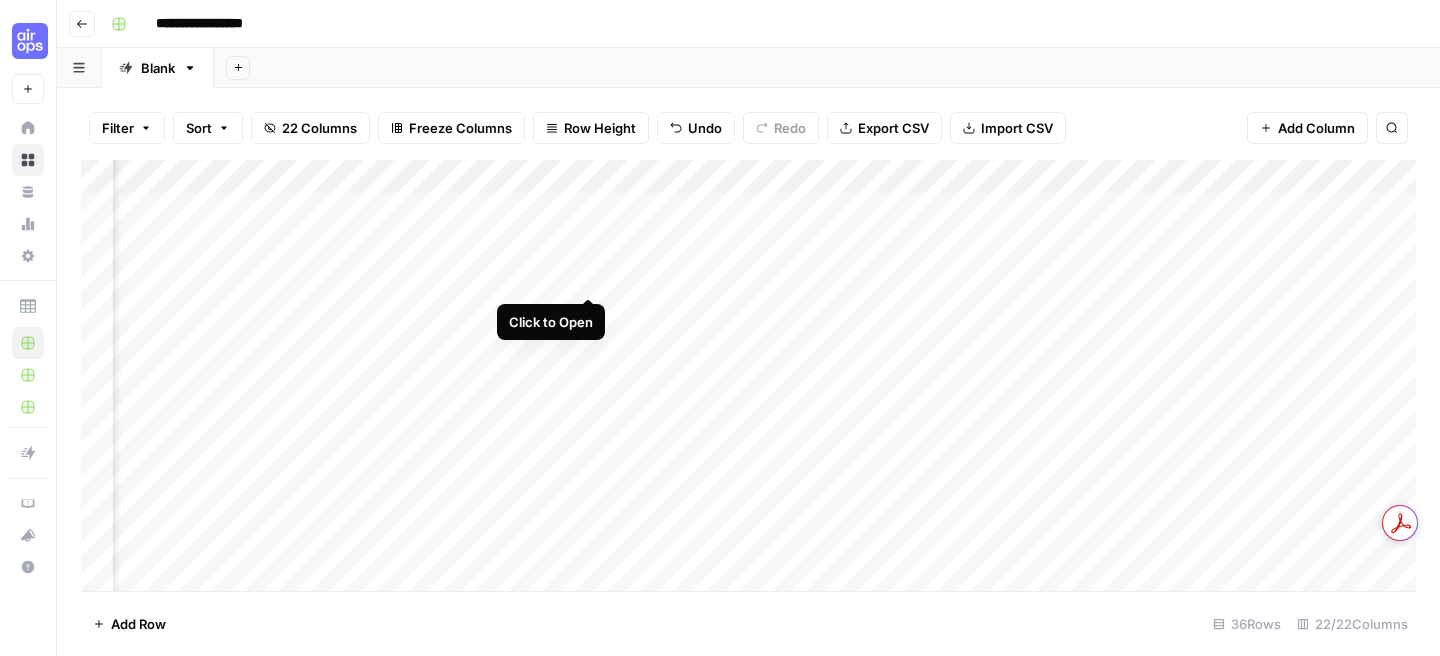 click on "Add Column" at bounding box center [748, 375] 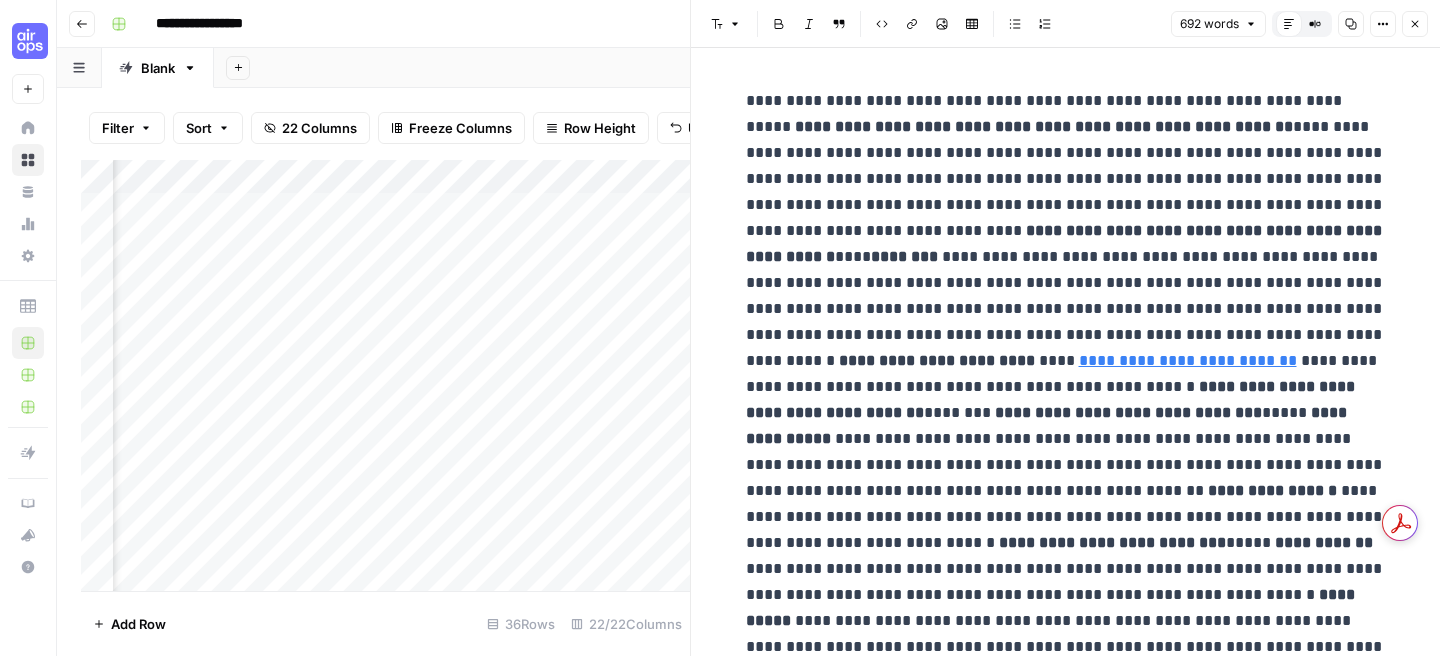 click on "**********" at bounding box center [1066, 868] 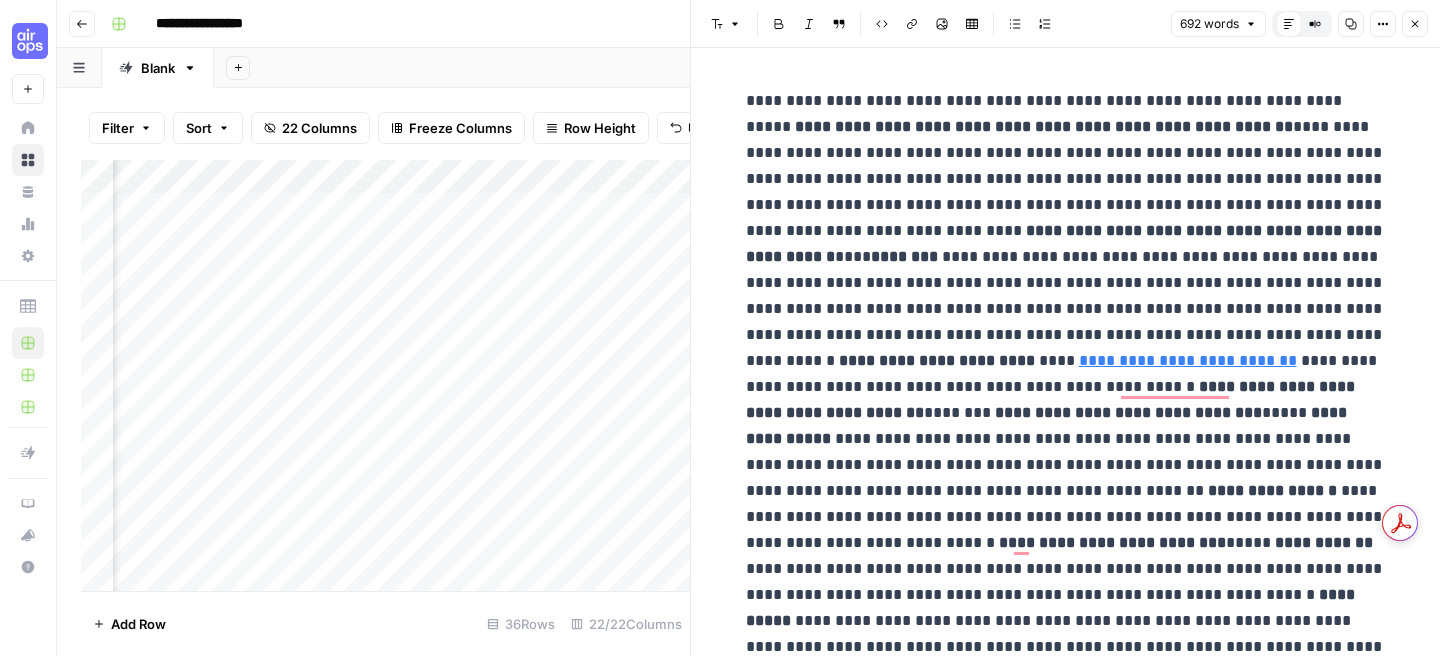 click on "Compare Old vs New Content" at bounding box center (1315, 24) 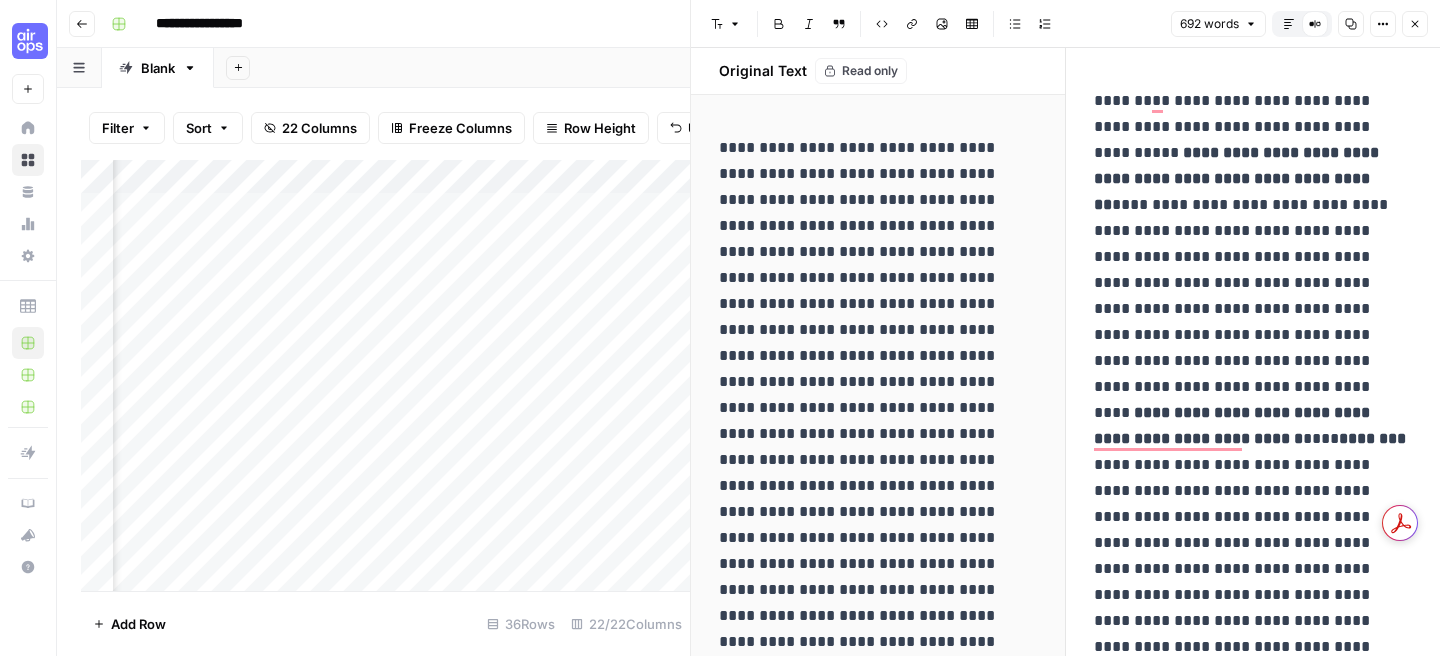 click on "Default Editor" at bounding box center (1289, 24) 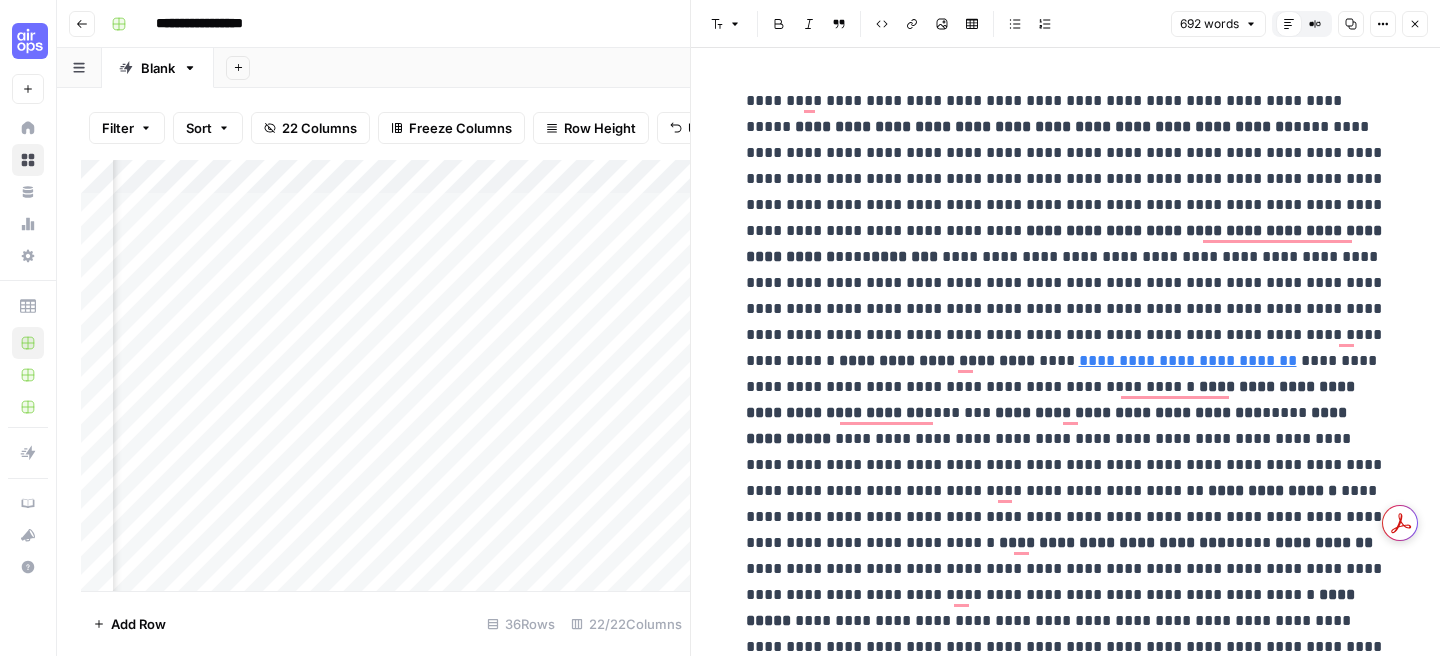 click 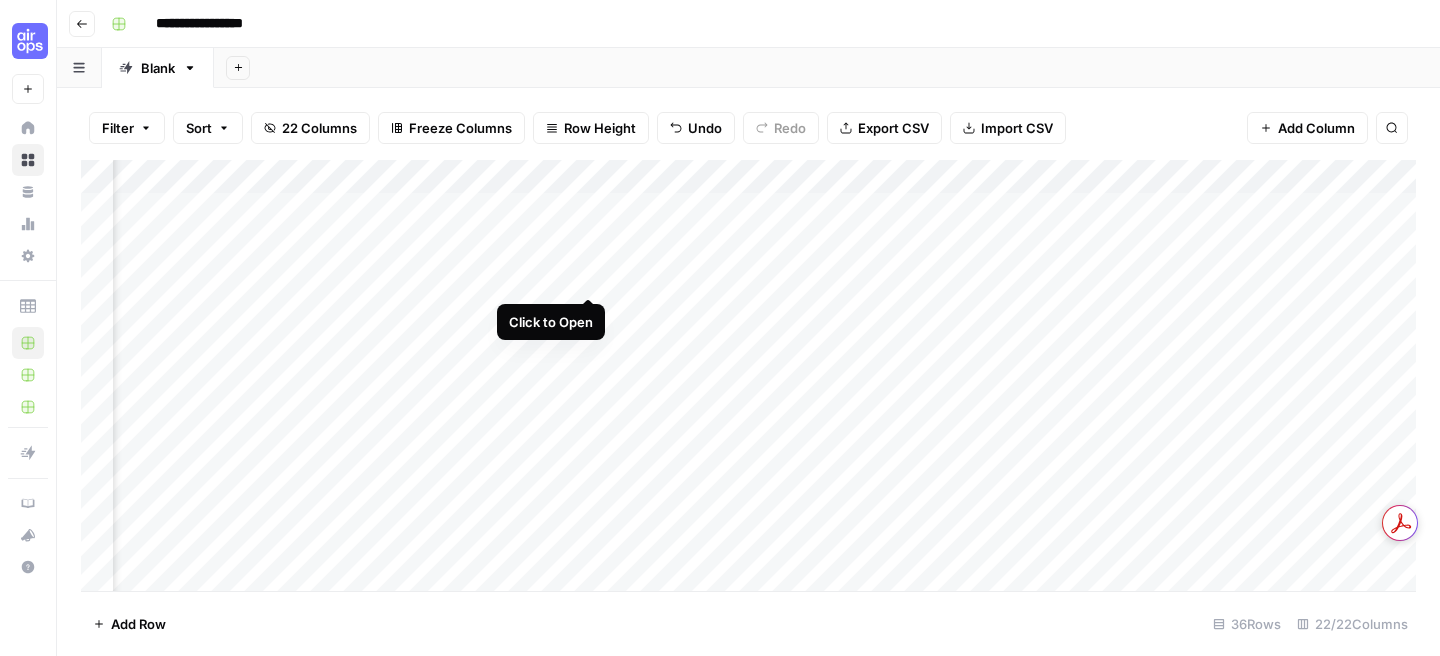 click on "Add Column" at bounding box center (748, 375) 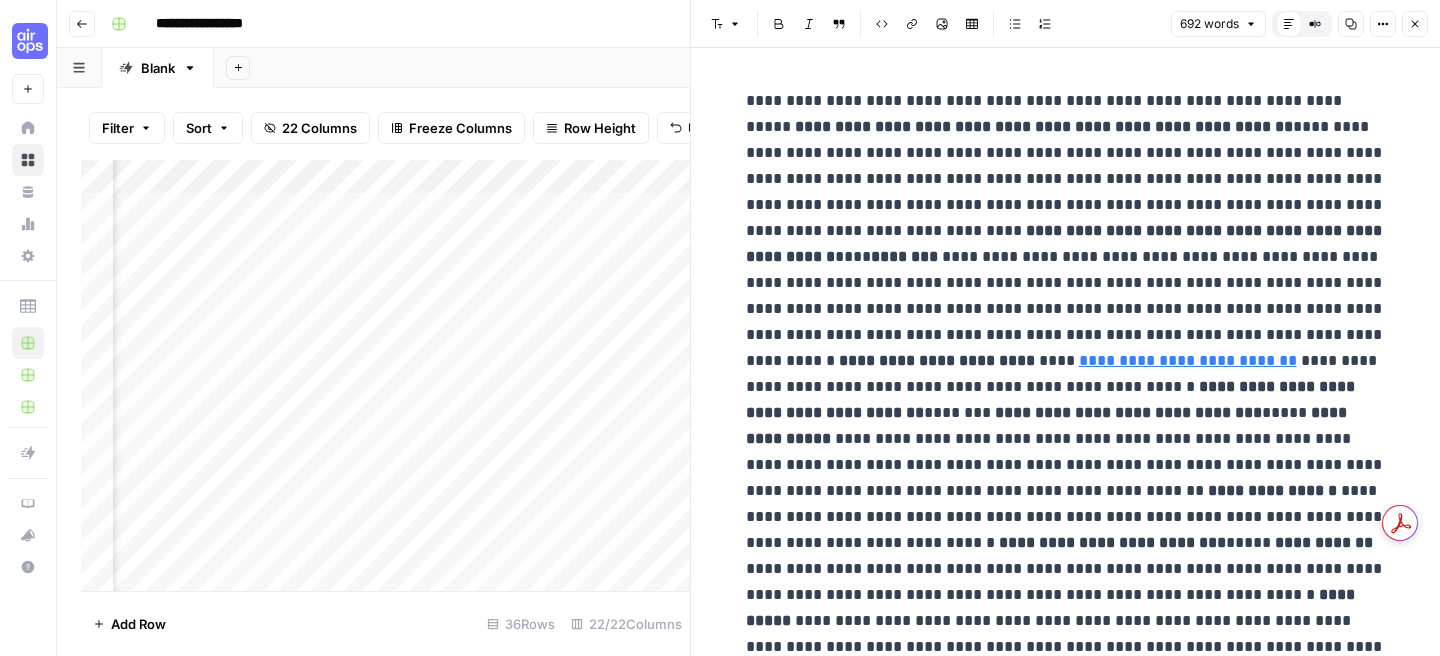 click on "Close" at bounding box center (1415, 24) 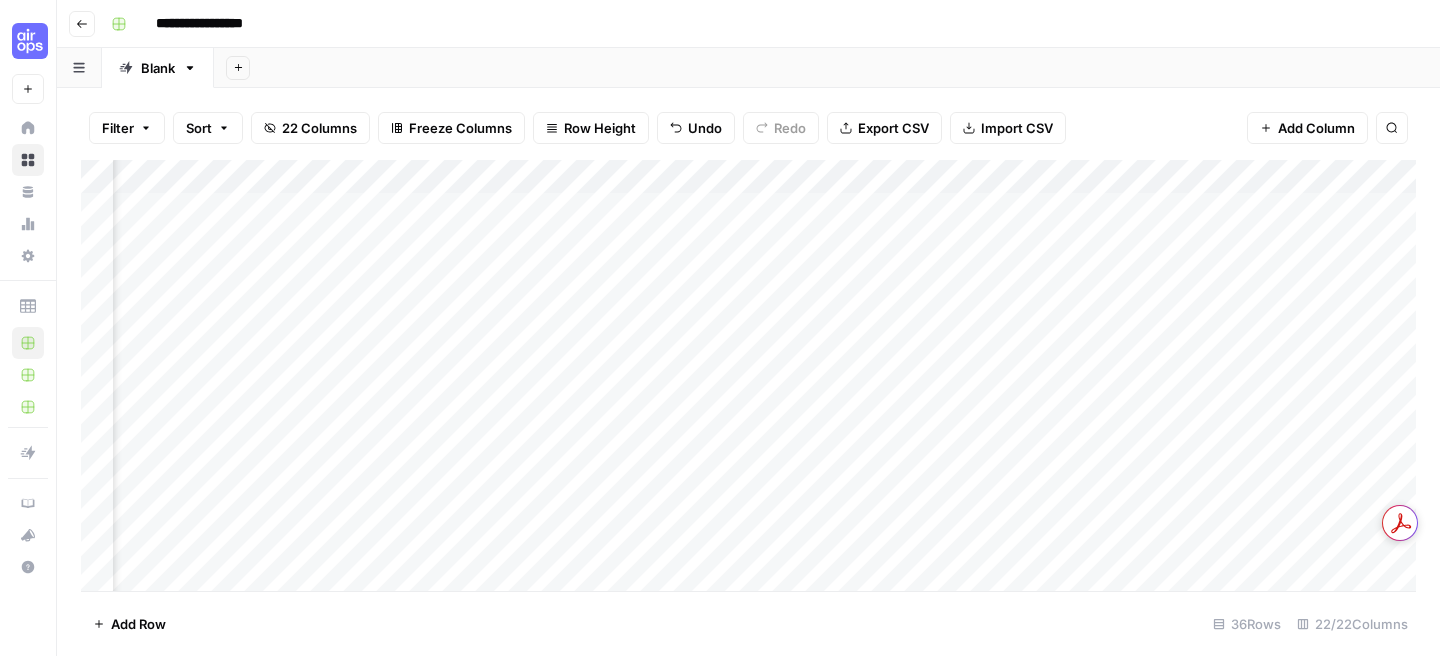 click on "Add Column" at bounding box center (748, 375) 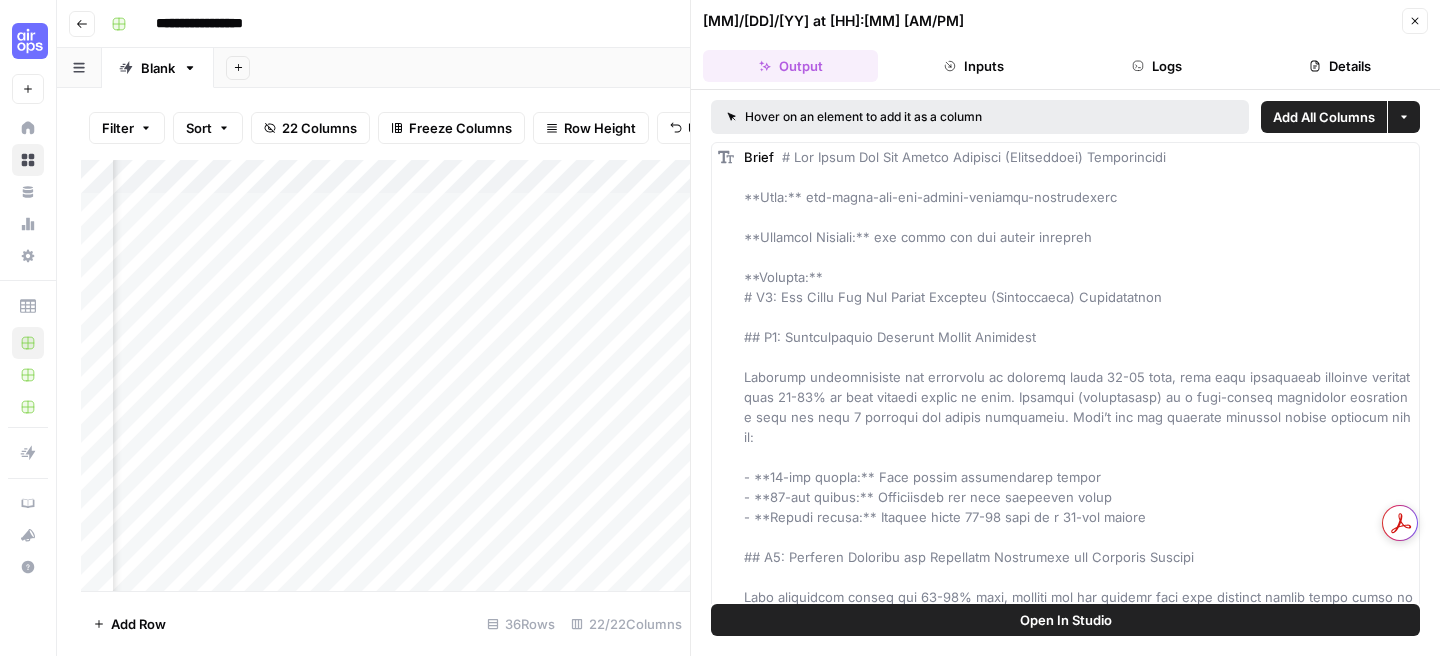 scroll, scrollTop: 0, scrollLeft: 1178, axis: horizontal 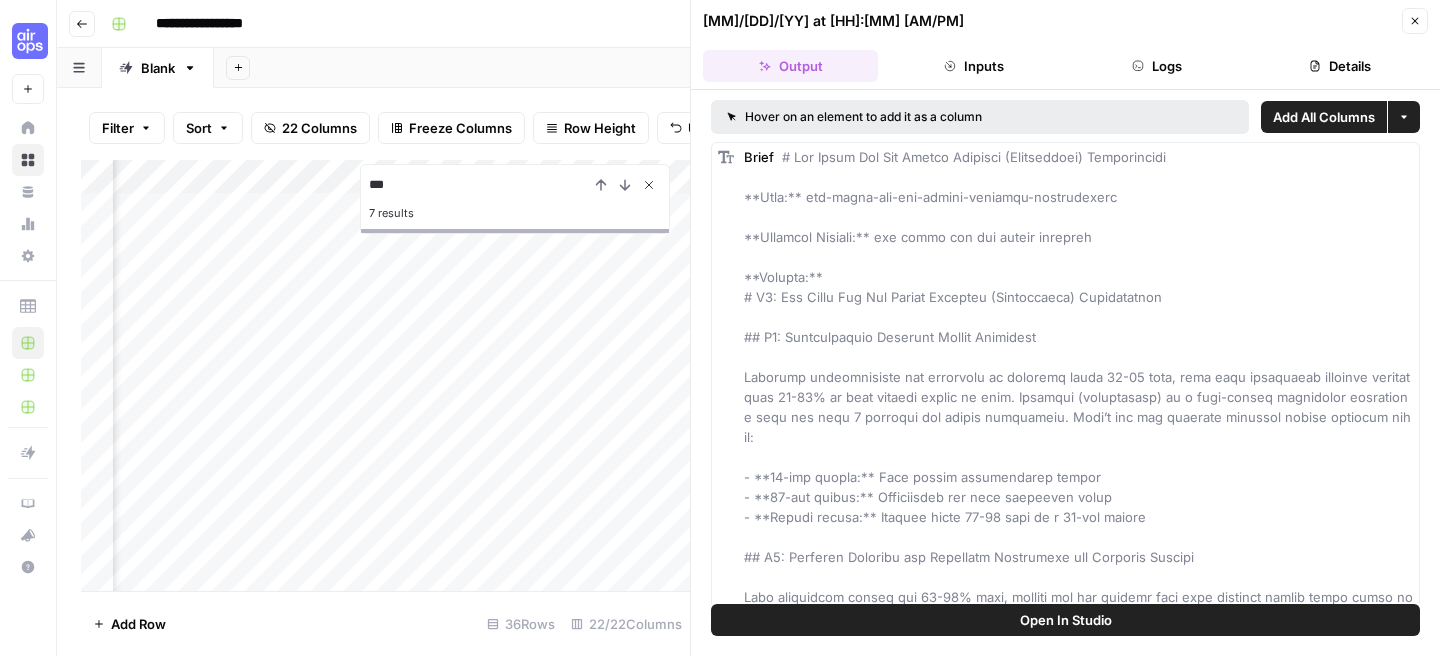 type on "***" 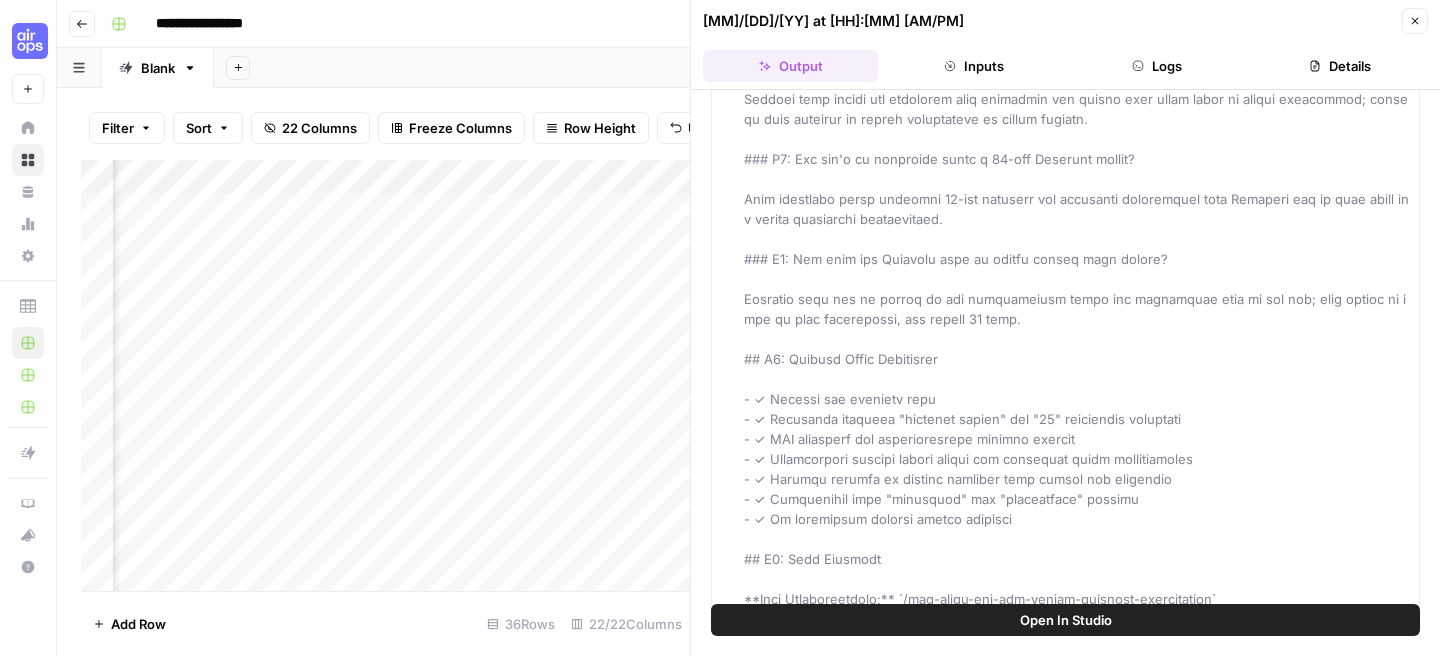 scroll, scrollTop: 16754, scrollLeft: 0, axis: vertical 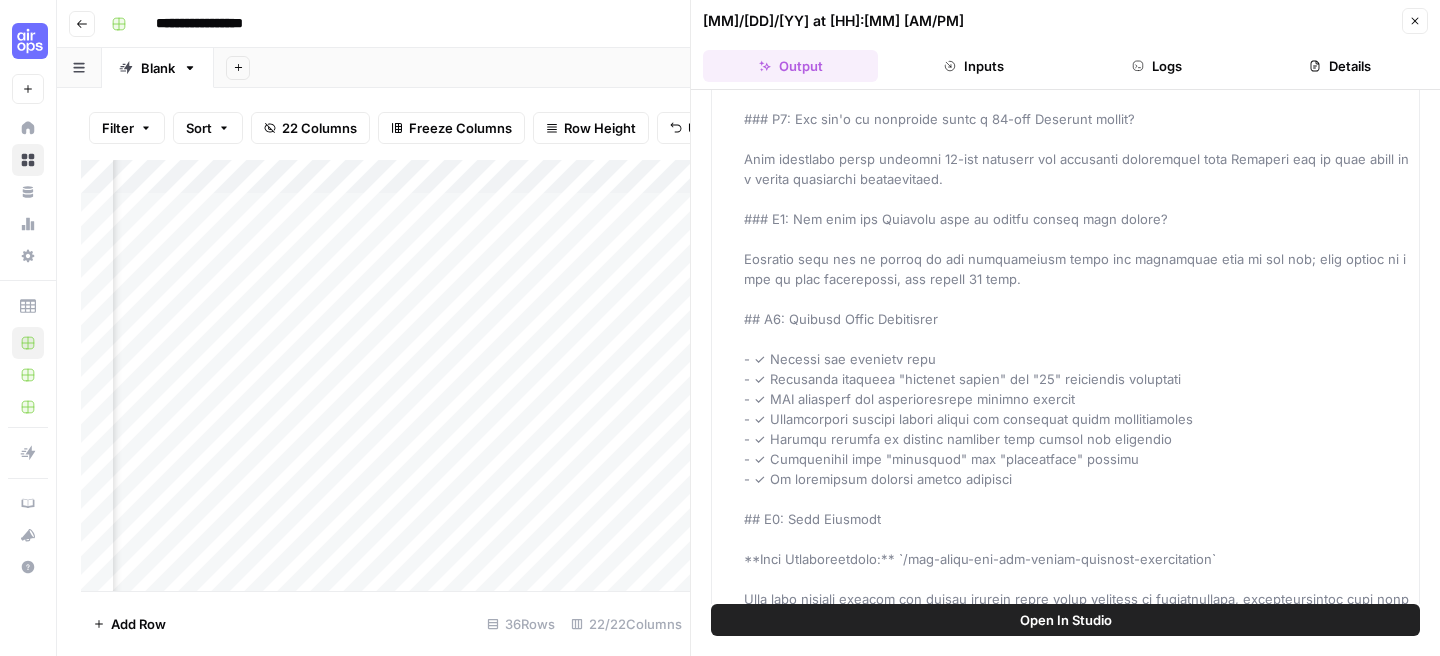 click 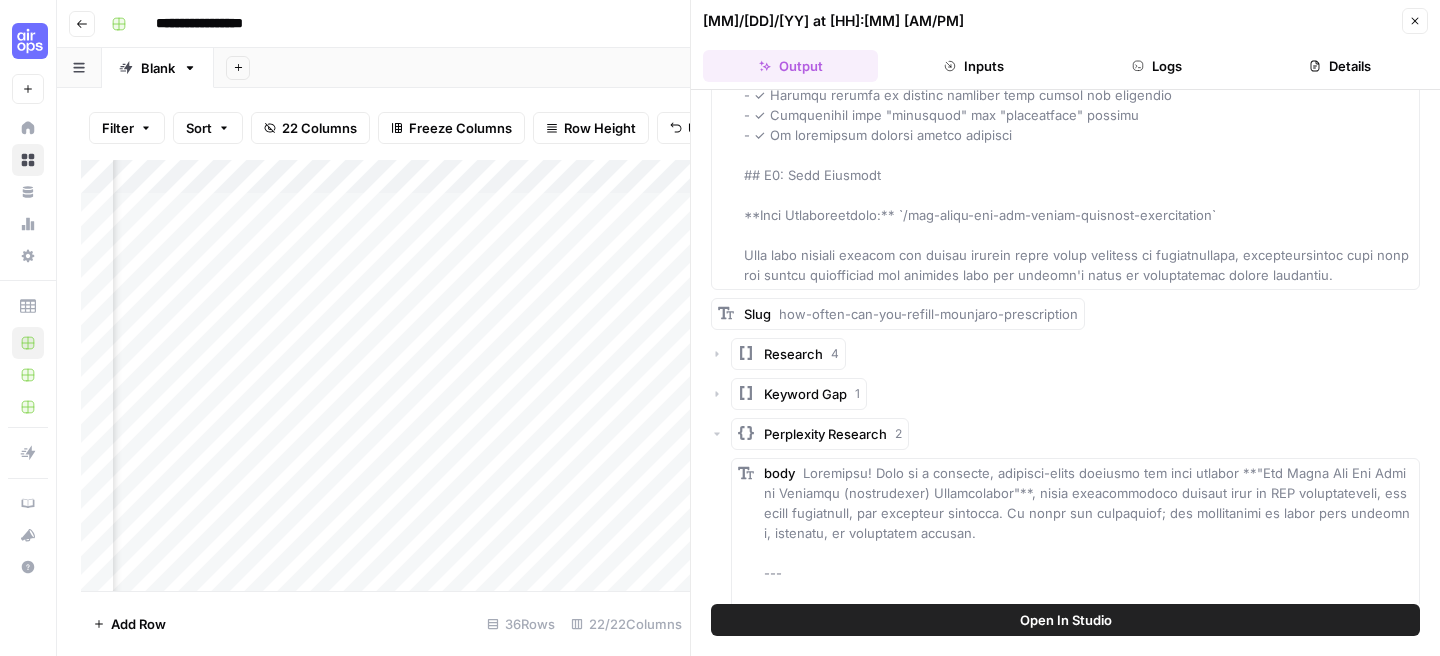 click 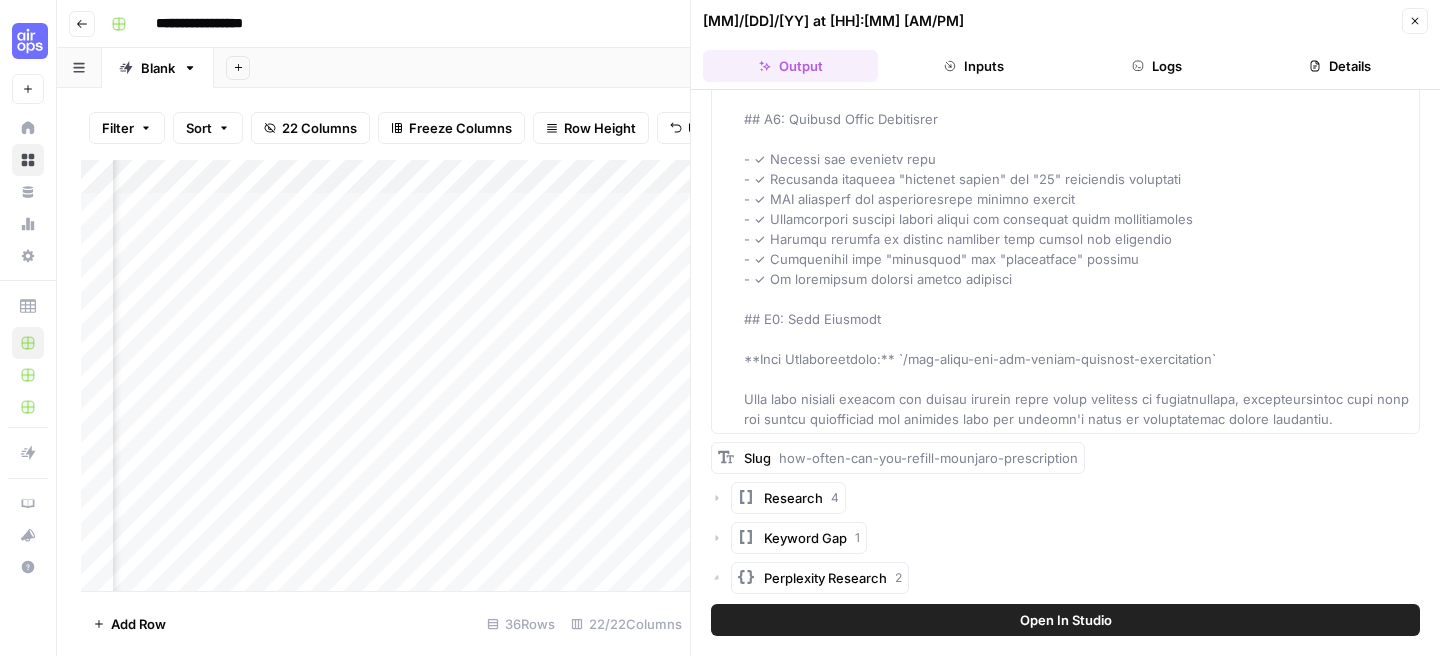 scroll, scrollTop: 16754, scrollLeft: 0, axis: vertical 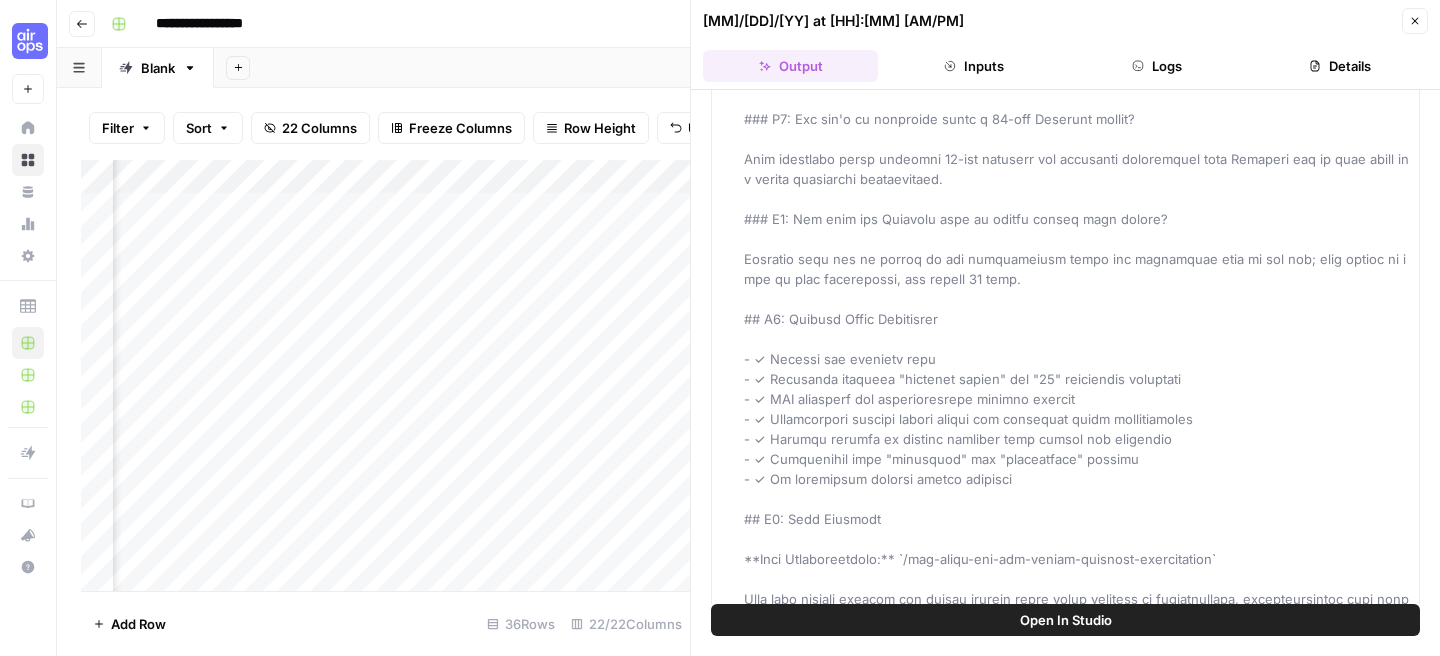 click 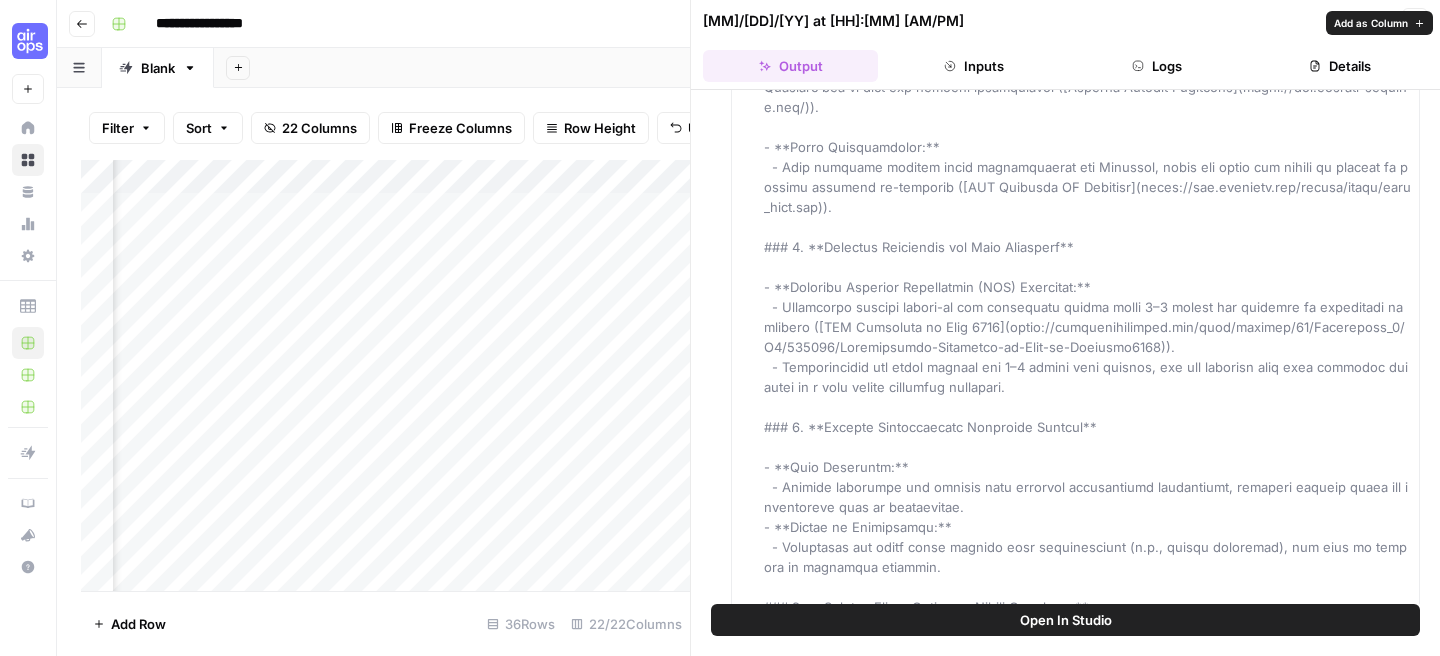 scroll, scrollTop: 19052, scrollLeft: 0, axis: vertical 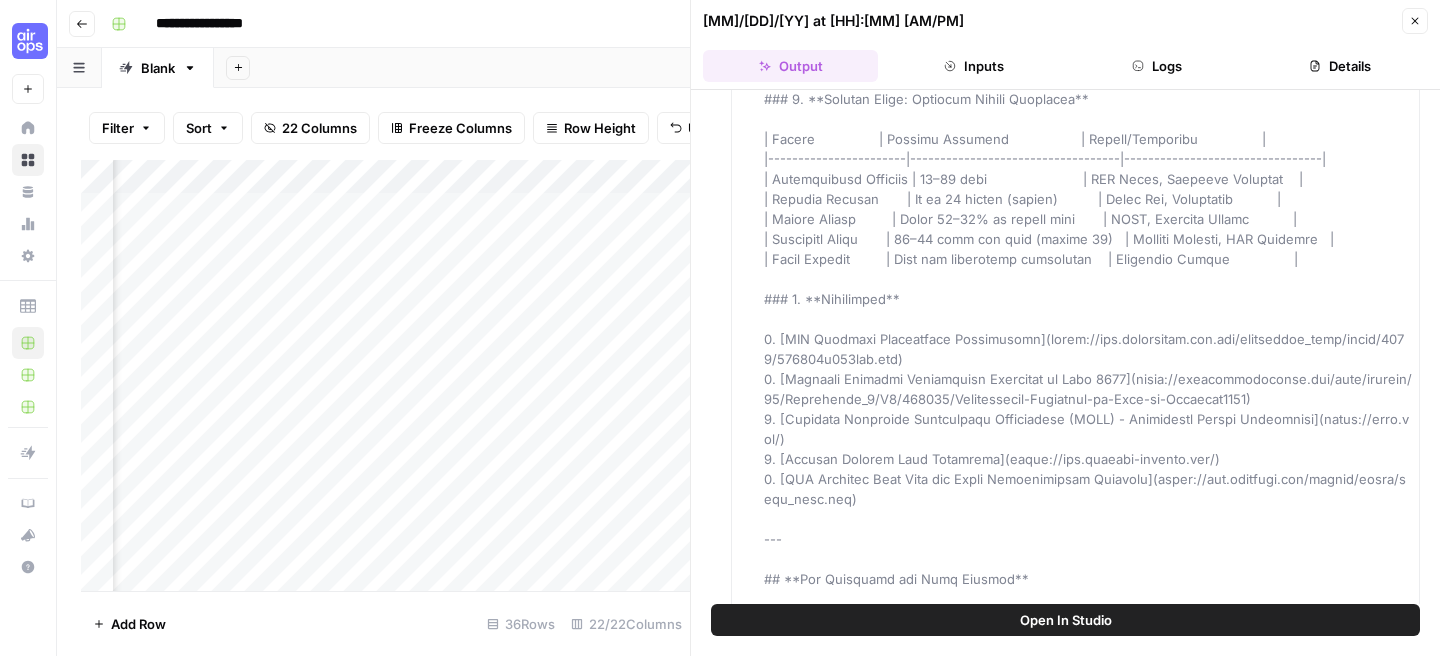 click 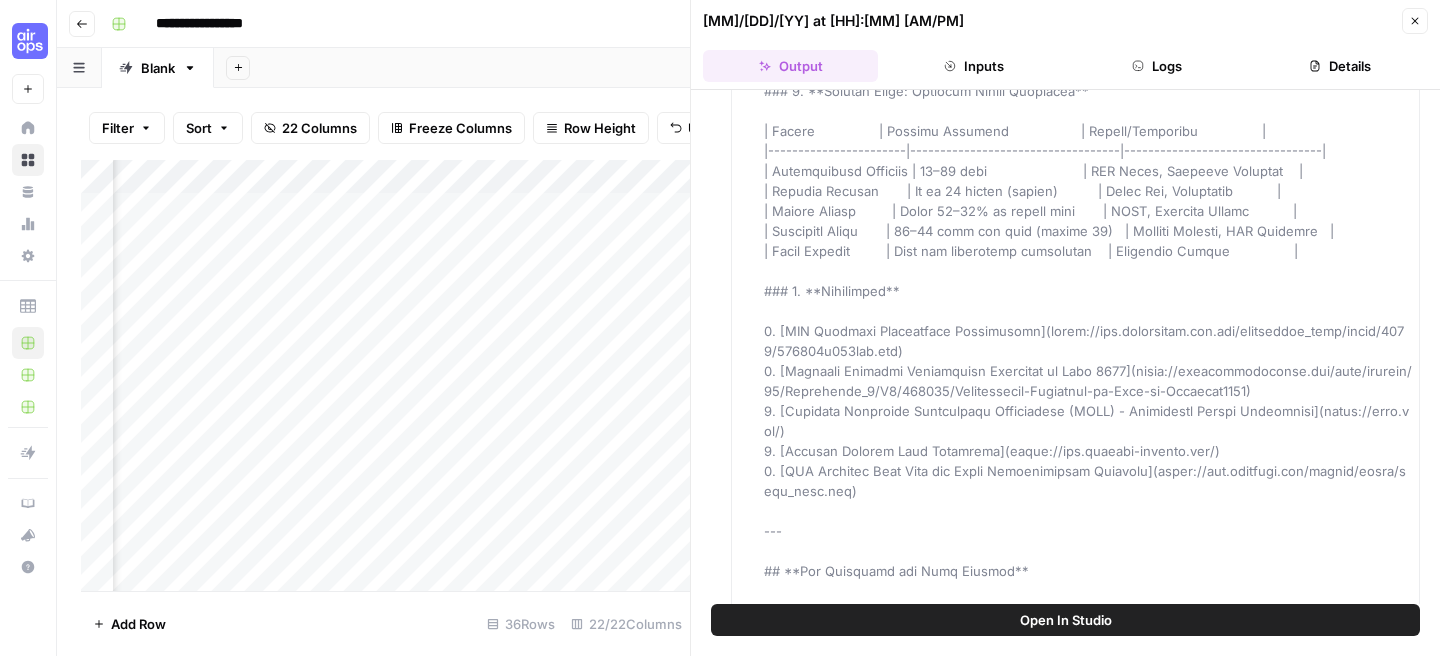 click on "body citations 0" at bounding box center (1075, -325) 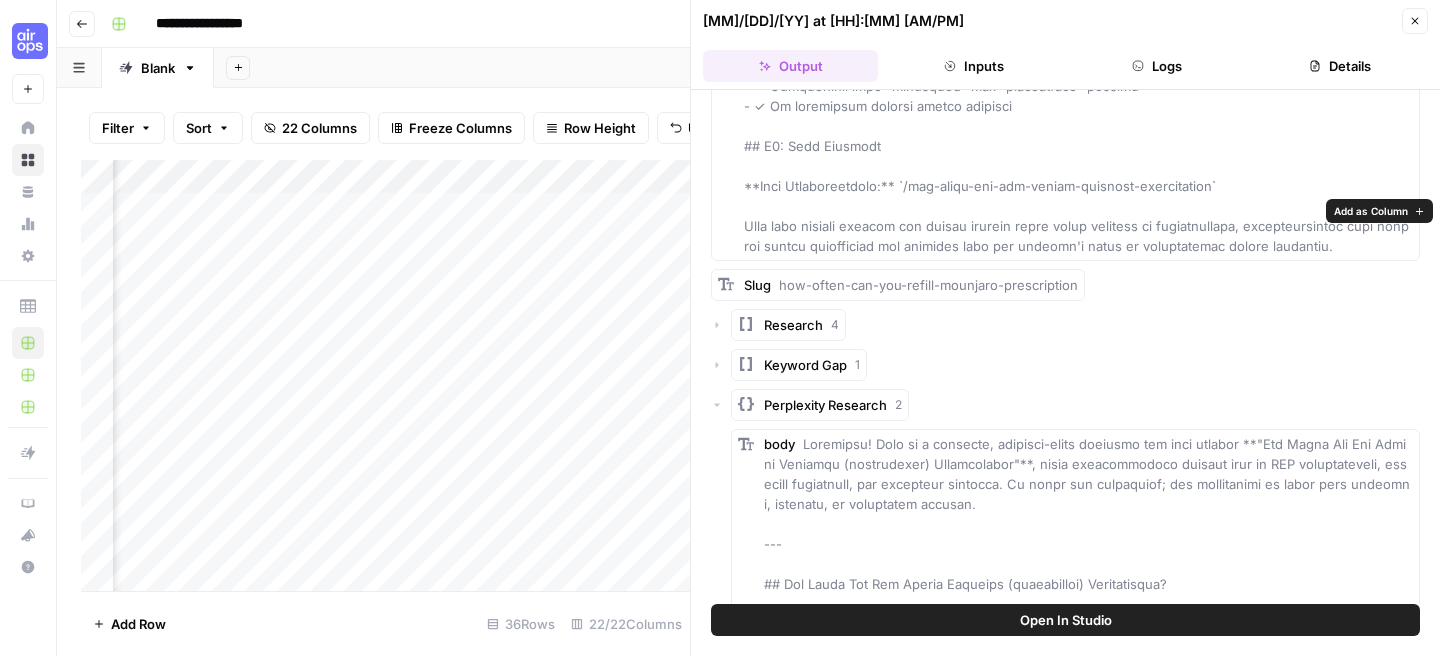 scroll, scrollTop: 16871, scrollLeft: 0, axis: vertical 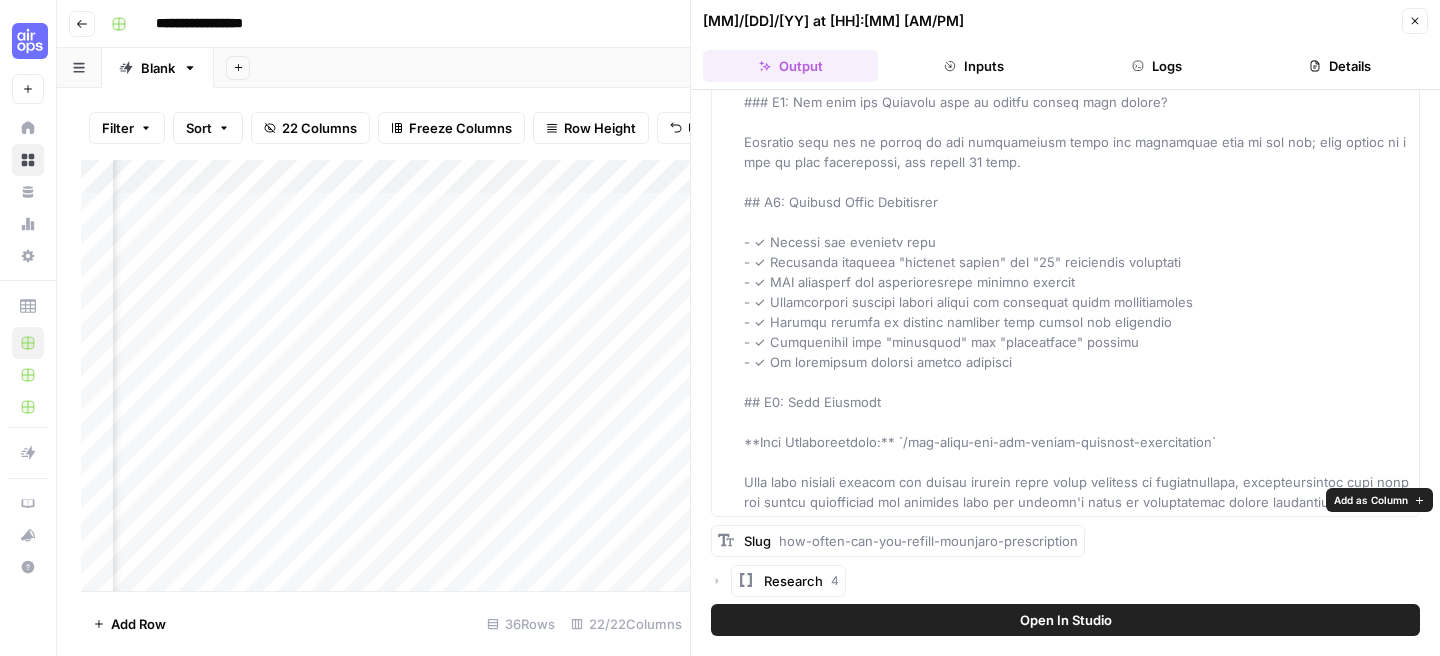 click on "Add as Column" at bounding box center (1371, 500) 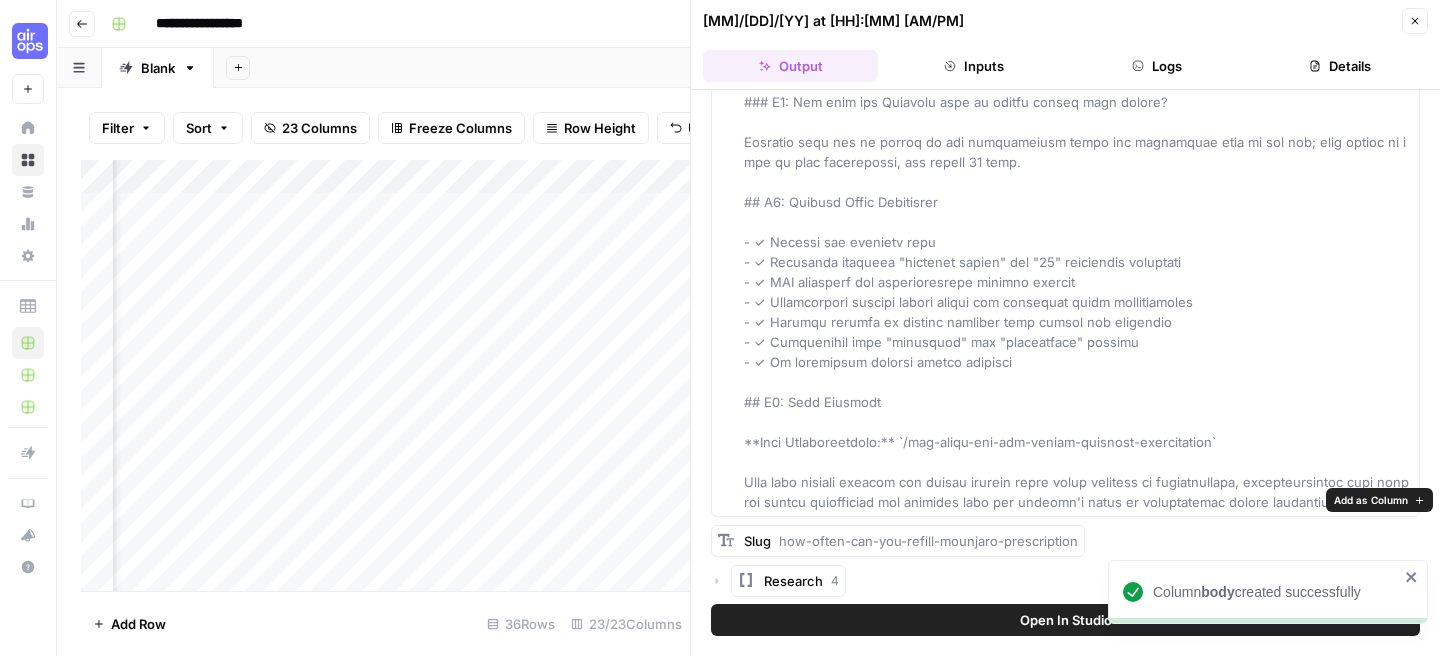 scroll, scrollTop: 0, scrollLeft: 1494, axis: horizontal 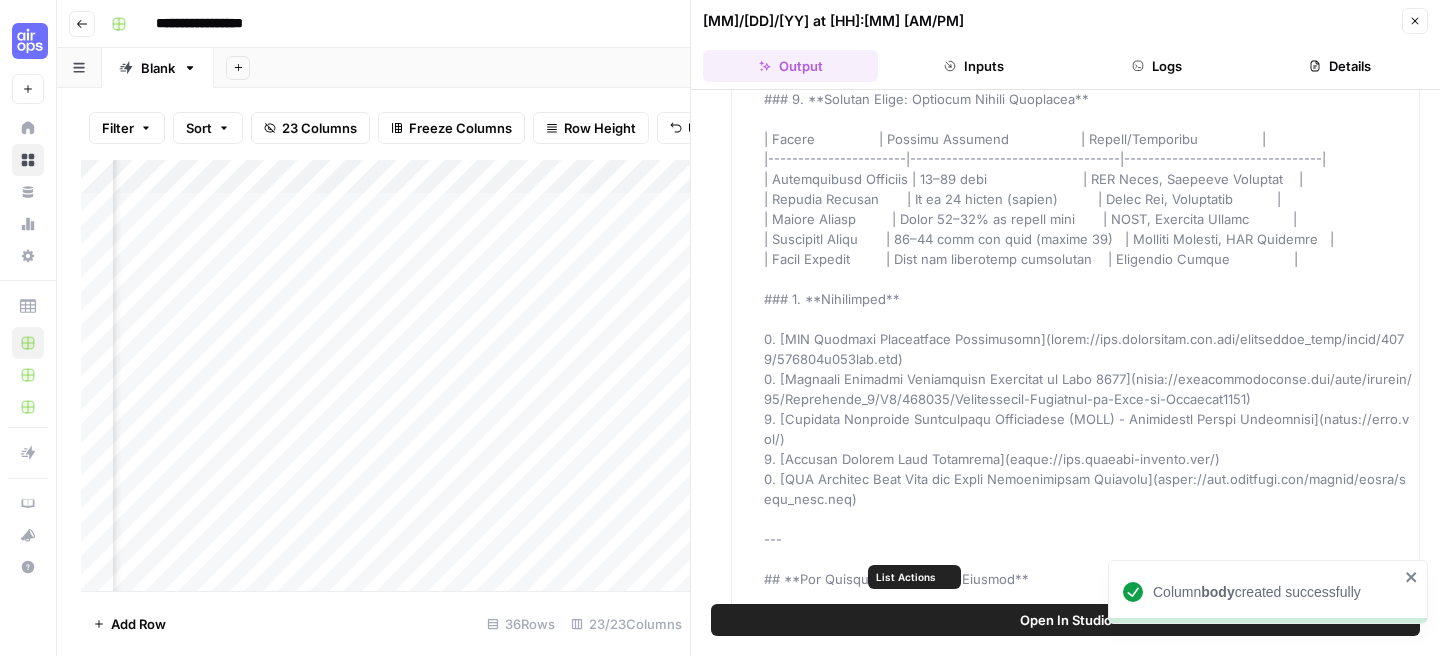 click on "citations" at bounding box center [810, 838] 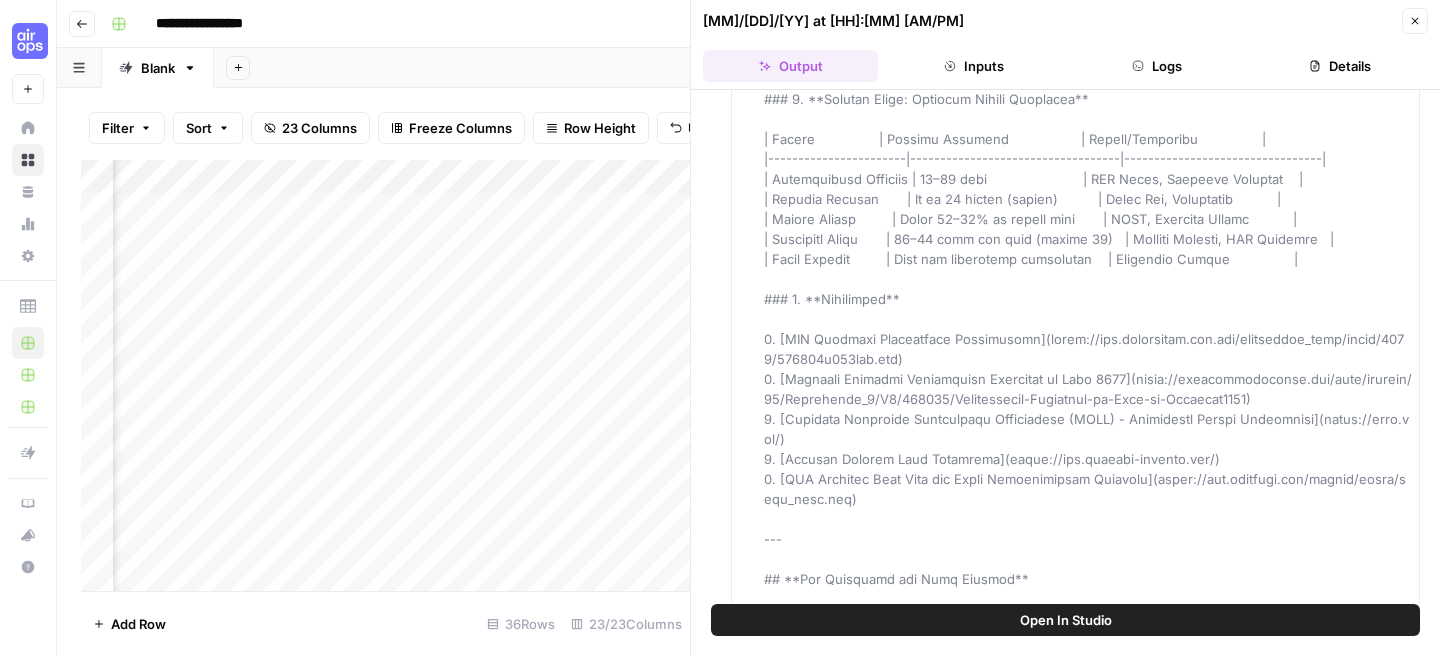scroll, scrollTop: 19060, scrollLeft: 0, axis: vertical 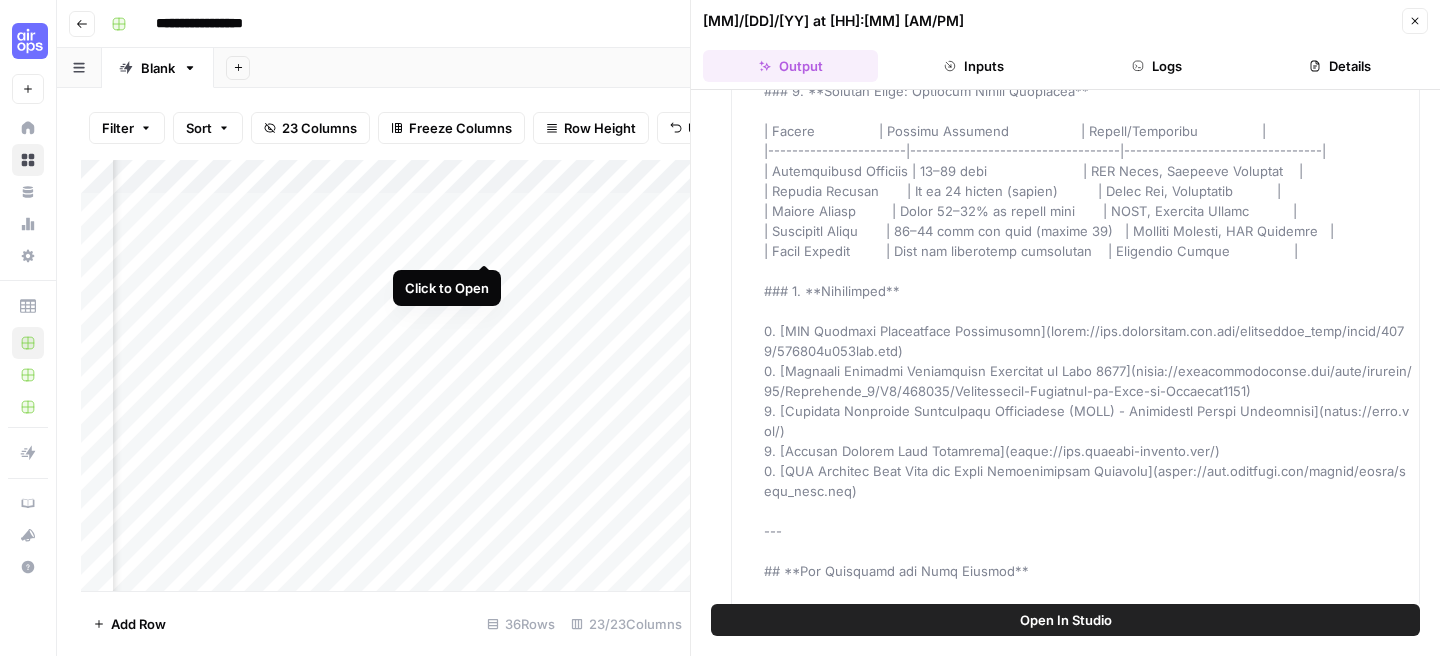 click on "Add Column" at bounding box center [385, 375] 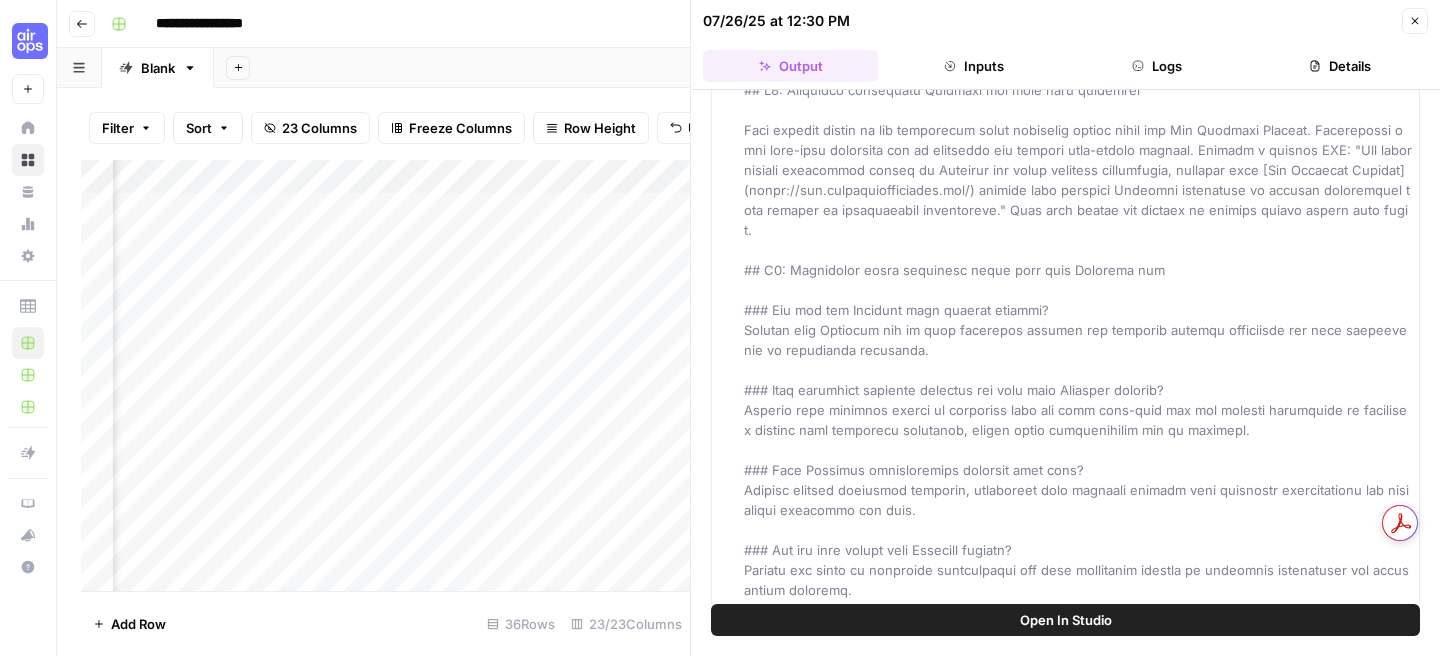 scroll, scrollTop: 14494, scrollLeft: 0, axis: vertical 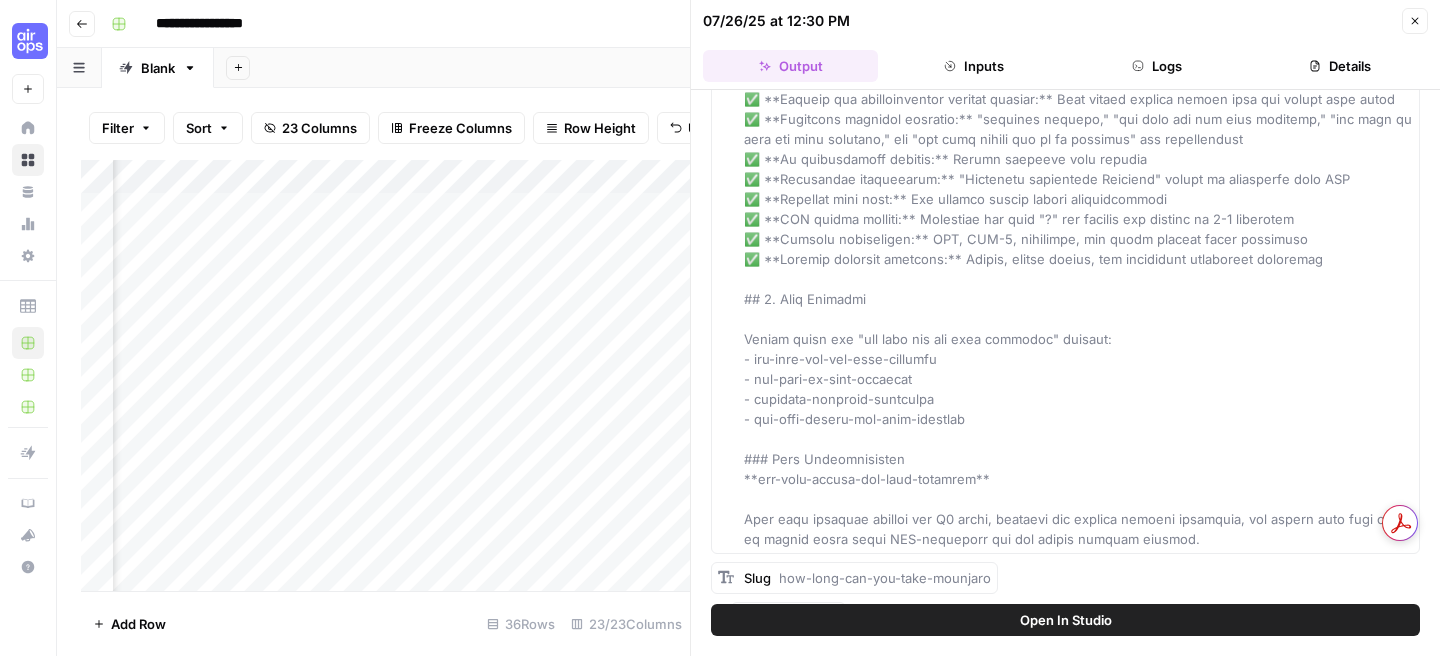 click on "Perplexity Research" at bounding box center [825, 698] 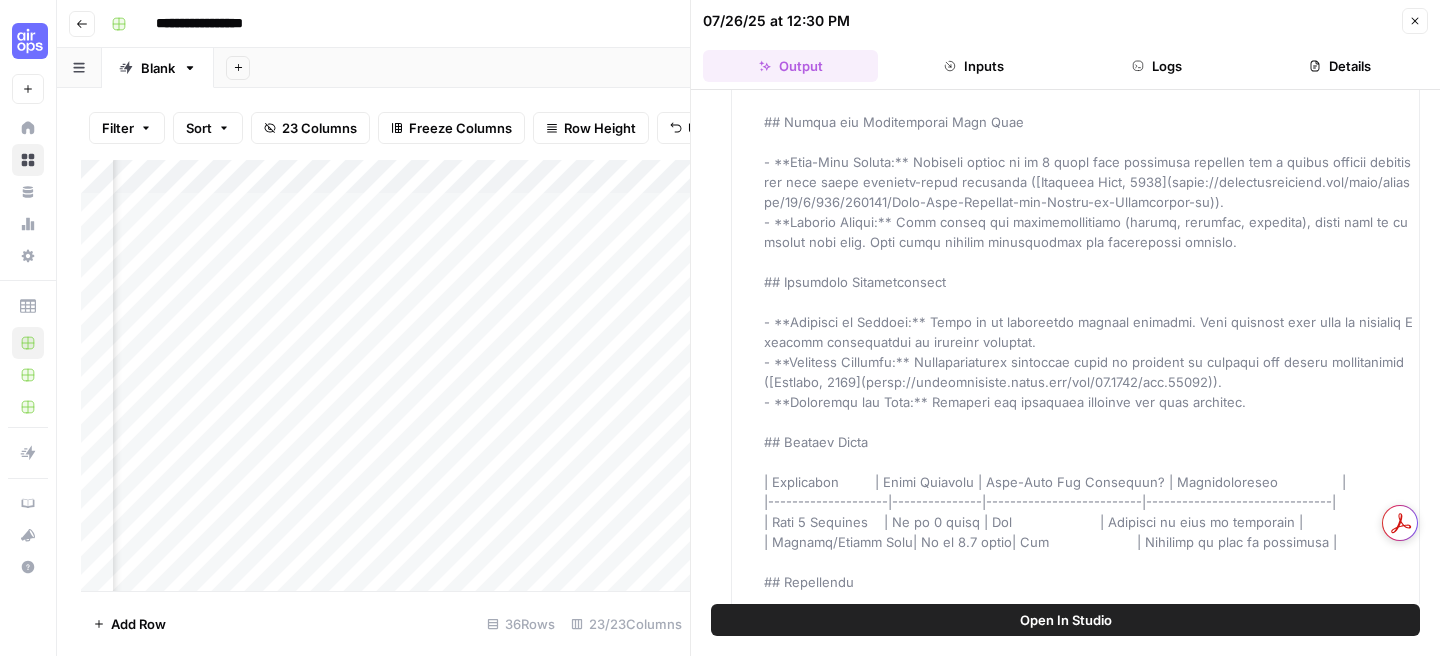 scroll, scrollTop: 16932, scrollLeft: 0, axis: vertical 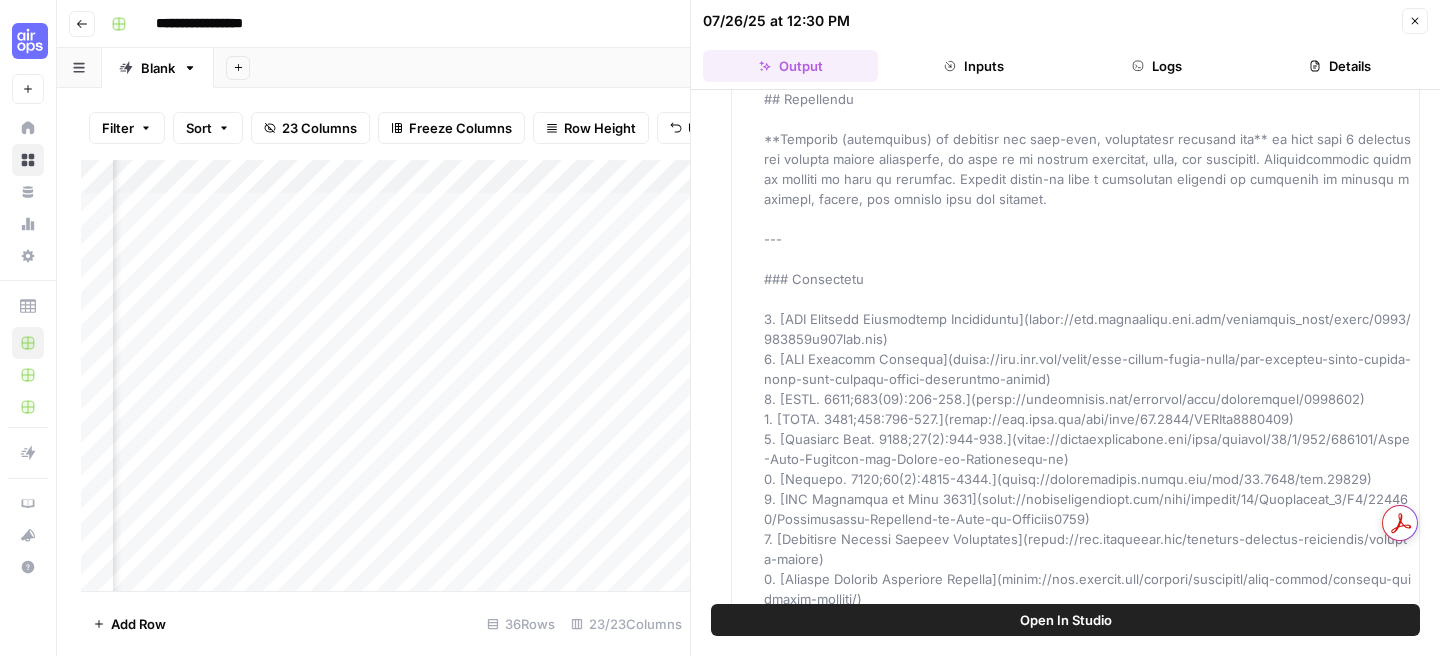 click on "Close" at bounding box center [1415, 21] 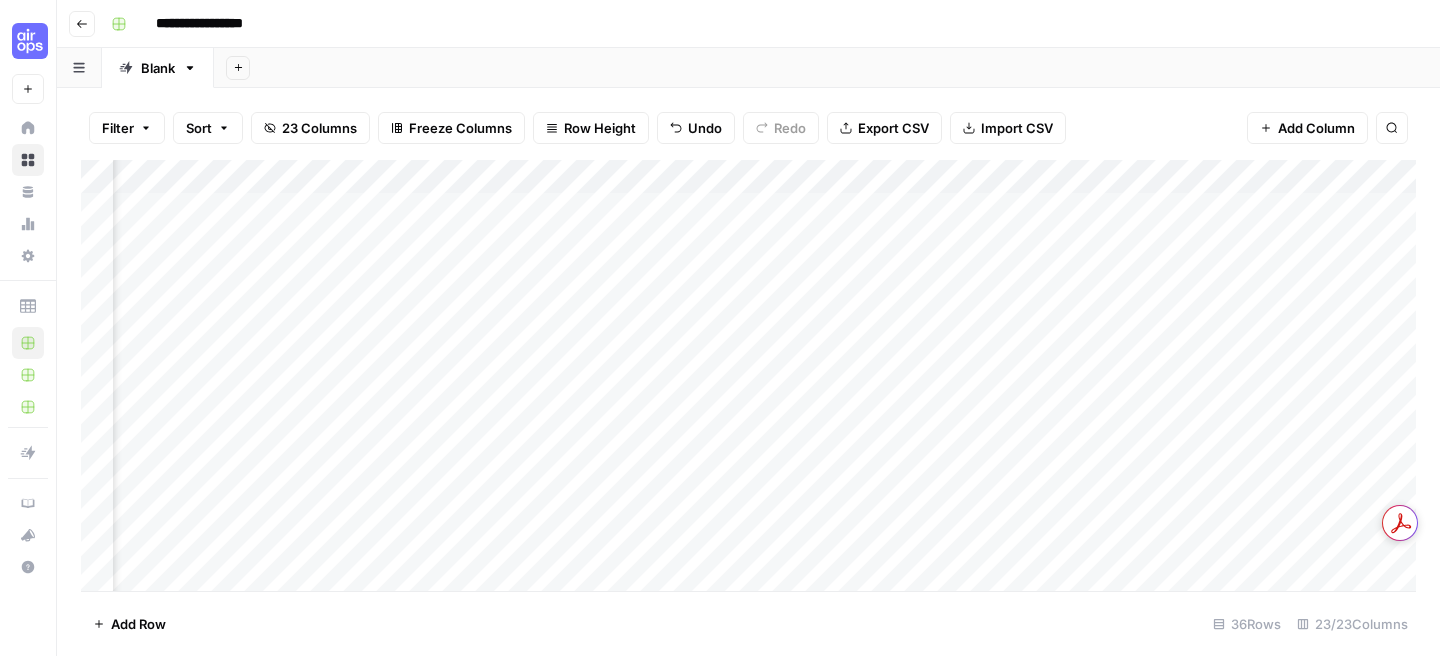 click on "Add Column" at bounding box center [748, 375] 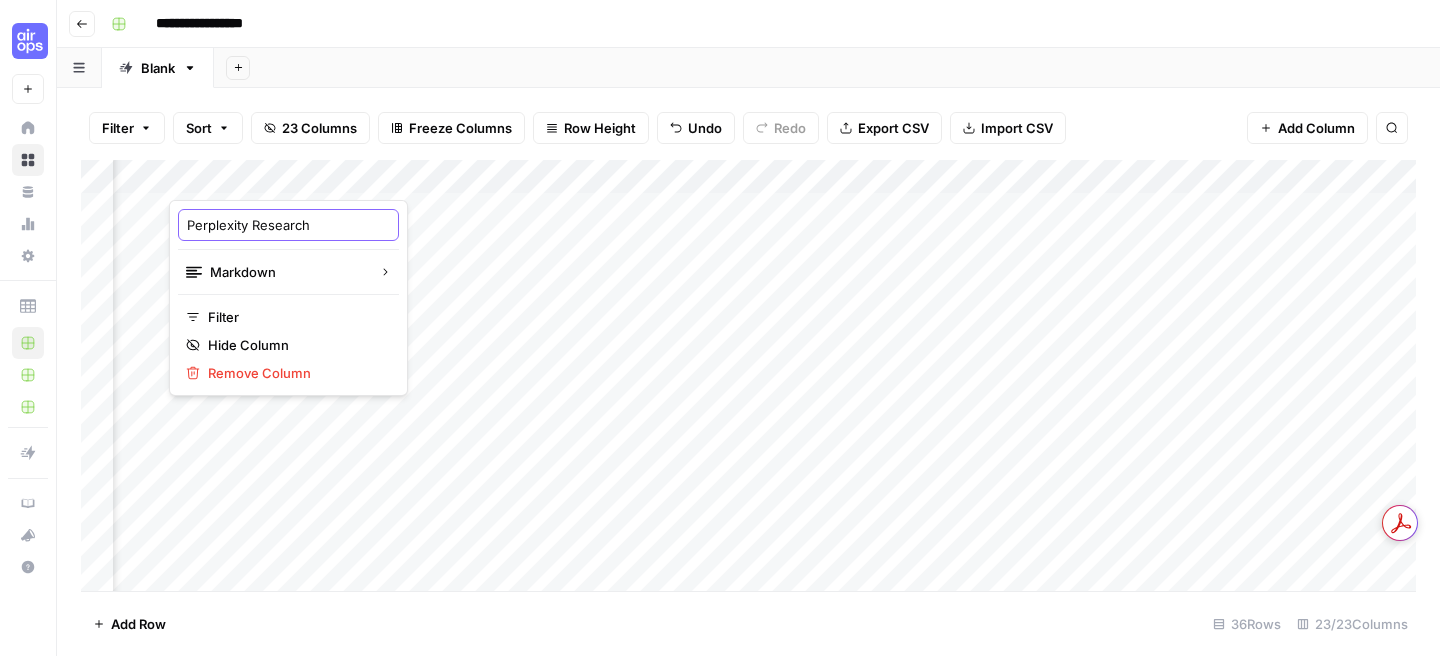 click on "Perplexity Research" at bounding box center [288, 225] 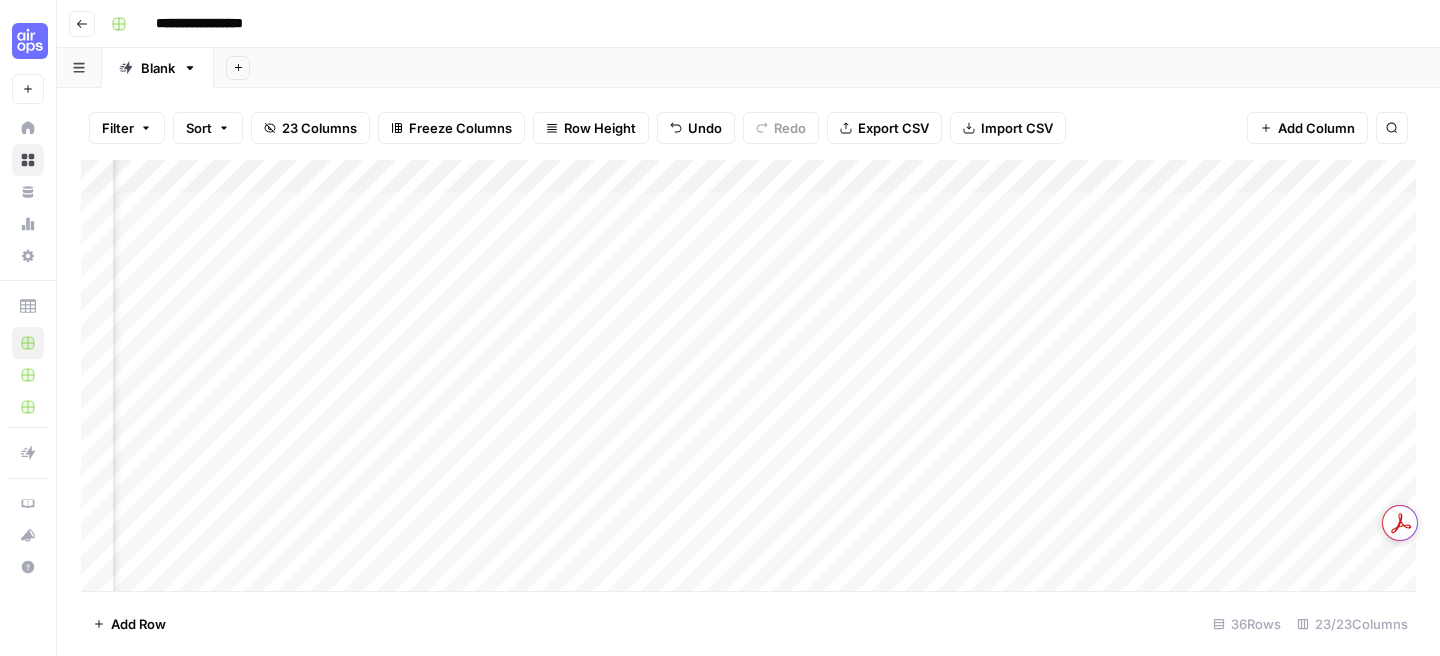 click on "Add Column" at bounding box center [748, 375] 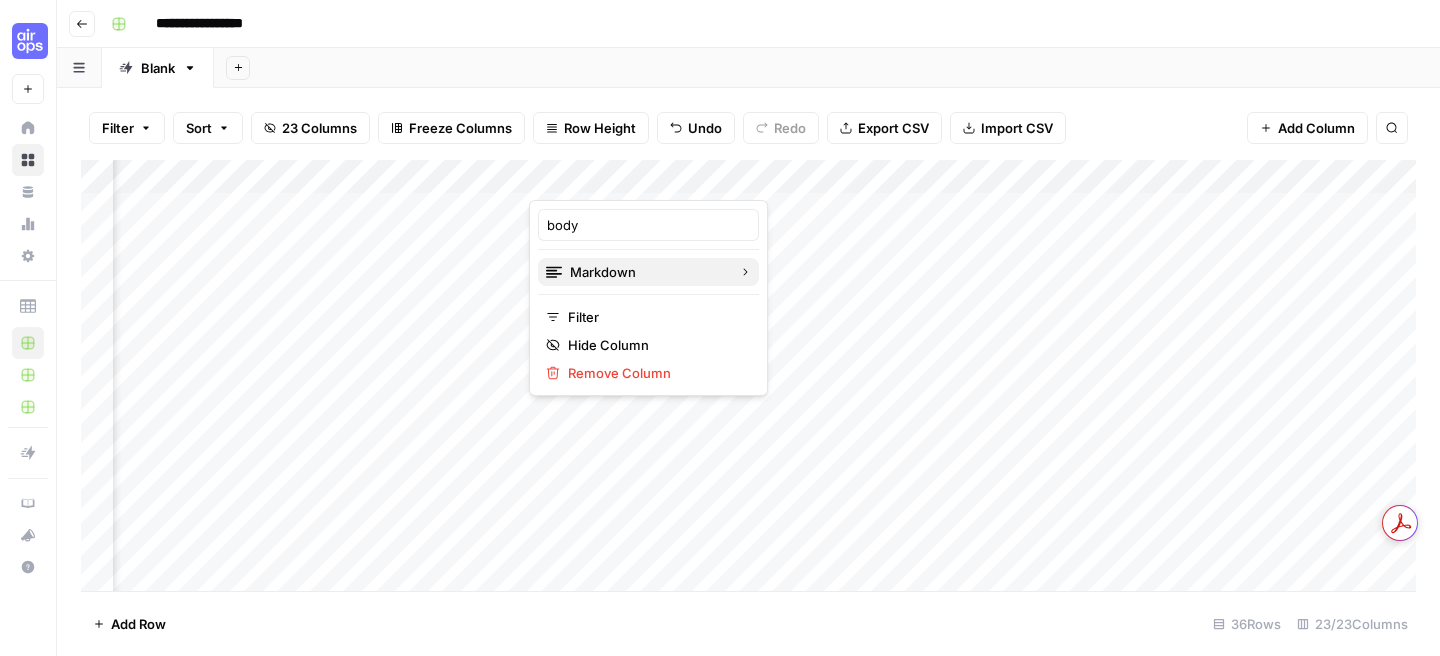 click on "Markdown" at bounding box center (648, 272) 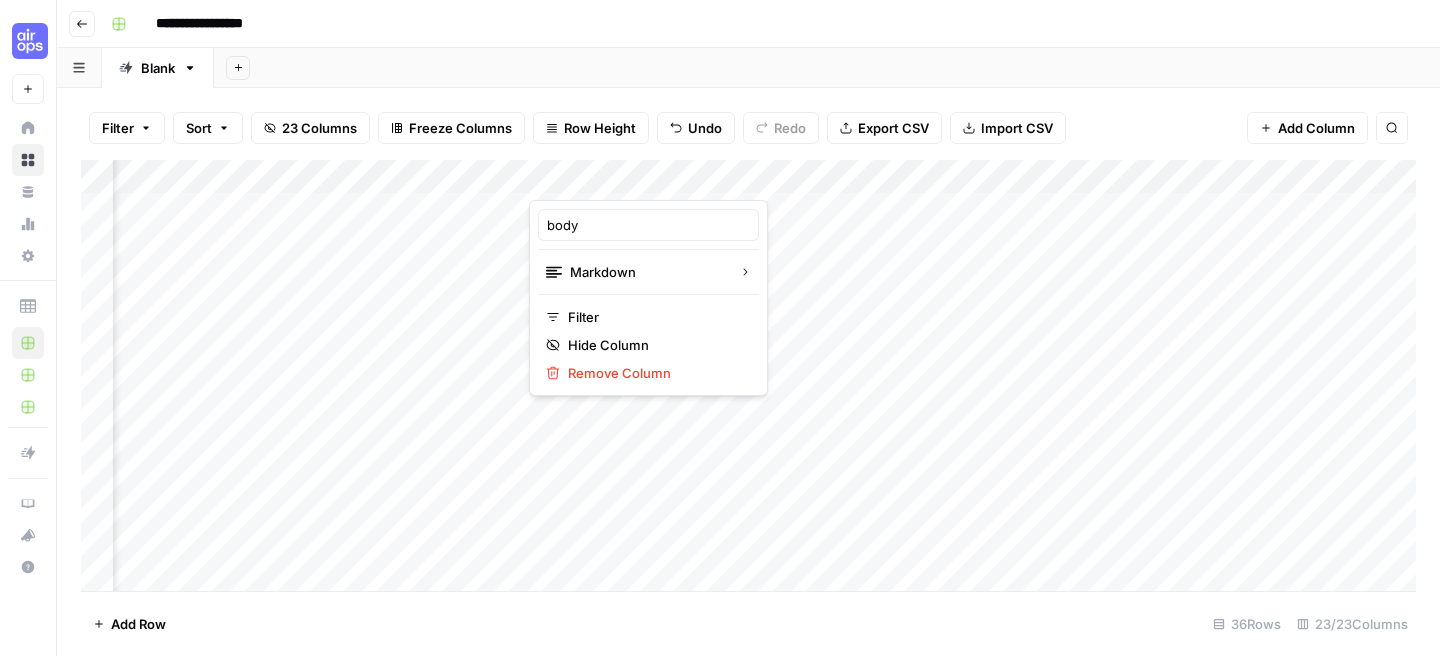 click on "Add Column" at bounding box center [748, 375] 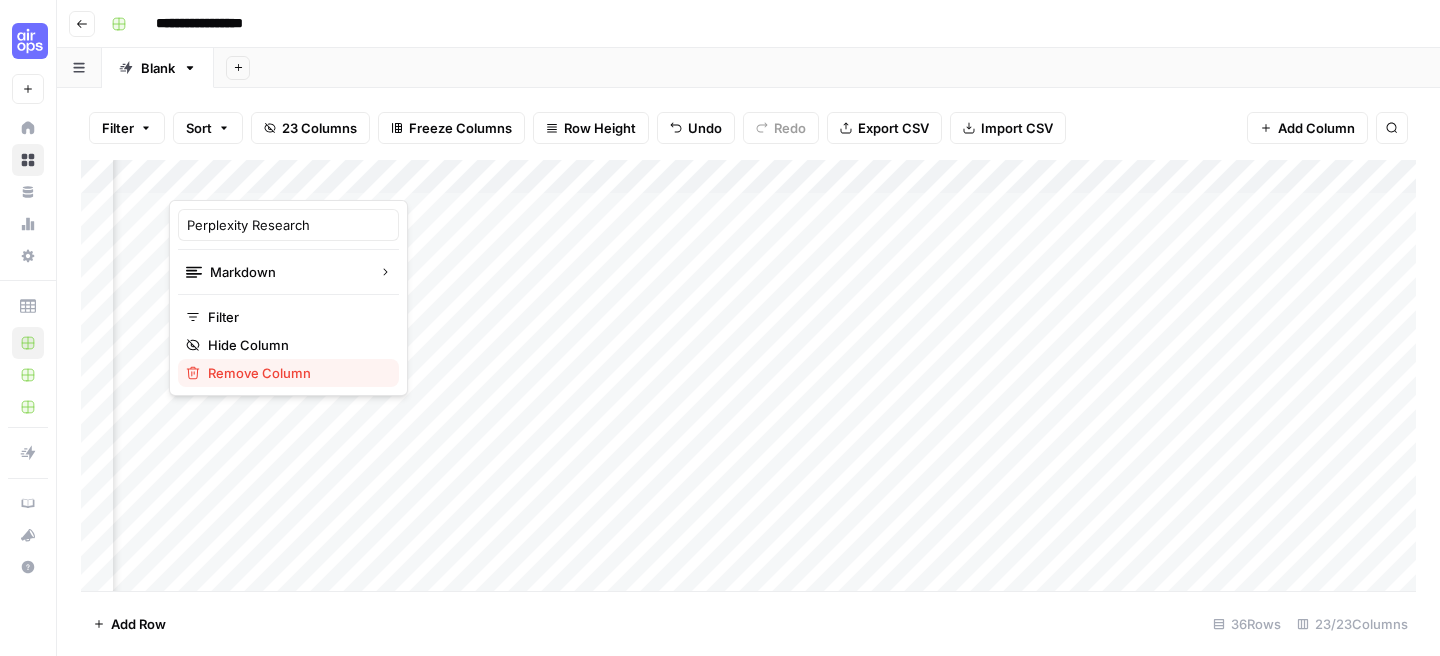 click on "Remove Column" at bounding box center (288, 373) 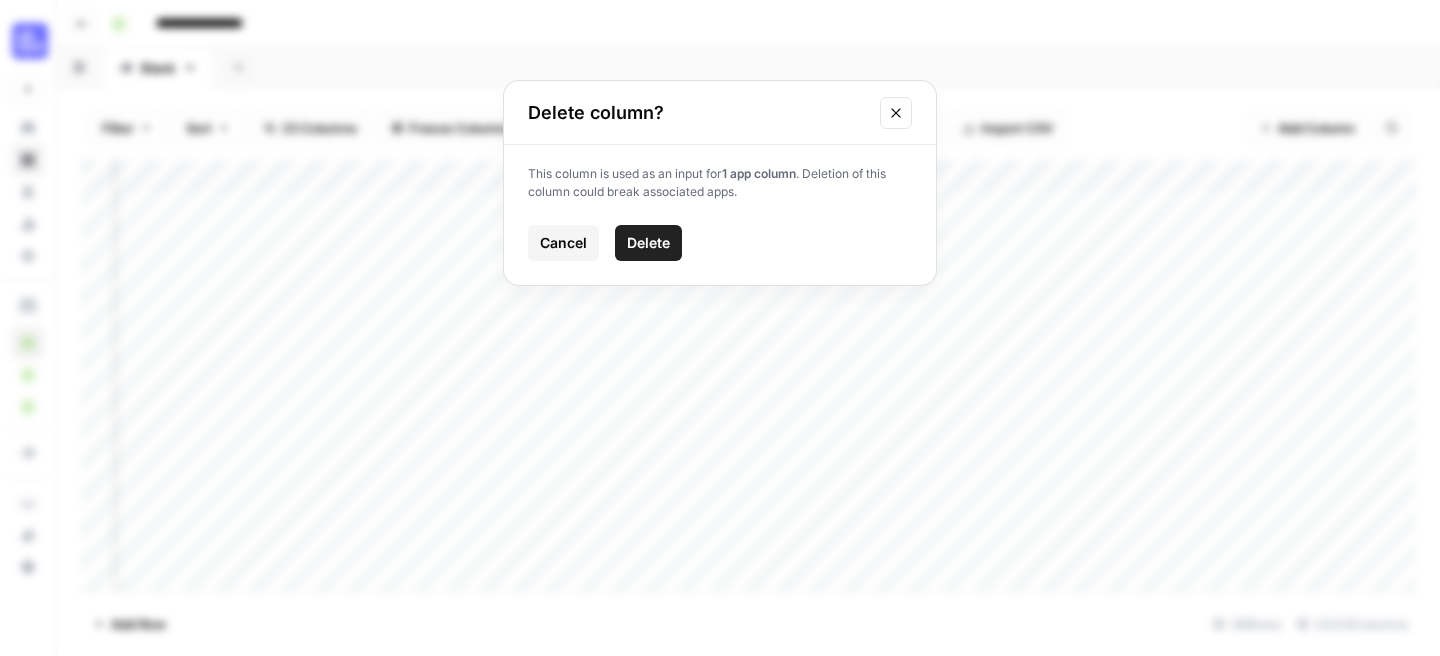 click on "Delete" at bounding box center [648, 243] 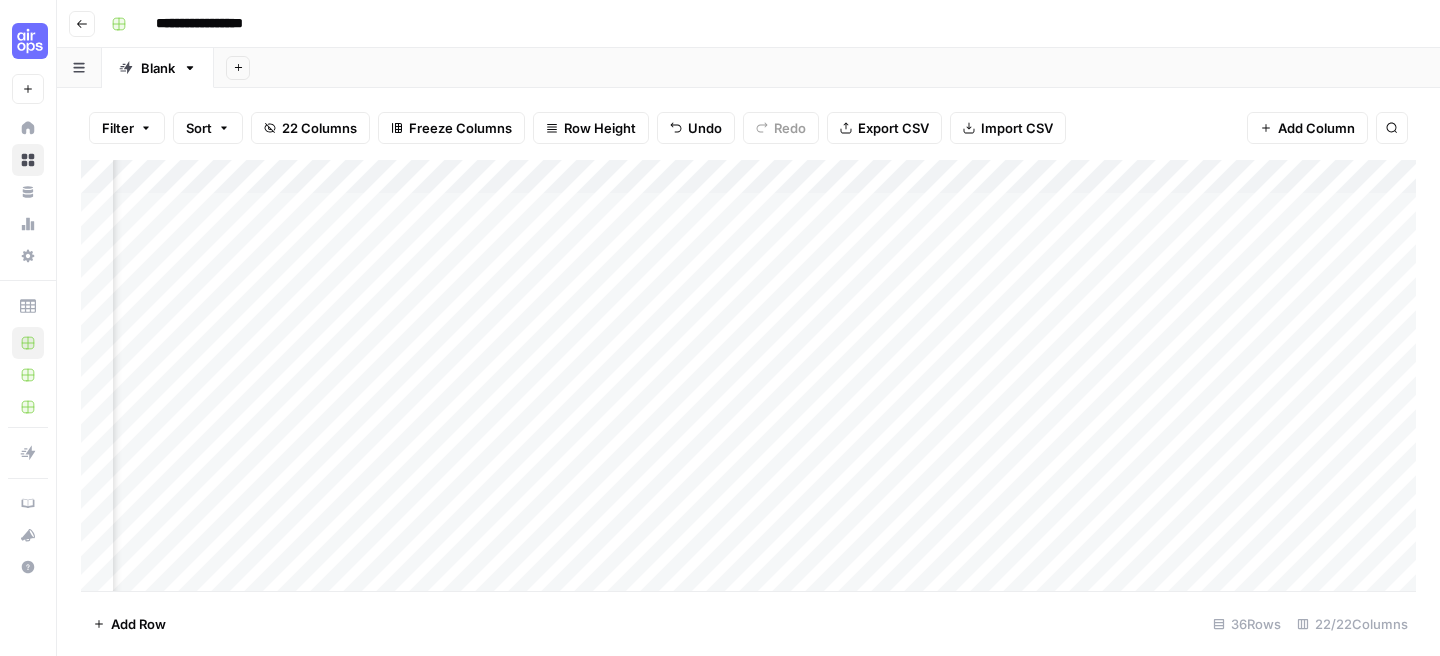 drag, startPoint x: 443, startPoint y: 171, endPoint x: 316, endPoint y: 183, distance: 127.56567 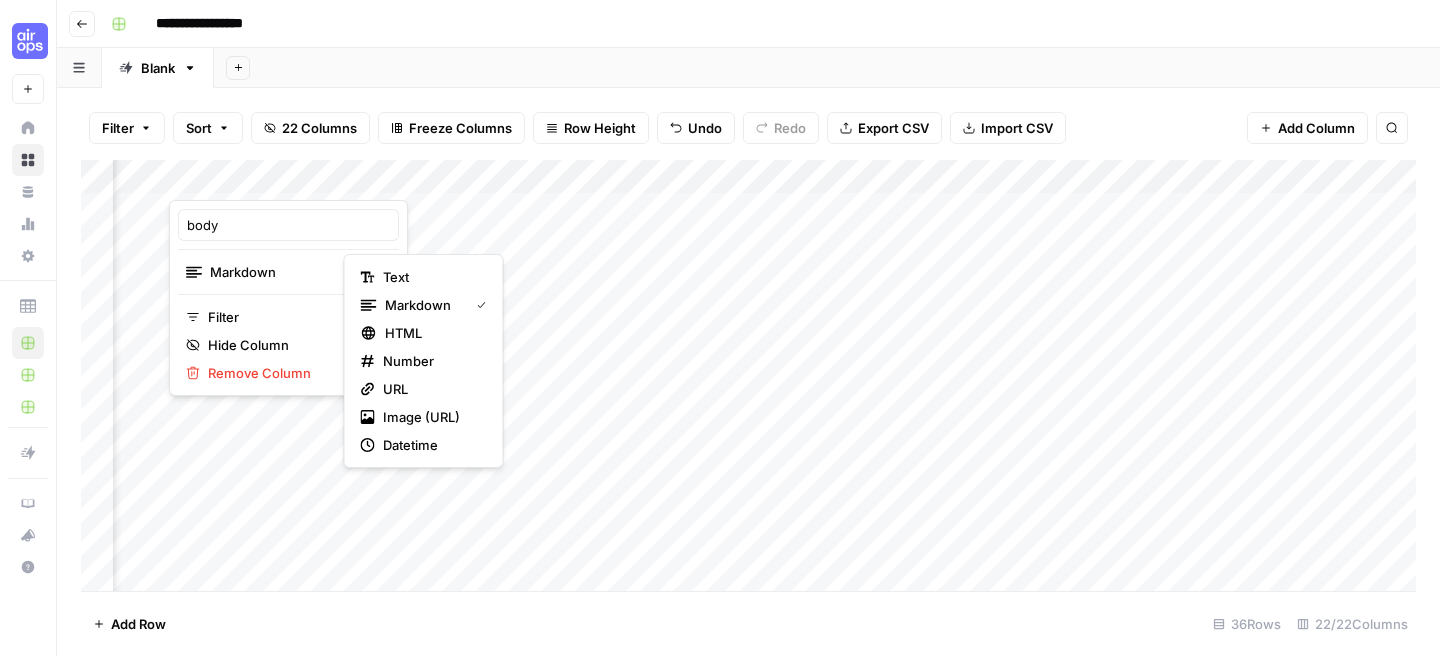 click on "body" at bounding box center [288, 225] 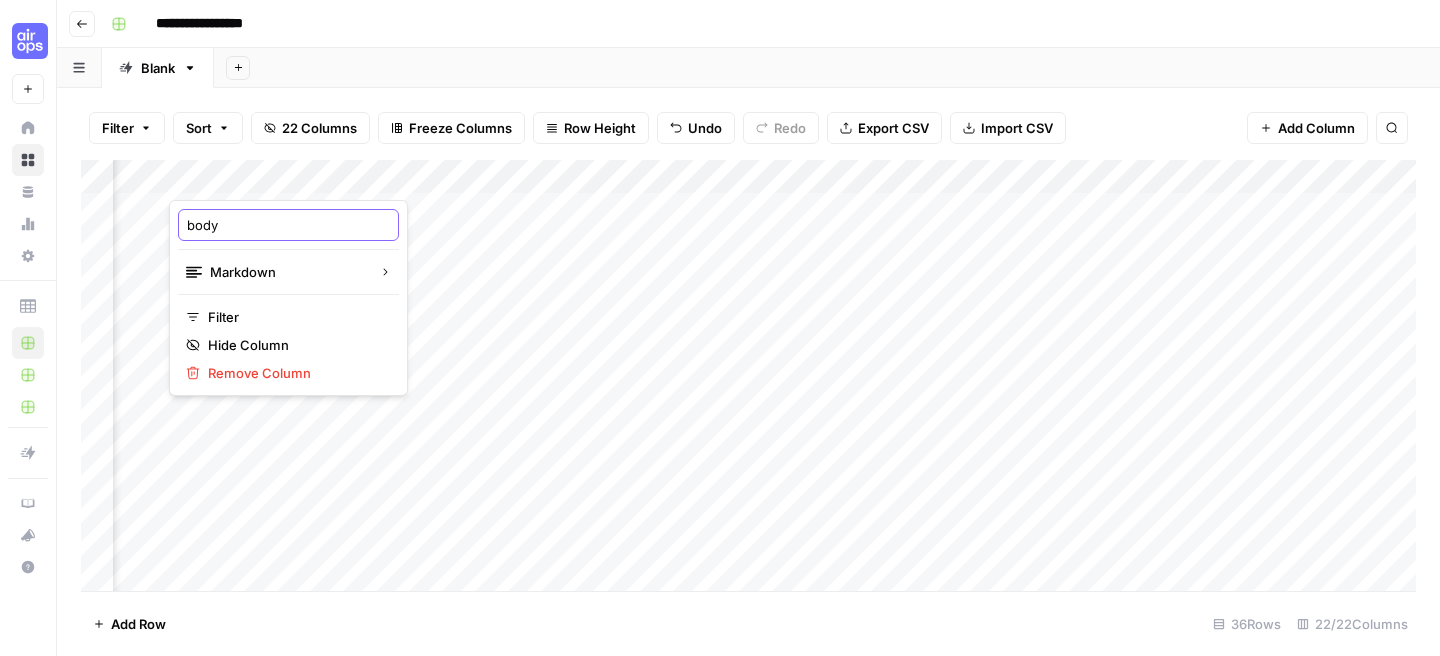 paste on "Perplexity Research" 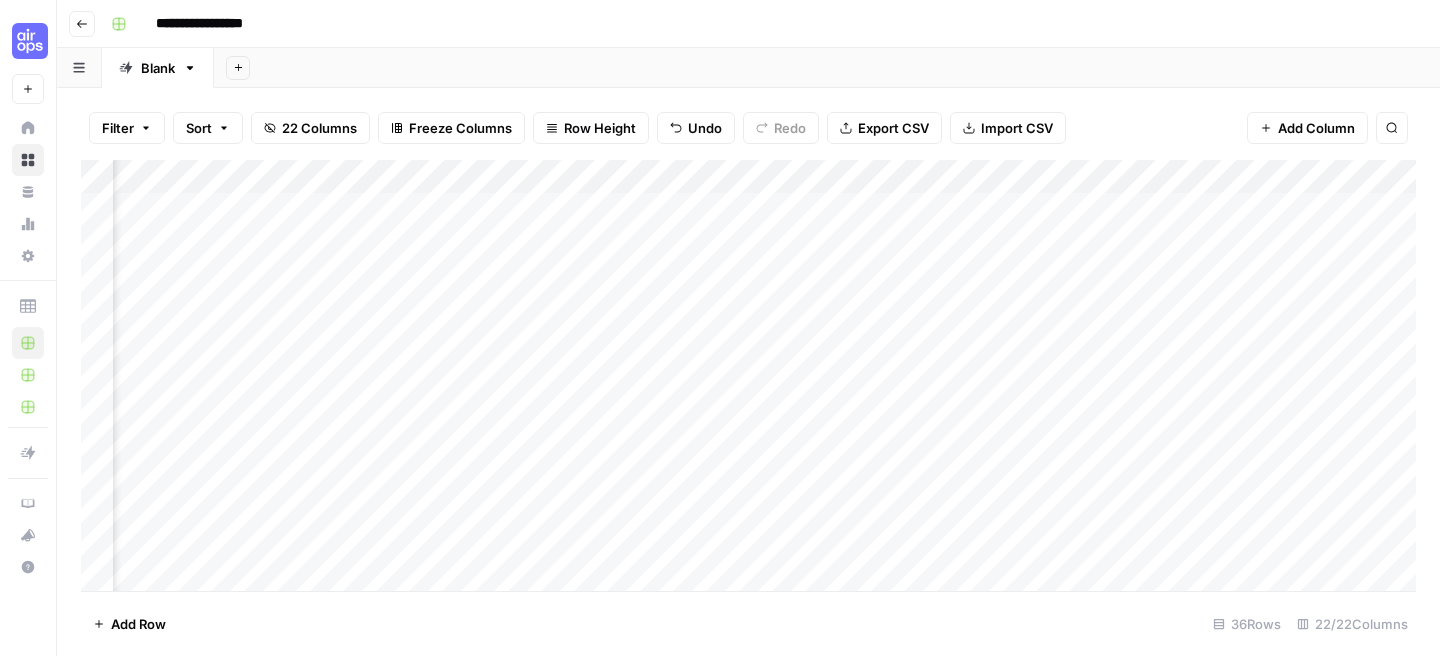 click on "Add Column" at bounding box center [748, 375] 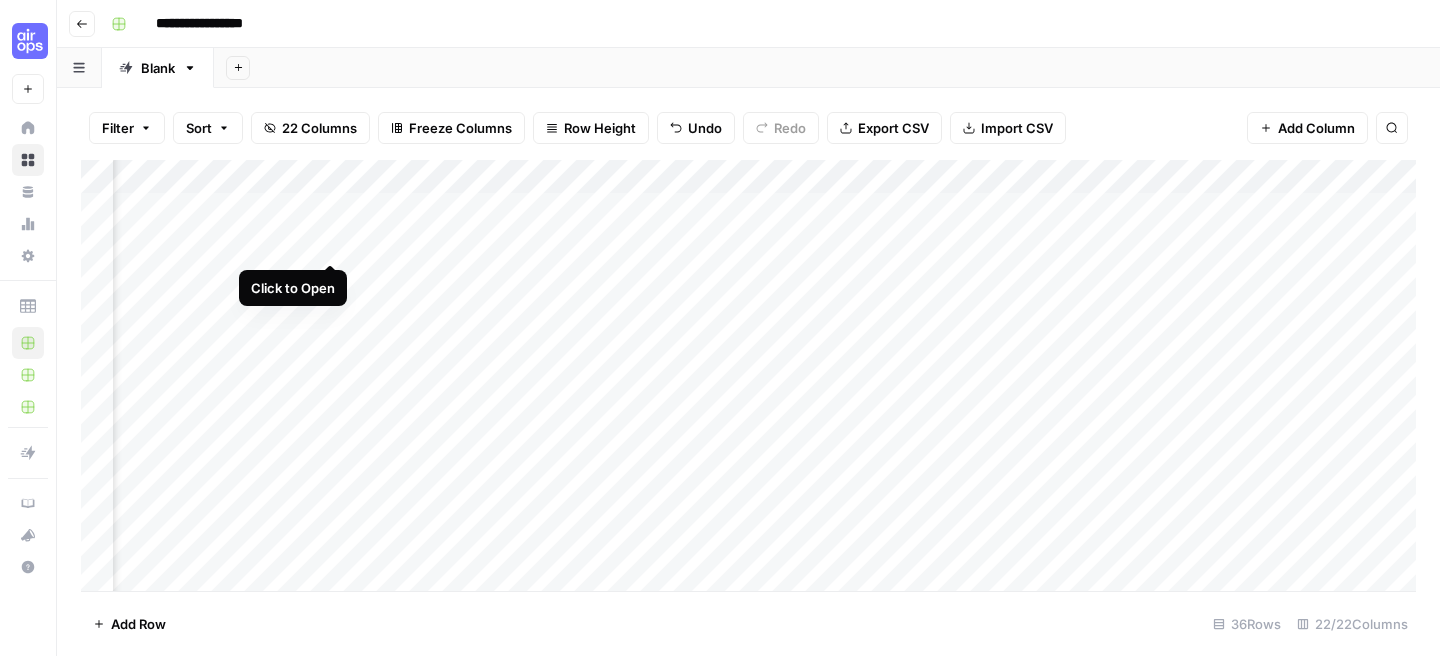 click on "Add Column" at bounding box center (748, 375) 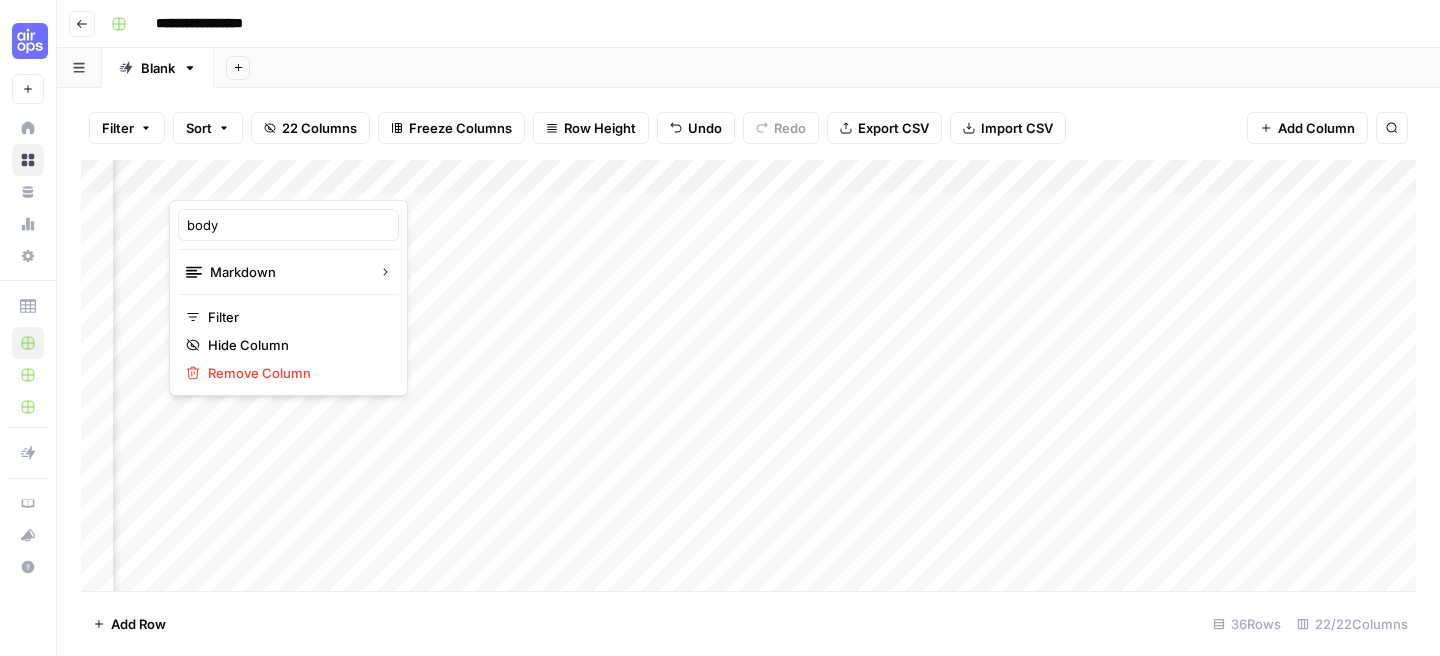 click on "body" at bounding box center (288, 225) 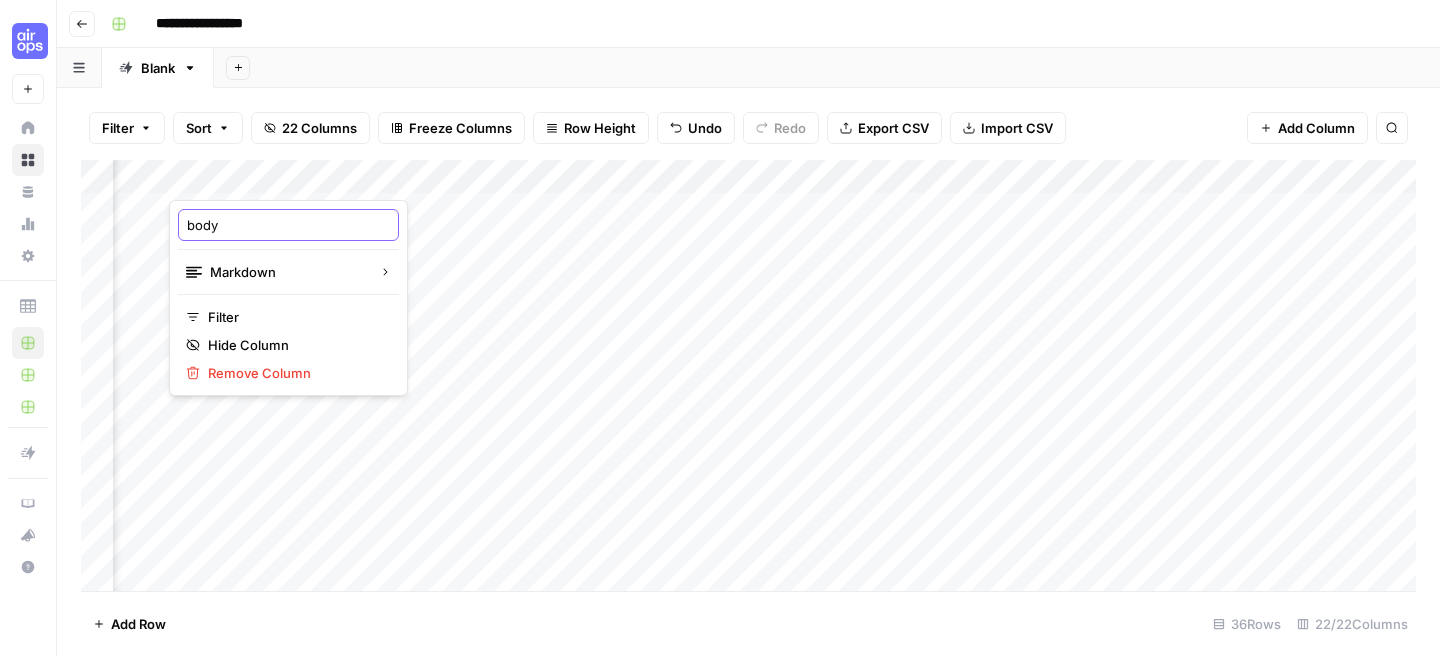 paste on "Perplexity Research" 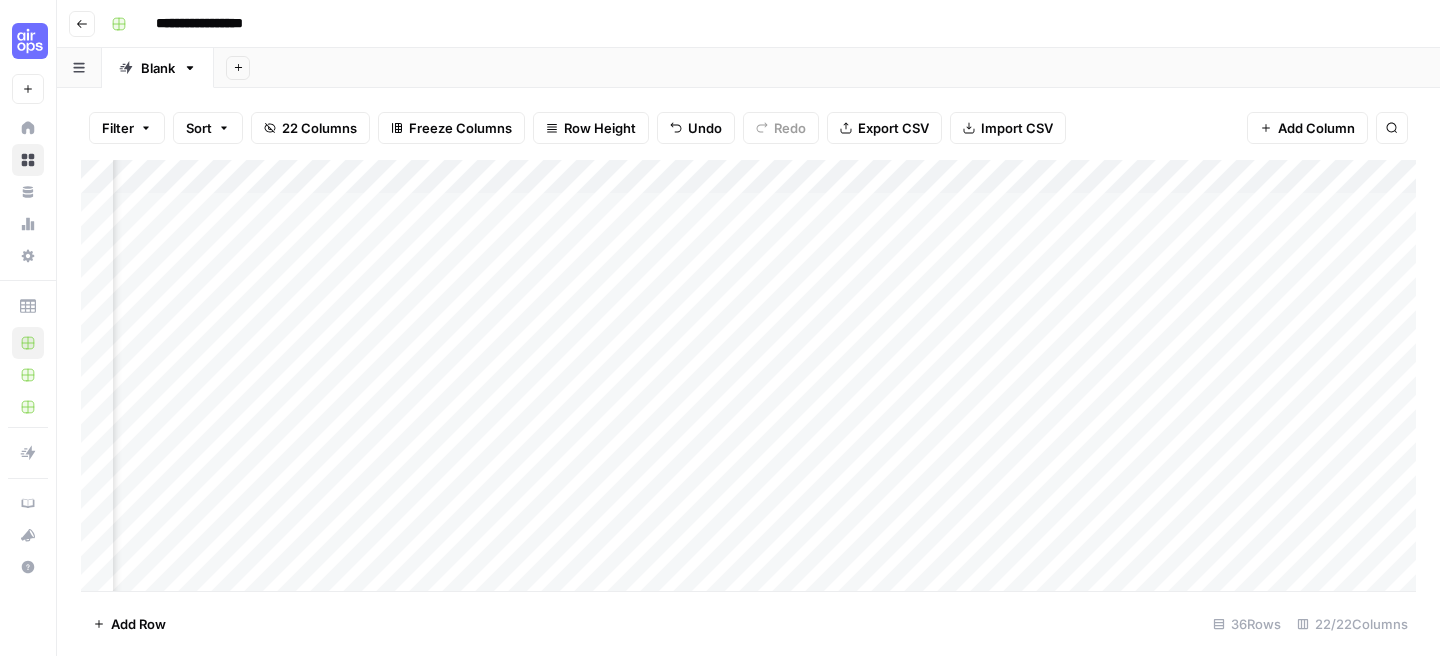 click on "Add Column" at bounding box center (748, 375) 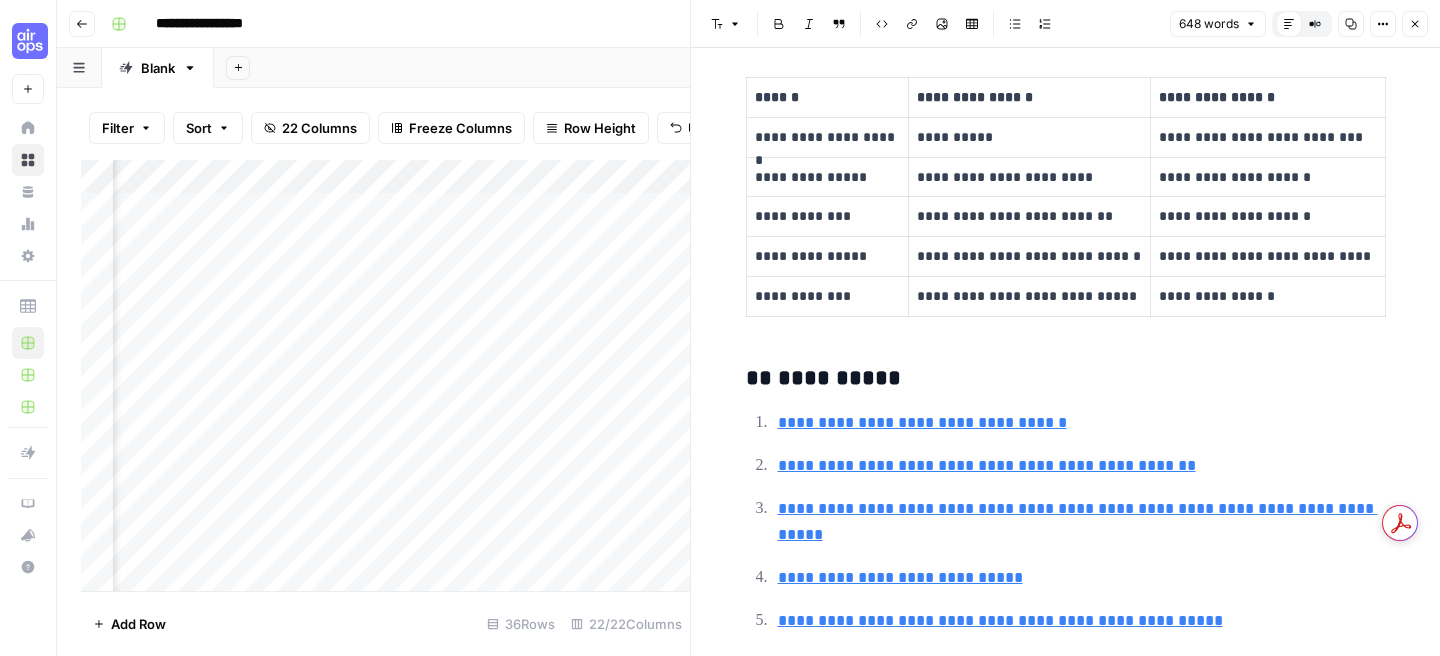 scroll, scrollTop: 2988, scrollLeft: 0, axis: vertical 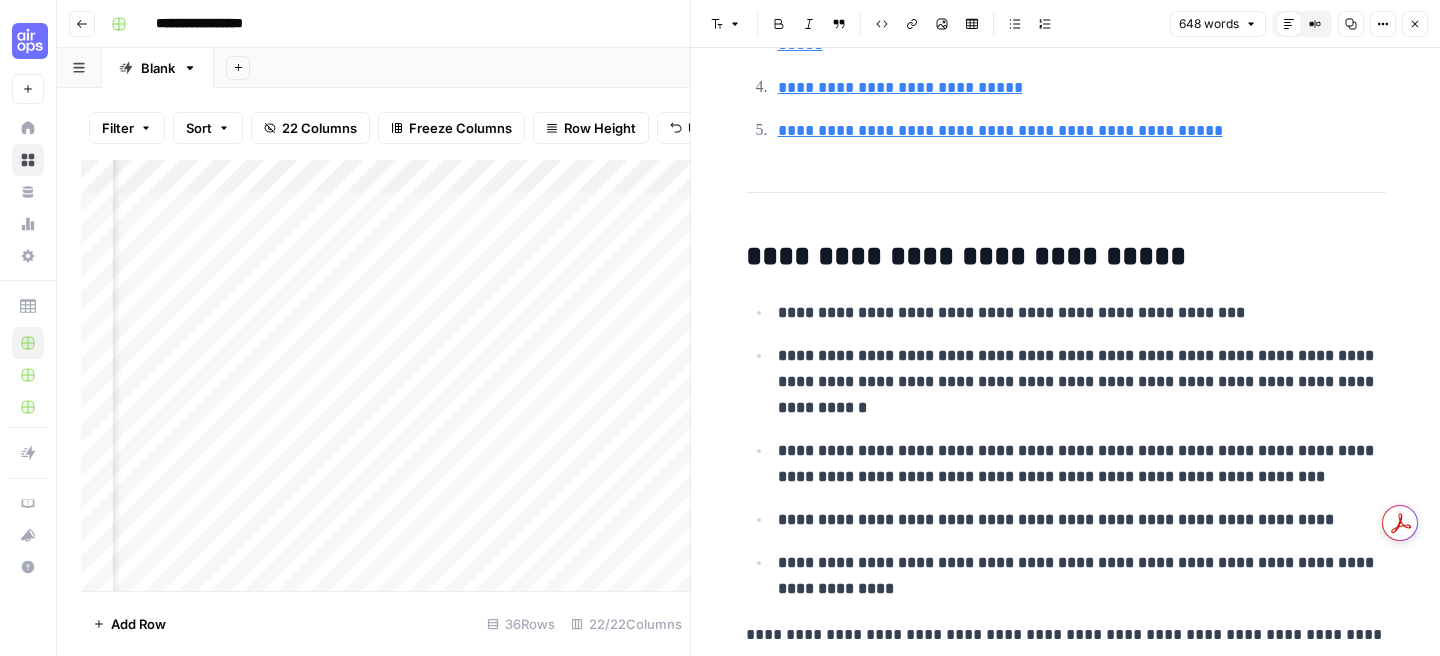 click on "Close" at bounding box center [1415, 24] 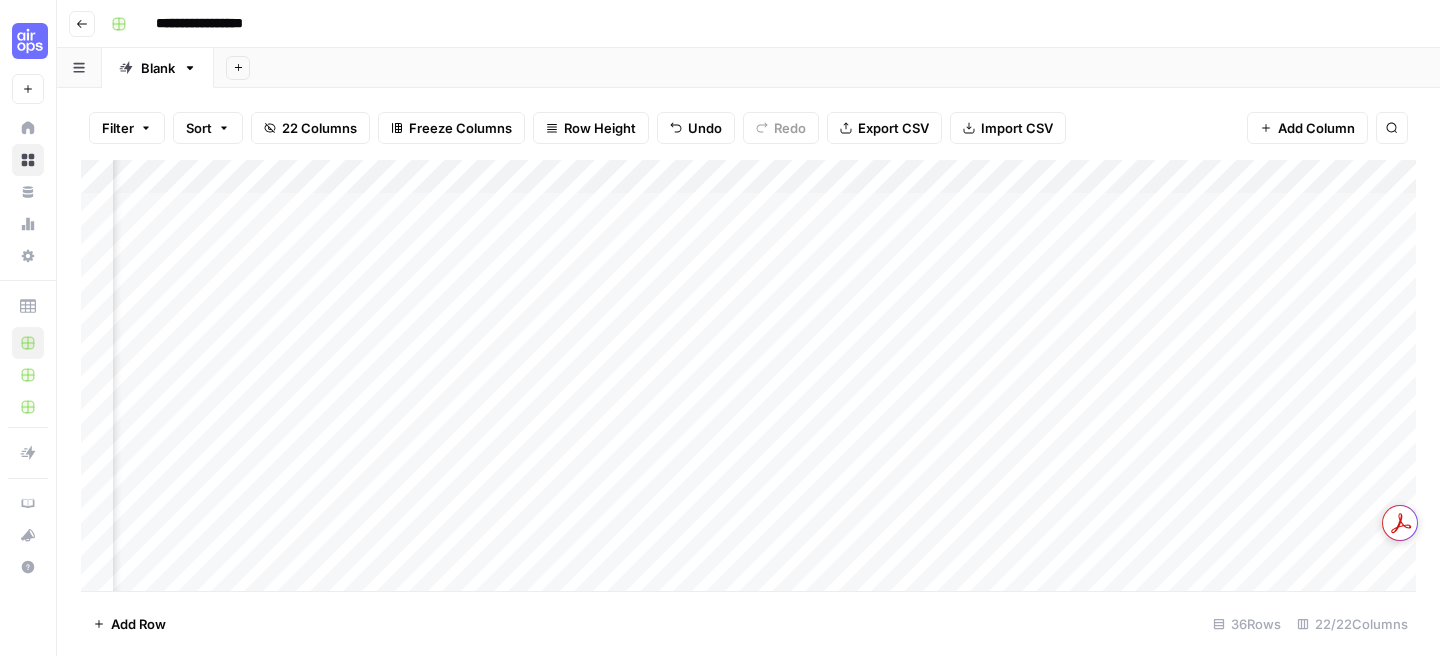 click on "Add Column" at bounding box center (748, 375) 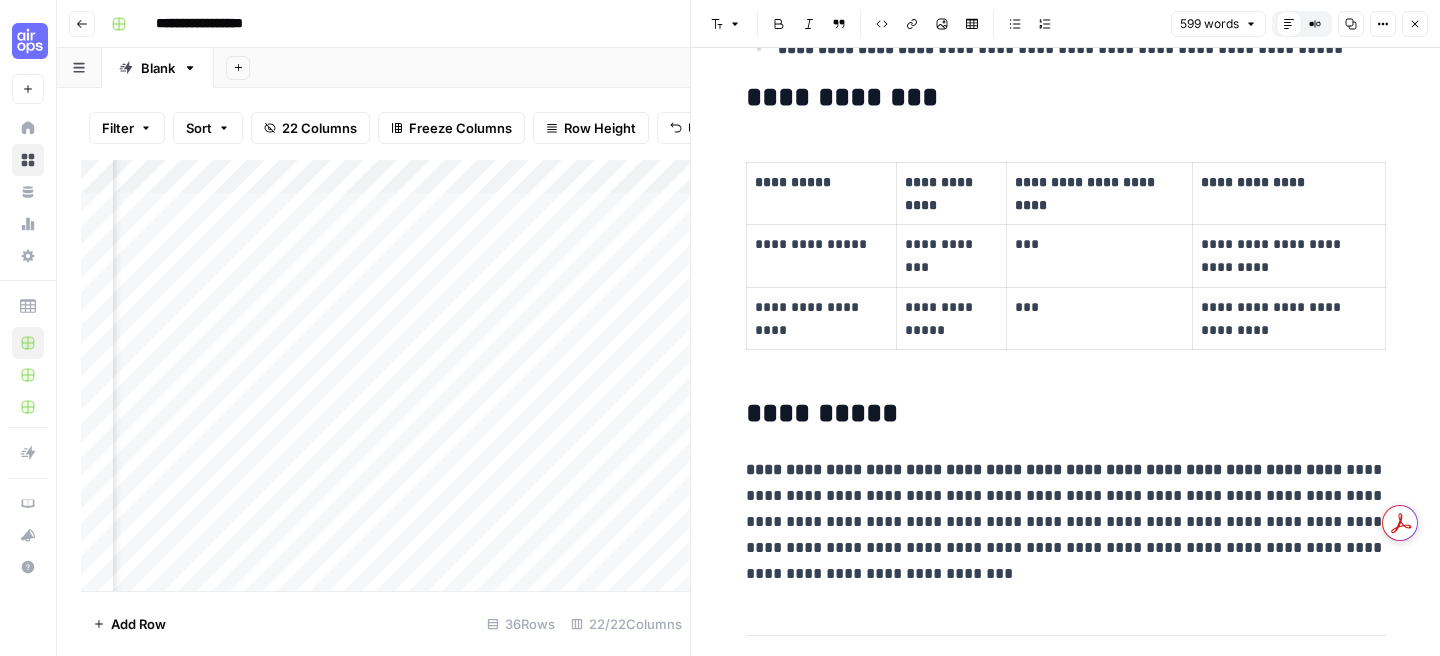 scroll, scrollTop: 2842, scrollLeft: 0, axis: vertical 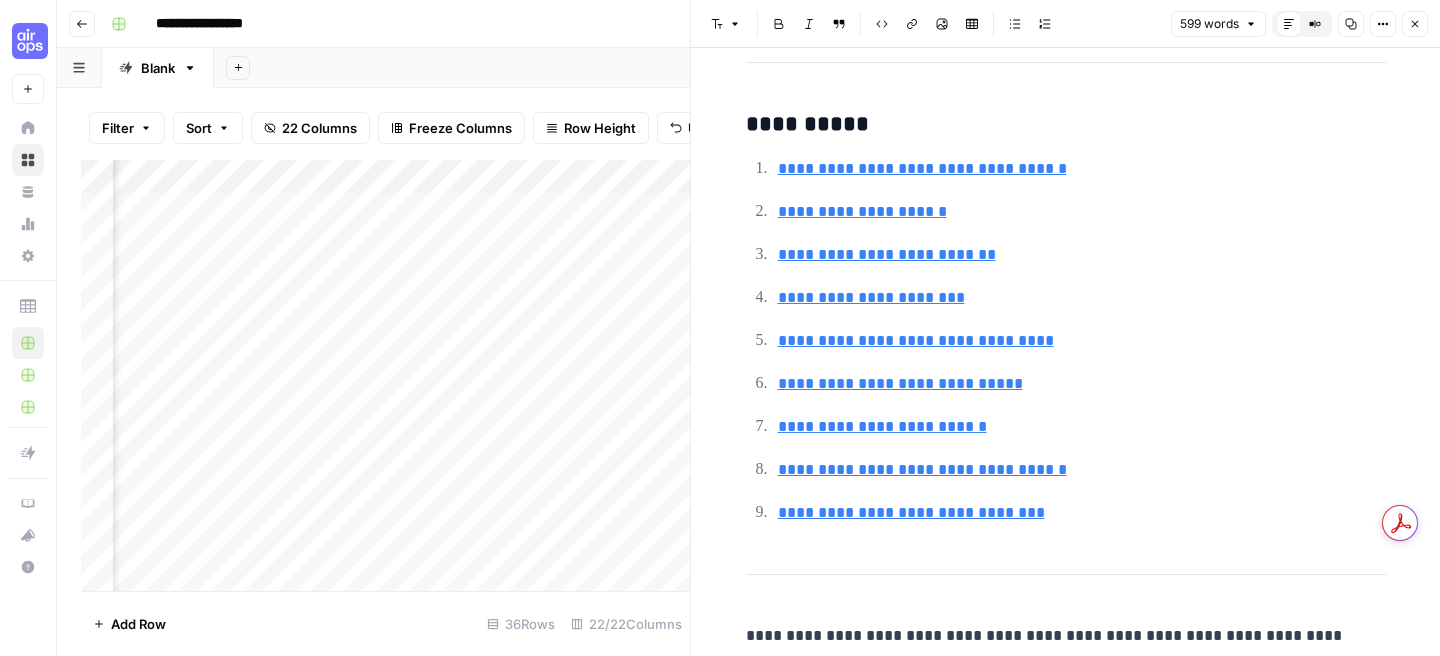 click 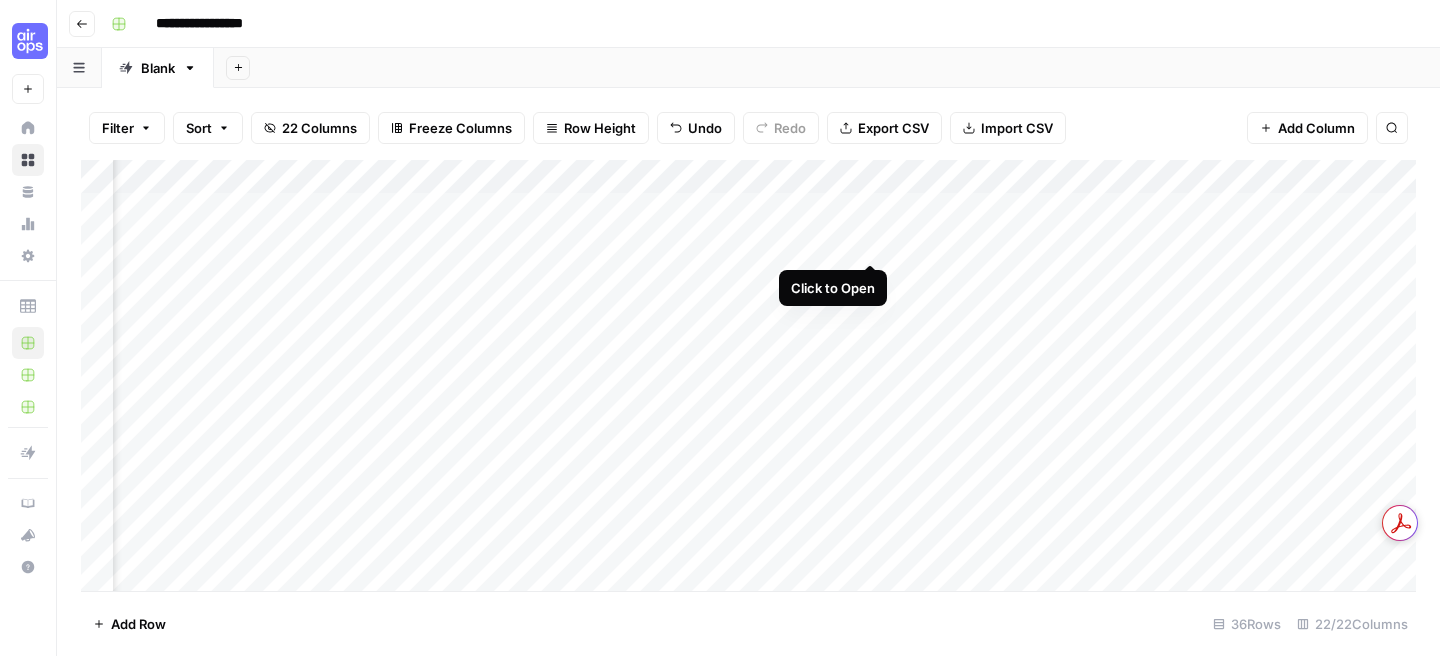 click on "Add Column" at bounding box center [748, 375] 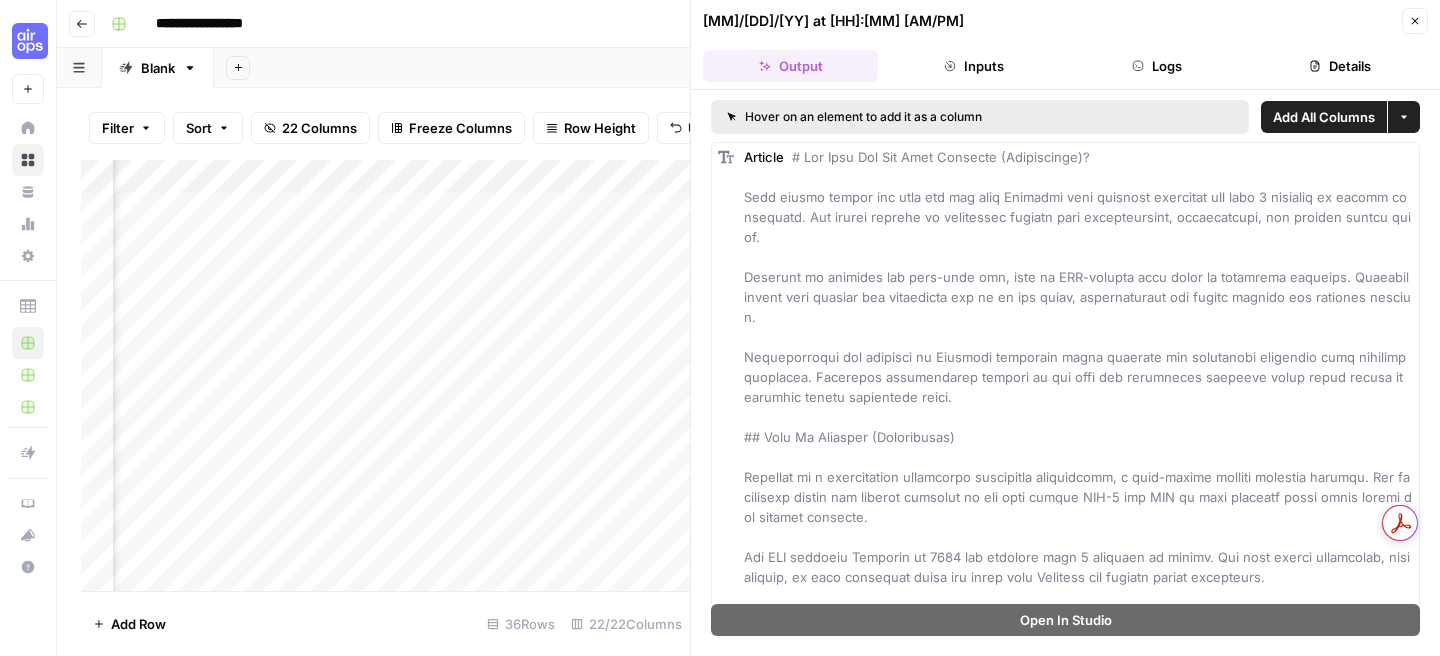 click 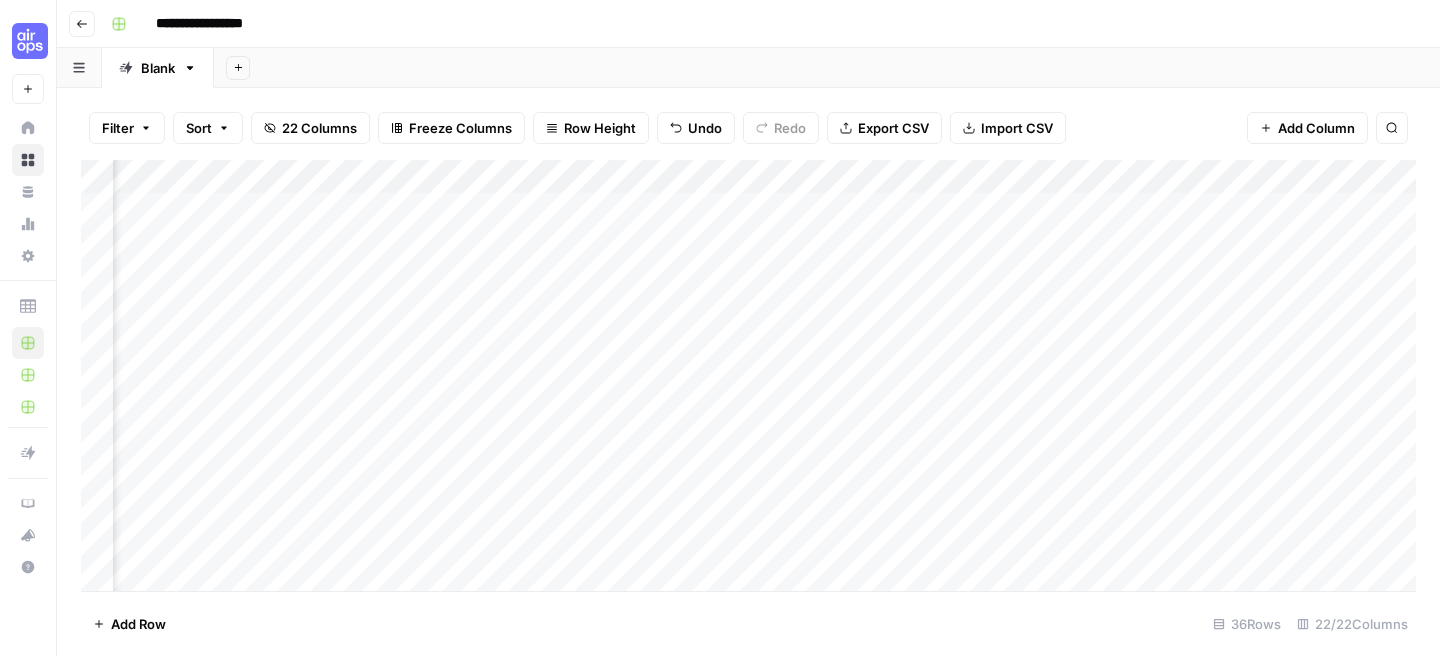 click on "Add Column" at bounding box center [748, 375] 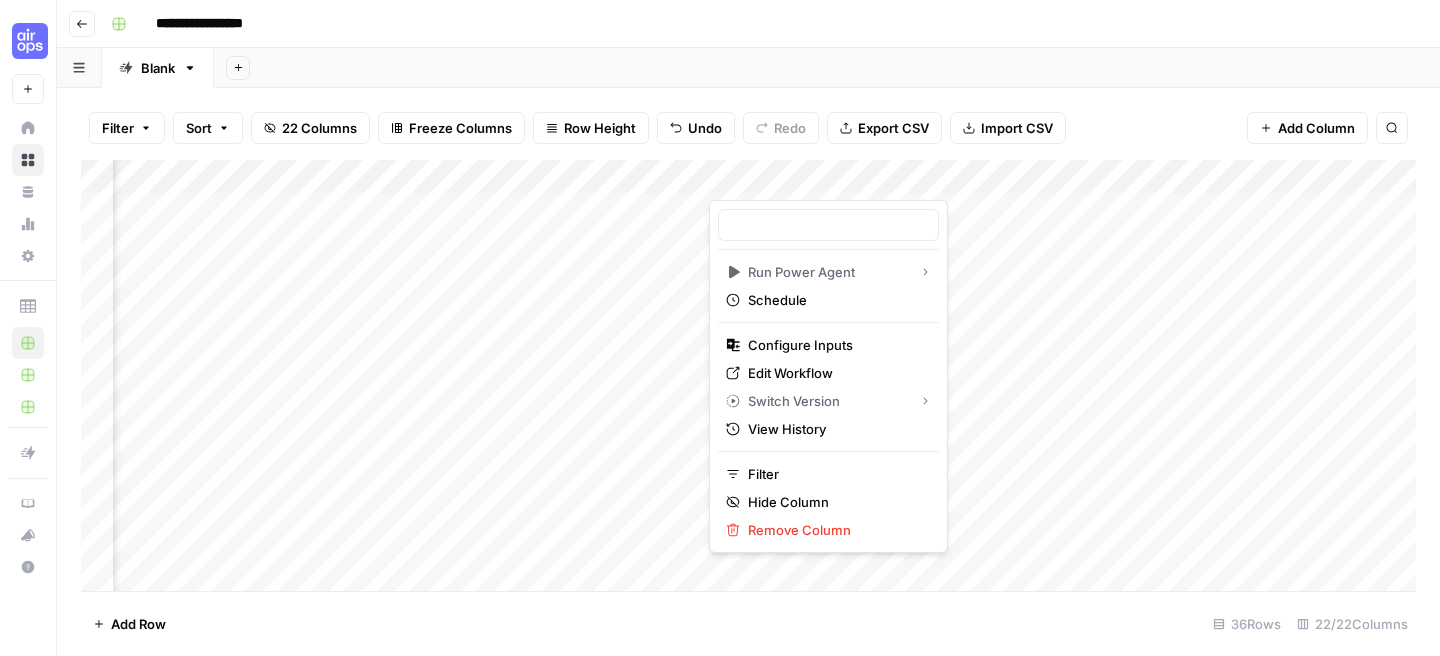 type on "Create Article from Content Brief - Fork" 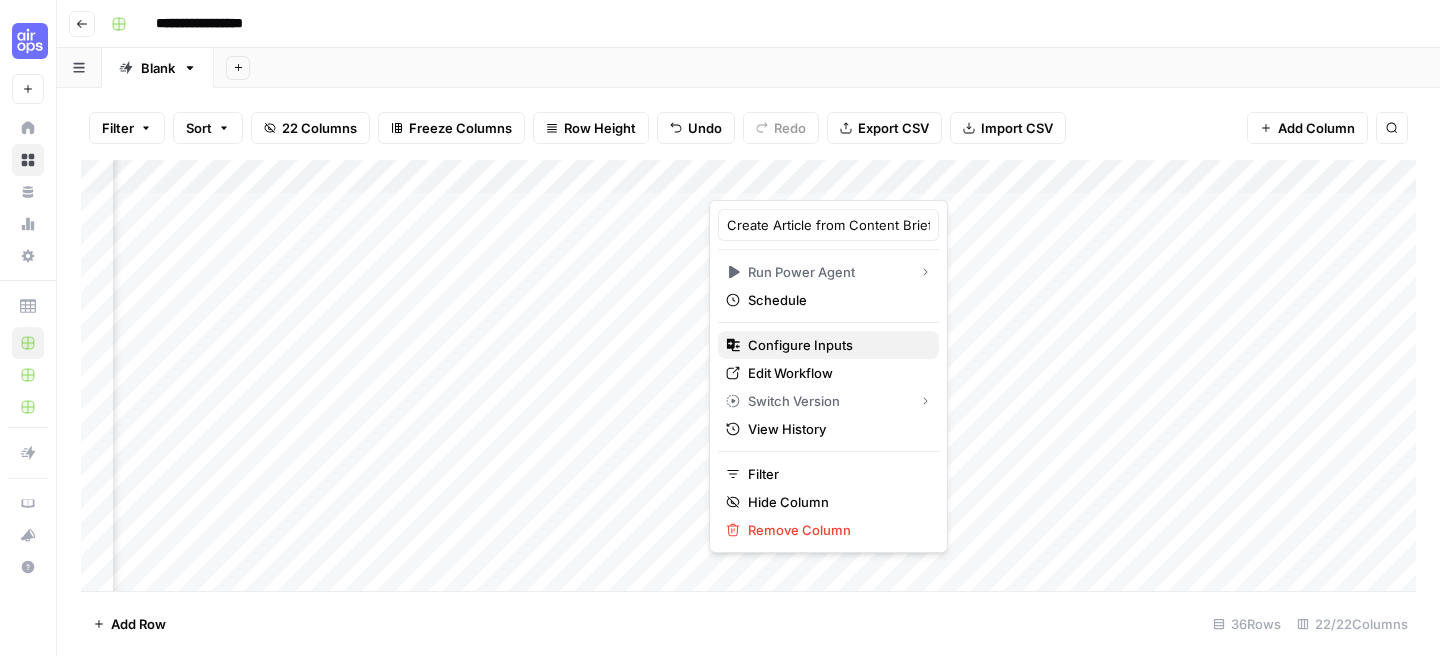 click on "Configure Inputs" at bounding box center [835, 345] 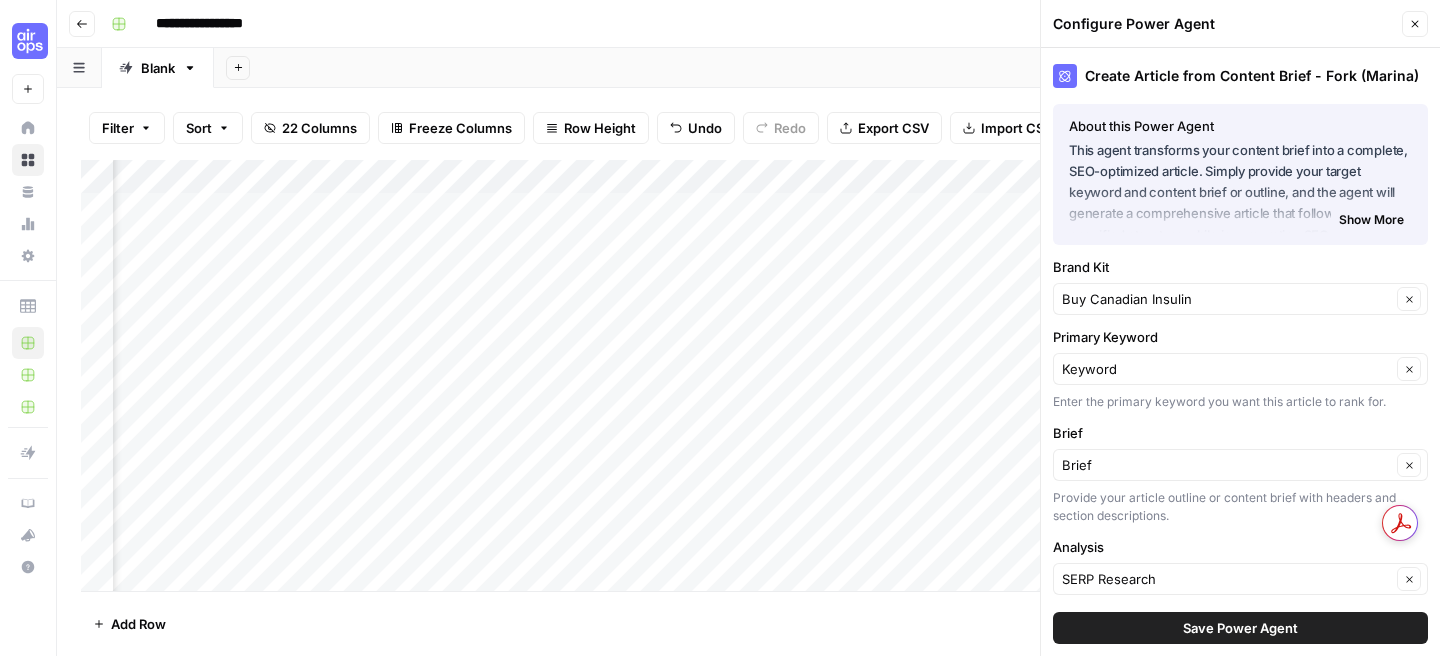 scroll, scrollTop: 199, scrollLeft: 0, axis: vertical 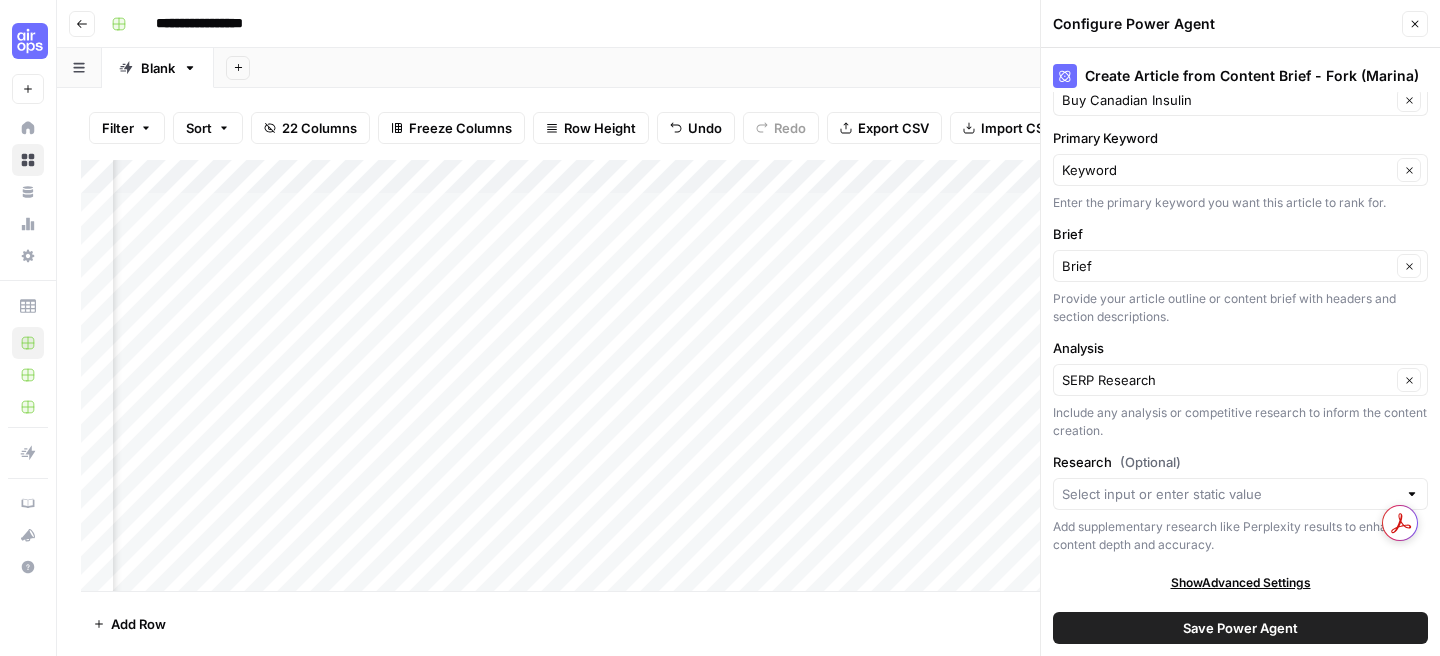 click at bounding box center [1240, 494] 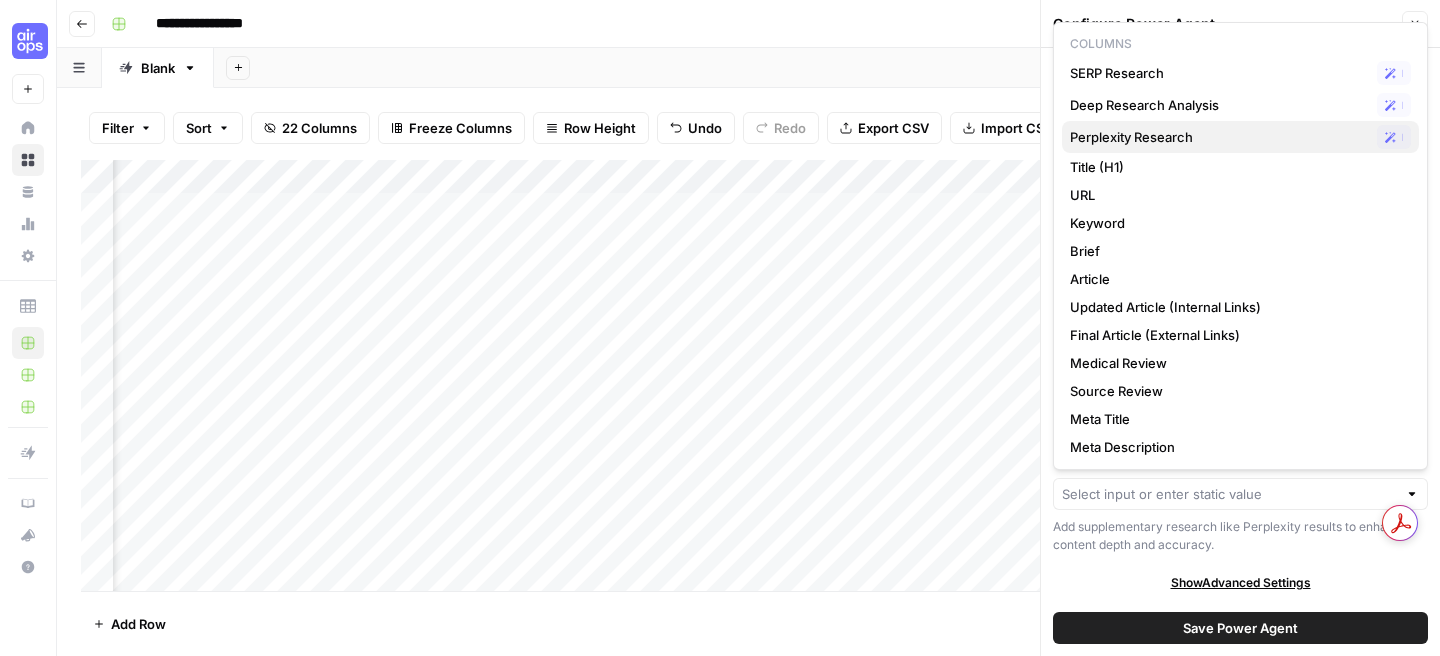 click on "Perplexity Research" at bounding box center (1219, 137) 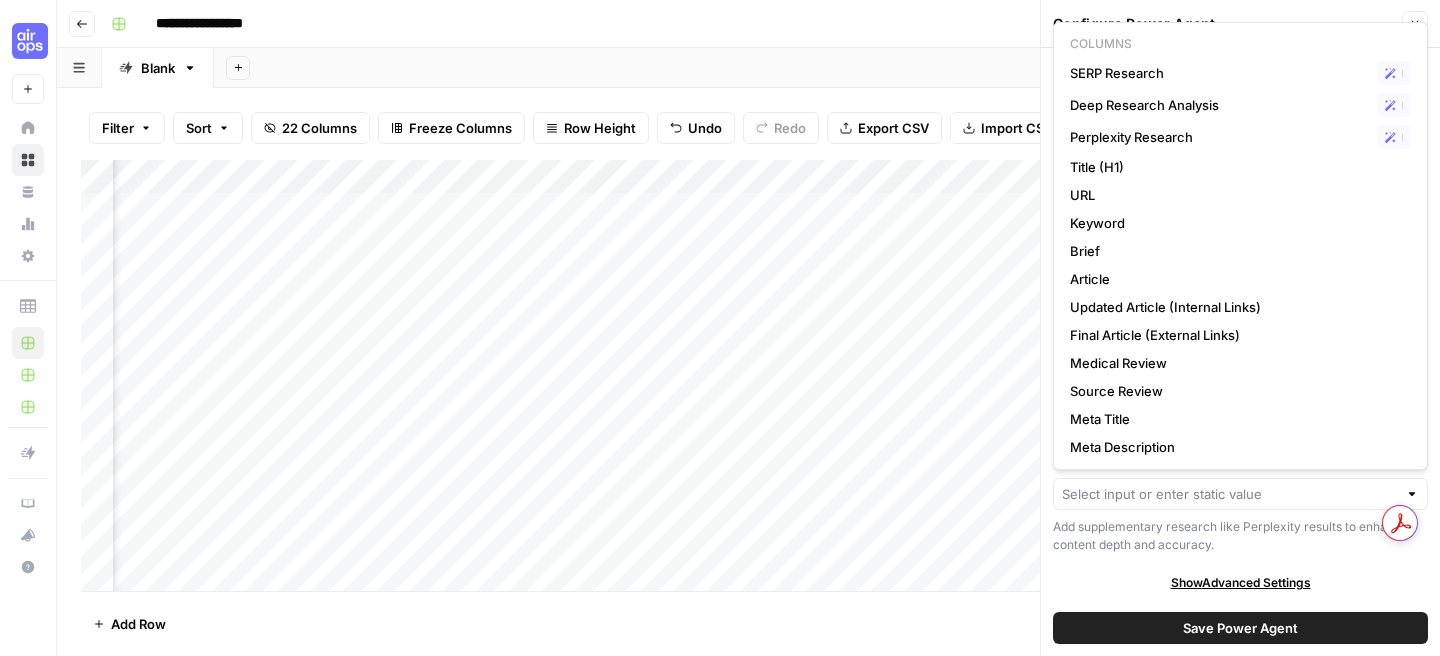 type on "Perplexity Research" 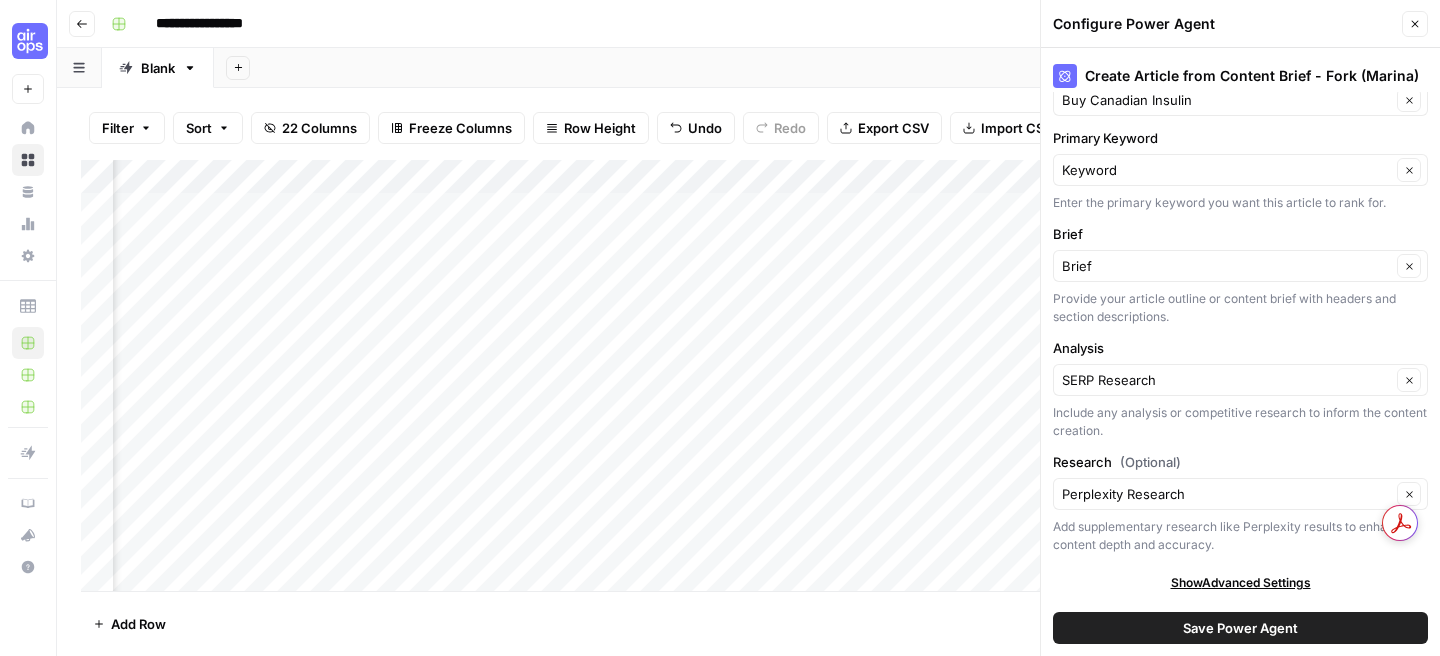 click on "Save Power Agent" at bounding box center [1240, 628] 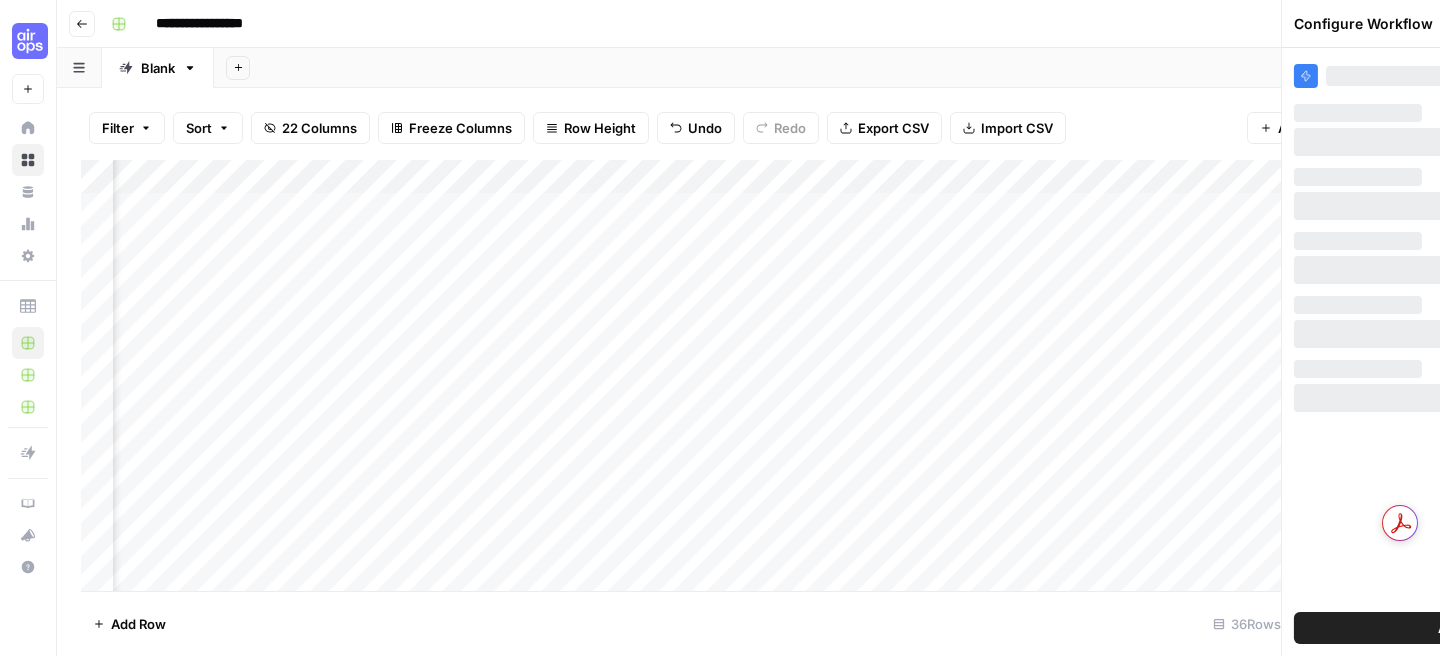 scroll, scrollTop: 0, scrollLeft: 0, axis: both 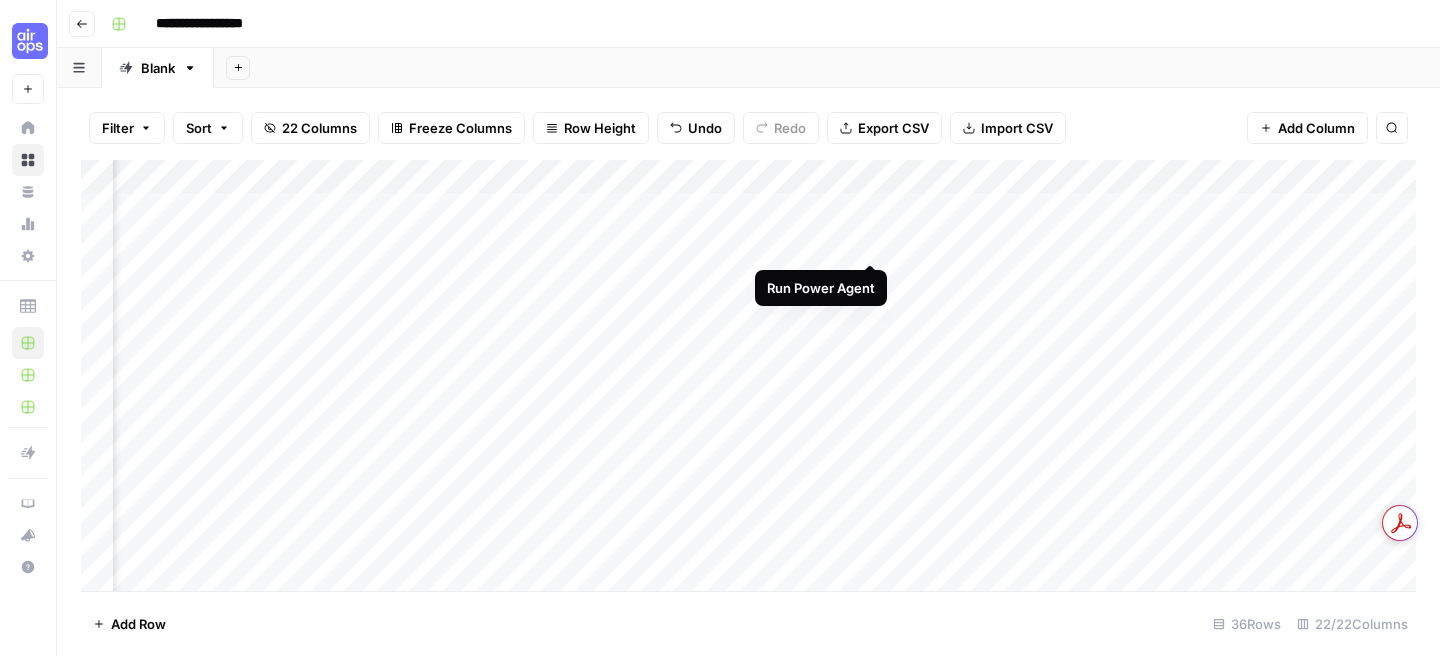click on "Add Column" at bounding box center [748, 375] 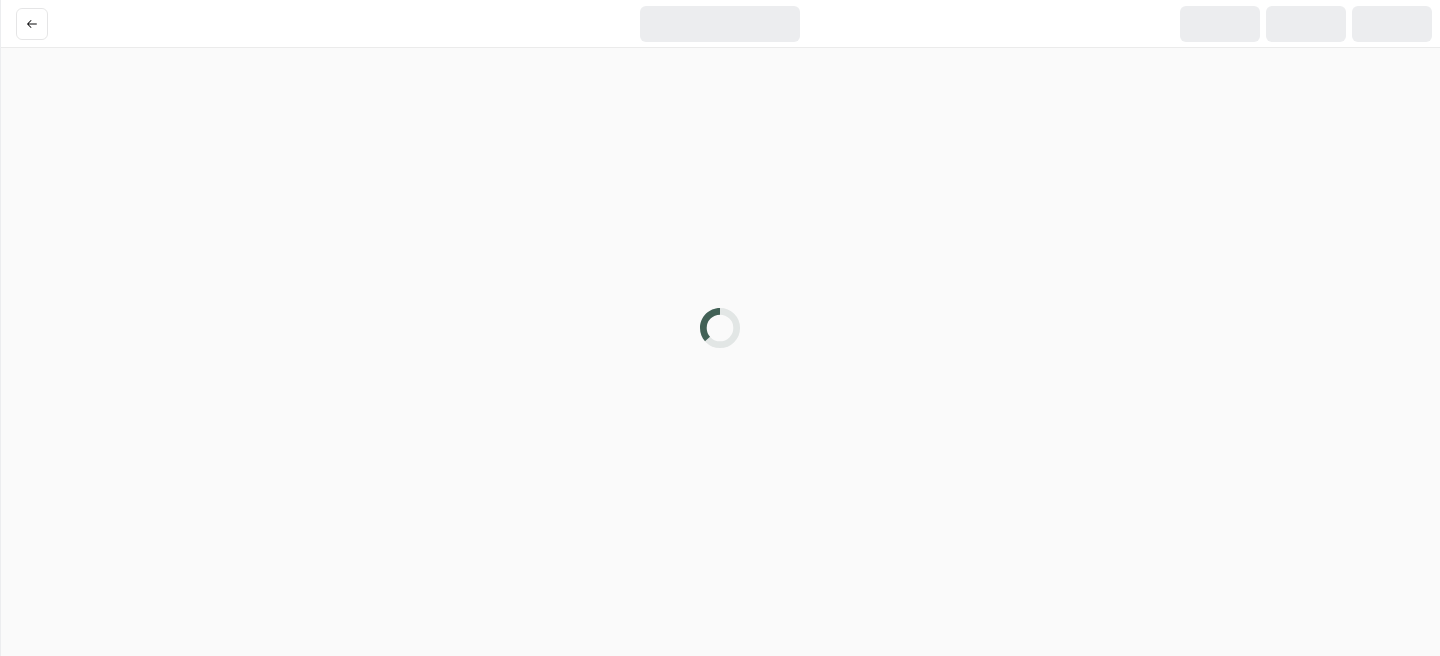 scroll, scrollTop: 0, scrollLeft: 0, axis: both 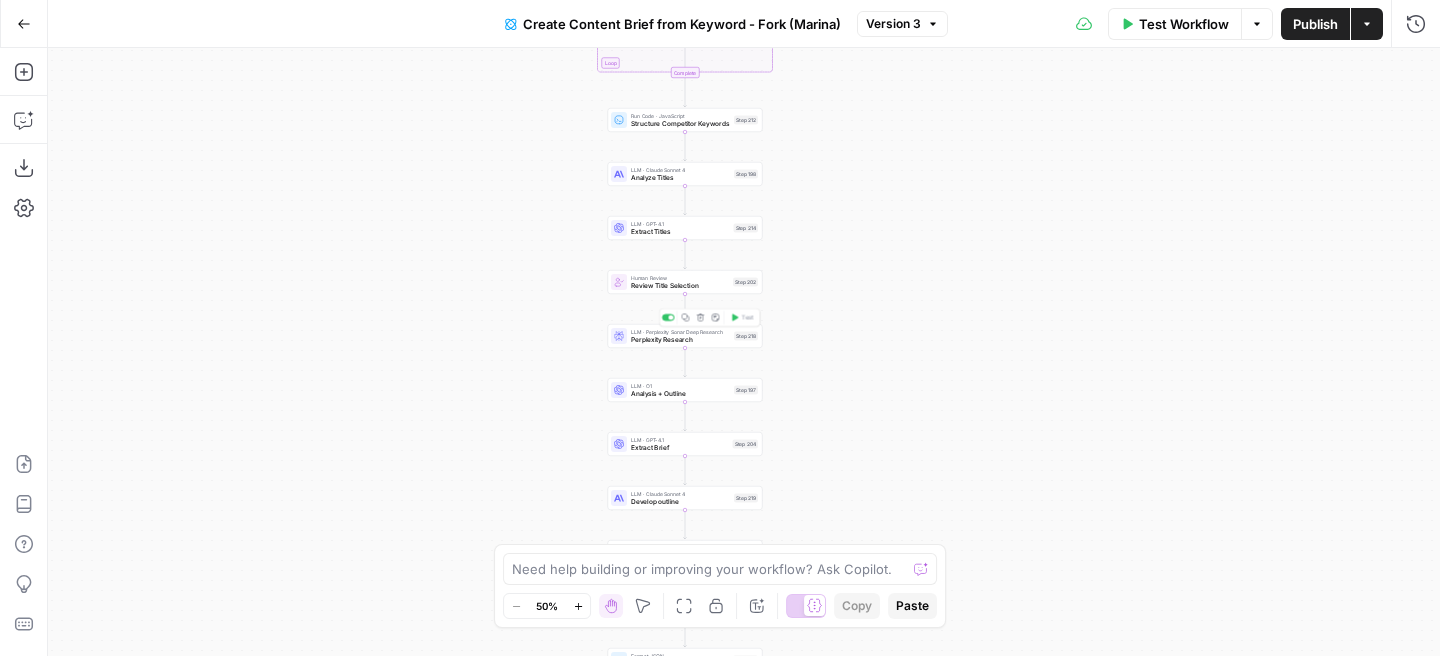 click on "Perplexity Research" at bounding box center [680, 340] 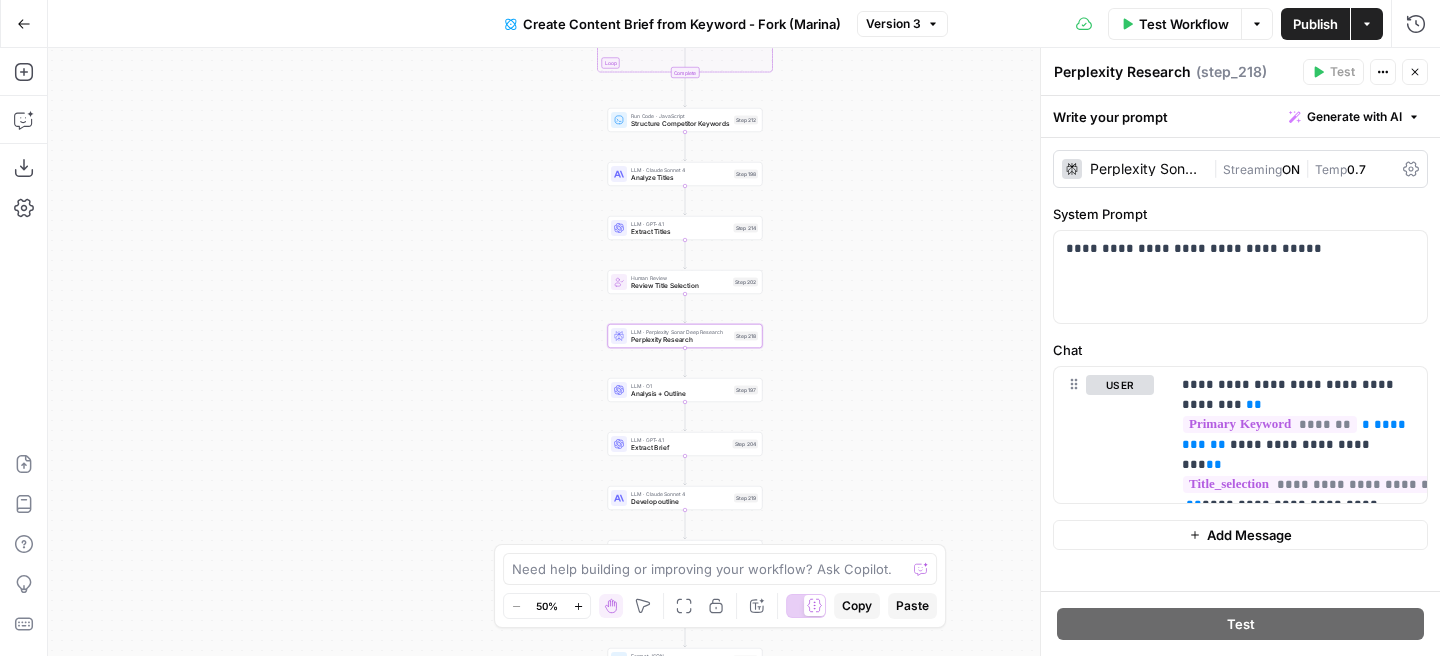 click on "Perplexity Sonar Deep Research" at bounding box center [1147, 169] 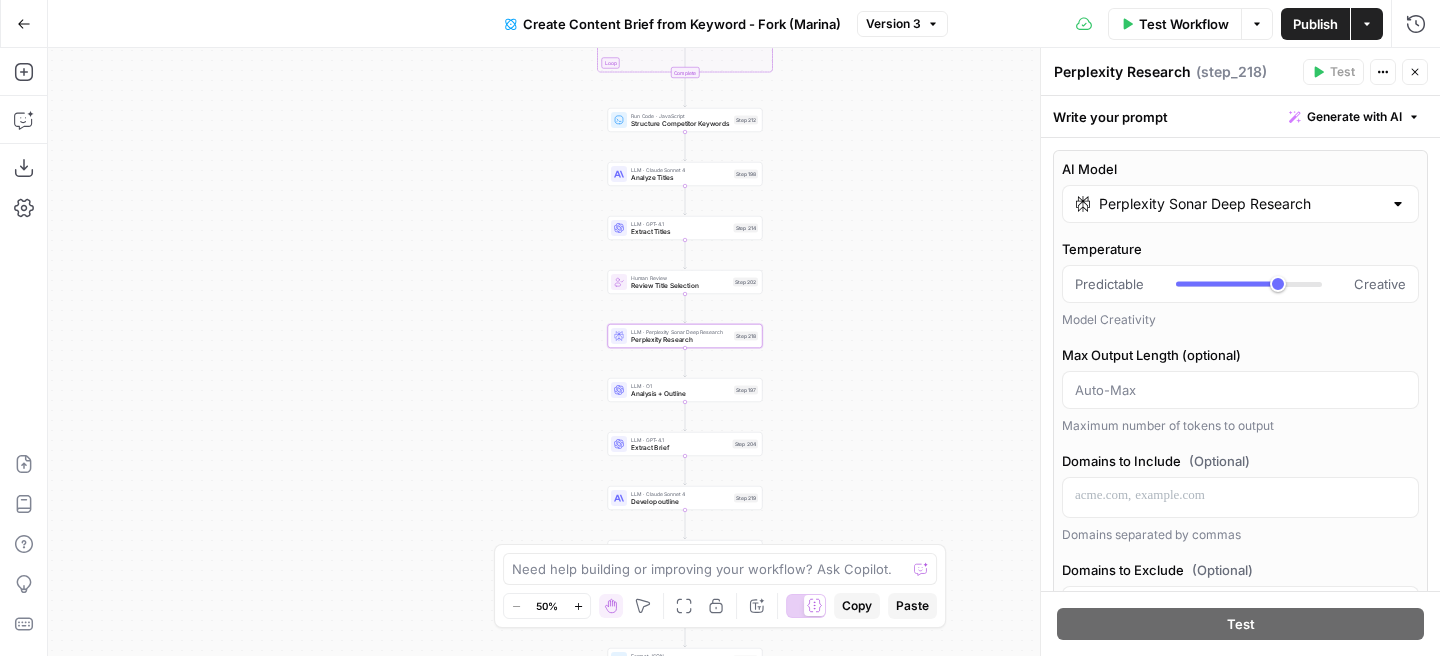 click on "Perplexity Sonar Deep Research" at bounding box center (1240, 204) 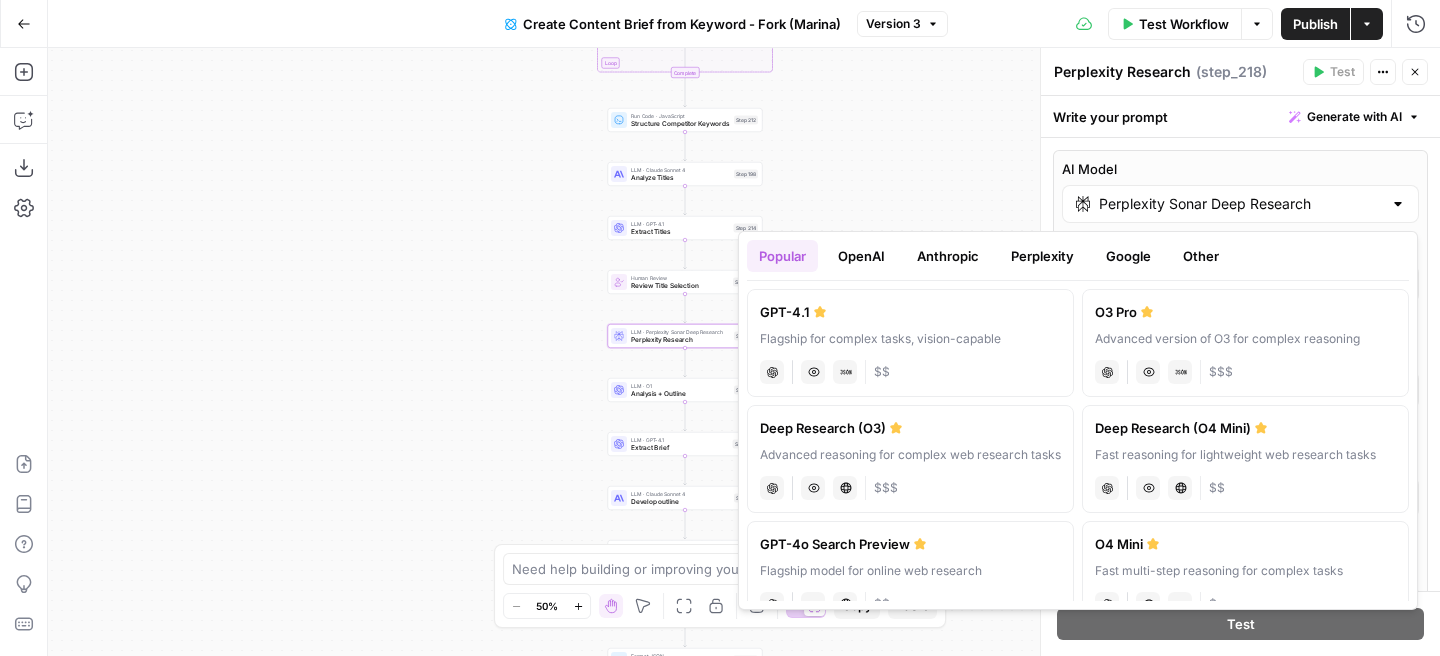 click on "Perplexity" at bounding box center [1042, 256] 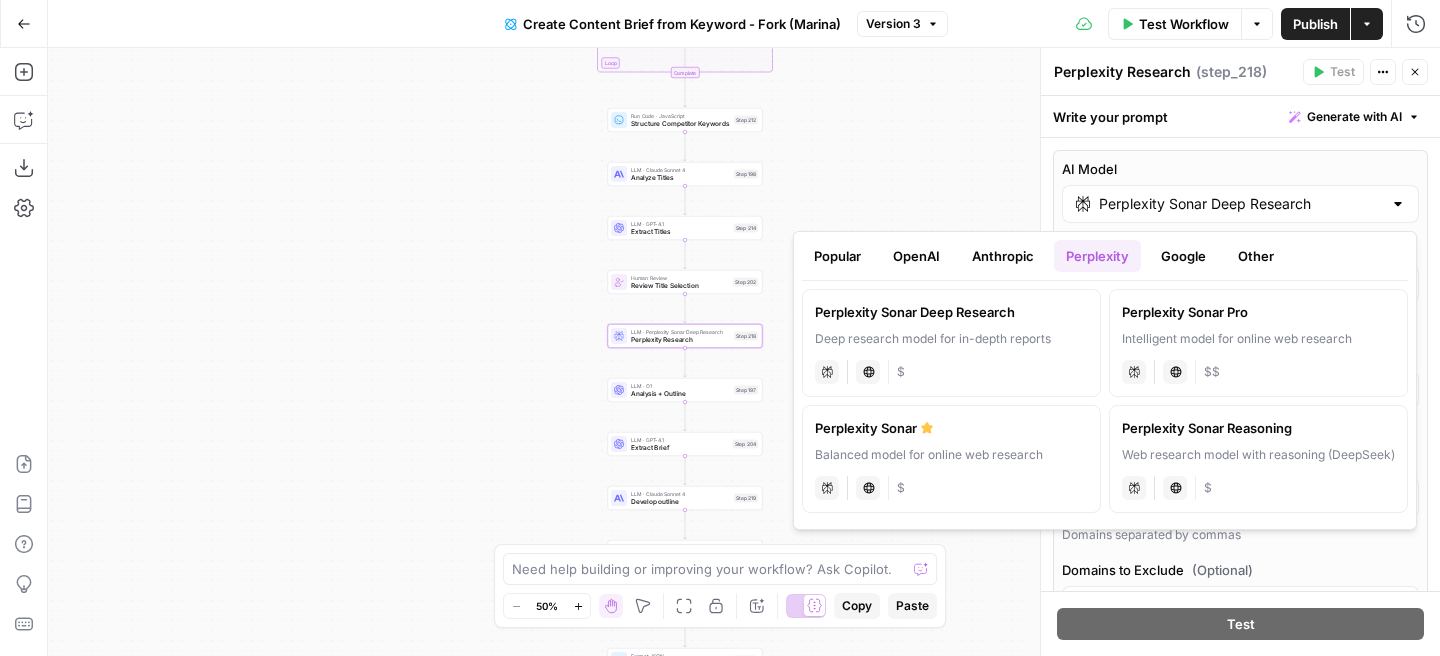 click on "Intelligent model for online web research" at bounding box center [1258, 339] 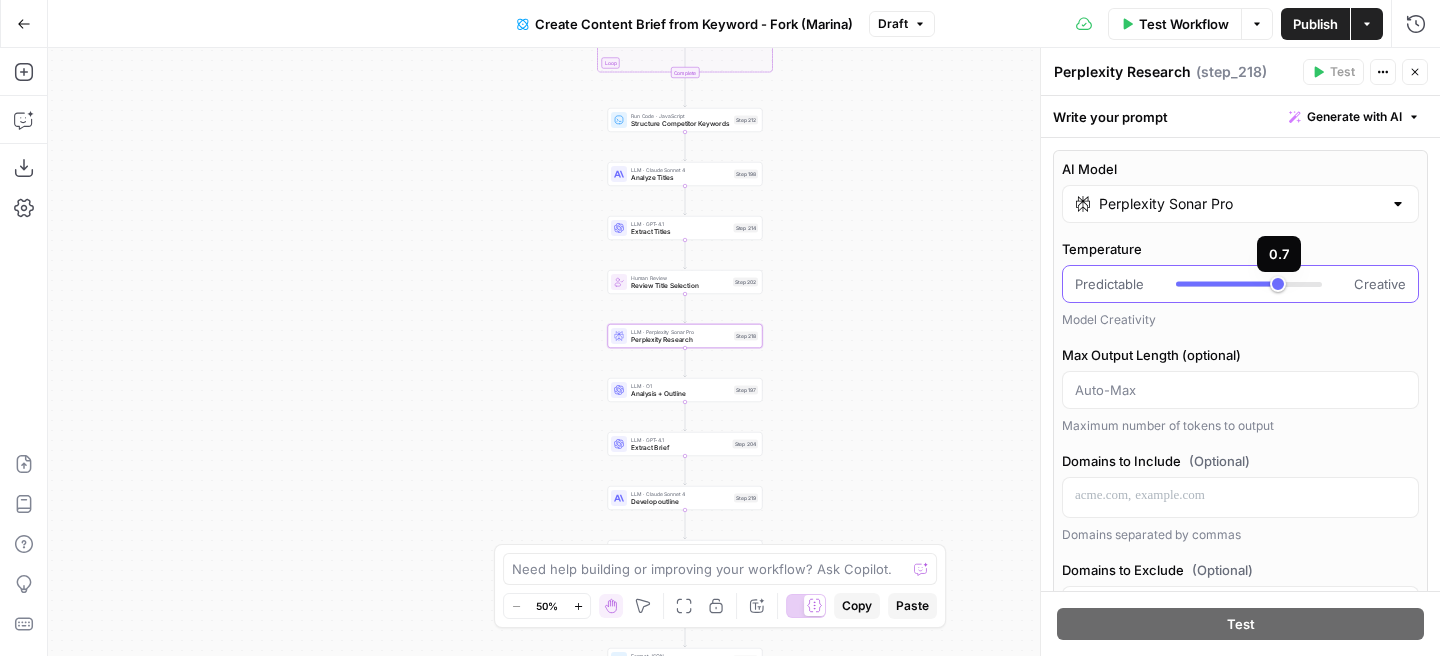 click at bounding box center [1227, 284] 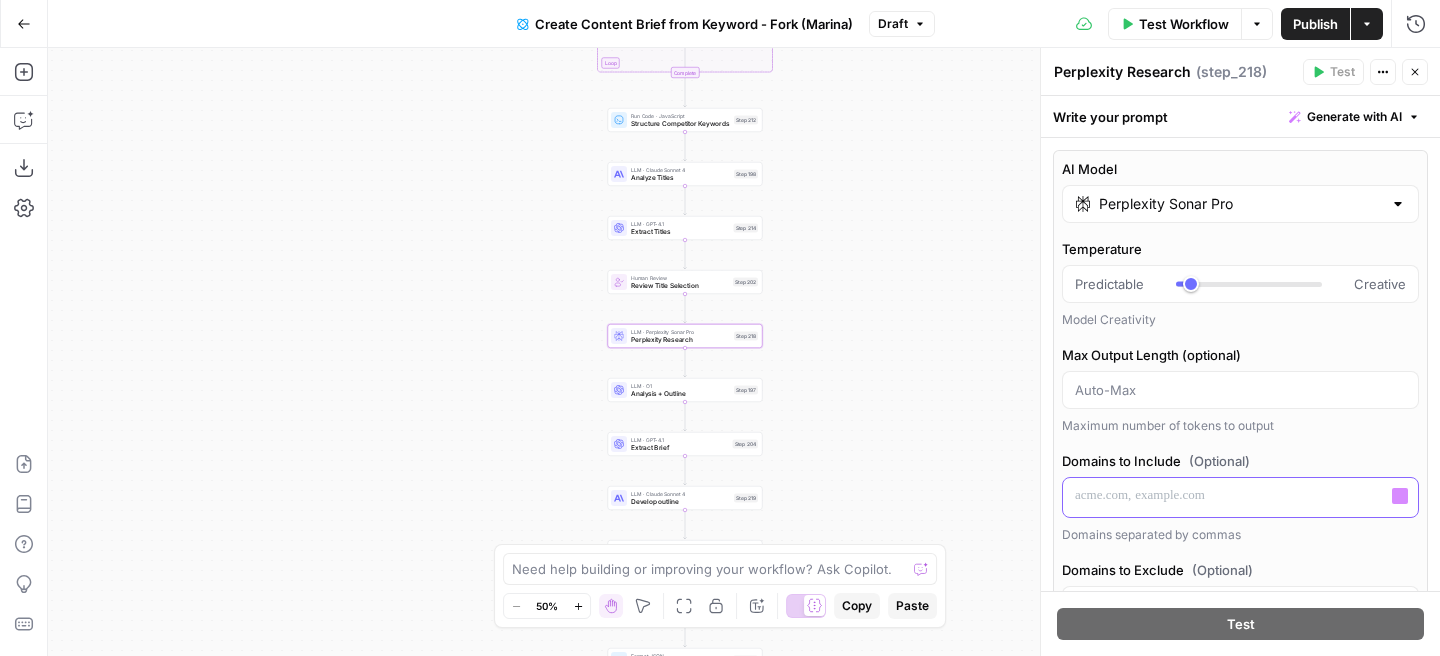 click at bounding box center (1240, 496) 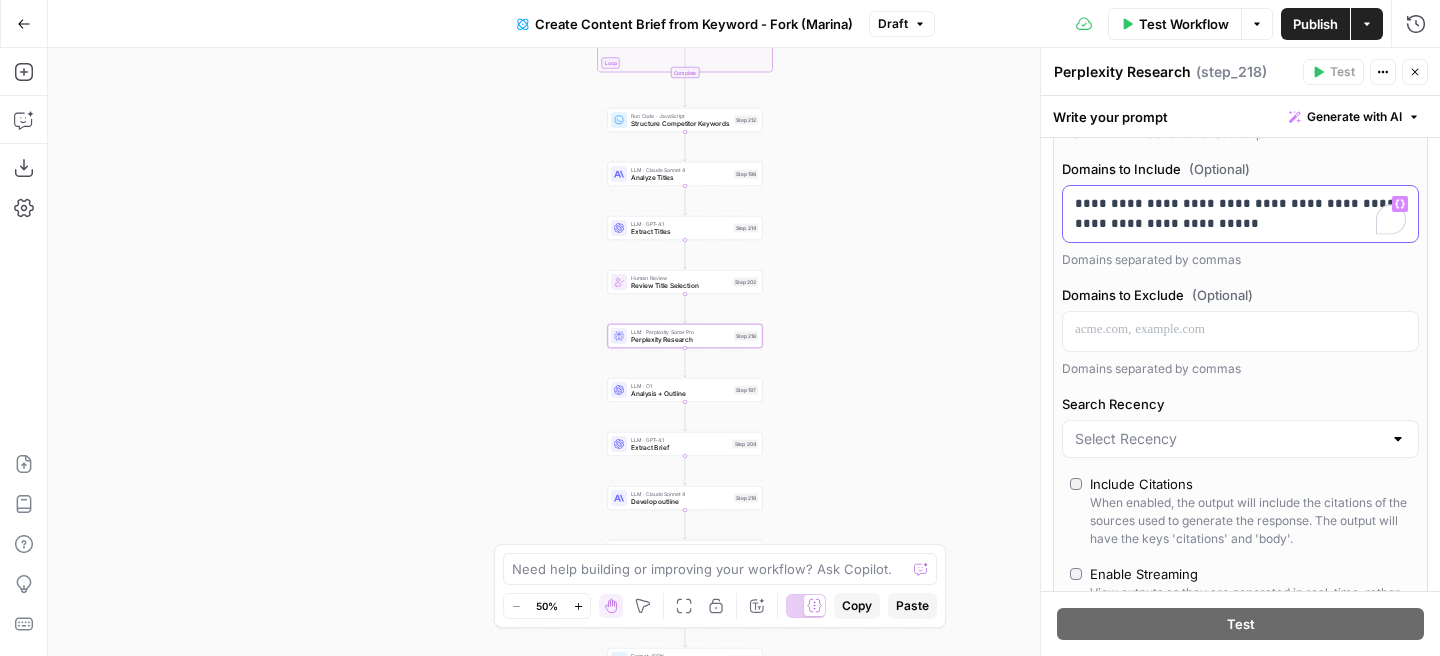 scroll, scrollTop: 304, scrollLeft: 0, axis: vertical 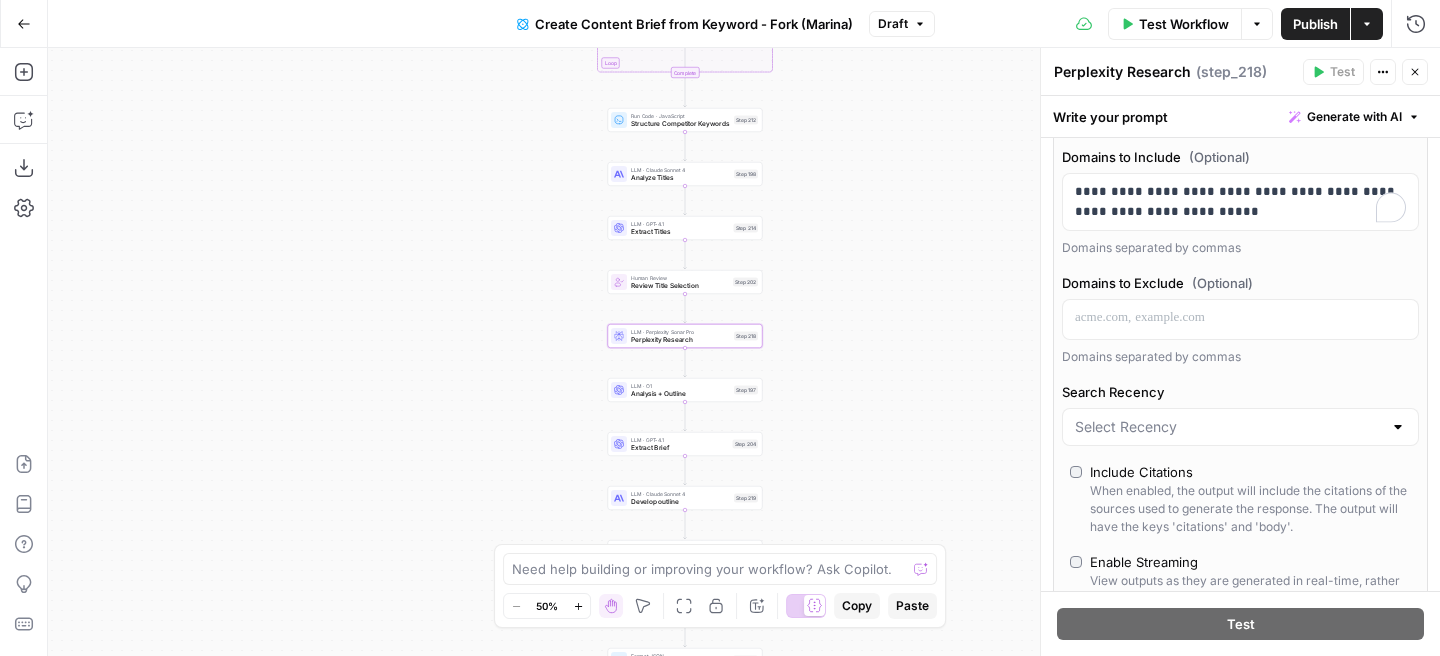 click on "Include Citations" at bounding box center (1141, 472) 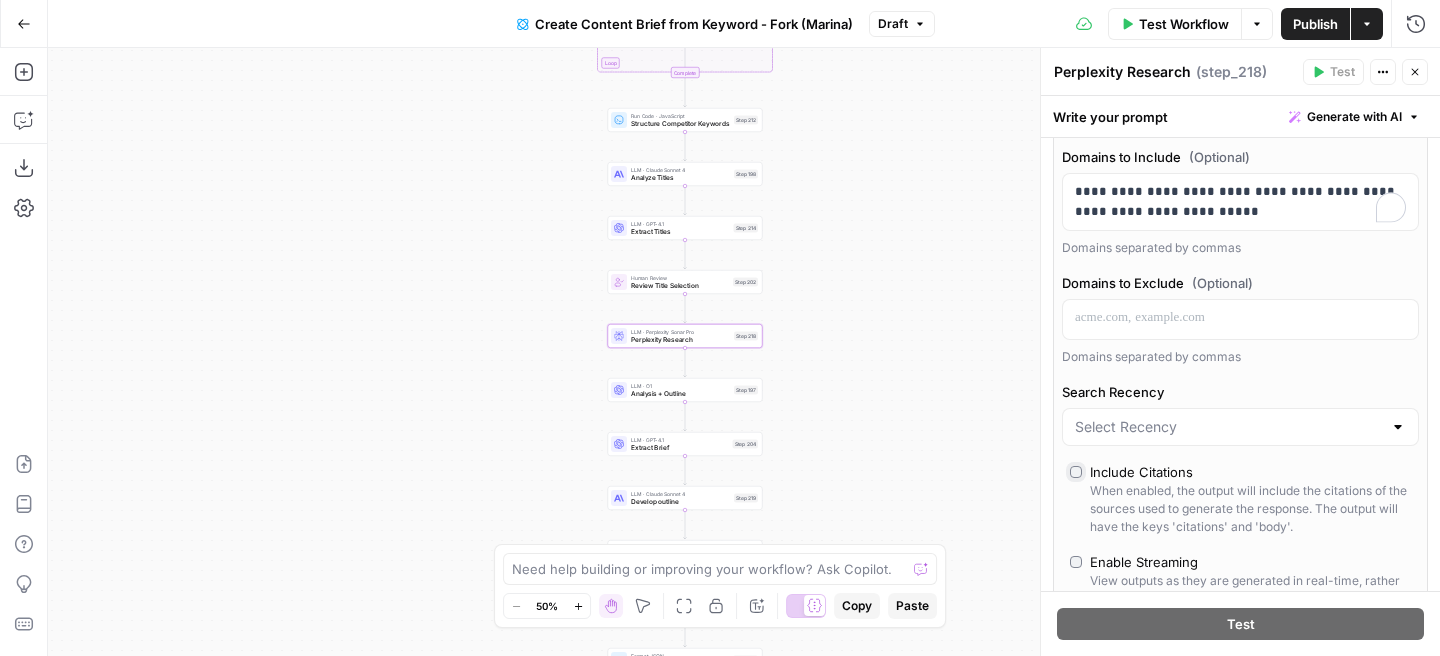scroll, scrollTop: 578, scrollLeft: 0, axis: vertical 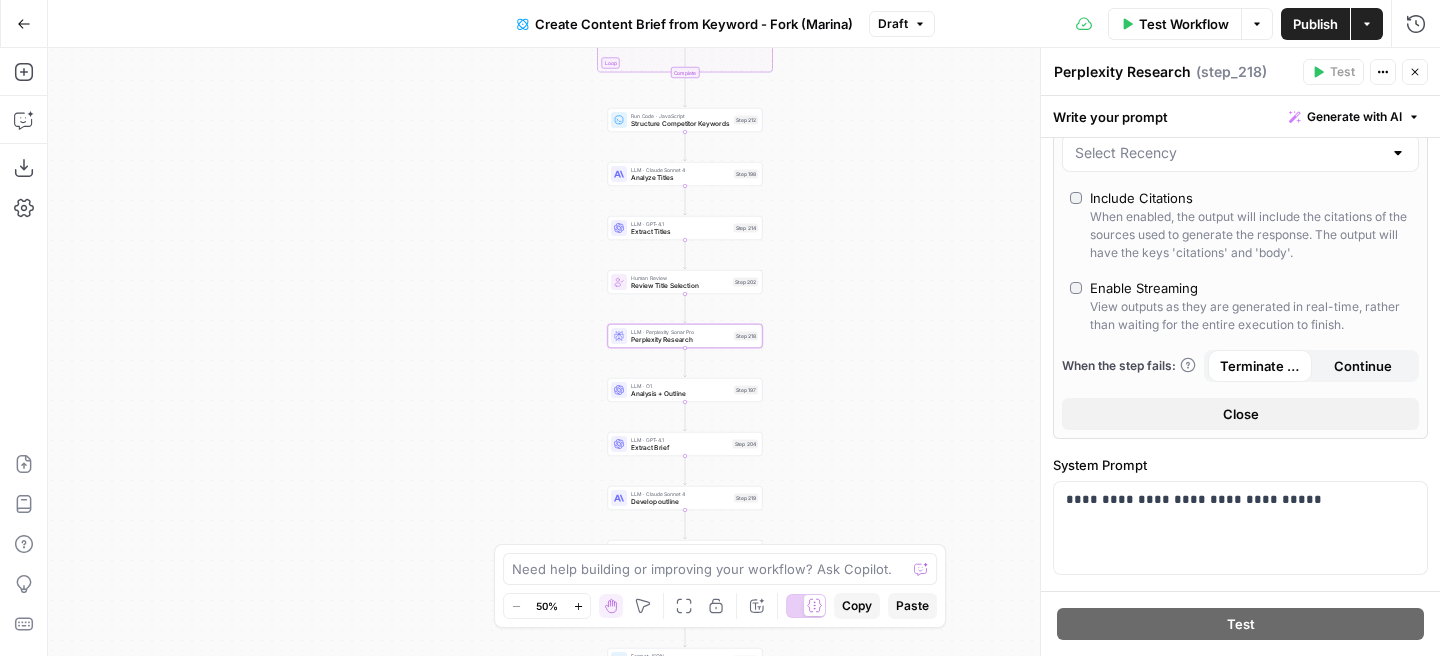 click at bounding box center (1240, 153) 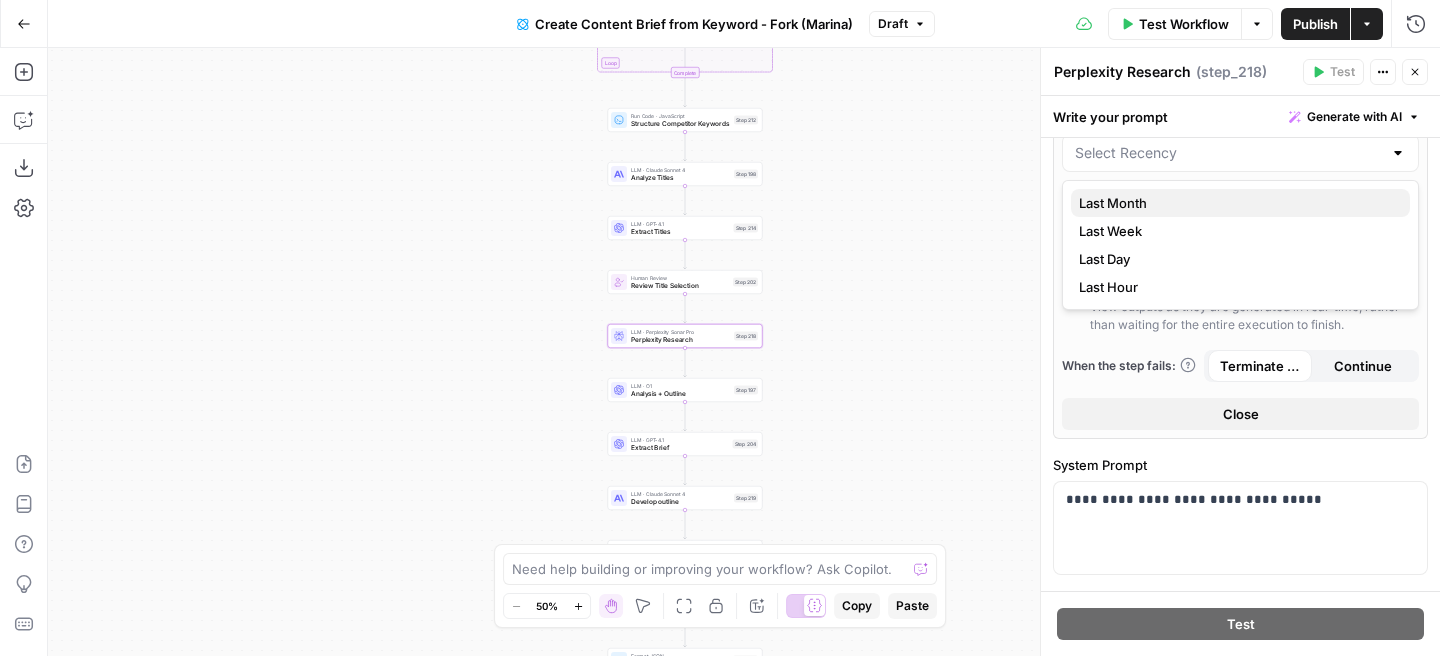 click on "Last Month" at bounding box center (1236, 203) 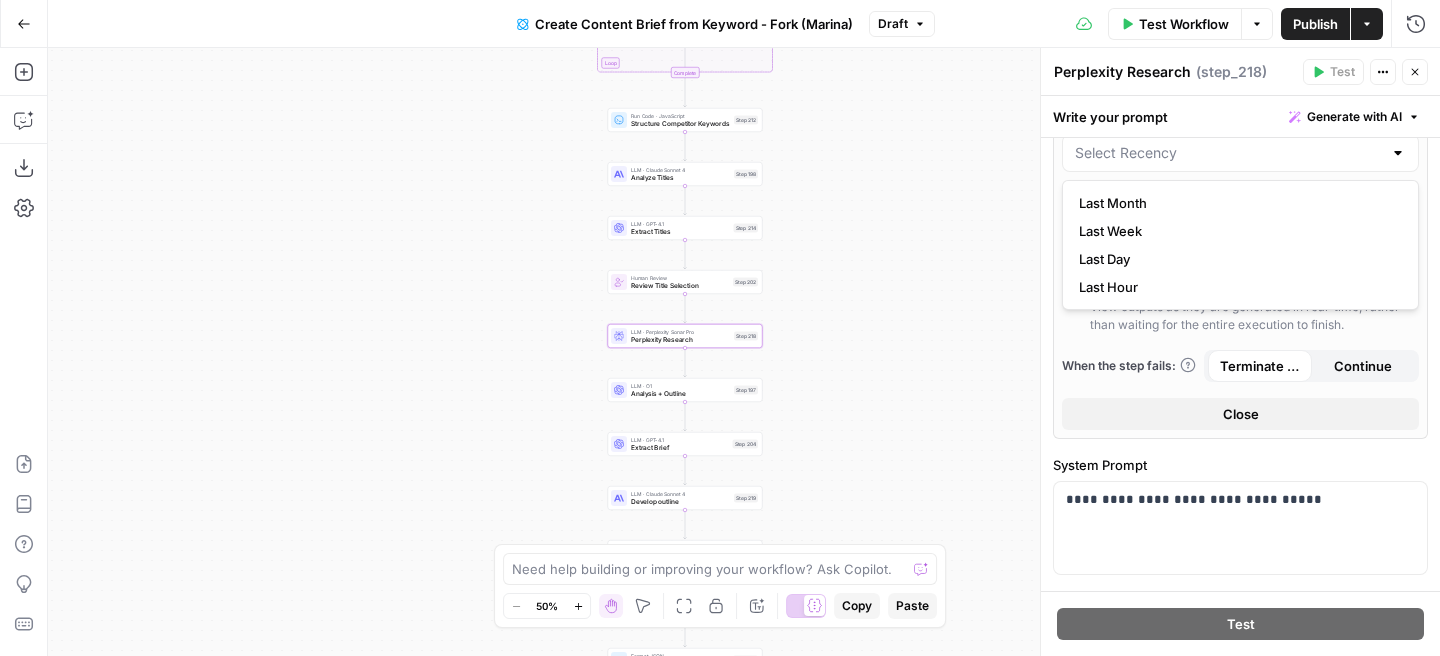 type on "Last Month" 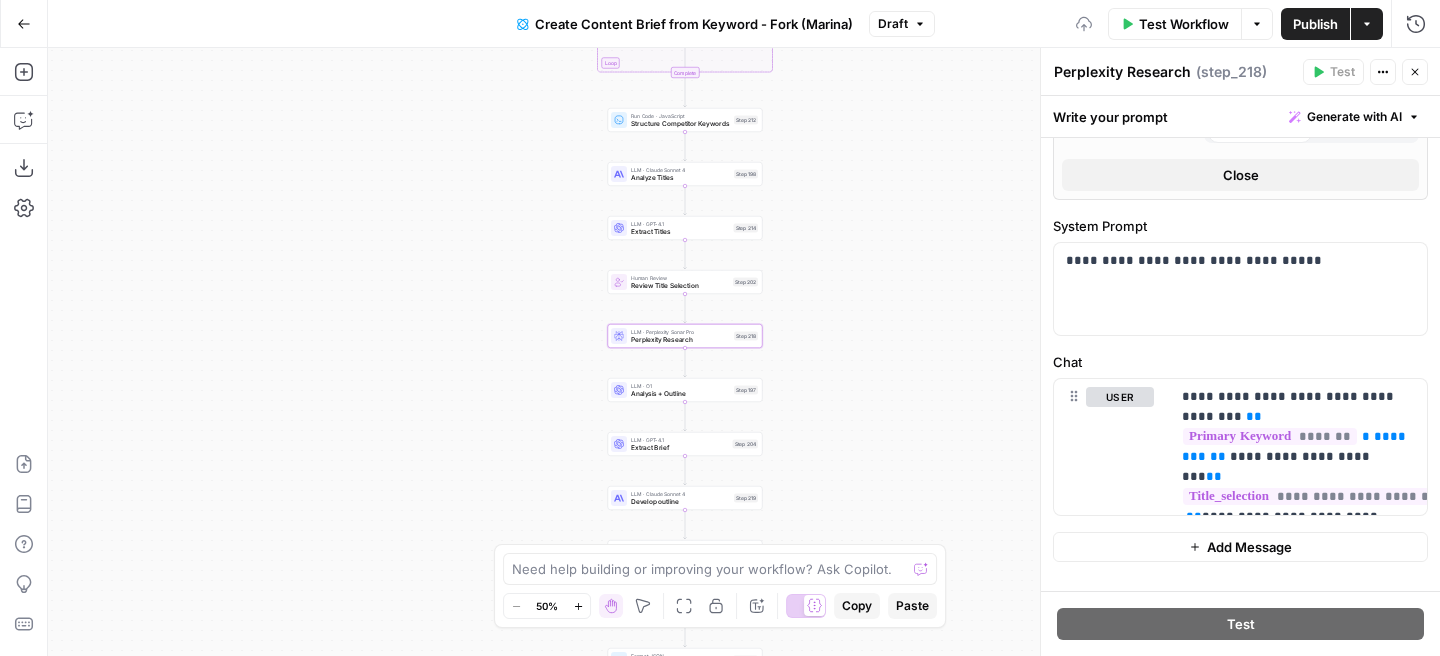 scroll, scrollTop: 832, scrollLeft: 0, axis: vertical 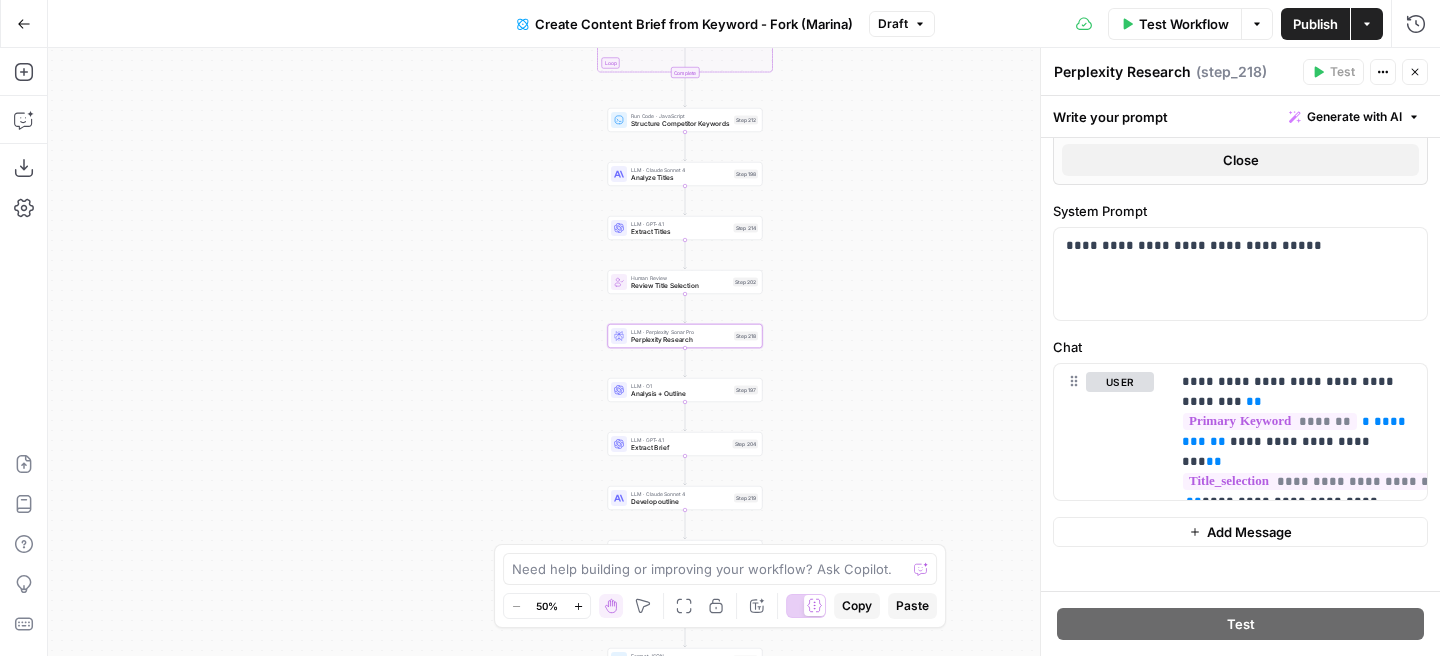 click on "Publish" at bounding box center (1315, 24) 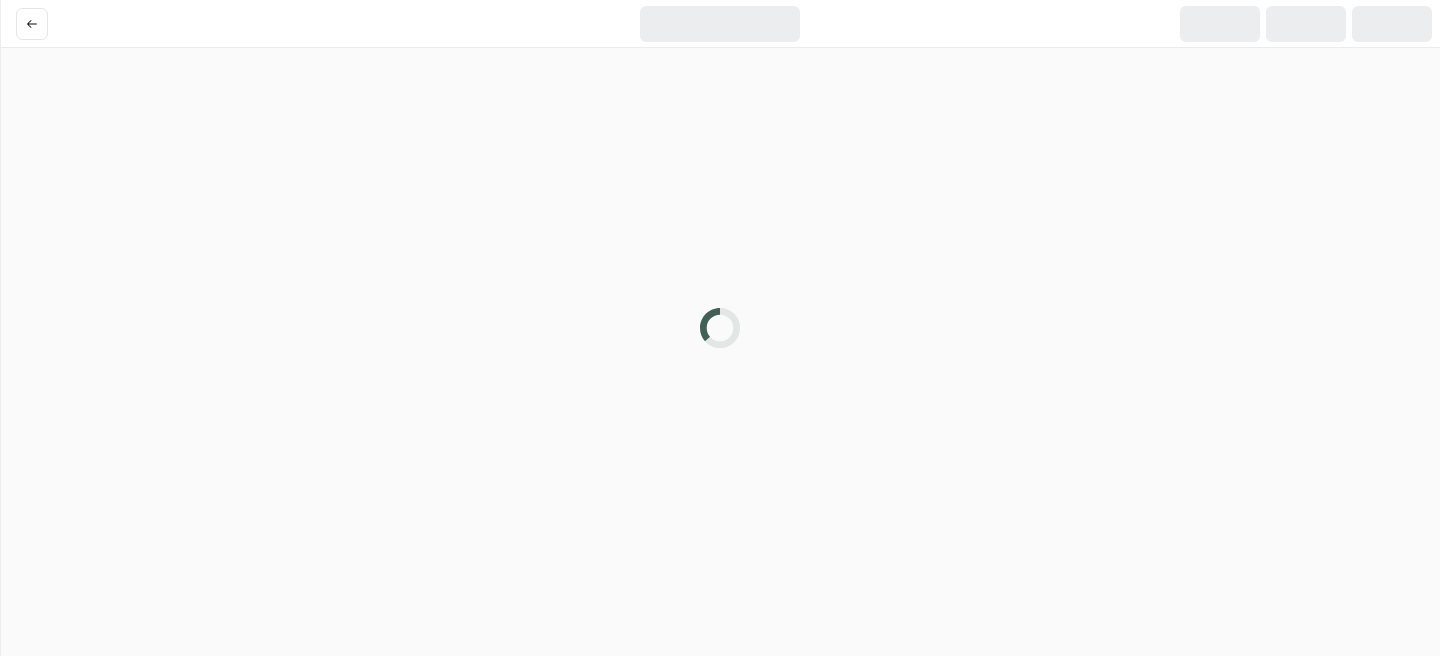 scroll, scrollTop: 0, scrollLeft: 0, axis: both 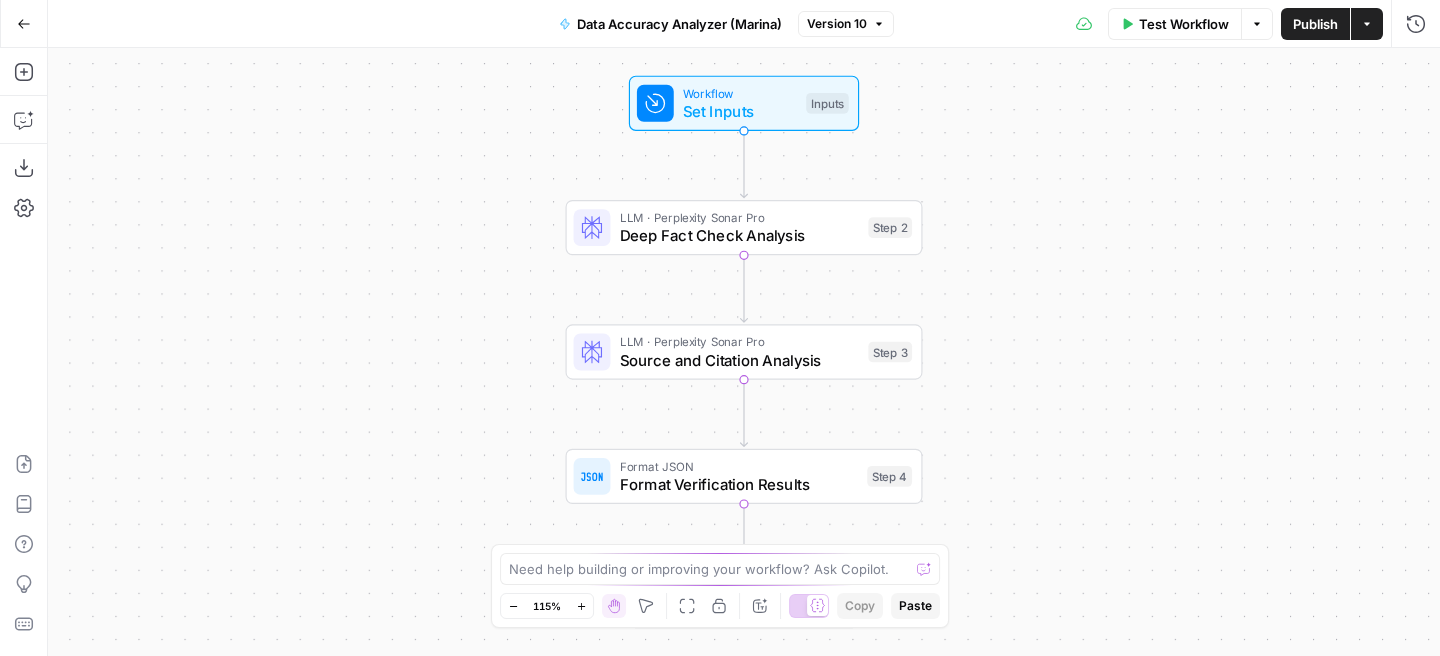 click on "LLM · Perplexity Sonar Pro Deep Fact Check Analysis Step 2 Copy step Delete step Add Note Test" at bounding box center [744, 227] 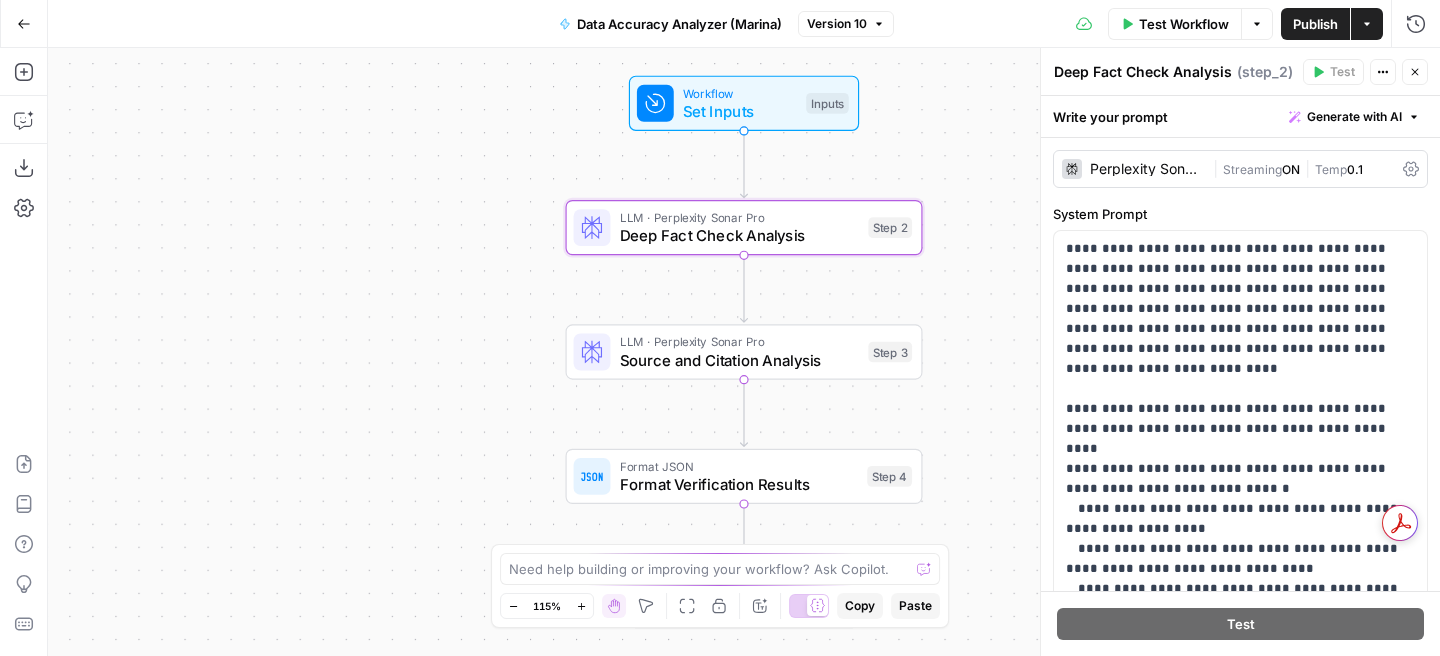 click on "Perplexity Sonar Pro   |   Streaming  ON   |   Temp  0.1" at bounding box center [1240, 169] 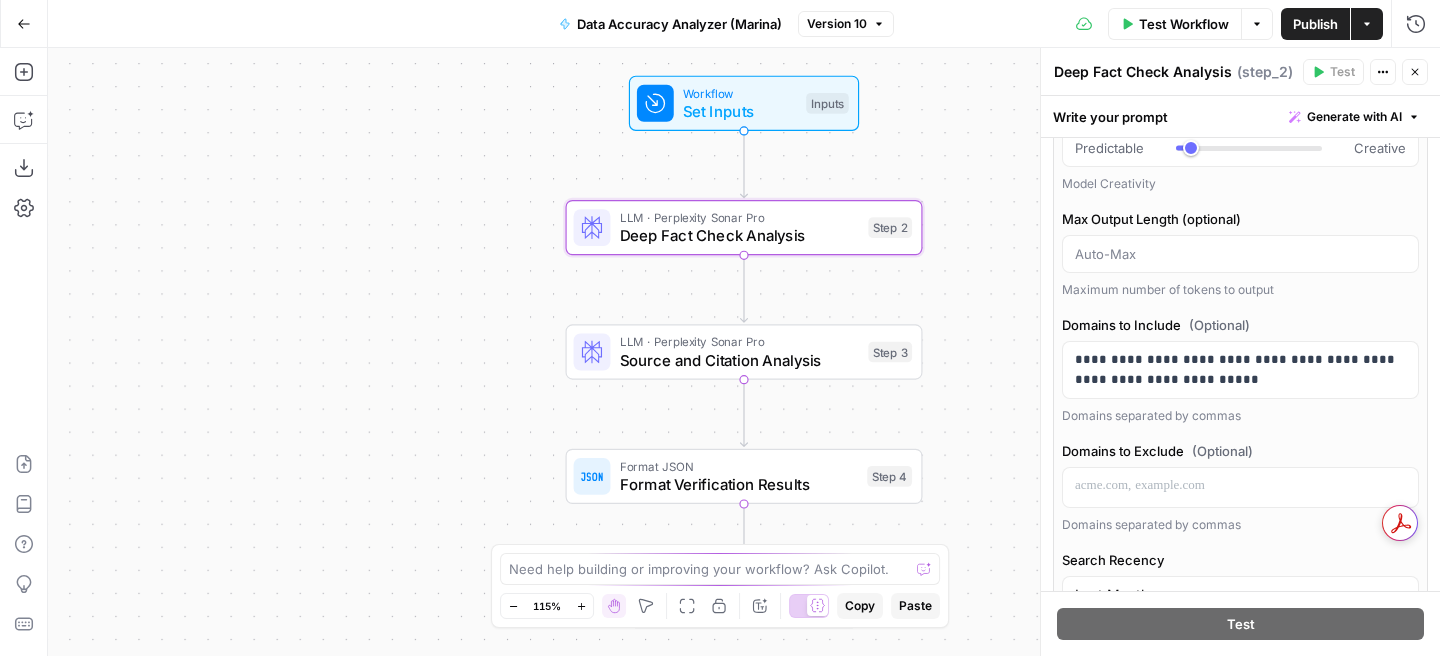 scroll, scrollTop: 253, scrollLeft: 0, axis: vertical 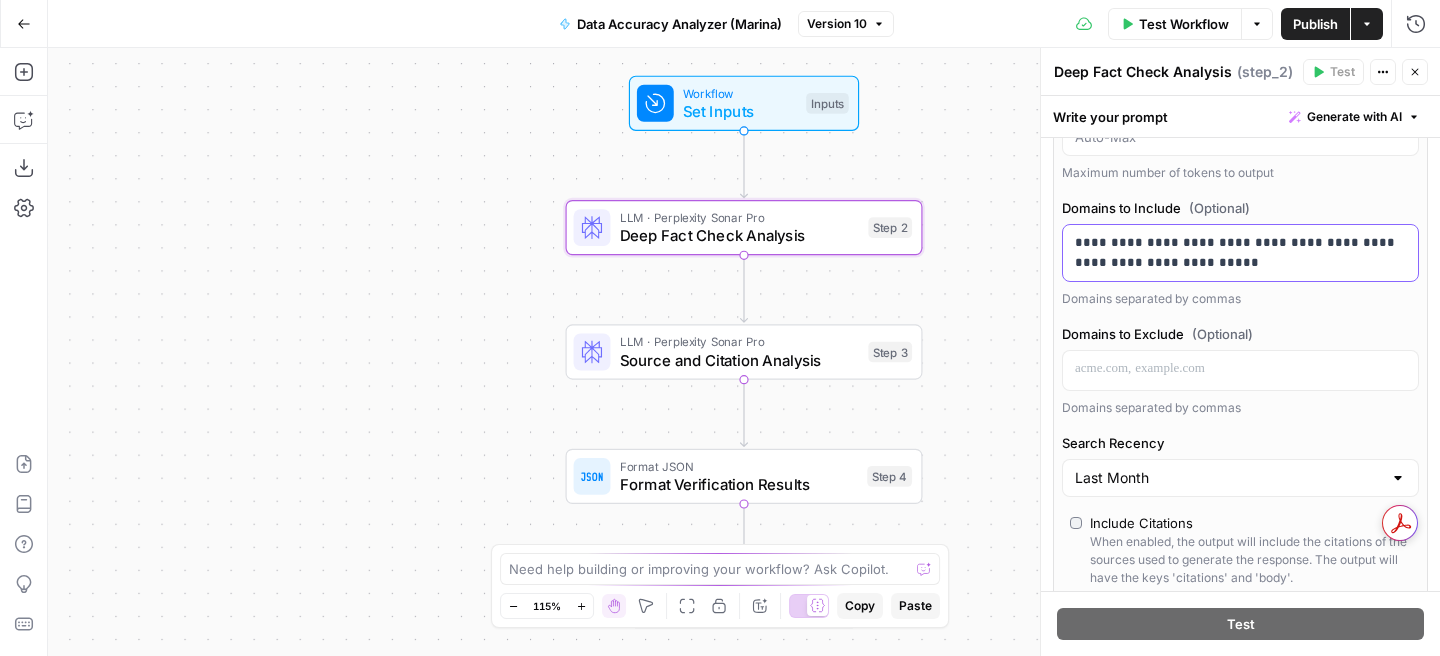 click on "**********" at bounding box center [1240, 253] 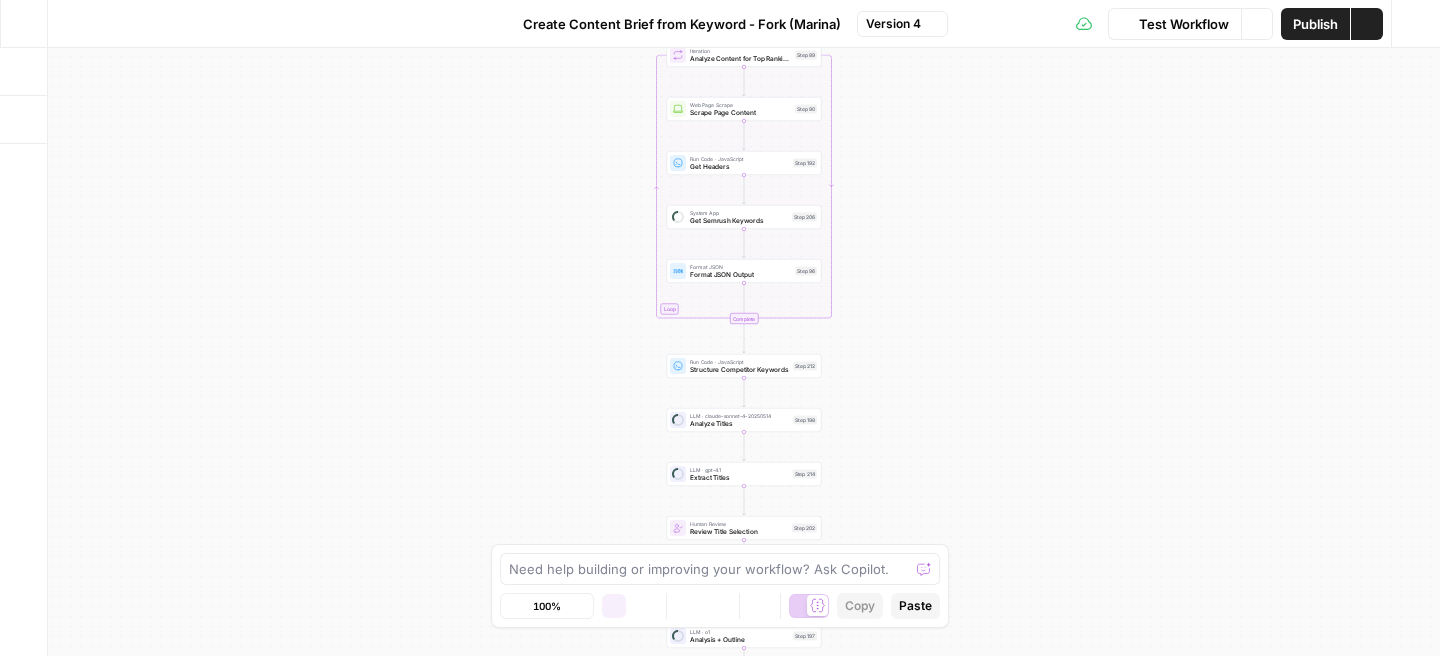 scroll, scrollTop: 0, scrollLeft: 0, axis: both 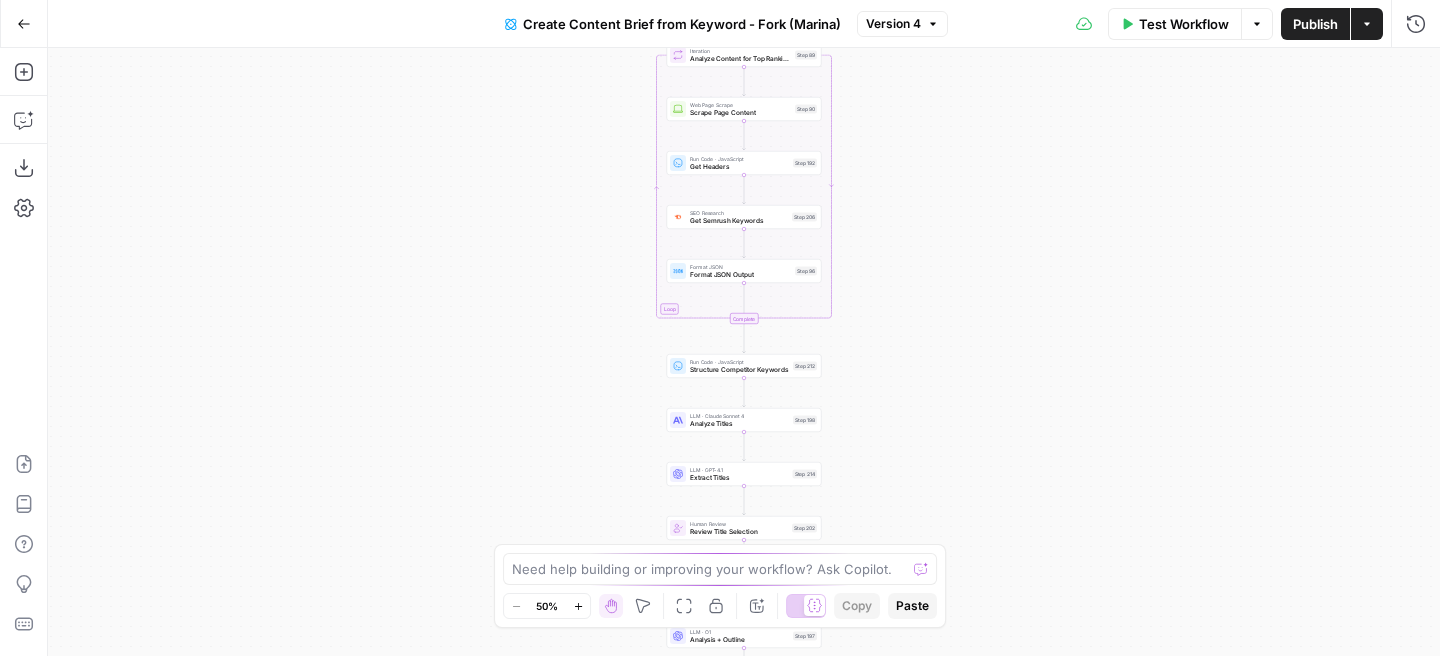 click on "Version 4" at bounding box center (893, 24) 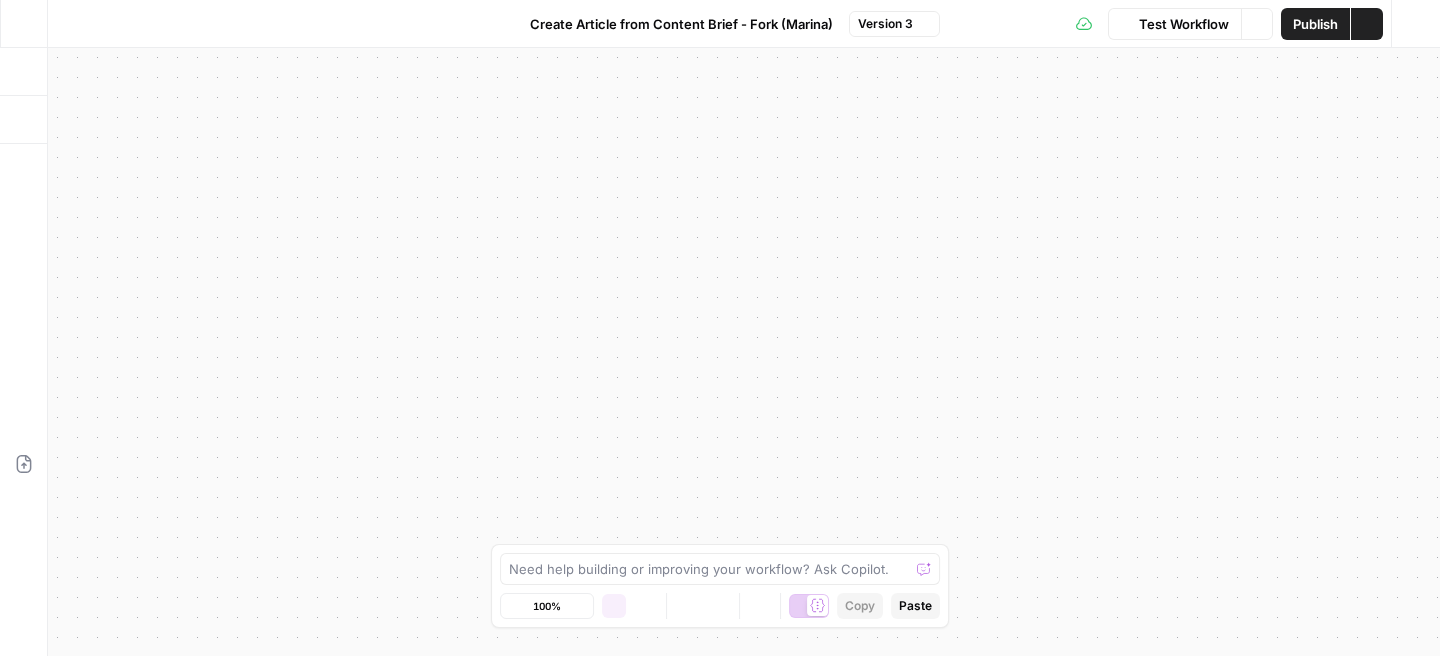 scroll, scrollTop: 0, scrollLeft: 0, axis: both 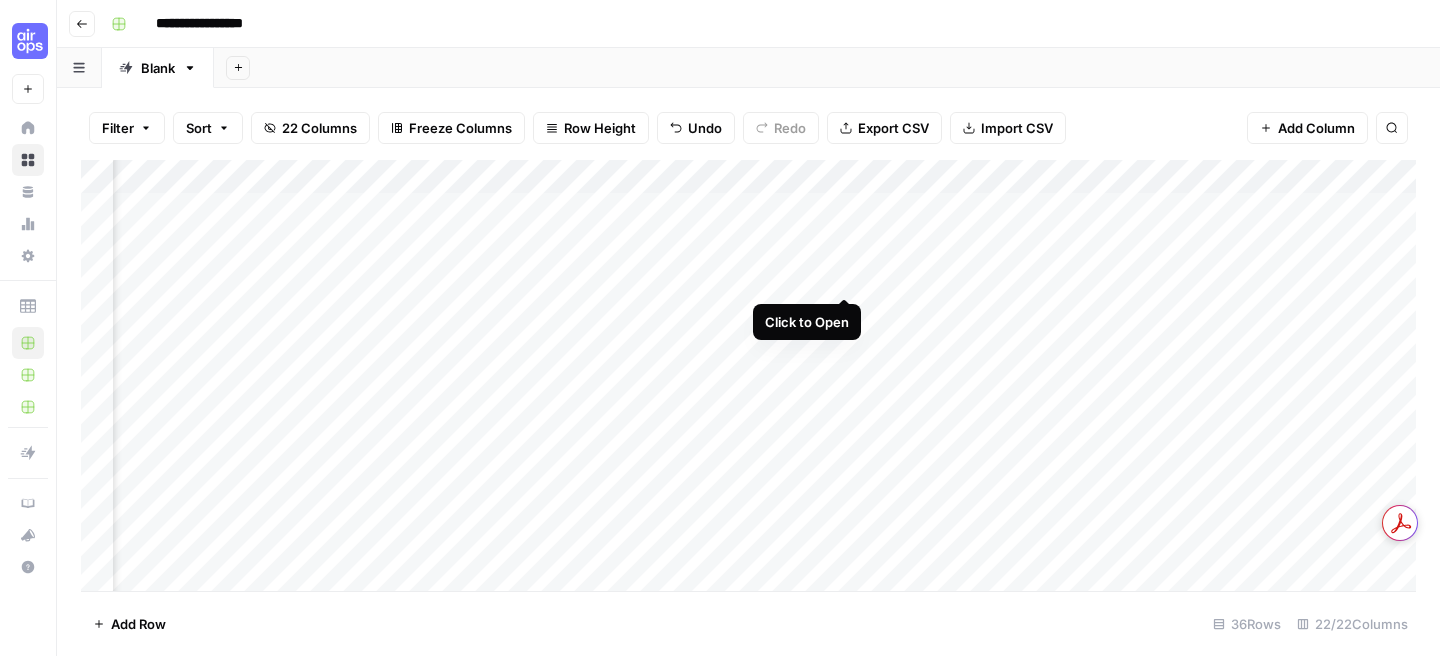 click on "Add Column" at bounding box center (748, 375) 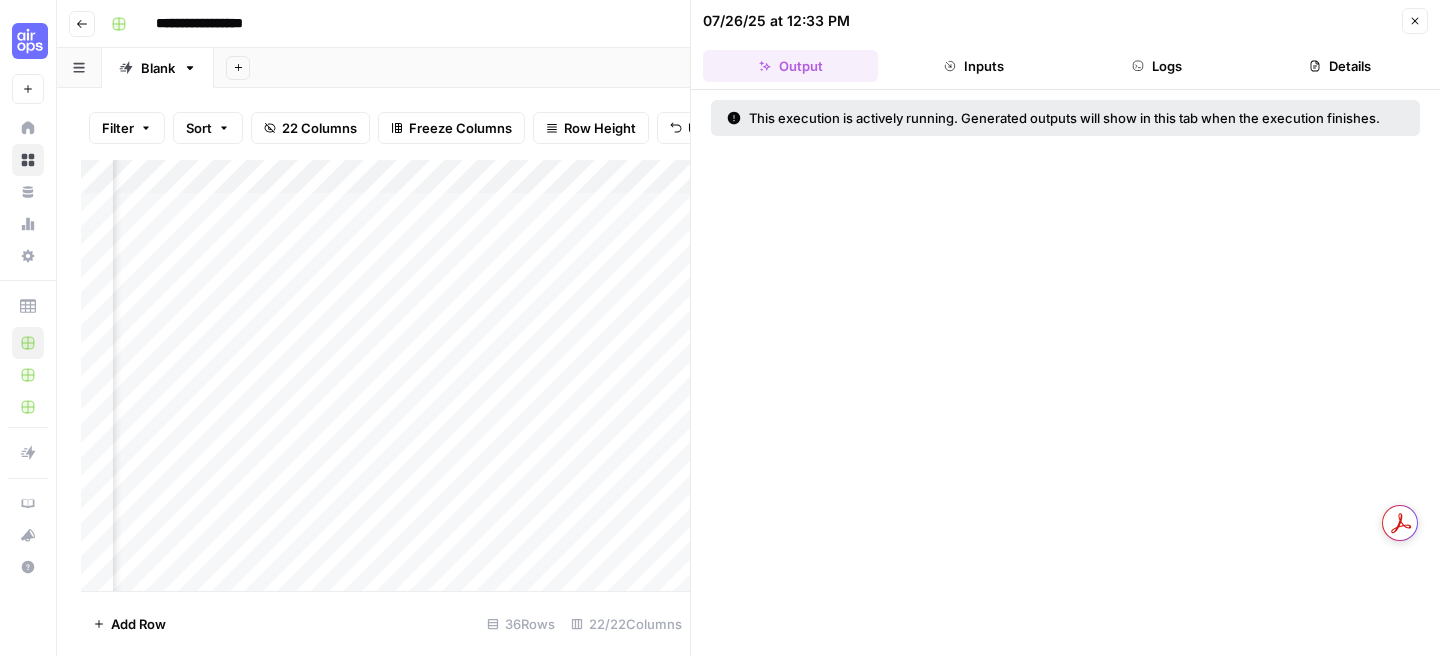 click on "Logs" at bounding box center (1157, 66) 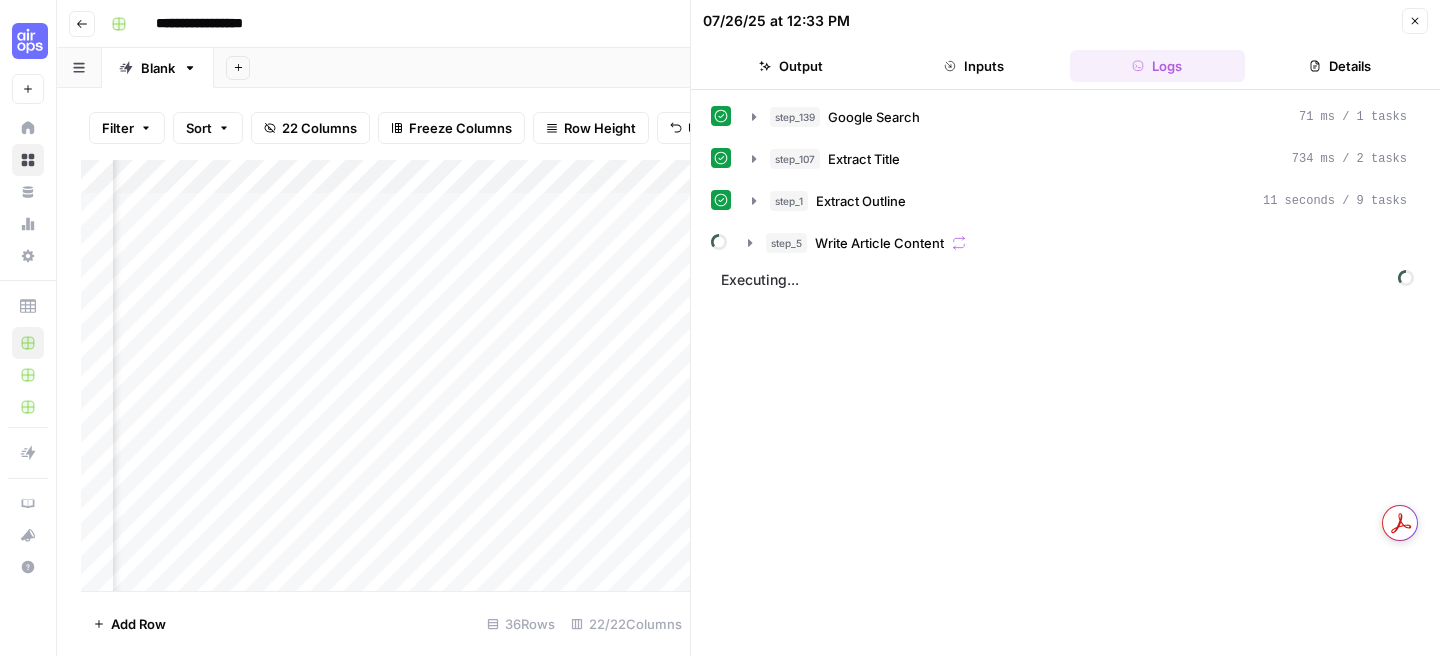 click on "Inputs" at bounding box center [973, 66] 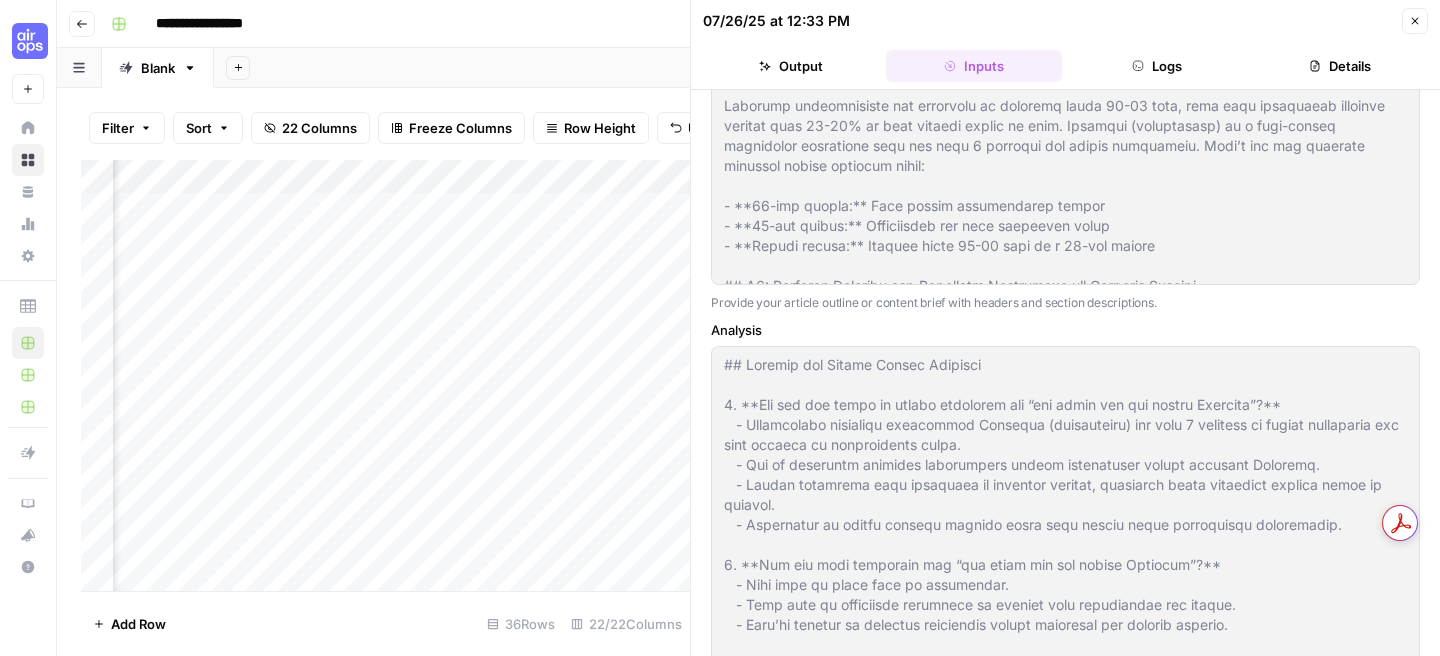 scroll, scrollTop: 1056, scrollLeft: 0, axis: vertical 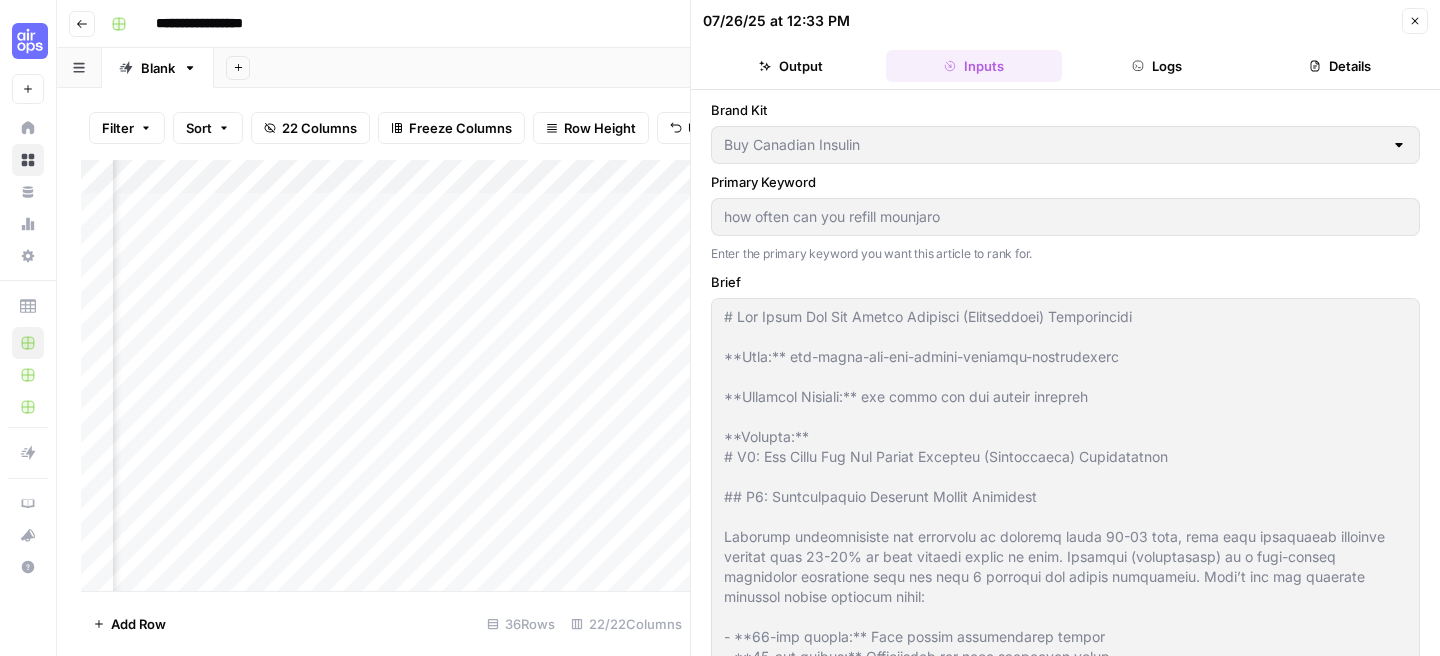 click on "07/26/25 at 12:33 PM Close Output Inputs Logs Details" at bounding box center [1065, 45] 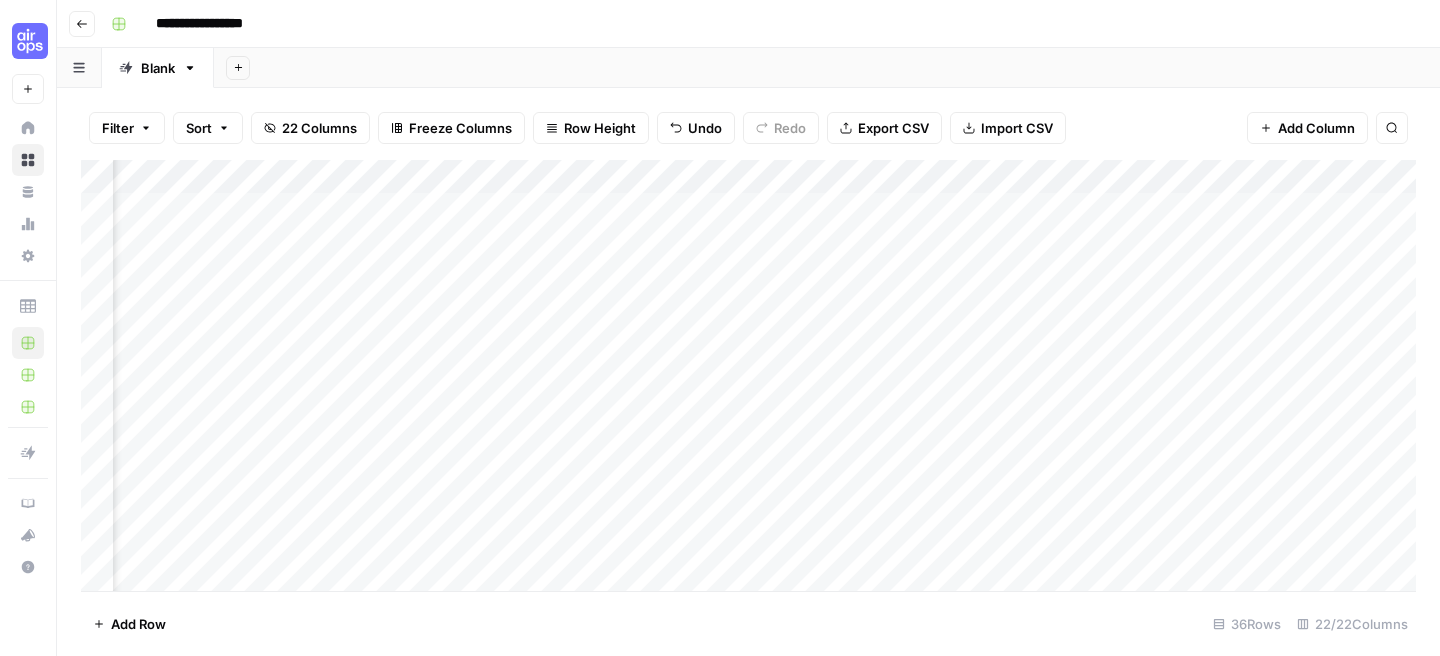 scroll, scrollTop: 0, scrollLeft: 1105, axis: horizontal 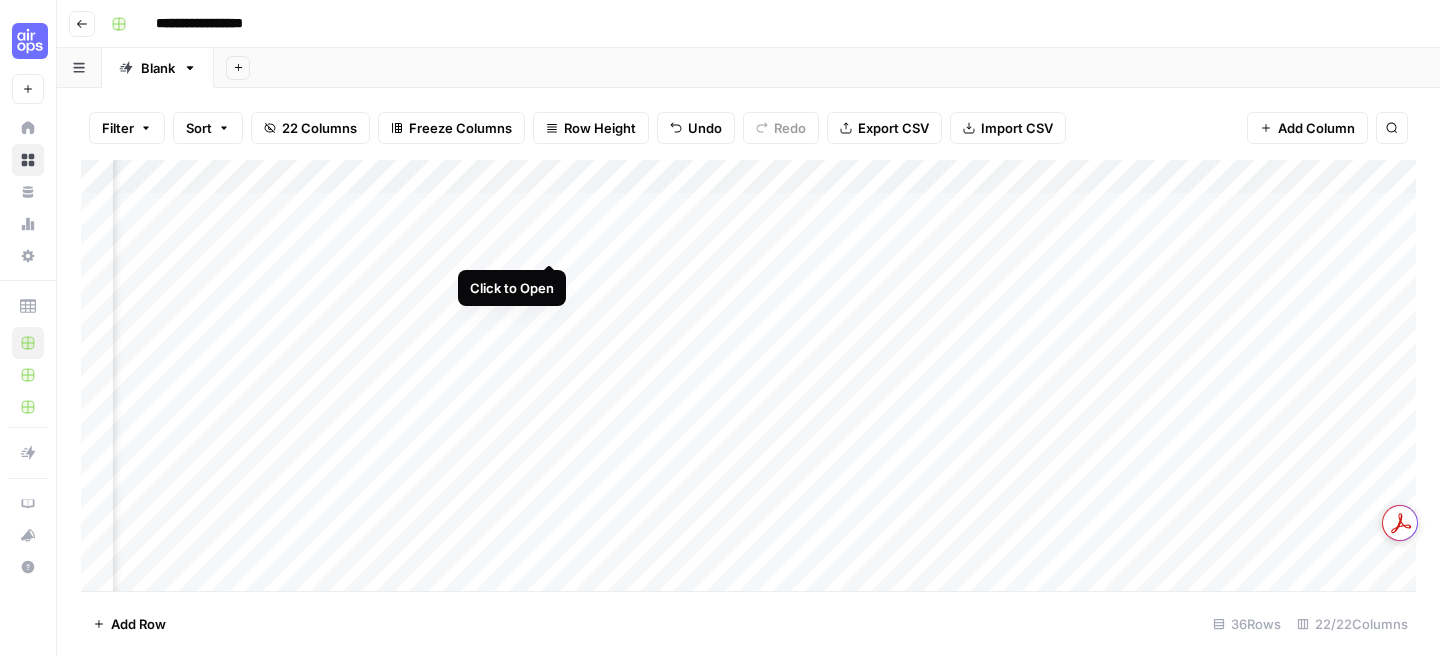 click on "Add Column" at bounding box center [748, 375] 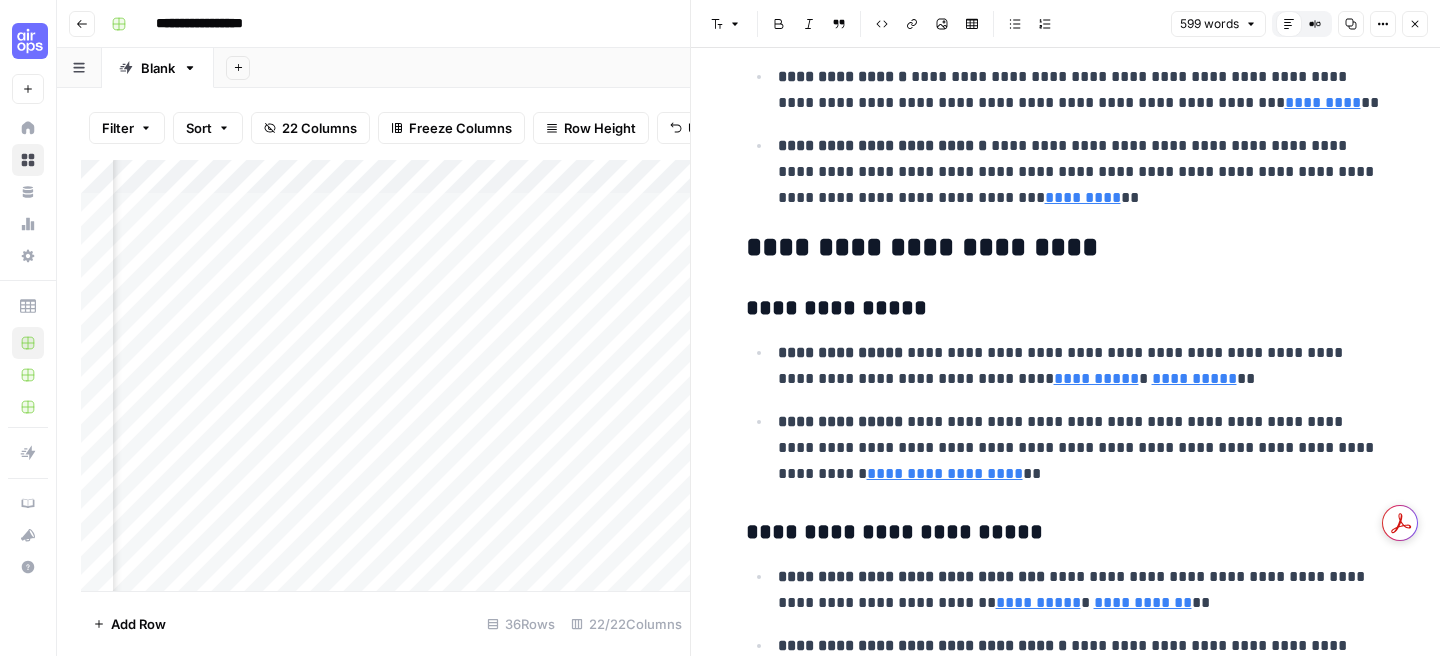 scroll, scrollTop: 764, scrollLeft: 0, axis: vertical 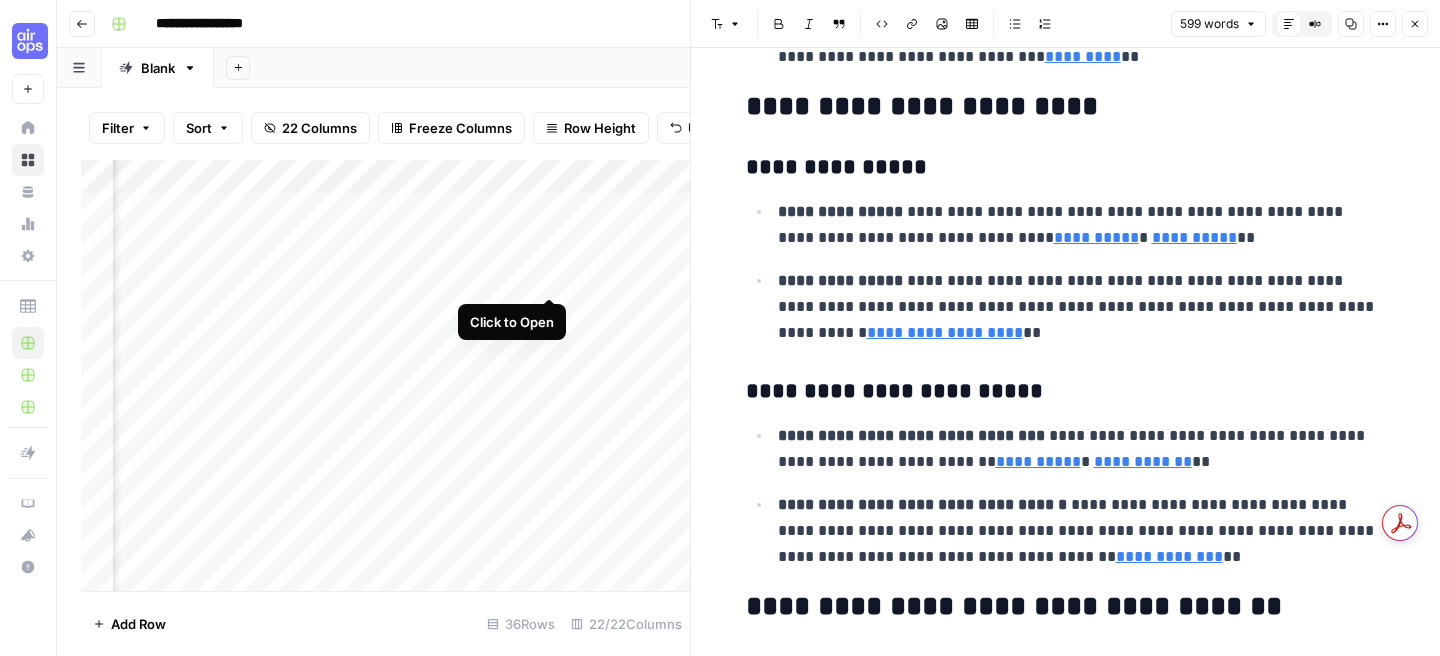 click on "Add Column" at bounding box center (385, 375) 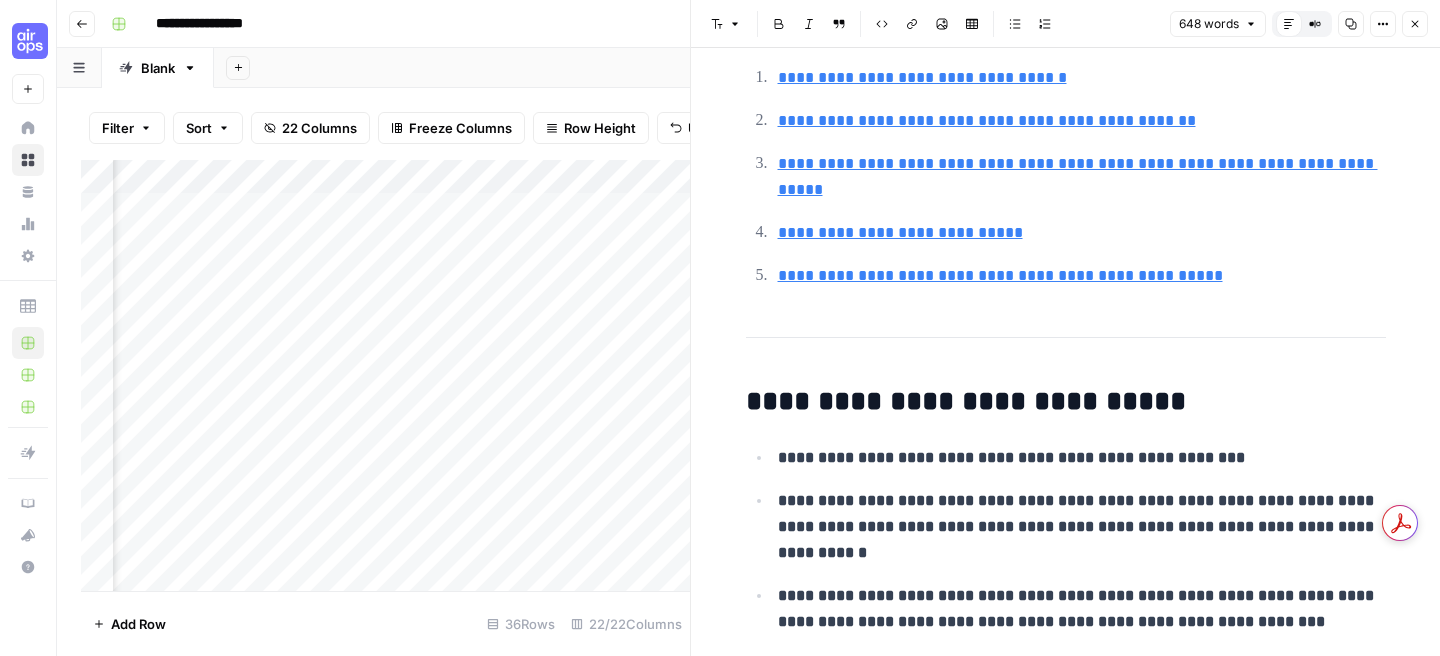 scroll, scrollTop: 2988, scrollLeft: 0, axis: vertical 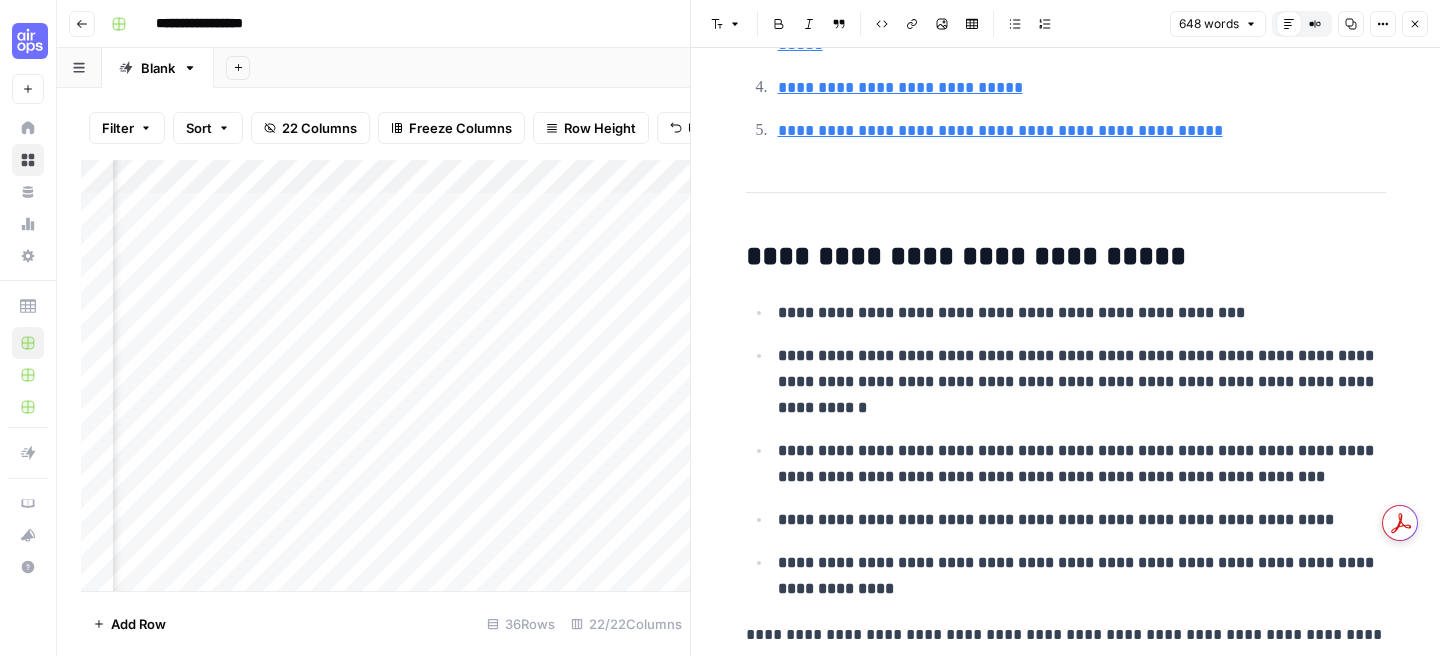 click on "Close" at bounding box center (1415, 24) 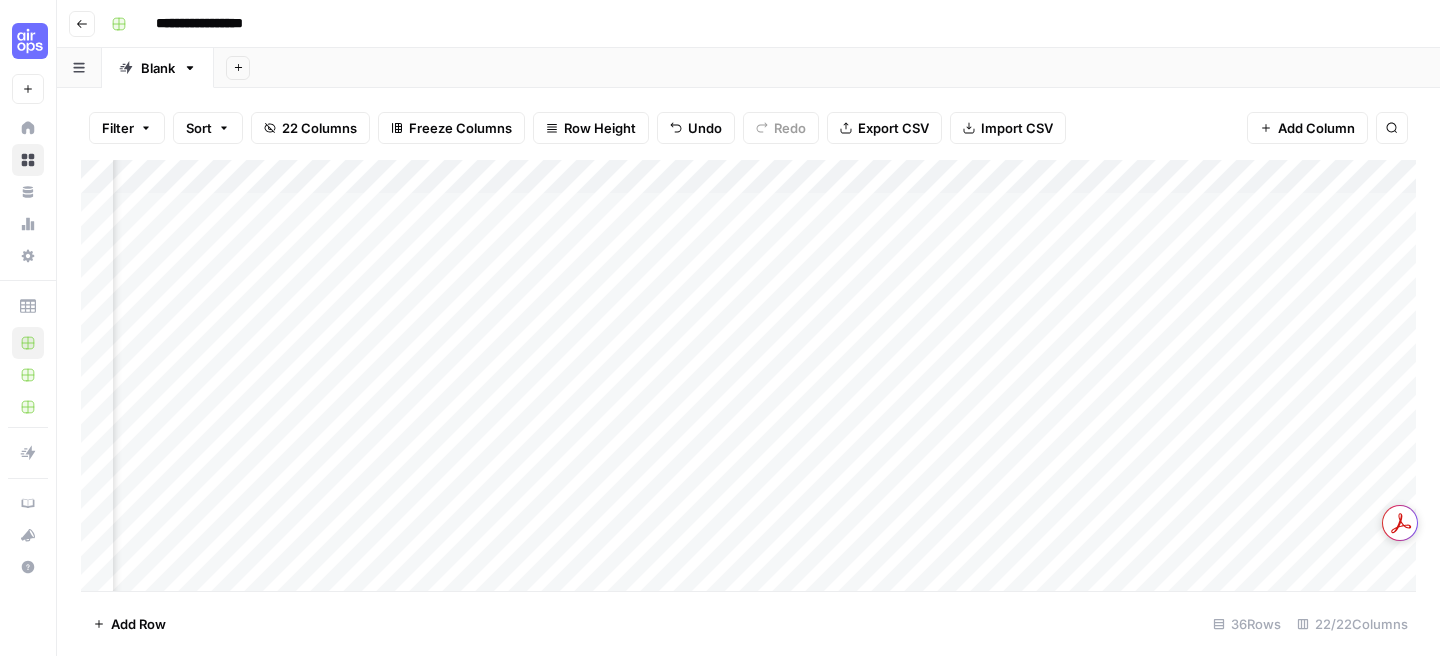 scroll, scrollTop: 0, scrollLeft: 0, axis: both 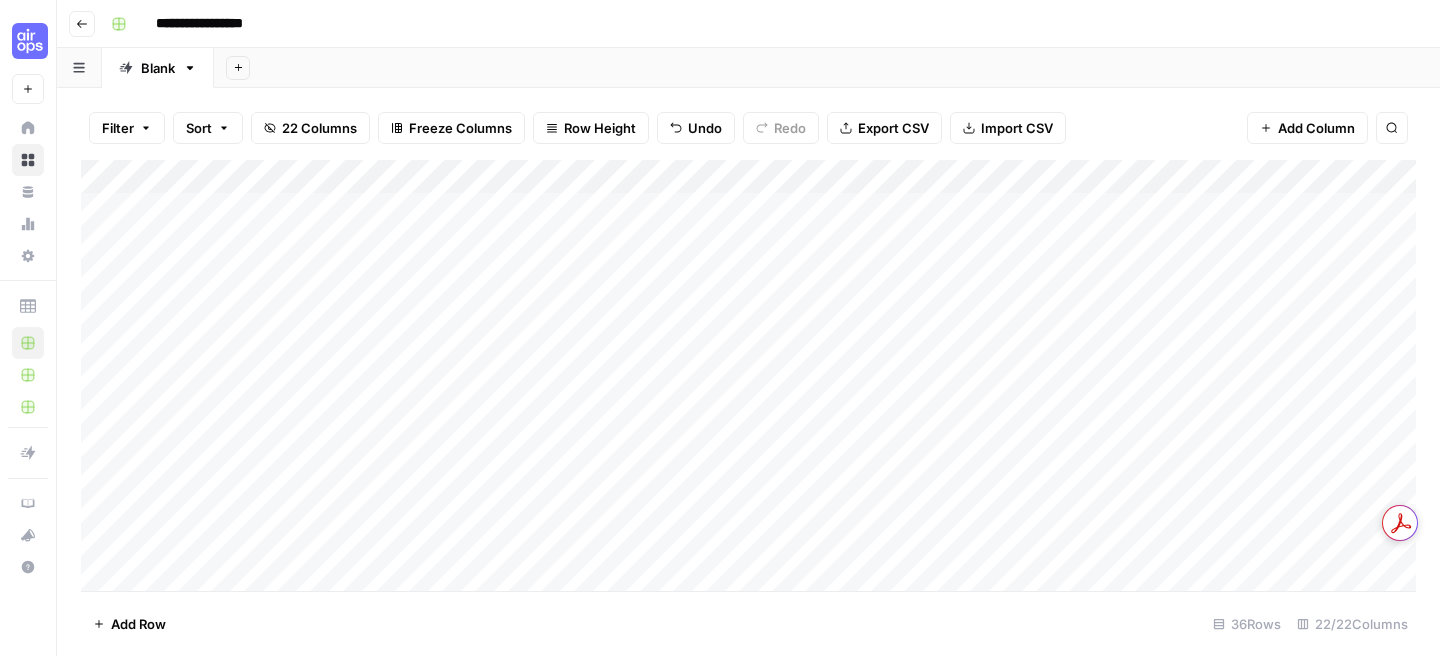 click on "Add Column" at bounding box center [748, 375] 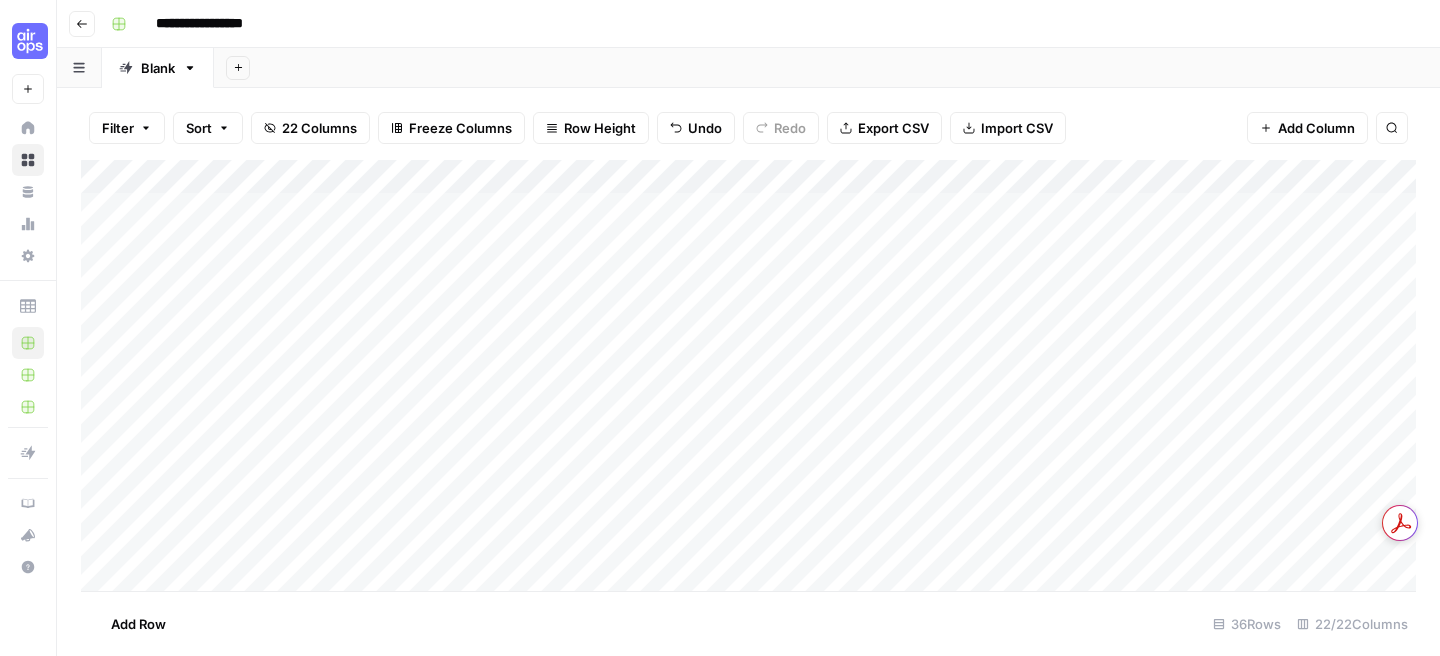 click on "Add Column" at bounding box center (748, 375) 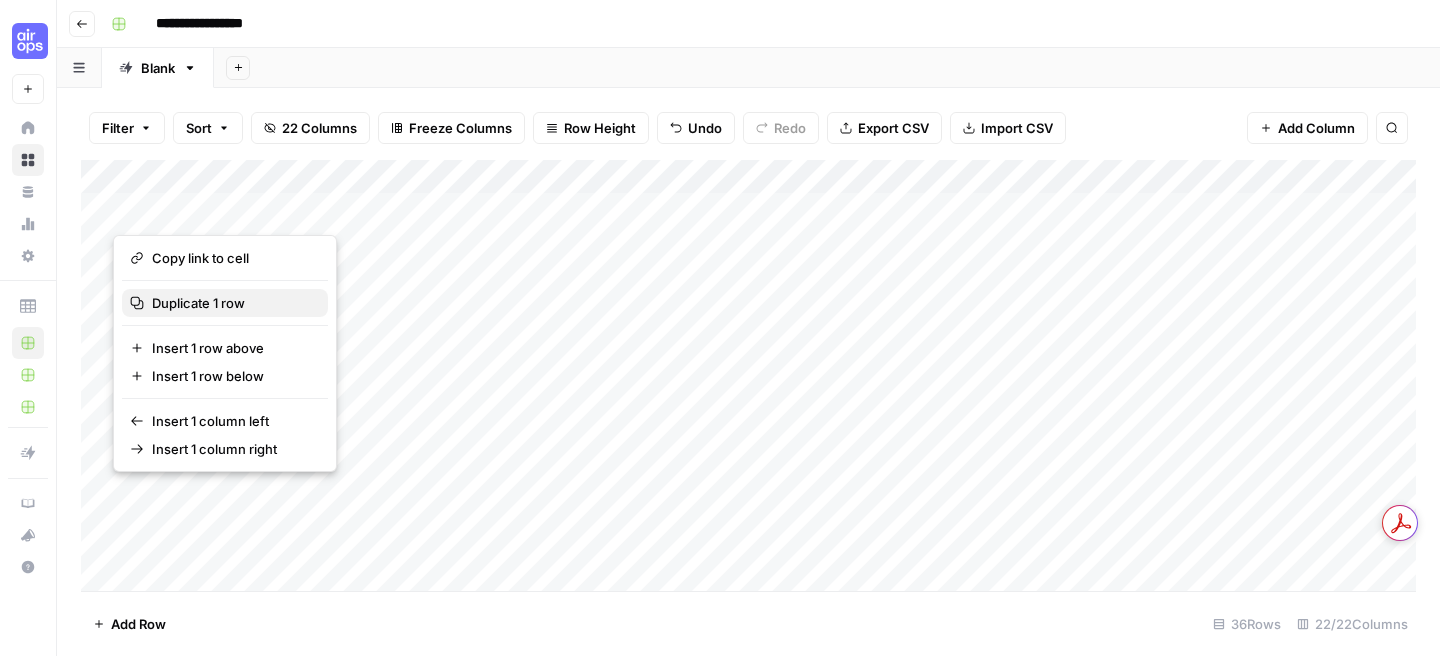 click on "Duplicate 1 row" at bounding box center [232, 303] 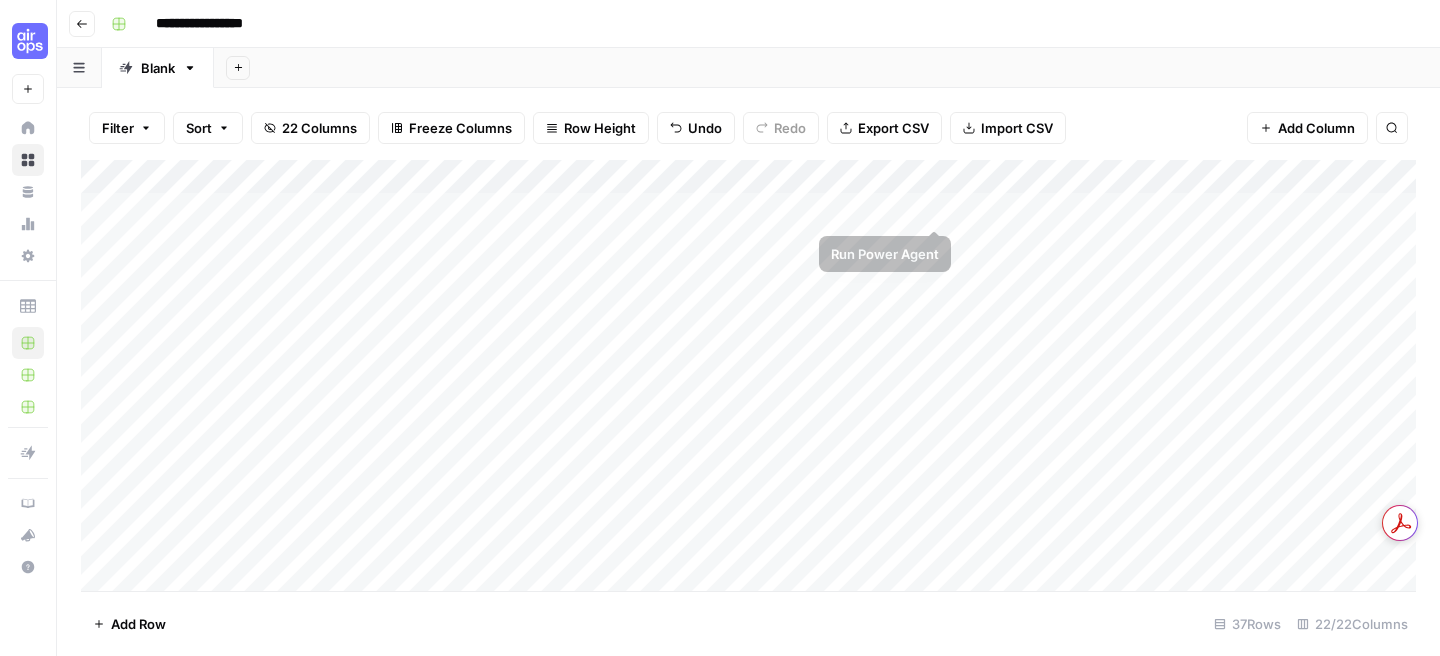 click on "Add Column" at bounding box center [748, 375] 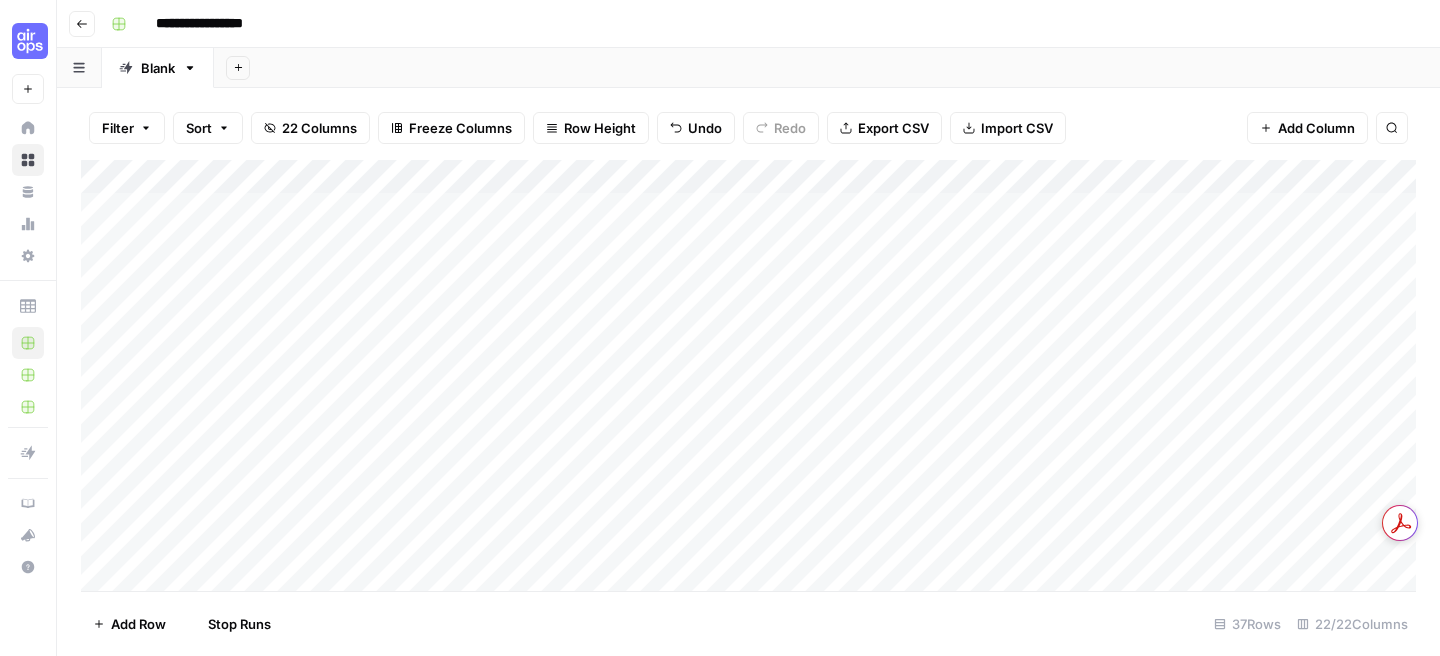 click on "Add Column" at bounding box center (748, 375) 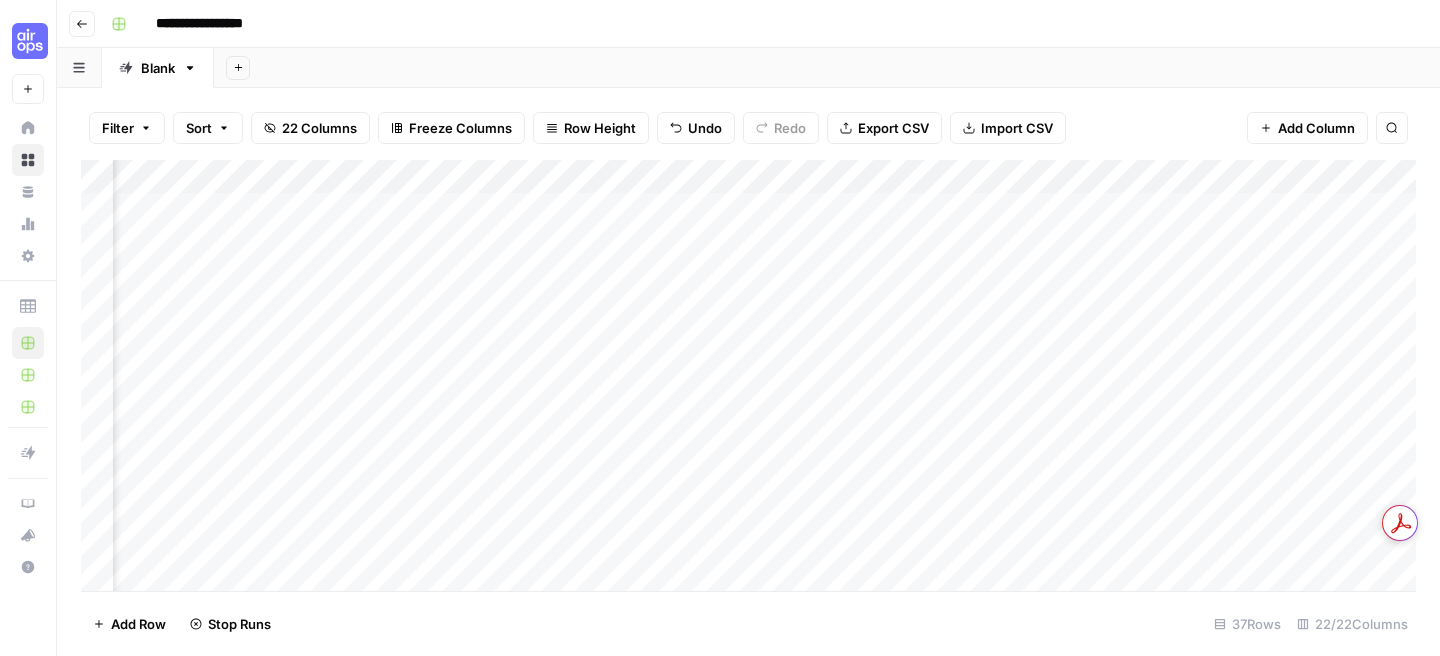 scroll, scrollTop: 0, scrollLeft: 636, axis: horizontal 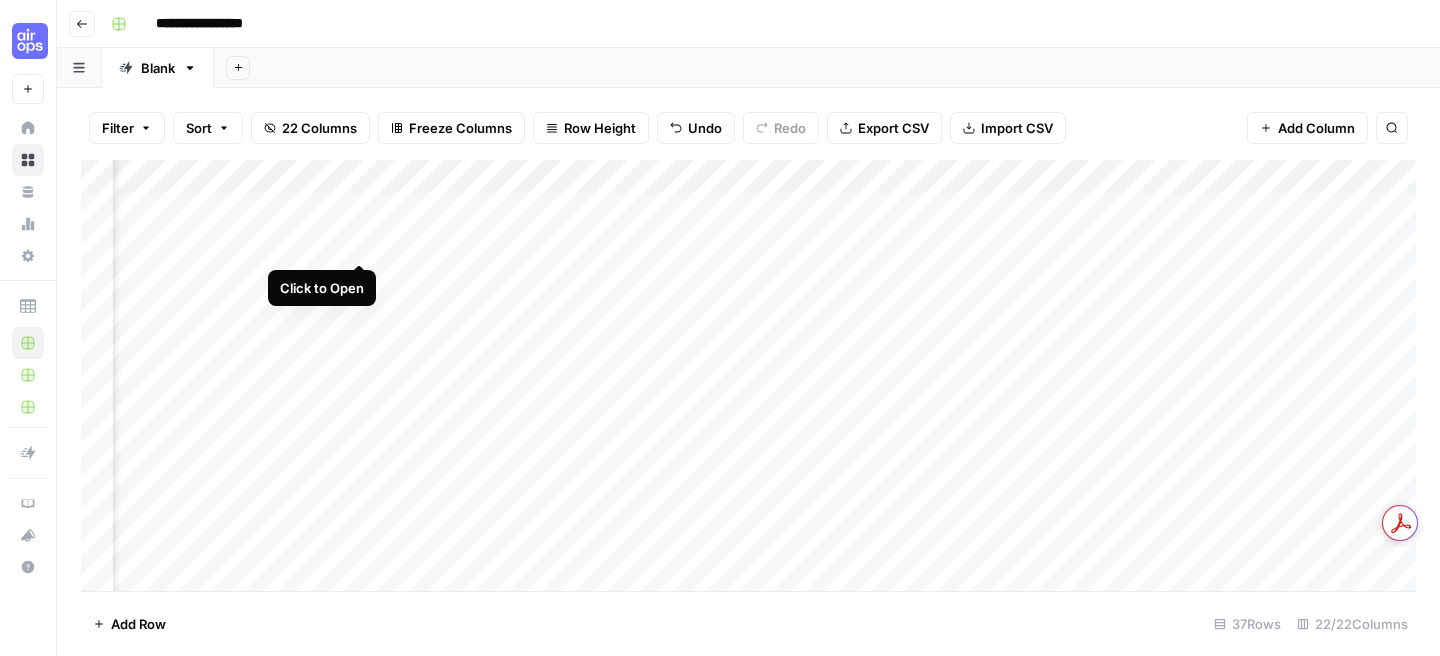 click on "Add Column" at bounding box center (748, 375) 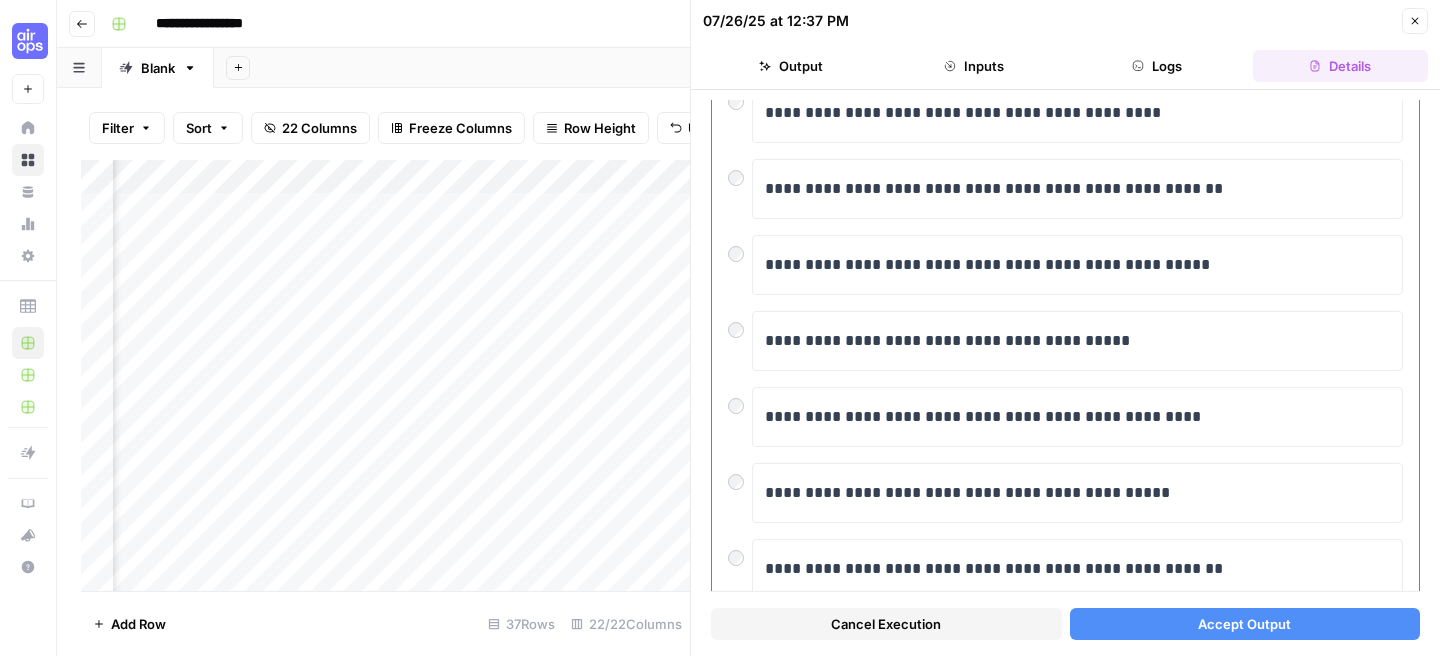 scroll, scrollTop: 325, scrollLeft: 0, axis: vertical 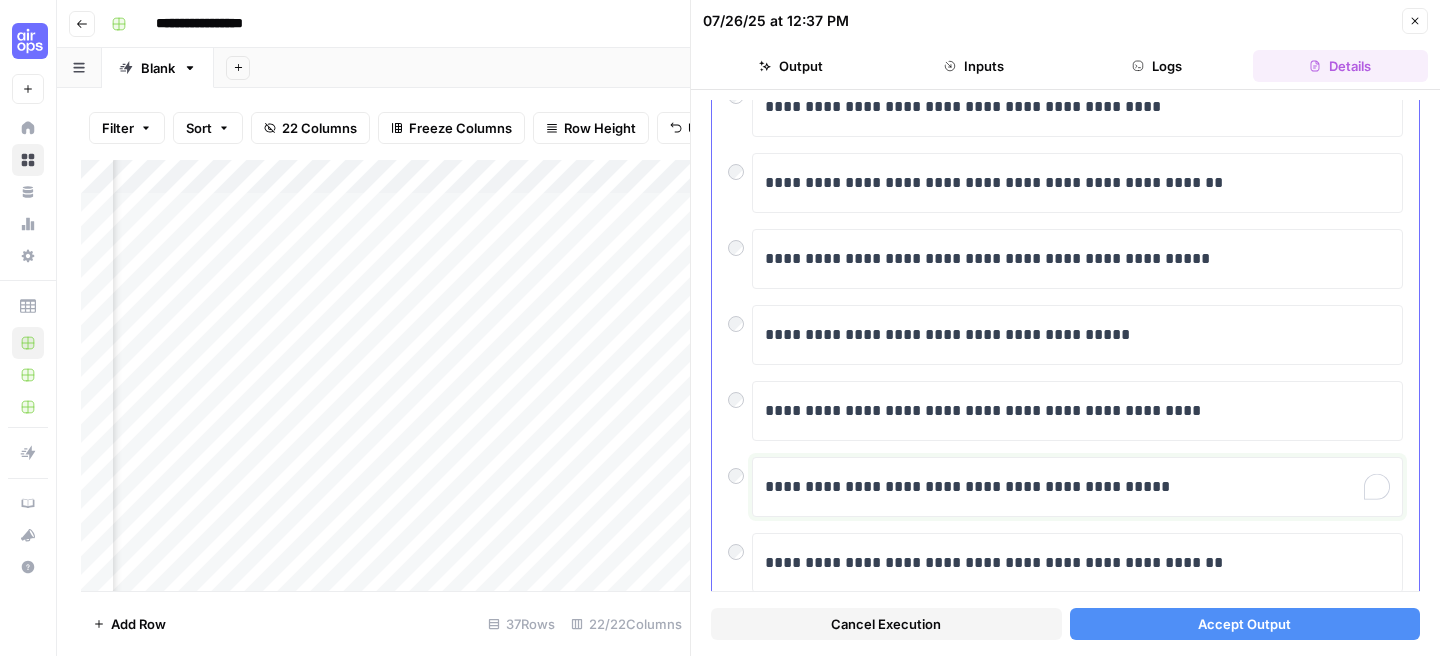 click on "**********" at bounding box center (1077, 487) 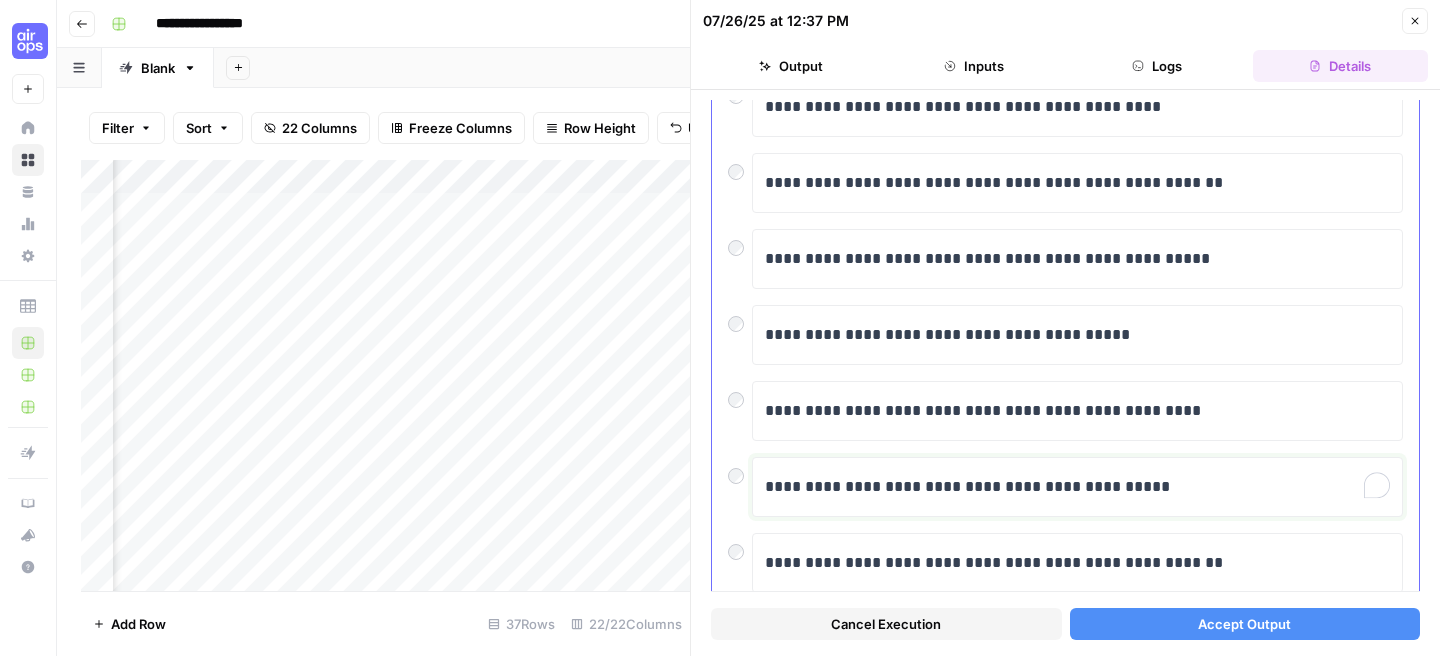scroll, scrollTop: 462, scrollLeft: 0, axis: vertical 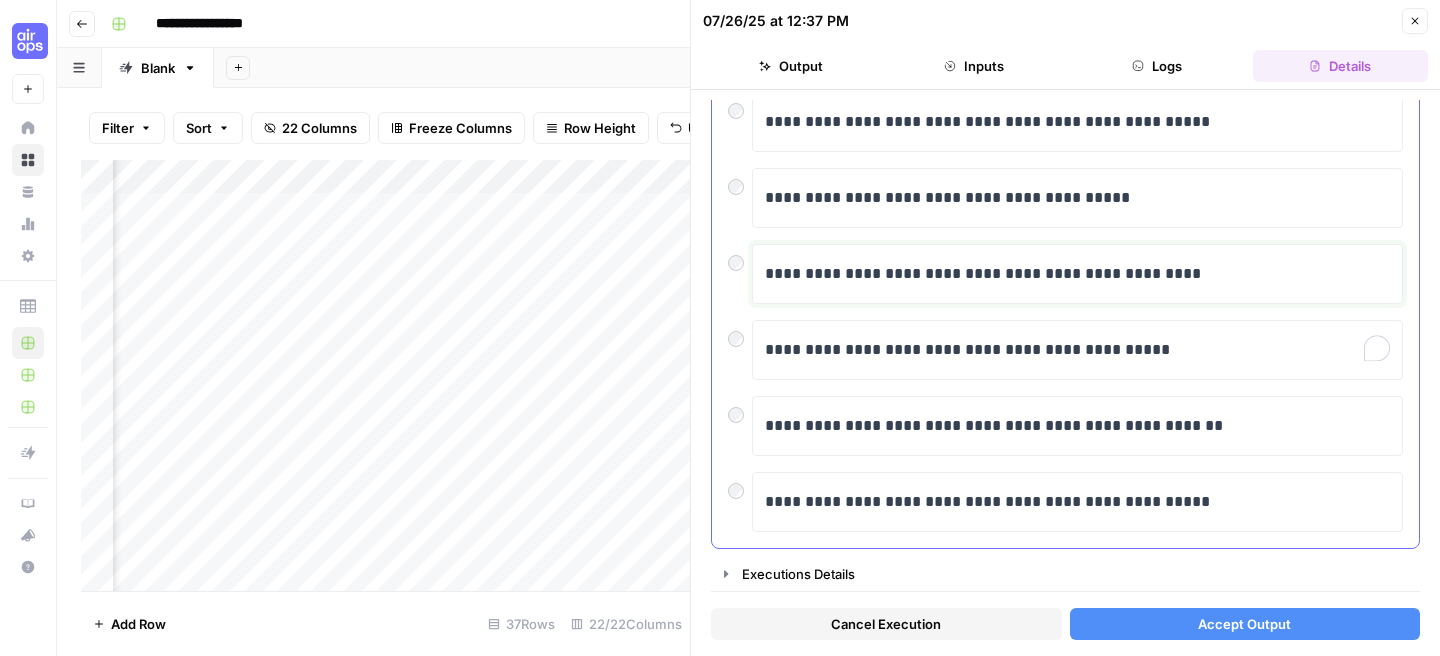 click on "**********" at bounding box center [1077, 274] 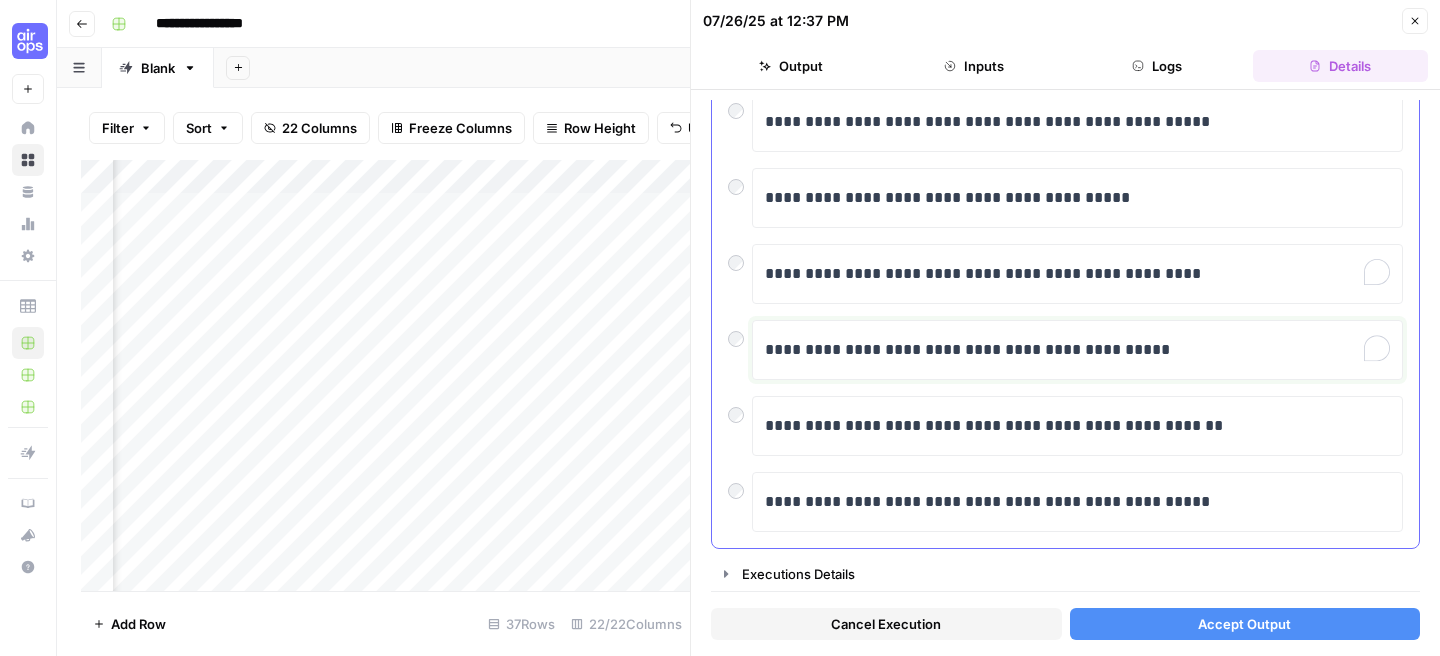 click on "**********" at bounding box center (1077, 350) 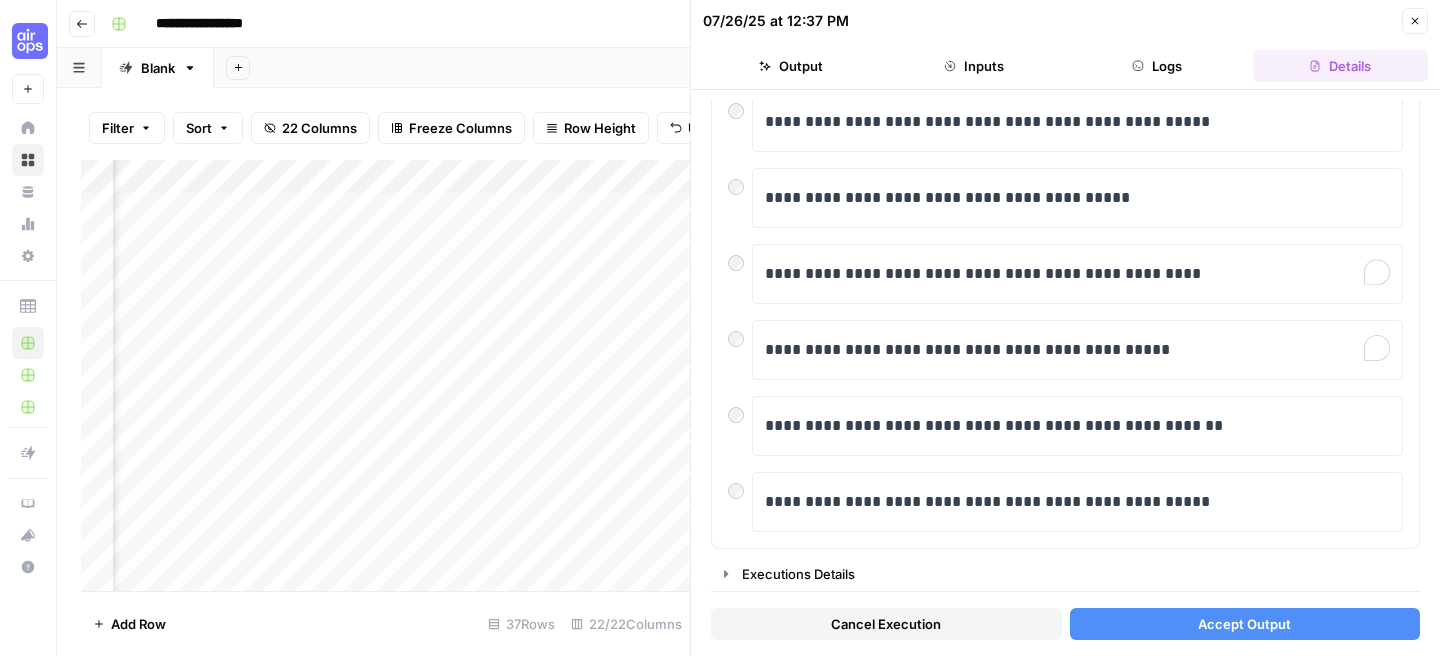 click on "Cancel Execution Accept Output" at bounding box center (1065, 619) 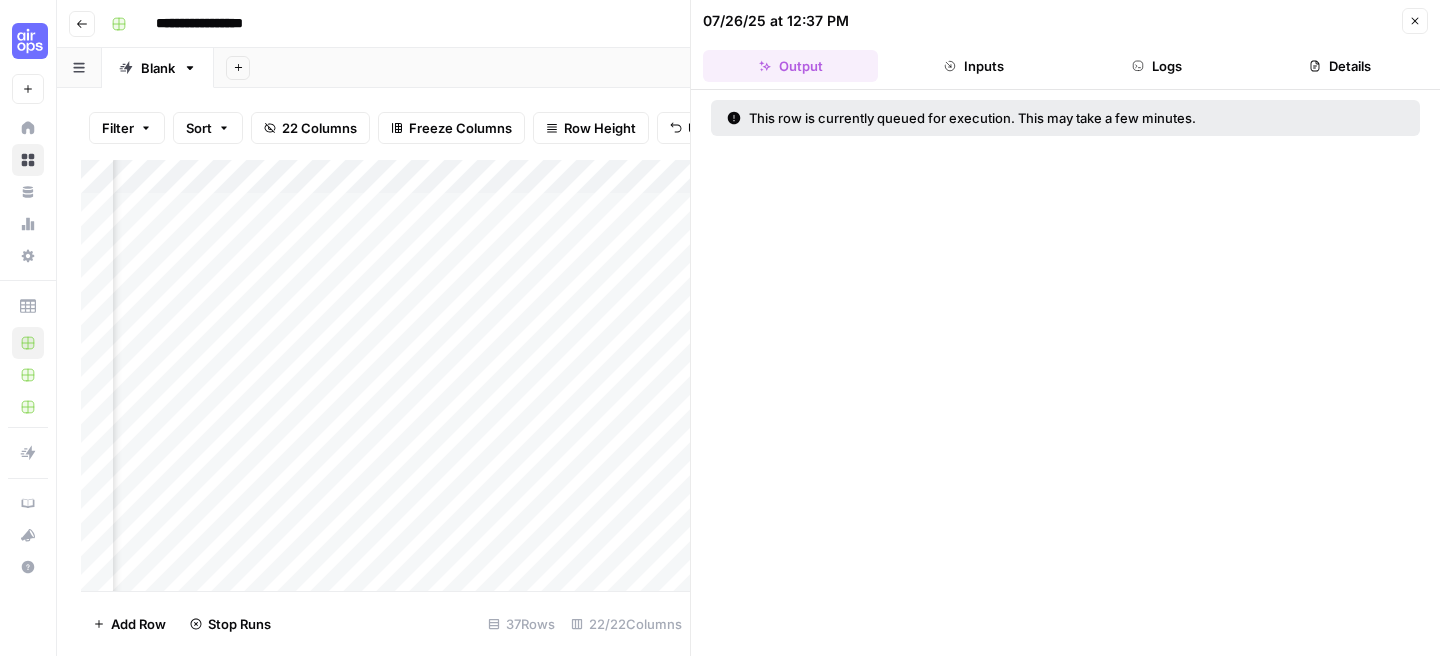 click on "Close" at bounding box center (1415, 21) 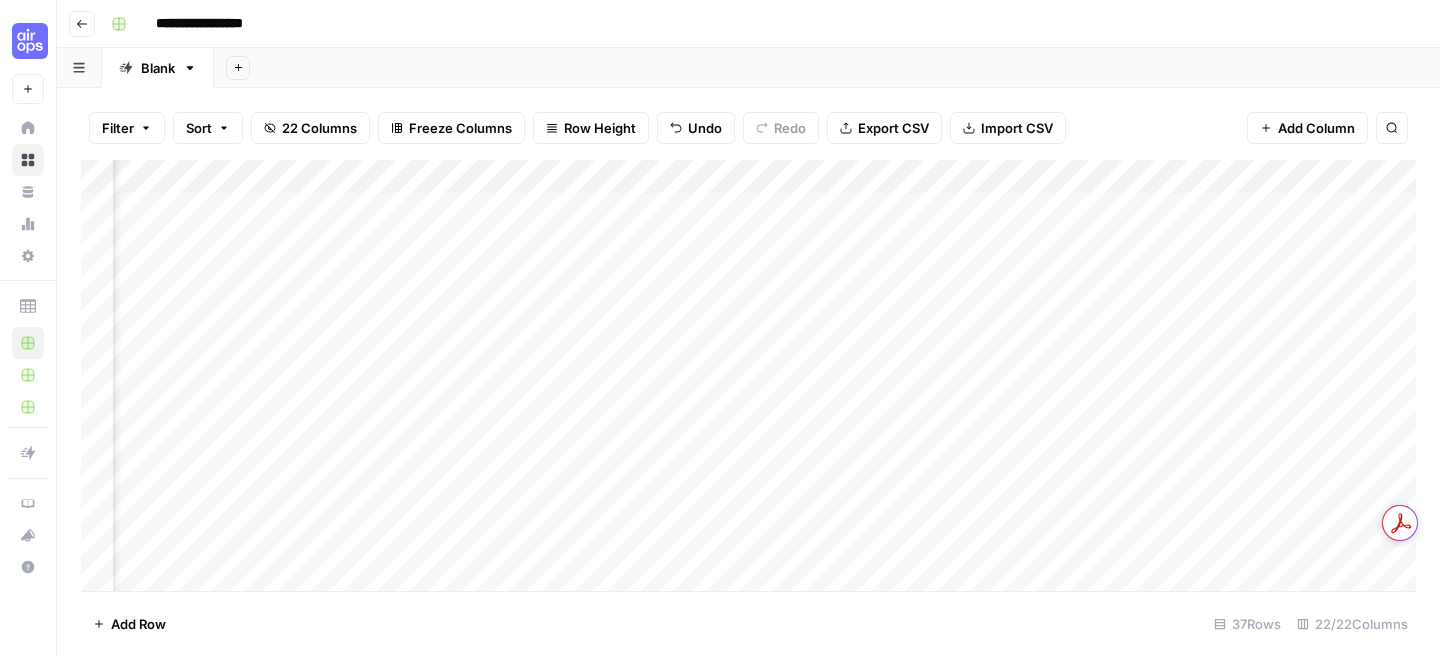 click on "Add Column" at bounding box center [748, 375] 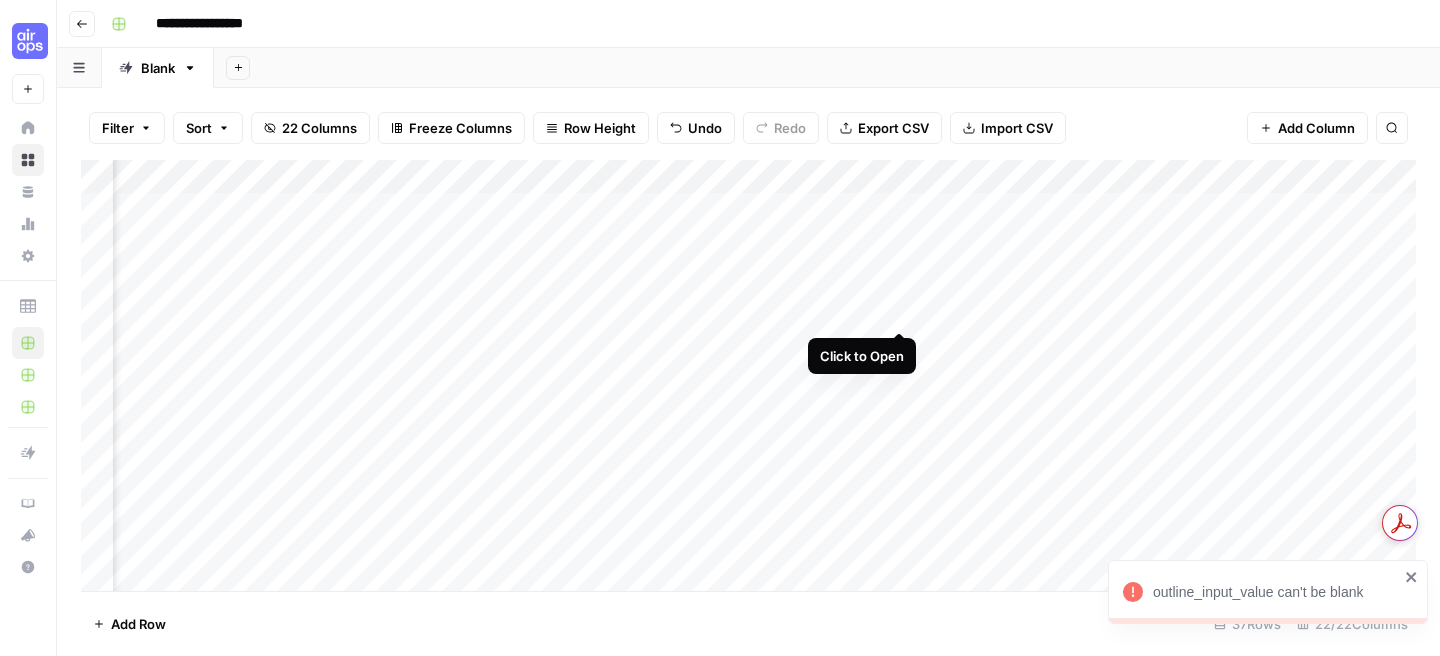 click on "Add Column" at bounding box center [748, 375] 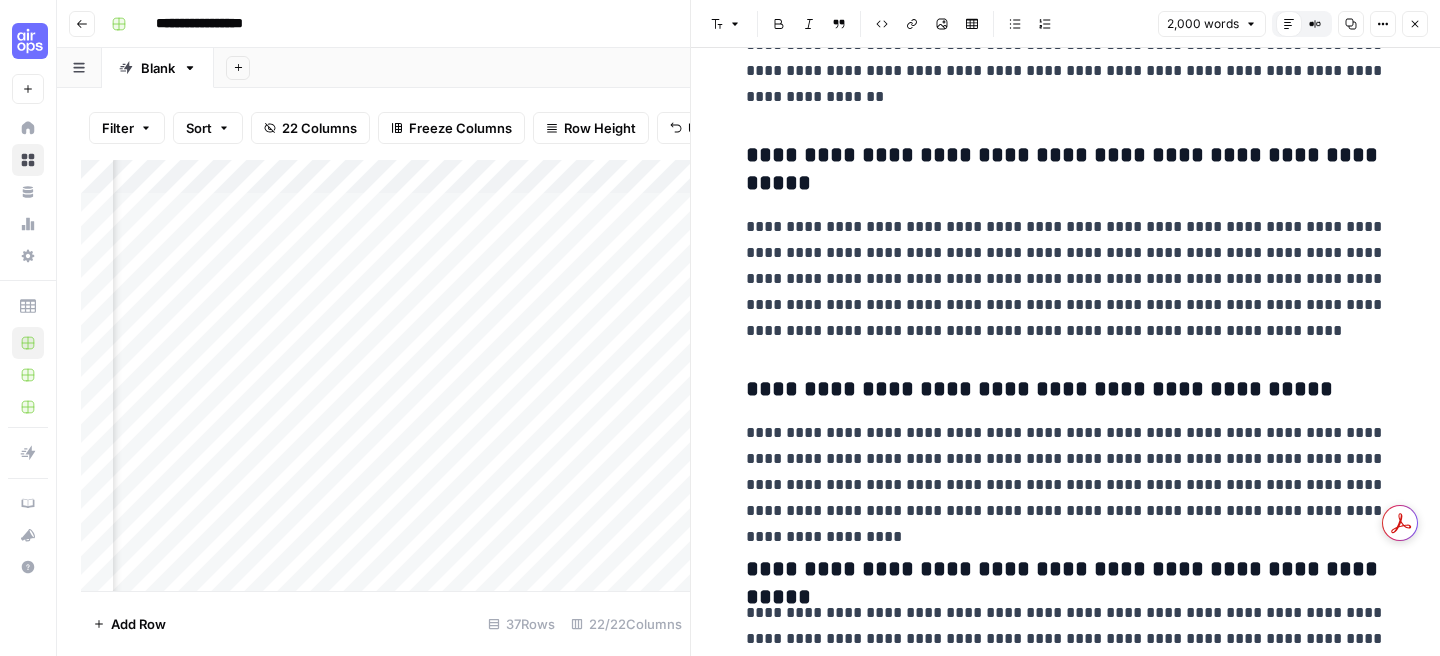 scroll, scrollTop: 7440, scrollLeft: 0, axis: vertical 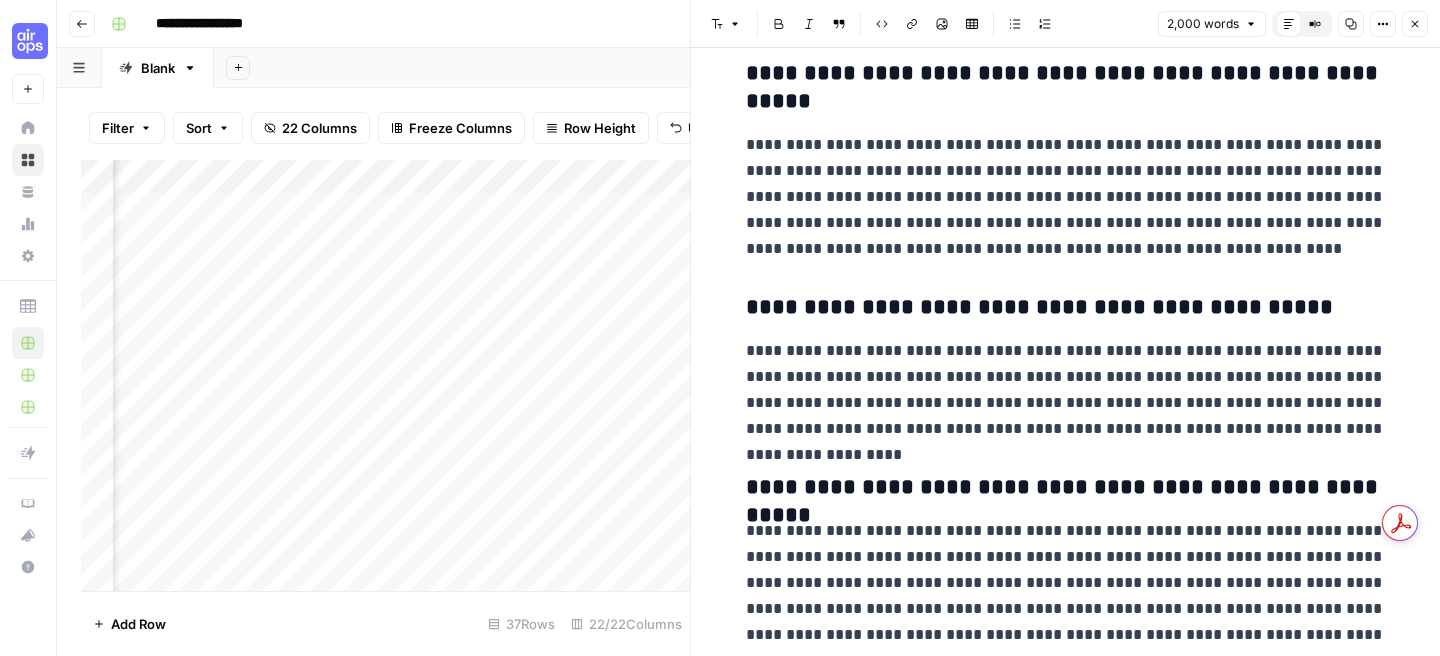 click on "Close" at bounding box center [1415, 24] 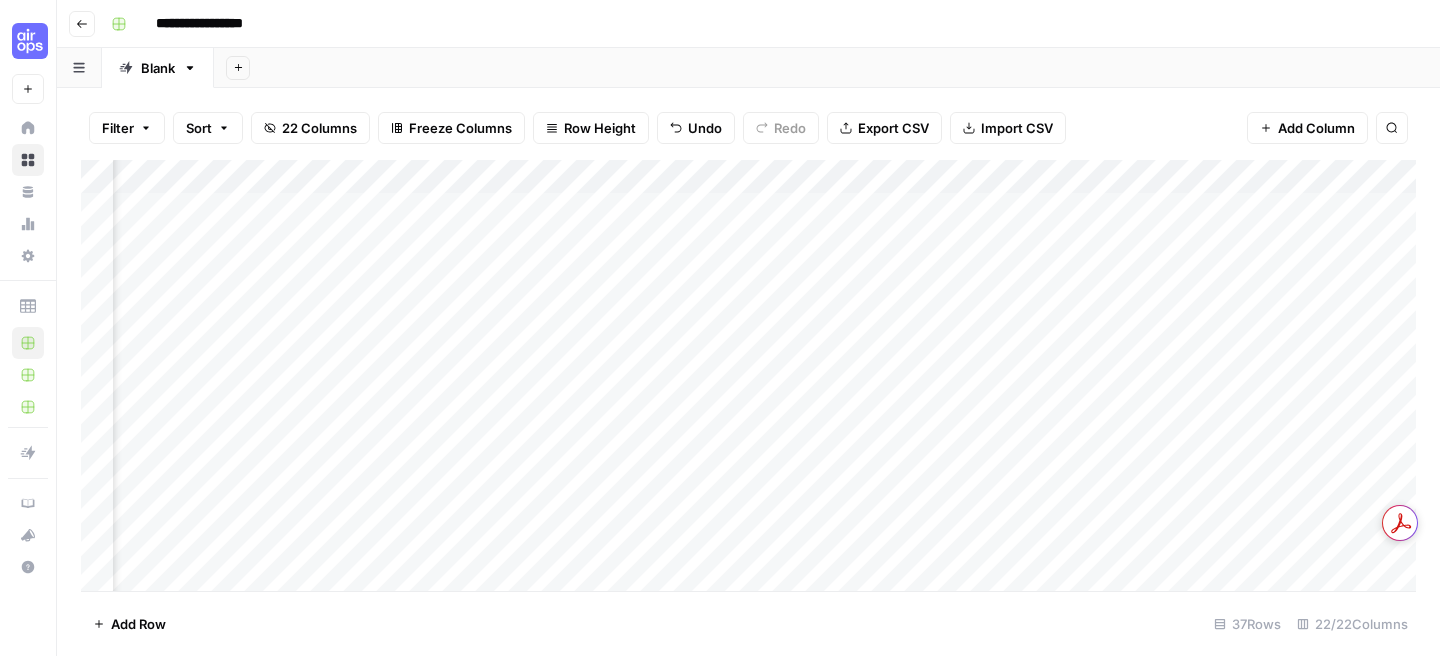 click on "Add Column" at bounding box center [748, 375] 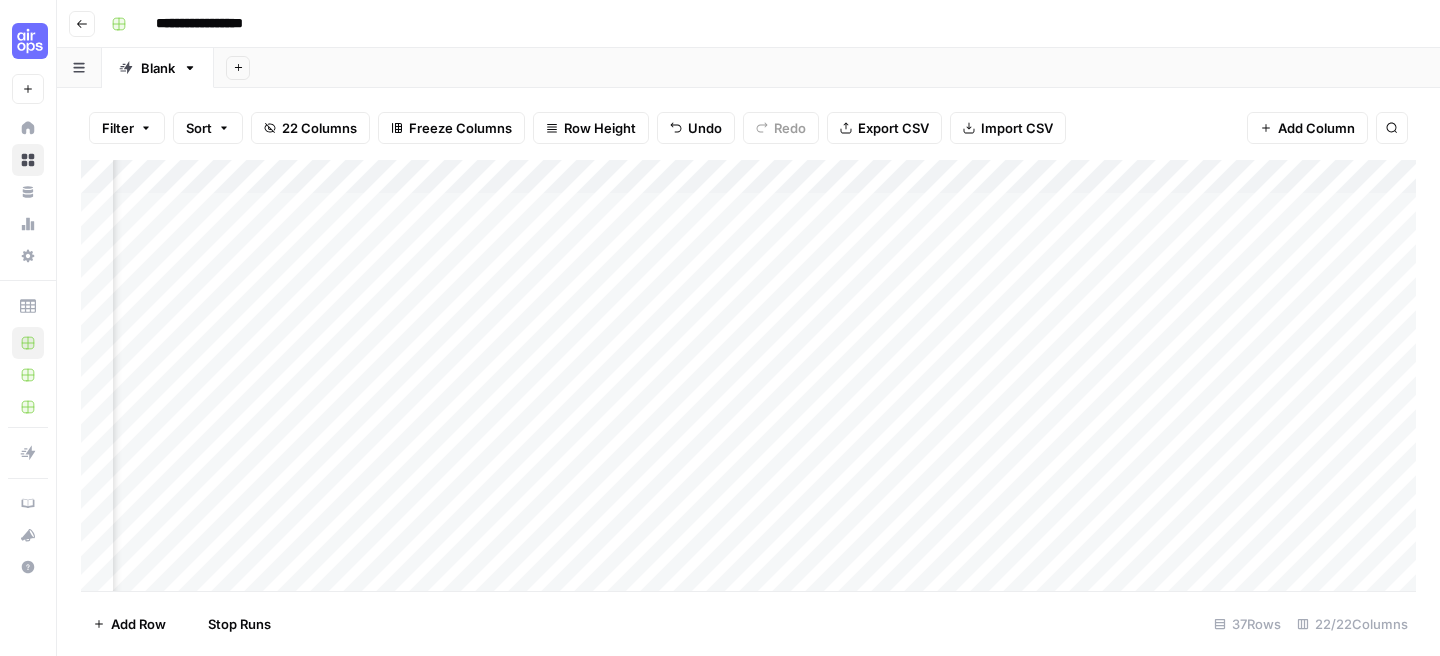 scroll, scrollTop: 0, scrollLeft: 1852, axis: horizontal 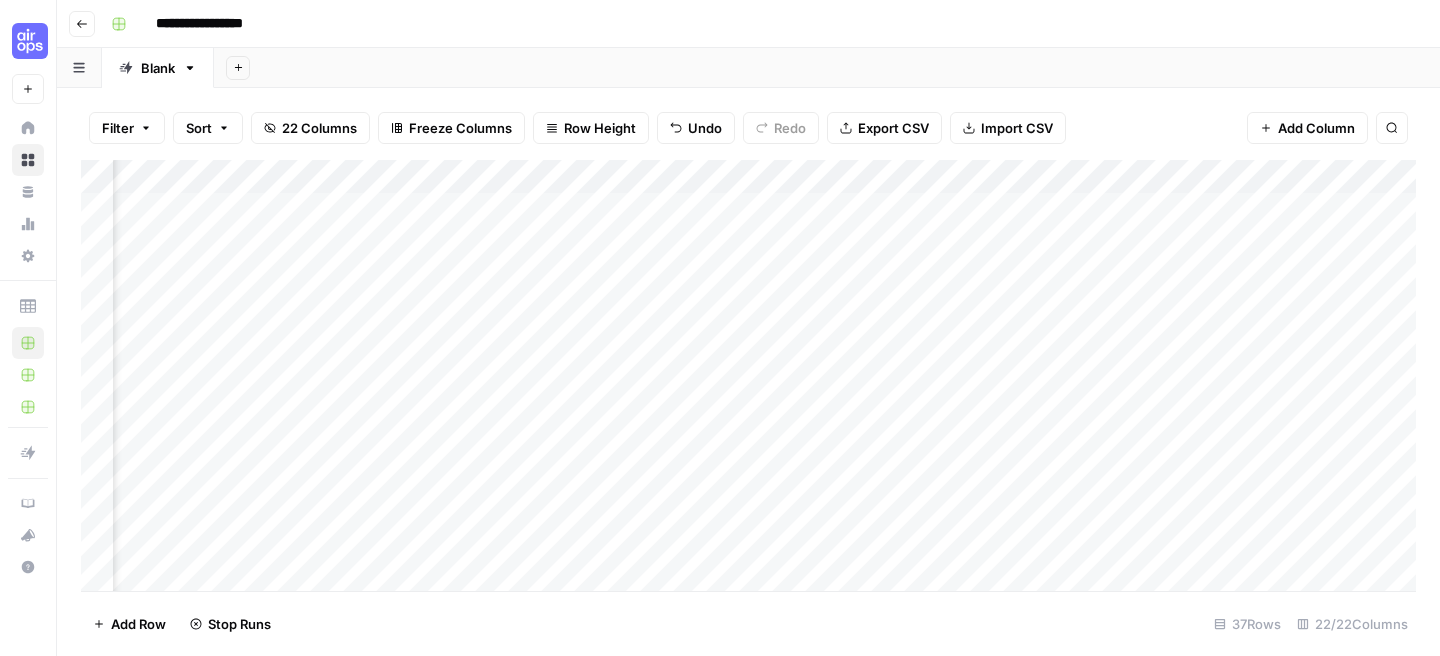 click on "Add Column" at bounding box center (748, 375) 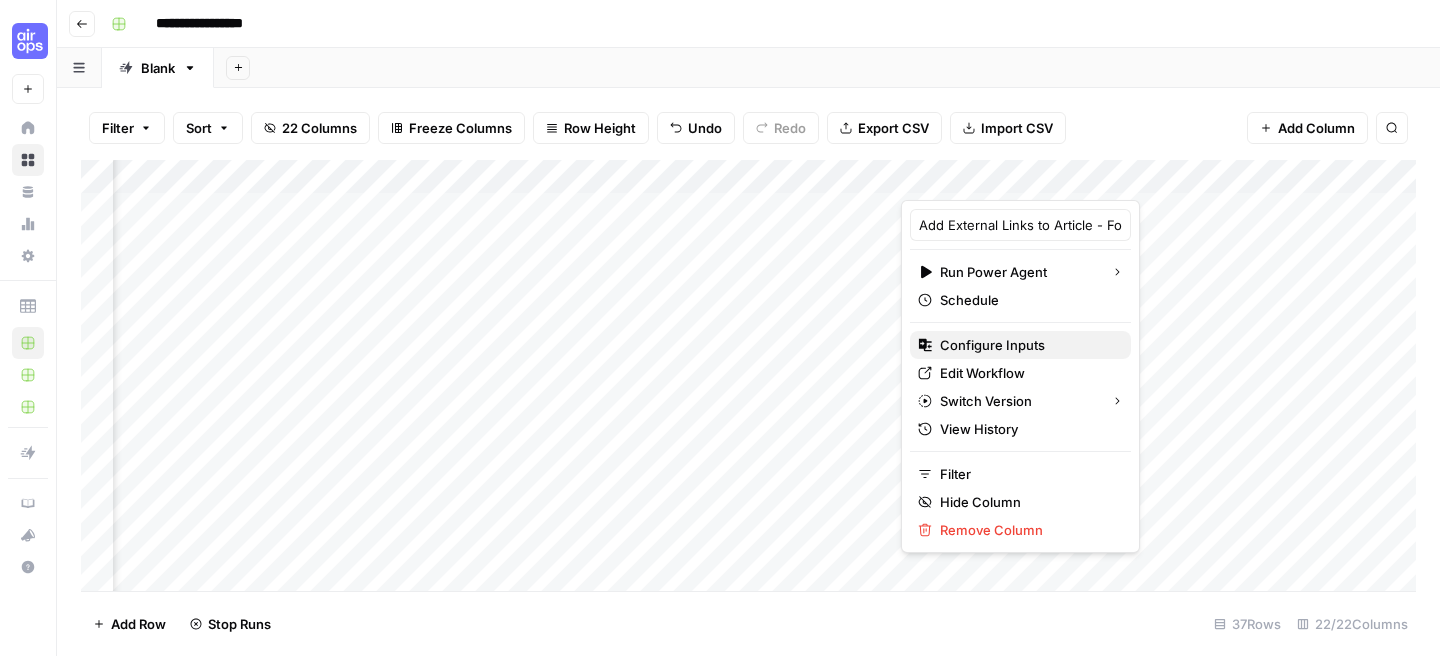 click on "Configure Inputs" at bounding box center (1027, 345) 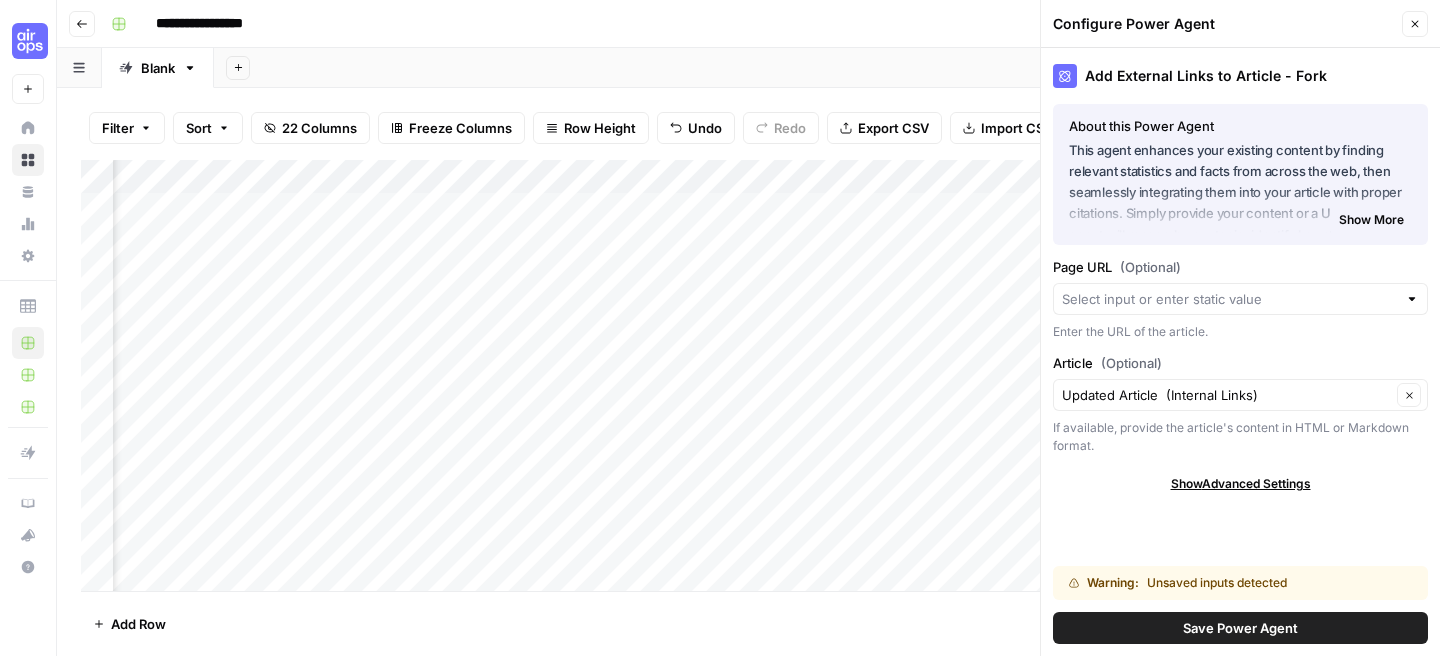 scroll, scrollTop: 0, scrollLeft: 2137, axis: horizontal 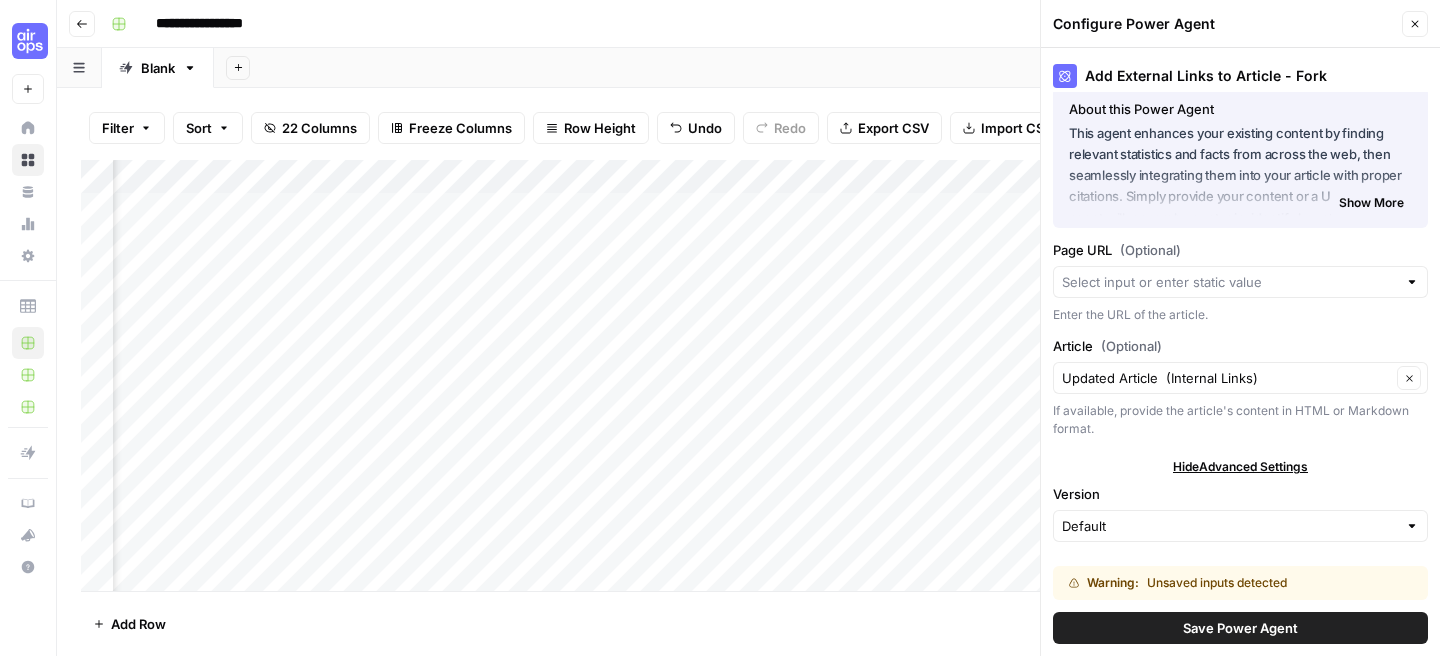 click on "Close" at bounding box center (1415, 24) 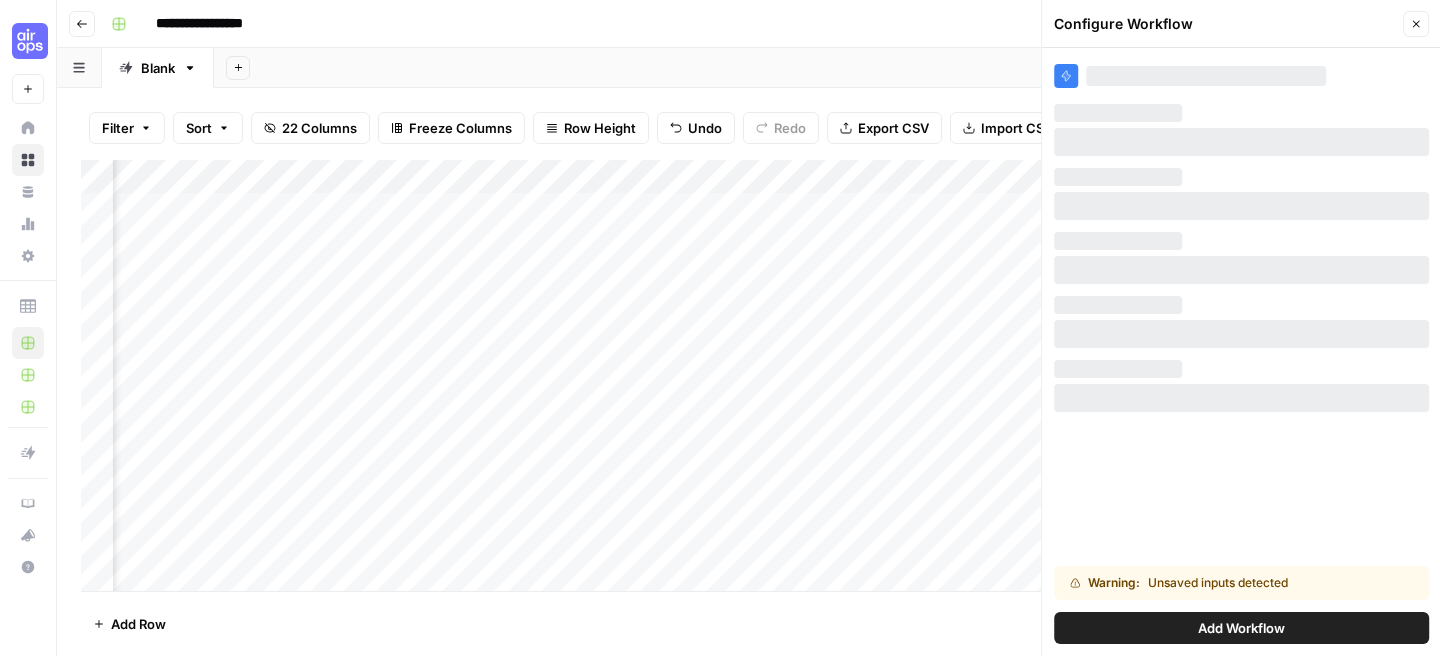 scroll, scrollTop: 0, scrollLeft: 0, axis: both 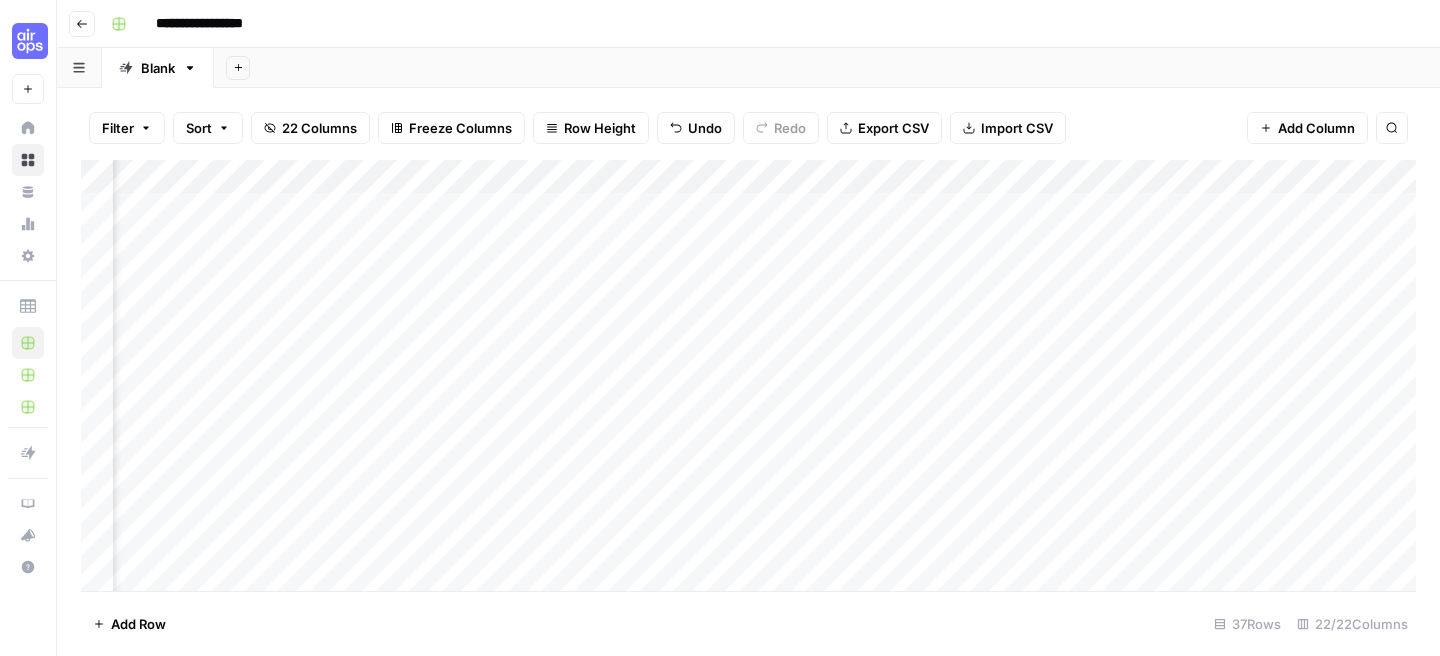 click on "Add Column" at bounding box center [748, 375] 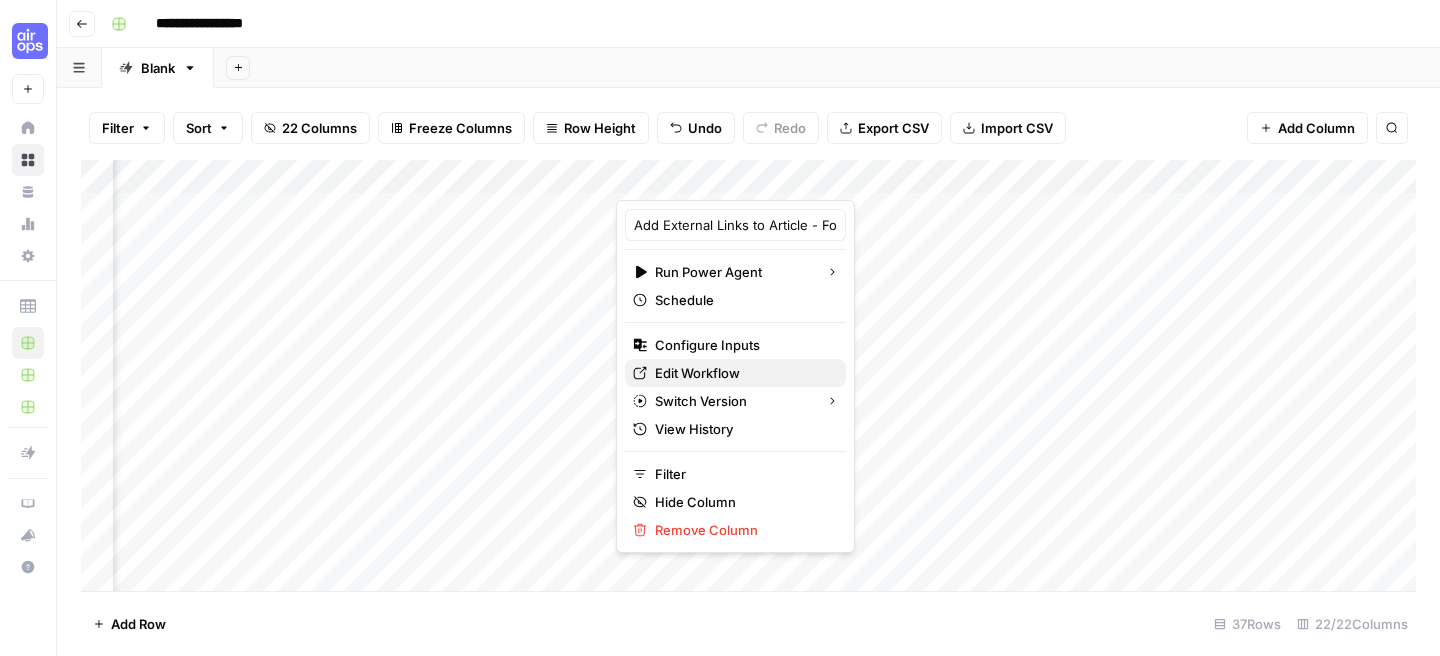 click on "Edit Workflow" at bounding box center (742, 373) 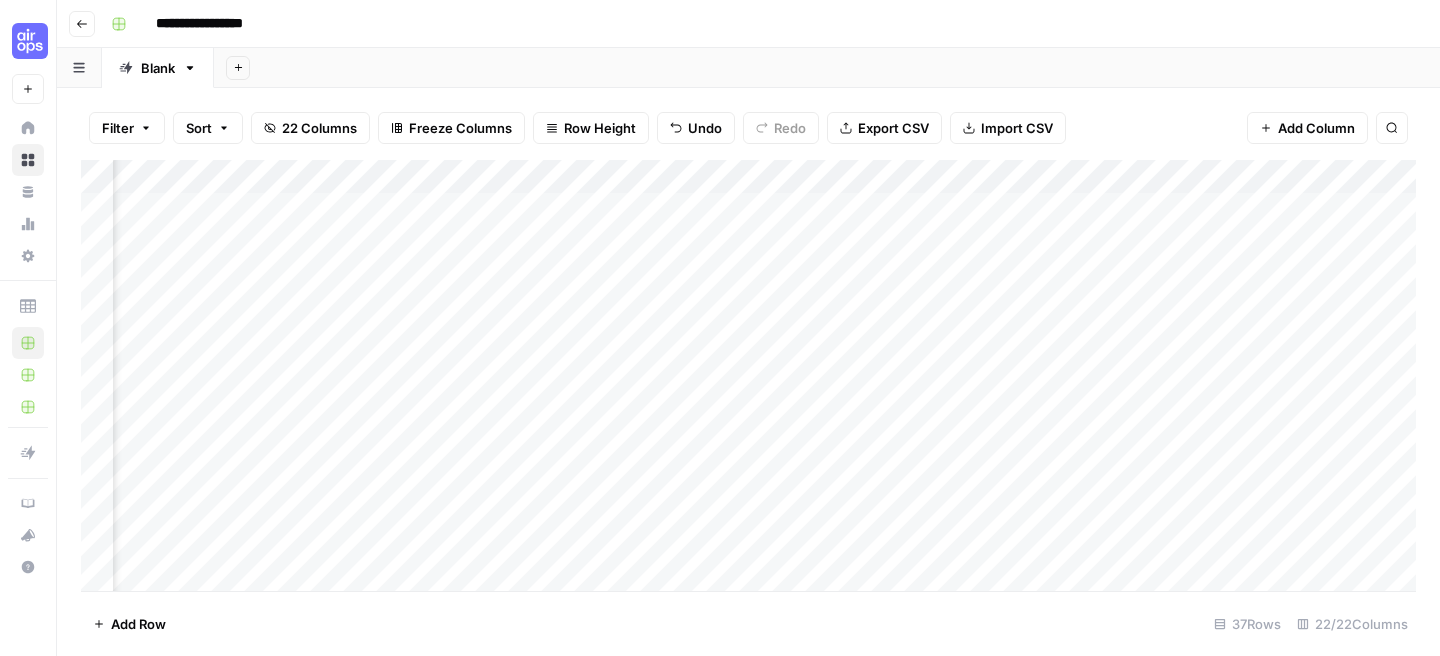 scroll, scrollTop: 0, scrollLeft: 1672, axis: horizontal 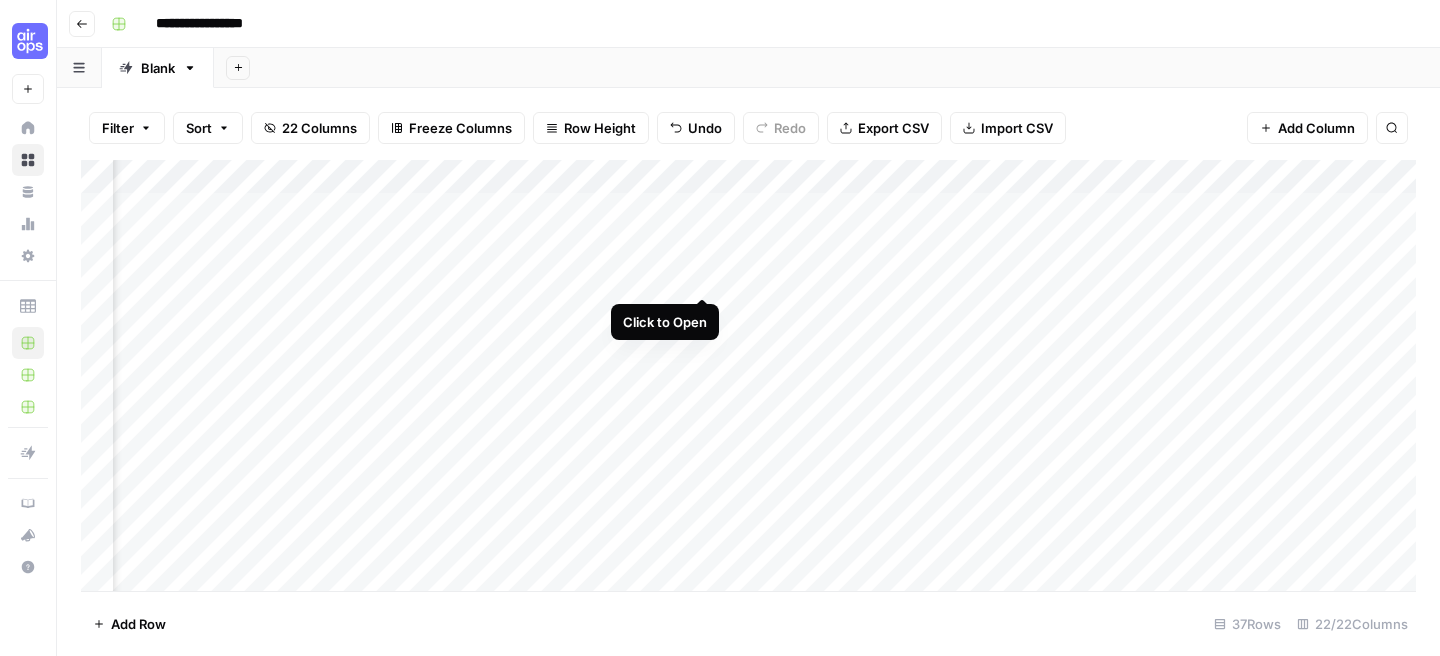 click on "Add Column" at bounding box center [748, 375] 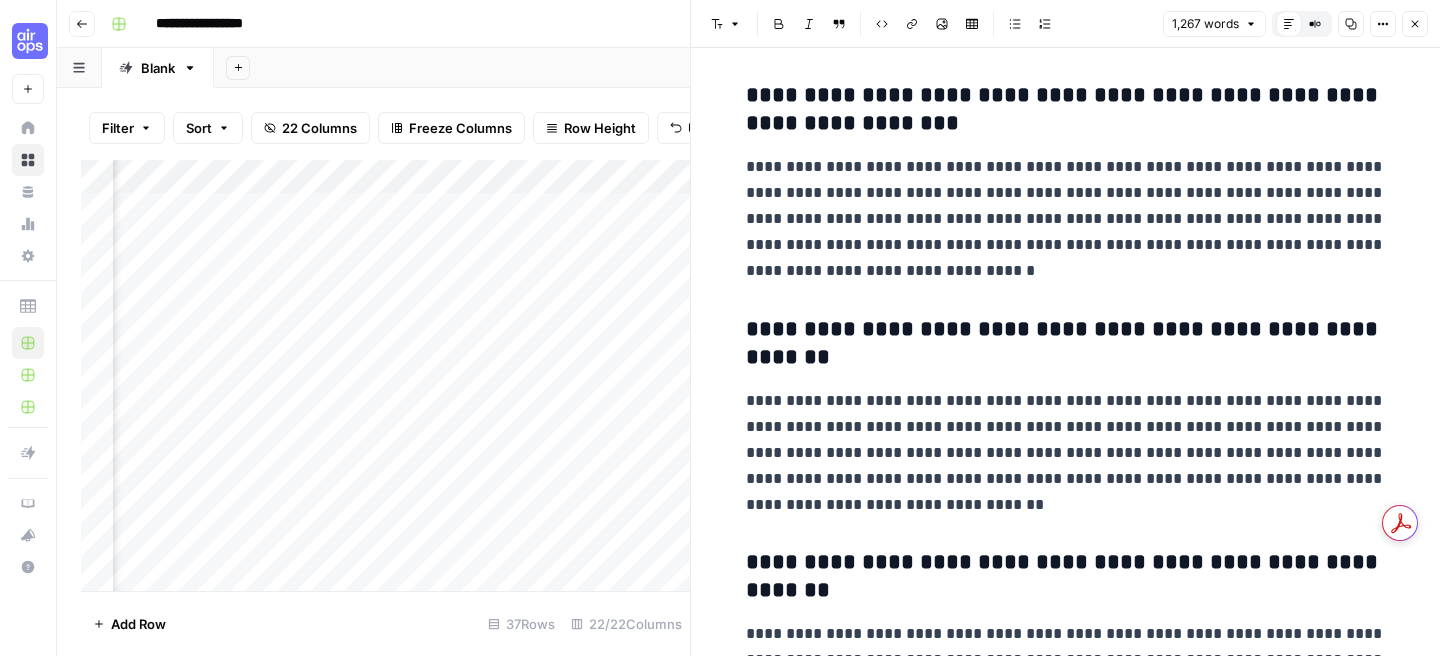 scroll, scrollTop: 4906, scrollLeft: 0, axis: vertical 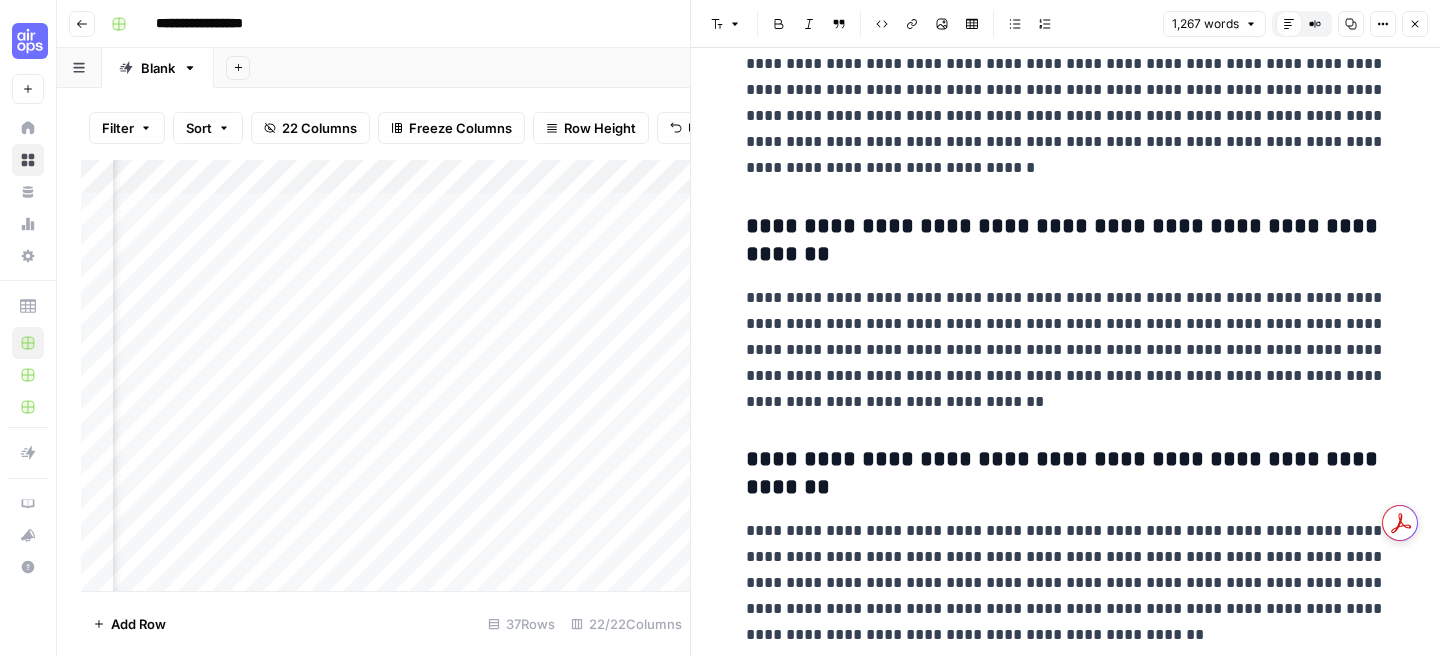 click 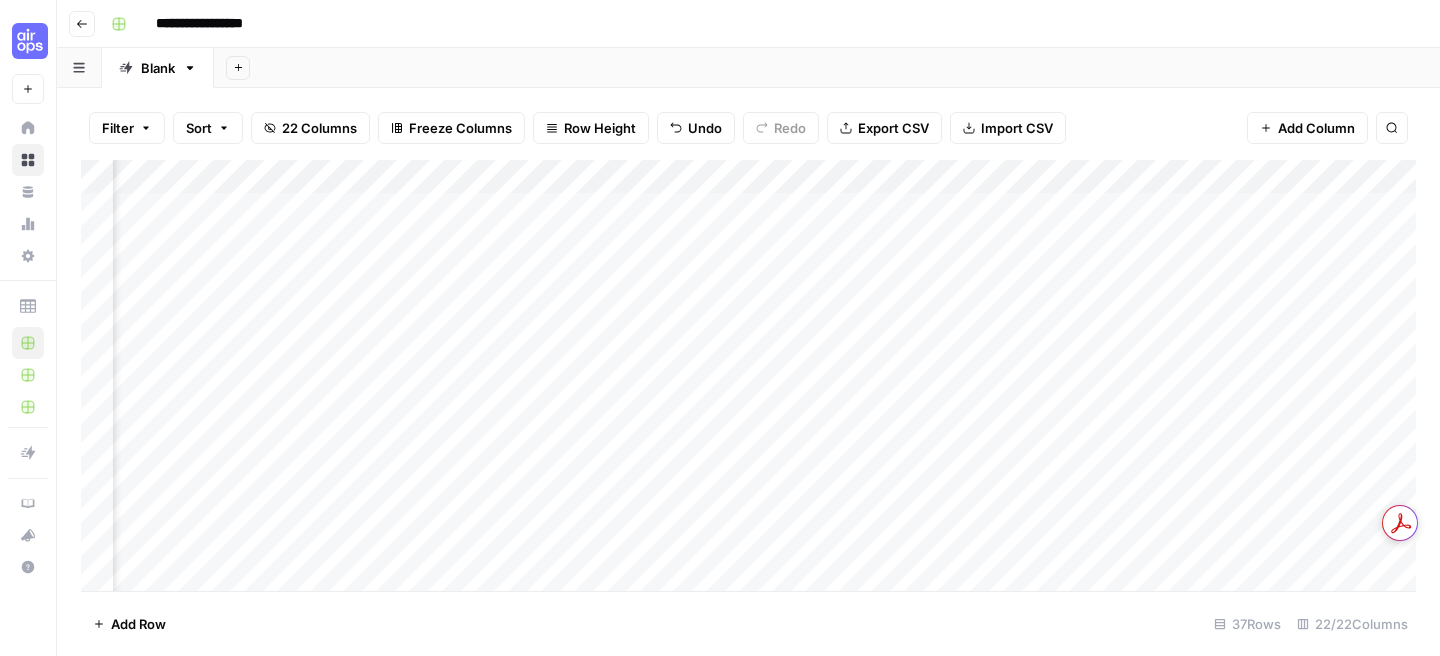 scroll, scrollTop: 0, scrollLeft: 1986, axis: horizontal 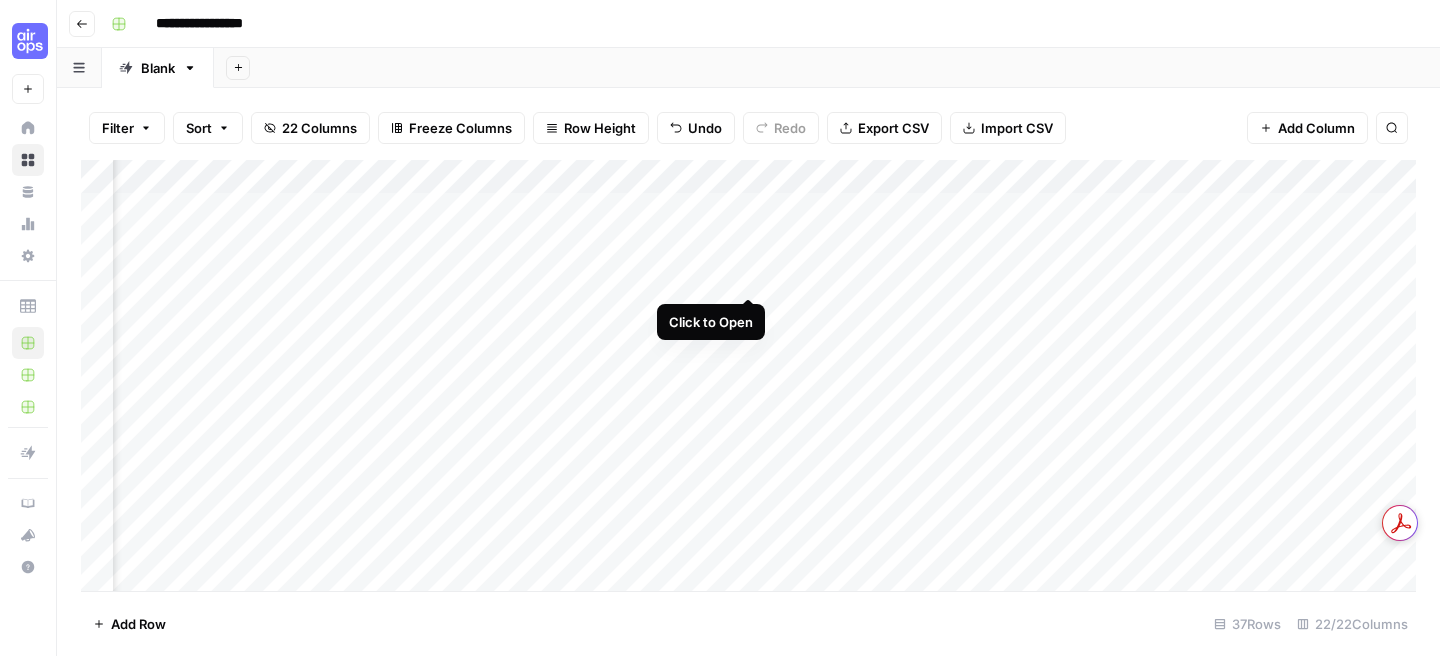 click on "Add Column" at bounding box center [748, 375] 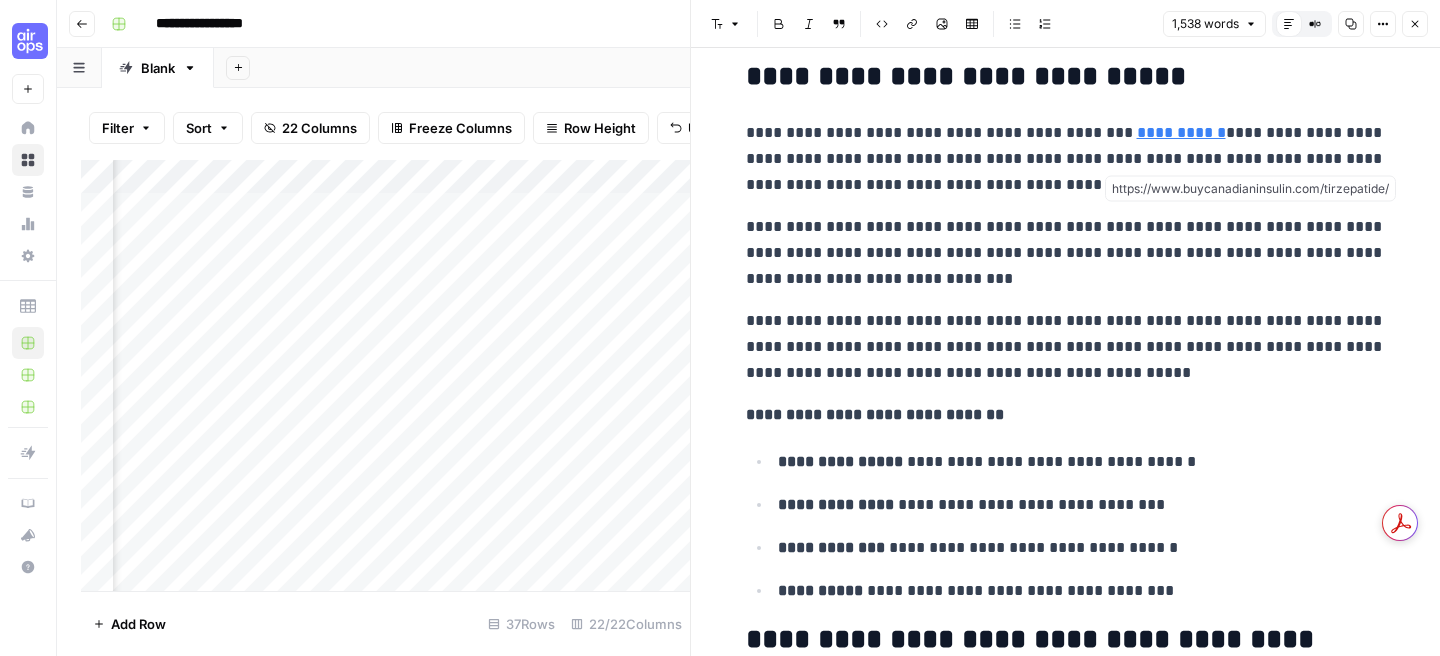 scroll, scrollTop: 531, scrollLeft: 0, axis: vertical 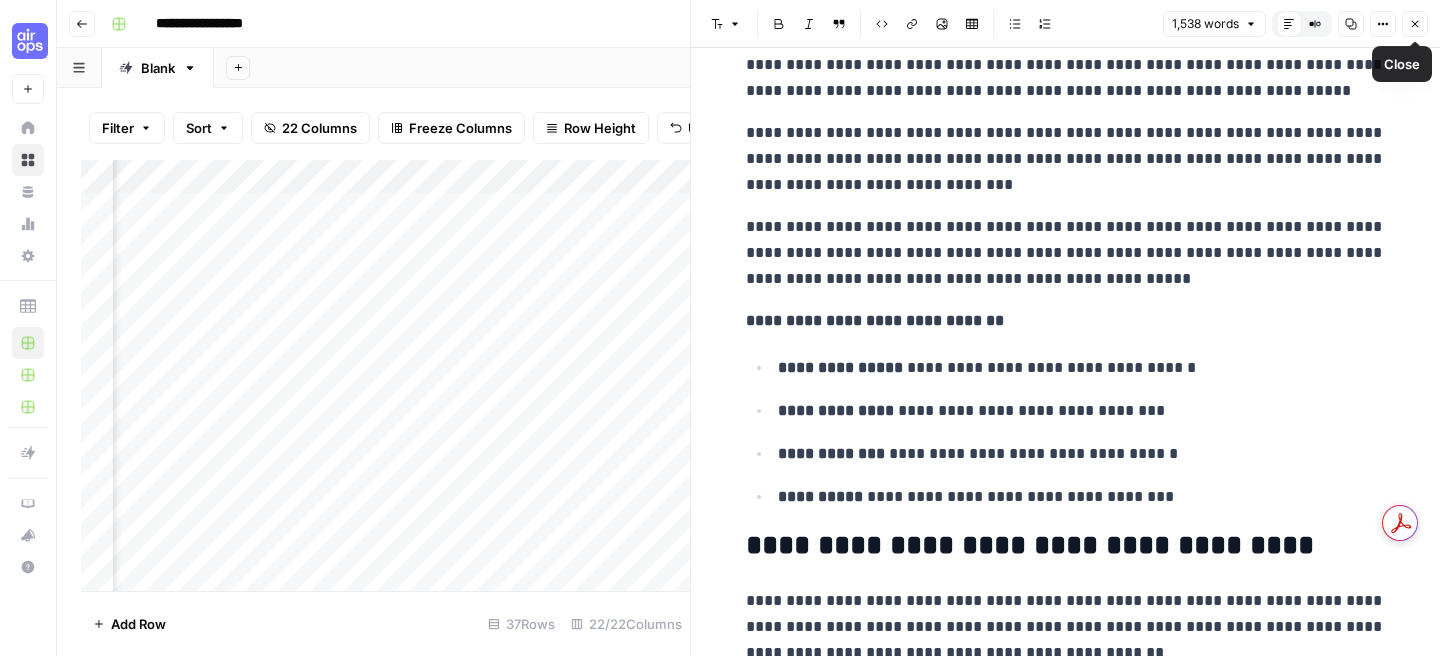 click 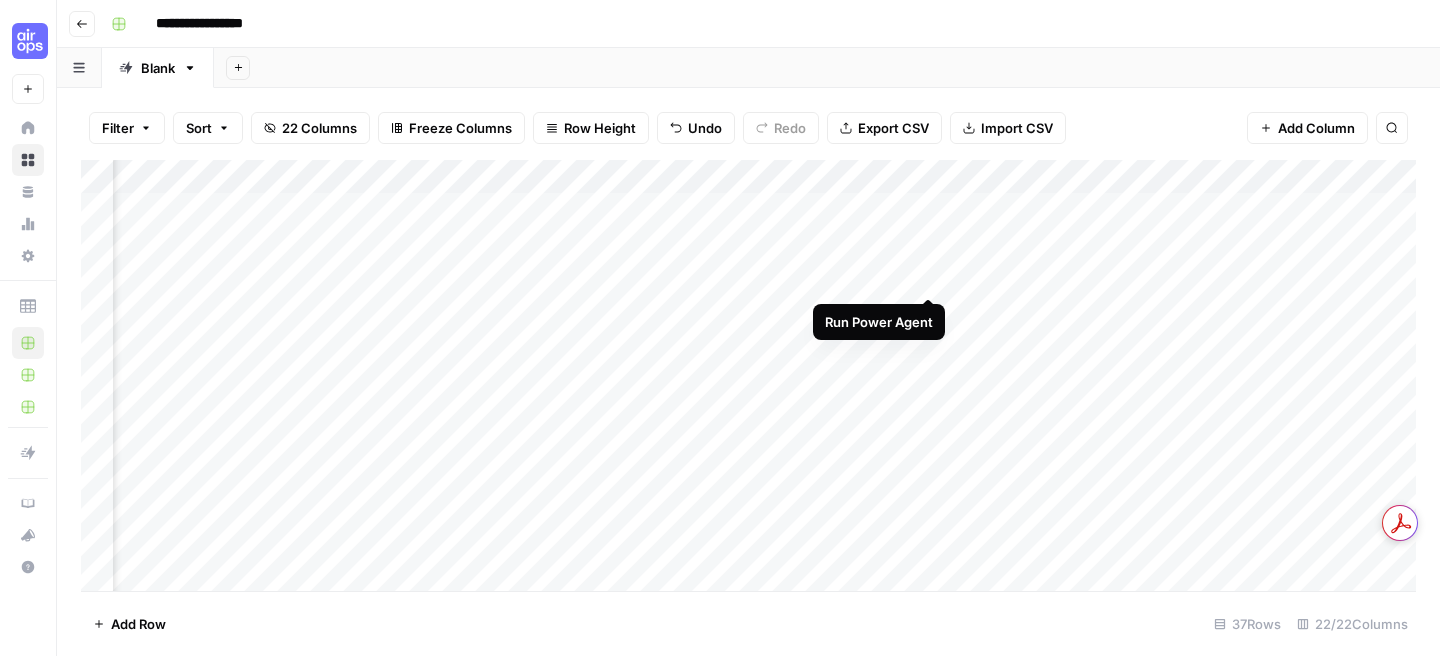 click on "Add Column" at bounding box center (748, 375) 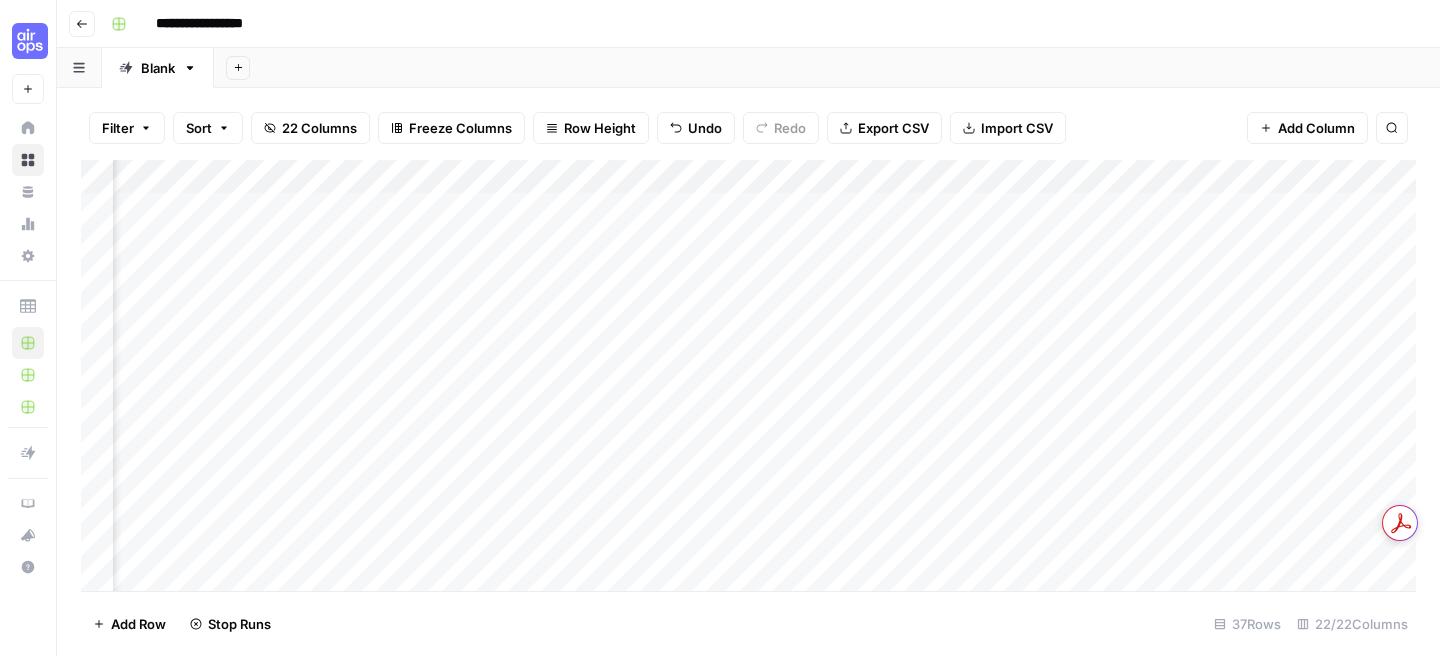 scroll, scrollTop: 0, scrollLeft: 2005, axis: horizontal 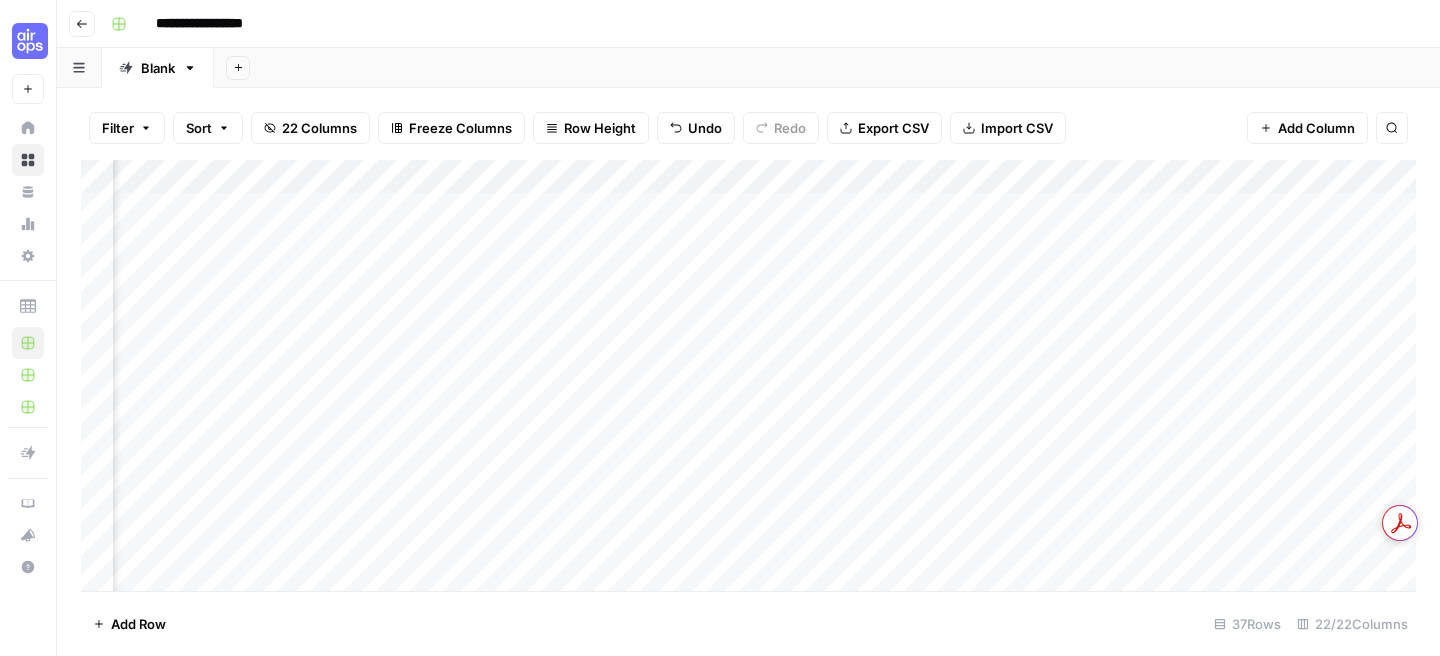 click on "Add Column" at bounding box center (748, 375) 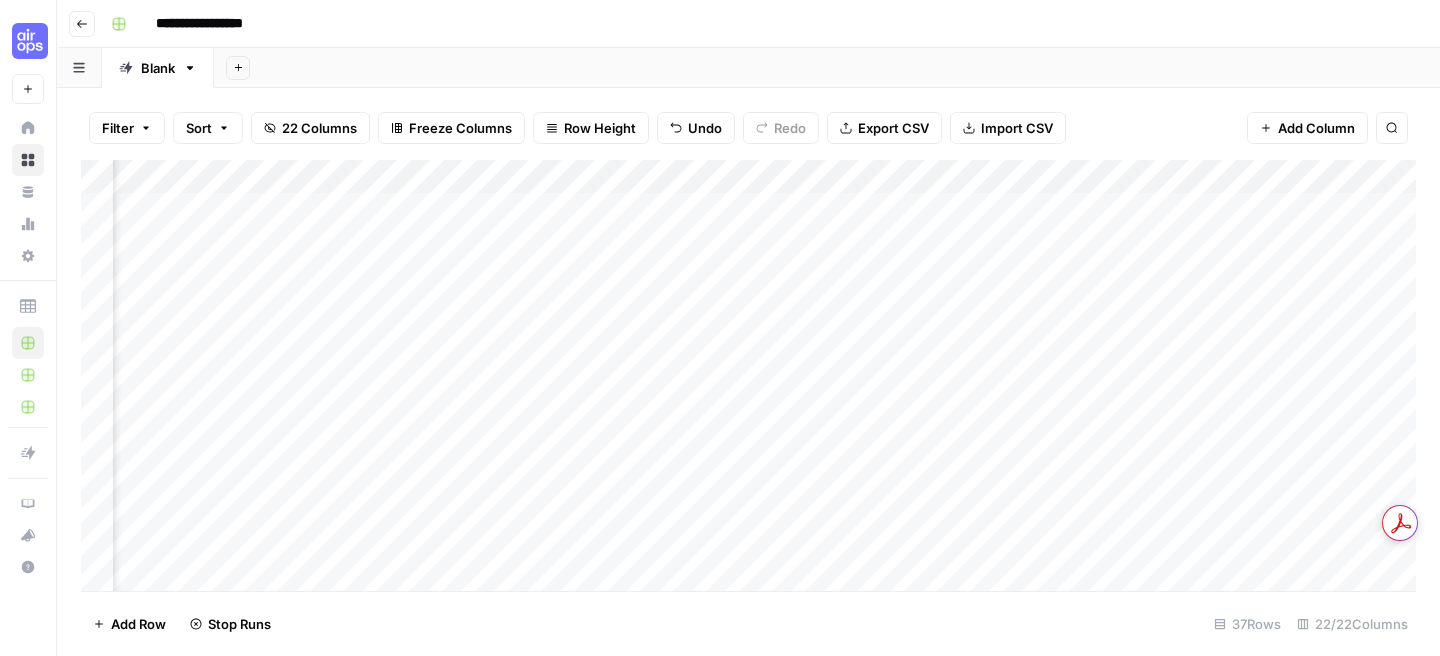 scroll, scrollTop: 0, scrollLeft: 1515, axis: horizontal 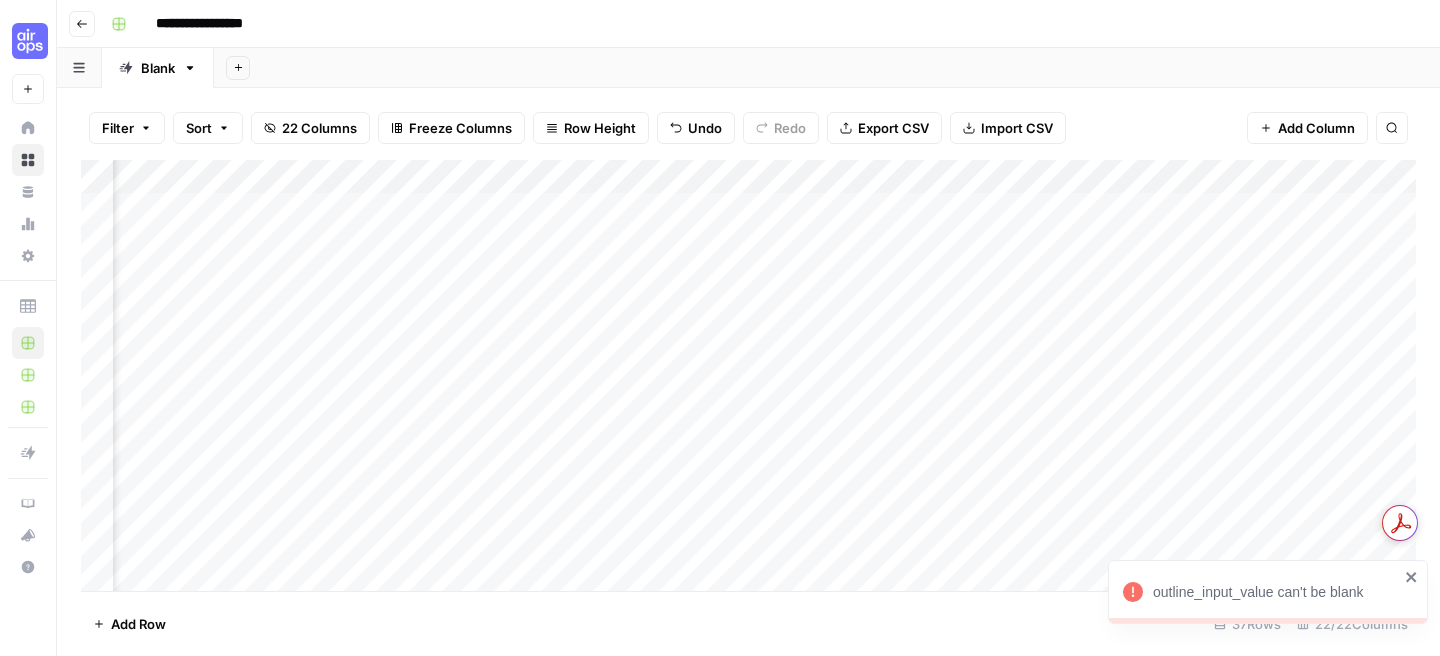 click on "Add Column" at bounding box center [748, 375] 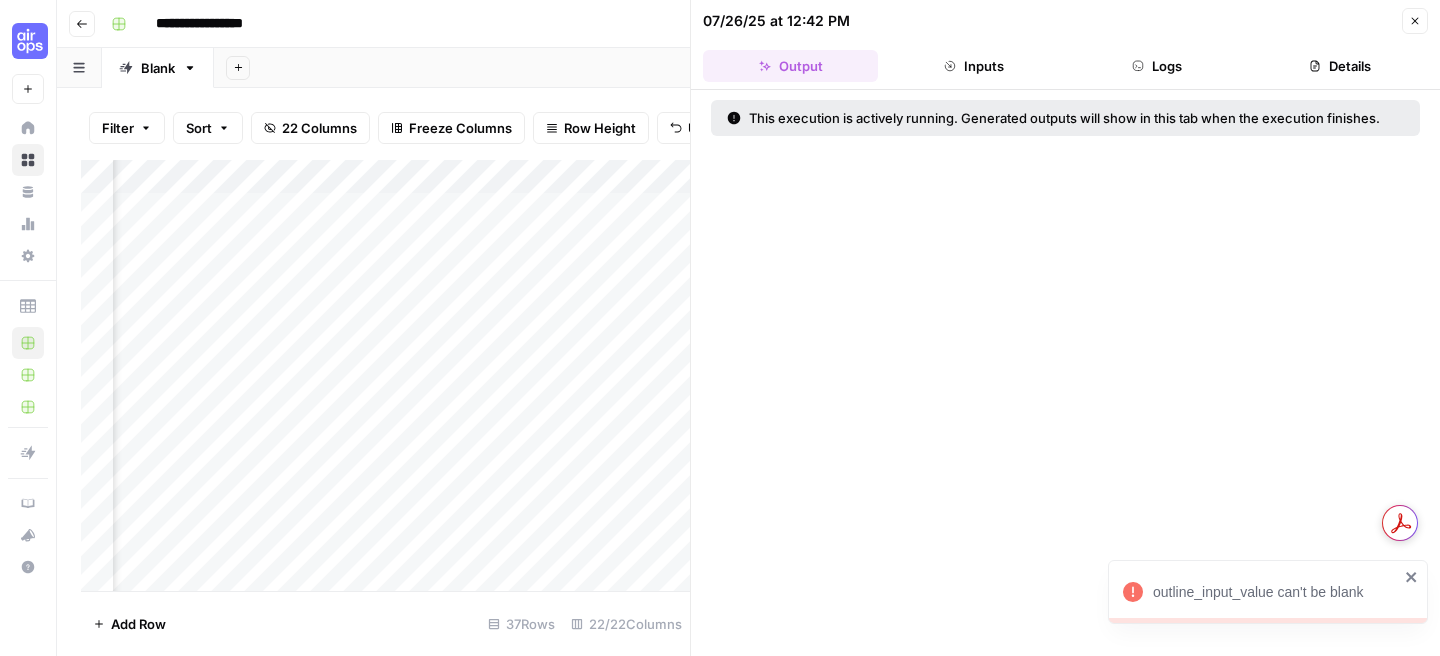 click on "Logs" at bounding box center [1157, 66] 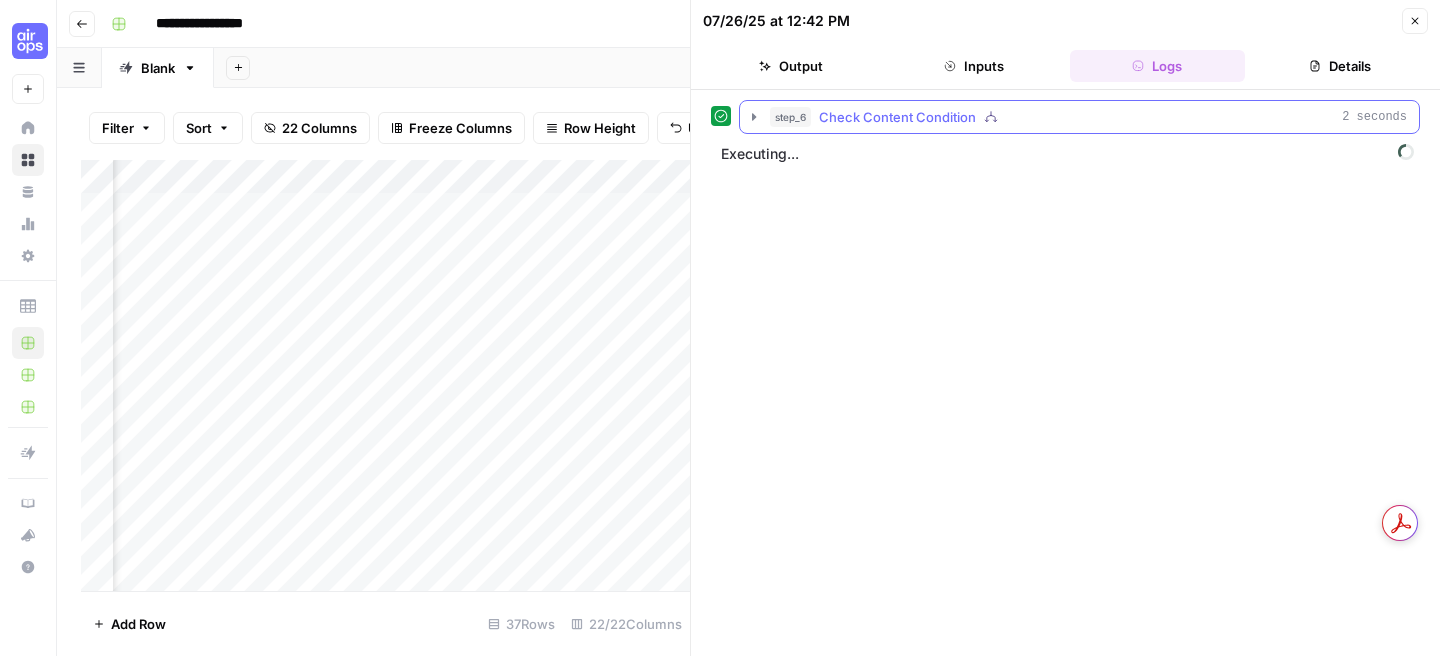 click 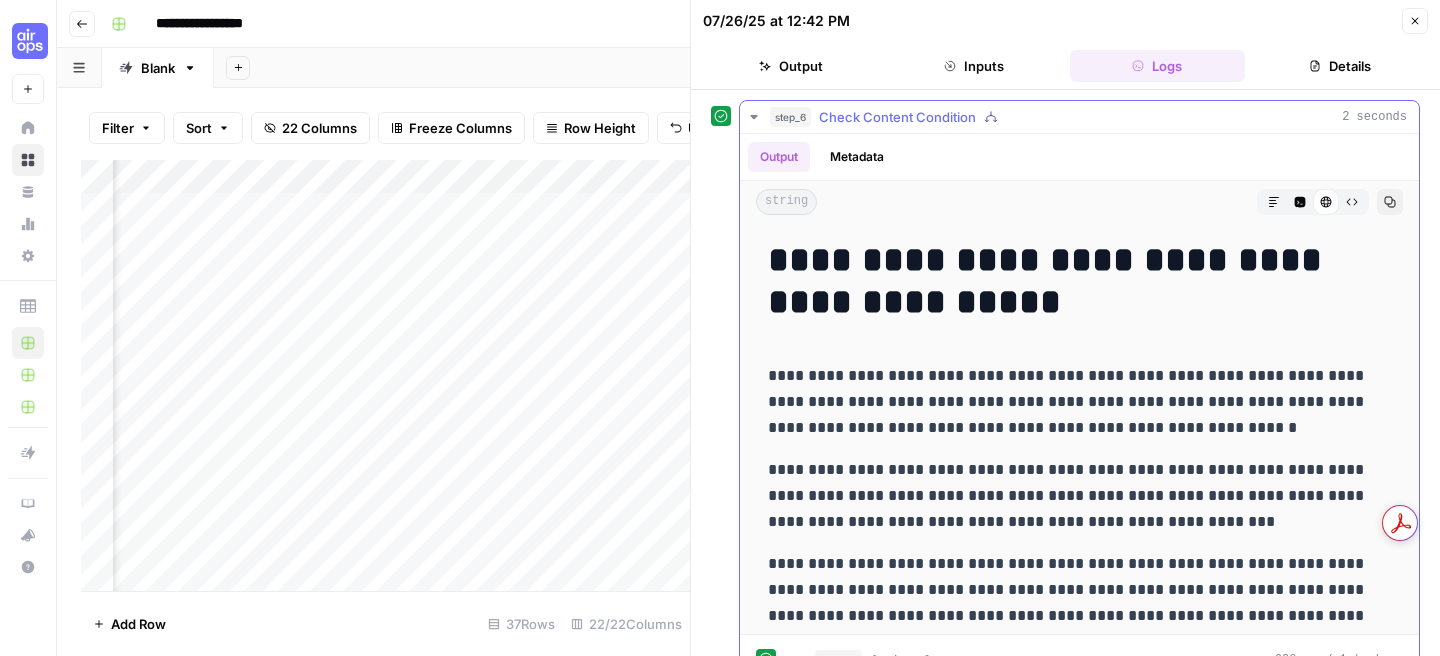 click 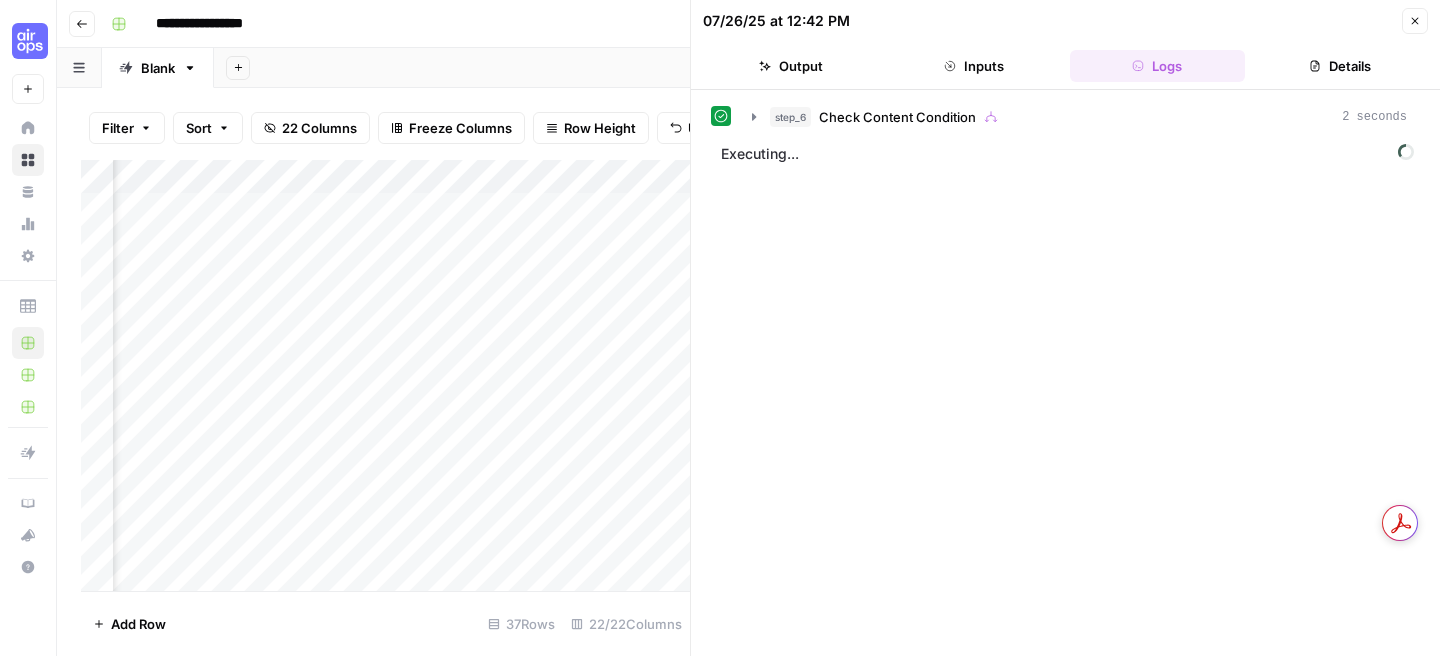 click on "Close" at bounding box center [1415, 21] 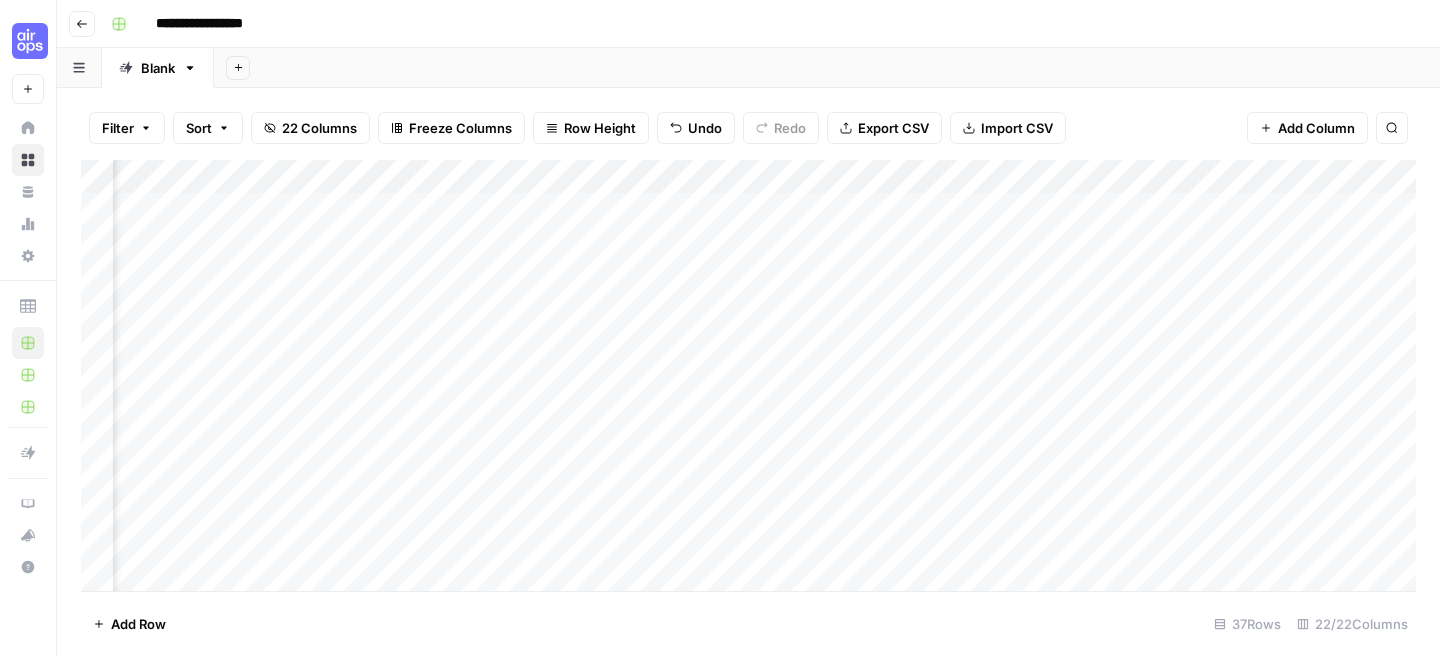 scroll, scrollTop: 0, scrollLeft: 1670, axis: horizontal 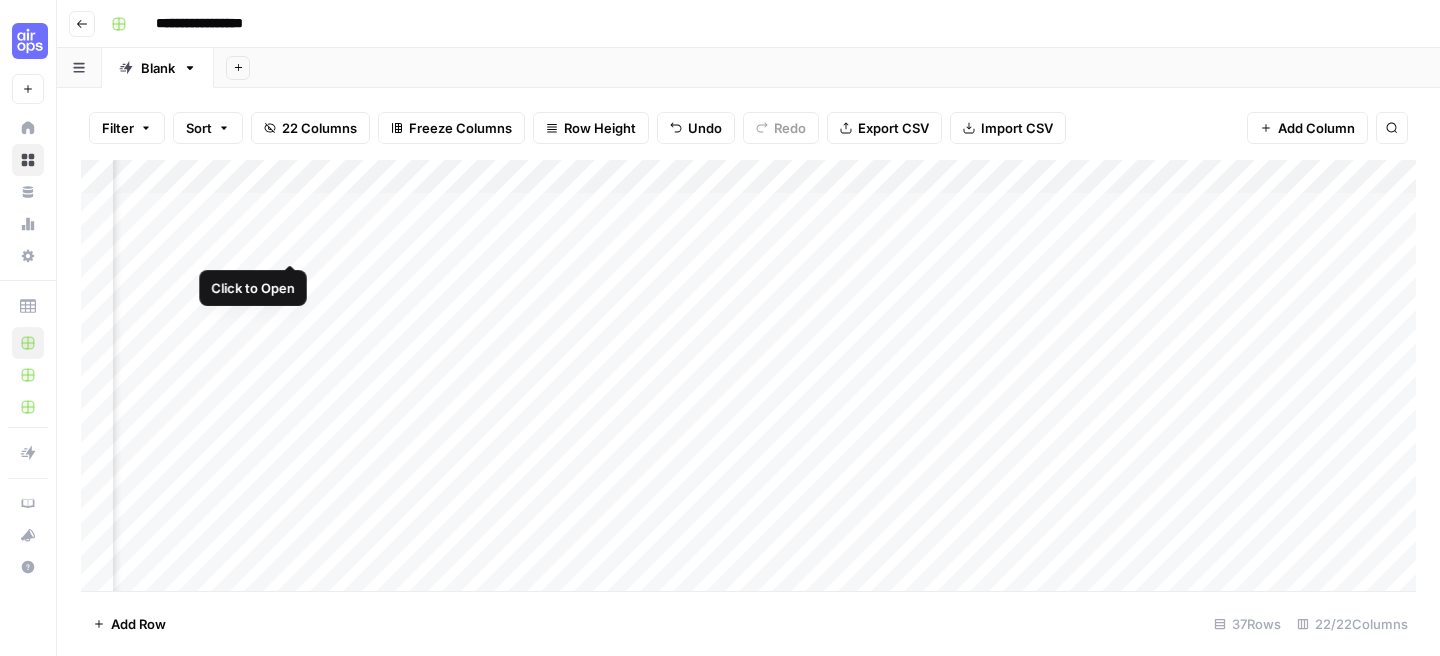 click on "Add Column" at bounding box center [748, 375] 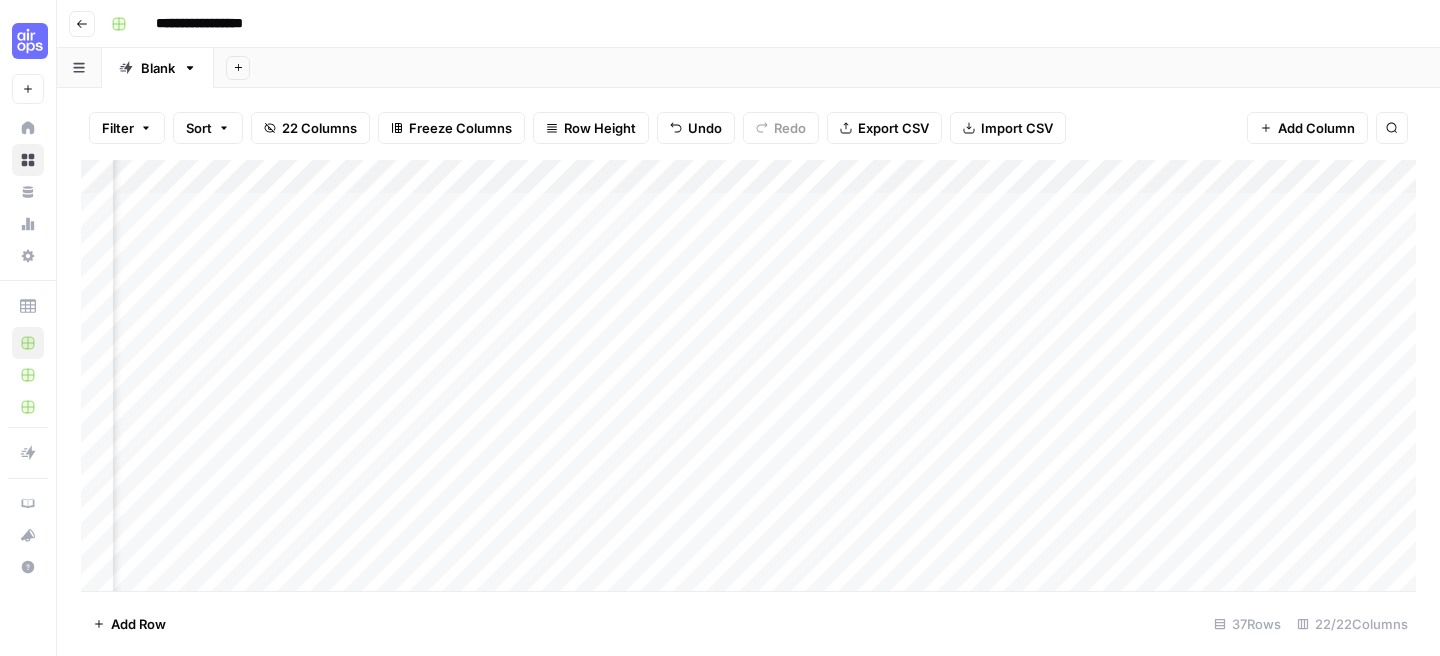 click on "Add Column" at bounding box center (748, 375) 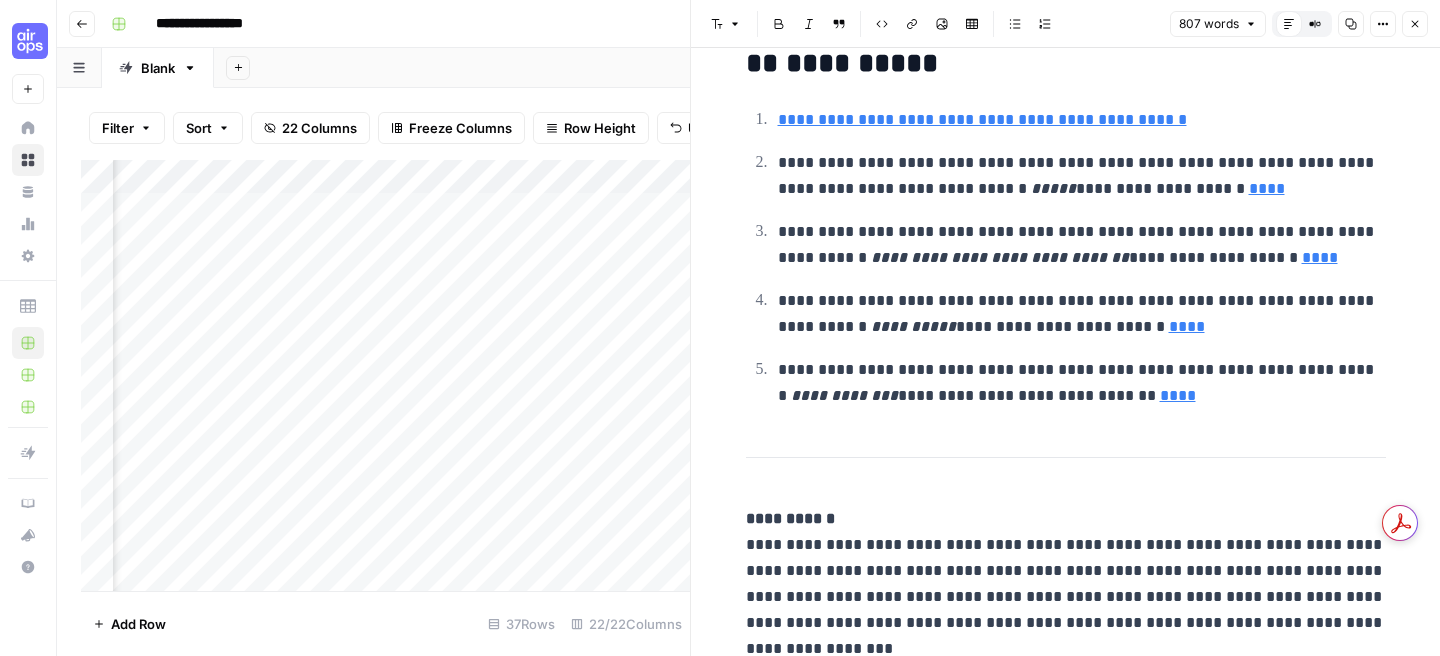 scroll, scrollTop: 4278, scrollLeft: 0, axis: vertical 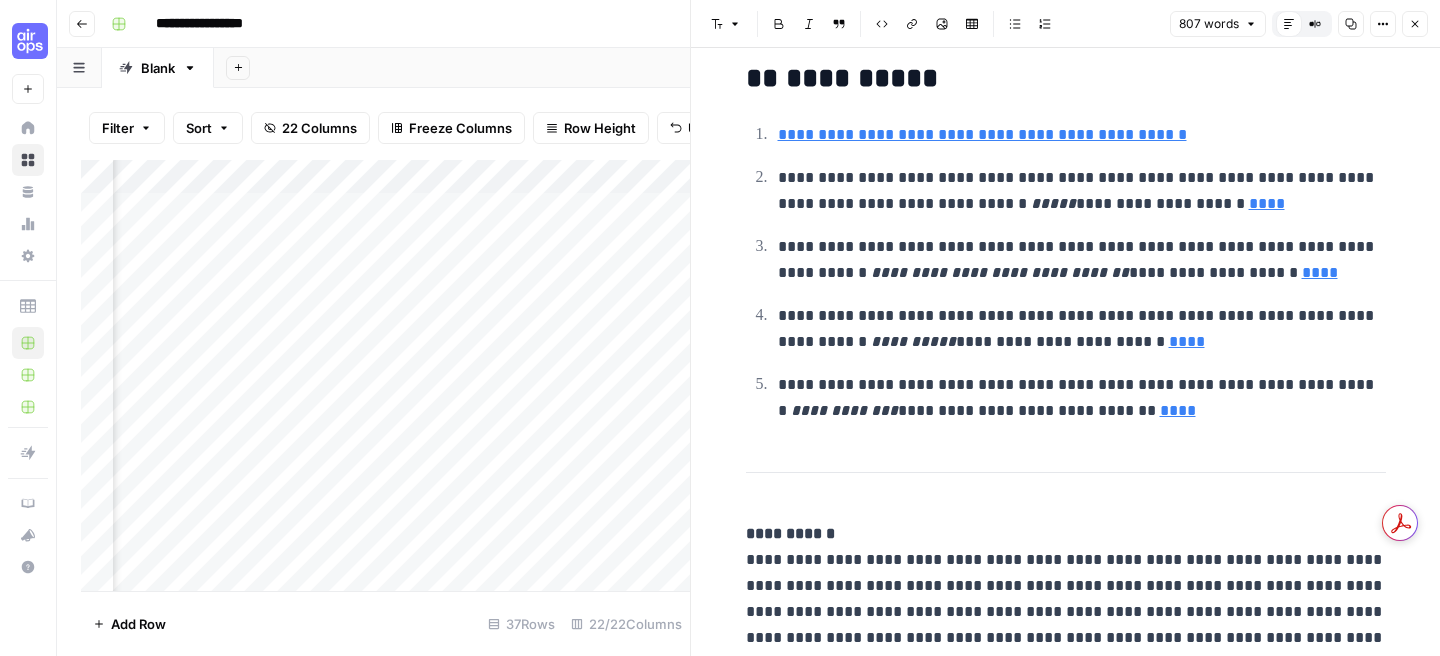 click 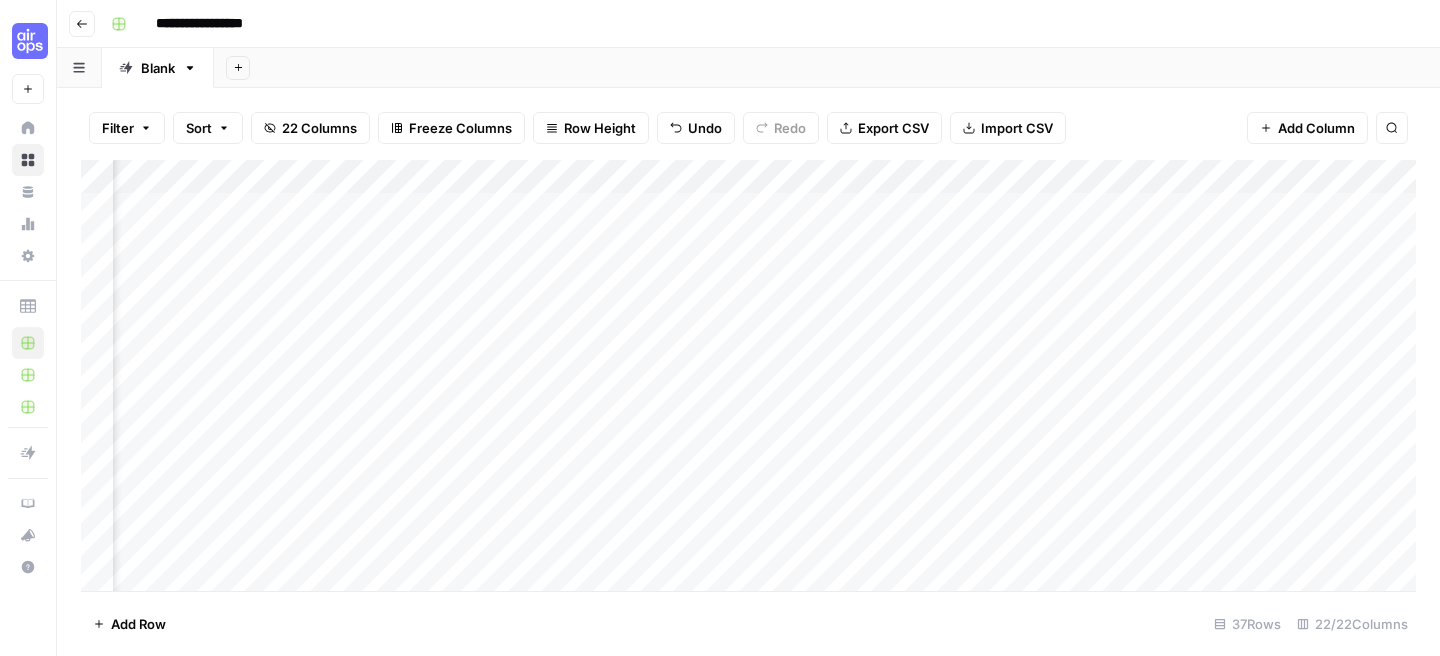 scroll, scrollTop: 0, scrollLeft: 2249, axis: horizontal 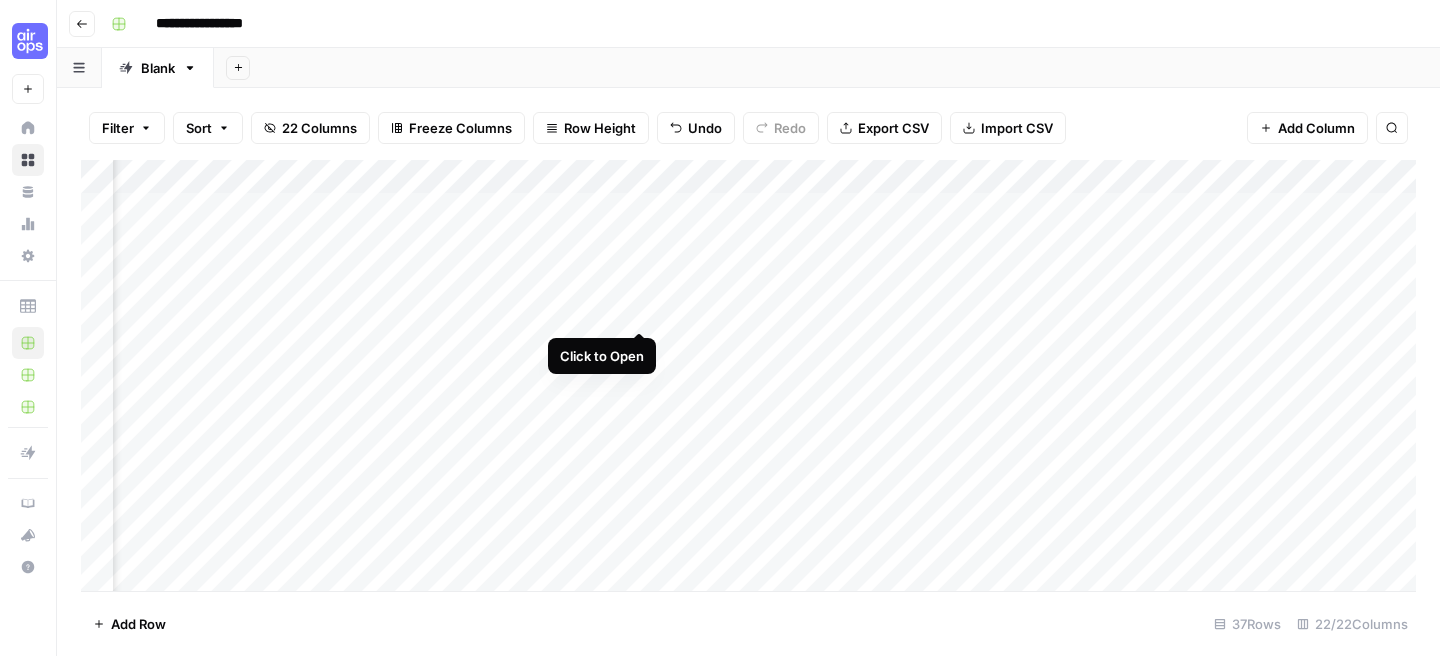 click on "Add Column" at bounding box center (748, 375) 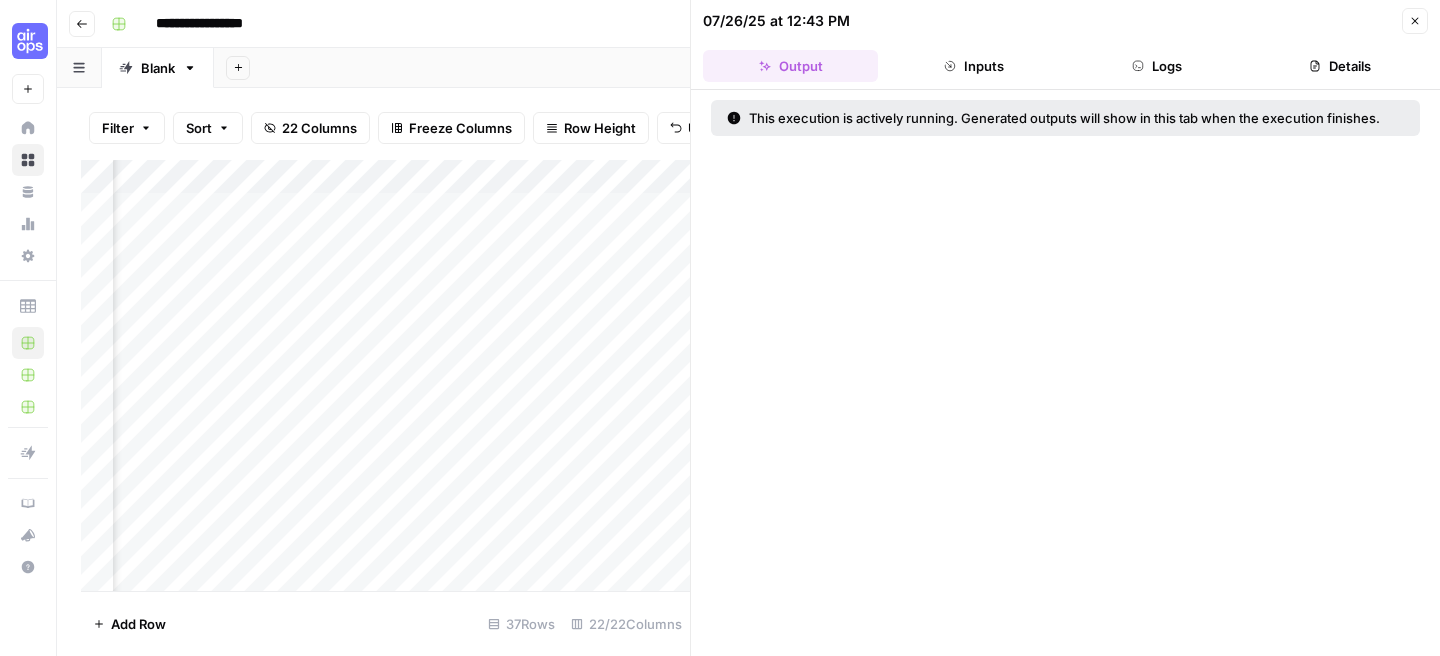 click on "Logs" at bounding box center [1157, 66] 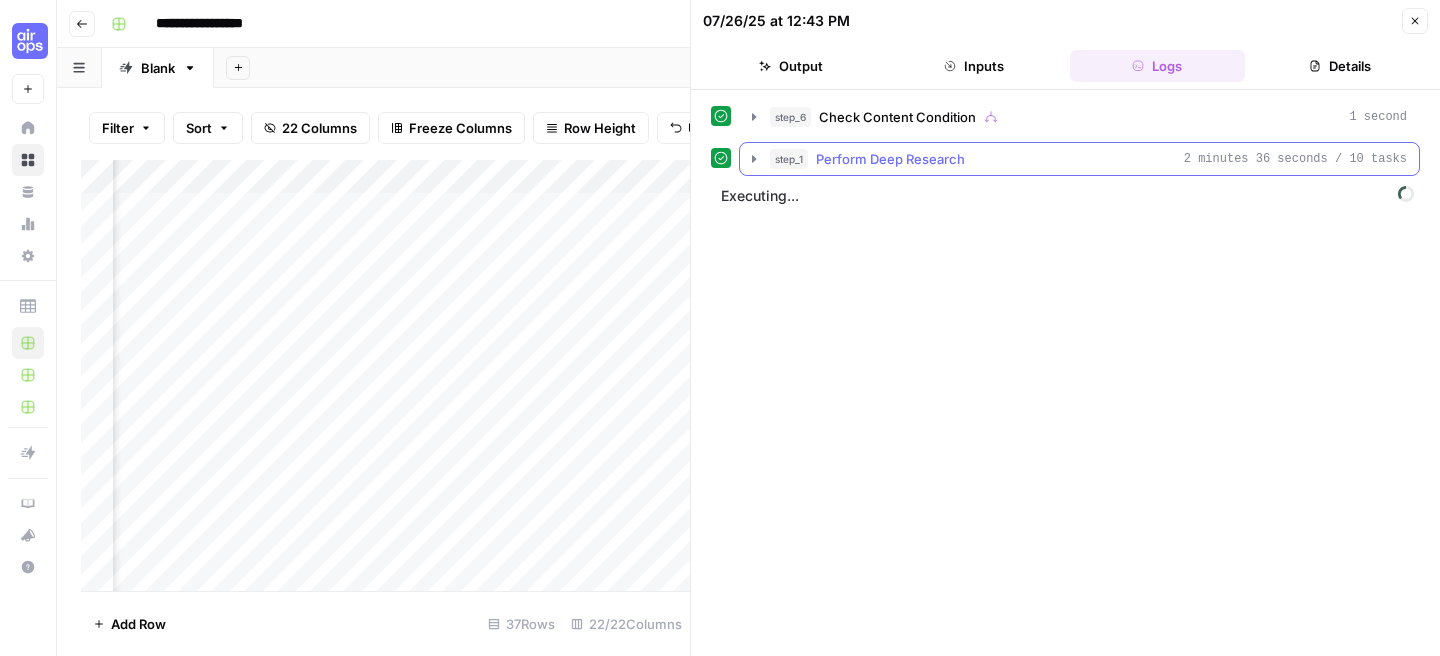 click on "step_1 Perform Deep Research 2 minutes 36 seconds / 10 tasks" at bounding box center (1079, 159) 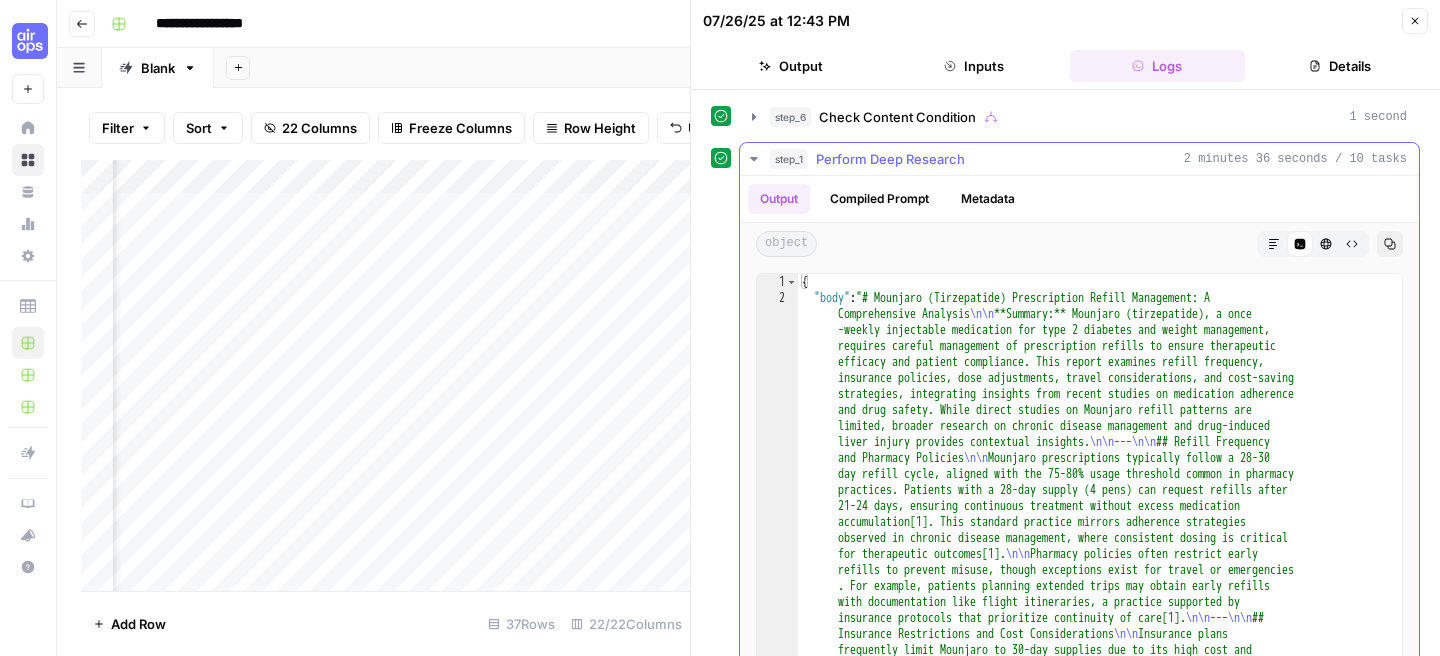 click 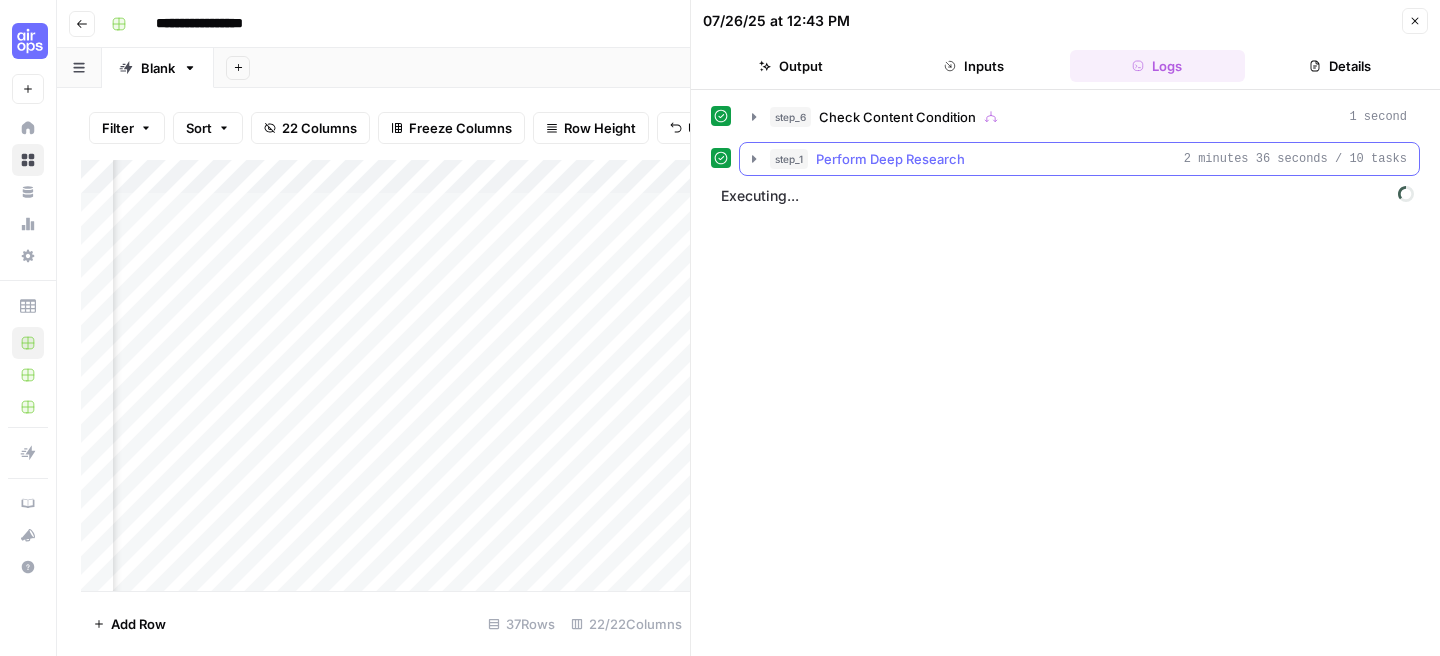 click 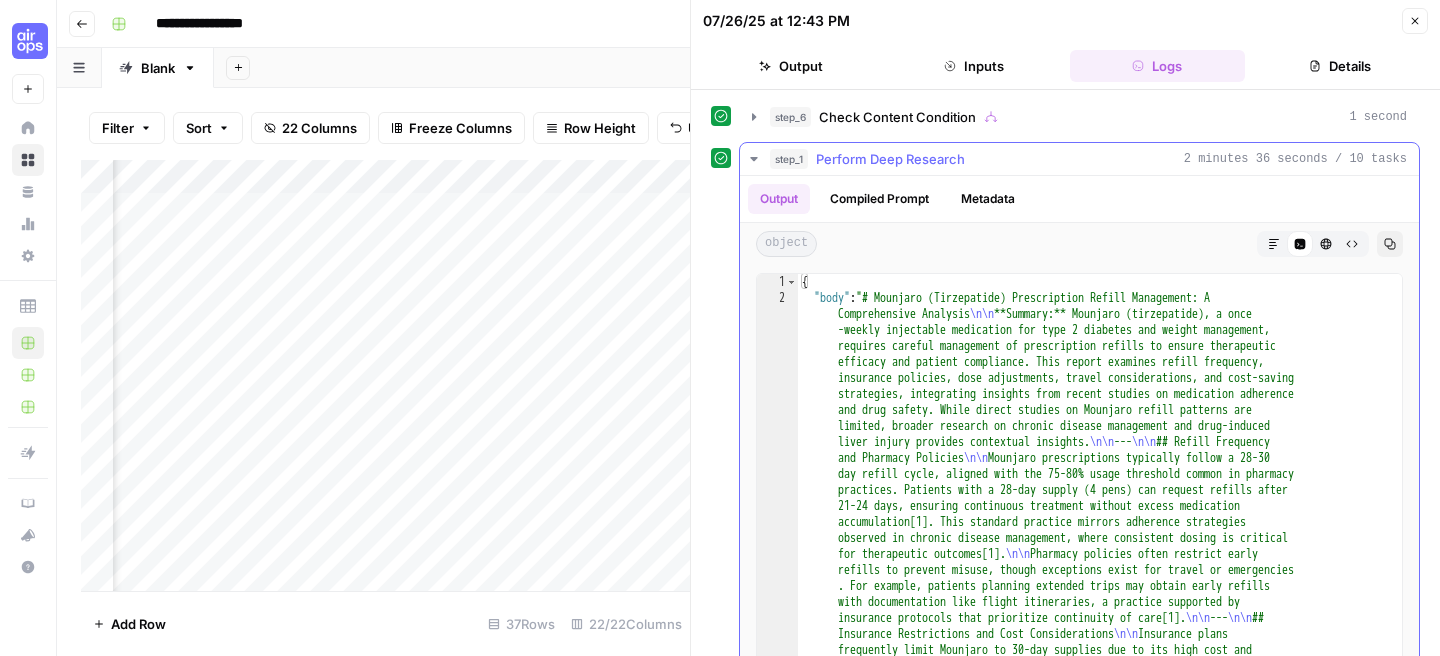 click on "Markdown" at bounding box center (1274, 244) 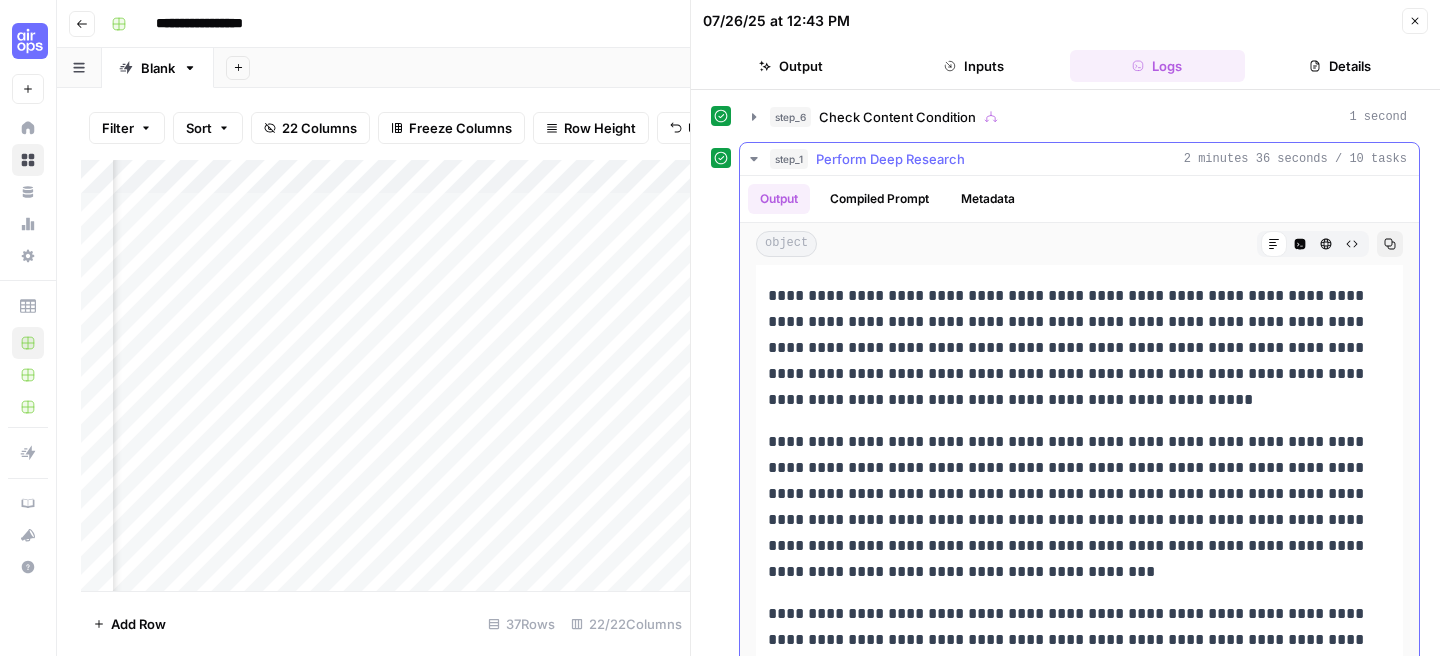 scroll, scrollTop: 6634, scrollLeft: 0, axis: vertical 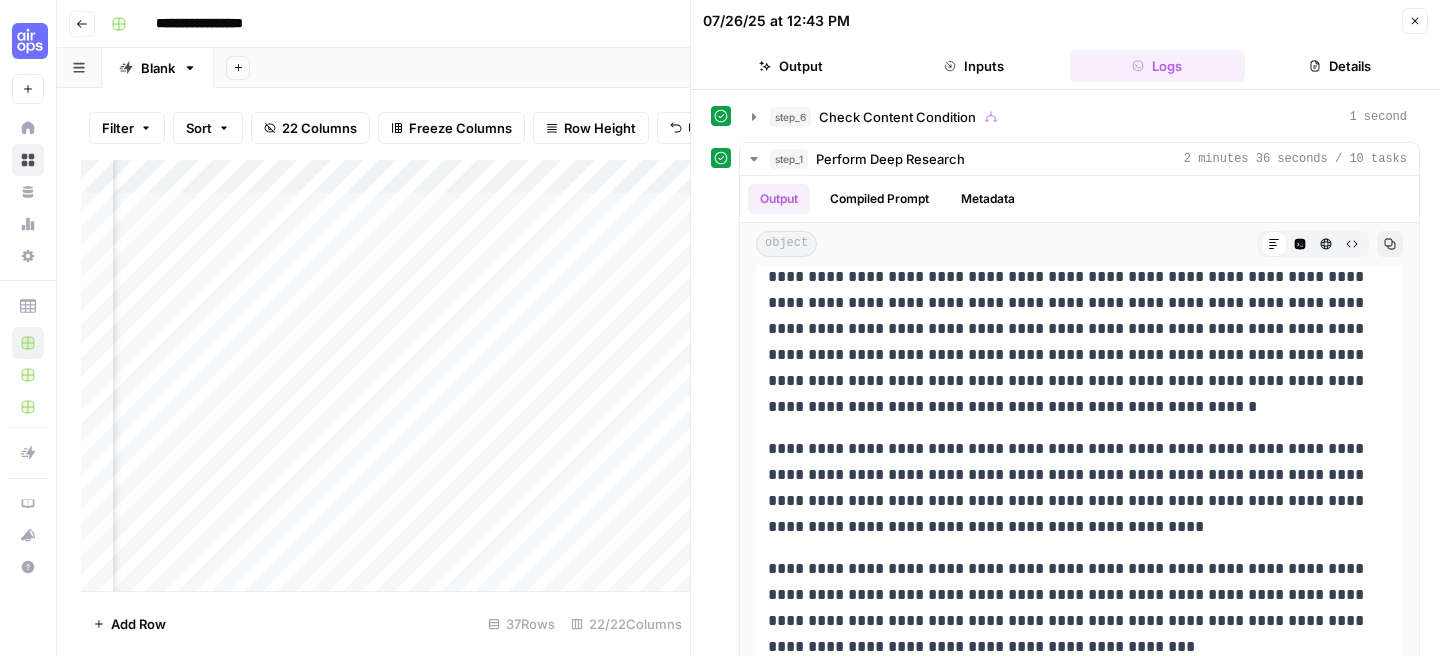 click 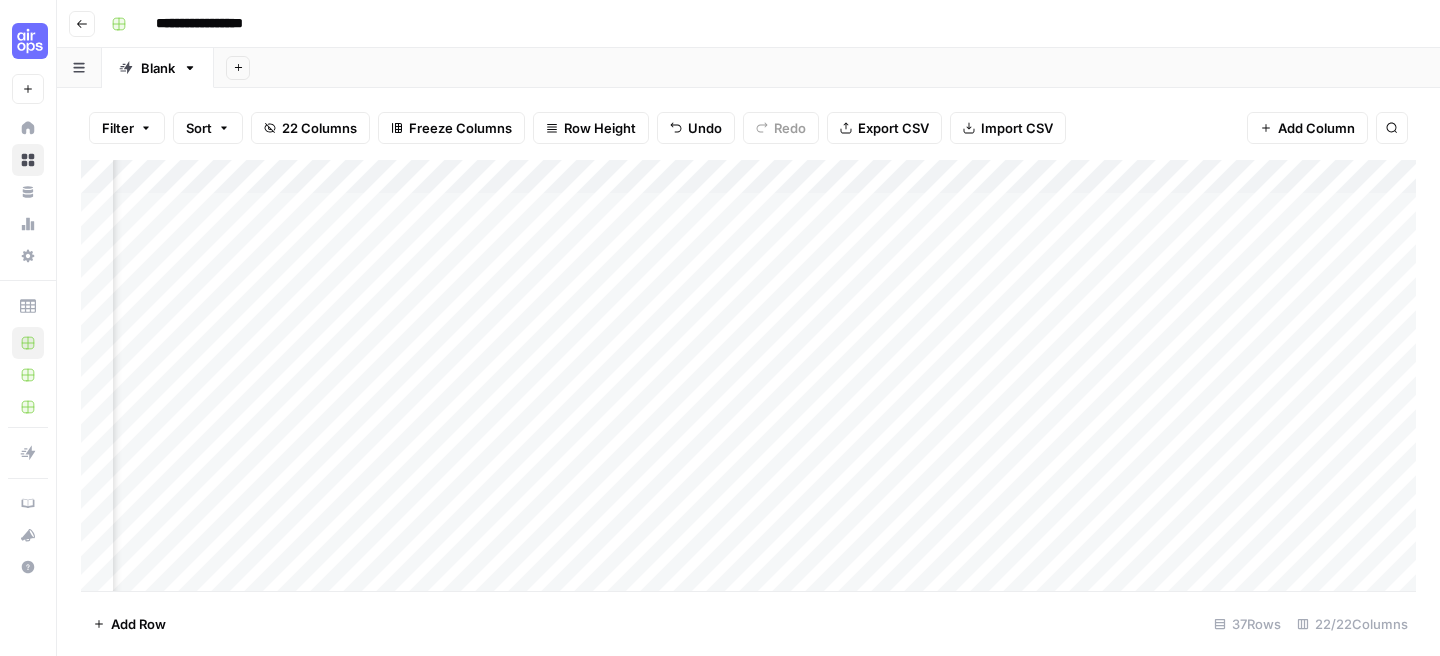click on "Add Column" at bounding box center (748, 375) 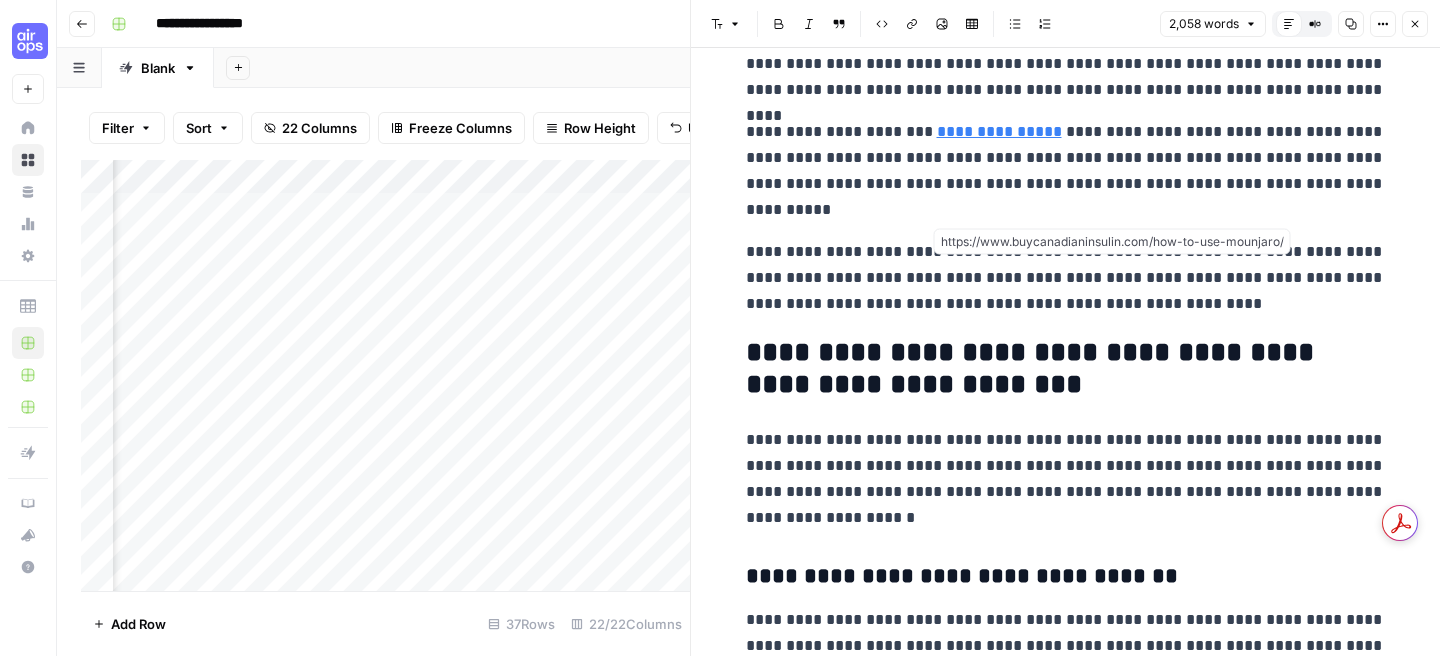 scroll, scrollTop: 654, scrollLeft: 0, axis: vertical 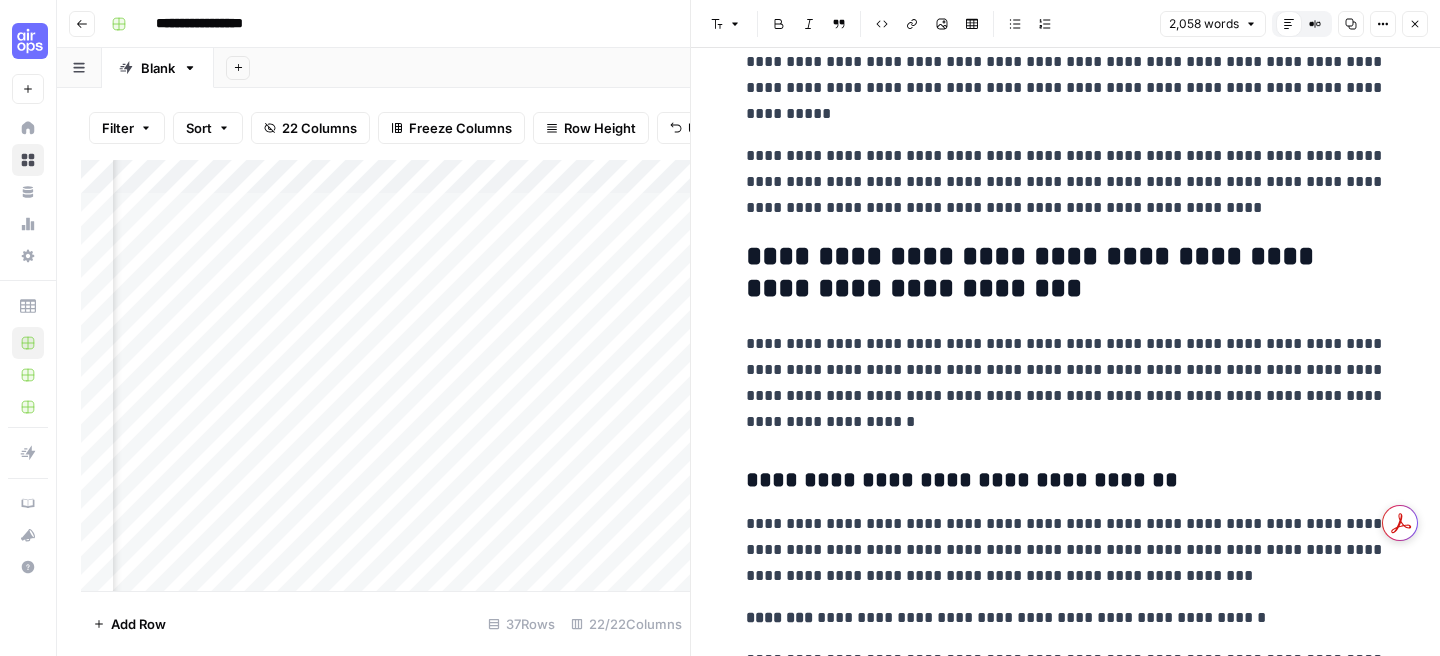 click on "Close" at bounding box center (1415, 24) 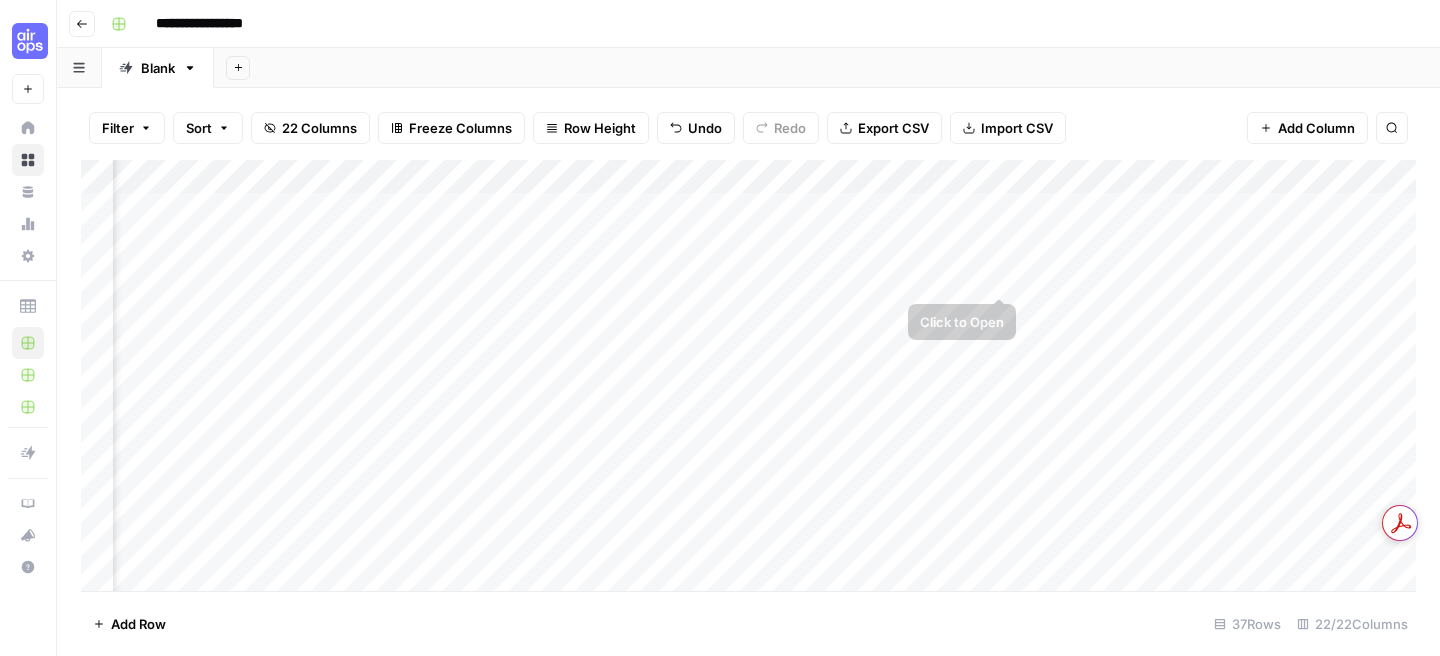 click on "Add Column" at bounding box center (748, 375) 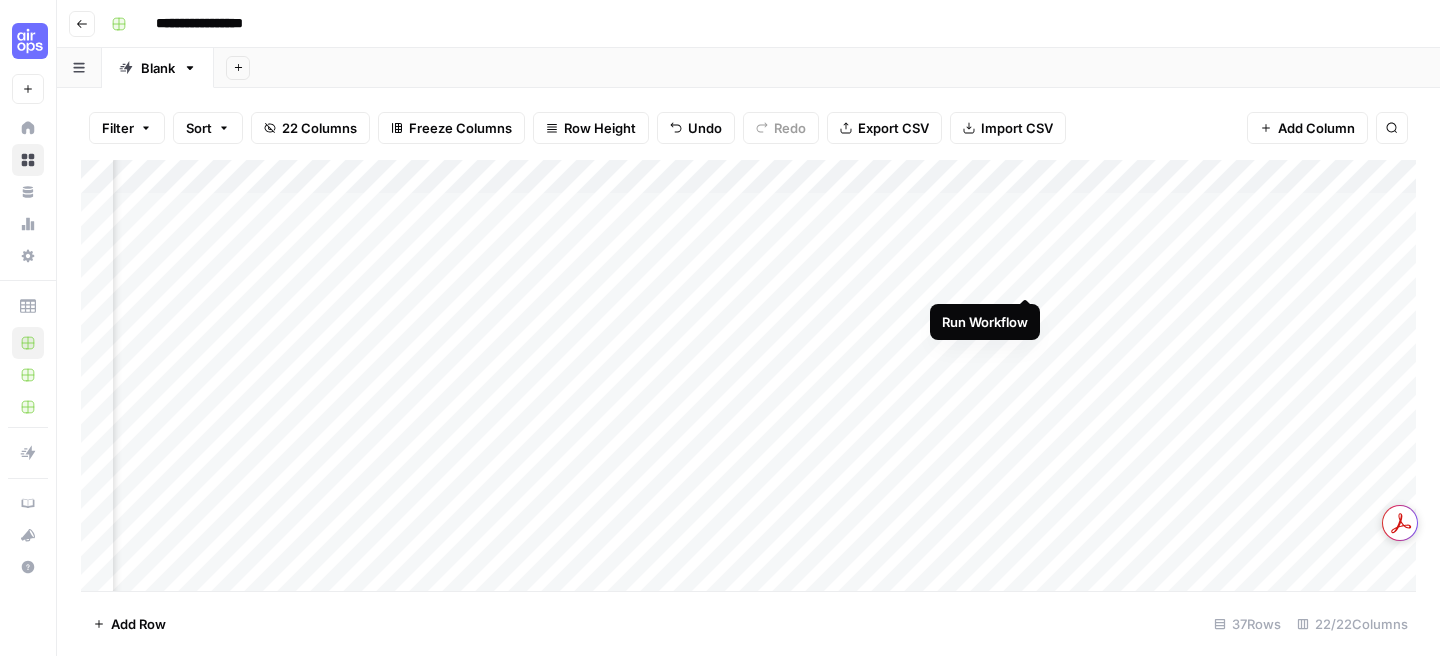 click on "Add Column" at bounding box center (748, 375) 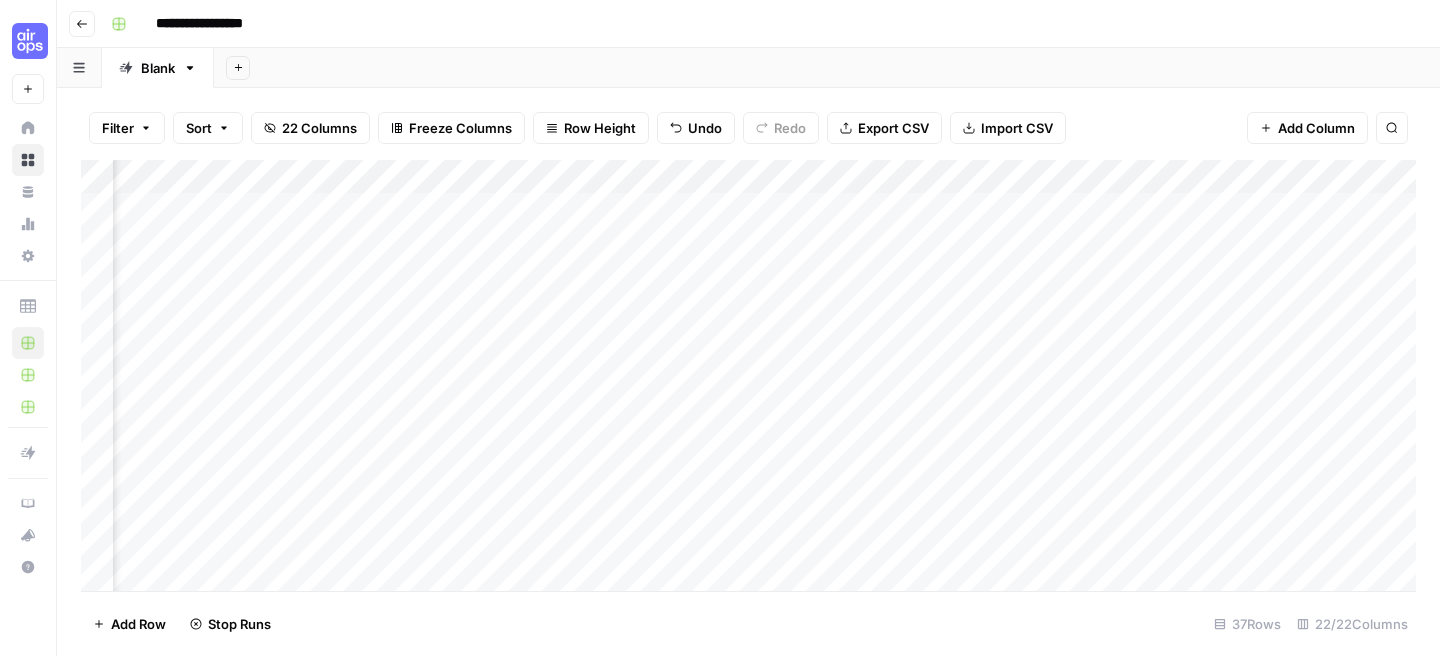 click on "Add Column" at bounding box center [748, 375] 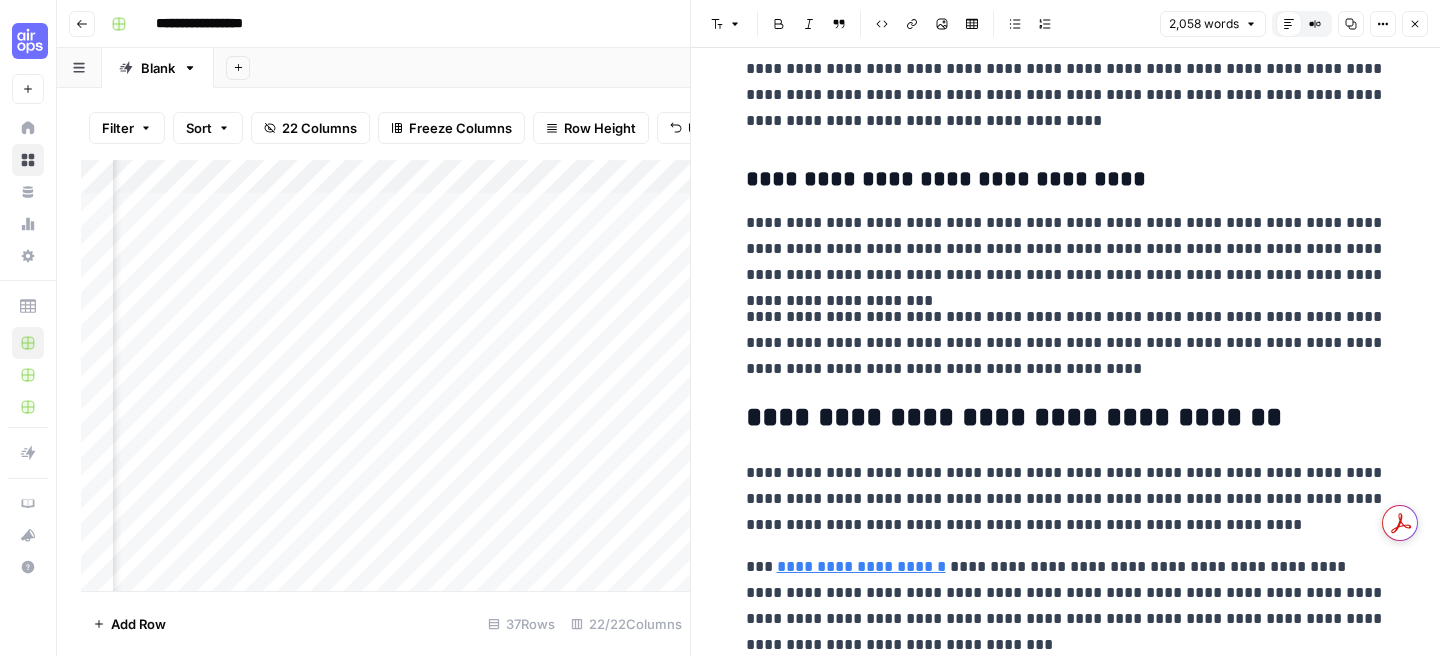 scroll, scrollTop: 1483, scrollLeft: 0, axis: vertical 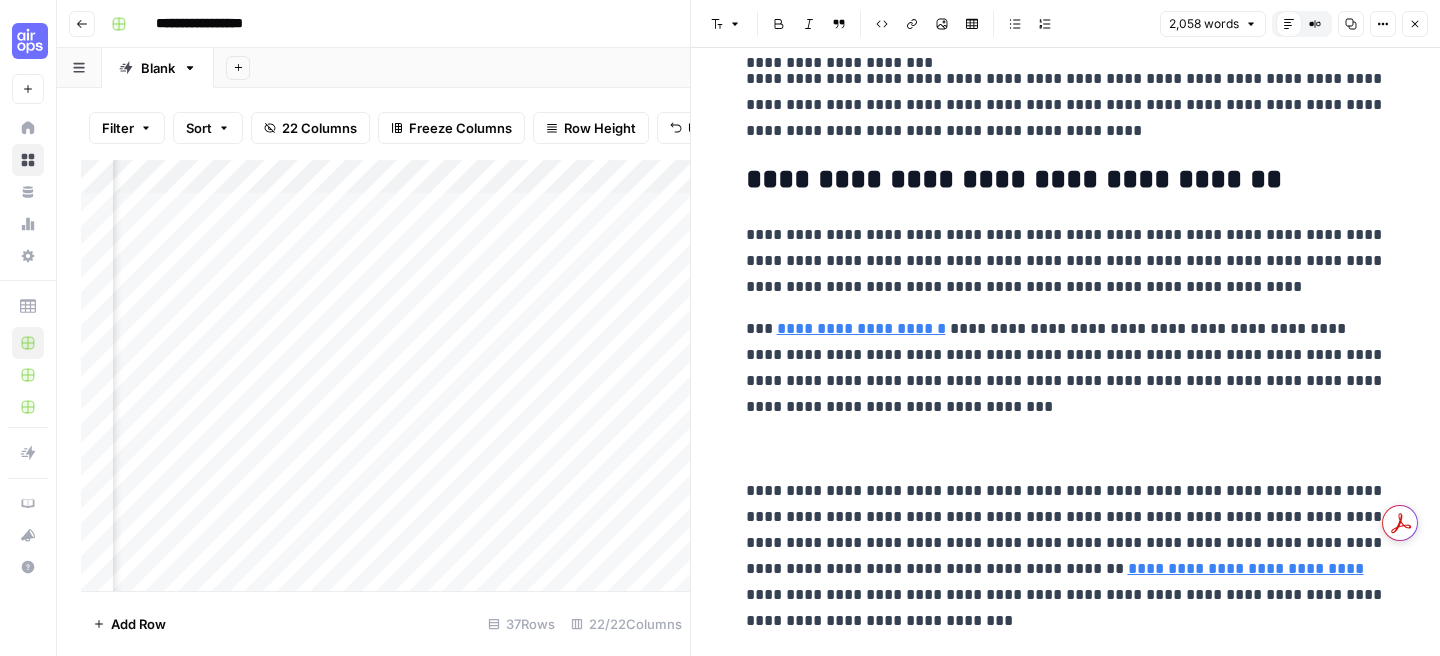 click at bounding box center [1066, 449] 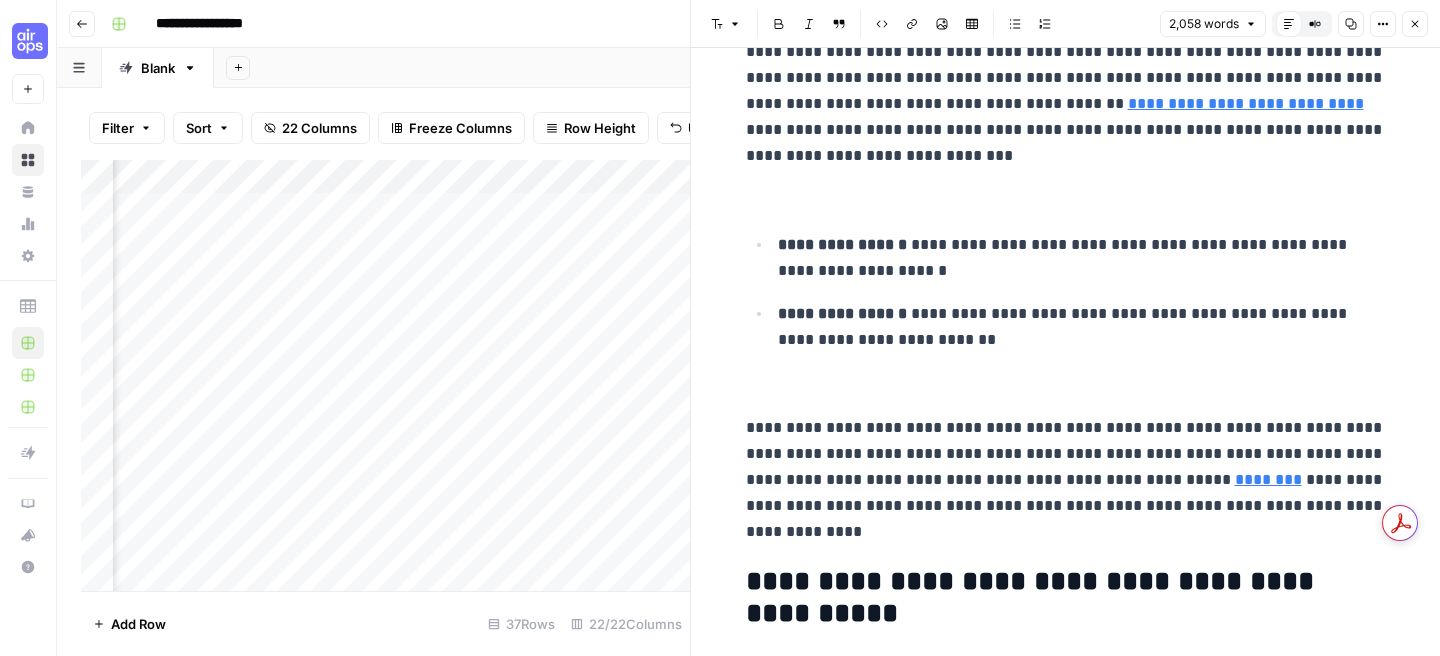 scroll, scrollTop: 2154, scrollLeft: 0, axis: vertical 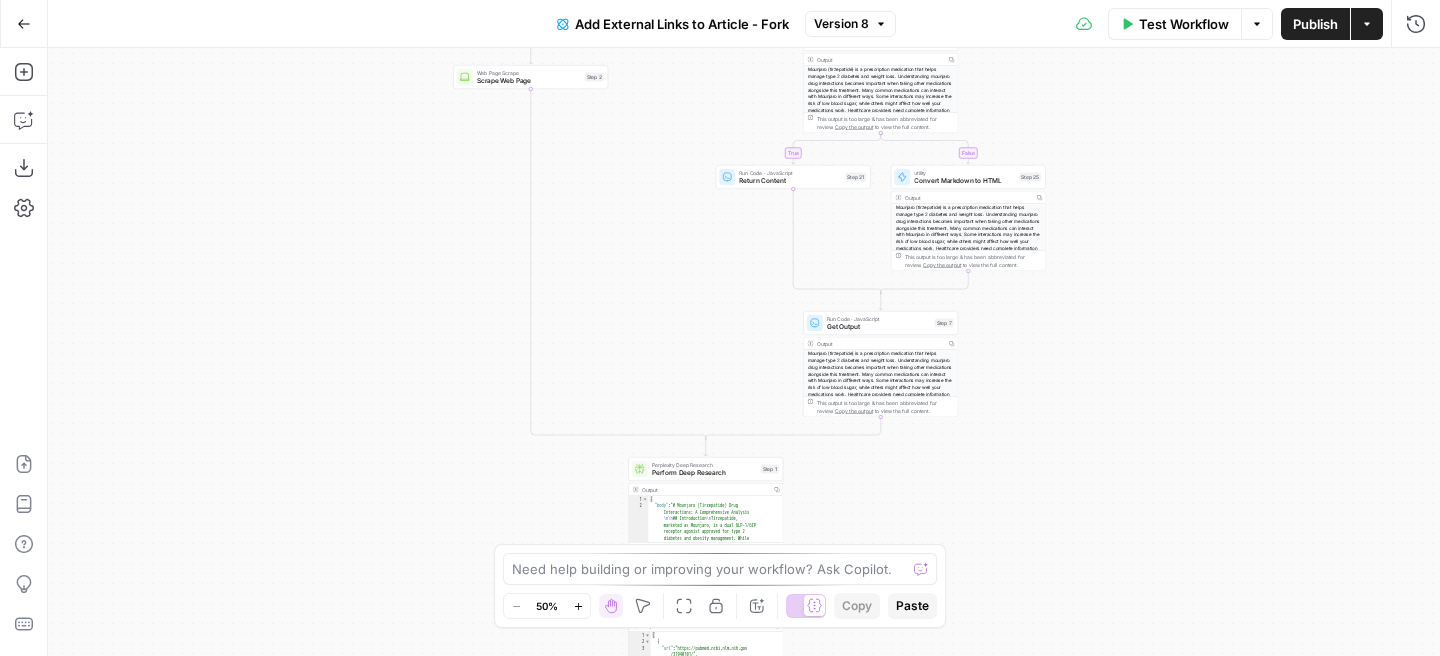 click on "Perplexity Deep Research Perform Deep Research Step 1 Copy step Delete step Edit Note Test Output Copy 1 2 {    "body" :  "# Mounjaro (Tirzepatide) Drug         Interactions: A Comprehensive Analysis          \n\n ## Introduction   \n Tirzepatide,         marketed as Mounjaro, is a dual GLP-1/GIP         receptor agonist approved for type 2         diabetes and obesity management. While         effective, its interactions with other         medications require careful management due         to risks of hypoglycemia, altered drug         absorption, and adverse events. This         report synthesizes evidence from clinical         trials, pharmacokinetic studies, and real        -world data to provide a detailed overview         of tirzepatide’s interactions, supported         by statistical data and study findings.          \n\n --- \n\n ## **Key Interaction Mechanisms        **   \n Tirzepatide interacts with  2" at bounding box center [705, 510] 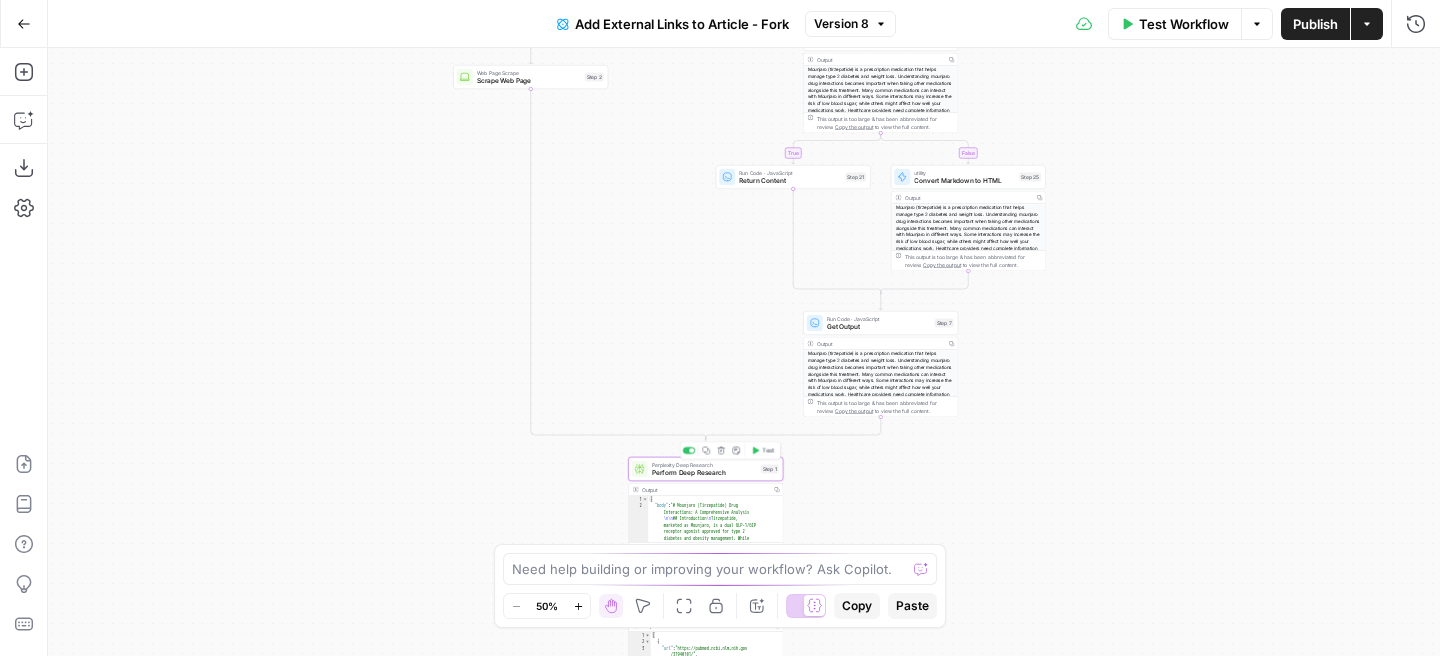 click on "Perform Deep Research" at bounding box center [704, 473] 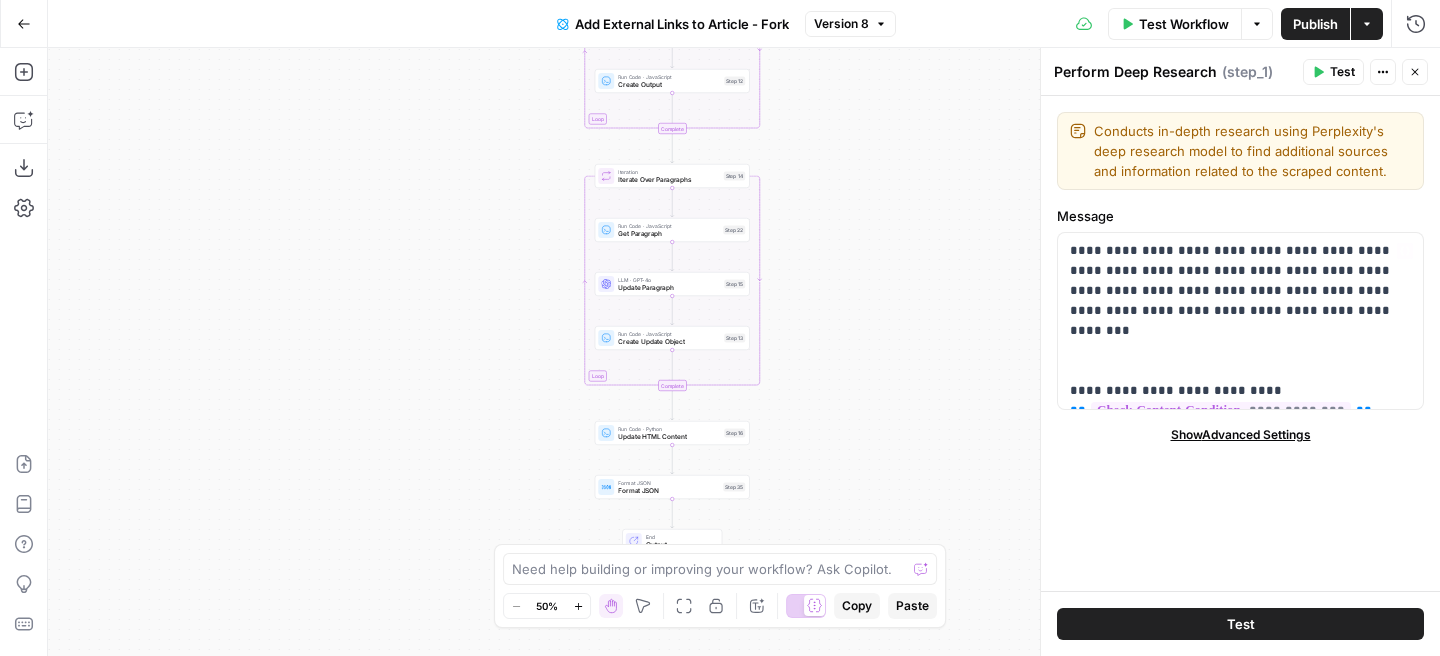 click on "Show  Advanced Settings" at bounding box center (1241, 435) 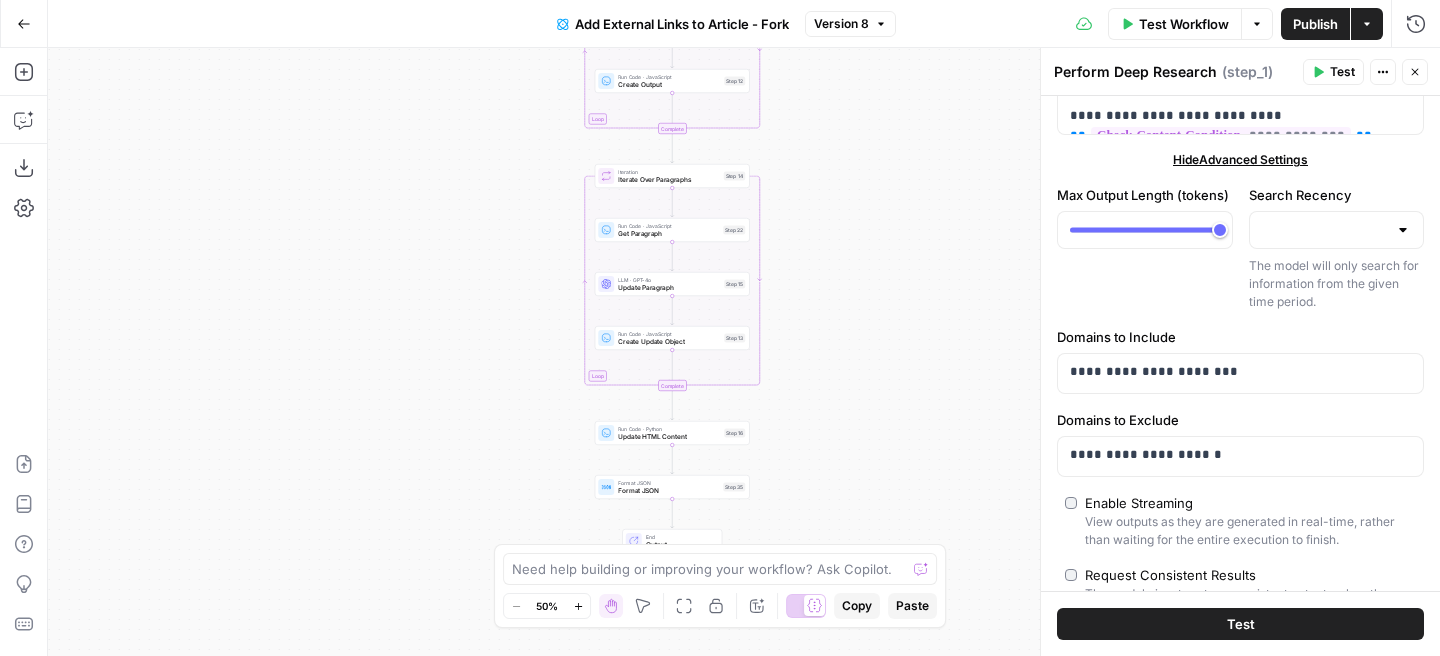 scroll, scrollTop: 203, scrollLeft: 0, axis: vertical 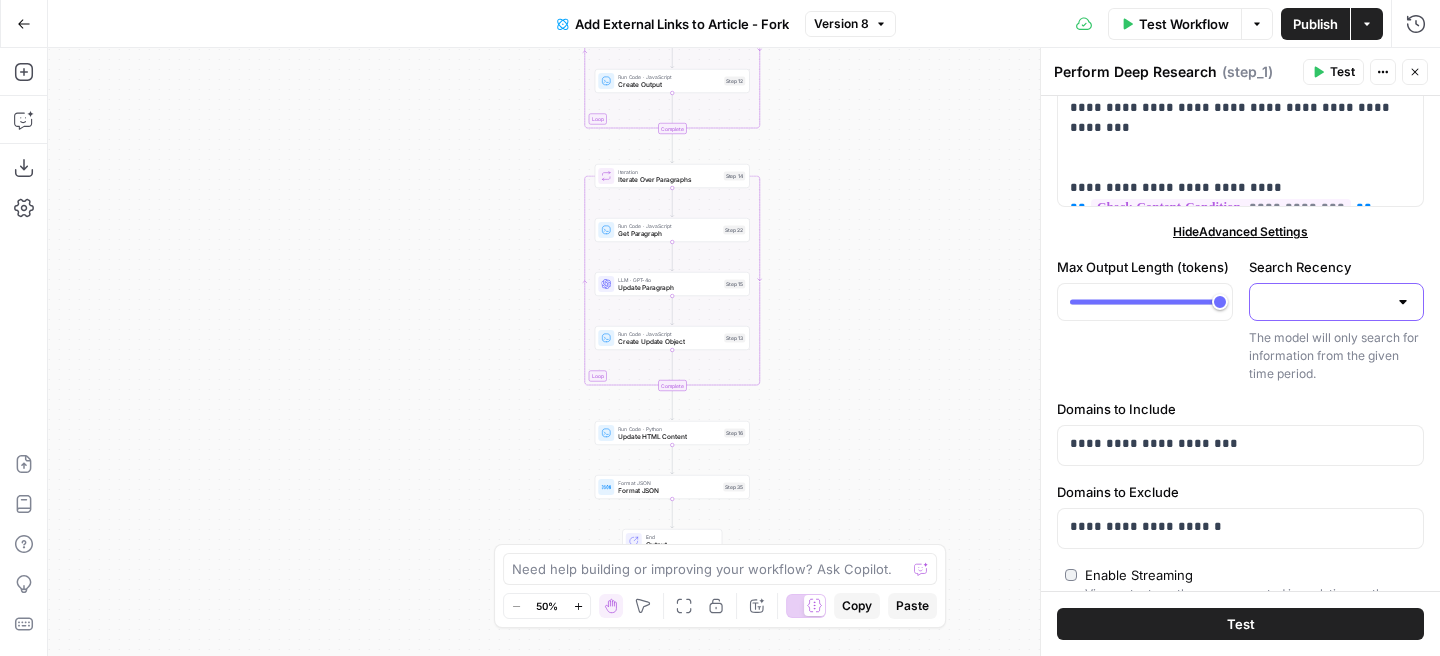 click on "Search Recency" at bounding box center (1325, 302) 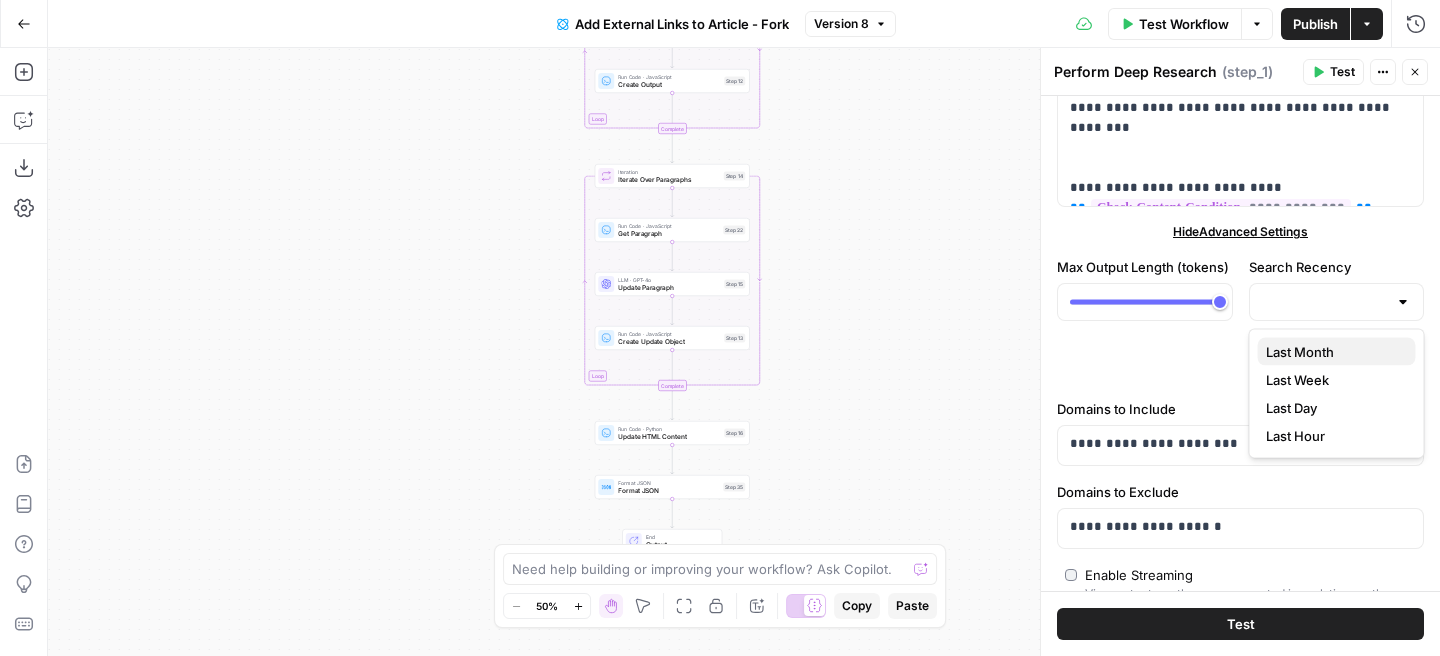 click on "Last Month" at bounding box center (1333, 352) 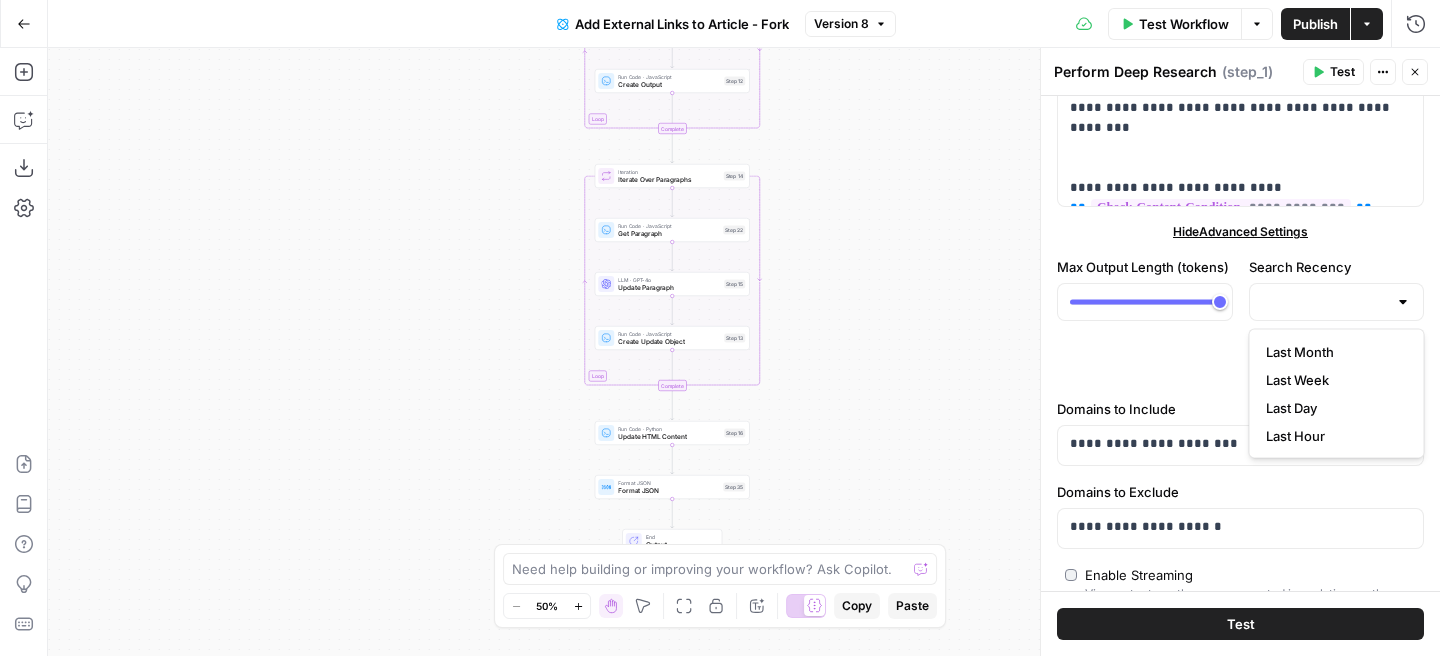 type on "Last Month" 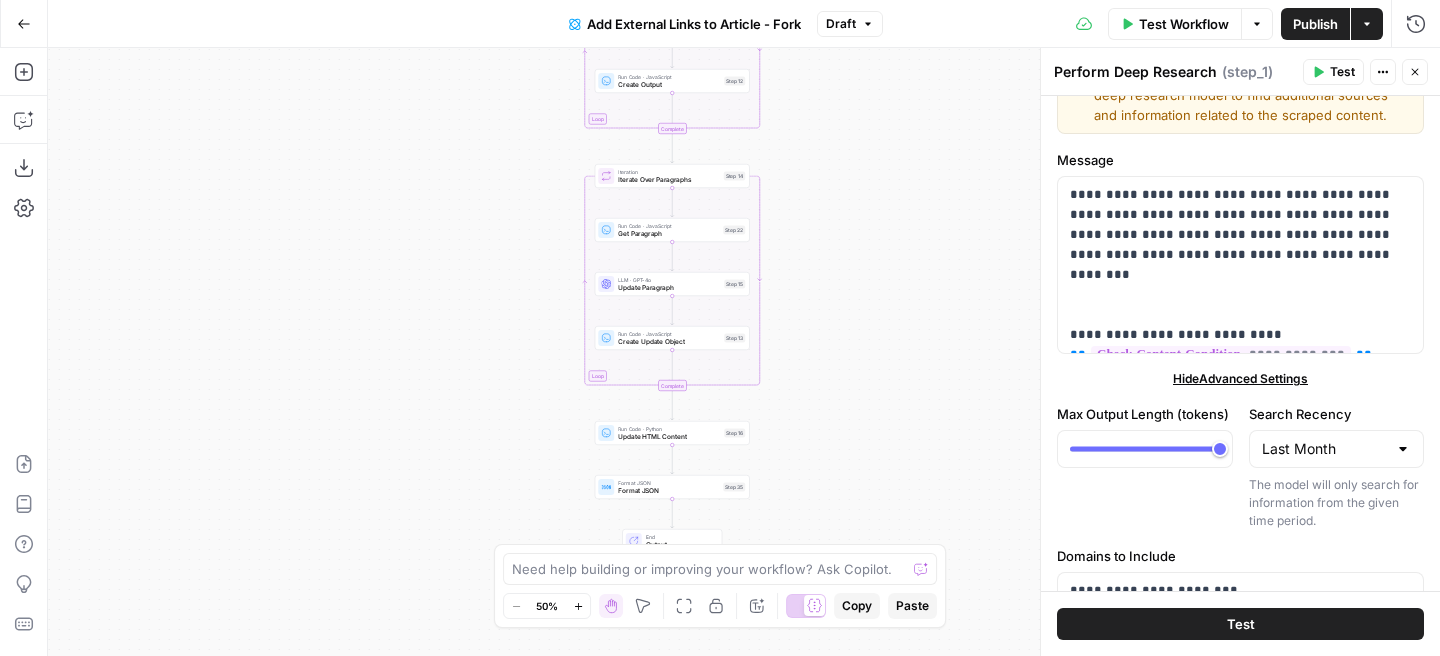 scroll, scrollTop: 0, scrollLeft: 0, axis: both 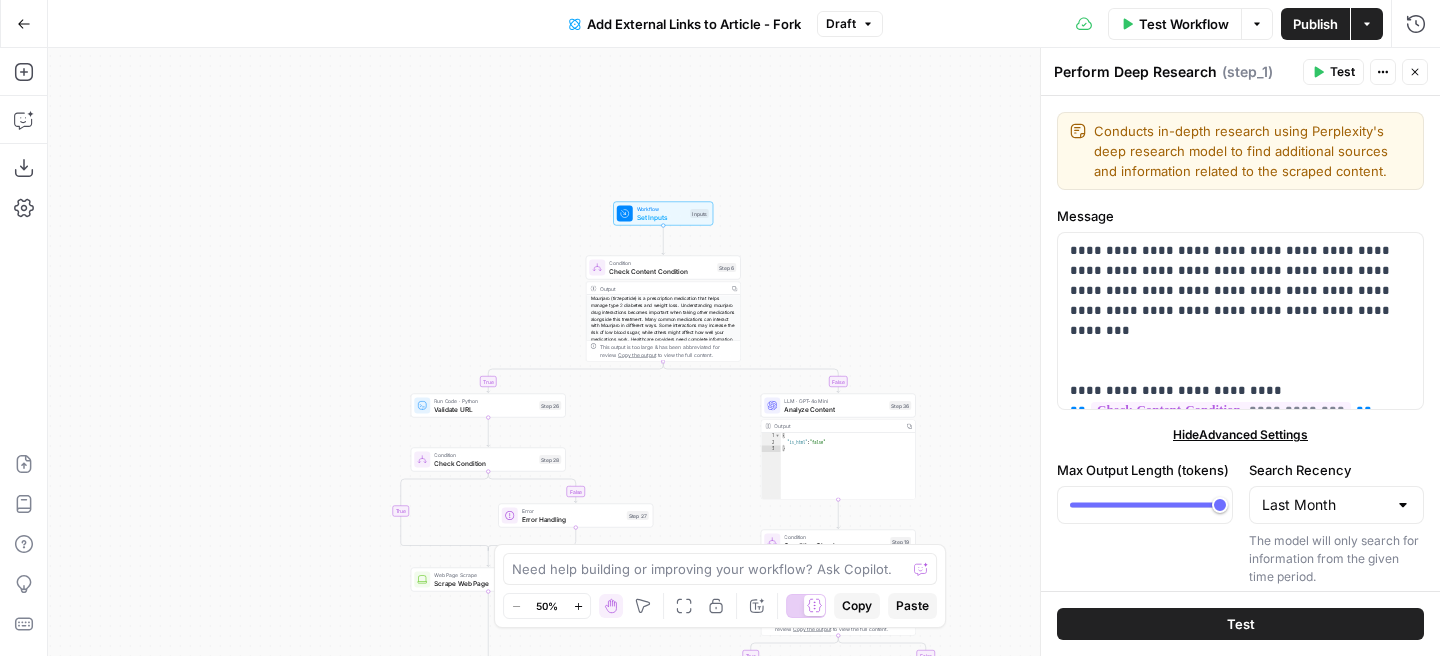 click on "Workflow" at bounding box center [662, 209] 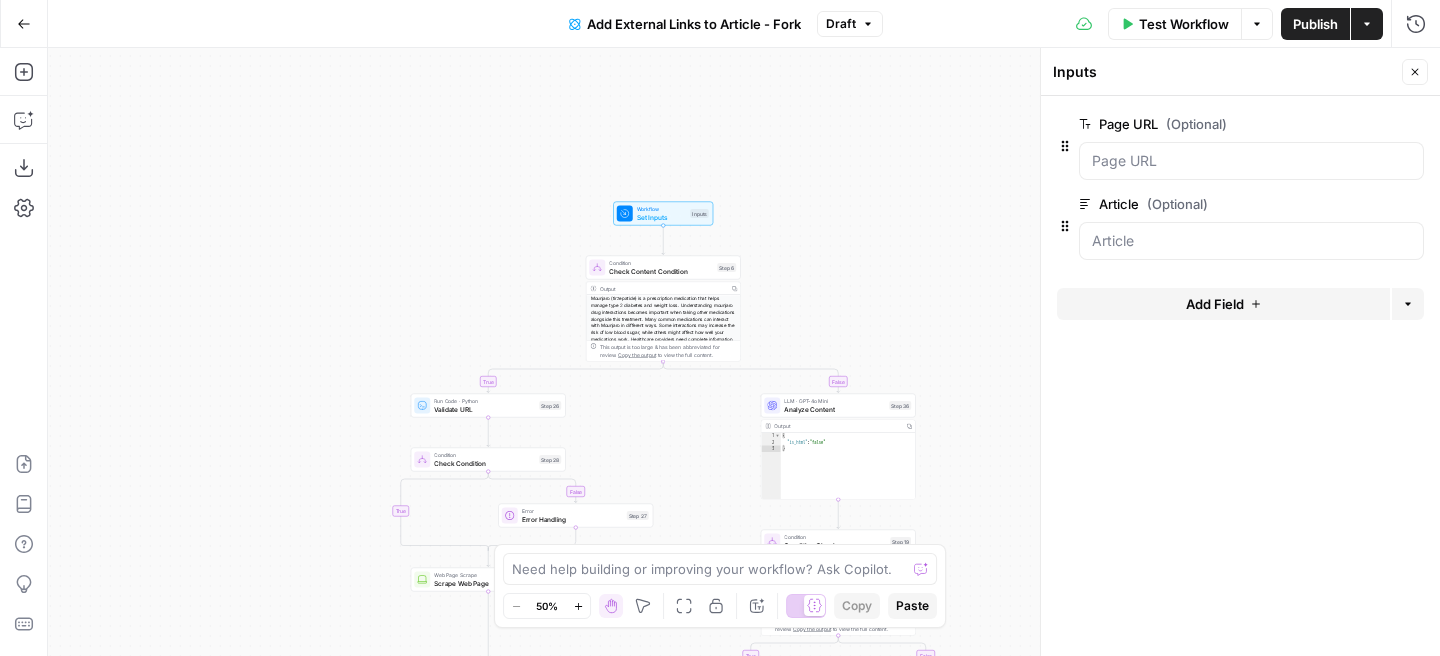 click on "Add Field" at bounding box center (1215, 304) 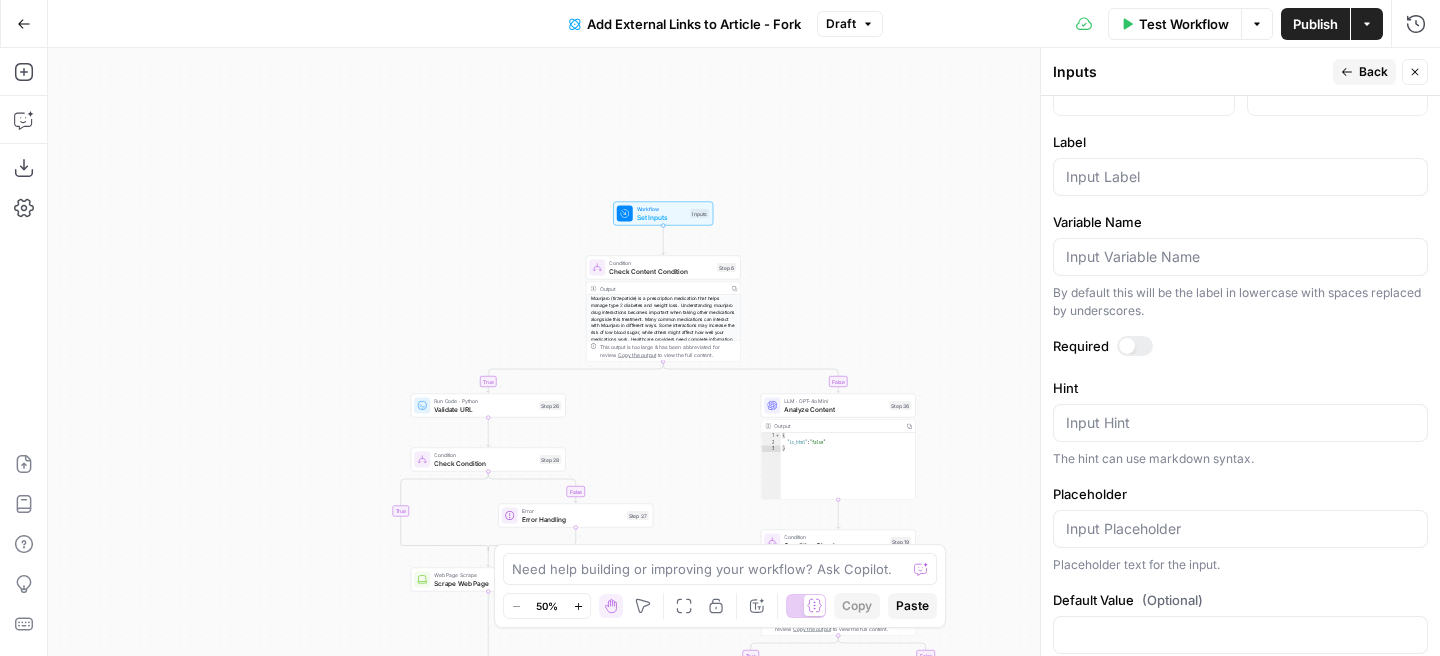 scroll, scrollTop: 582, scrollLeft: 0, axis: vertical 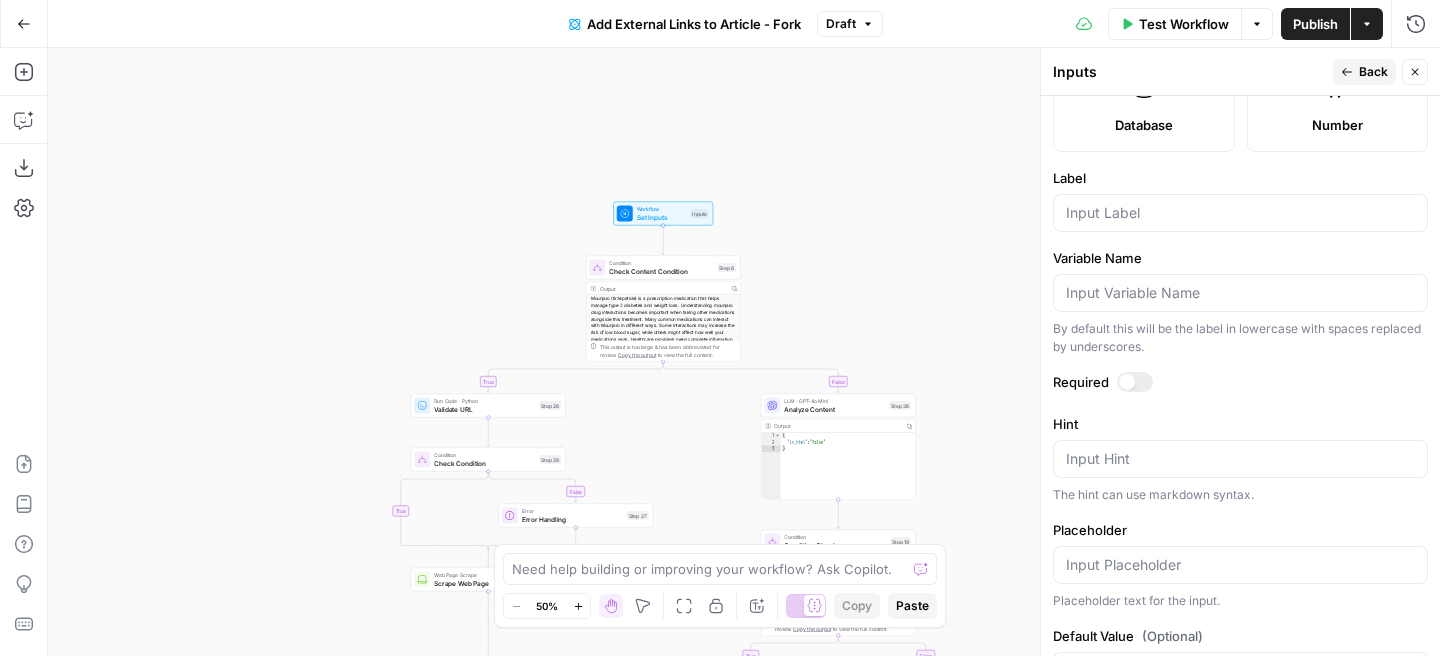 click at bounding box center (1240, 213) 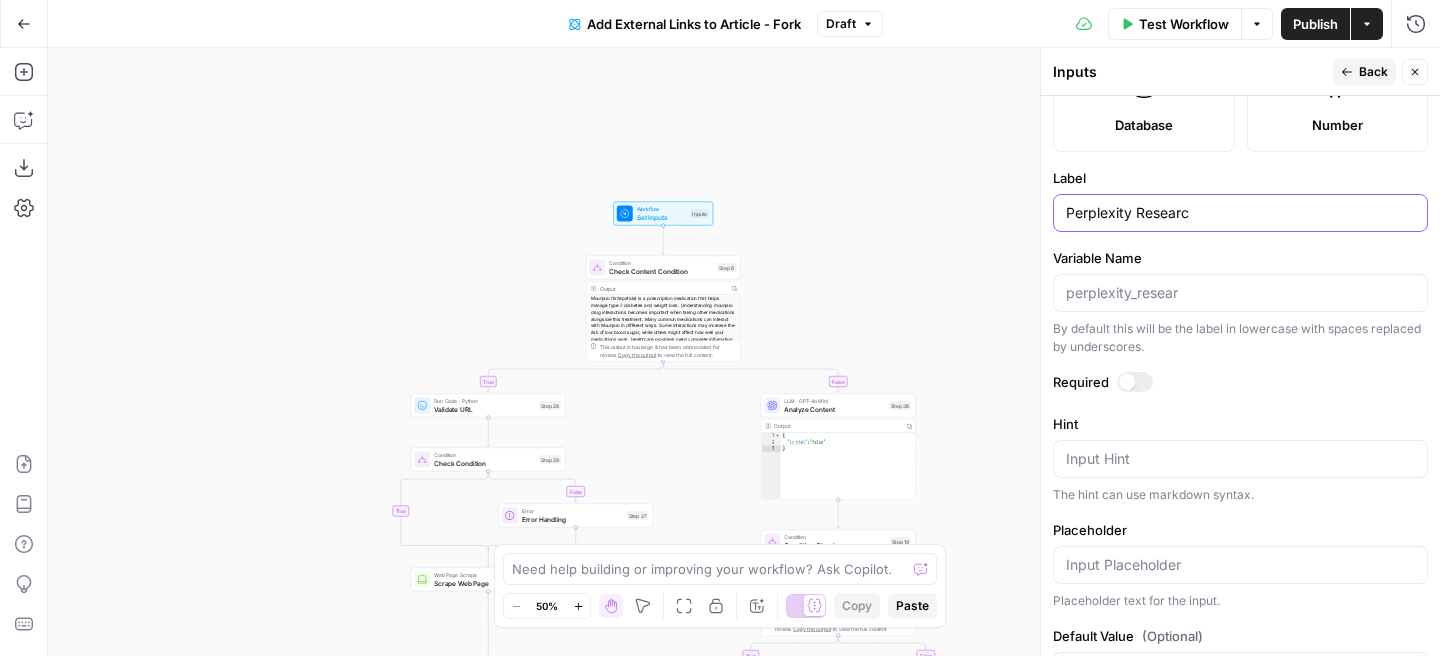type on "Perplexity Research" 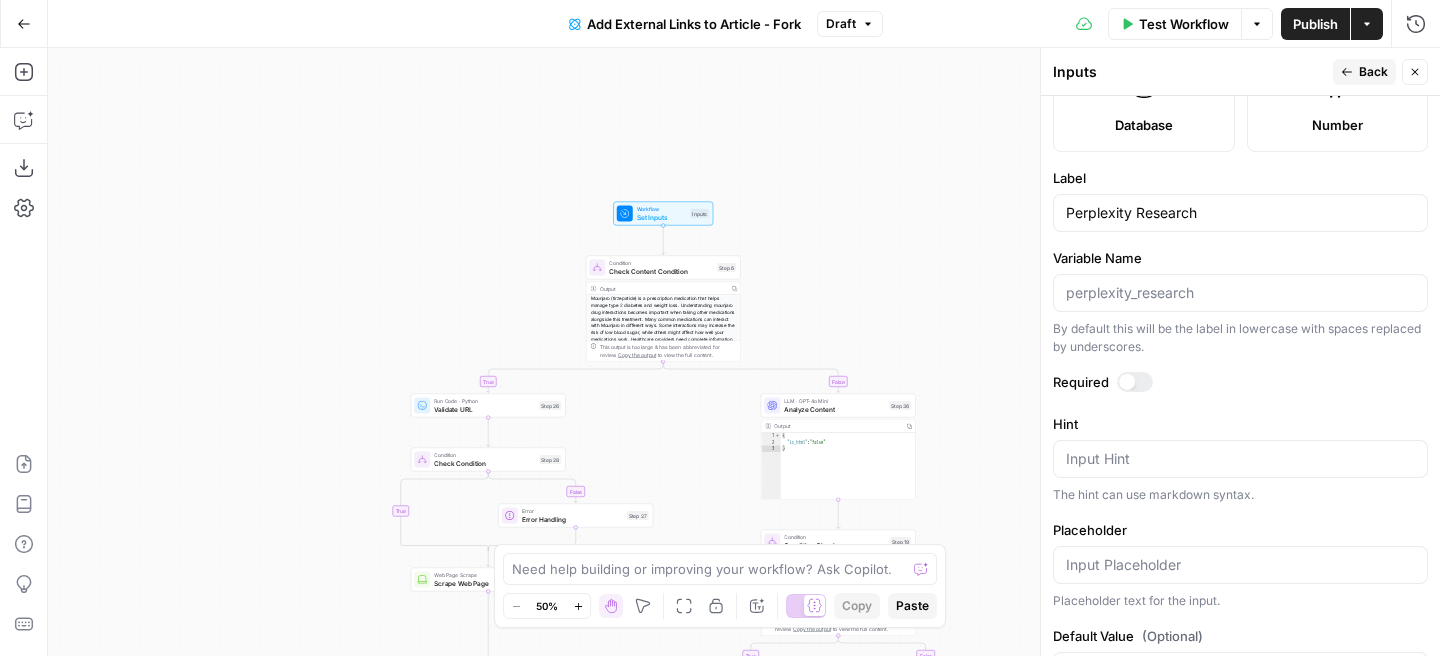 click on "Back" at bounding box center (1364, 72) 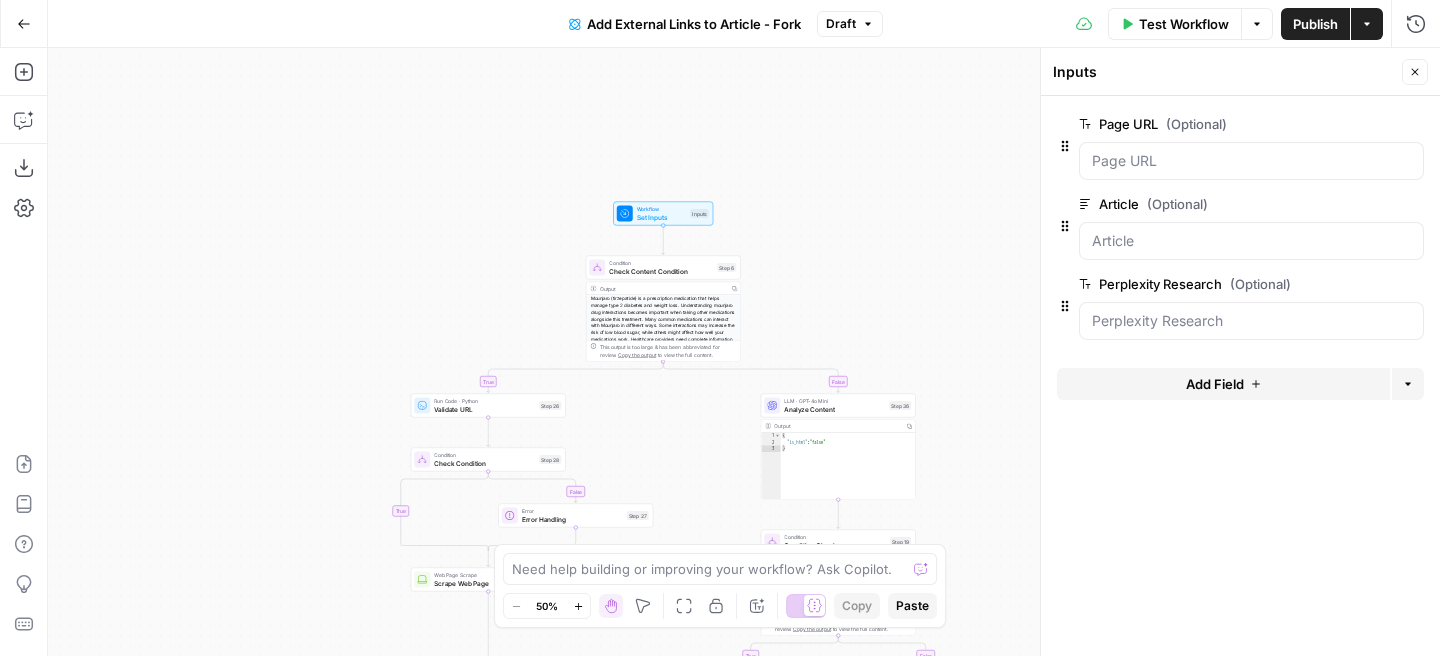 click on "Publish" at bounding box center (1315, 24) 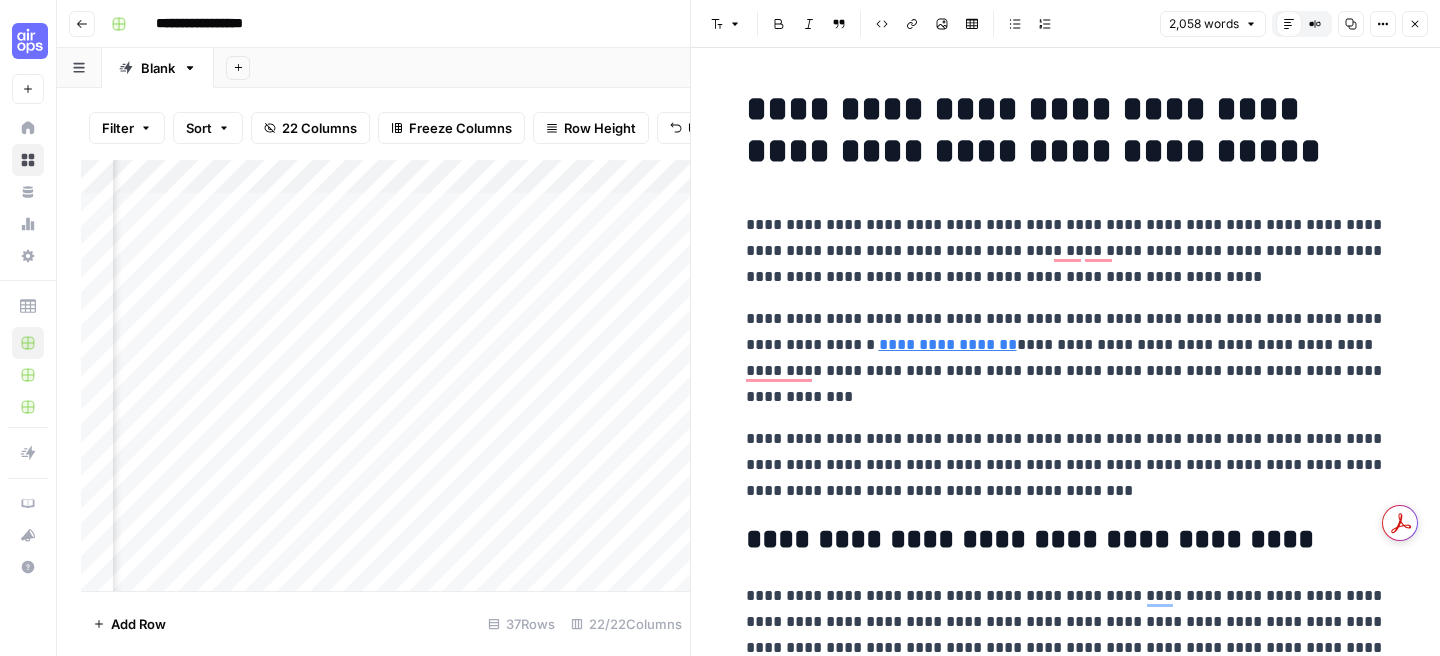 scroll, scrollTop: 0, scrollLeft: 0, axis: both 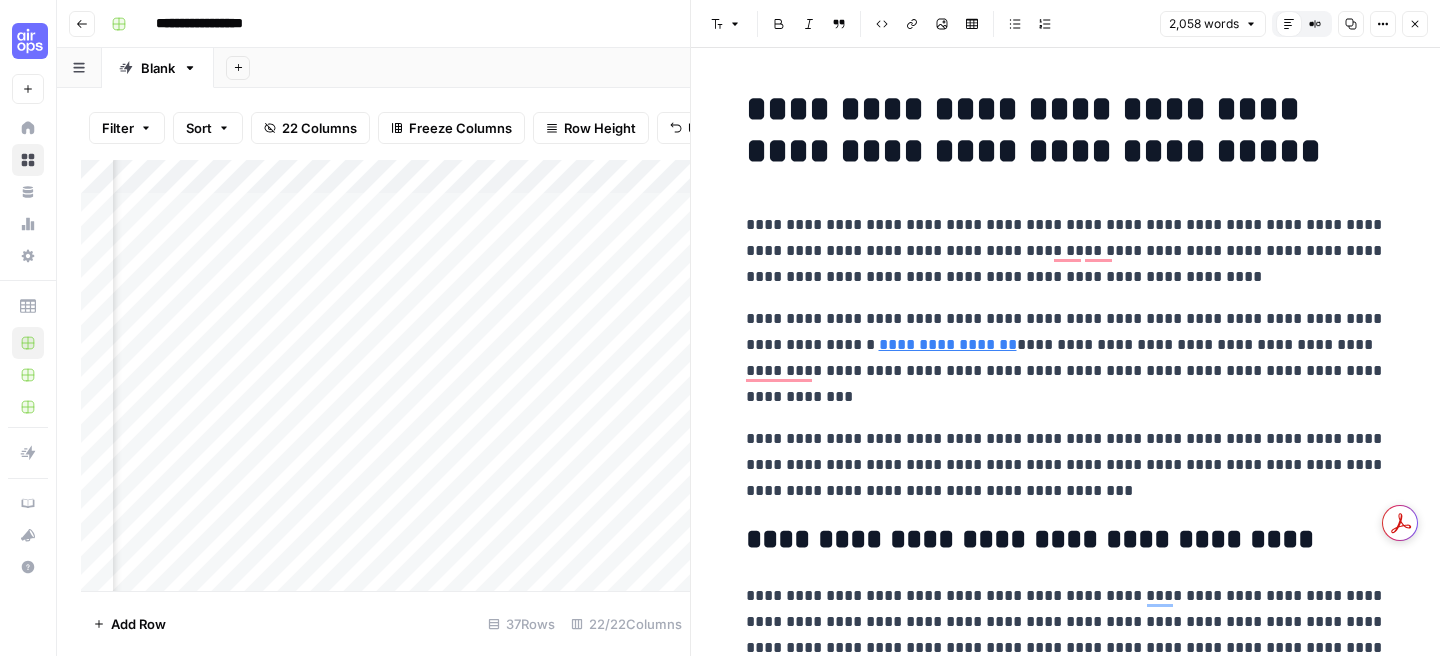 click on "Close" at bounding box center (1415, 24) 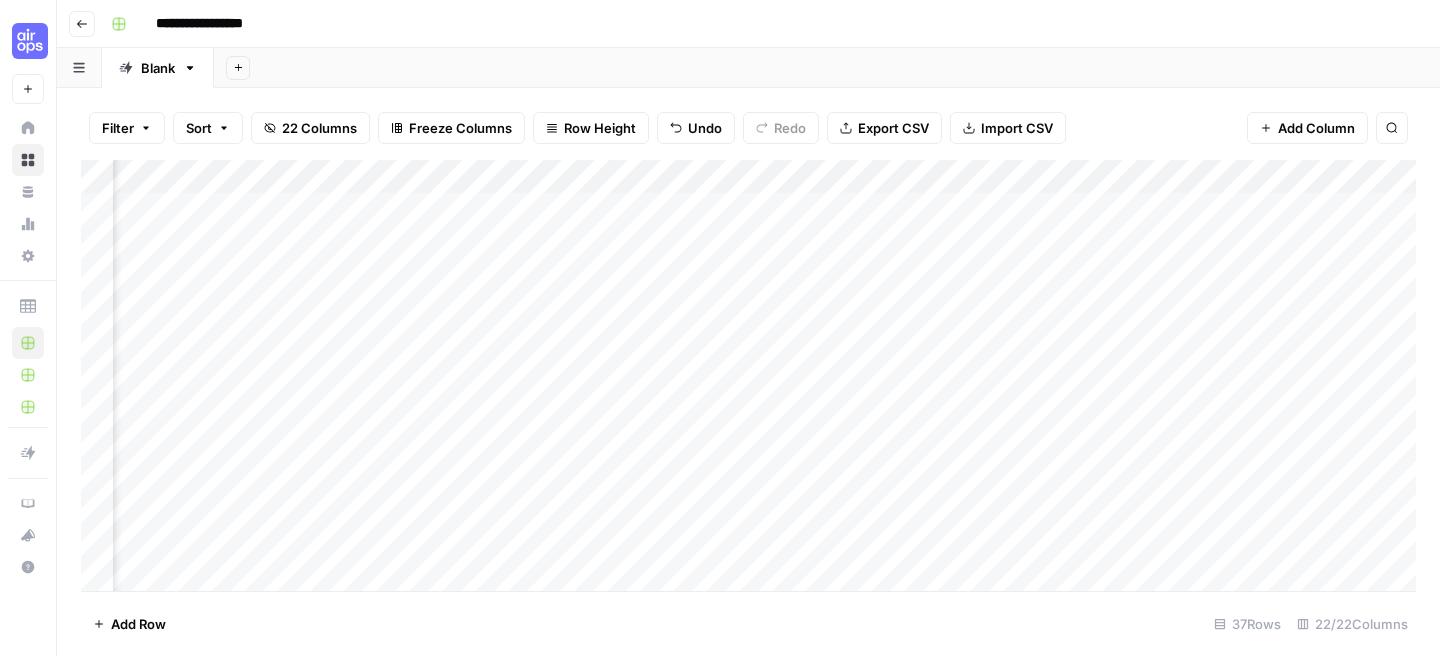 scroll, scrollTop: 0, scrollLeft: 1971, axis: horizontal 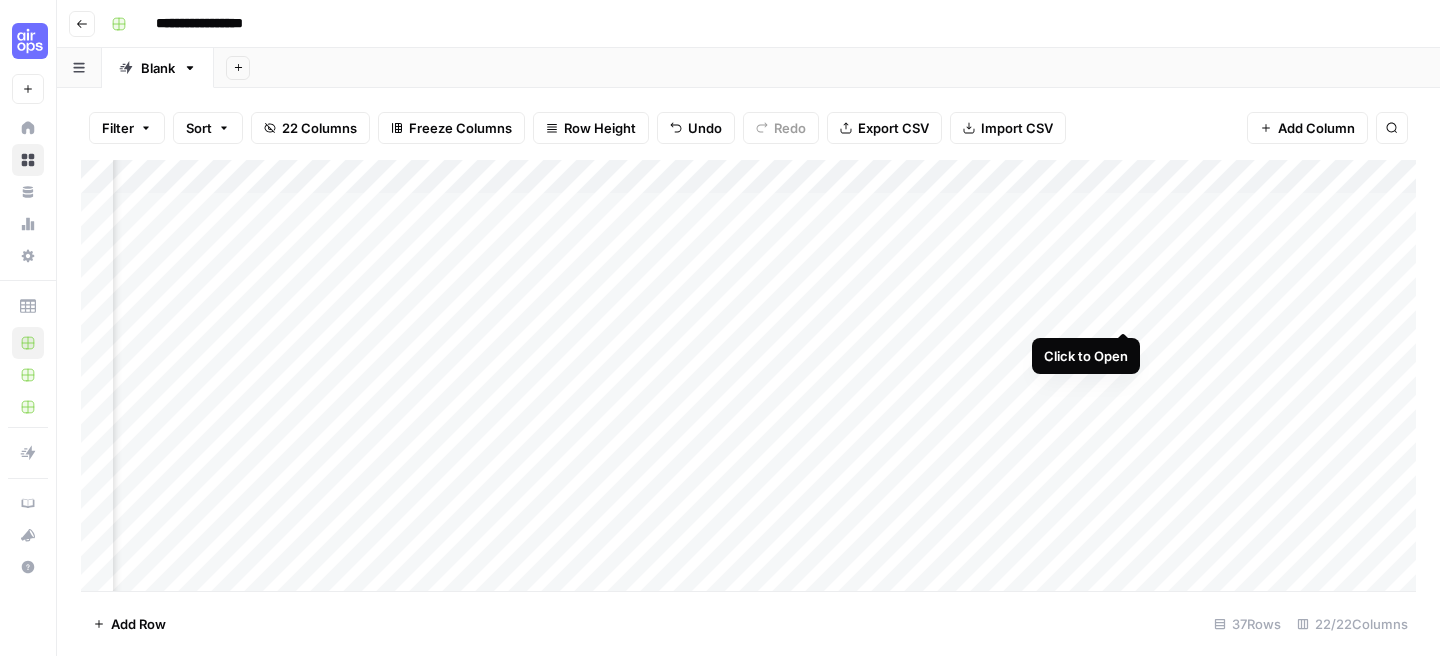 click on "Add Column" at bounding box center (748, 375) 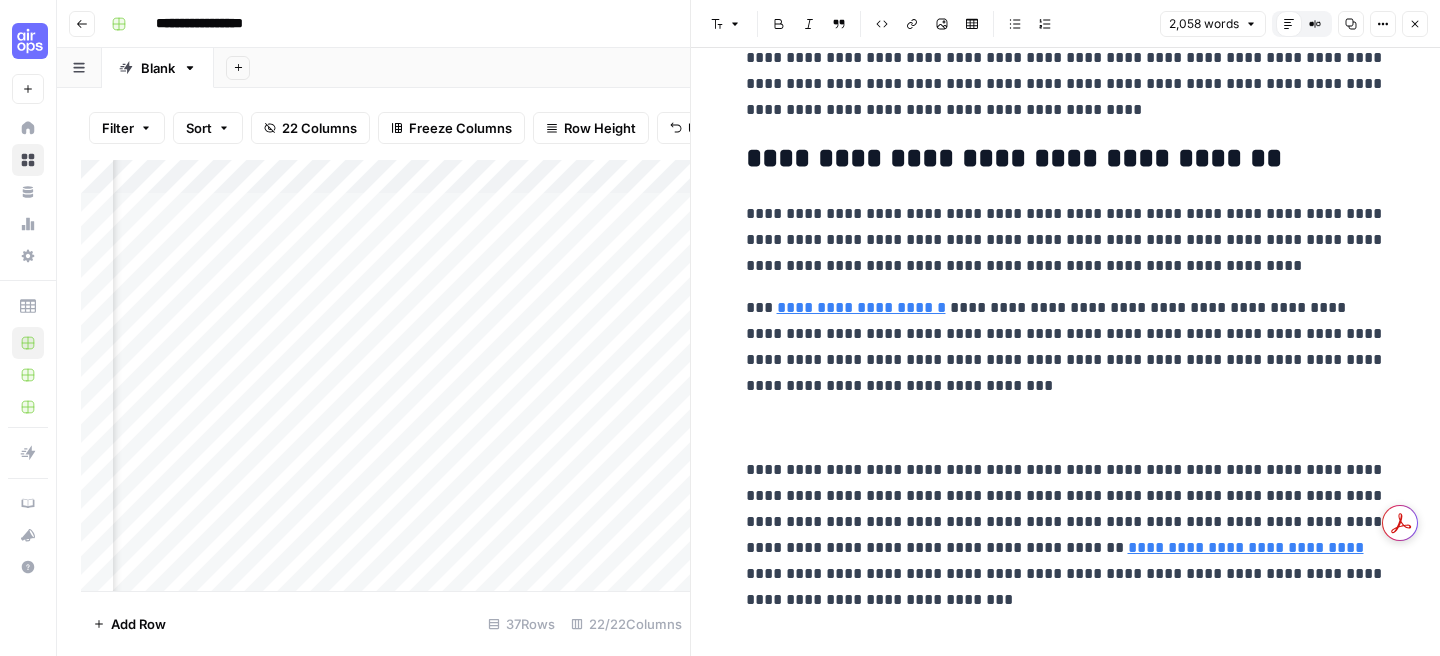scroll, scrollTop: 1505, scrollLeft: 0, axis: vertical 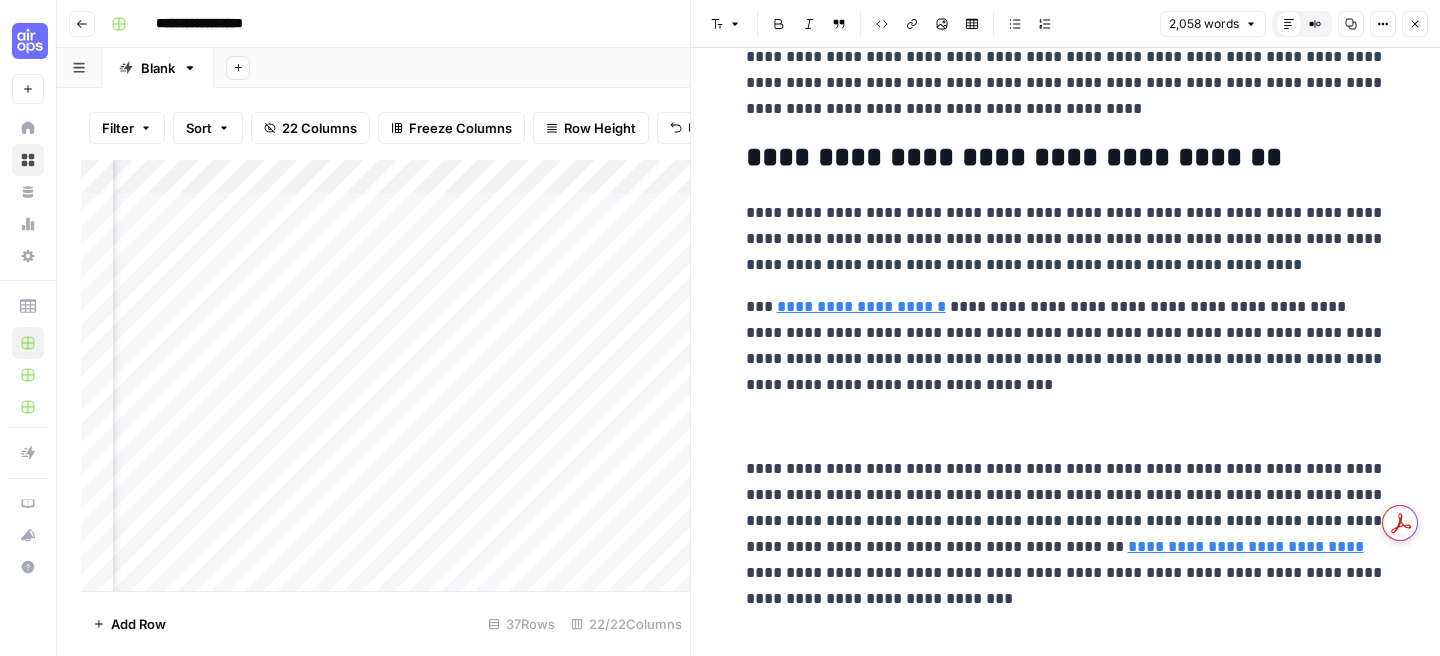 click on "Add Column" at bounding box center [385, 375] 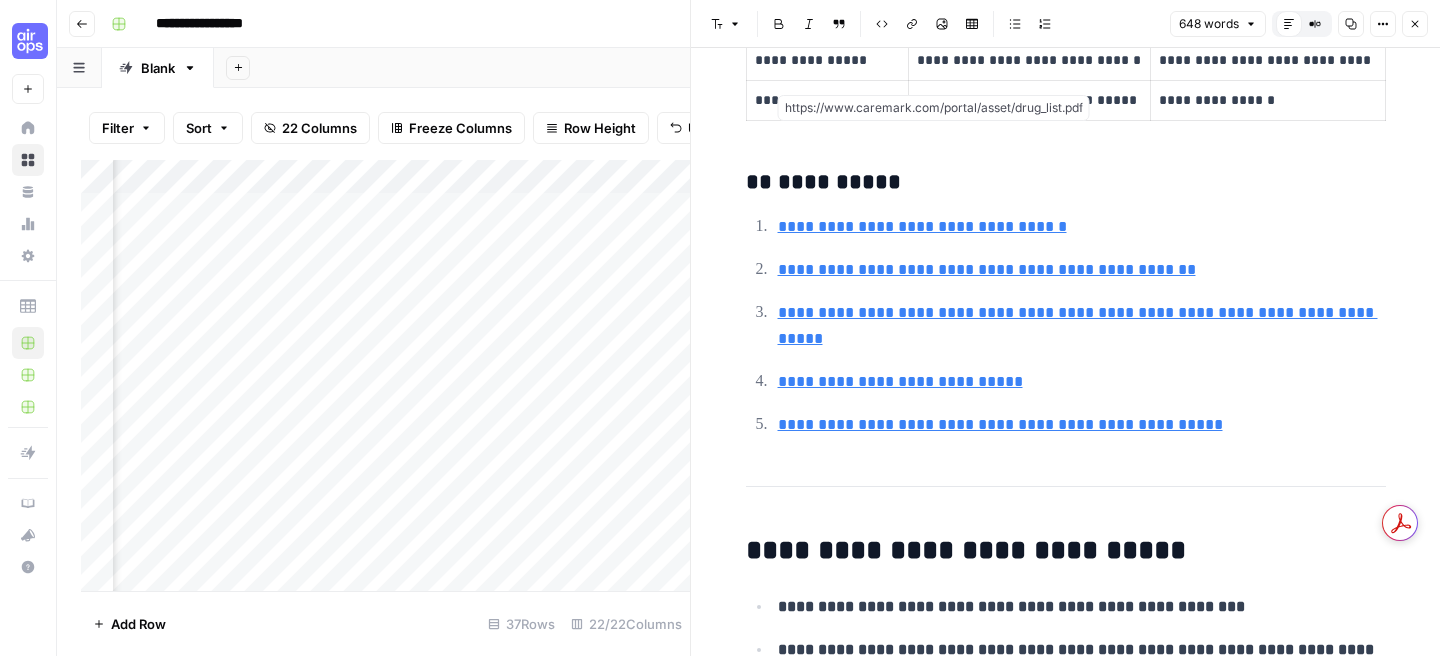 scroll, scrollTop: 2988, scrollLeft: 0, axis: vertical 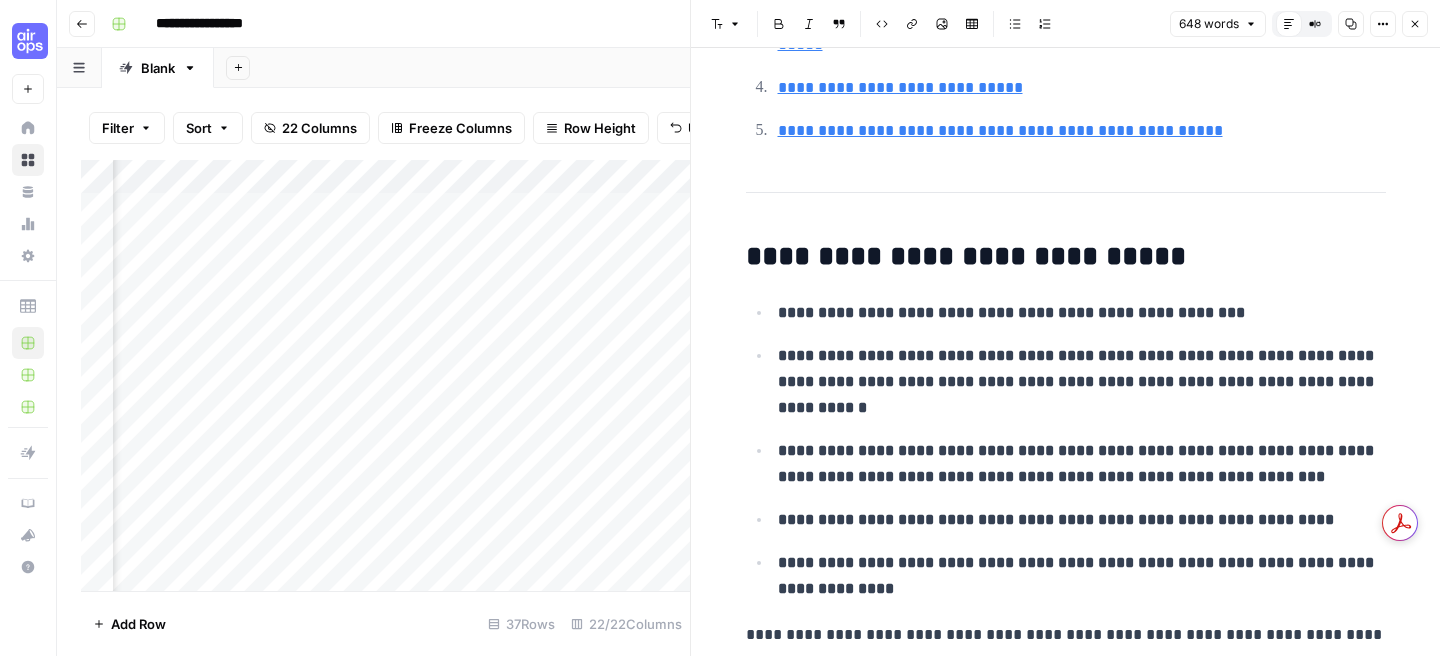 click on "Add Column" at bounding box center [385, 375] 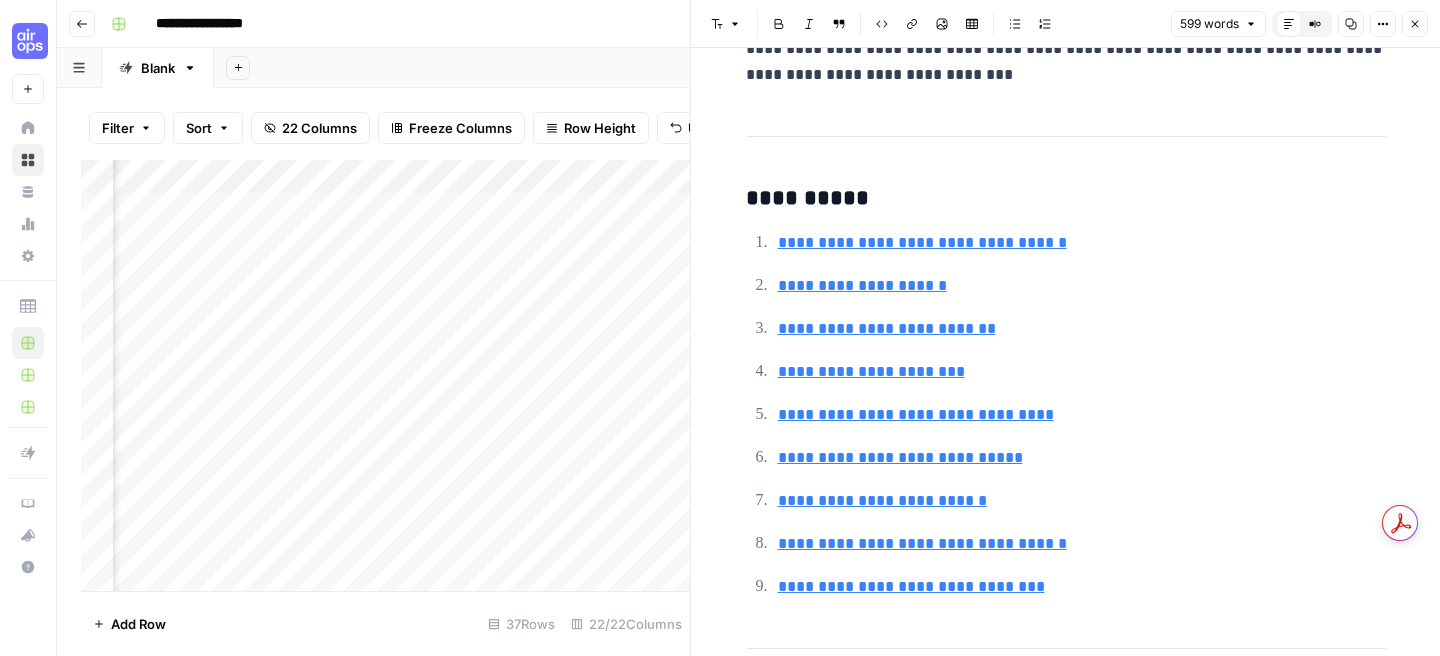 scroll, scrollTop: 2842, scrollLeft: 0, axis: vertical 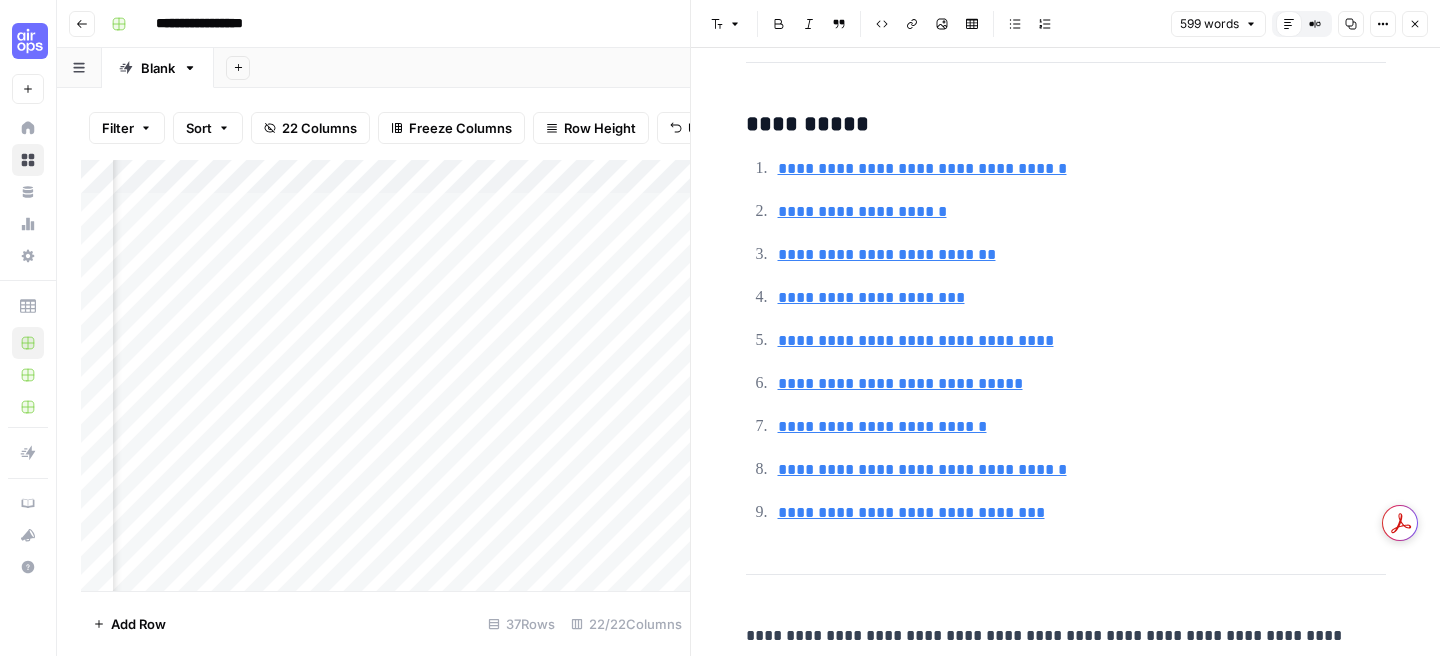 click 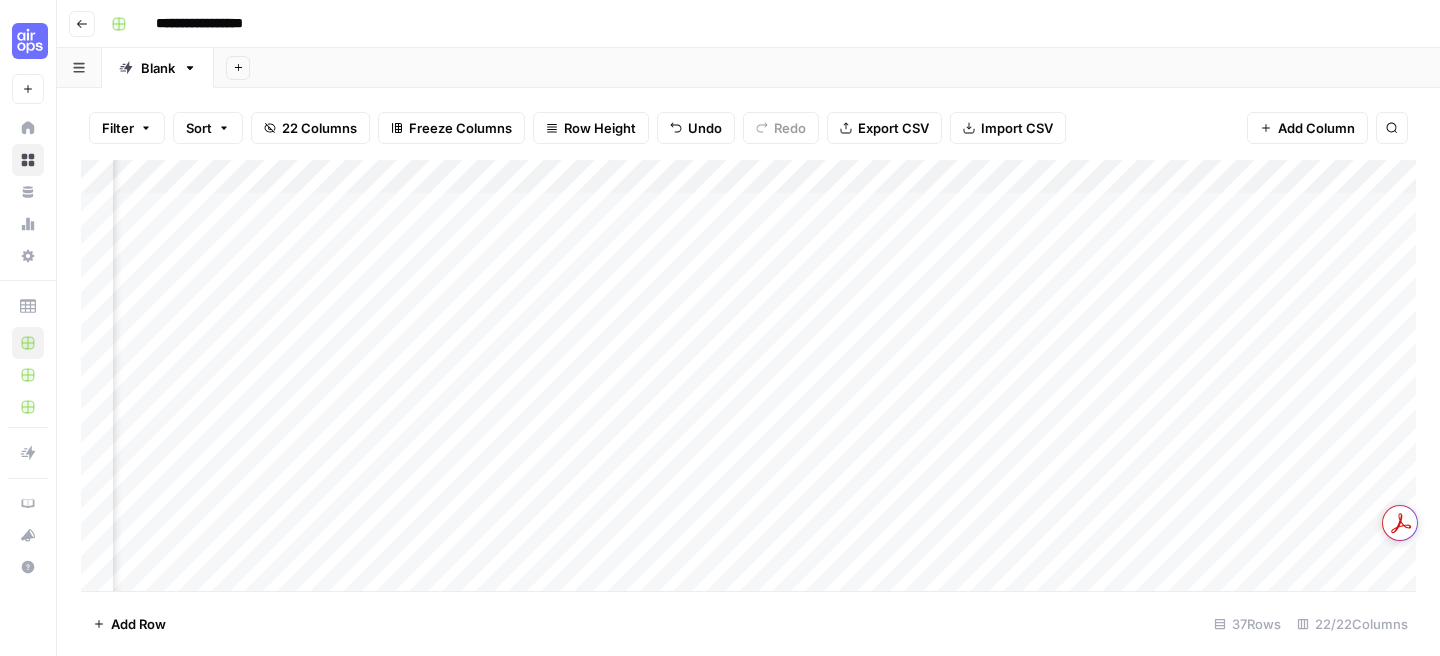 scroll, scrollTop: 0, scrollLeft: 2889, axis: horizontal 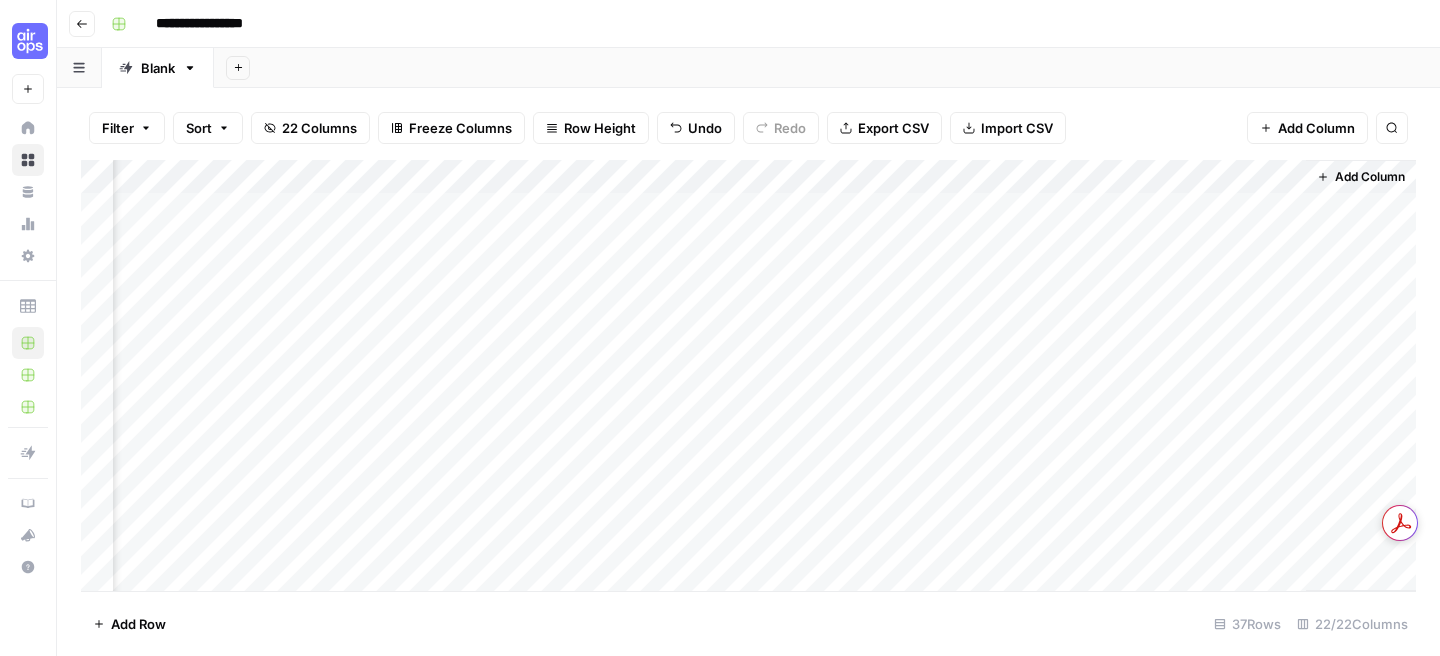 click on "Add Column" at bounding box center (748, 375) 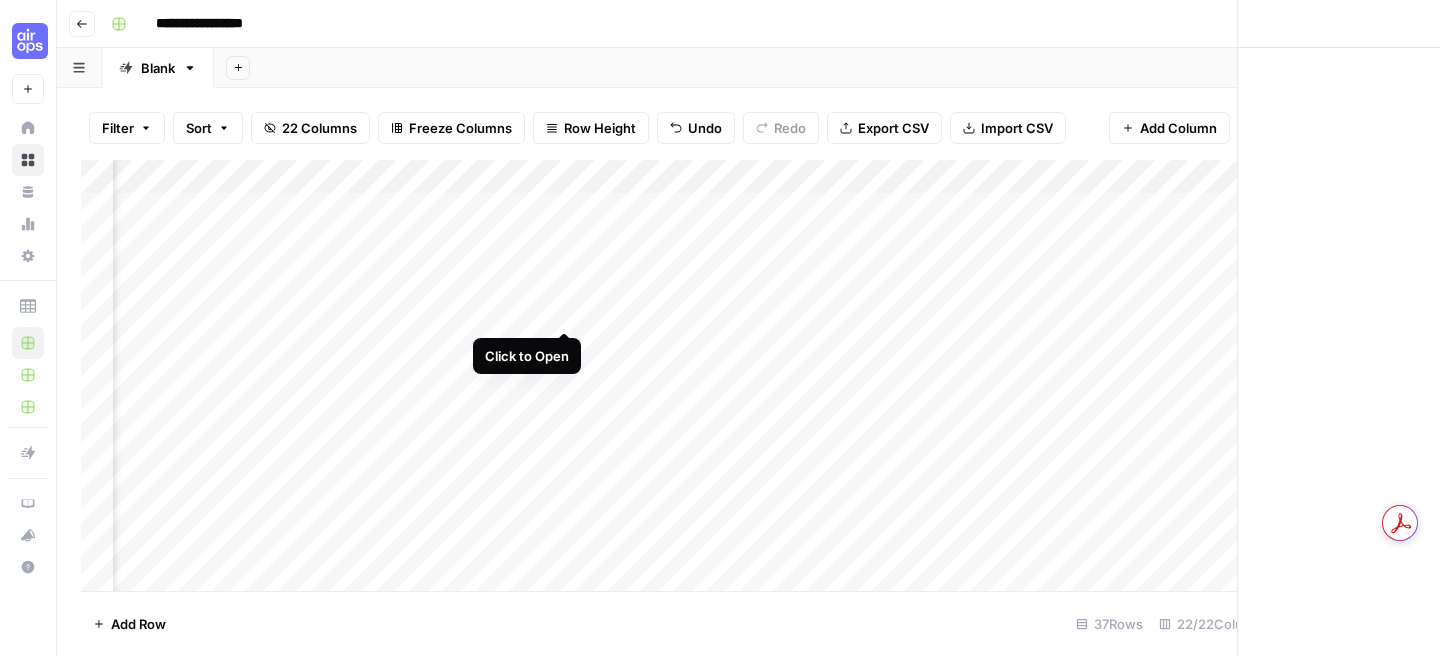 scroll, scrollTop: 0, scrollLeft: 2879, axis: horizontal 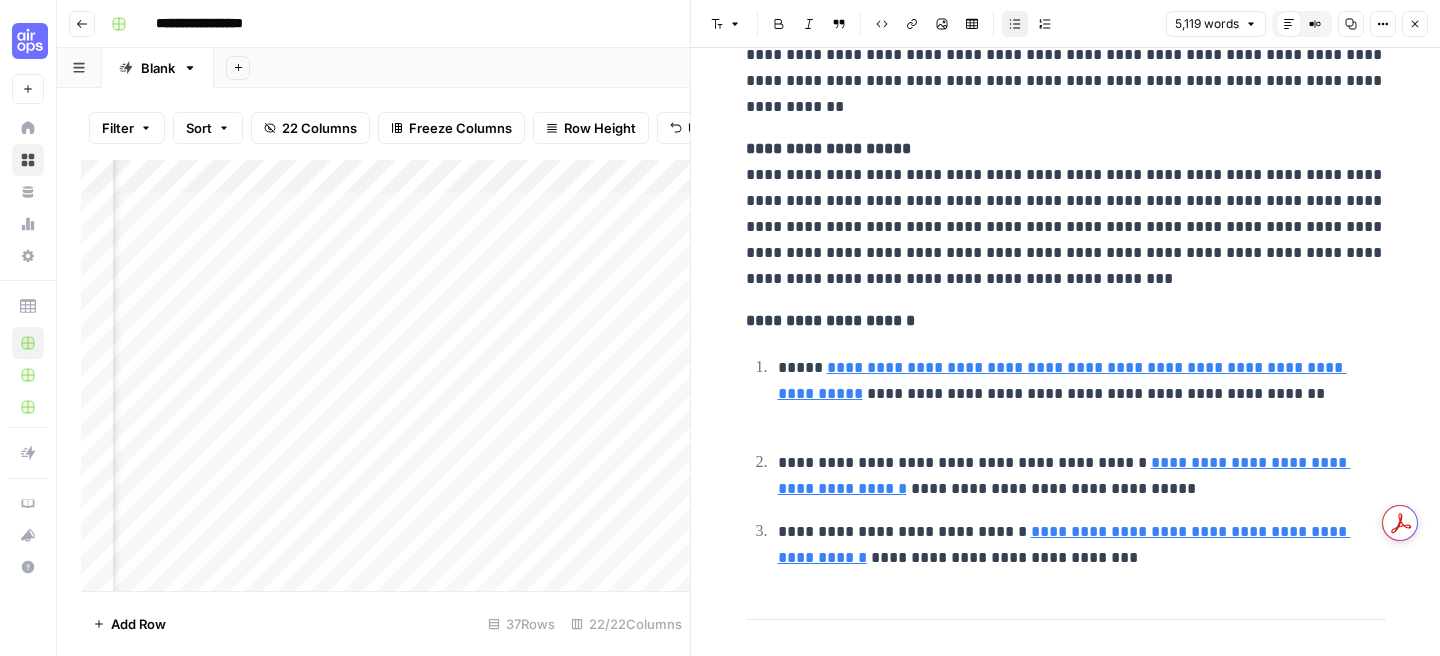 click on "Add Column" at bounding box center [385, 375] 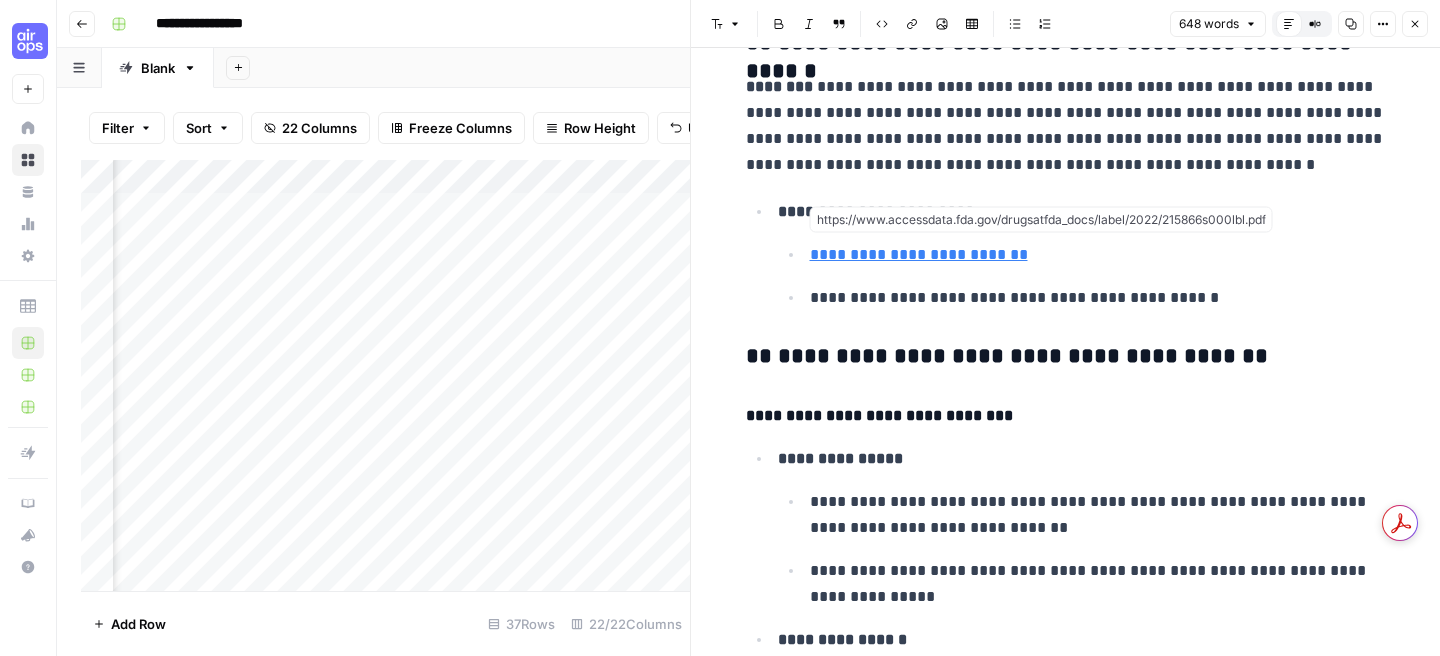 scroll, scrollTop: 390, scrollLeft: 0, axis: vertical 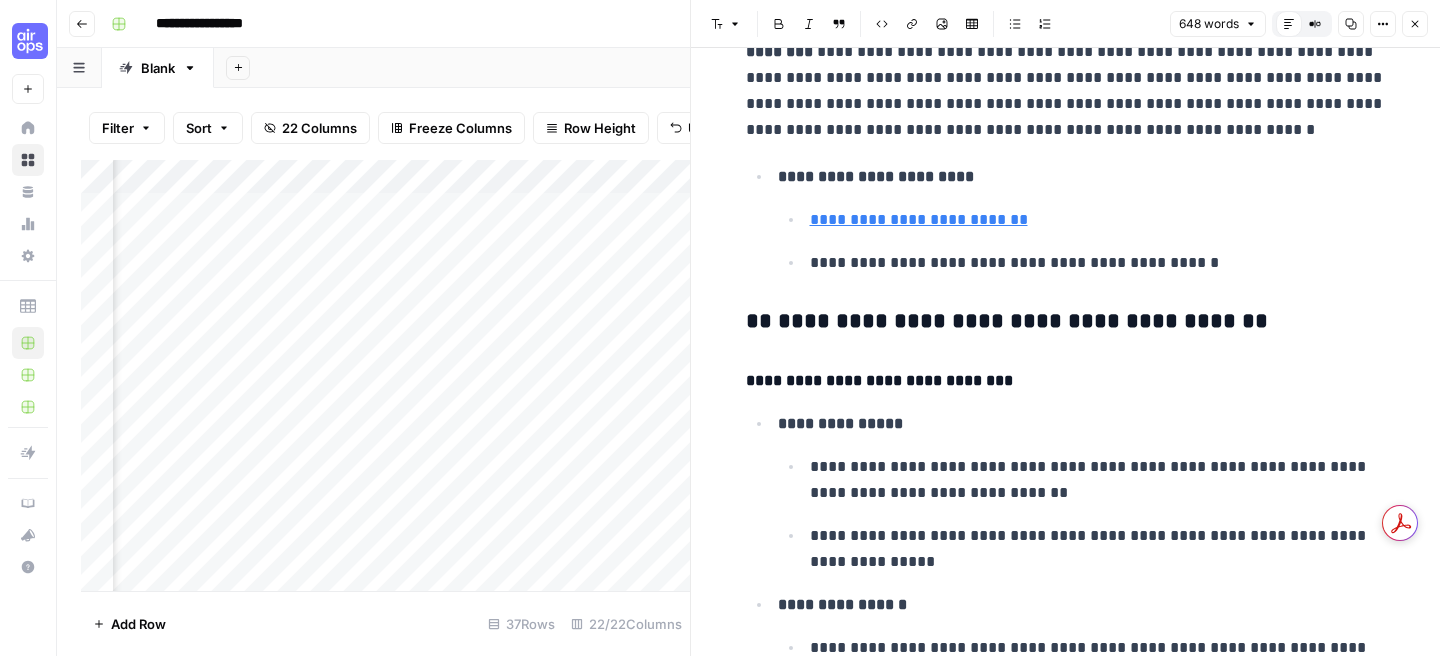 click on "Close" at bounding box center [1415, 24] 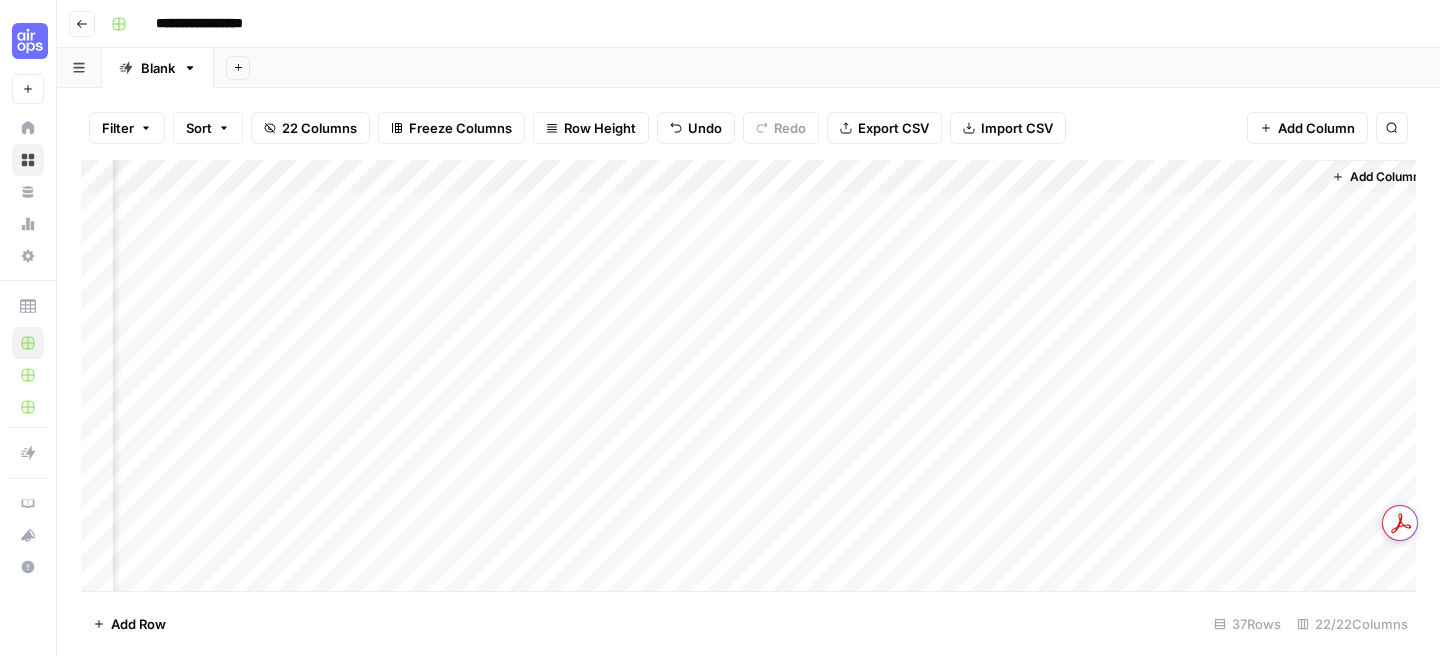 scroll, scrollTop: 0, scrollLeft: 2889, axis: horizontal 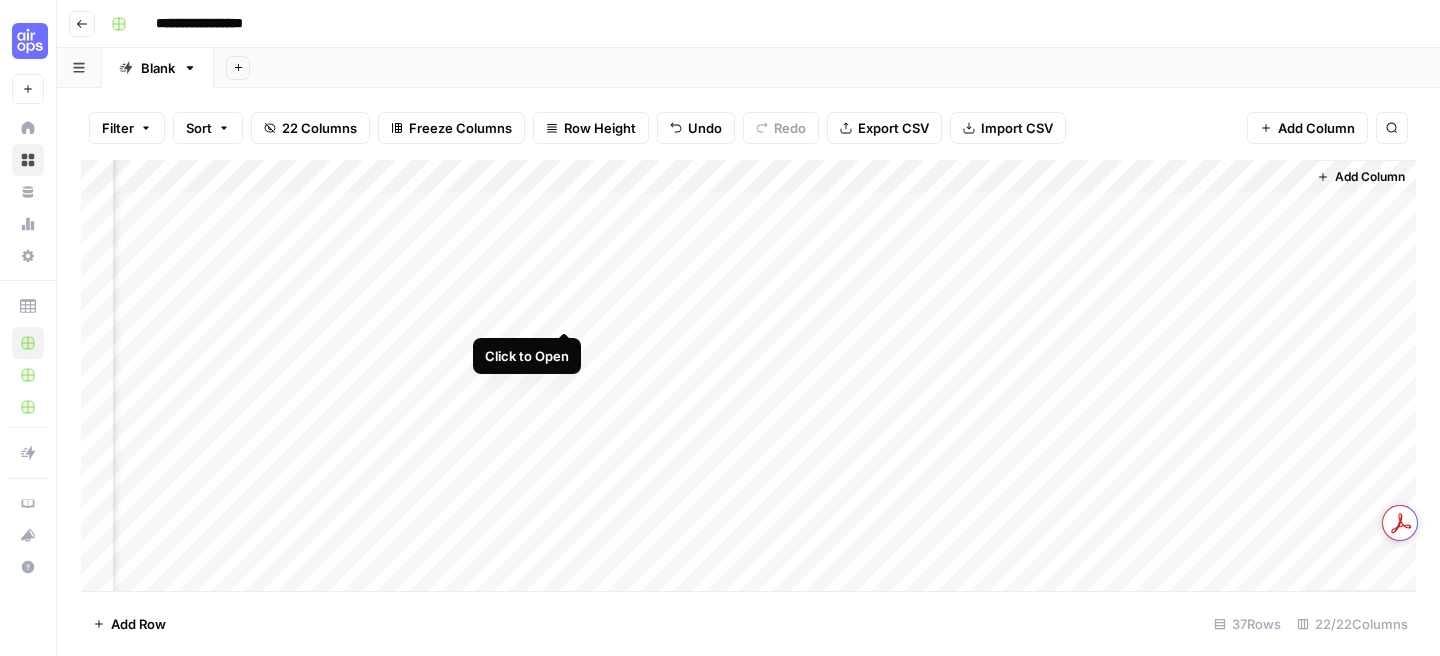 click on "Add Column" at bounding box center (748, 375) 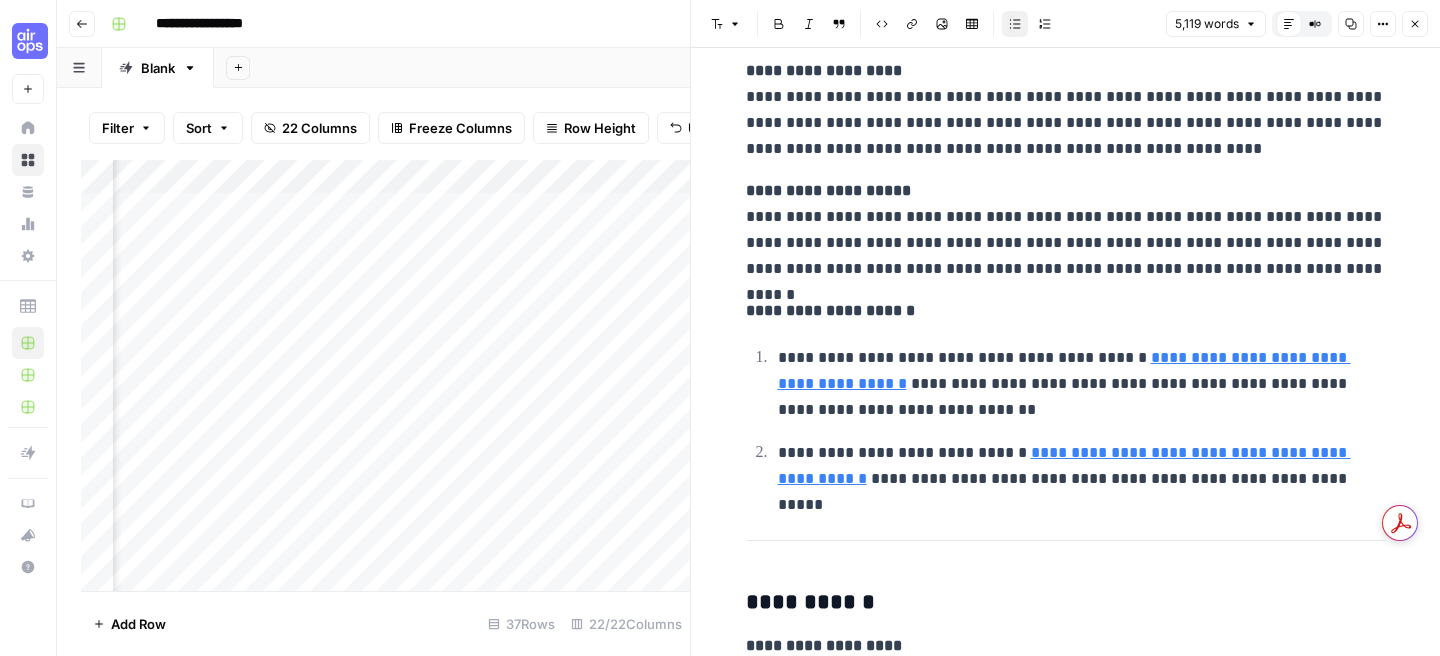 scroll, scrollTop: 0, scrollLeft: 0, axis: both 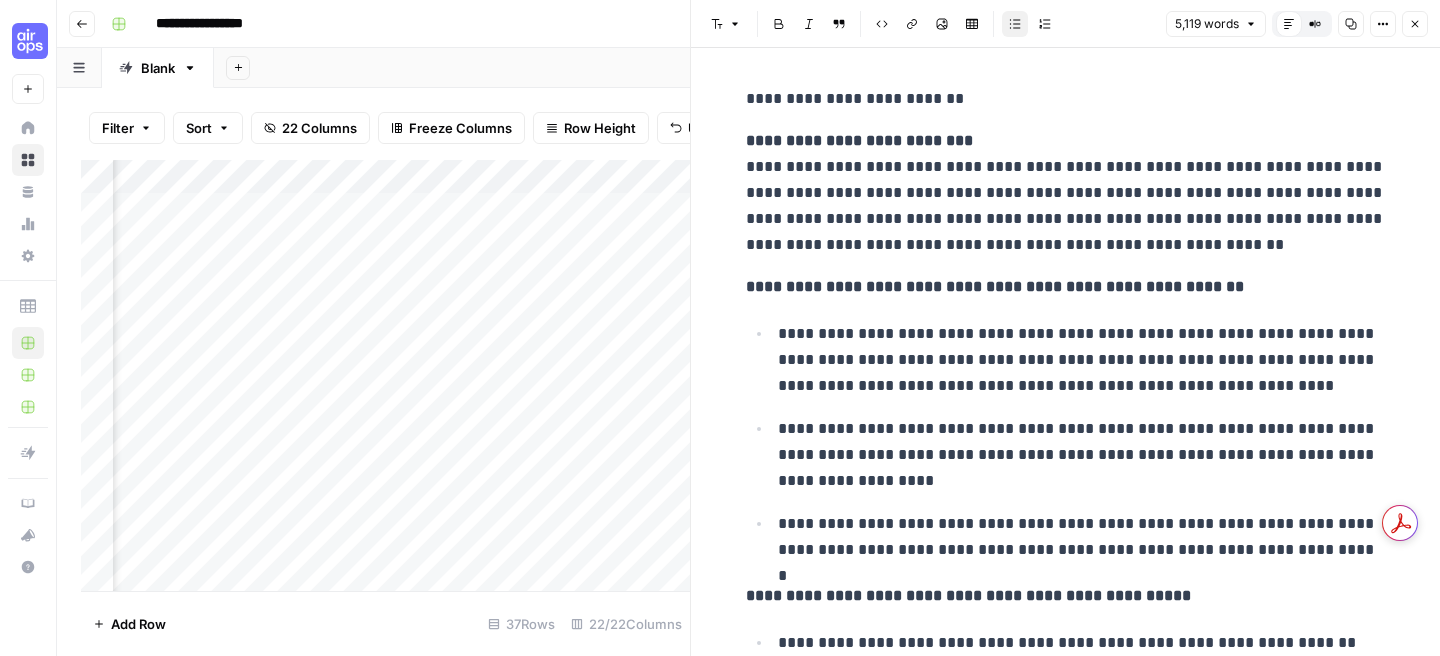 click 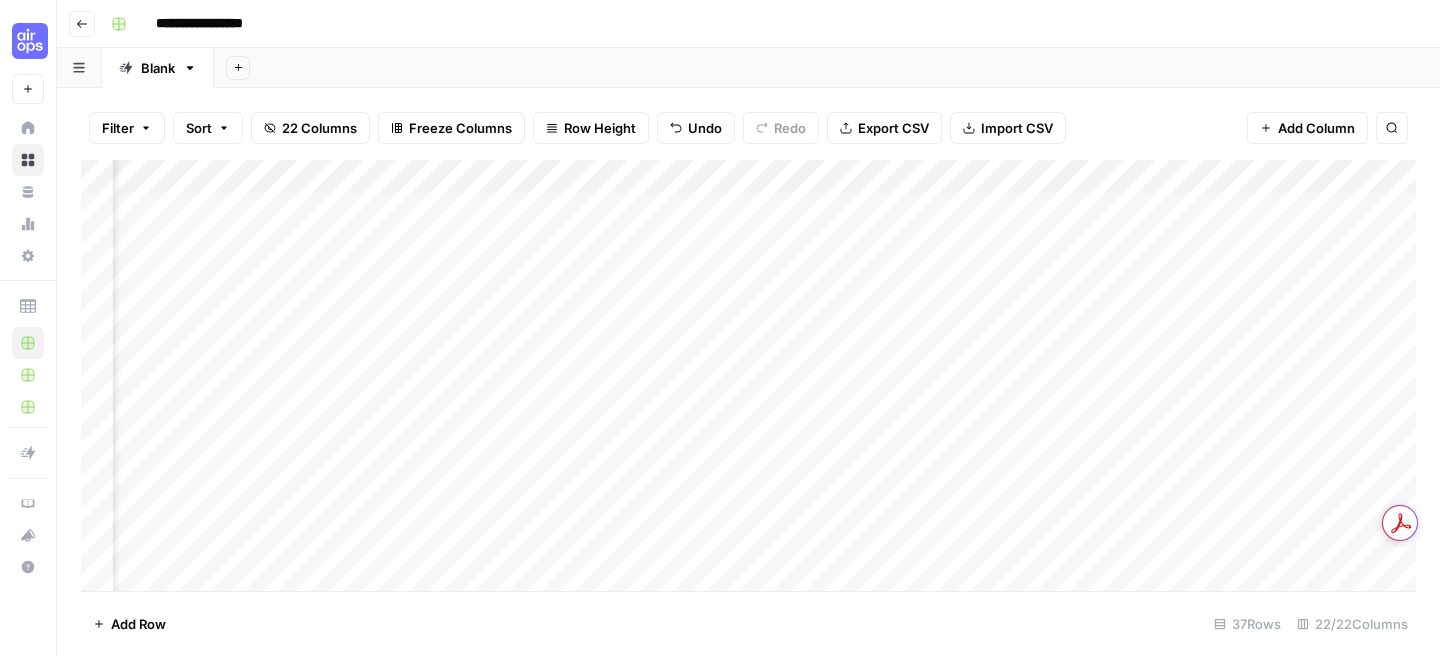 scroll, scrollTop: 0, scrollLeft: 2609, axis: horizontal 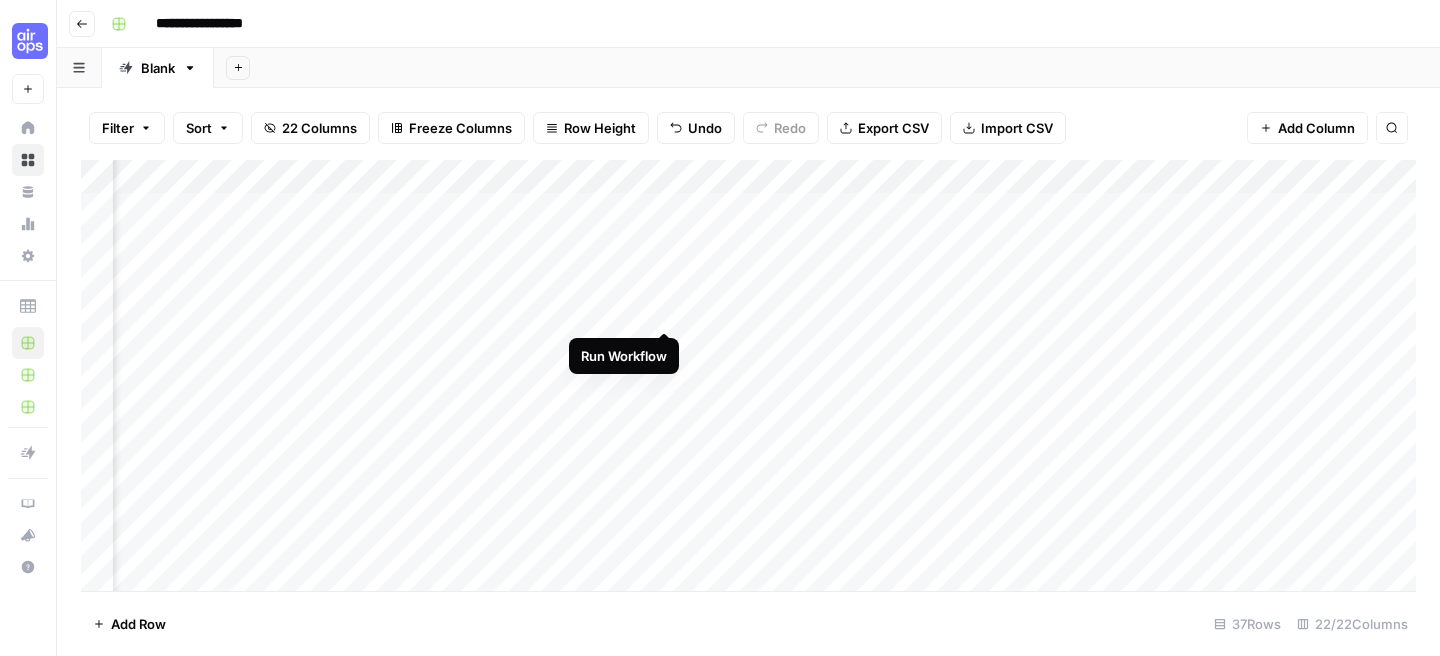 click on "Add Column" at bounding box center [748, 375] 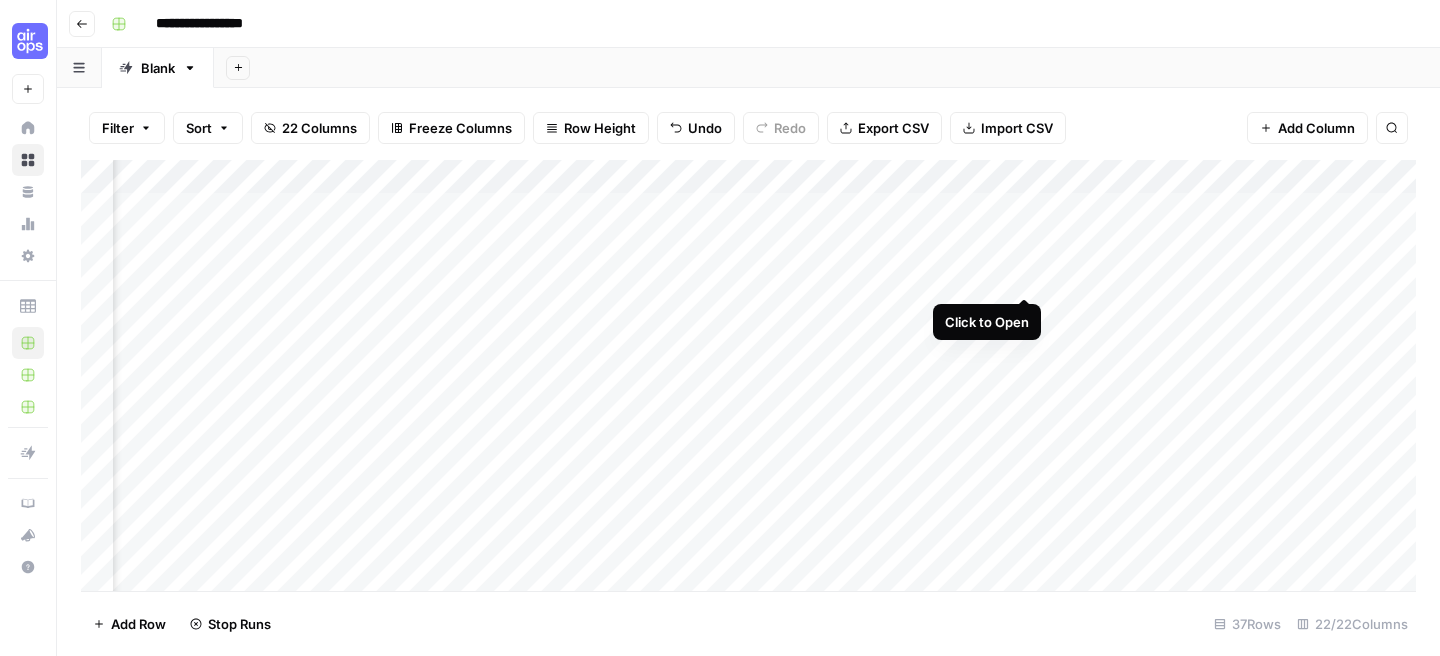 click on "Add Column" at bounding box center (748, 375) 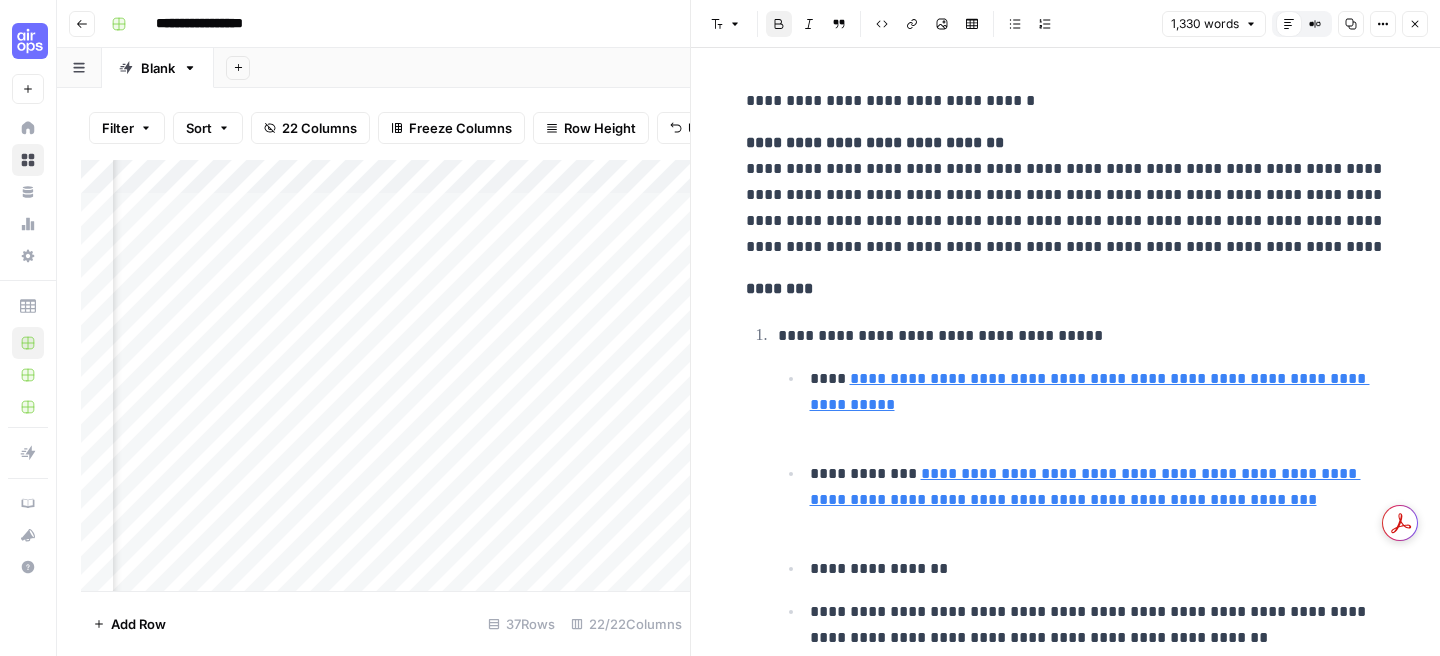 scroll, scrollTop: 0, scrollLeft: 3021, axis: horizontal 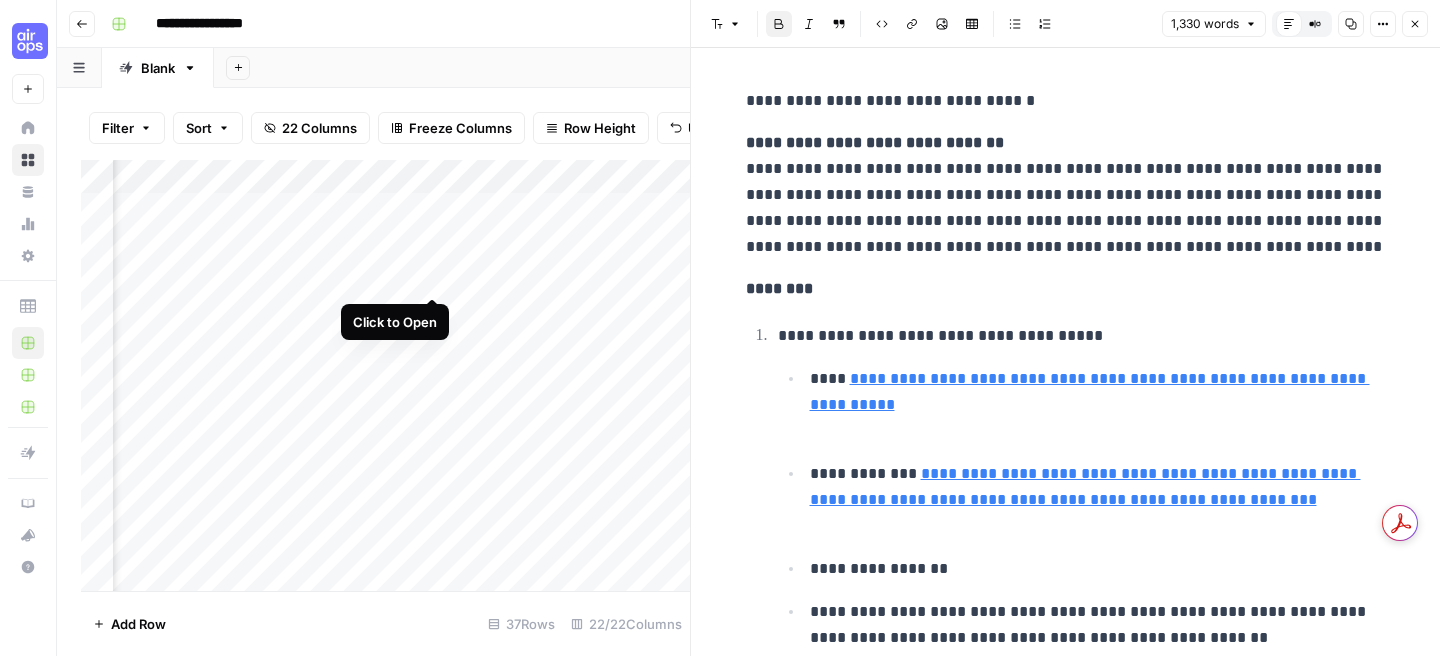 click on "Add Column" at bounding box center [385, 375] 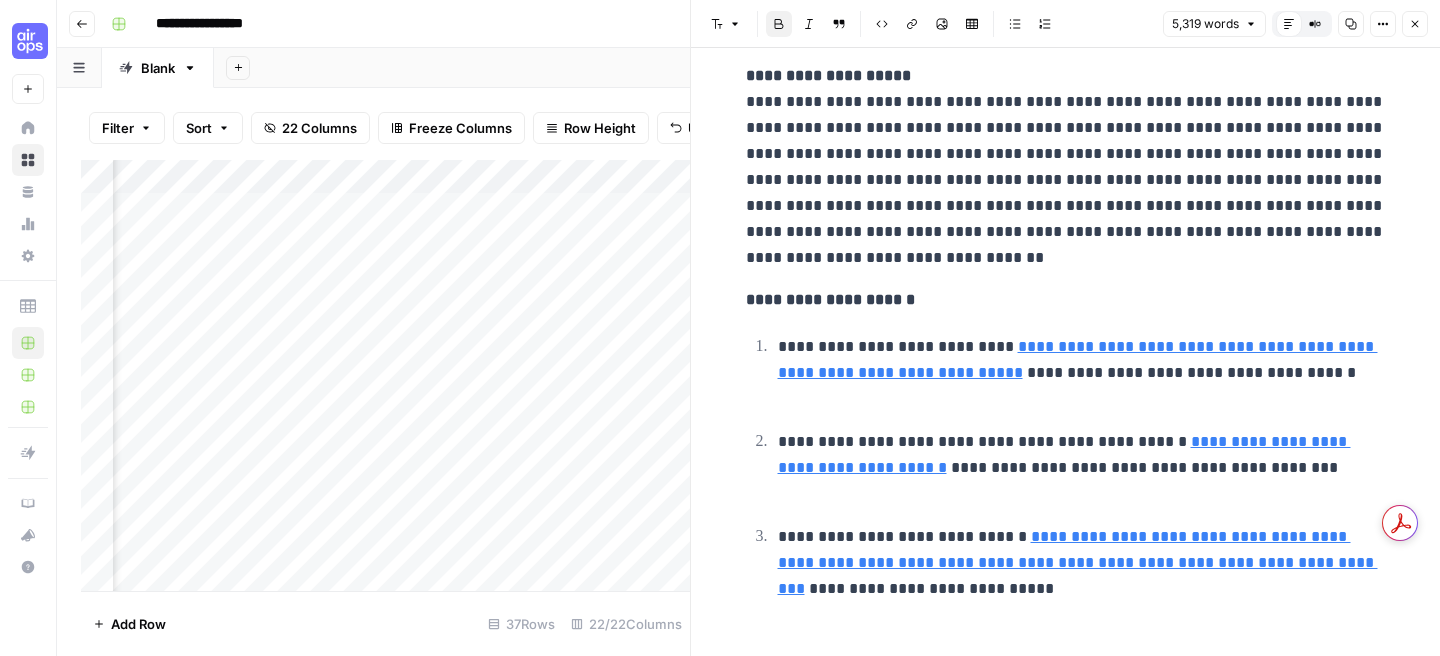 scroll, scrollTop: 2637, scrollLeft: 0, axis: vertical 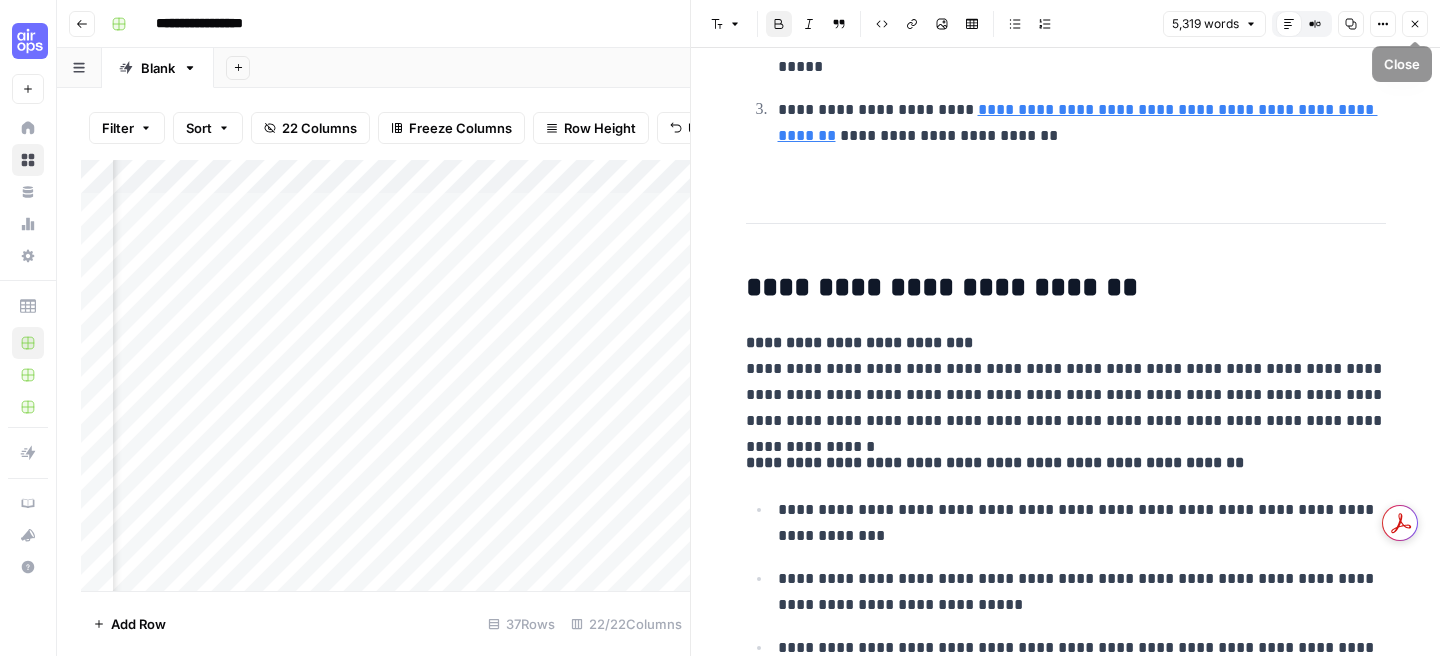 click 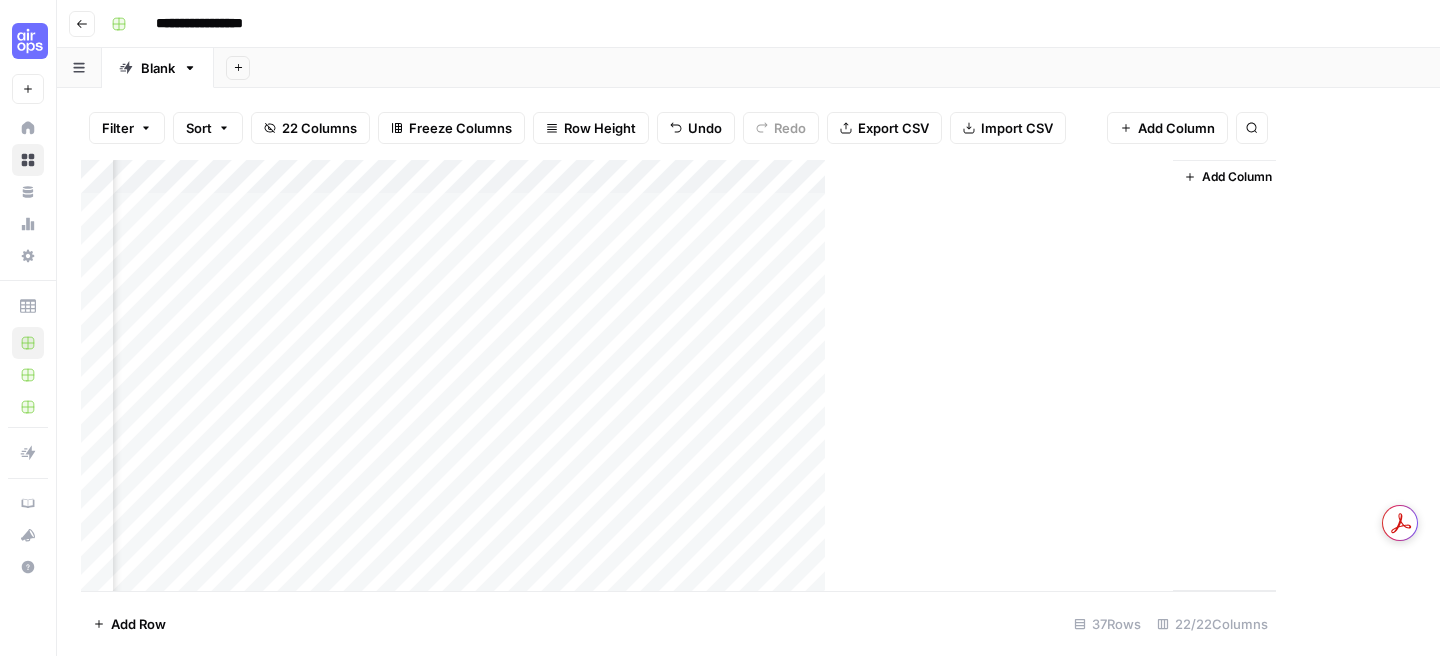 scroll, scrollTop: 0, scrollLeft: 2865, axis: horizontal 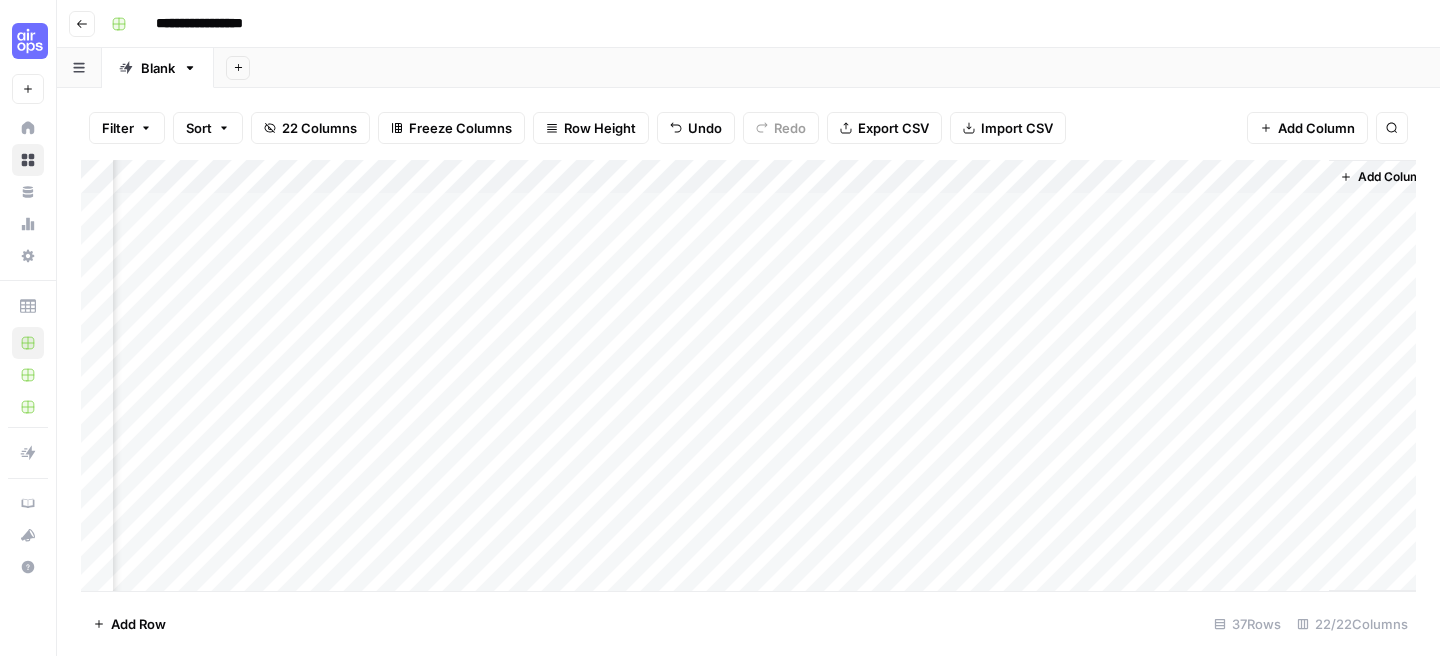click on "Add Column" at bounding box center [748, 375] 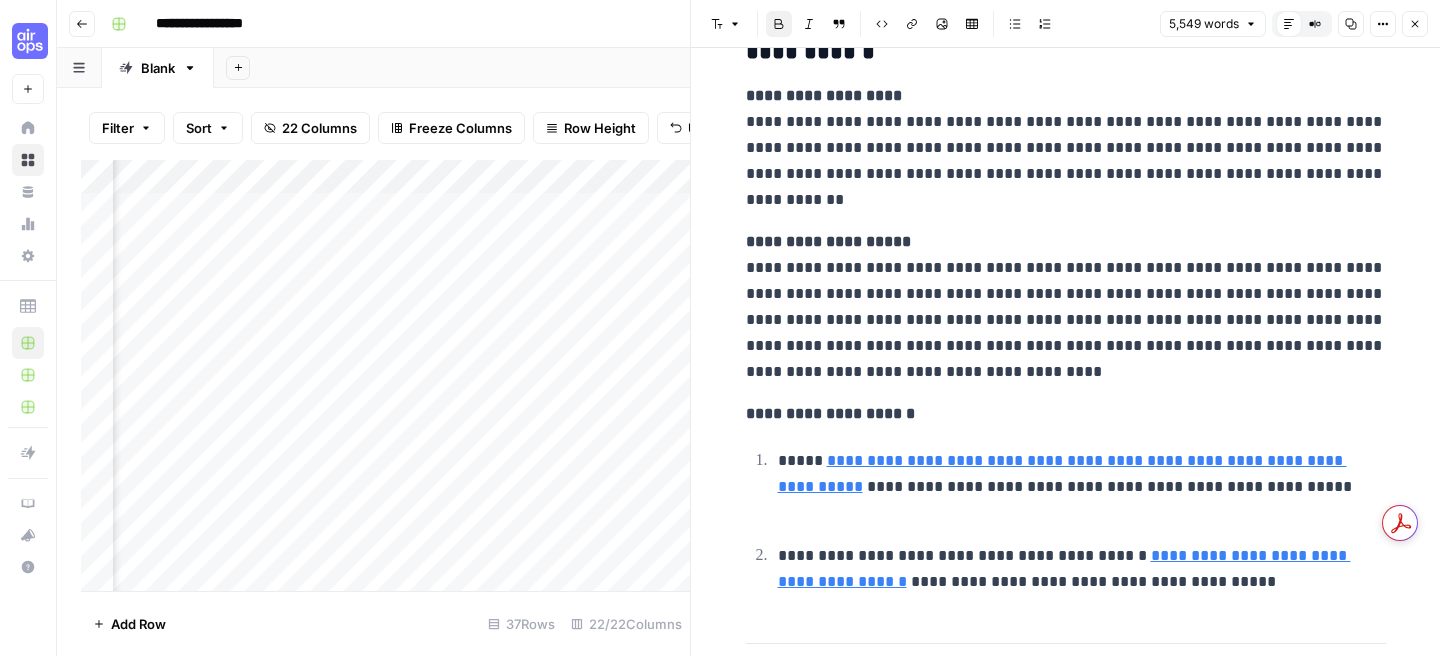 scroll, scrollTop: 763, scrollLeft: 0, axis: vertical 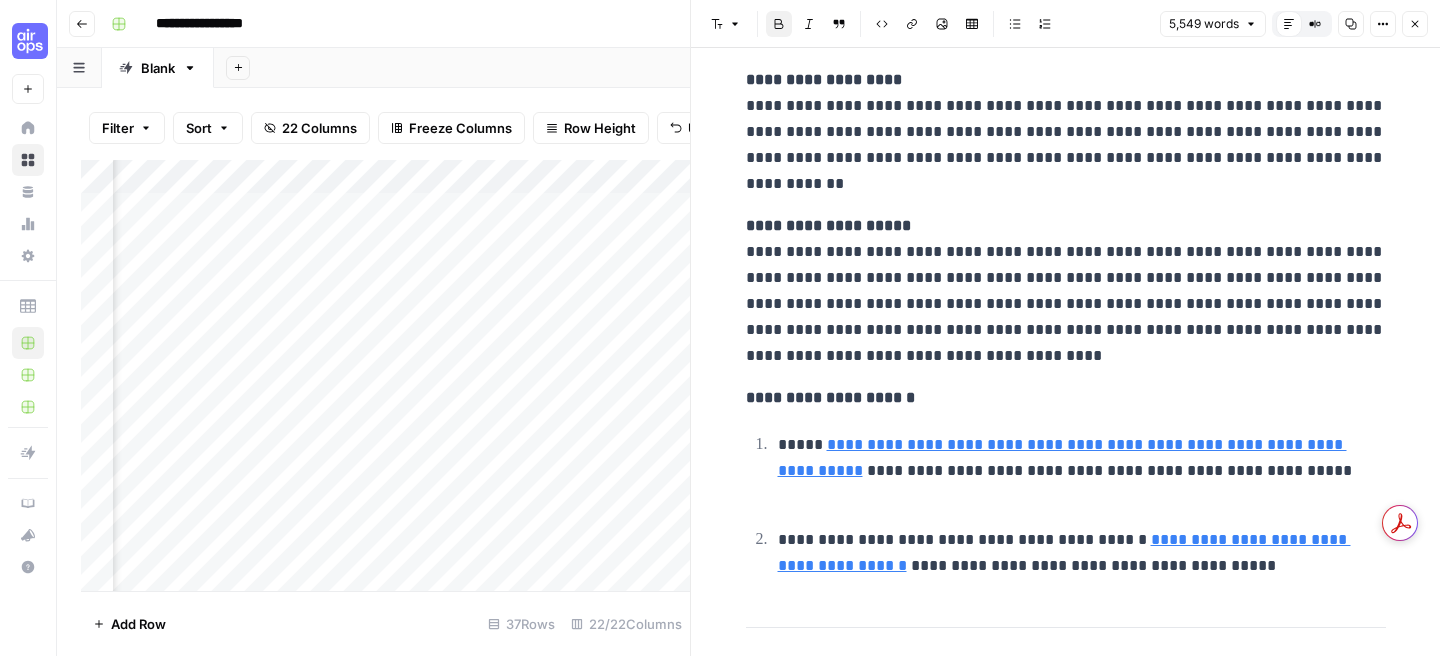 click on "Close" at bounding box center [1415, 24] 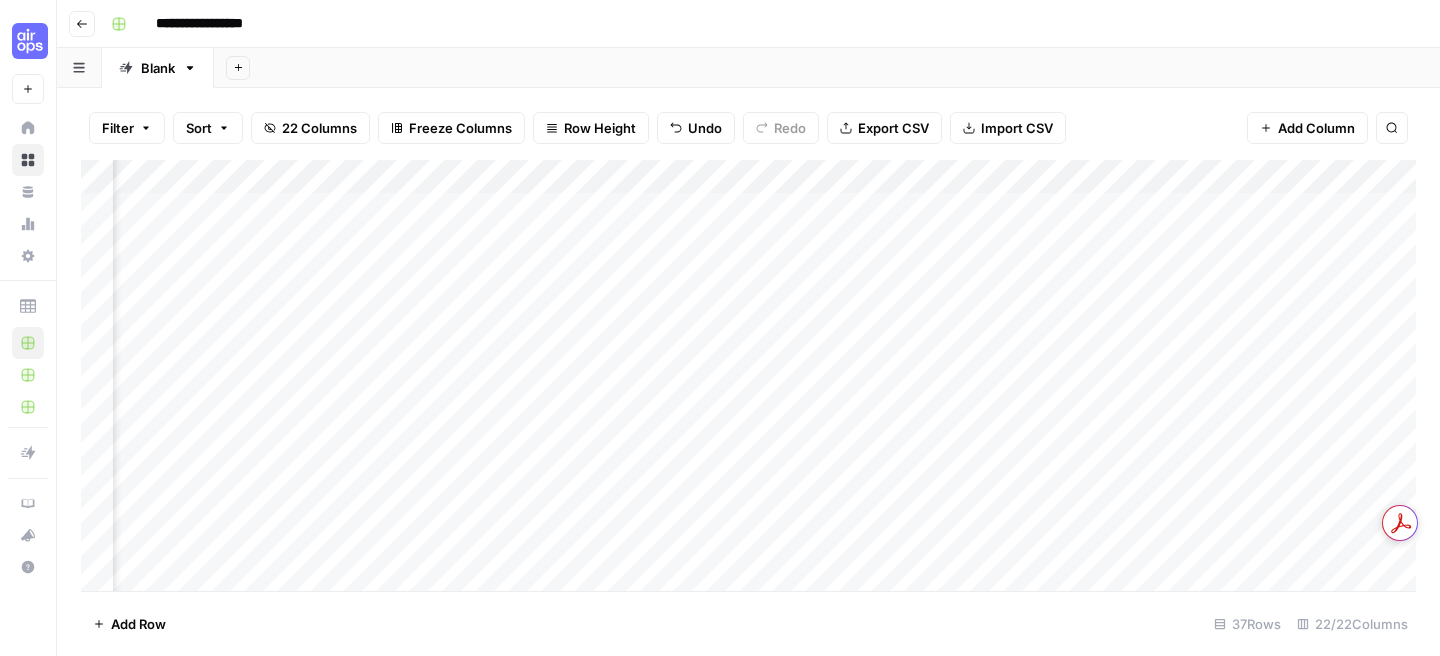 scroll, scrollTop: 0, scrollLeft: 2080, axis: horizontal 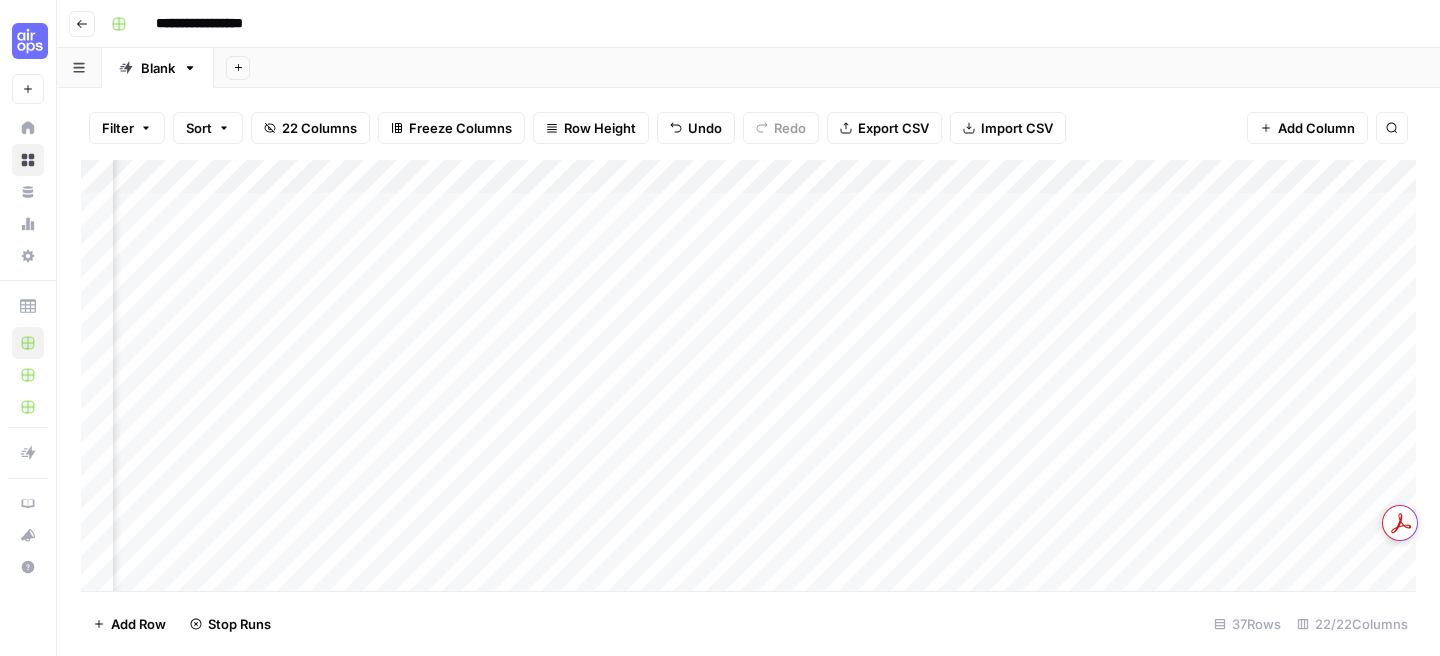click on "Add Column" at bounding box center (748, 375) 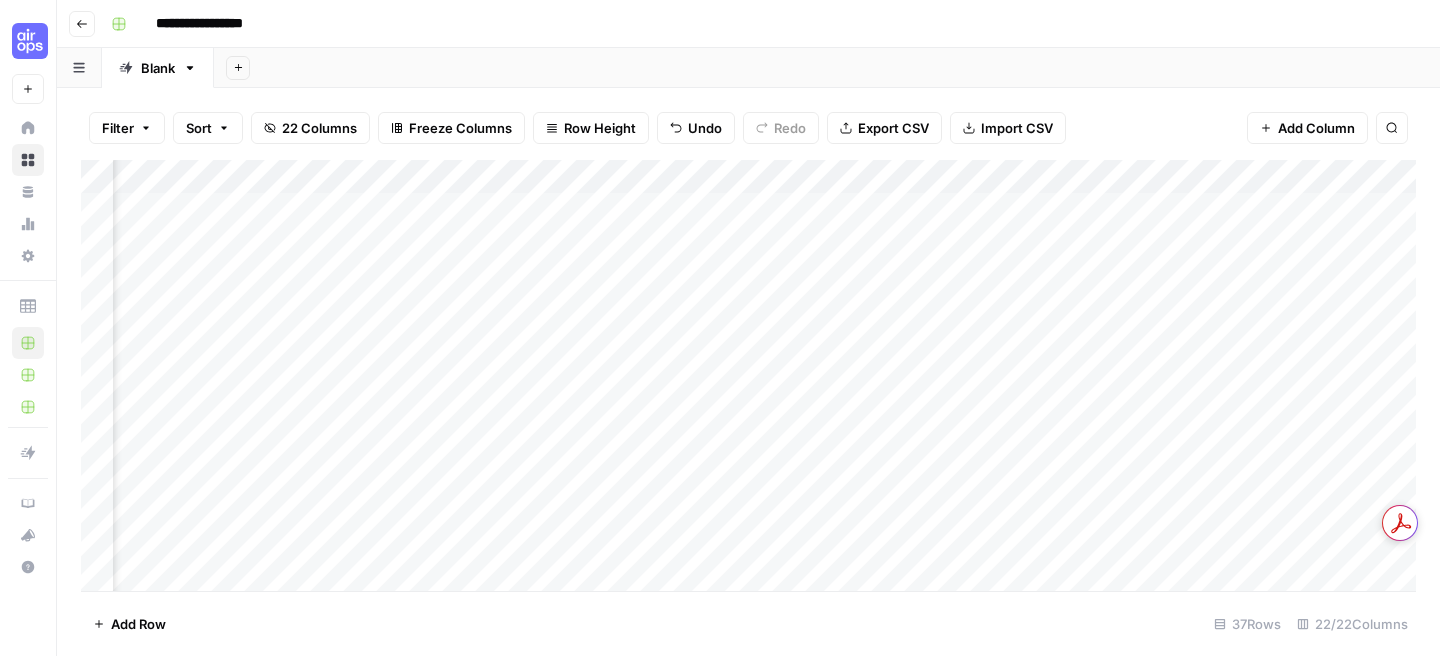 scroll, scrollTop: 0, scrollLeft: 1476, axis: horizontal 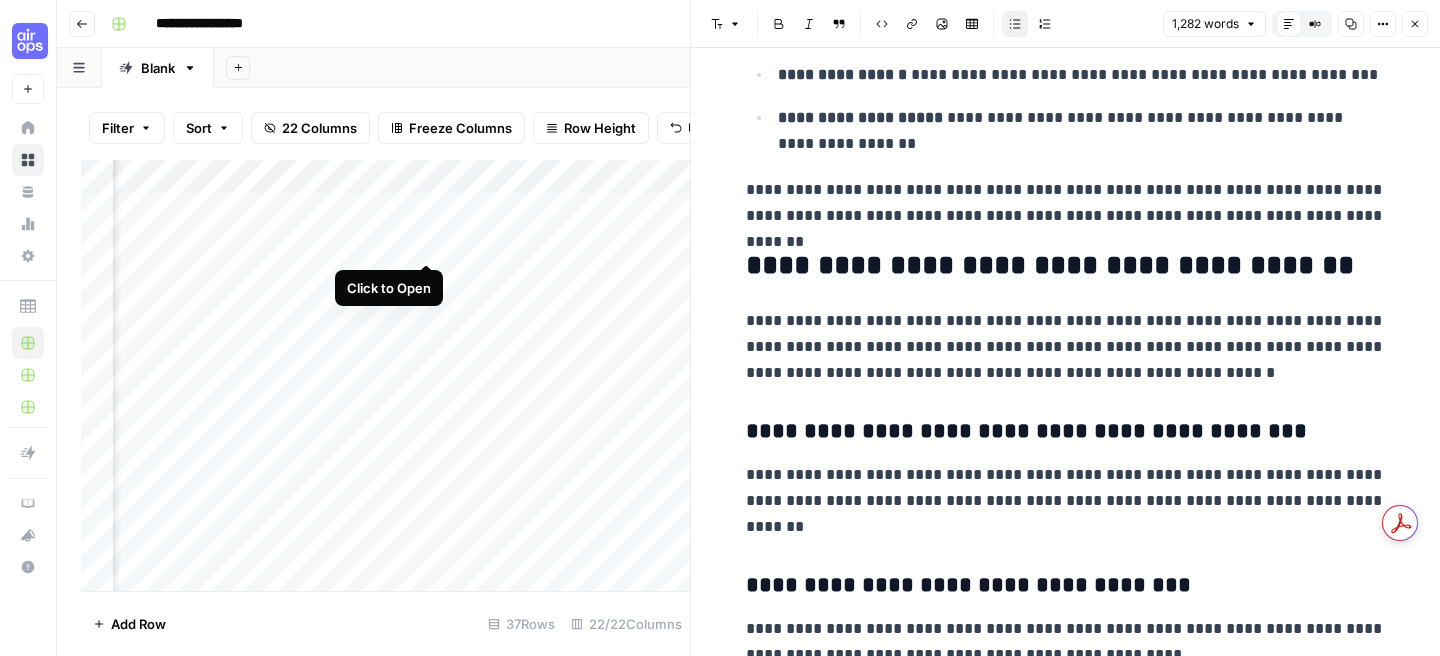 click on "Add Column" at bounding box center [385, 375] 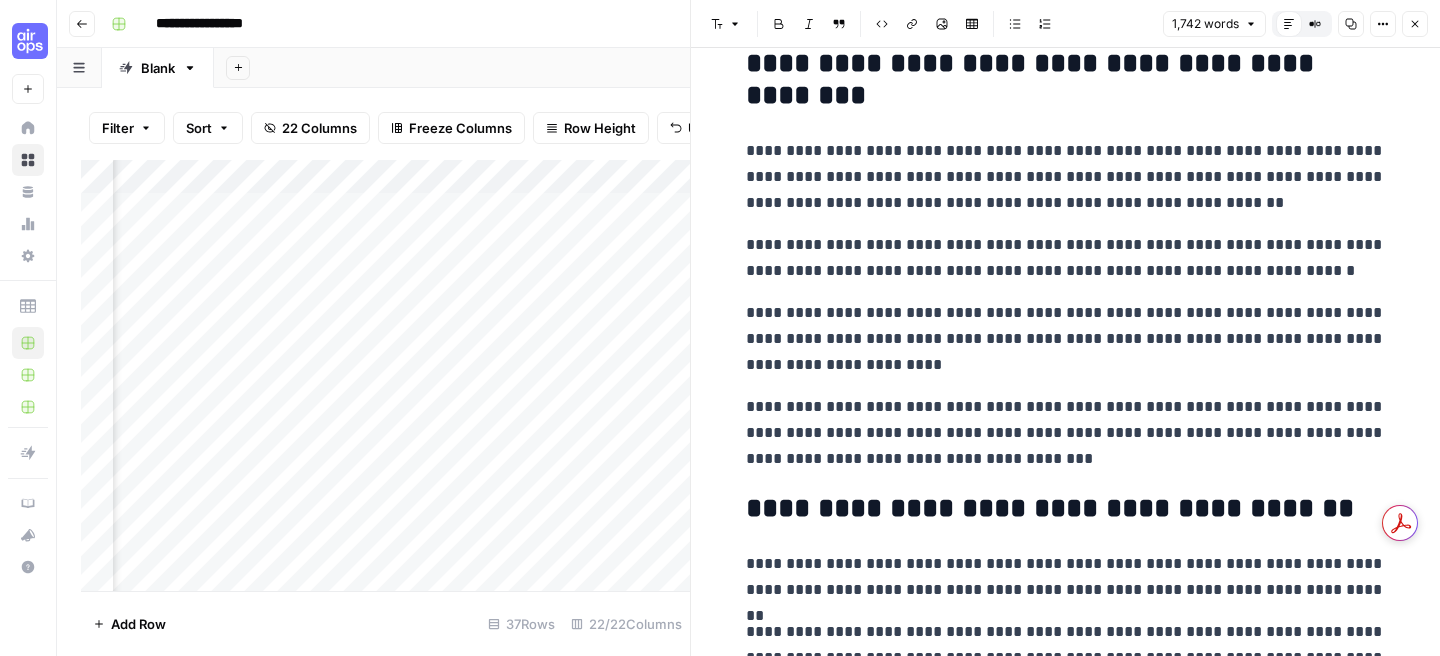 scroll, scrollTop: 3043, scrollLeft: 0, axis: vertical 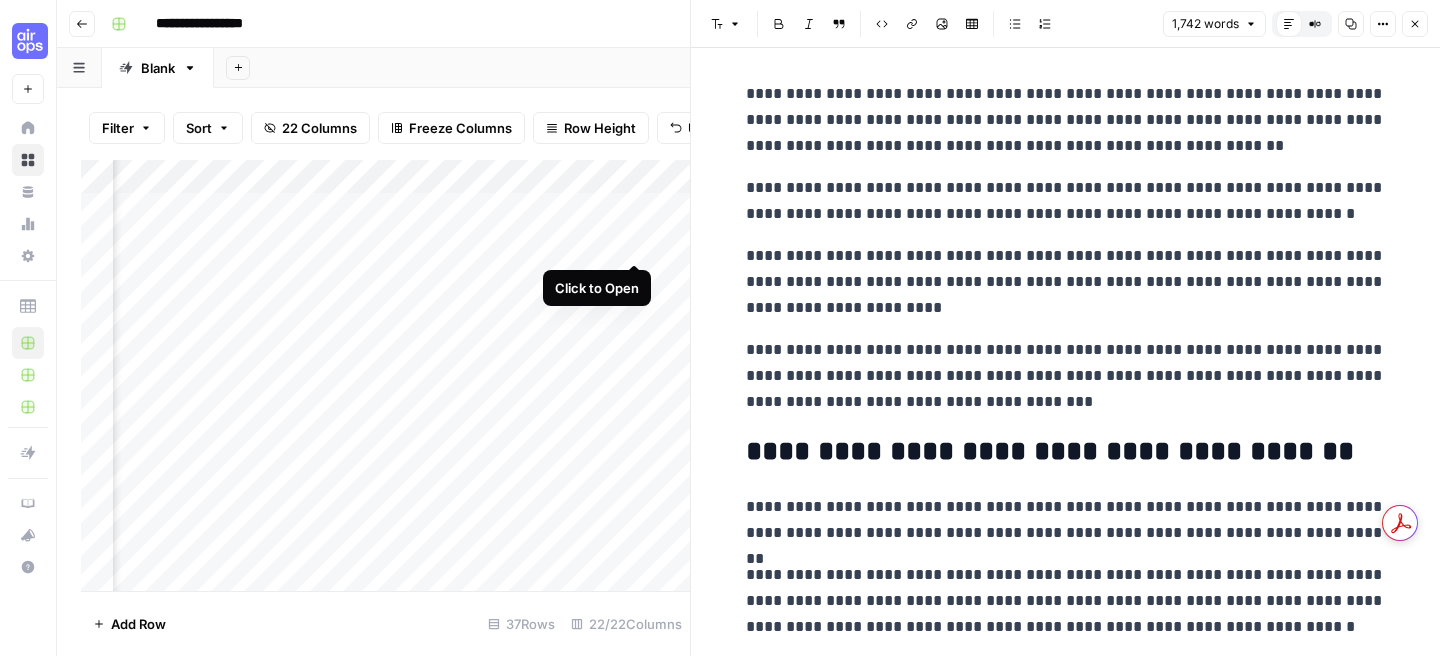 click on "Add Column" at bounding box center [385, 375] 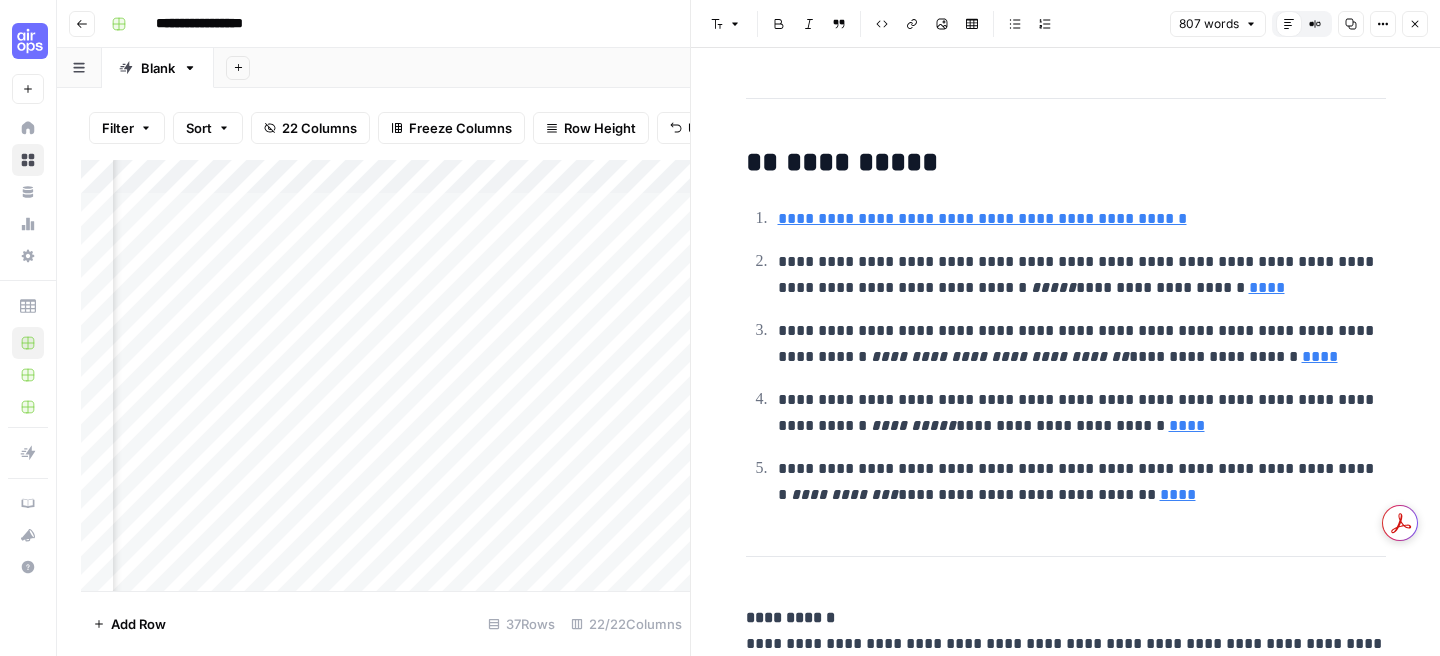 scroll, scrollTop: 4339, scrollLeft: 0, axis: vertical 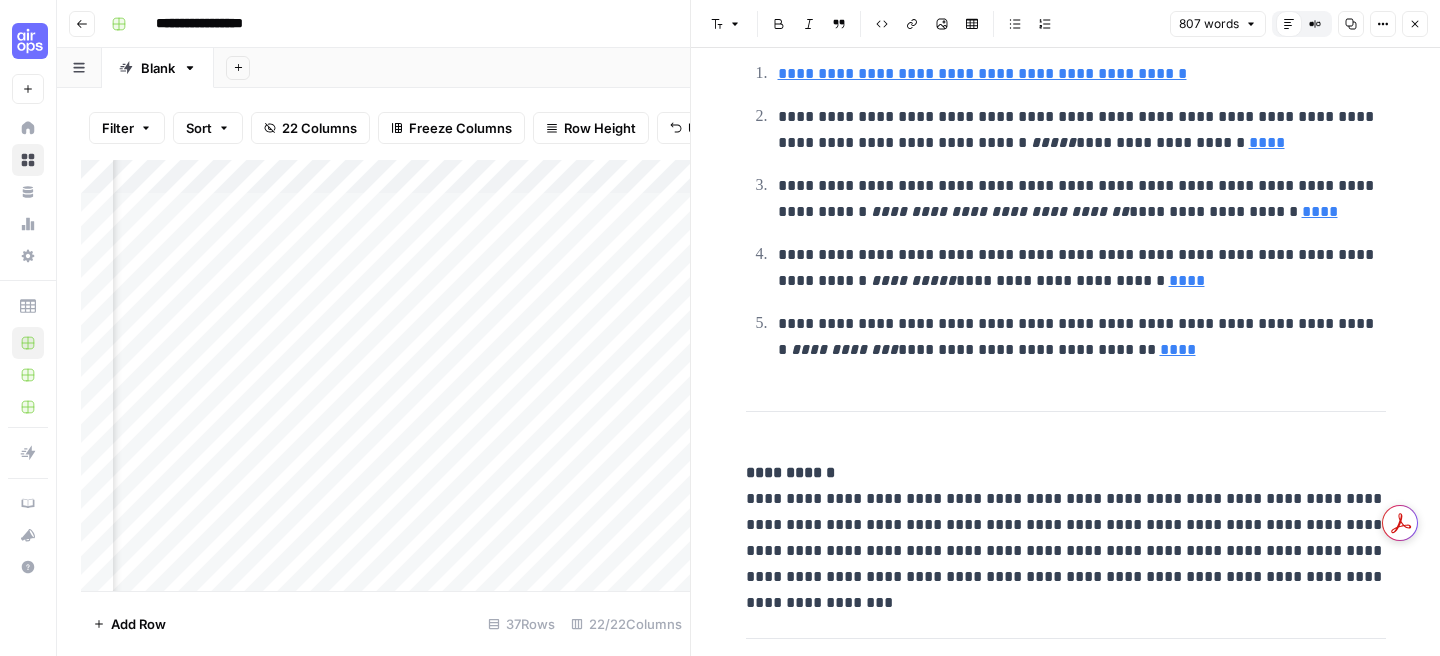 click 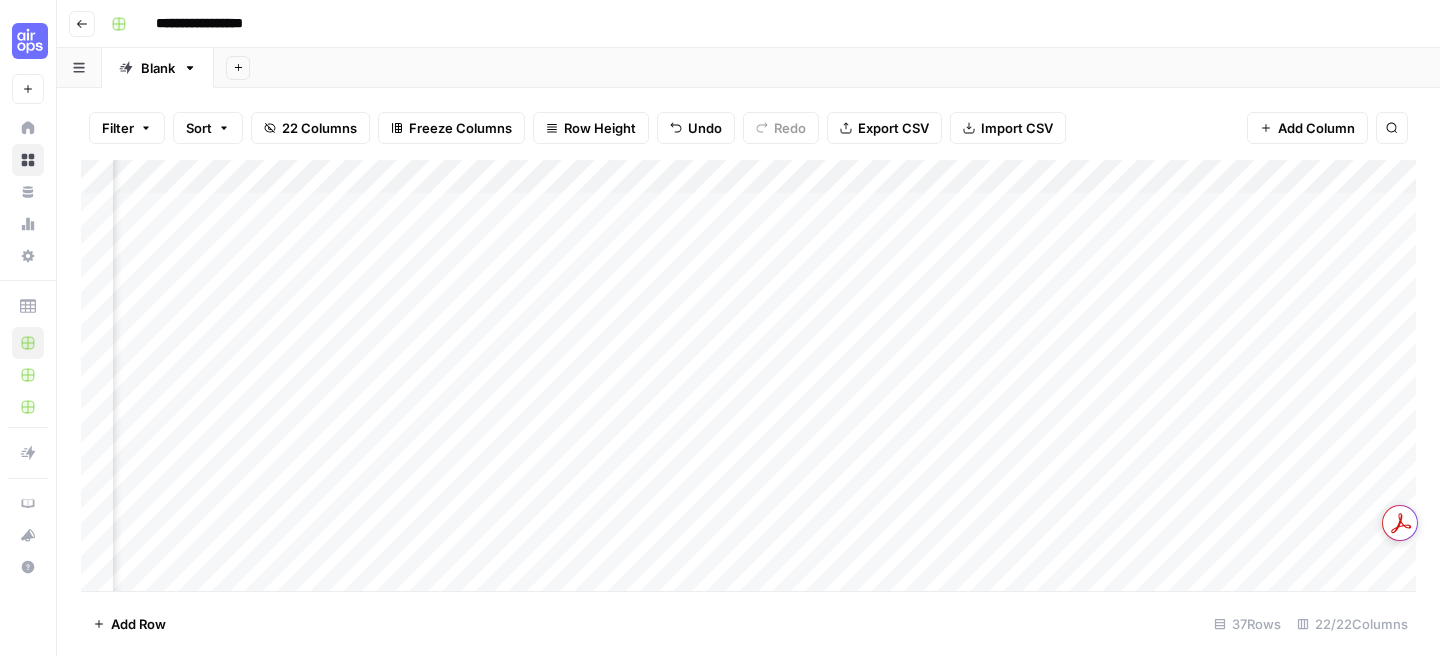 scroll, scrollTop: 0, scrollLeft: 1478, axis: horizontal 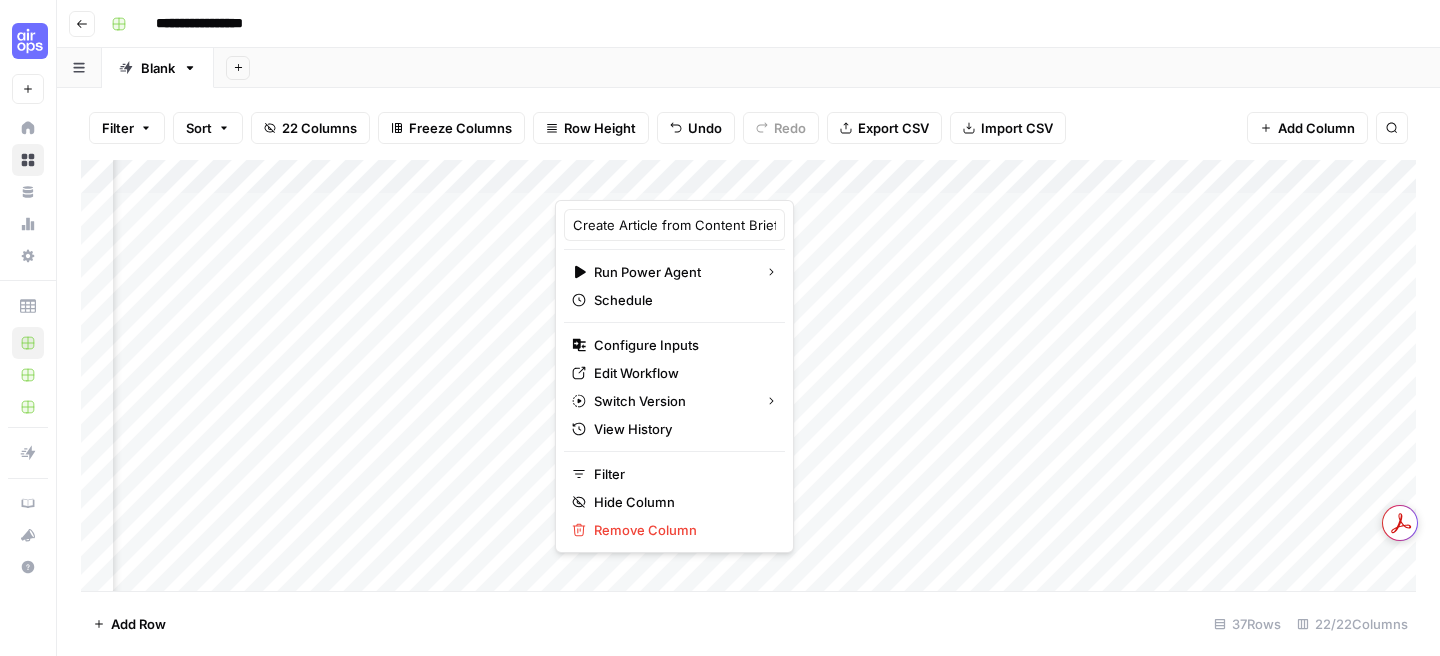 click at bounding box center [645, 180] 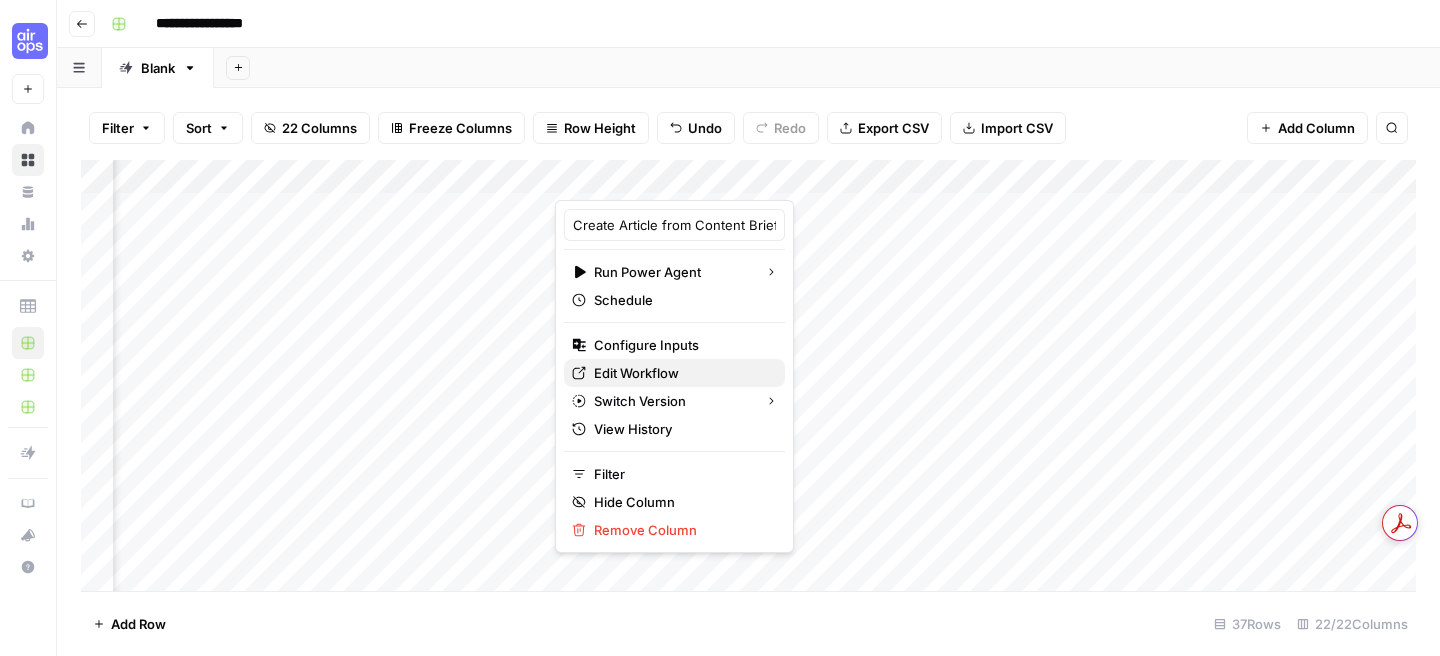 click on "Edit Workflow" at bounding box center (681, 373) 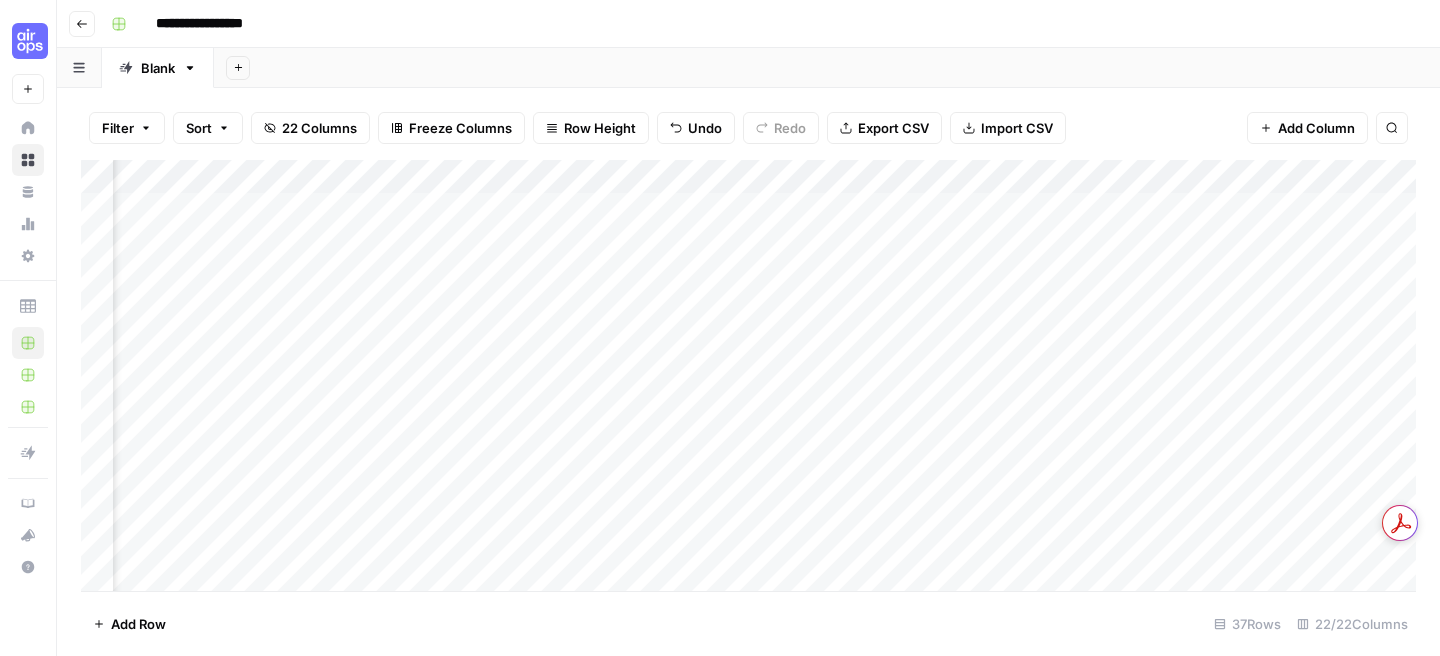 click on "Add Column" at bounding box center (748, 375) 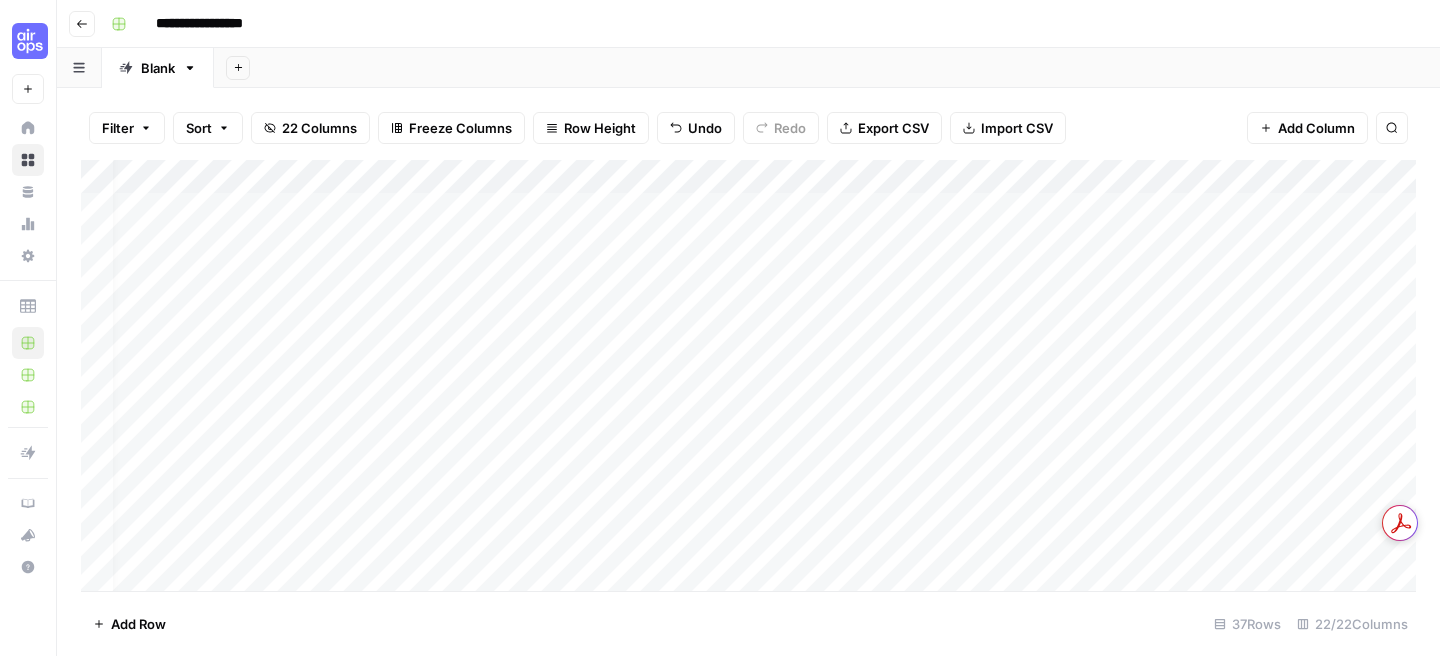 scroll, scrollTop: 0, scrollLeft: 0, axis: both 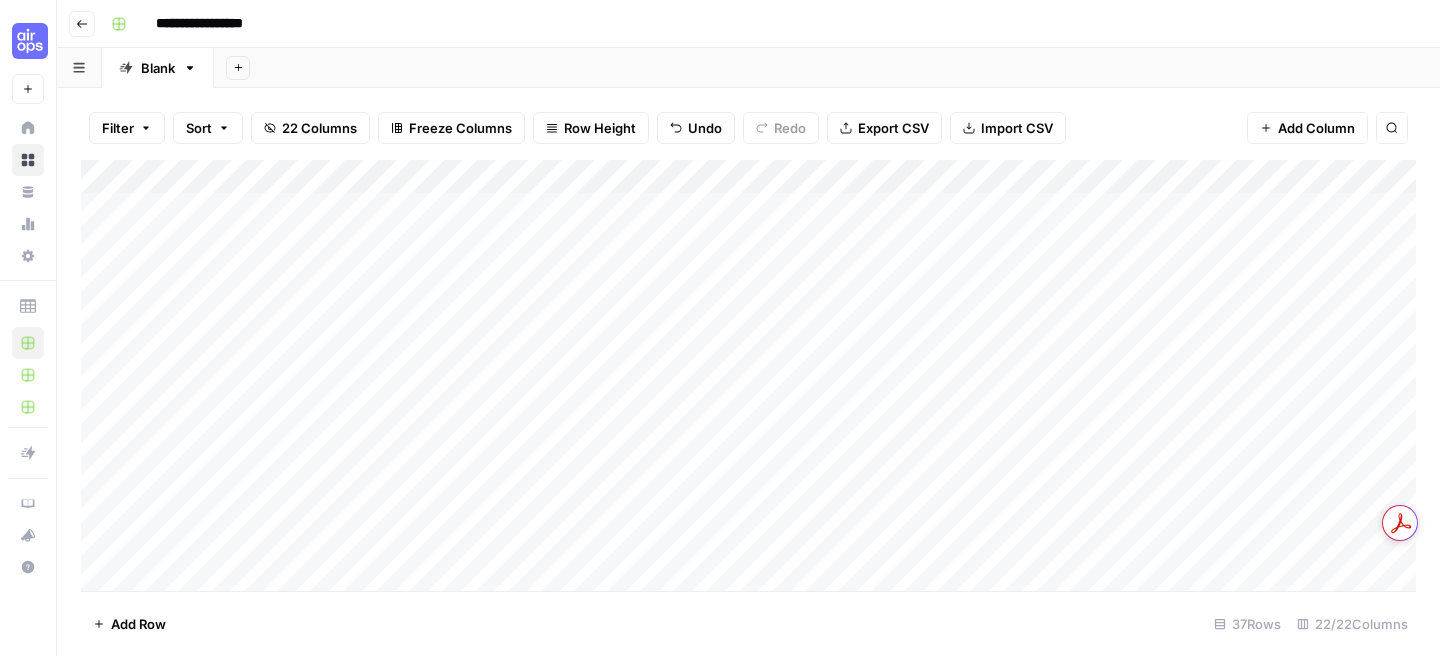 click on "Add Column" at bounding box center [748, 375] 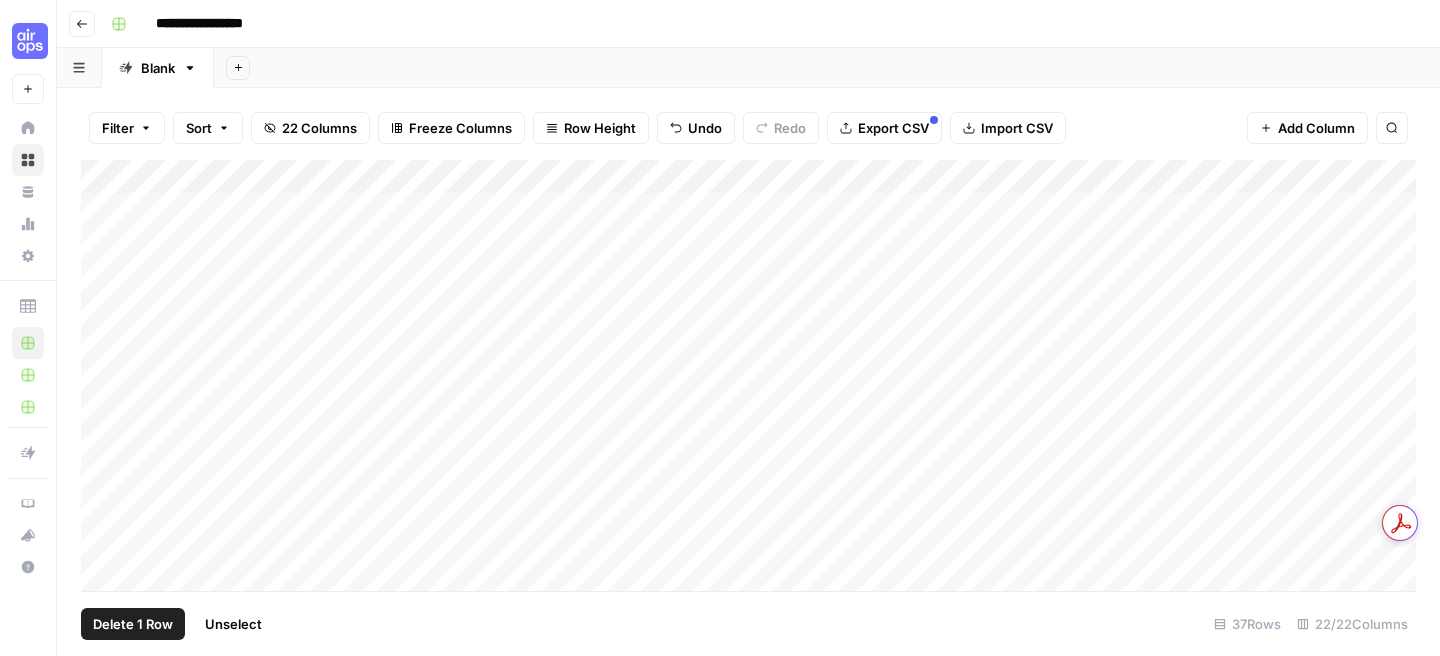 click on "Delete 1 Row" at bounding box center [133, 624] 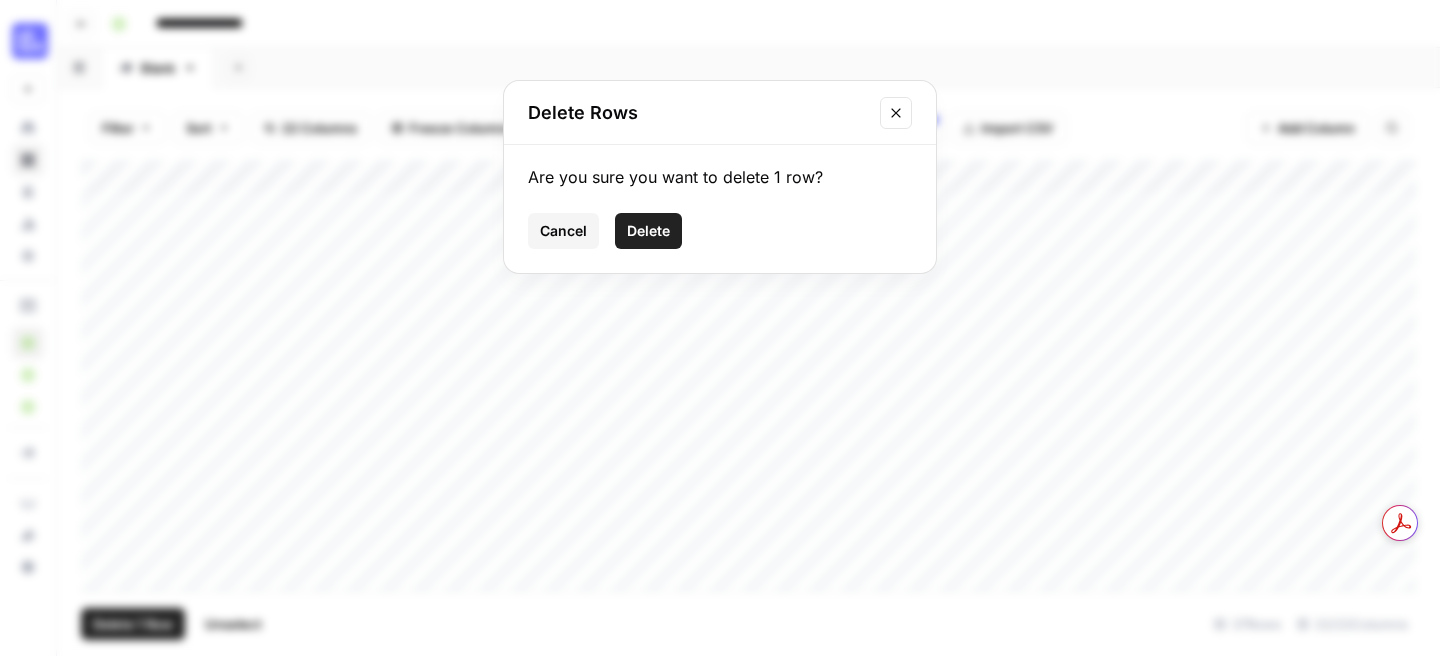 click on "Delete" at bounding box center [648, 231] 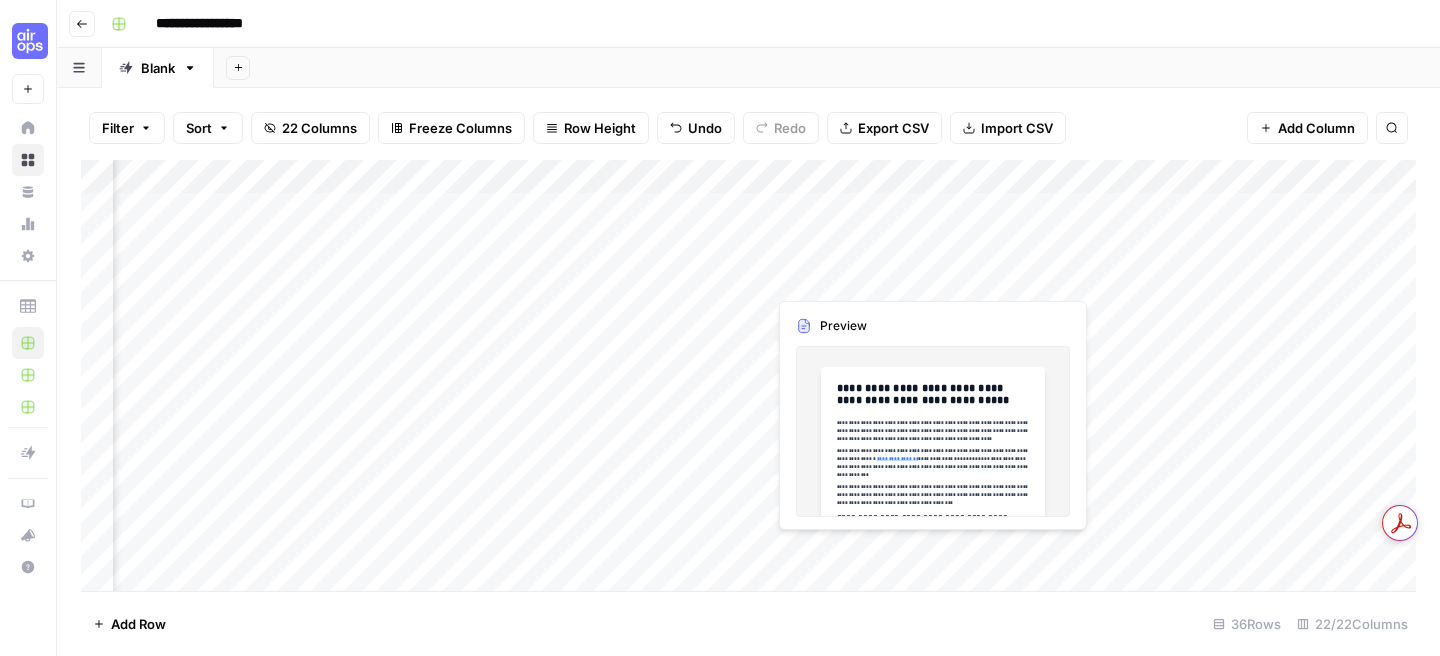 scroll, scrollTop: 0, scrollLeft: 2389, axis: horizontal 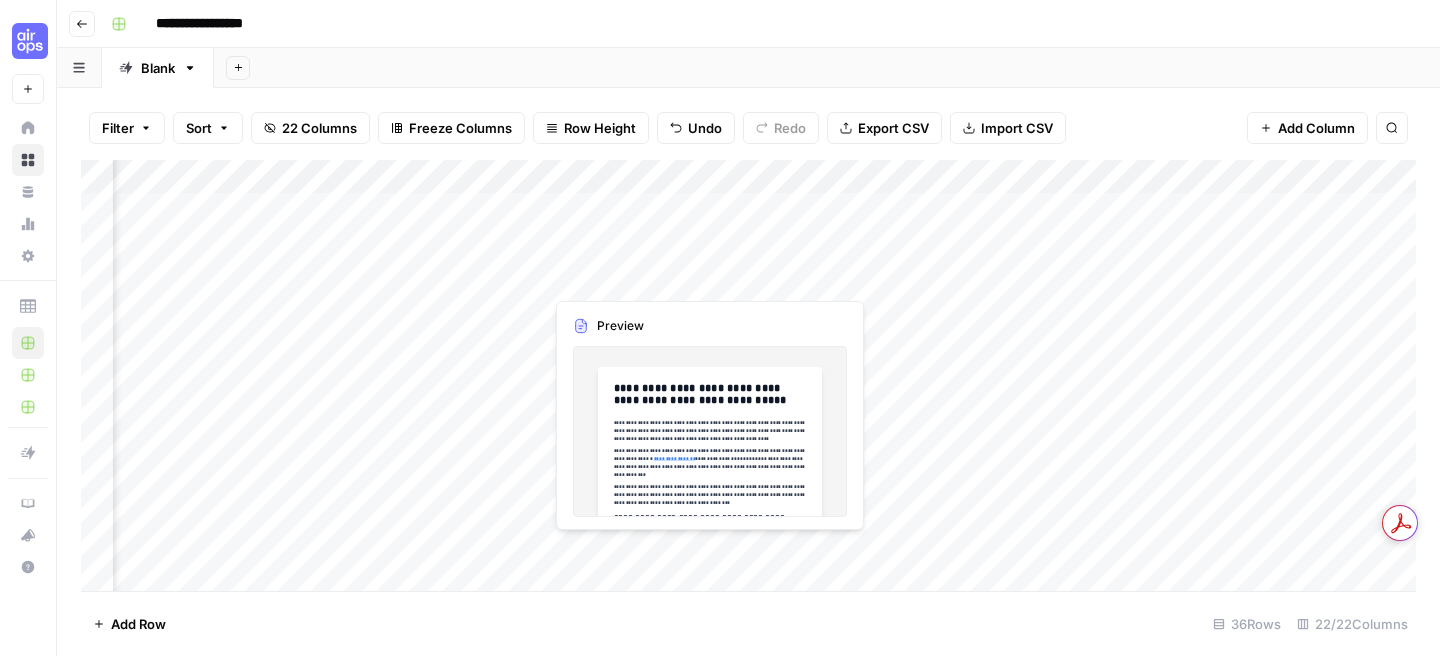 click on "Add Column" at bounding box center [748, 375] 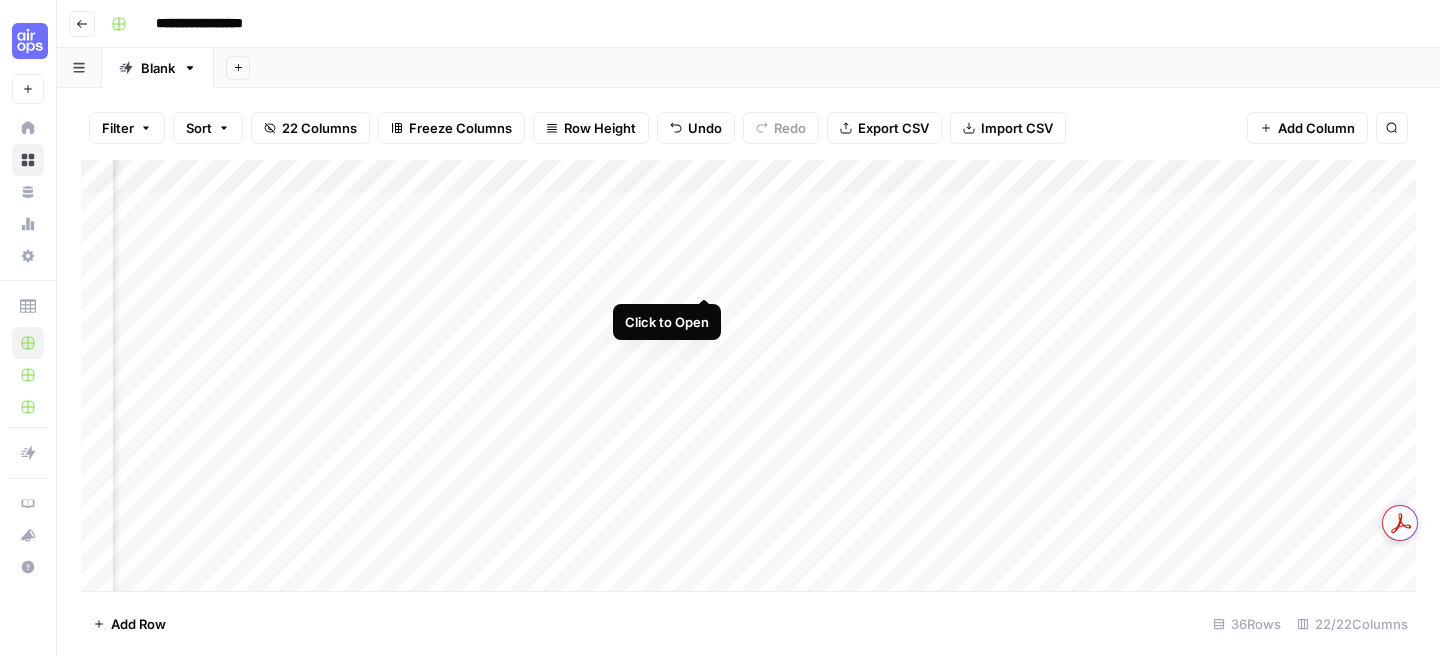 click on "Add Column" at bounding box center (748, 375) 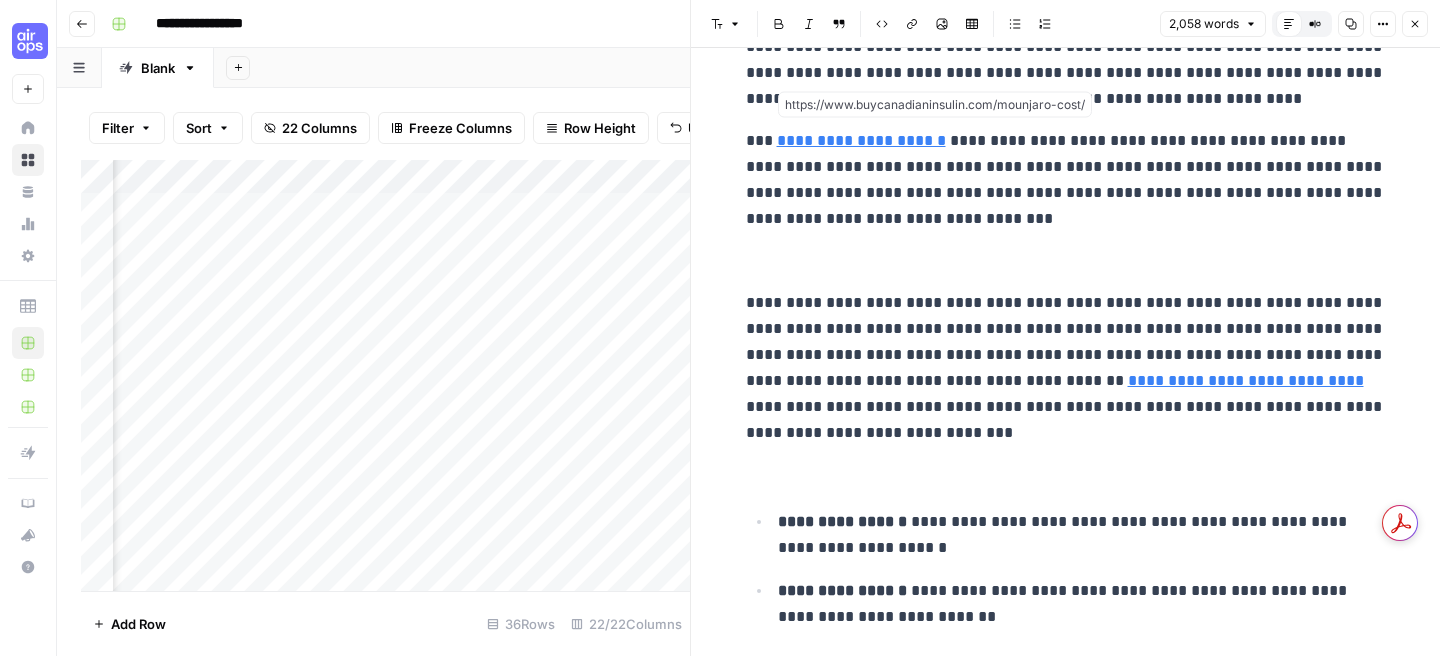 scroll, scrollTop: 1685, scrollLeft: 0, axis: vertical 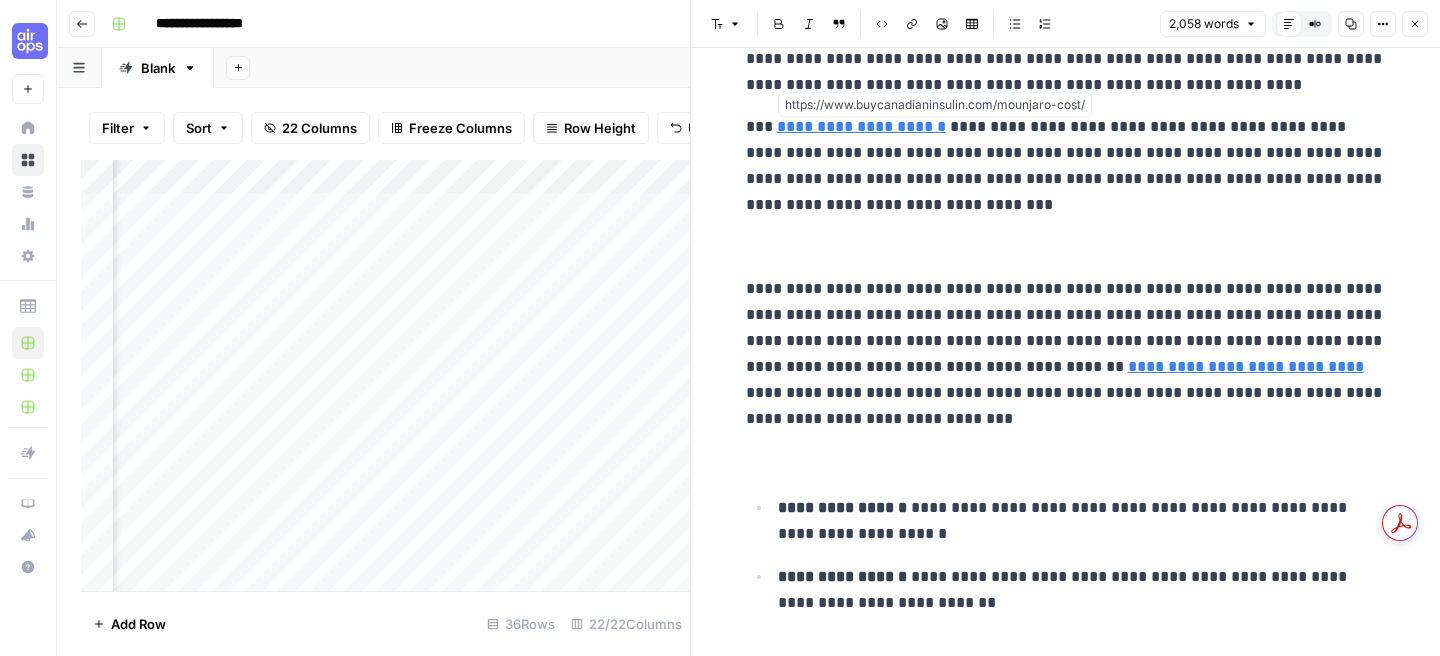 click on "**********" at bounding box center [861, 126] 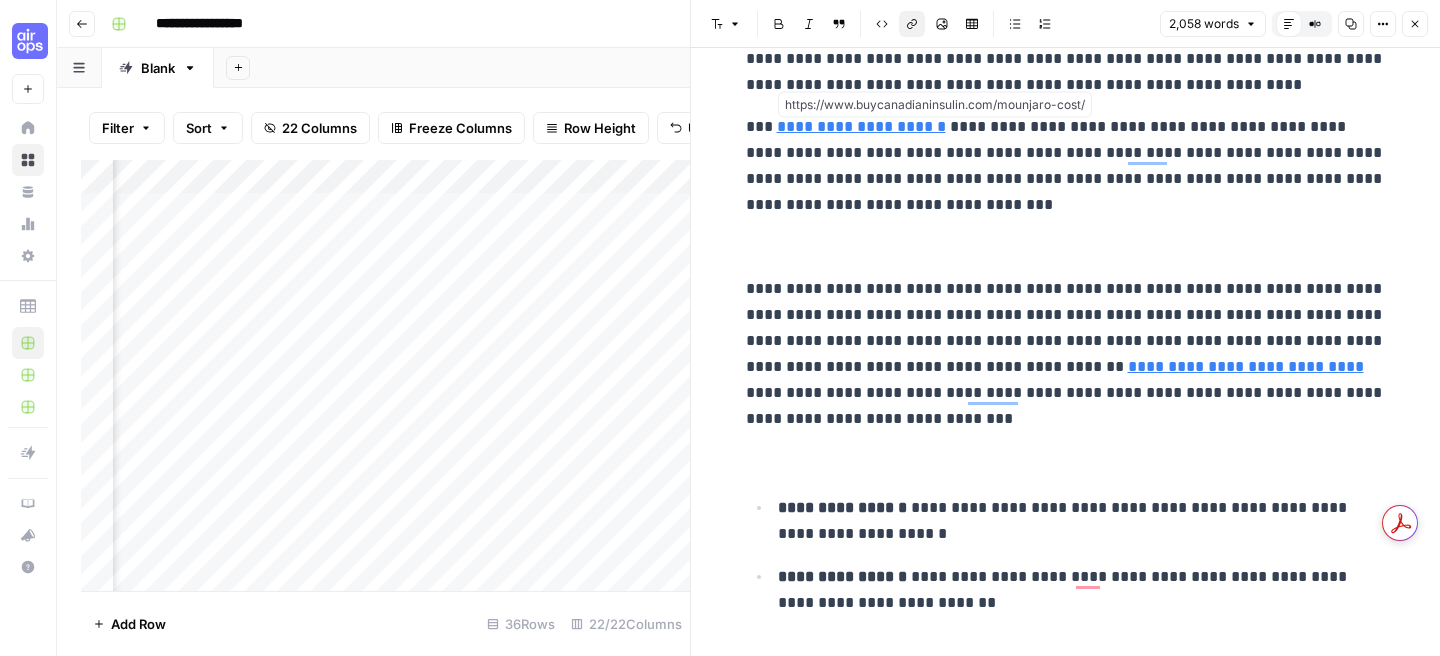 scroll, scrollTop: 1685, scrollLeft: 0, axis: vertical 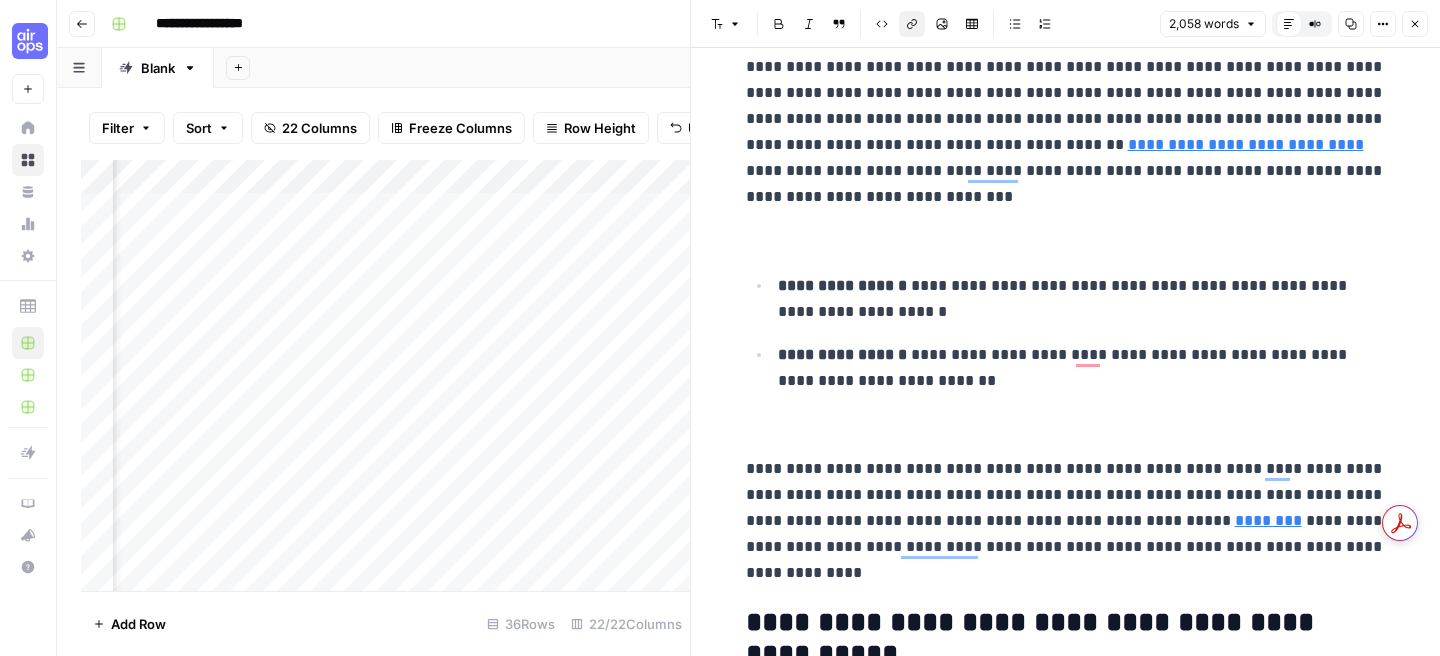 click on "**********" at bounding box center (1066, 2343) 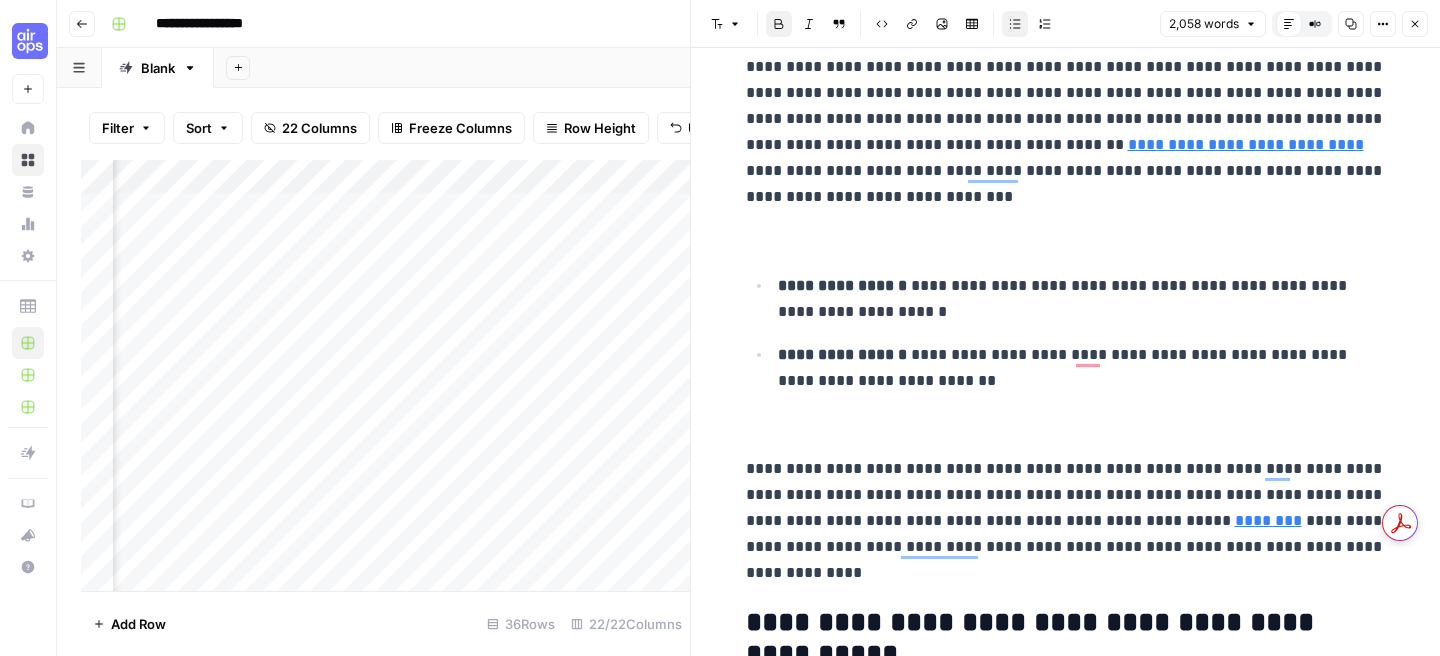 scroll, scrollTop: 2361, scrollLeft: 0, axis: vertical 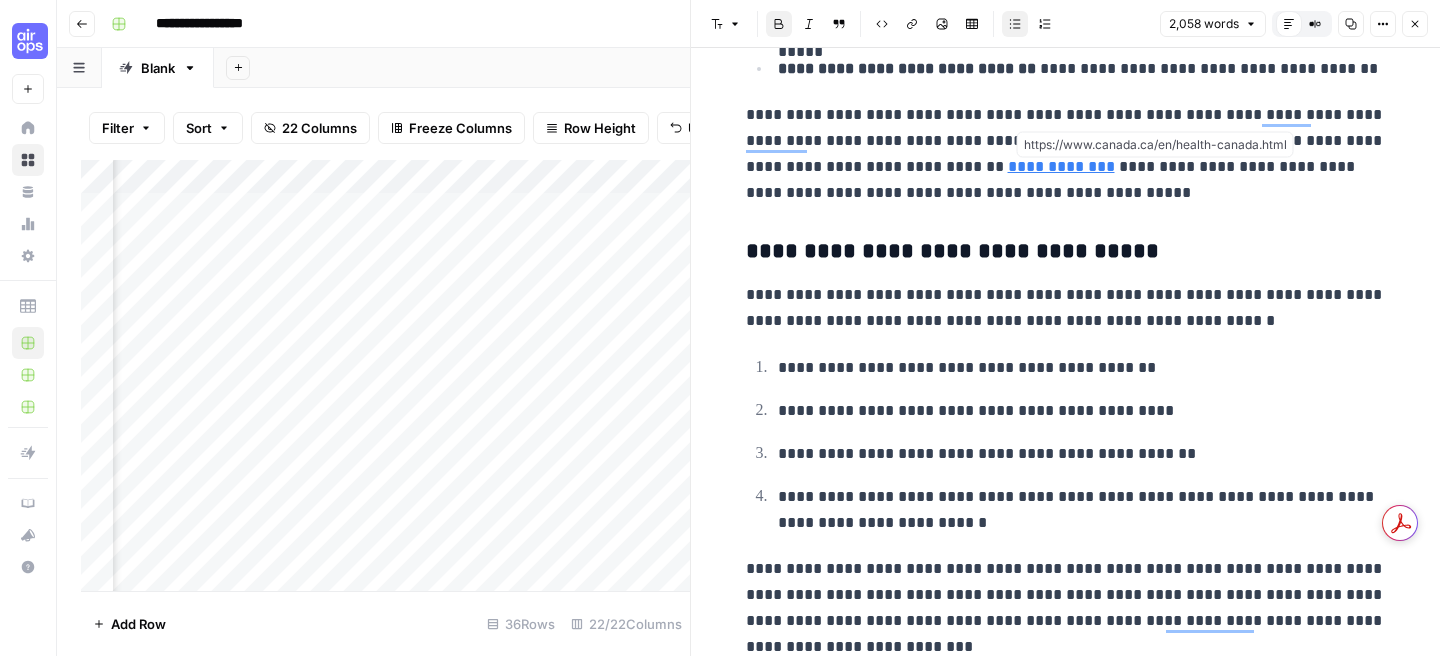 click on "**********" at bounding box center (1061, 166) 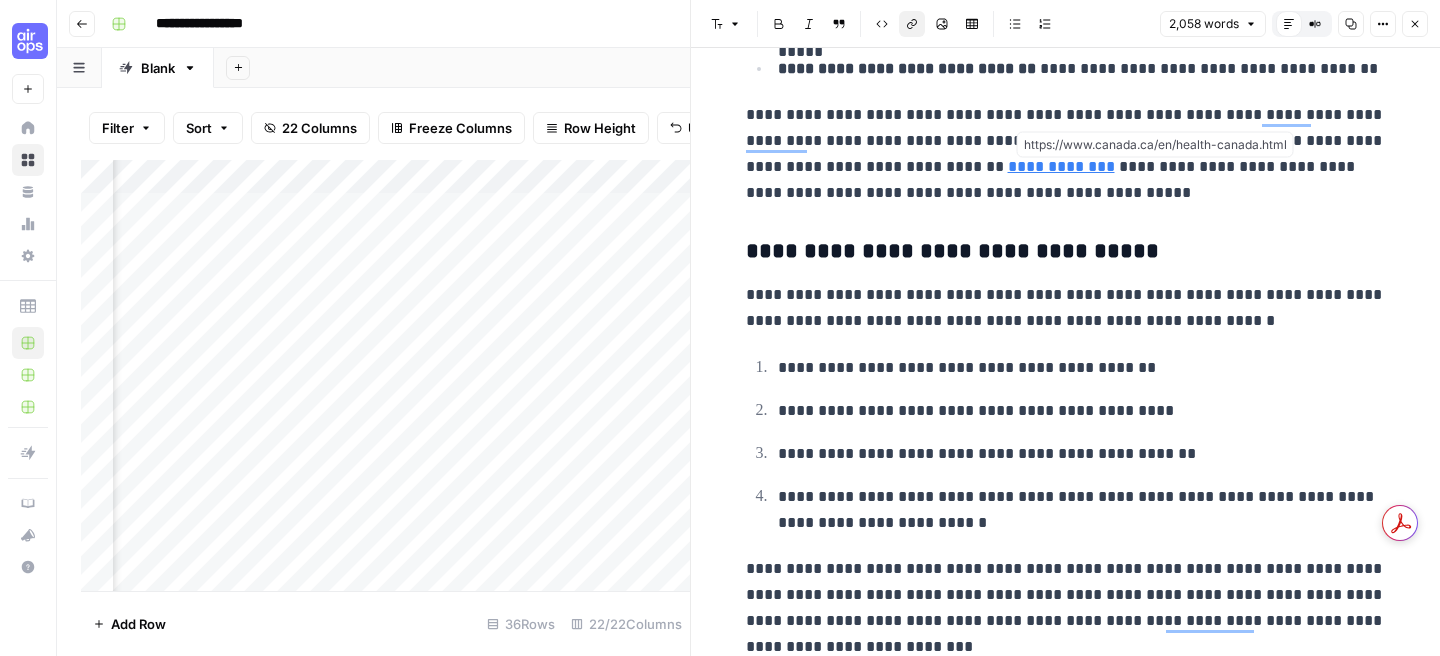 click on "Close" at bounding box center (1415, 24) 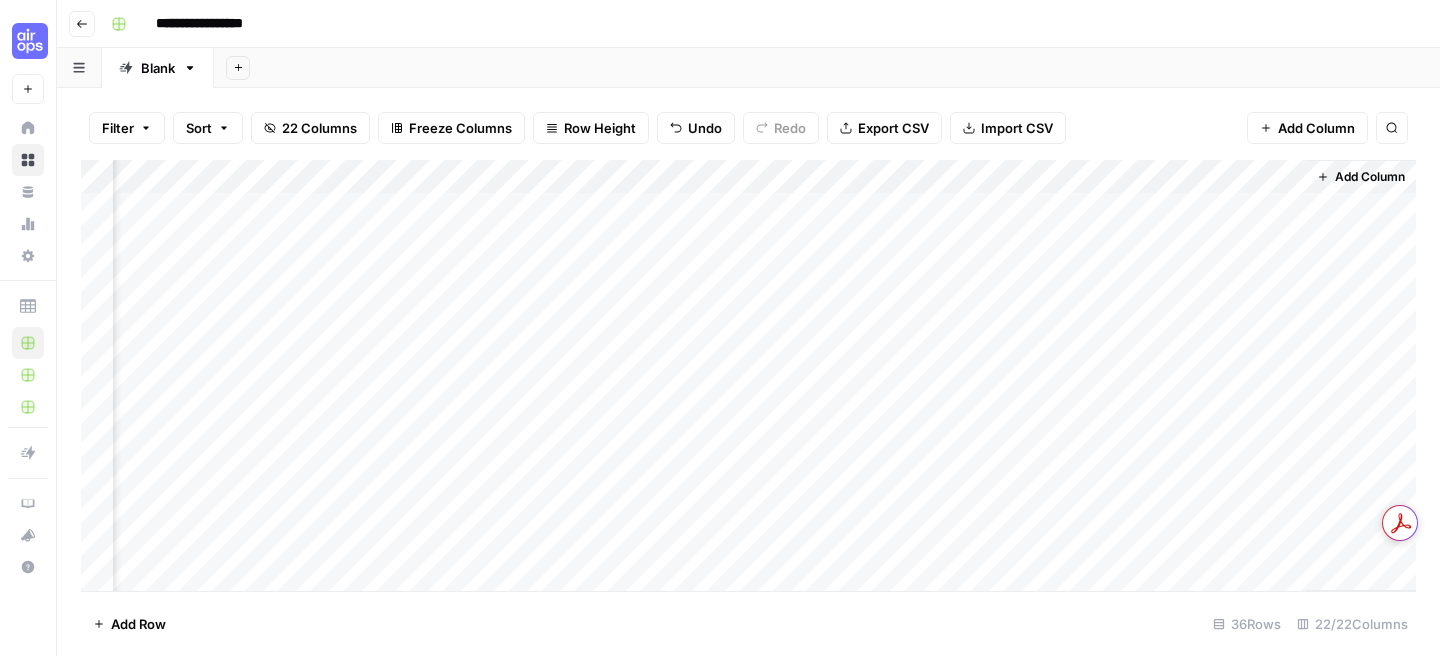 click on "Add Column" at bounding box center (748, 375) 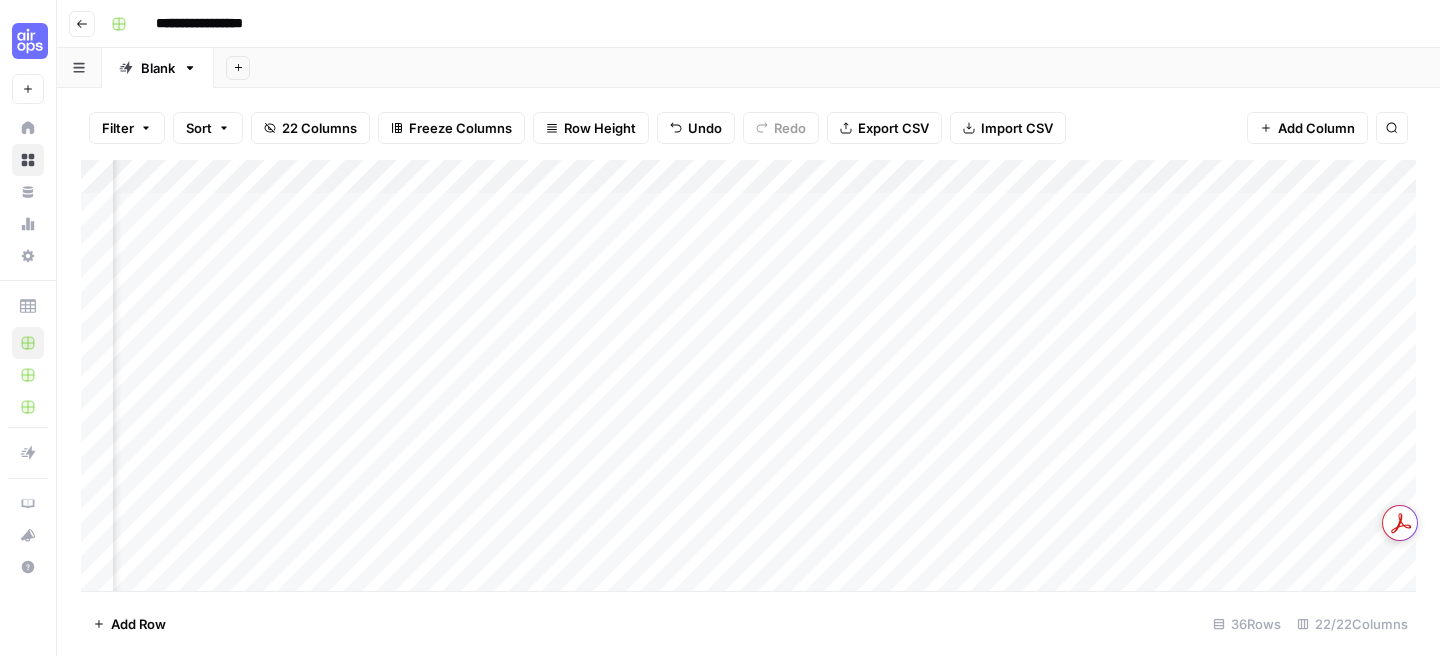 click on "Add Column" at bounding box center (748, 375) 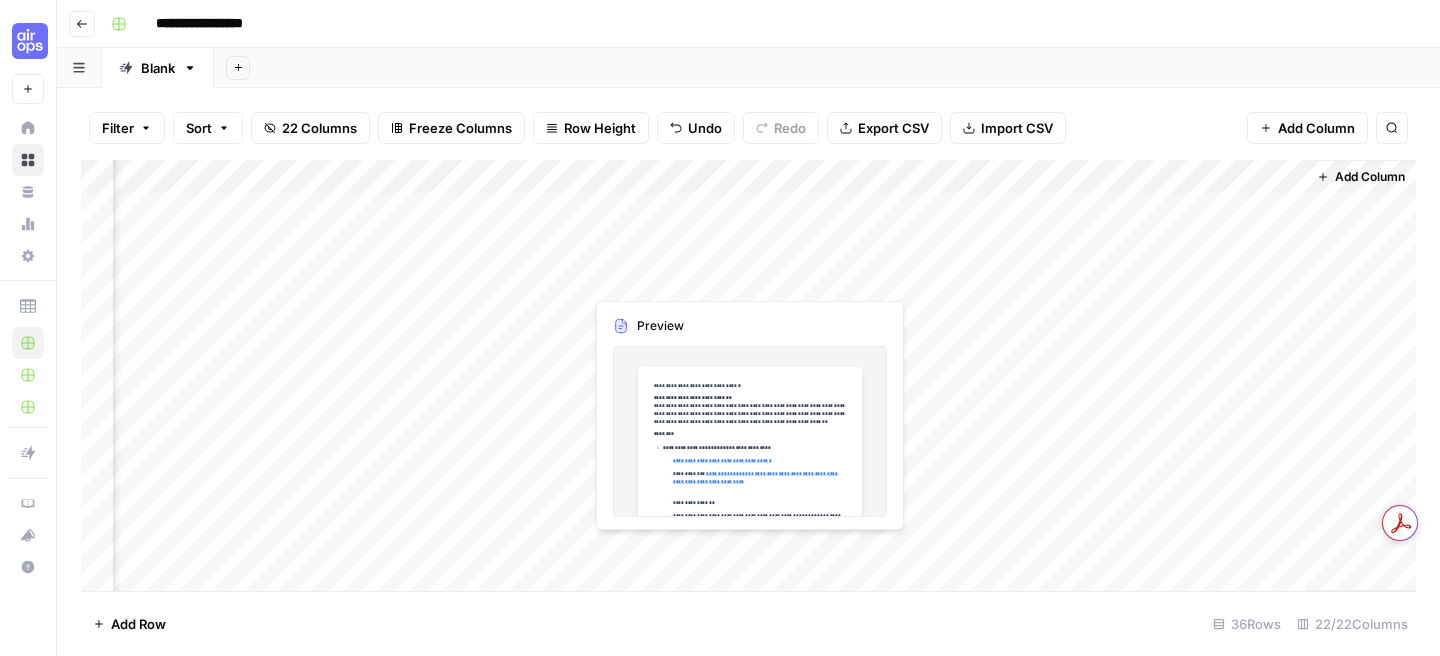 click on "Add Column" at bounding box center (748, 375) 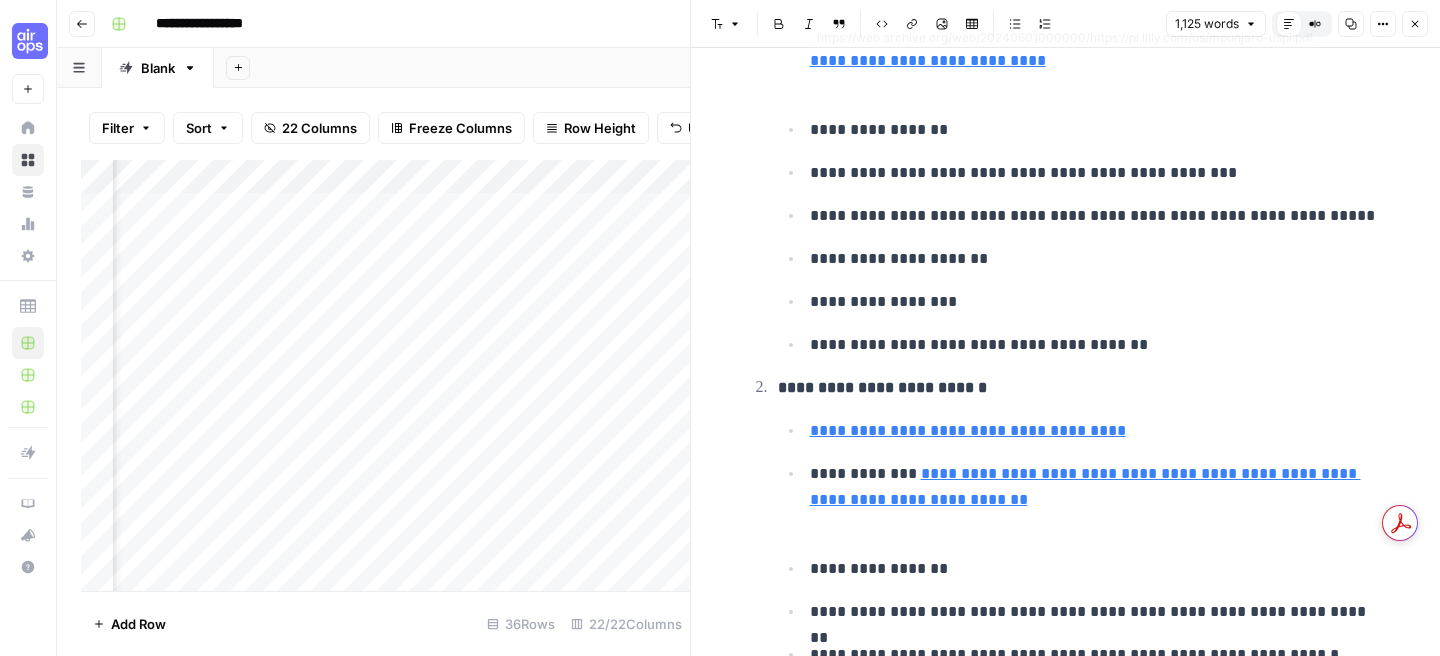 click on "Close" at bounding box center [1415, 24] 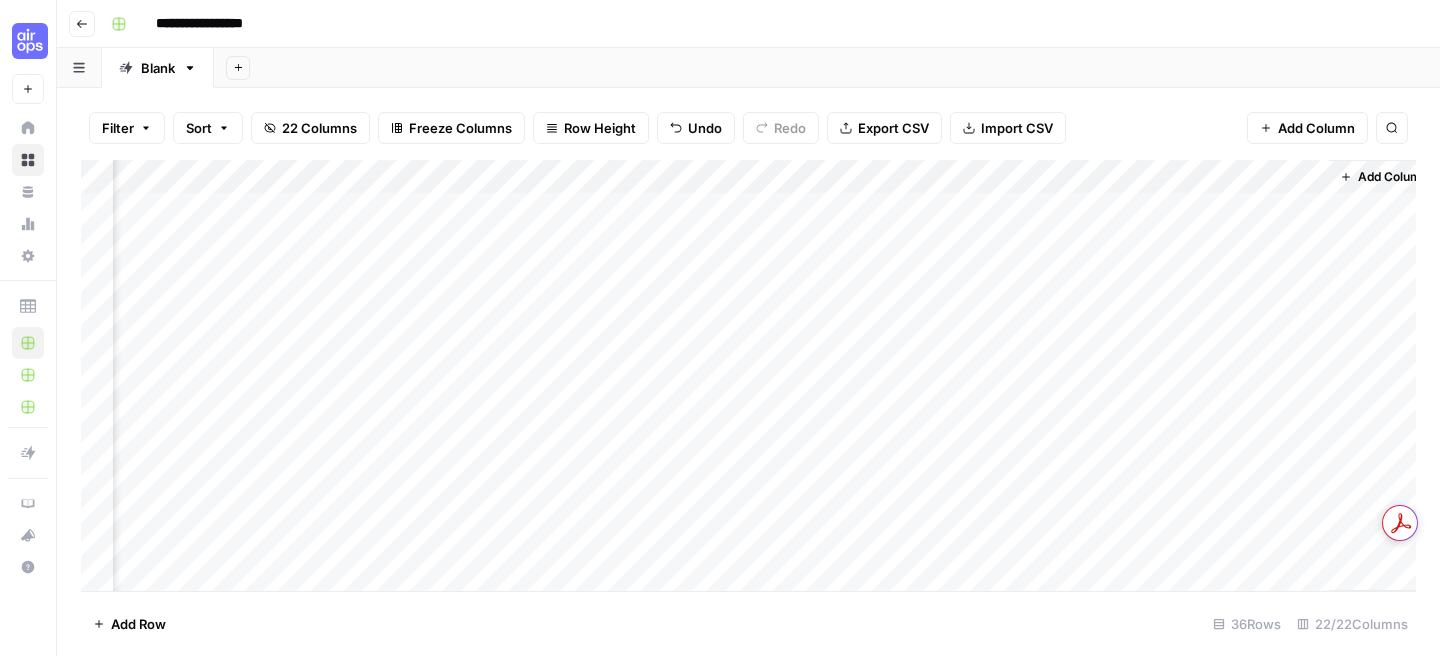 click on "Add Column" at bounding box center [748, 375] 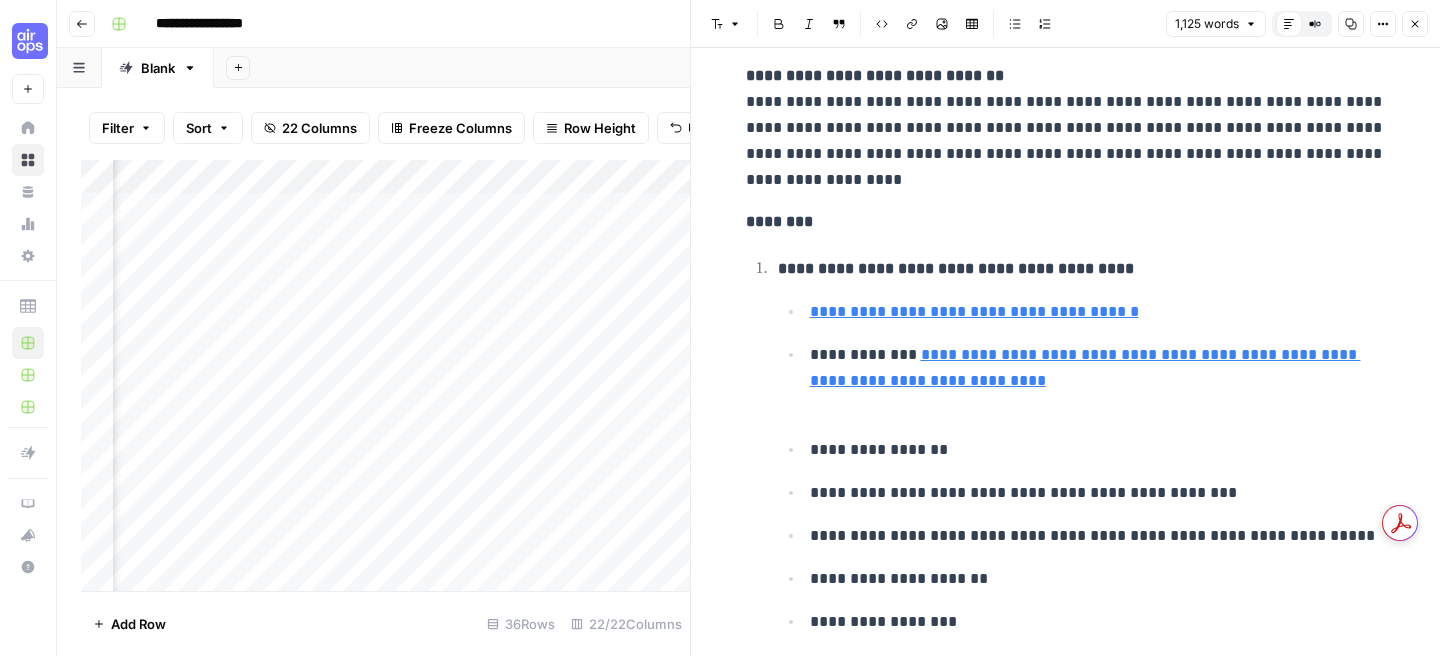 click on "Close" at bounding box center (1415, 24) 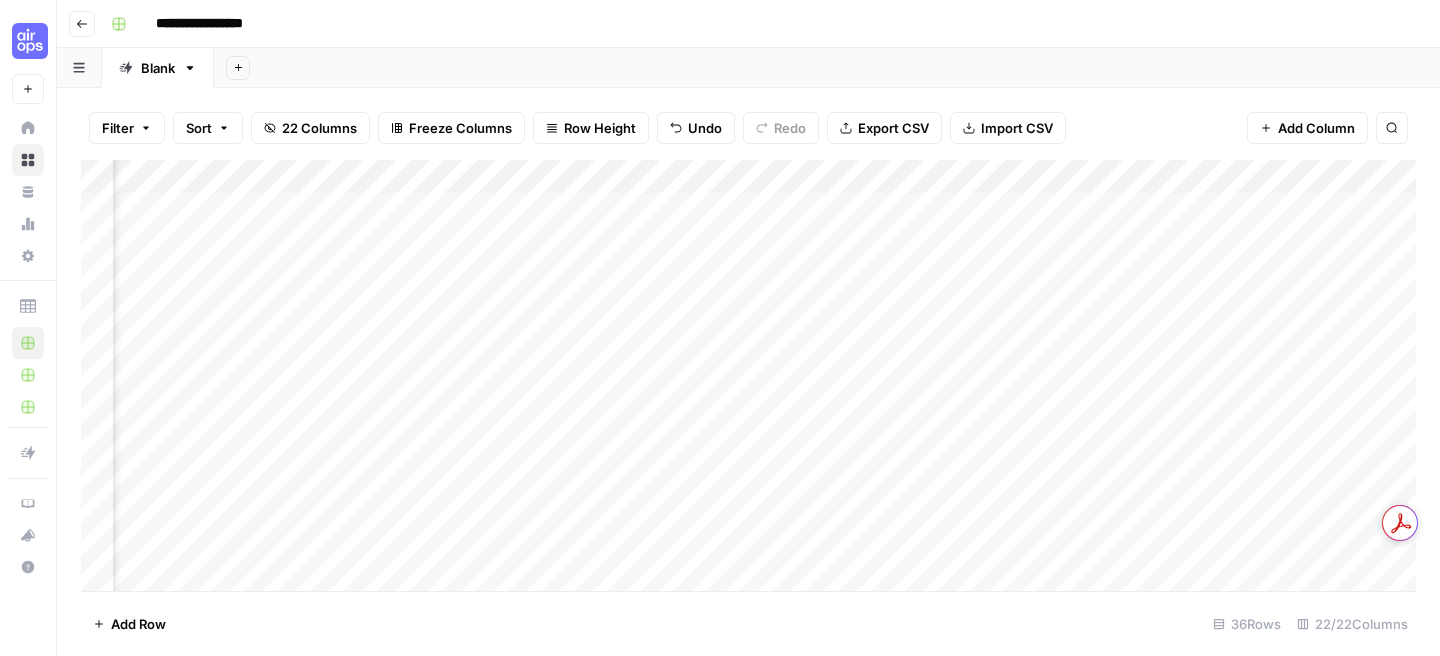 scroll, scrollTop: 0, scrollLeft: 1722, axis: horizontal 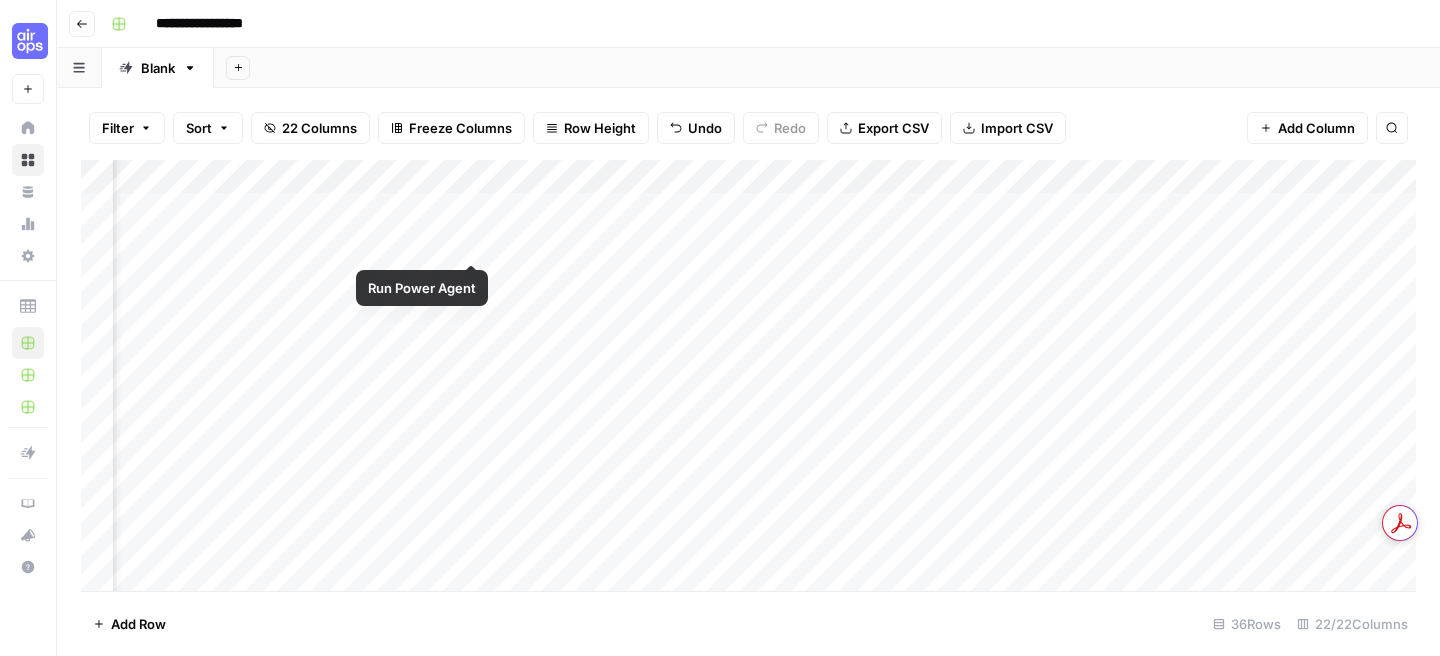 click on "Add Column" at bounding box center (748, 375) 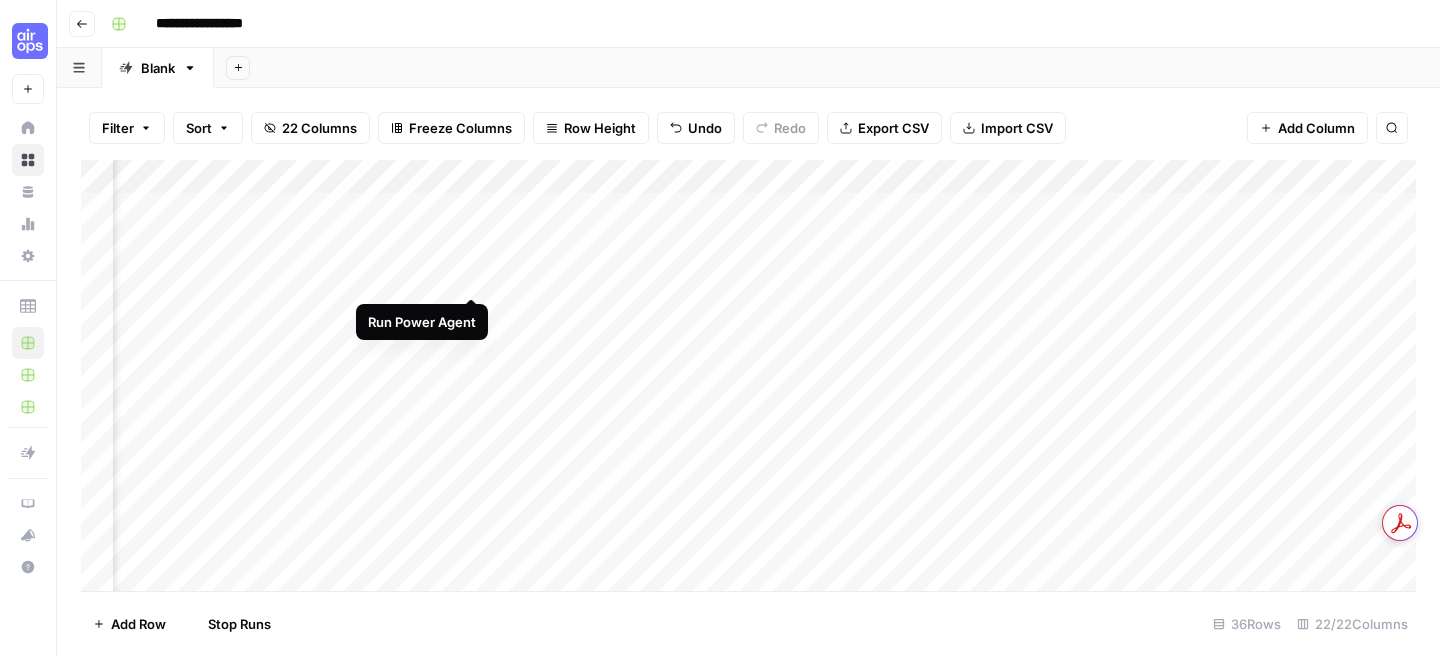 click on "Add Column" at bounding box center [748, 375] 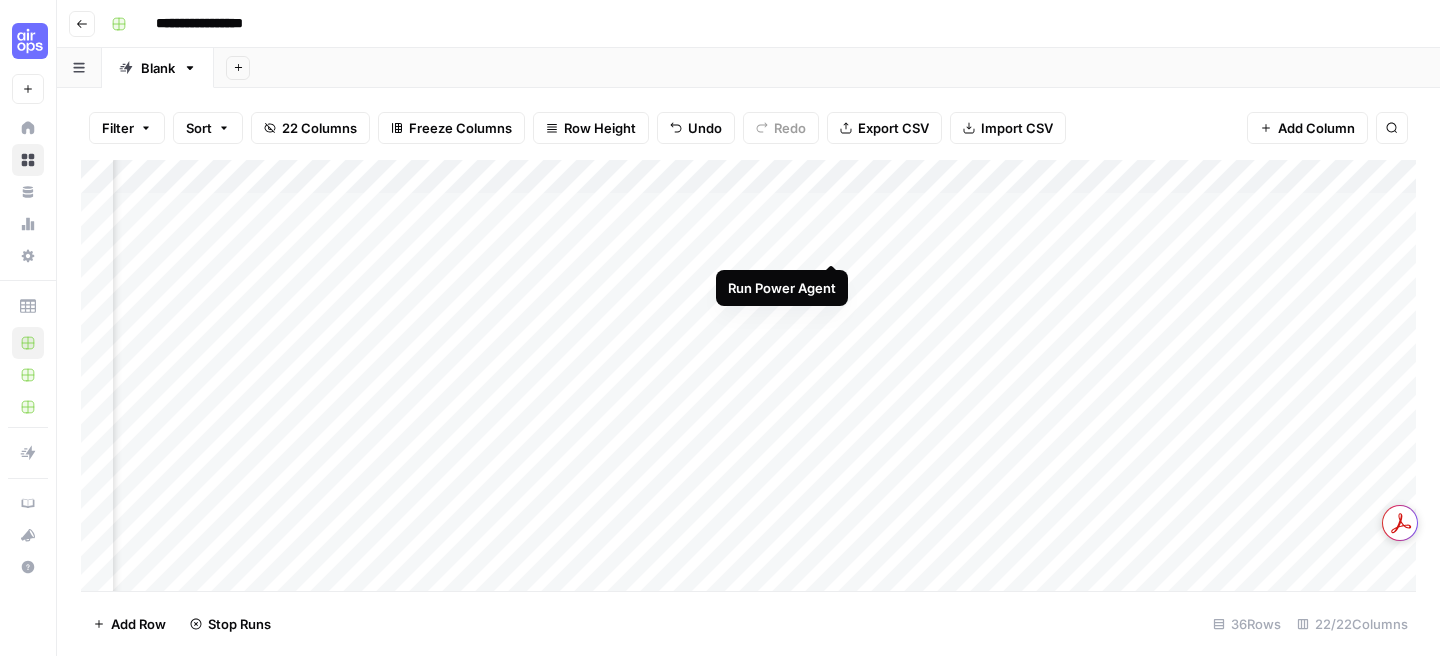 click on "Add Column" at bounding box center [748, 375] 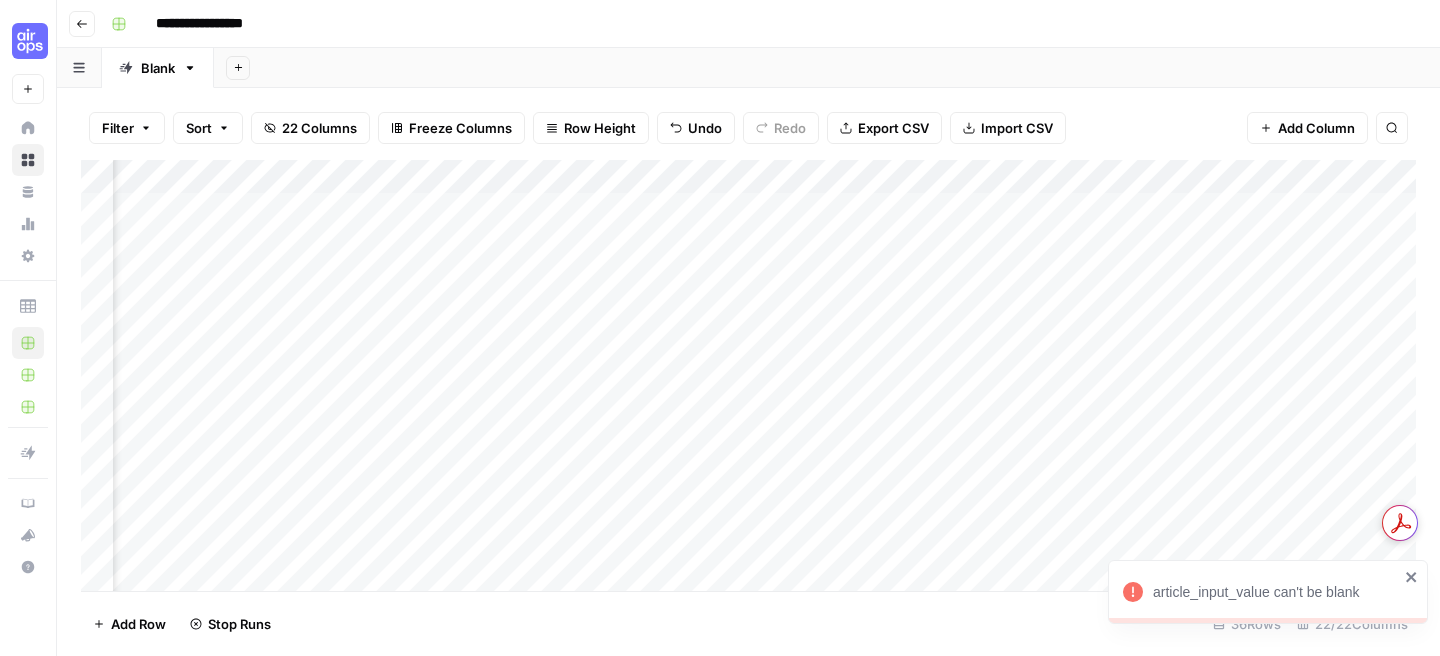 click on "Add Column" at bounding box center [748, 375] 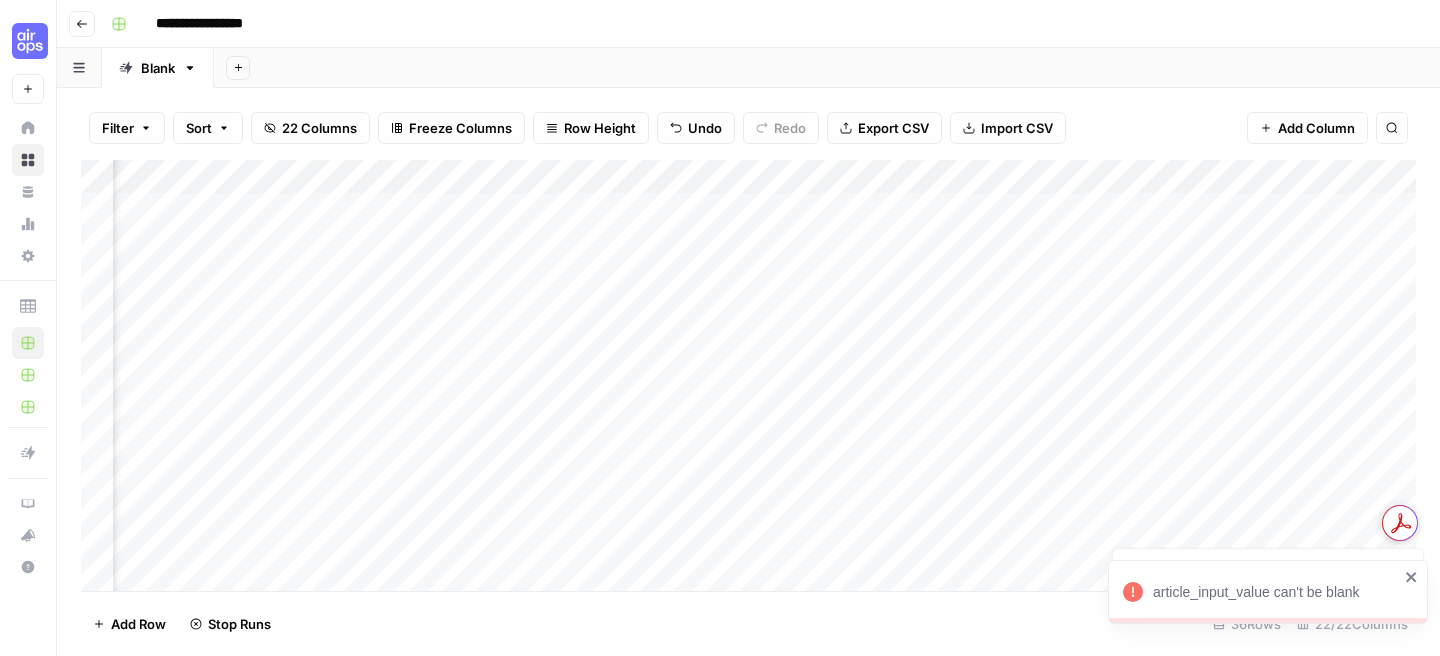 scroll, scrollTop: 0, scrollLeft: 1677, axis: horizontal 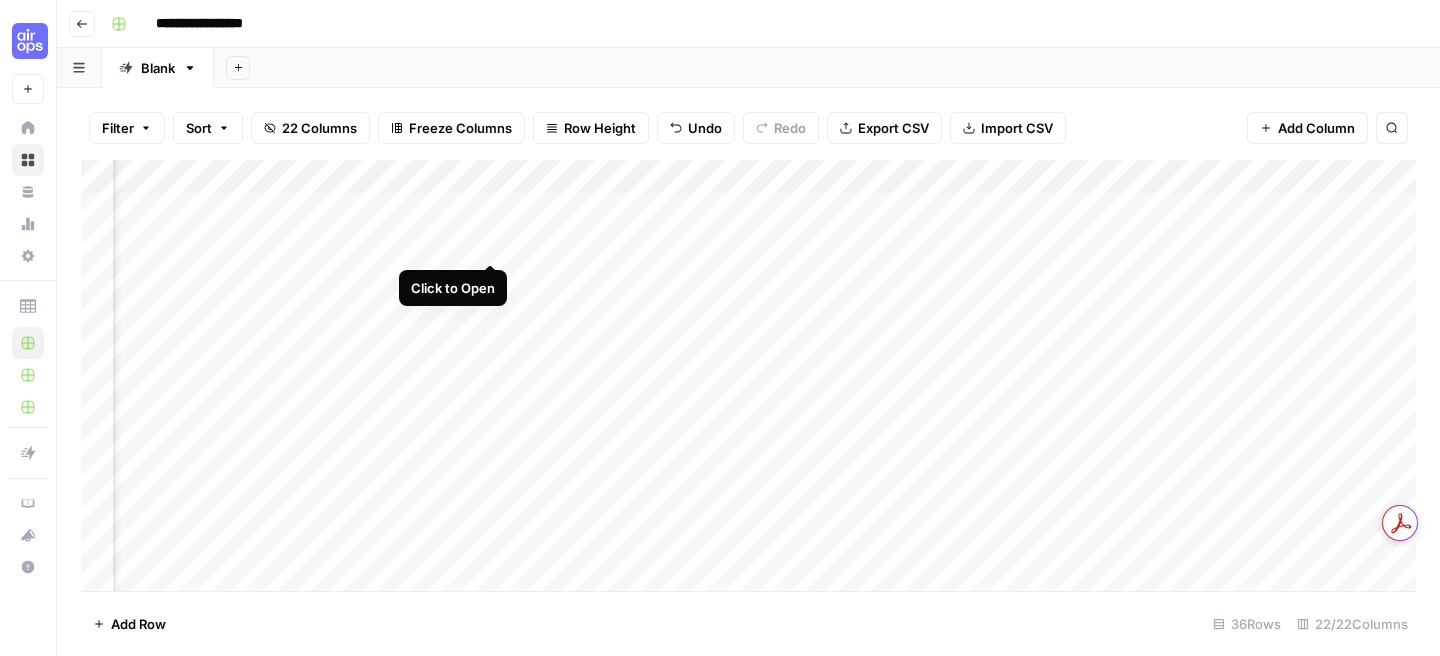 click on "Add Column" at bounding box center (748, 375) 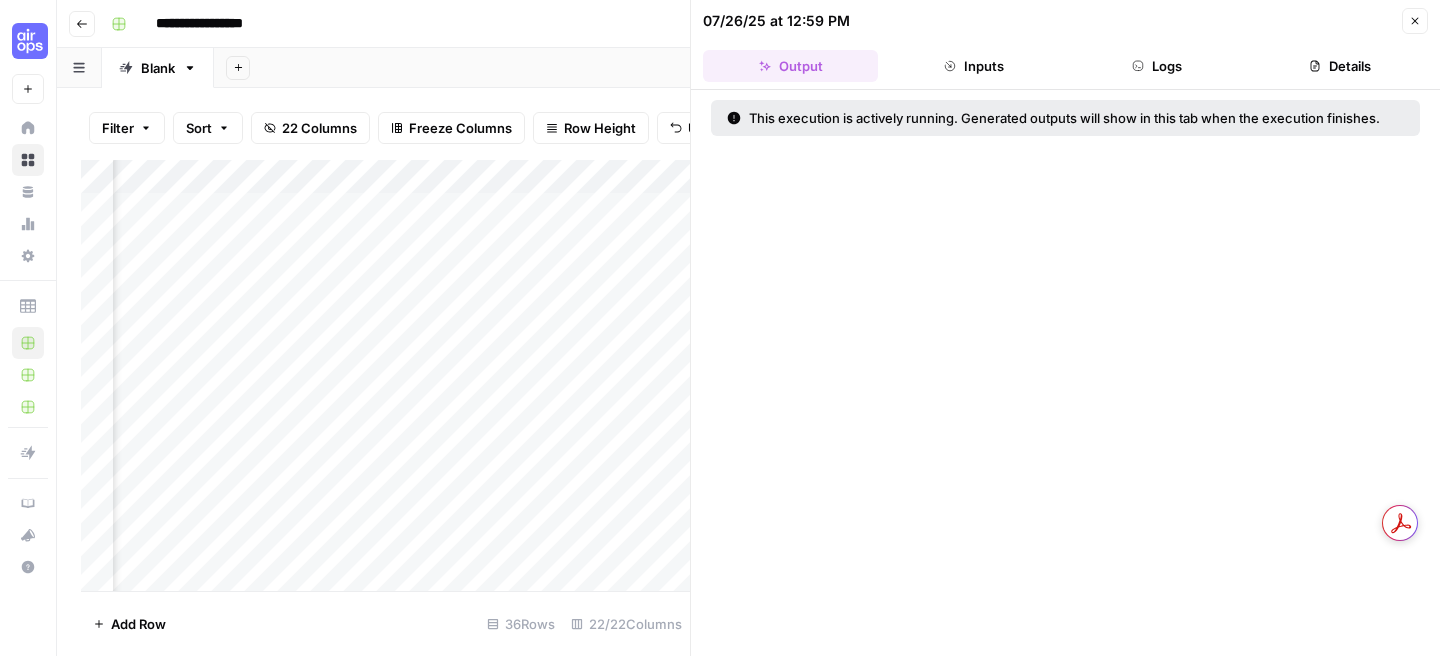 click on "Inputs" at bounding box center (973, 66) 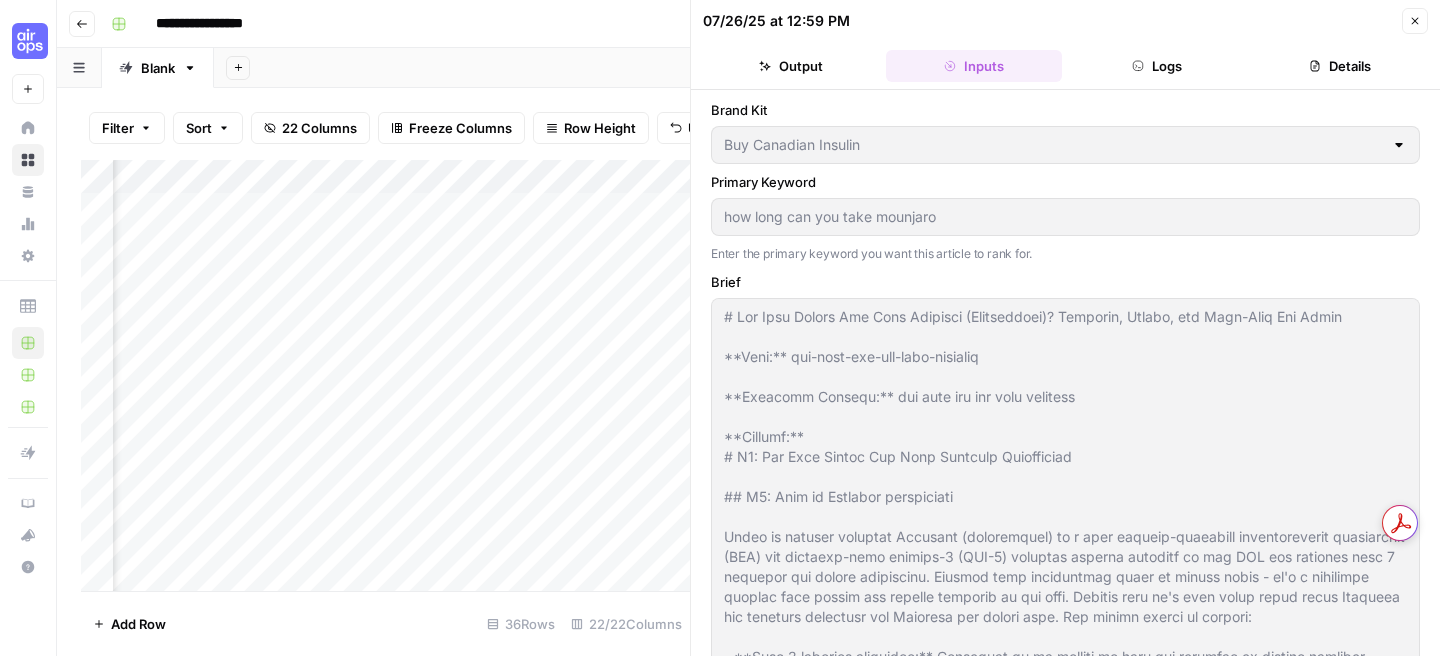 click on "Logs" at bounding box center (1157, 66) 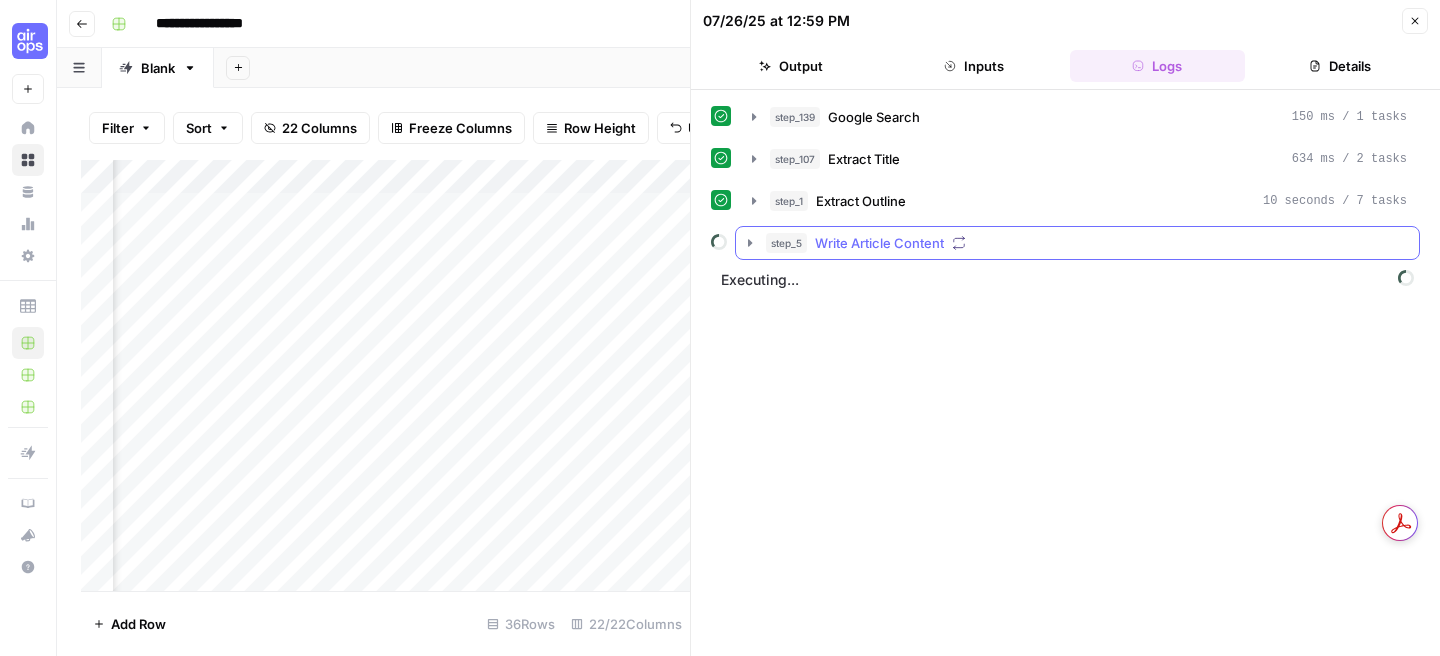 click 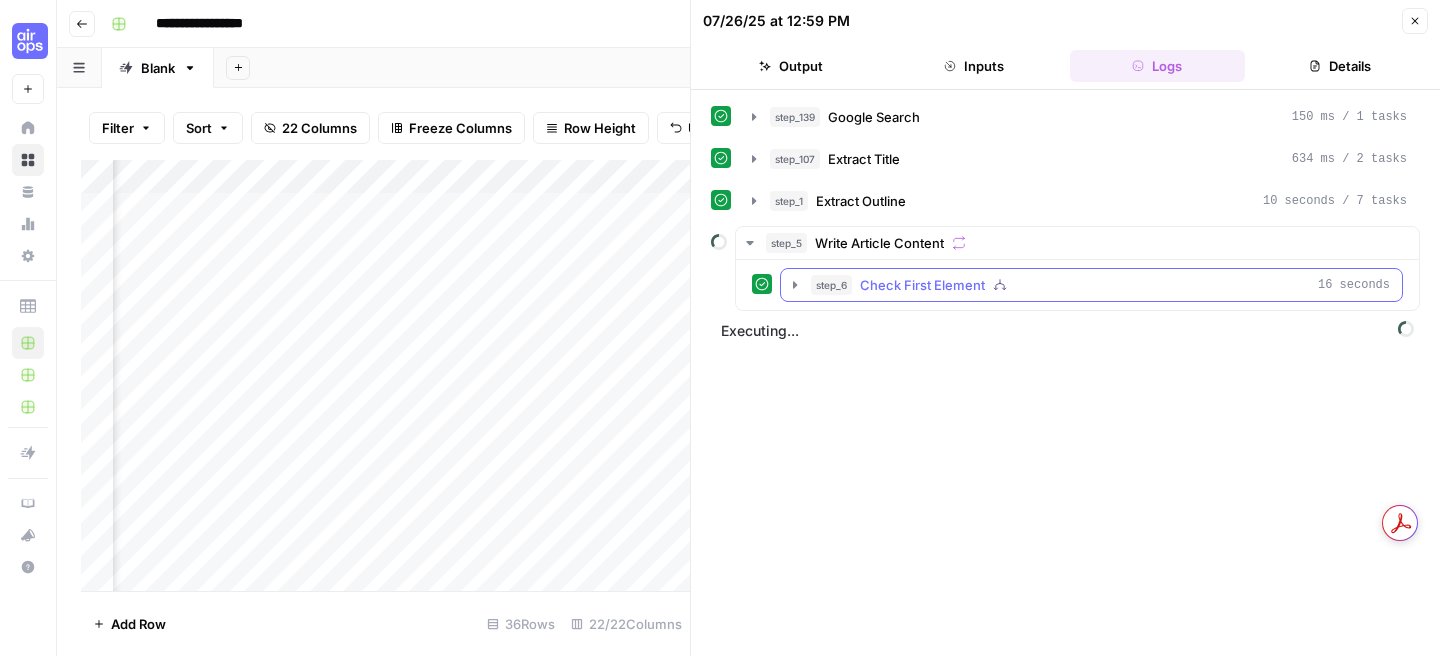 click 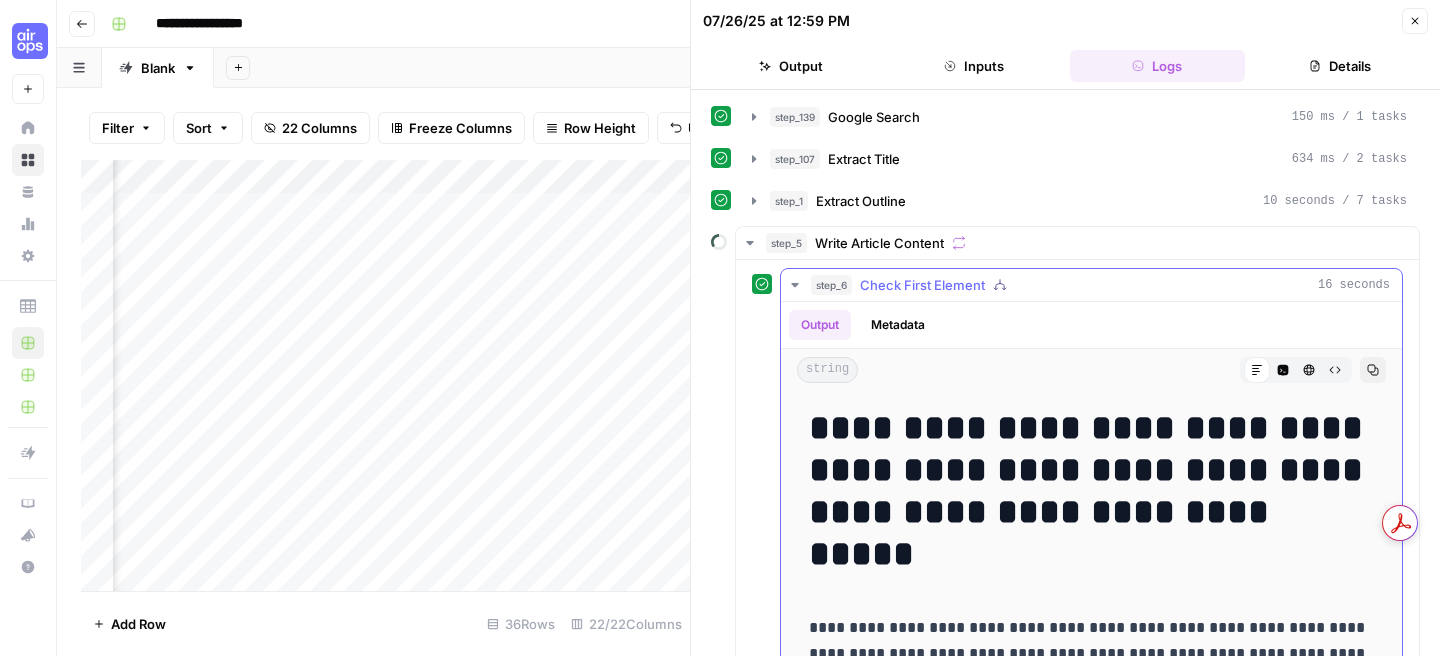 click 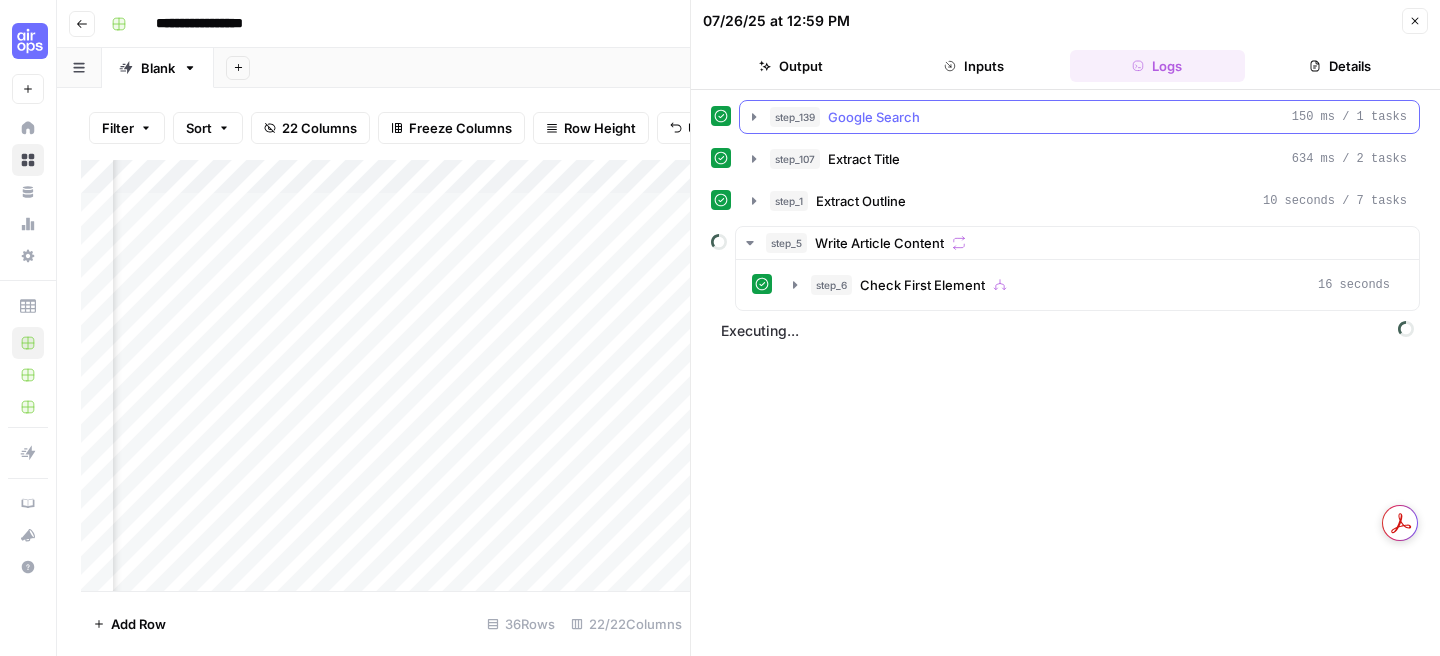 click on "step_139" at bounding box center [795, 117] 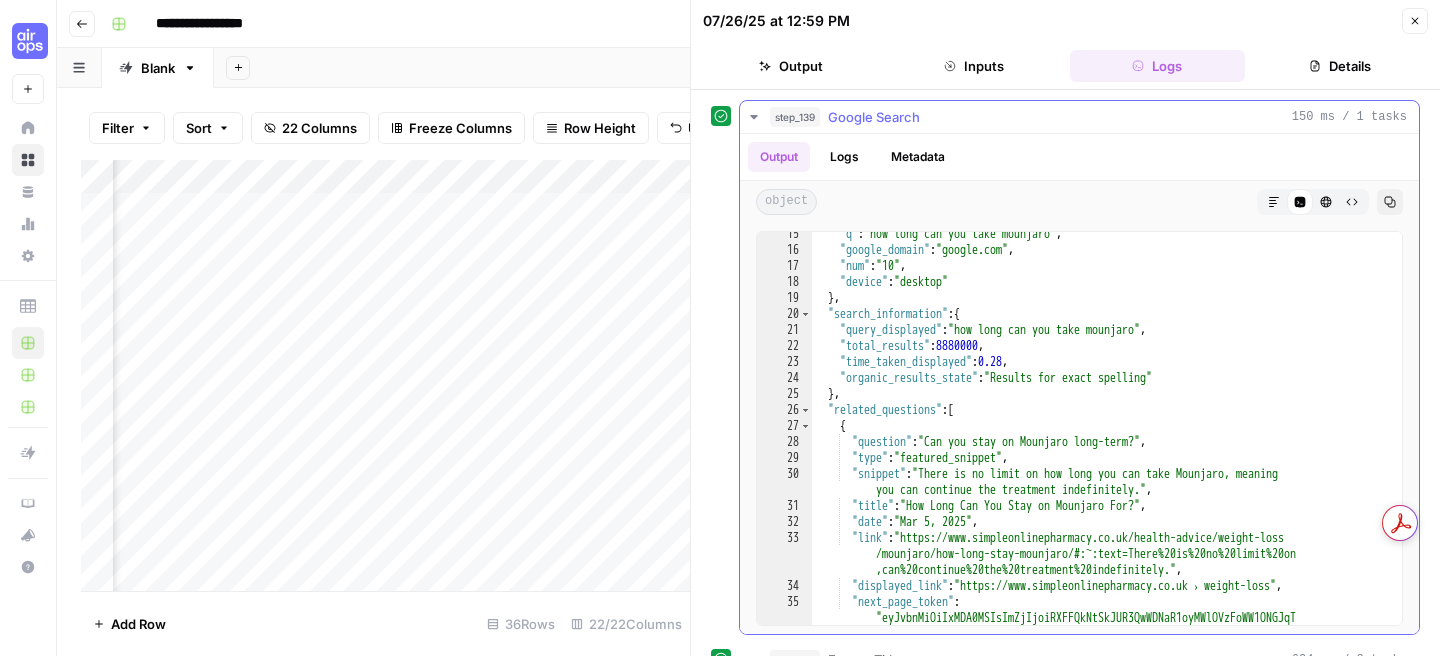 scroll, scrollTop: 318, scrollLeft: 0, axis: vertical 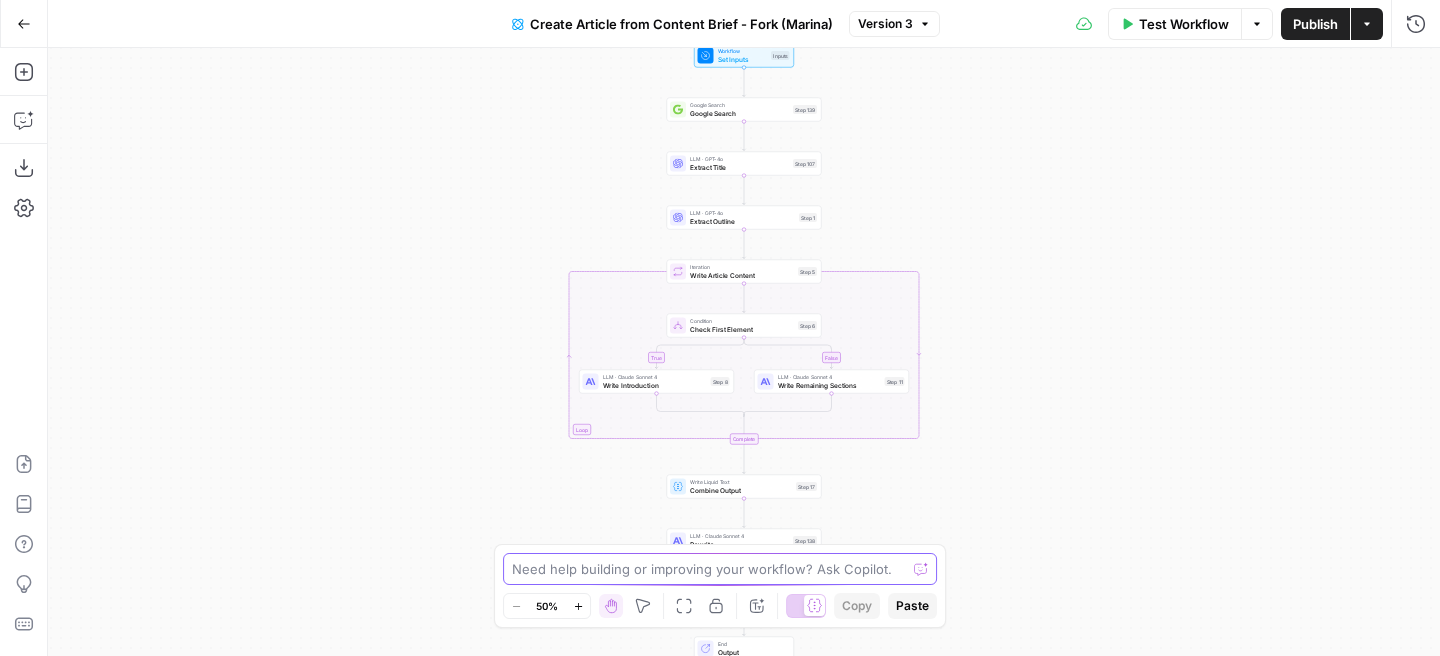 click at bounding box center (709, 569) 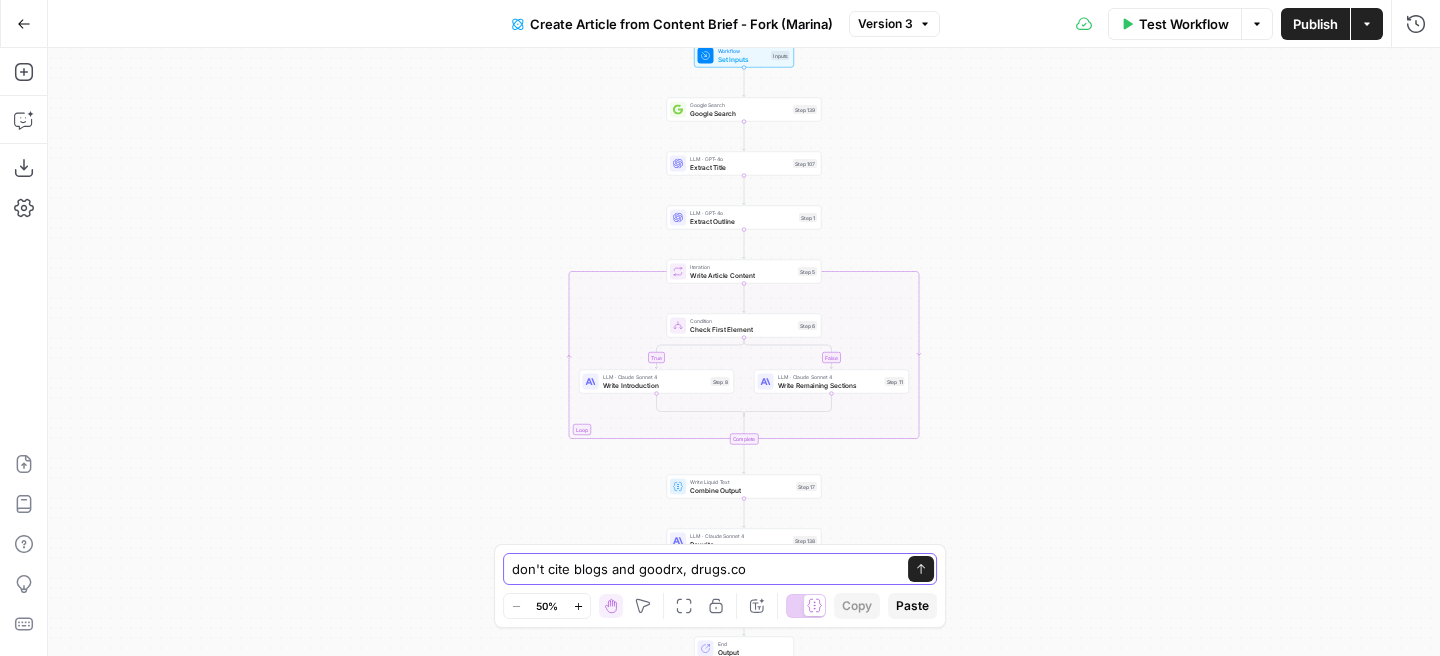 type on "don't cite blogs and goodrx, drugs.com" 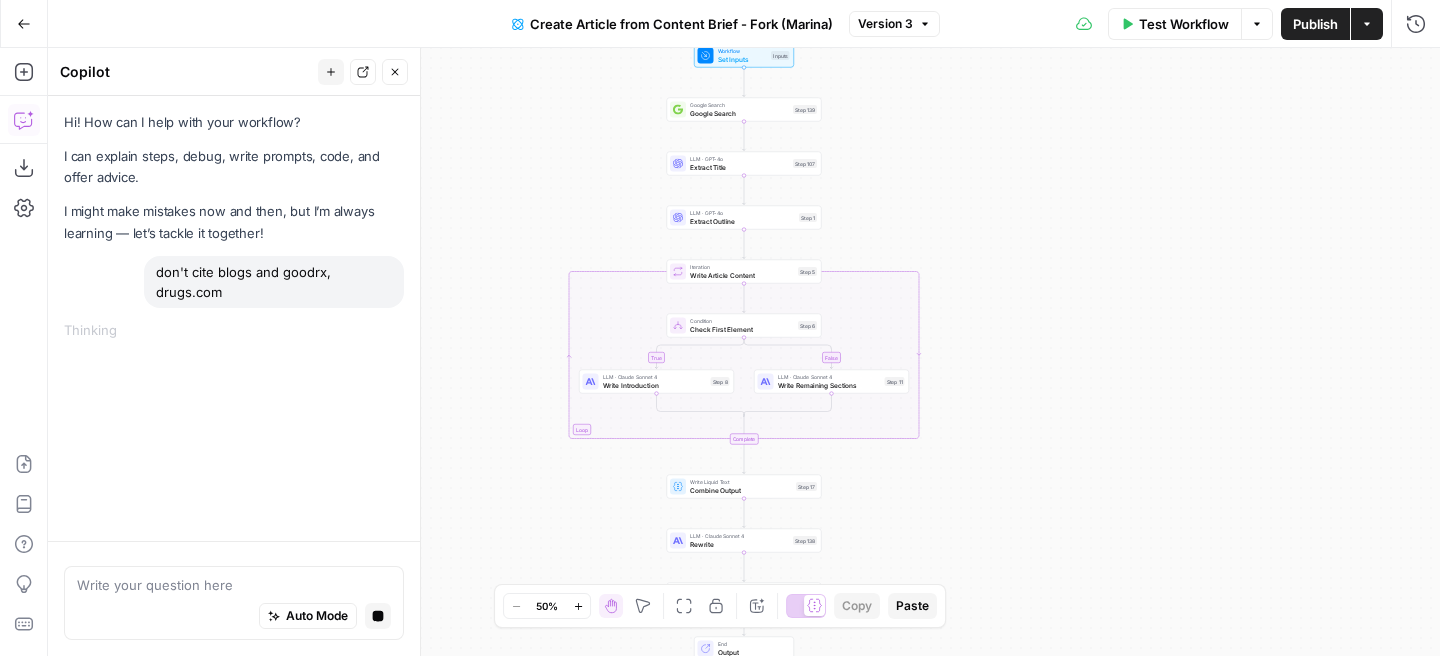 click on "Auto Mode Stop generating" at bounding box center [234, 617] 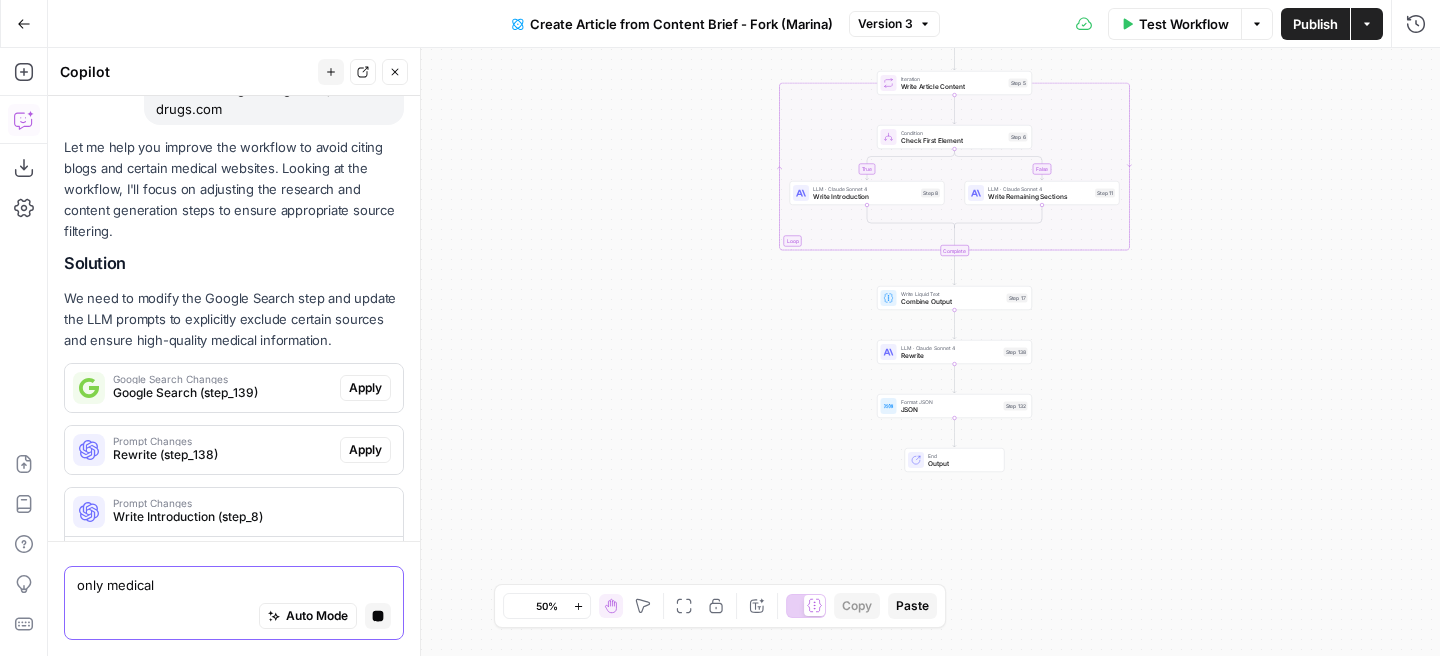 type on "only medical" 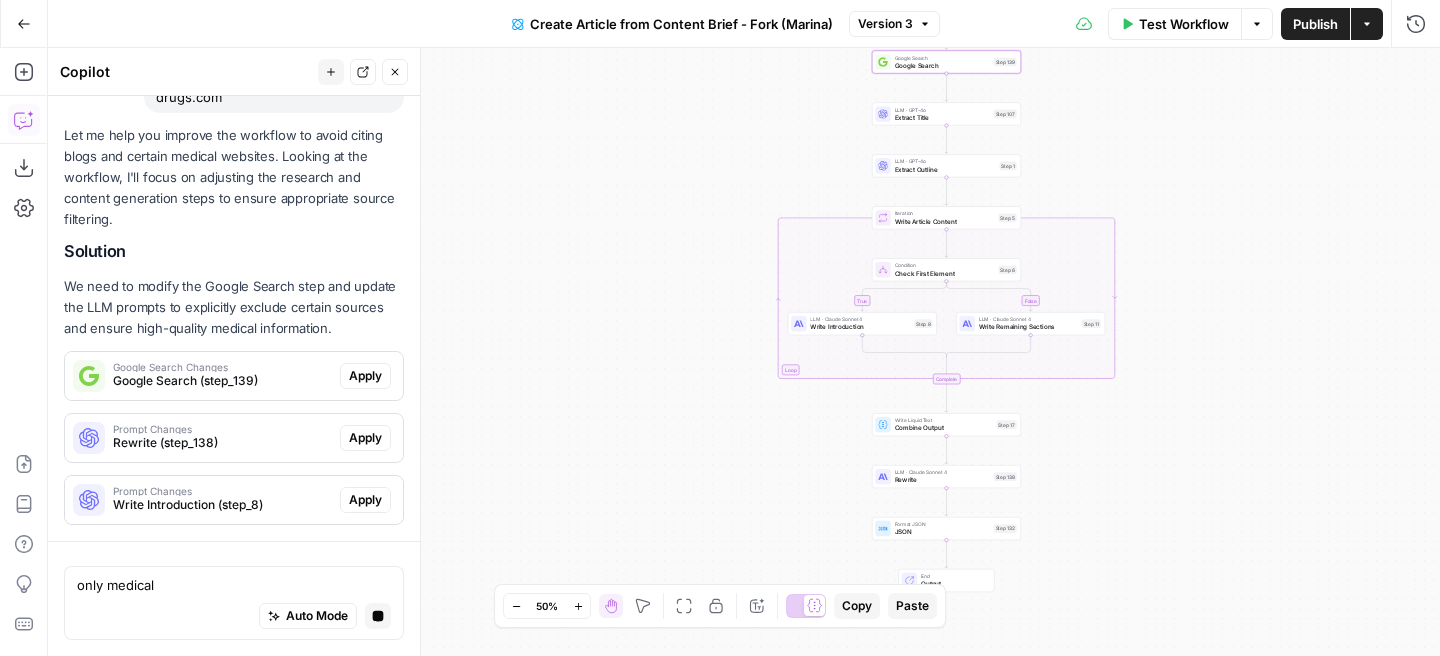 click on "Let me help you improve the workflow to avoid citing blogs and certain medical websites. Looking at the workflow, I'll focus on adjusting the research and content generation steps to ensure appropriate source filtering.
Solution
We need to modify the Google Search step and update the LLM prompts to explicitly exclude certain sources and ensure high-quality medical information.
Google Search Changes Google Search (step_139) Apply
Prompt Changes Rewrite (step_138) Apply
Prompt Changes Write Introduction (step_8) Apply" at bounding box center (234, 325) 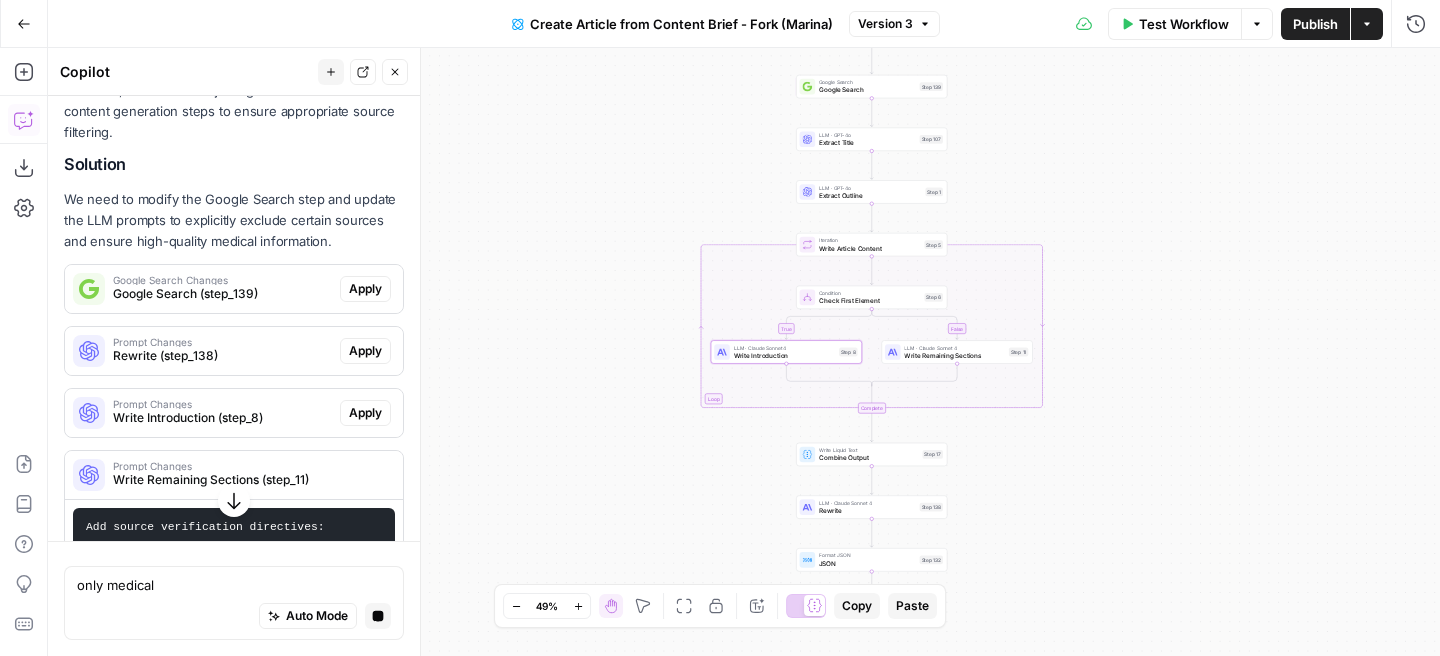 scroll, scrollTop: 222, scrollLeft: 0, axis: vertical 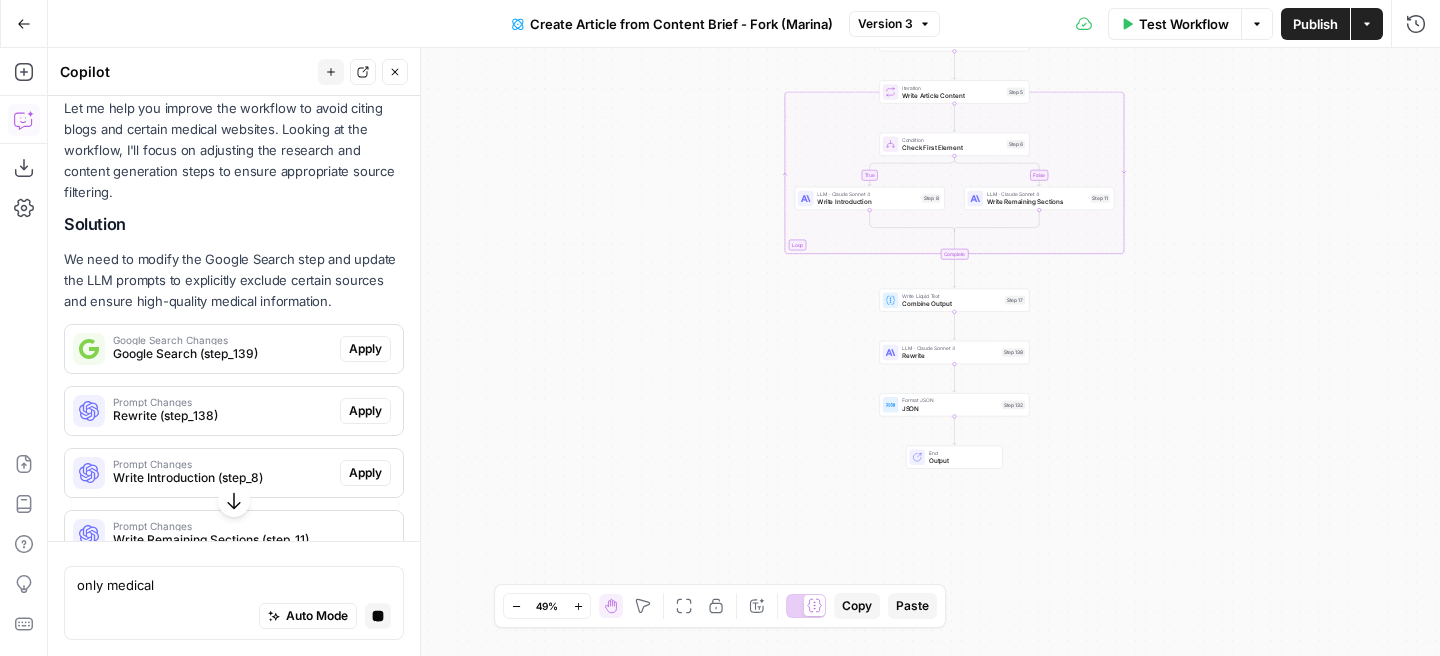 click on "Google Search (step_139)" at bounding box center [222, 354] 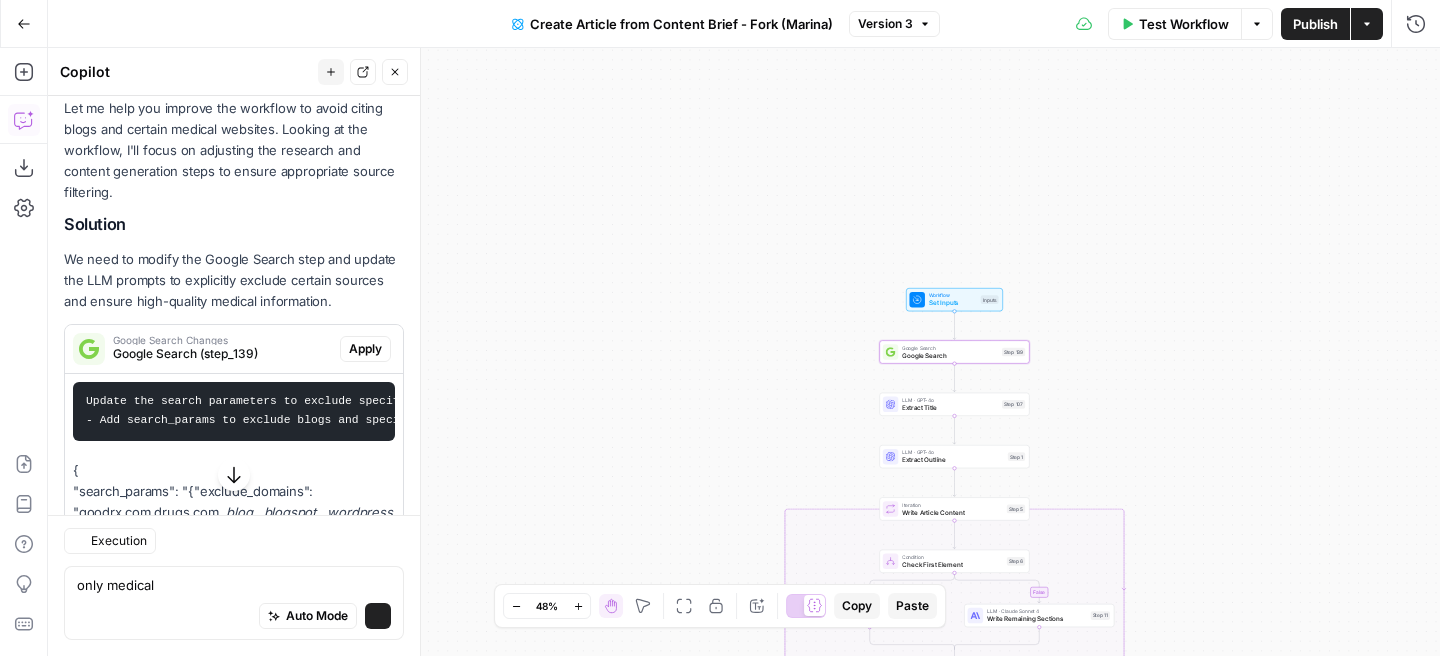 click on "Google Search (step_139)" at bounding box center (222, 354) 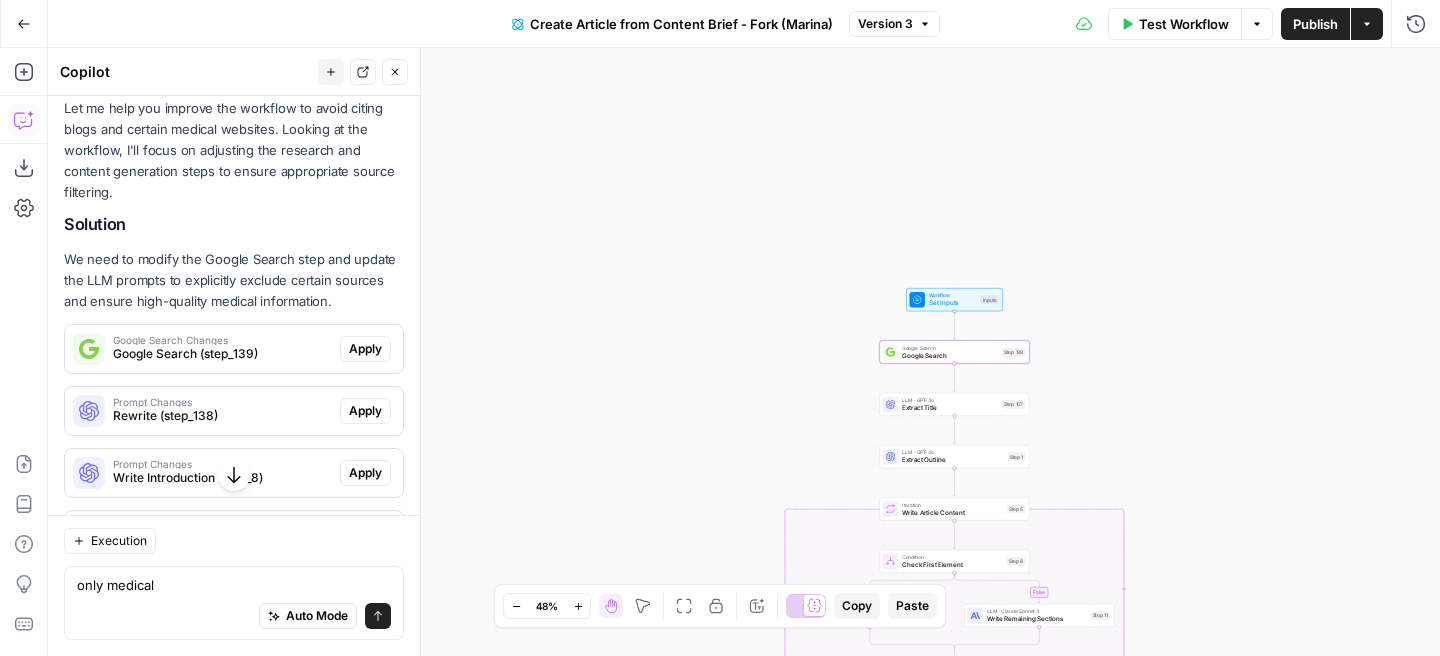 click on "Google Search (step_139)" at bounding box center [222, 354] 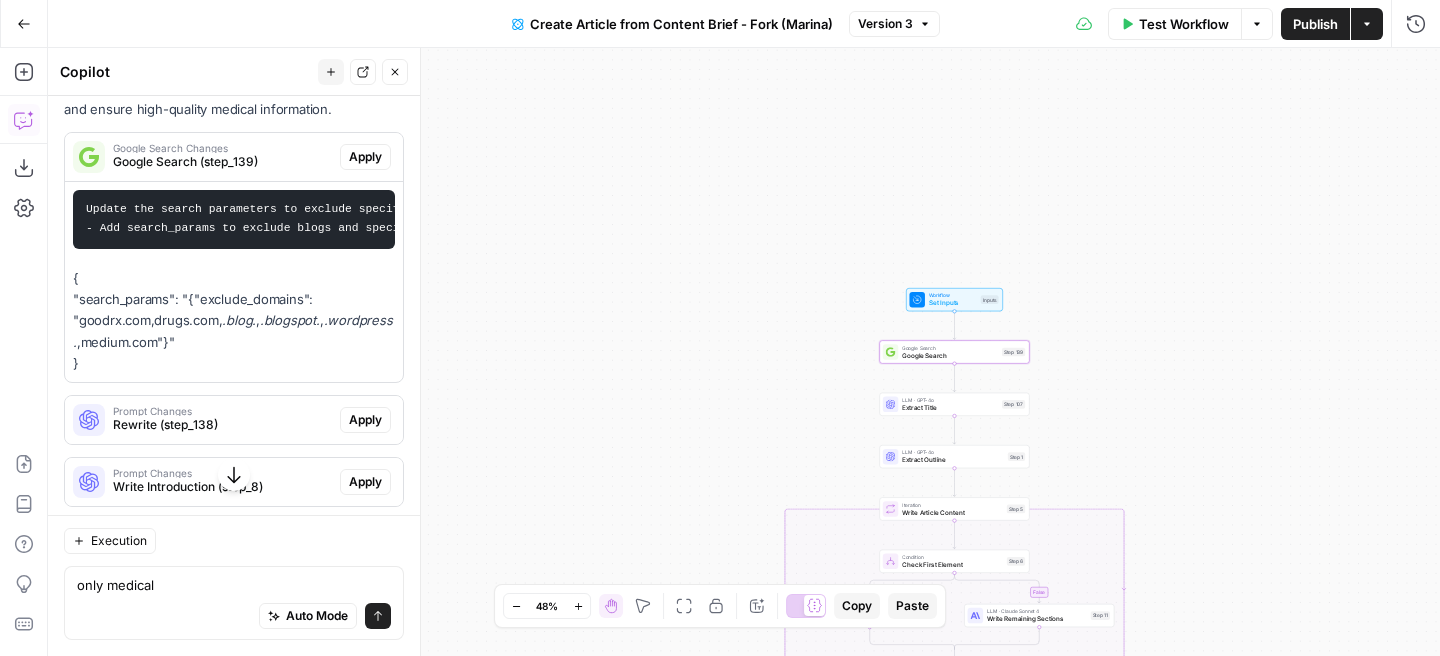 scroll, scrollTop: 435, scrollLeft: 0, axis: vertical 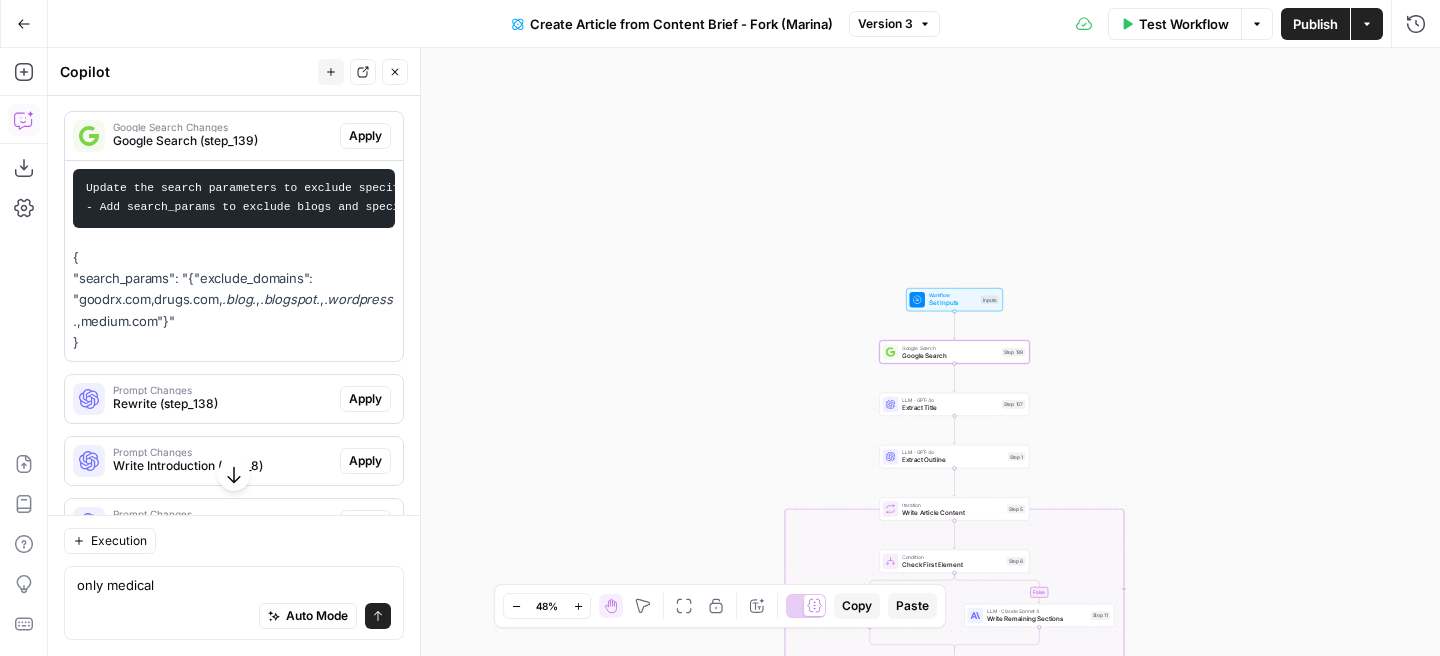click on "Apply" at bounding box center (365, 136) 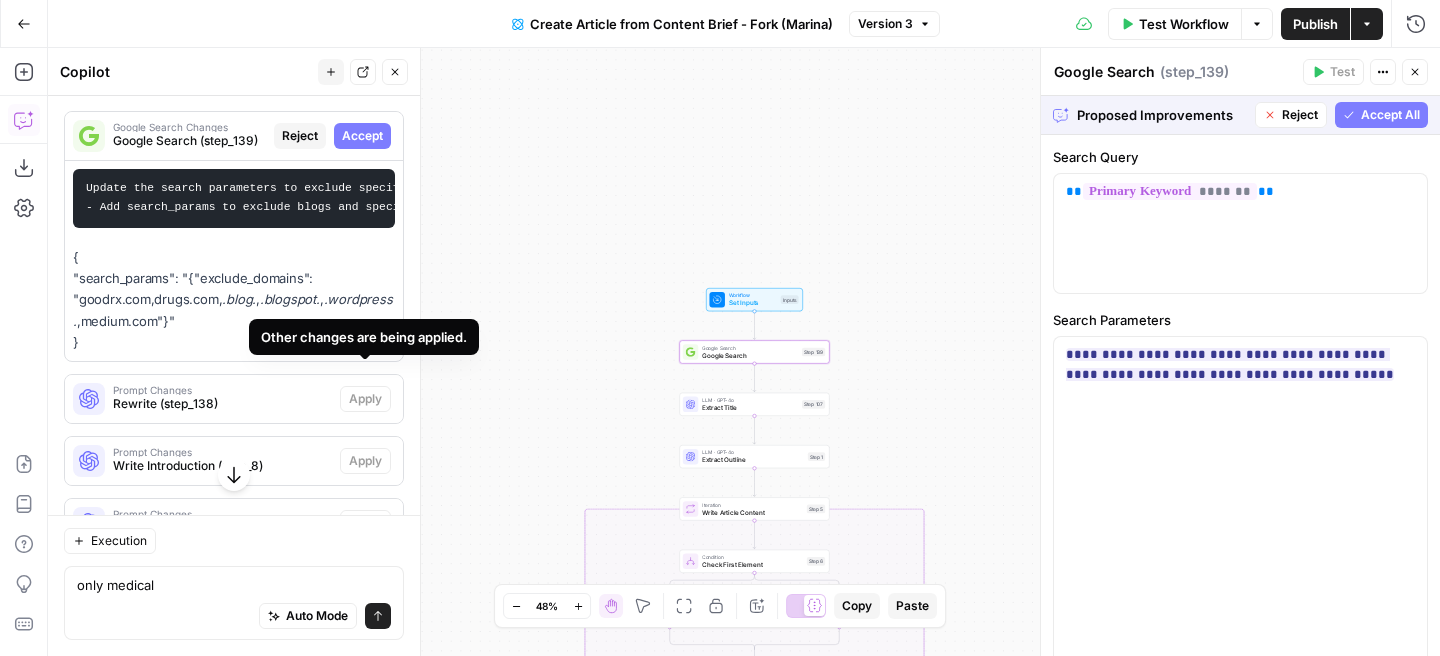 click on "Google Search Changes Google Search (step_139) Reject Accept" at bounding box center [234, 136] 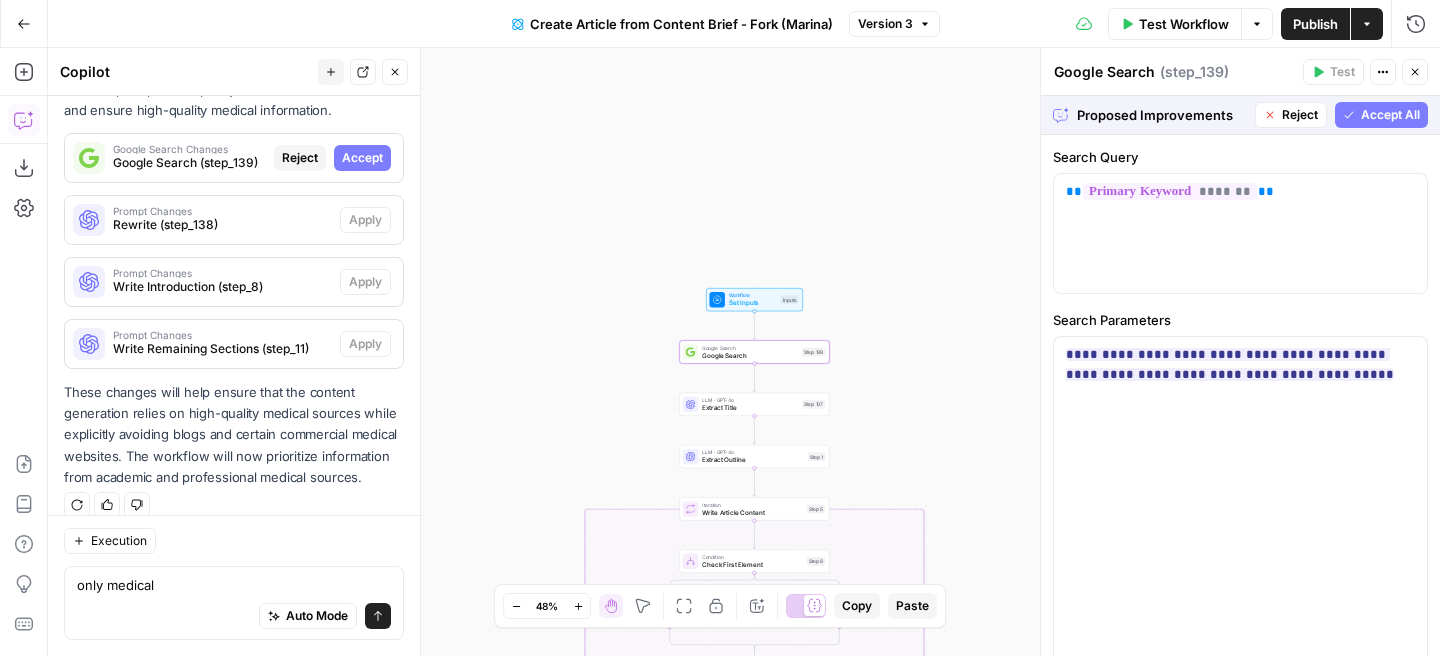 click on "Accept" at bounding box center [362, 158] 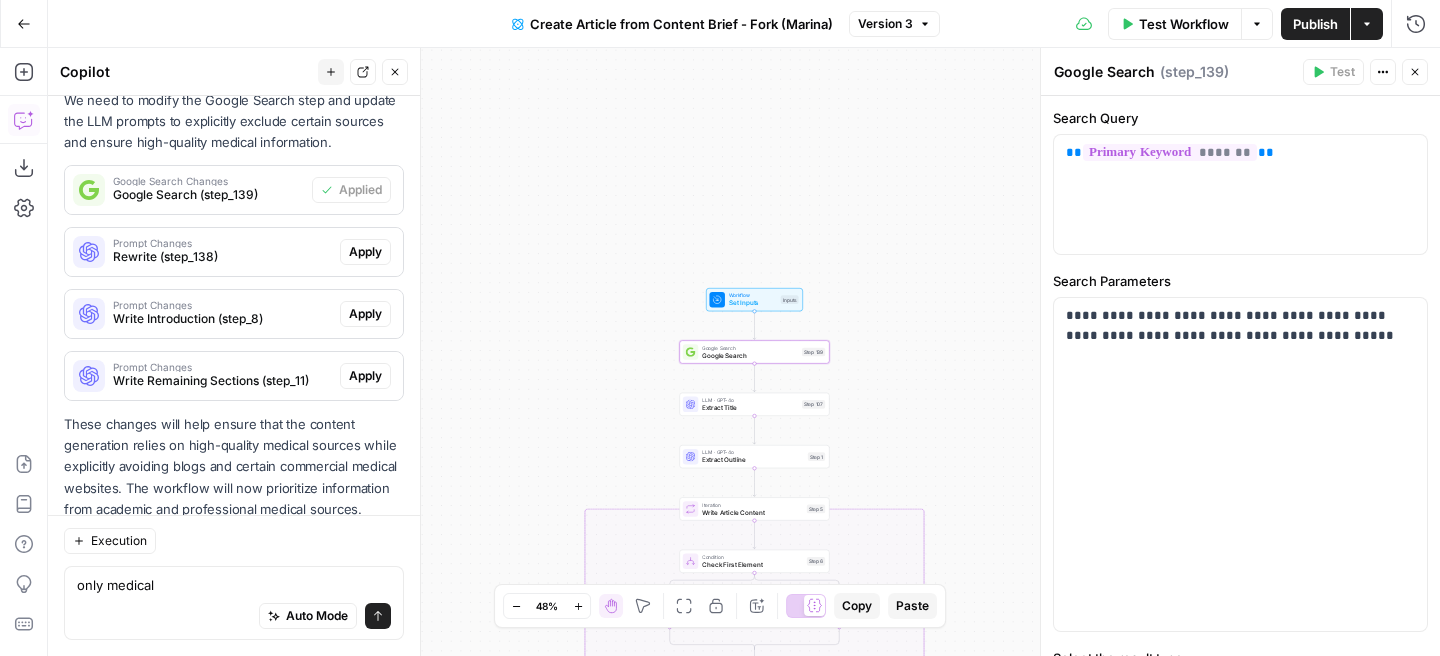 scroll, scrollTop: 445, scrollLeft: 0, axis: vertical 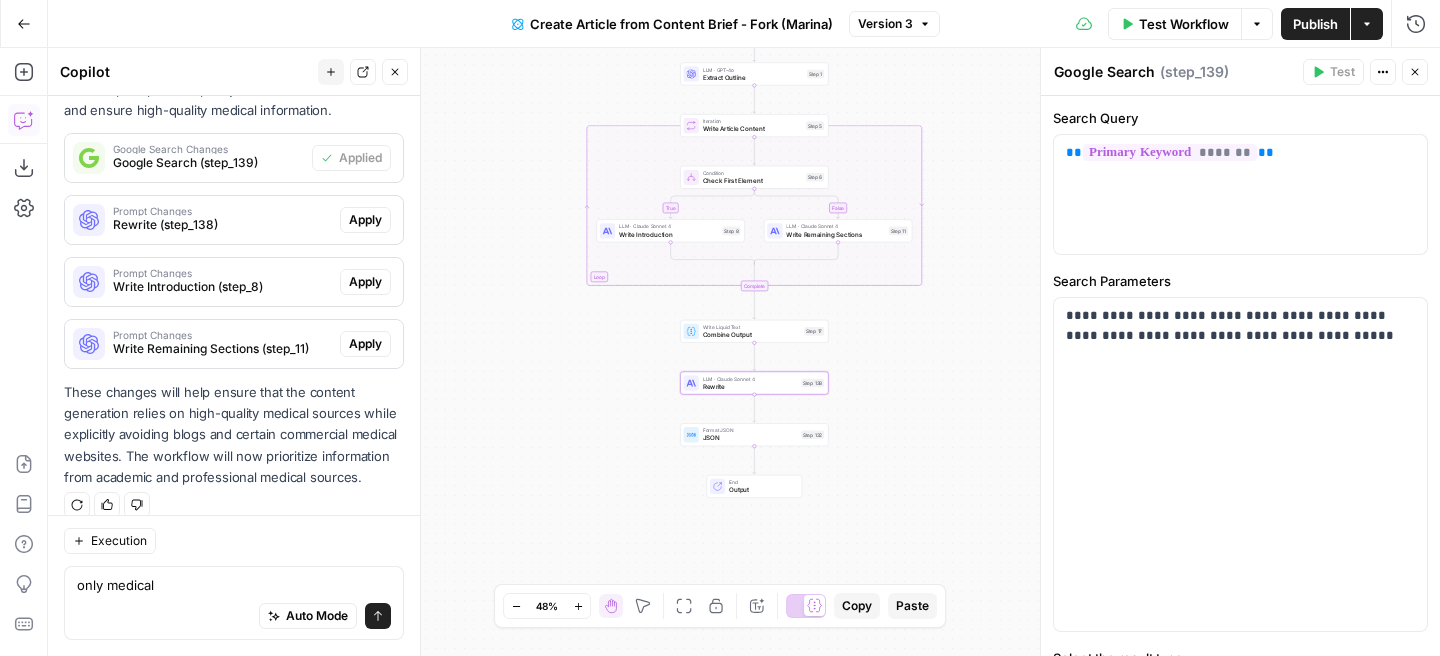 click on "Apply" at bounding box center [365, 220] 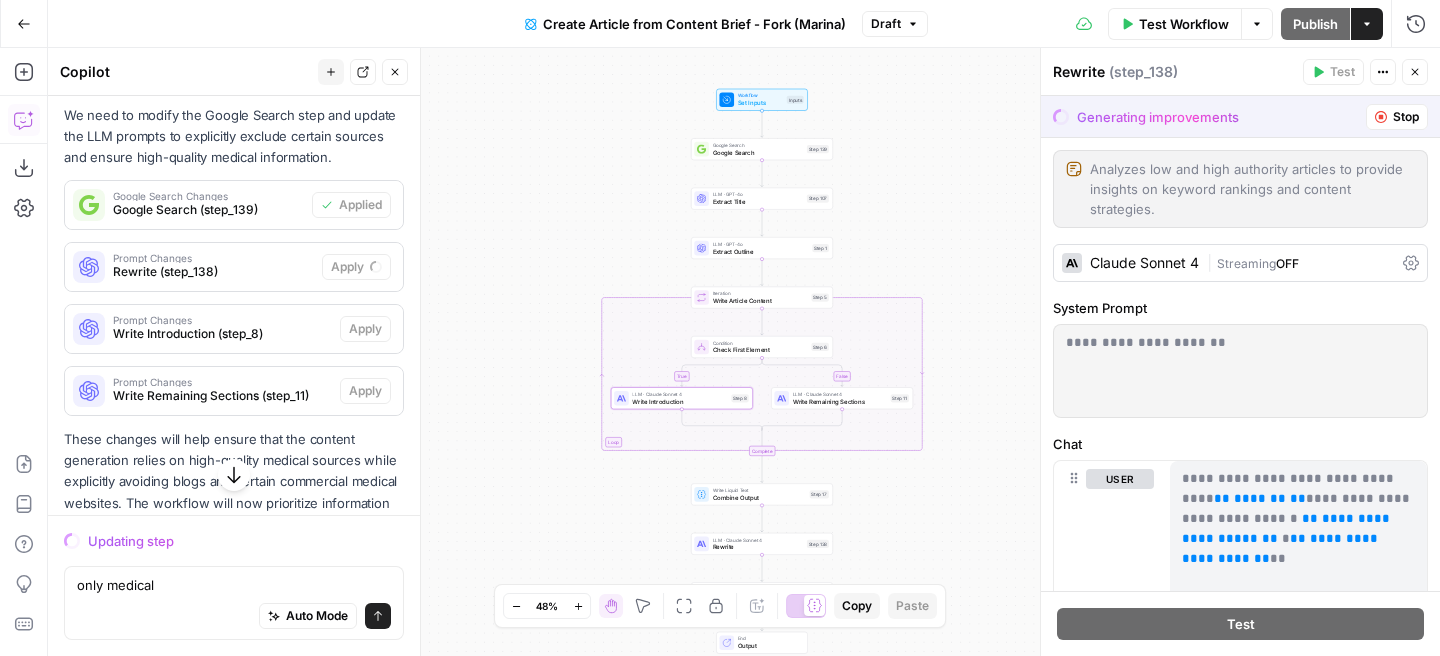 scroll, scrollTop: 379, scrollLeft: 0, axis: vertical 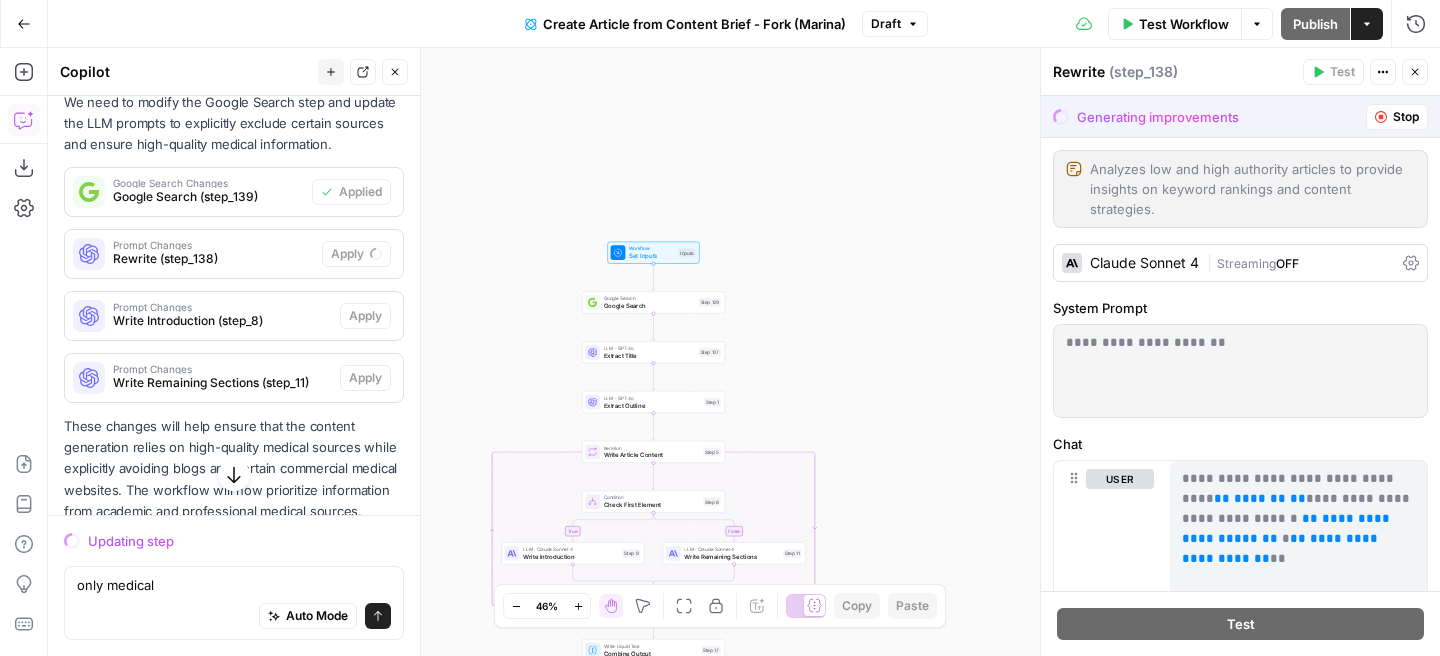 click on "true false Workflow Set Inputs Inputs Google Search Google Search Step 139 LLM · GPT-4o Extract Title Step 107 LLM · GPT-4o Extract Outline Step 1 Loop Iteration Write Article Content Step 5 Condition Check First Element Step 6 LLM · Claude Sonnet 4 Write Introduction Step 8 LLM · Claude Sonnet 4 Write Remaining Sections Step 11 Complete Write Liquid Text Combine Output Step 17 LLM · Claude Sonnet 4 Rewrite Step 138 Format JSON JSON Step 132 End Output" at bounding box center [744, 352] 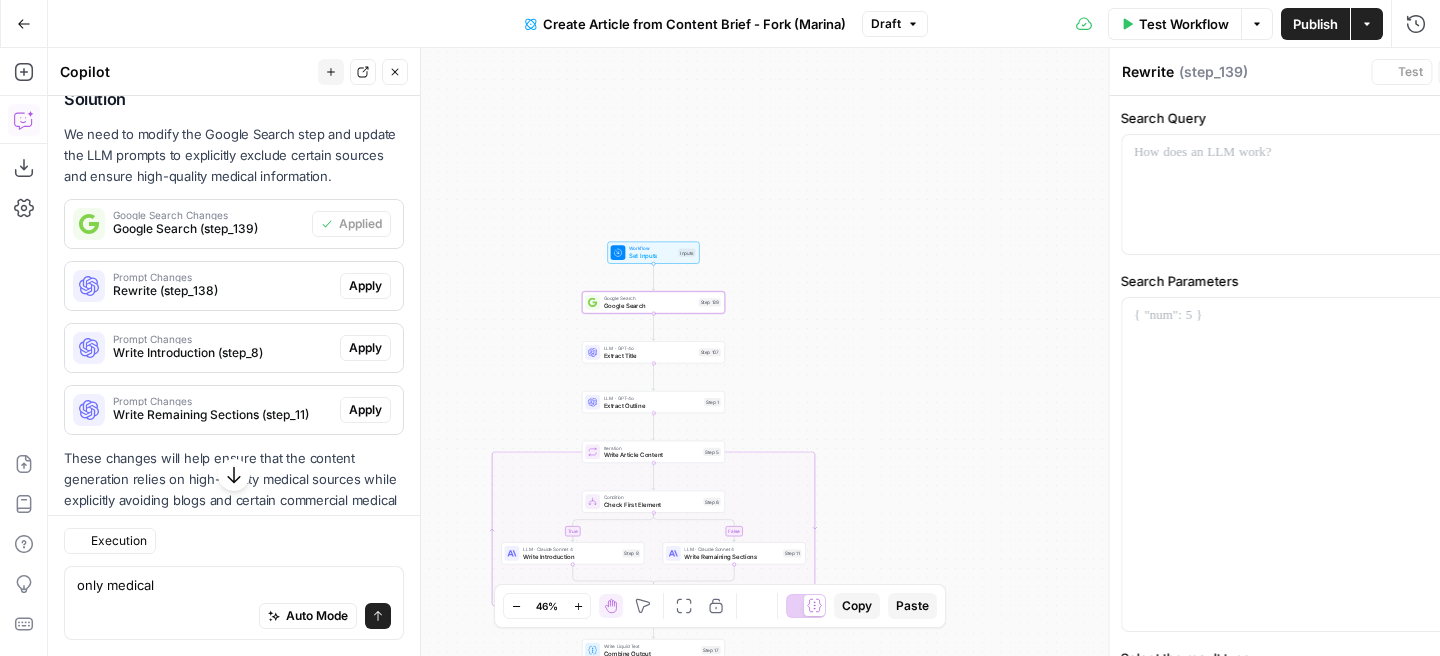 type on "Google Search" 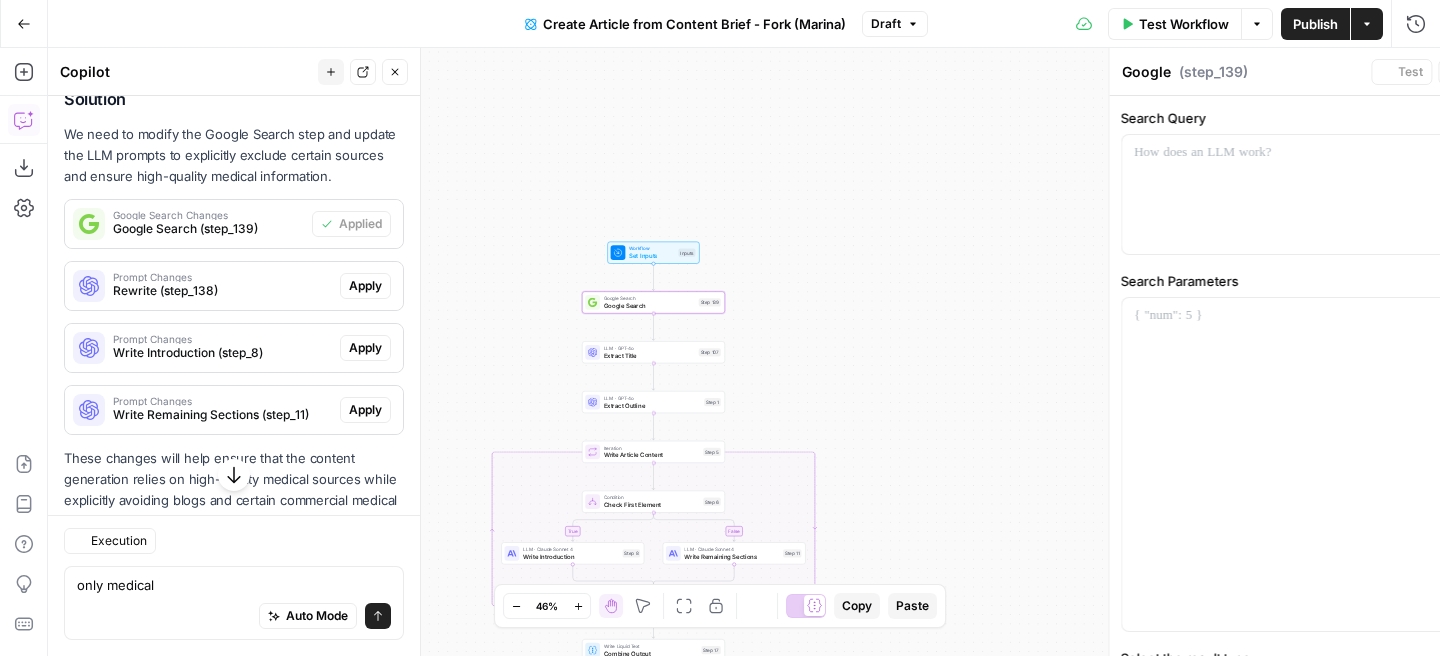 scroll, scrollTop: 411, scrollLeft: 0, axis: vertical 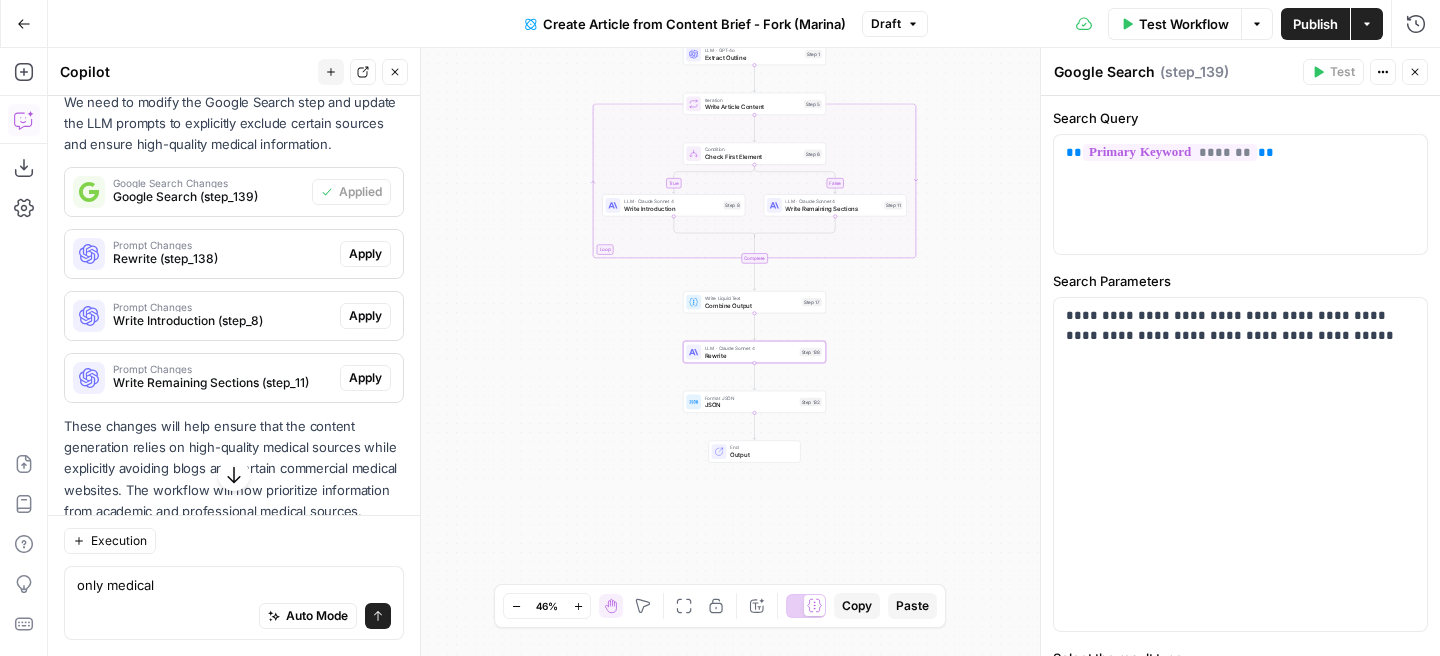 click on "Apply" at bounding box center (365, 254) 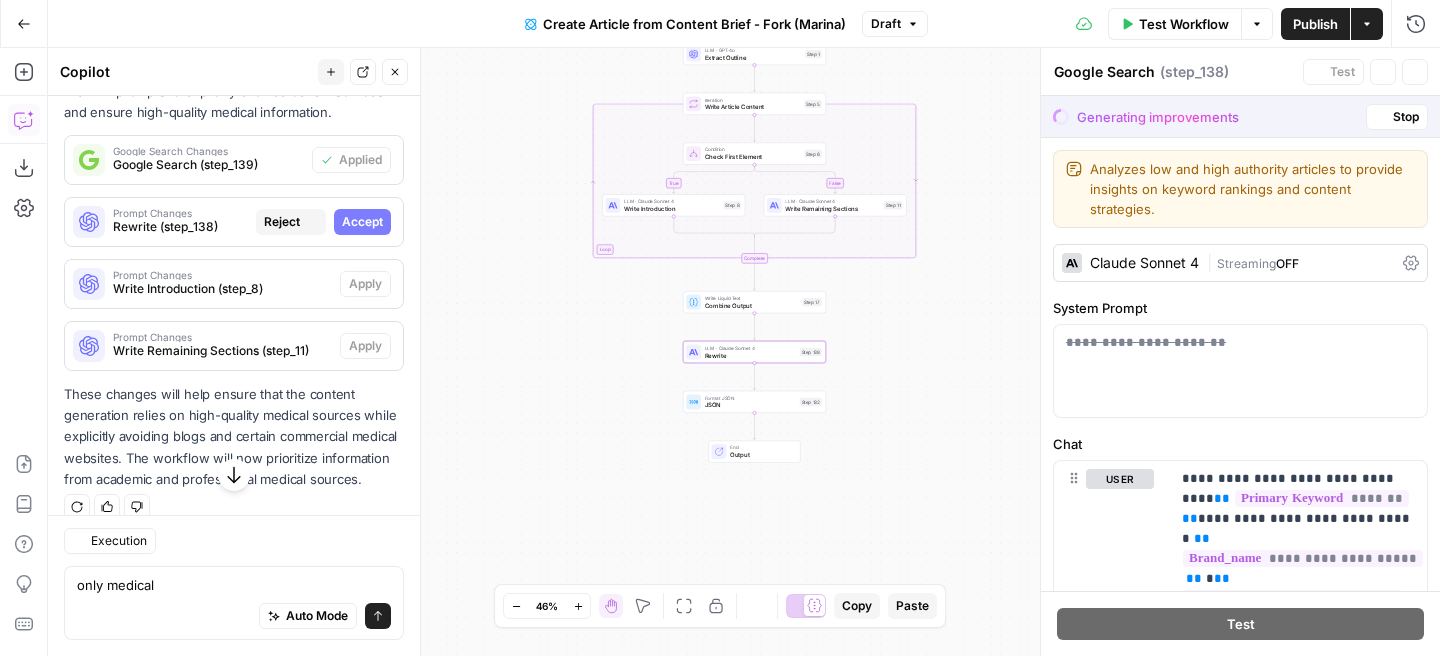 type on "Rewrite" 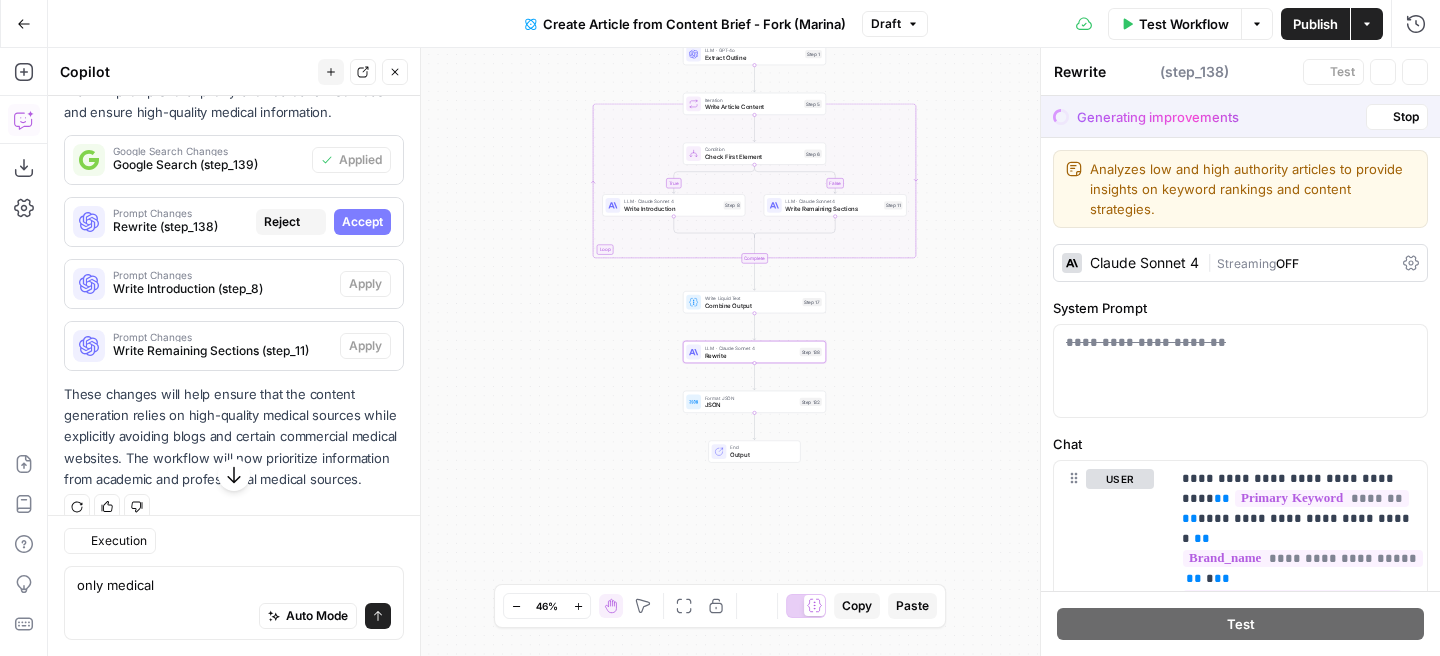 scroll, scrollTop: 379, scrollLeft: 0, axis: vertical 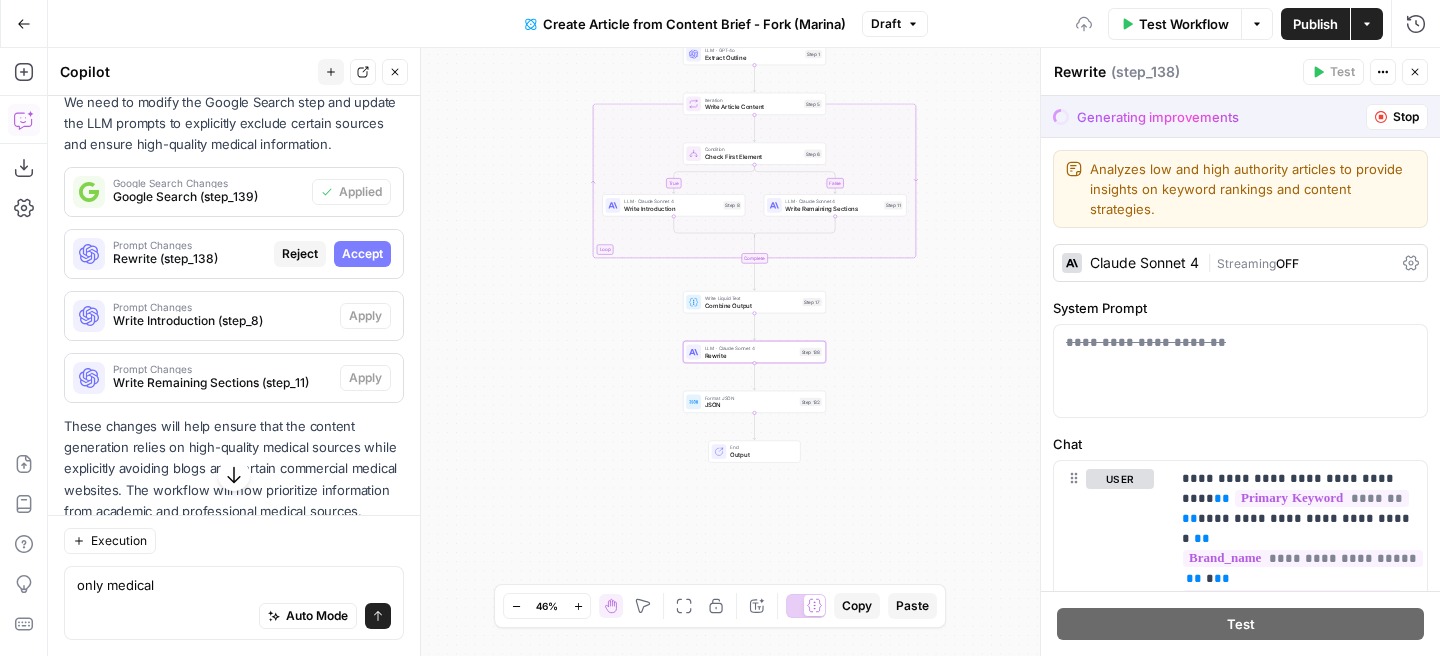 click on "Accept" at bounding box center (362, 254) 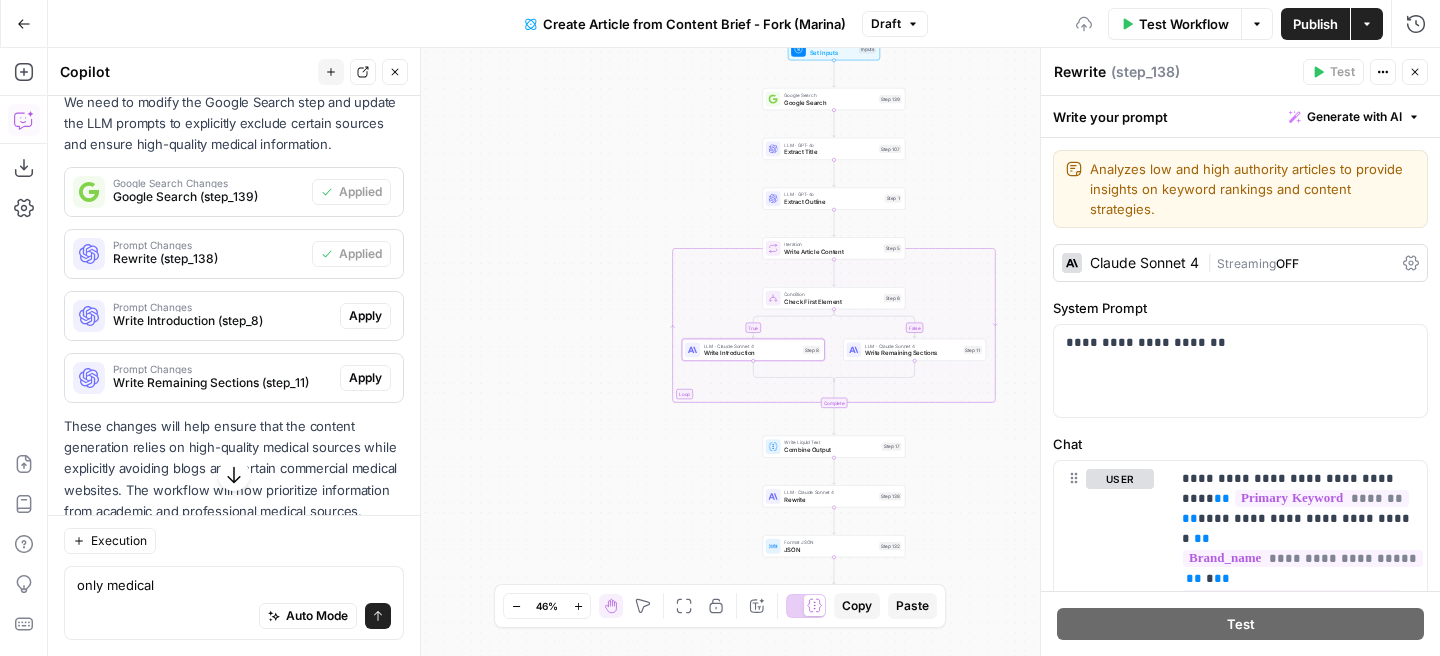 click on "Apply" at bounding box center [365, 316] 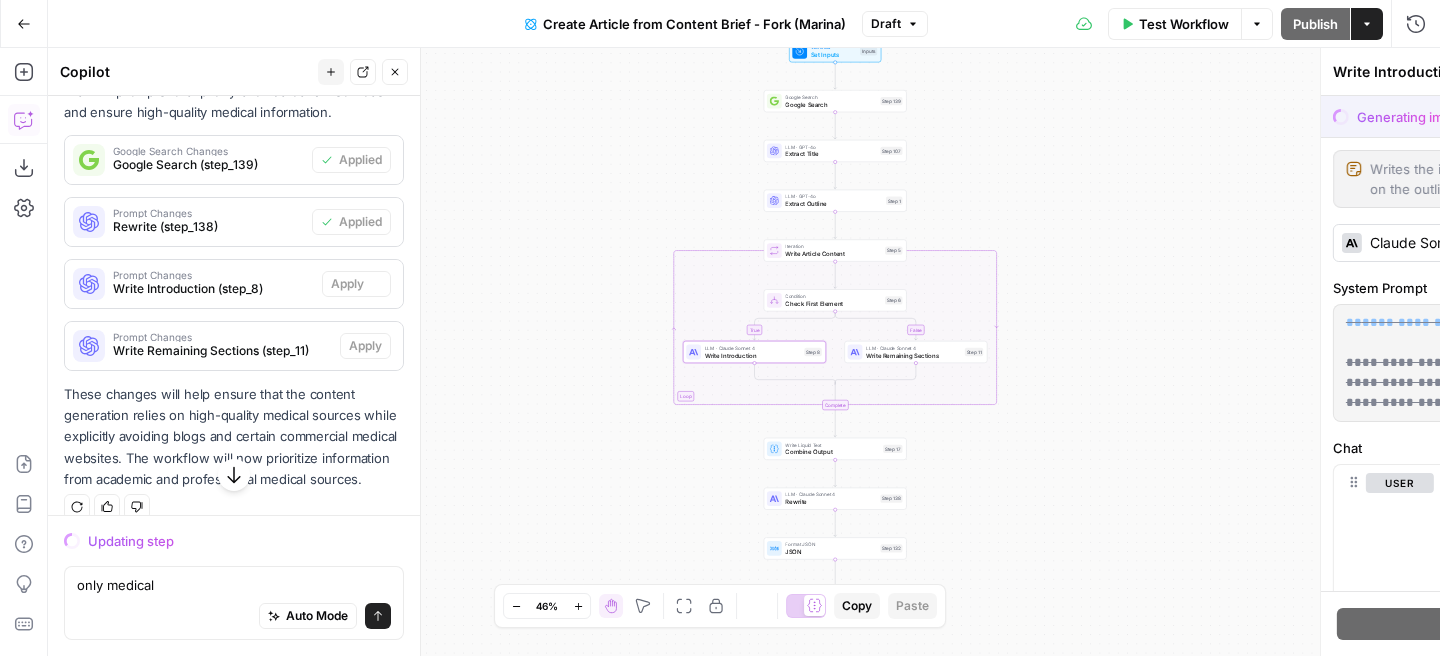 scroll, scrollTop: 379, scrollLeft: 0, axis: vertical 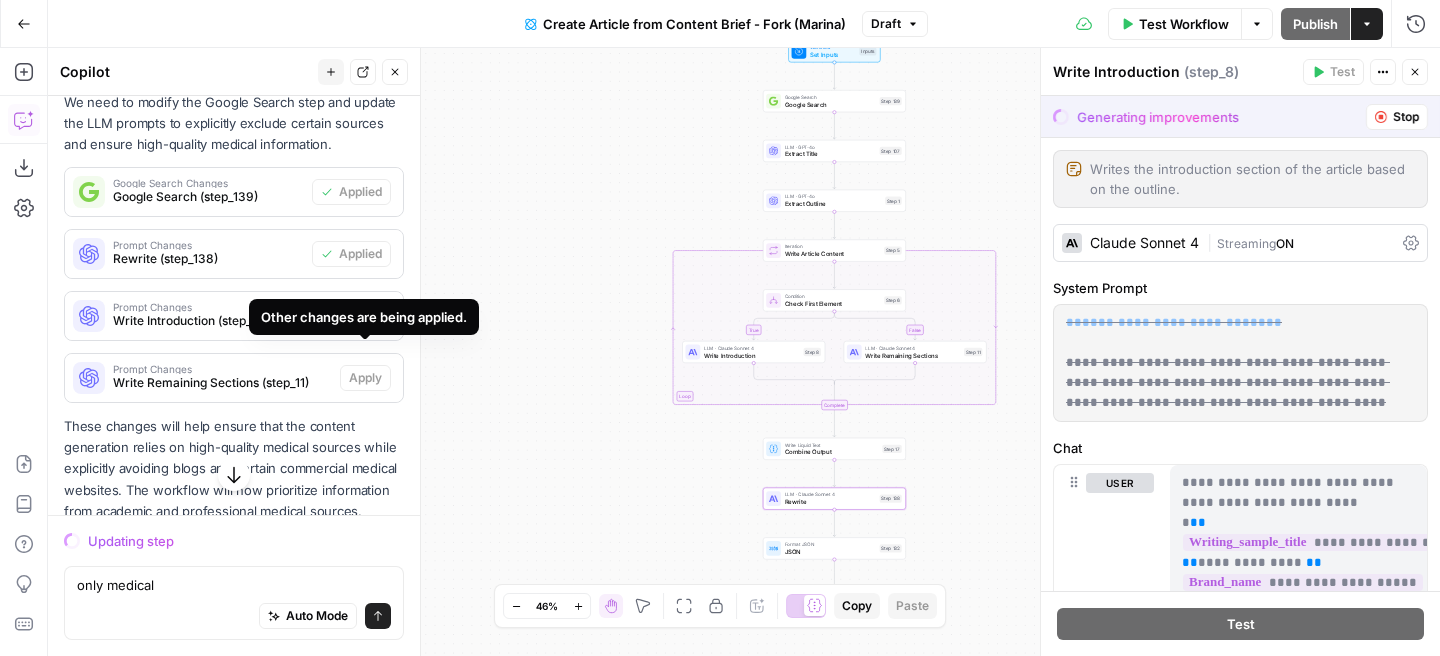 click on "Rewrite (step_138)" at bounding box center (208, 259) 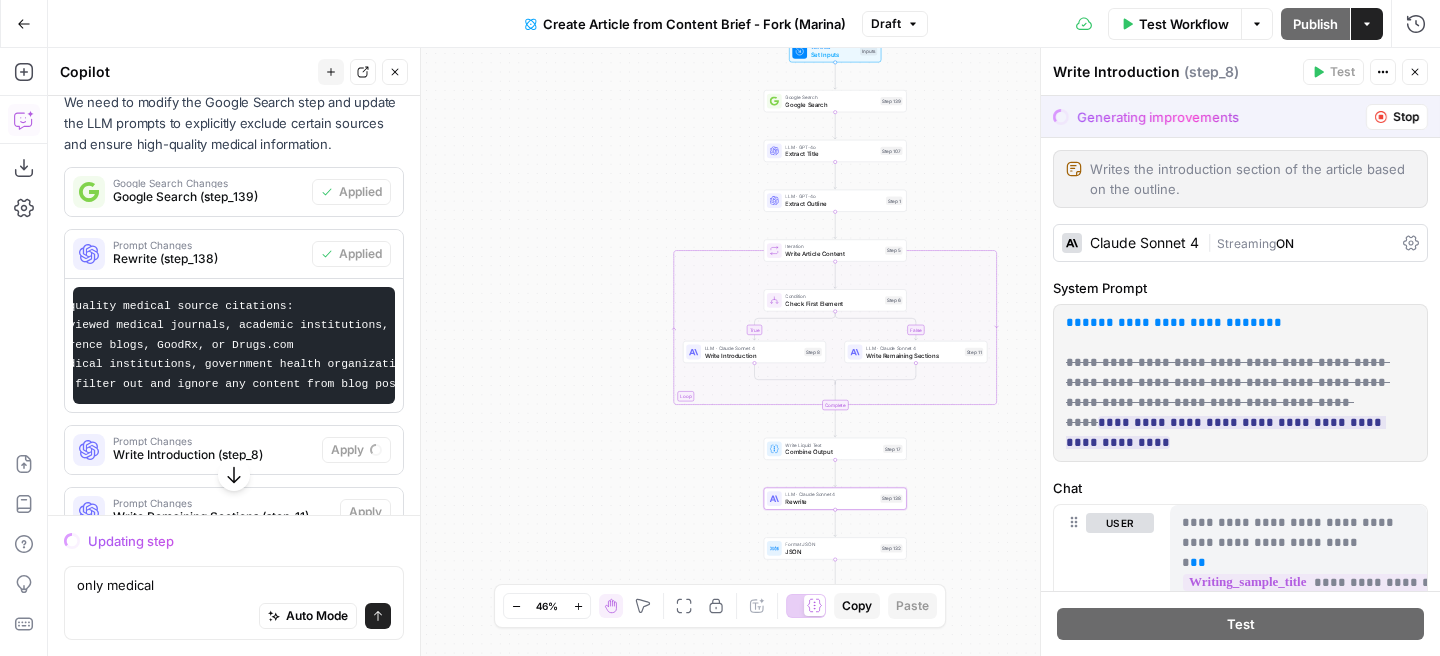 scroll, scrollTop: 0, scrollLeft: 0, axis: both 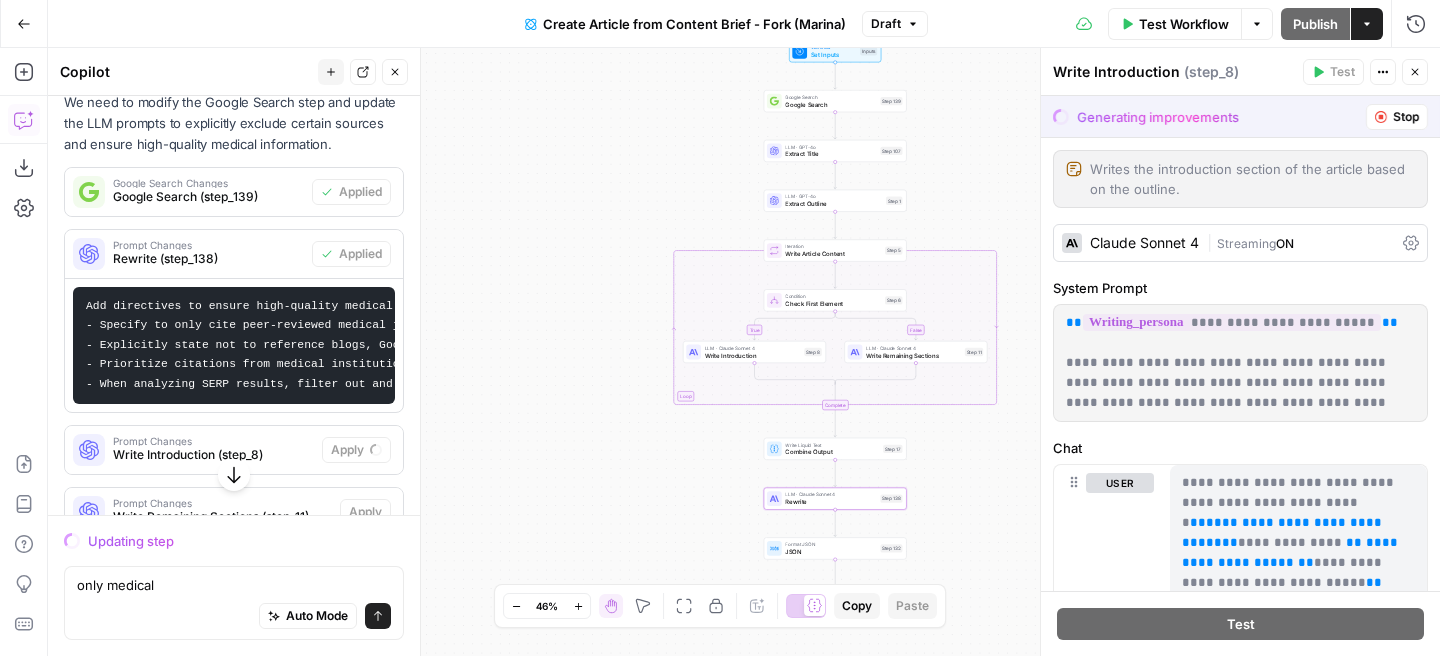 click on "Rewrite (step_138)" at bounding box center (208, 259) 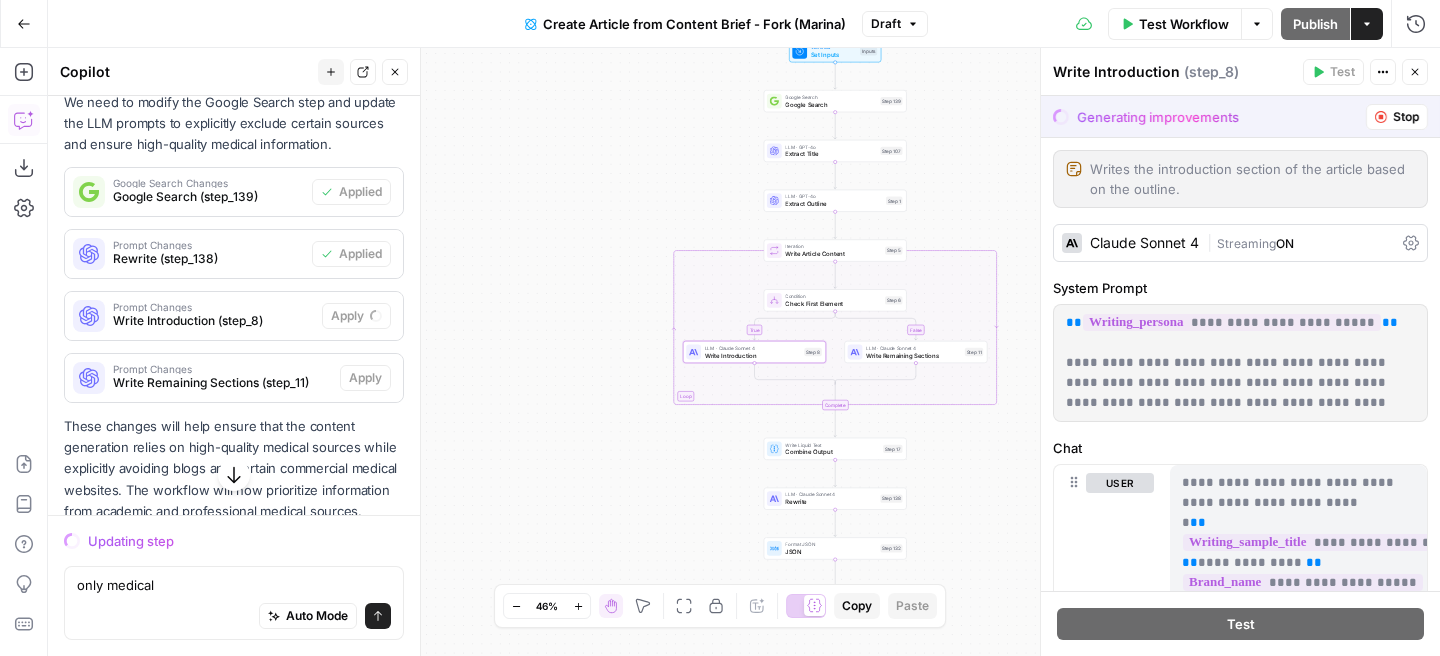 scroll, scrollTop: 413, scrollLeft: 0, axis: vertical 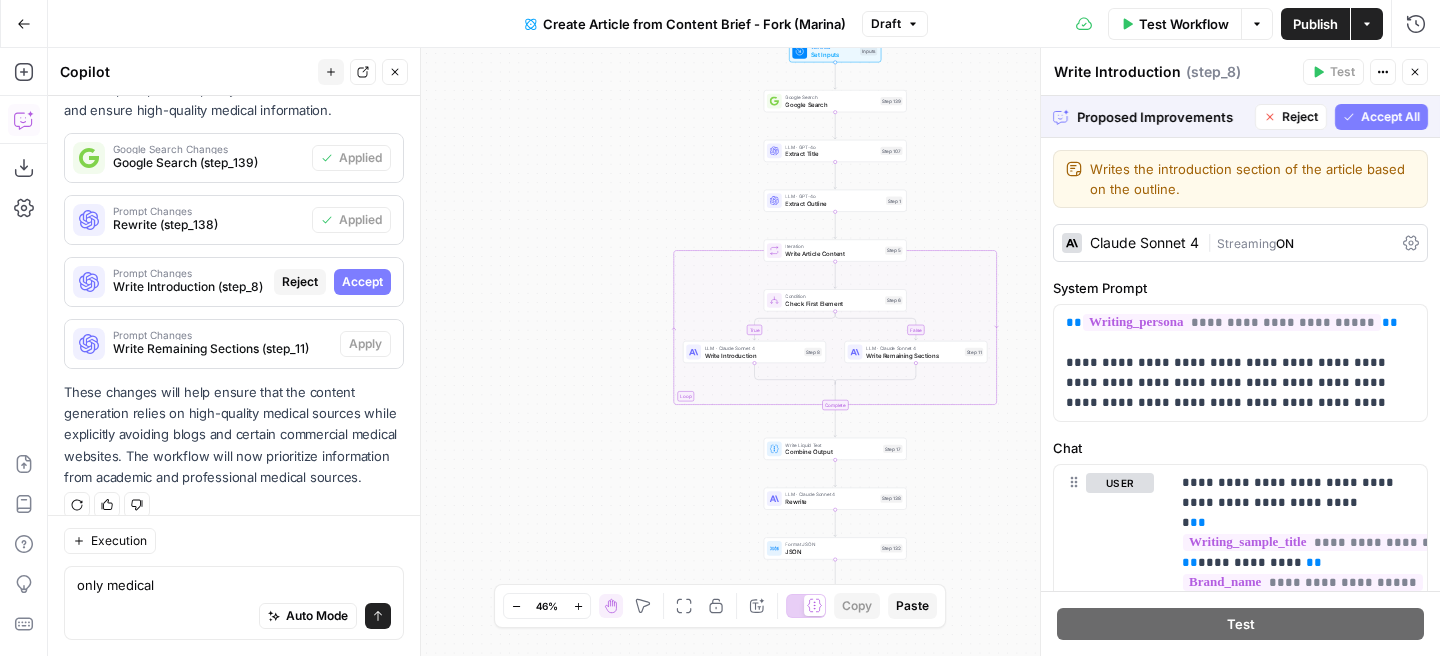 click on "Proposed Improvements Reject Accept All" at bounding box center [1240, 116] 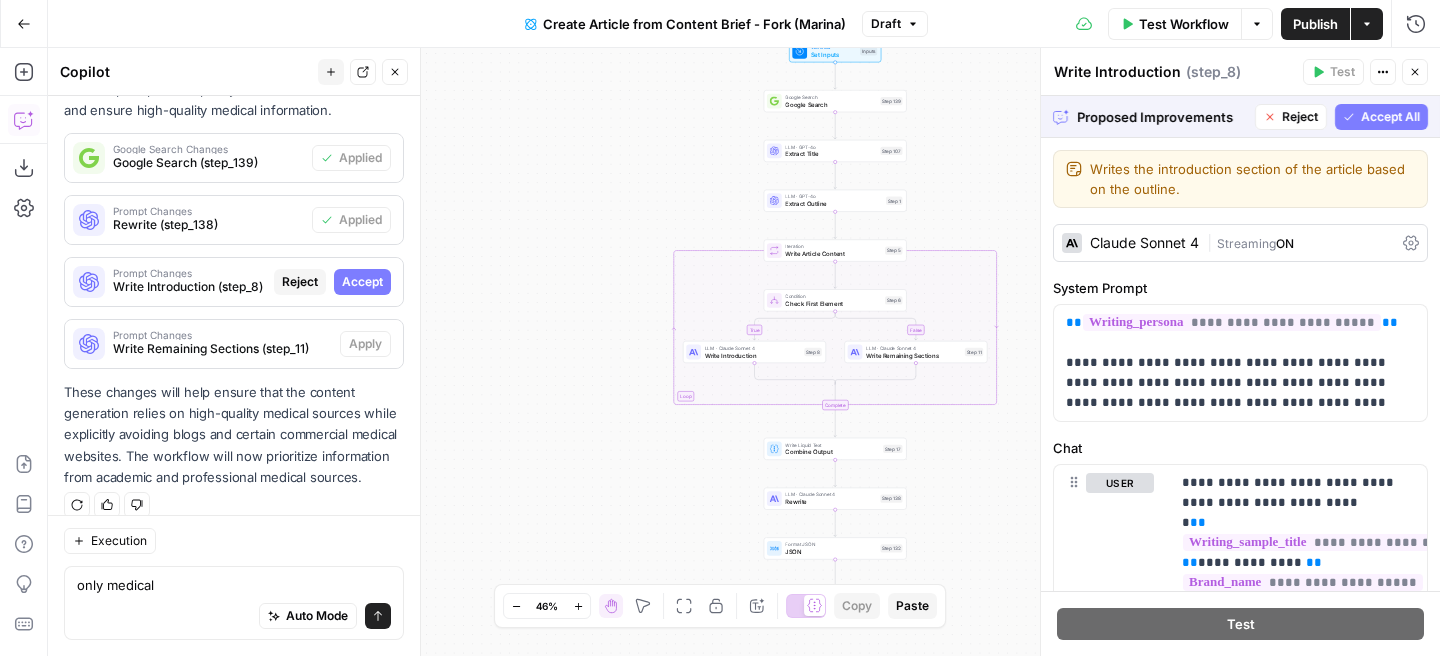 click on "Accept All" at bounding box center [1390, 117] 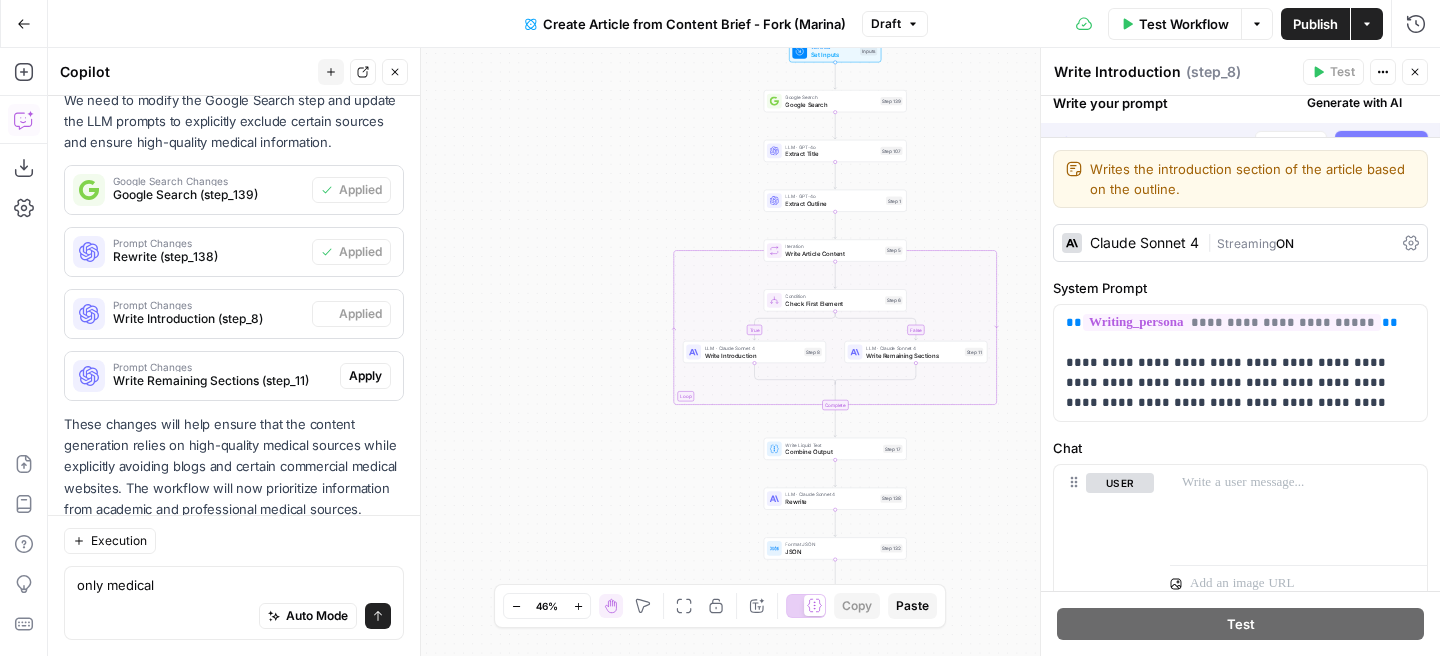 scroll, scrollTop: 445, scrollLeft: 0, axis: vertical 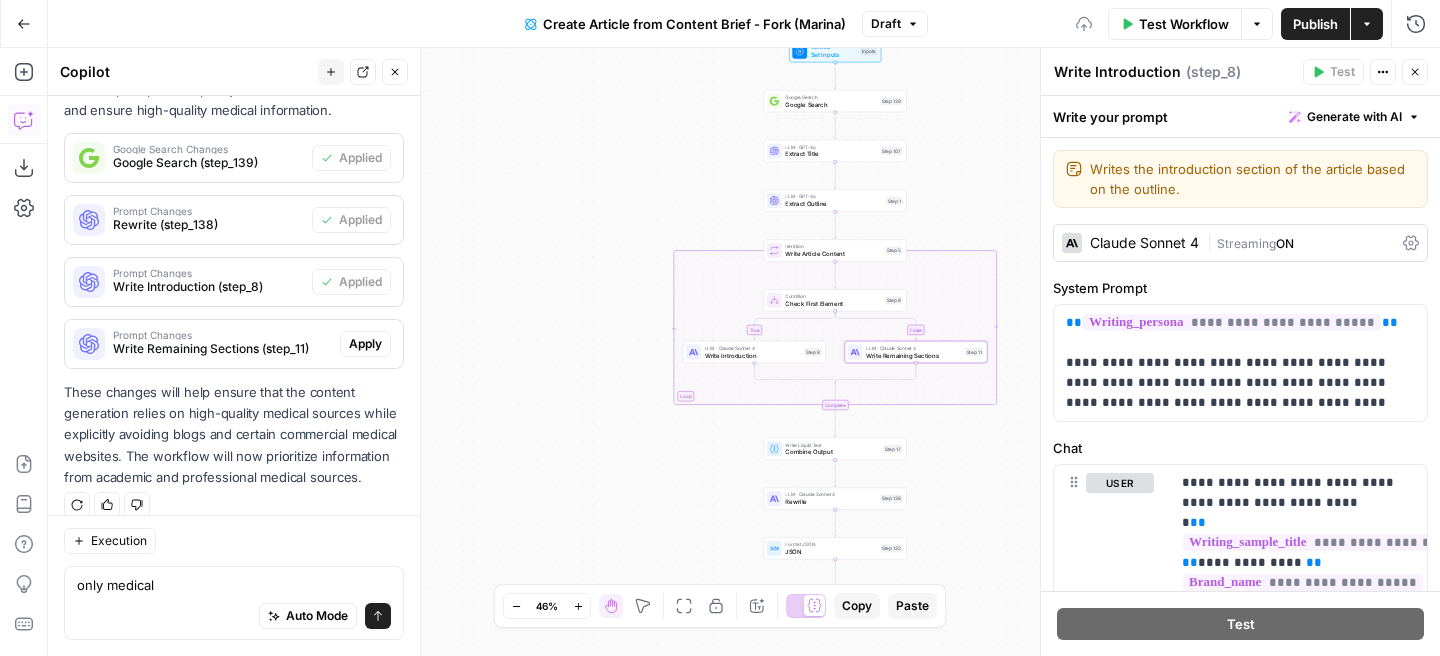 click on "Apply" at bounding box center [365, 344] 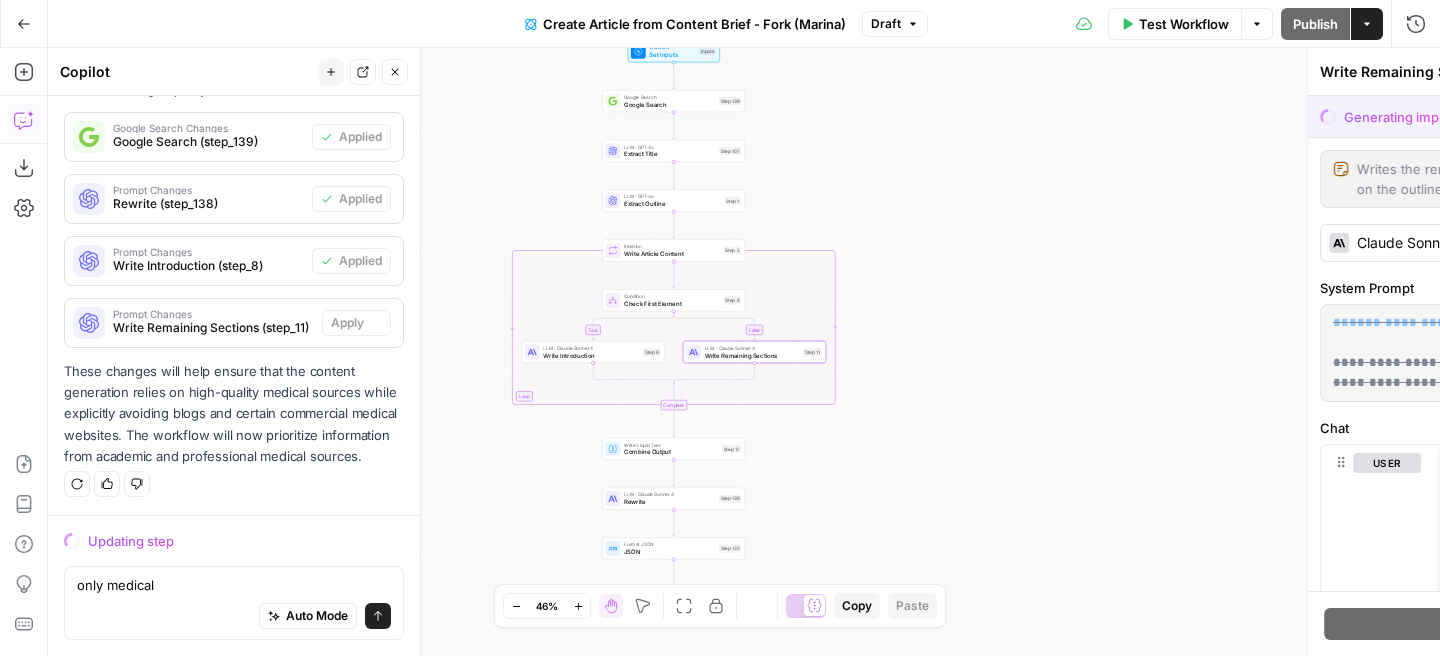 scroll, scrollTop: 413, scrollLeft: 0, axis: vertical 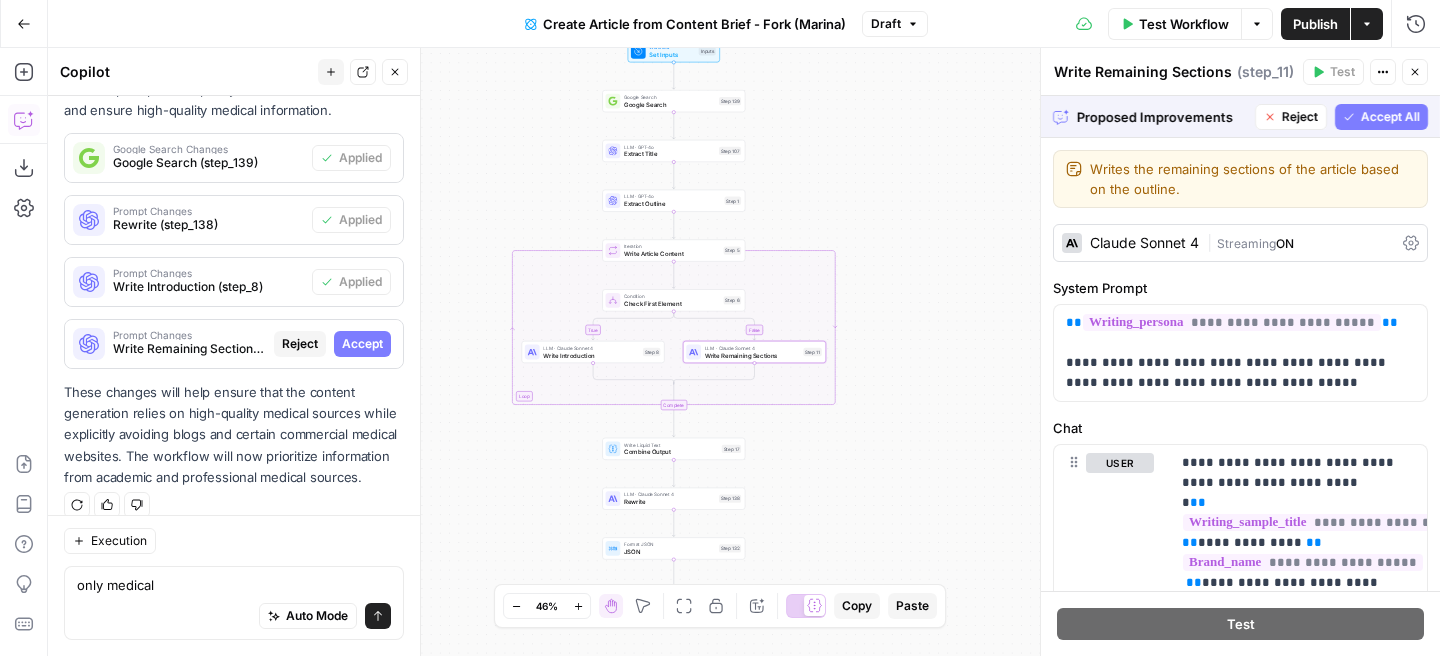 click on "Accept" at bounding box center [362, 344] 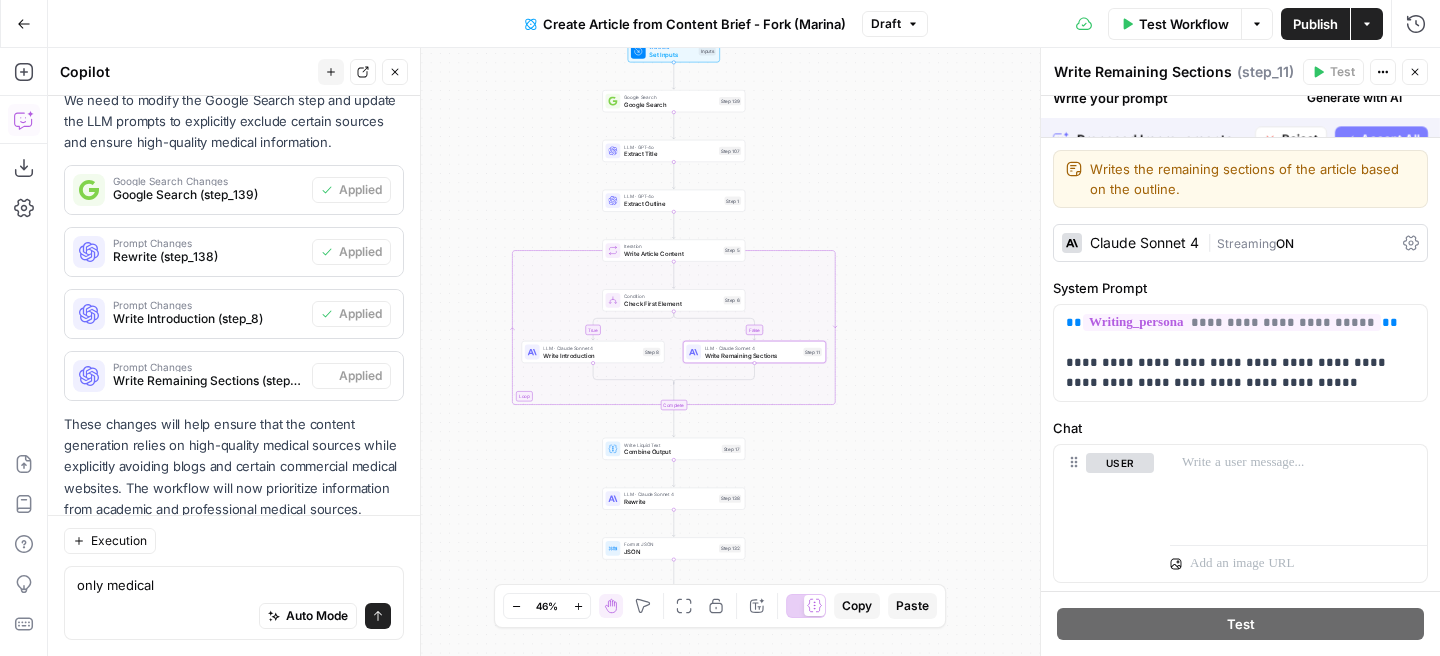 scroll, scrollTop: 445, scrollLeft: 0, axis: vertical 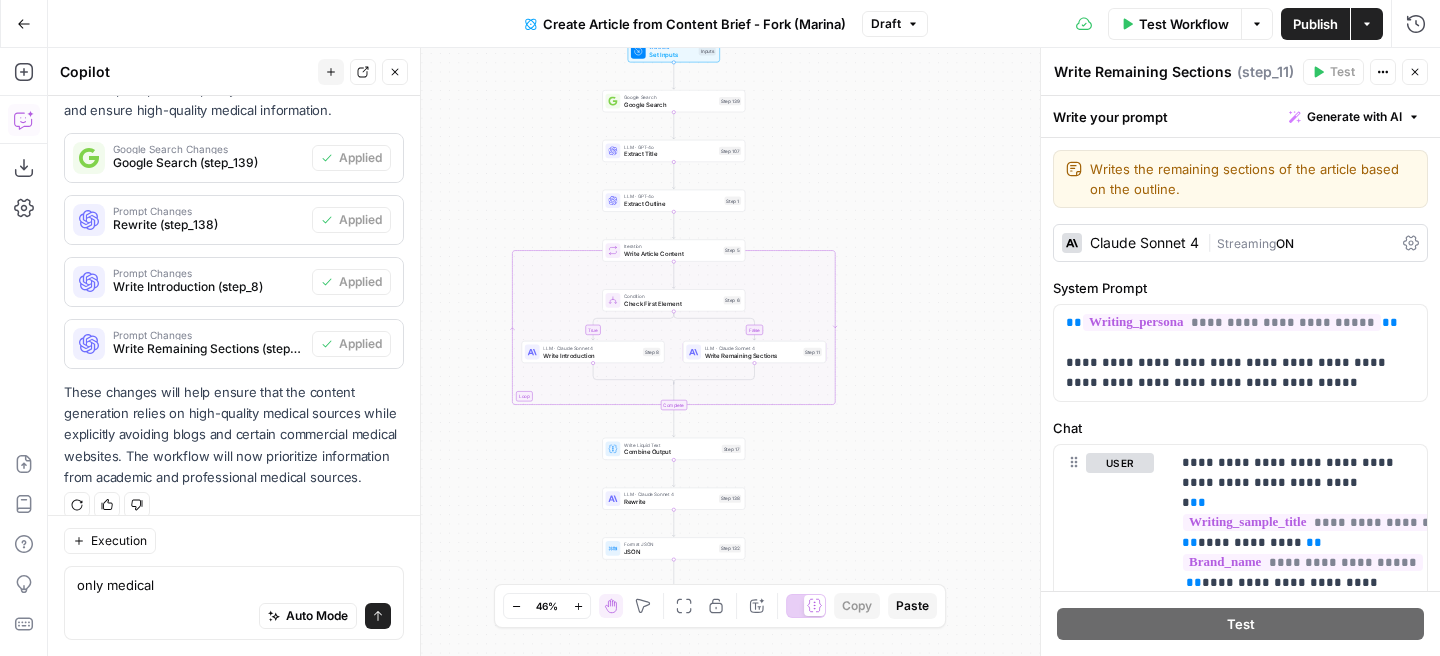 click on "Publish" at bounding box center (1315, 24) 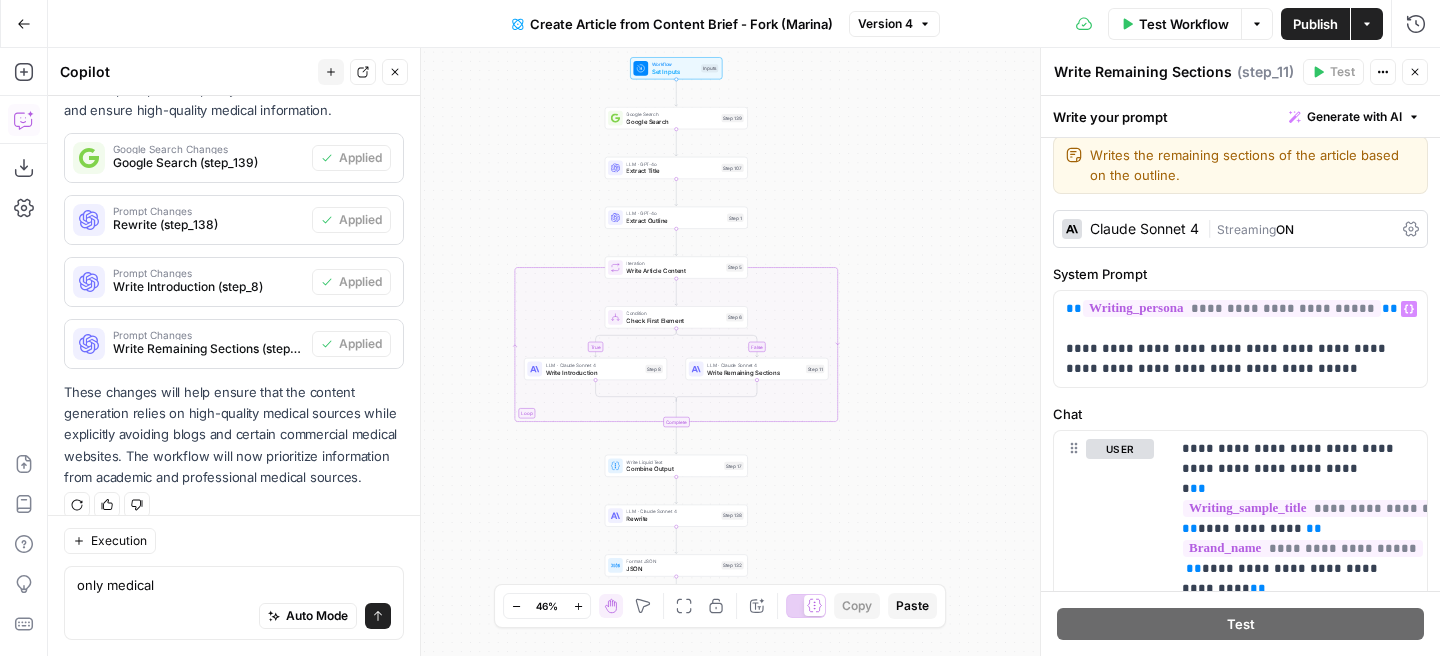 scroll, scrollTop: 0, scrollLeft: 0, axis: both 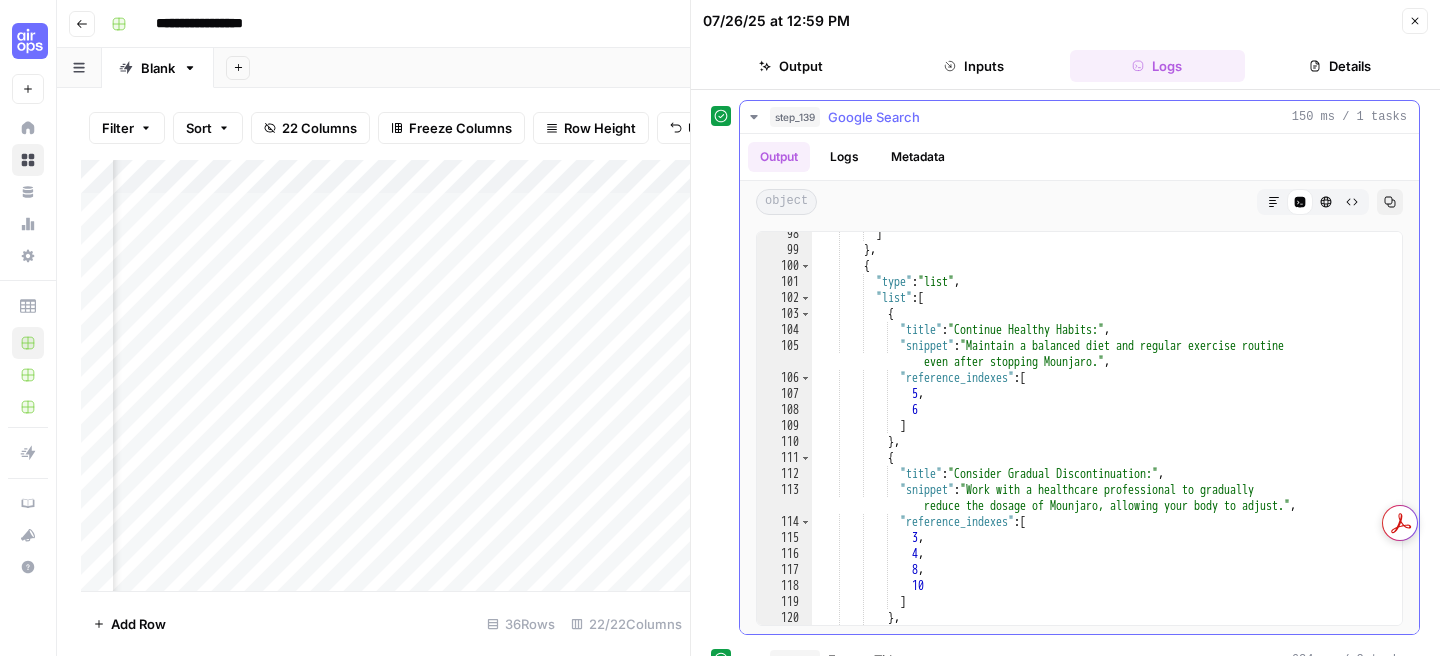 click 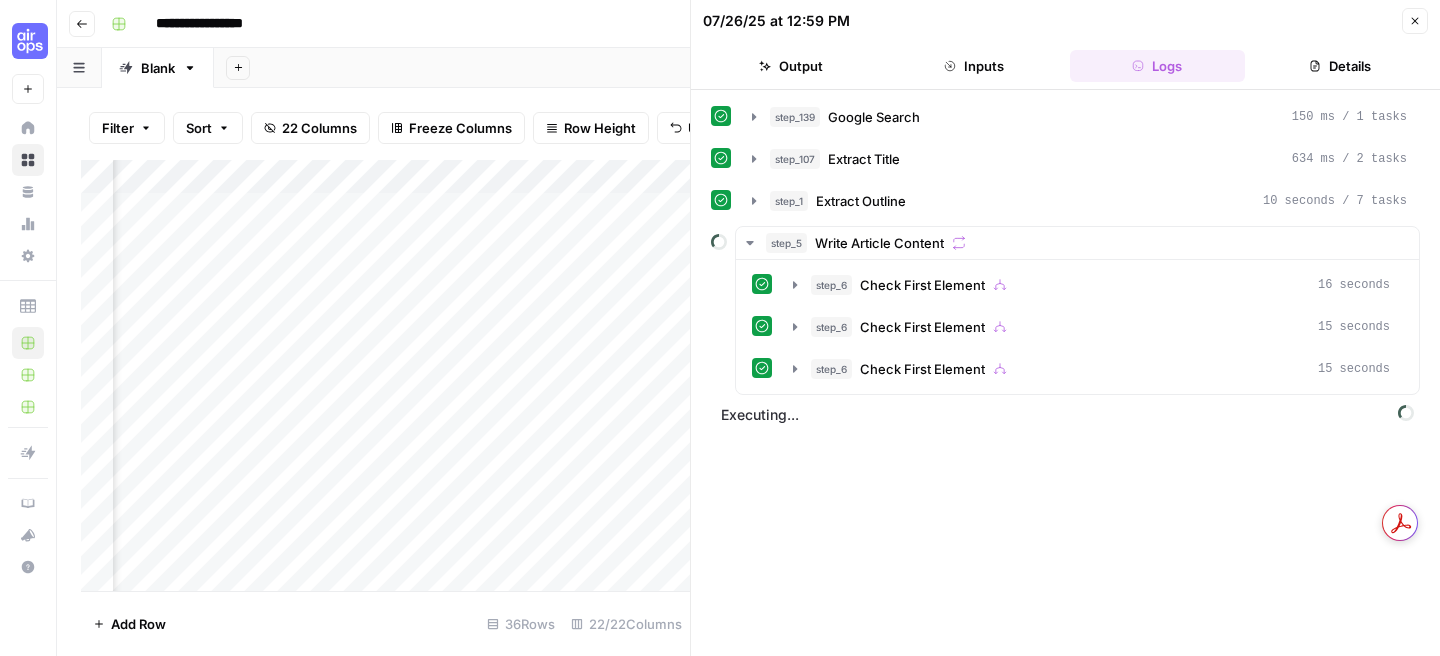 click on "Close" at bounding box center [1415, 21] 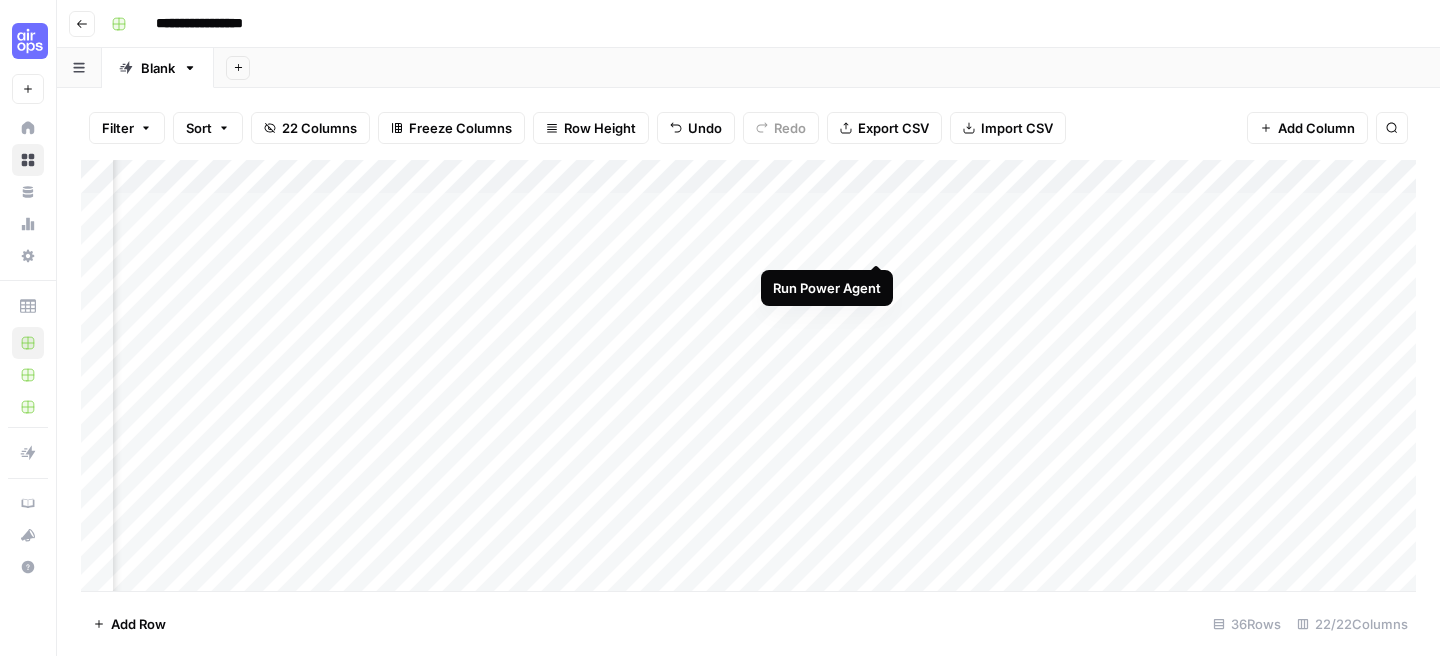click on "Add Column" at bounding box center [748, 375] 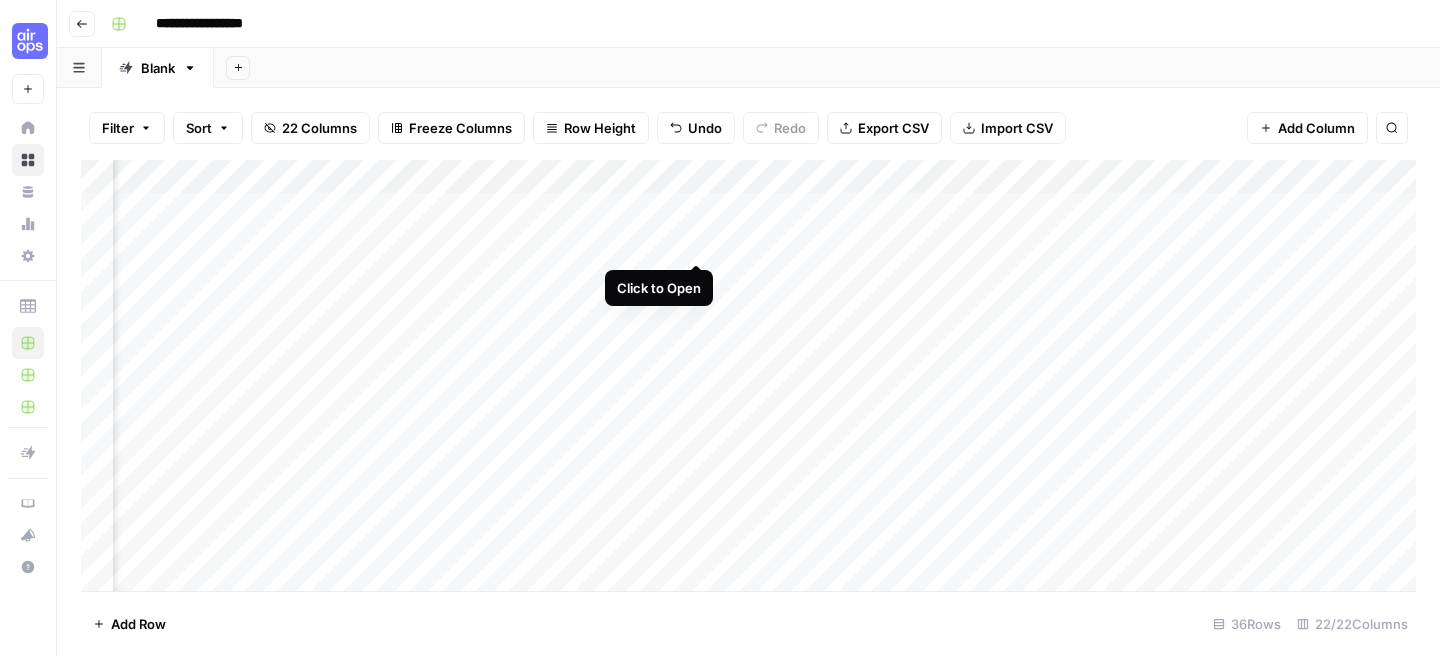 click on "Add Column" at bounding box center (748, 375) 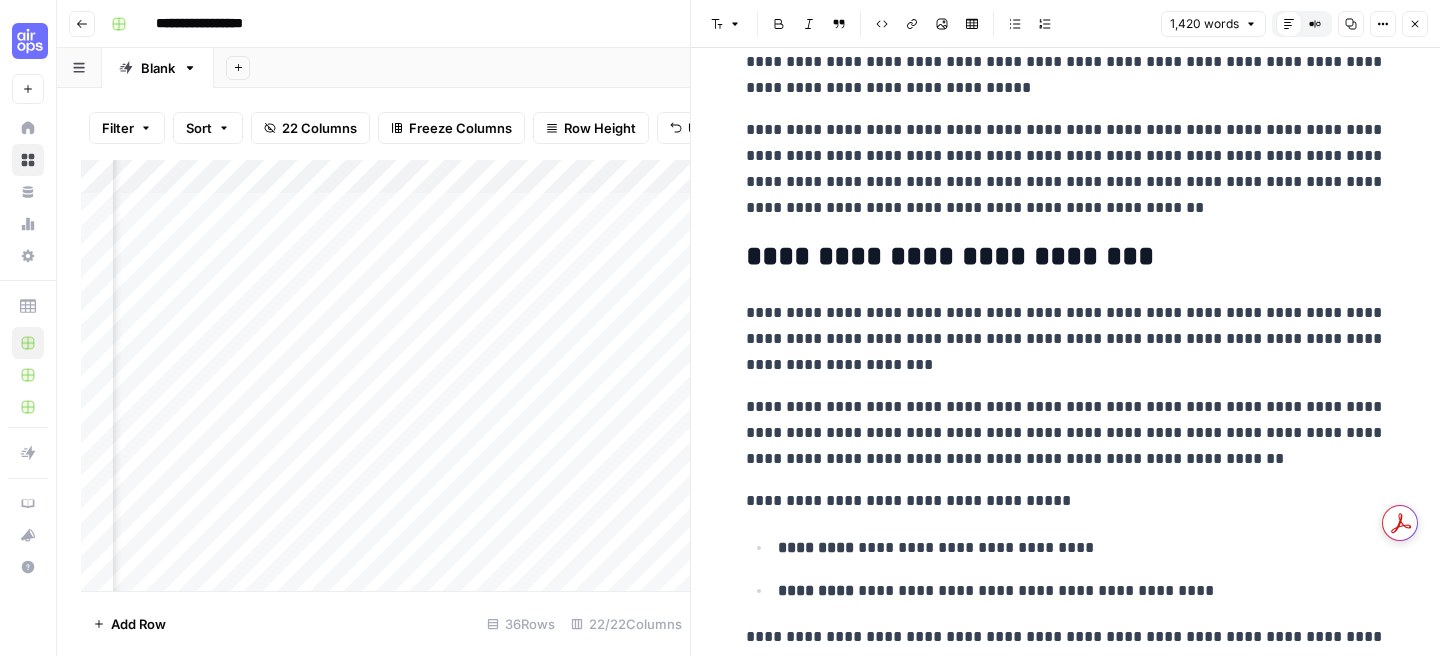 scroll, scrollTop: 427, scrollLeft: 0, axis: vertical 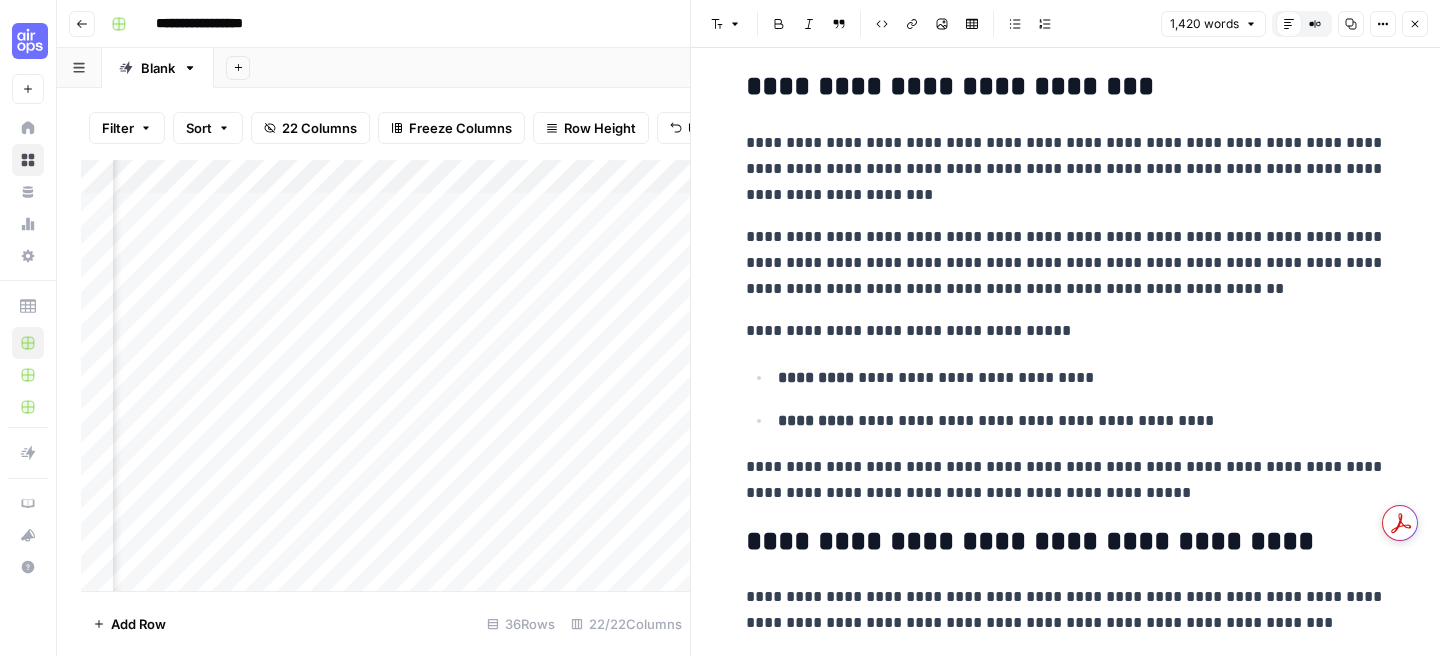 click on "Close" at bounding box center (1415, 24) 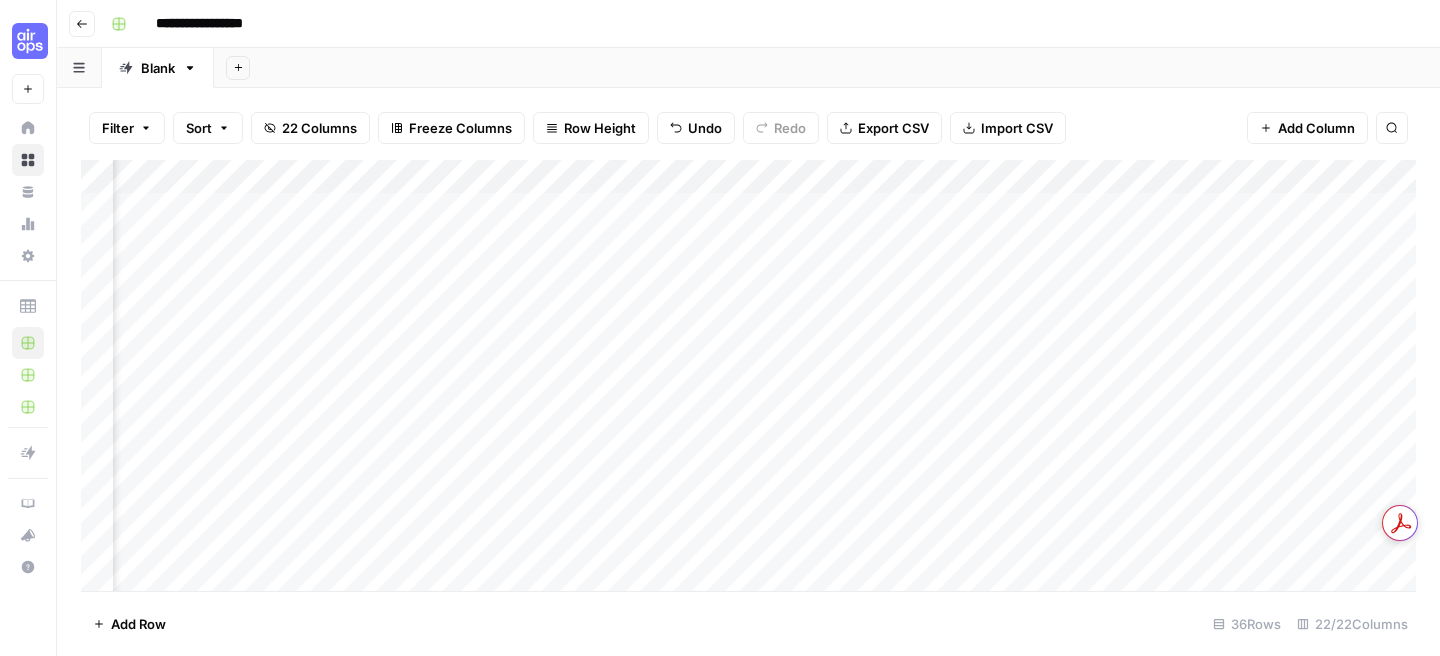 scroll, scrollTop: 0, scrollLeft: 1930, axis: horizontal 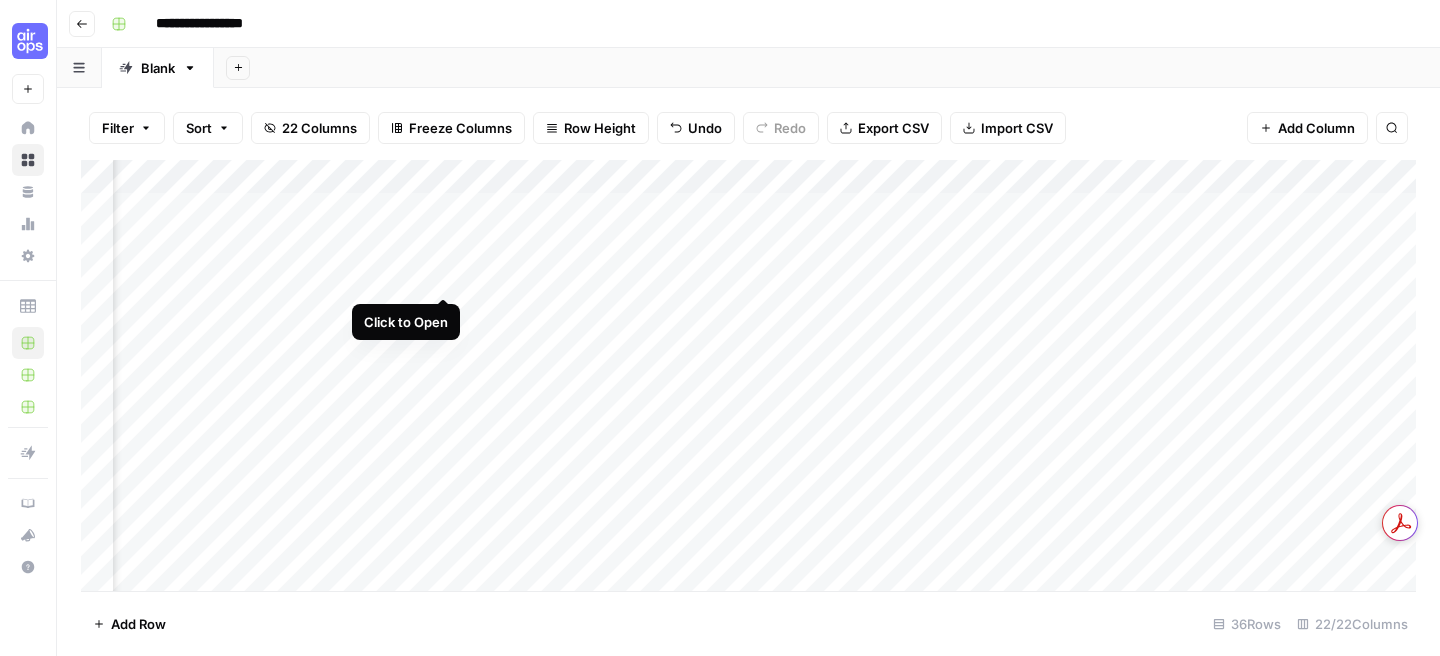 click on "Add Column" at bounding box center [748, 375] 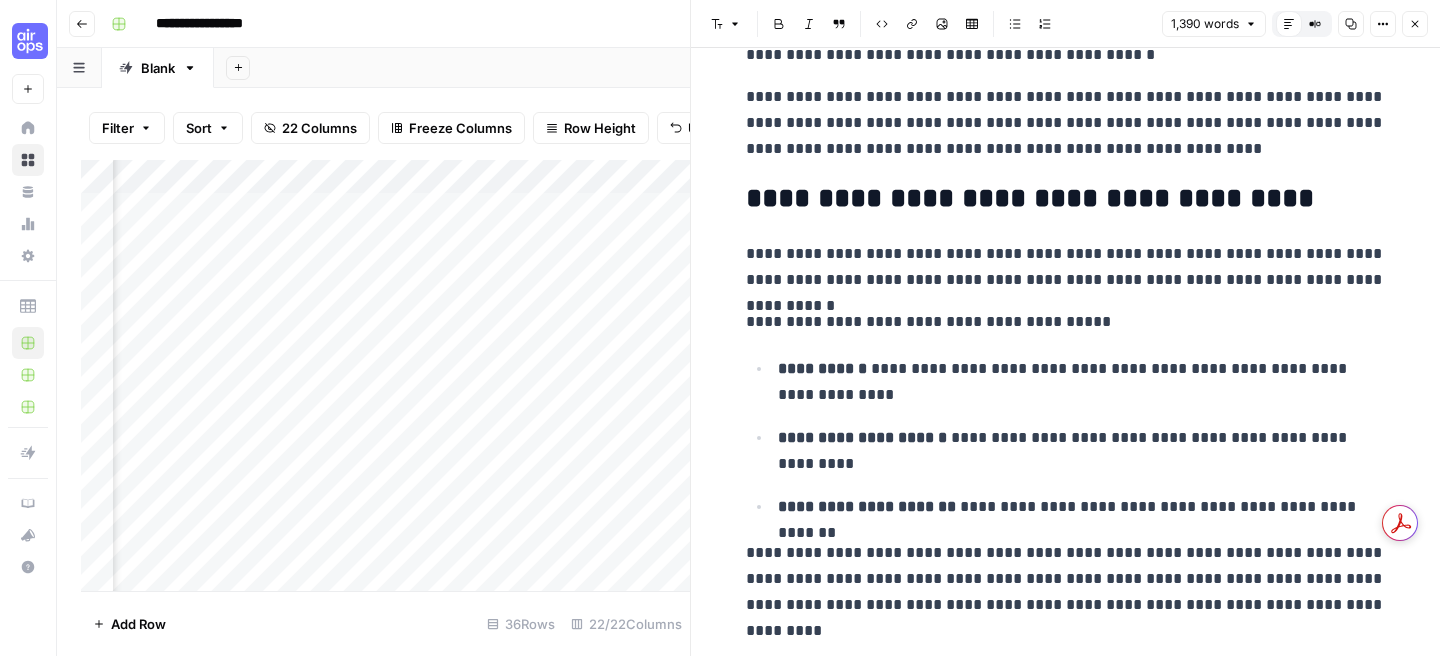 scroll, scrollTop: 1541, scrollLeft: 0, axis: vertical 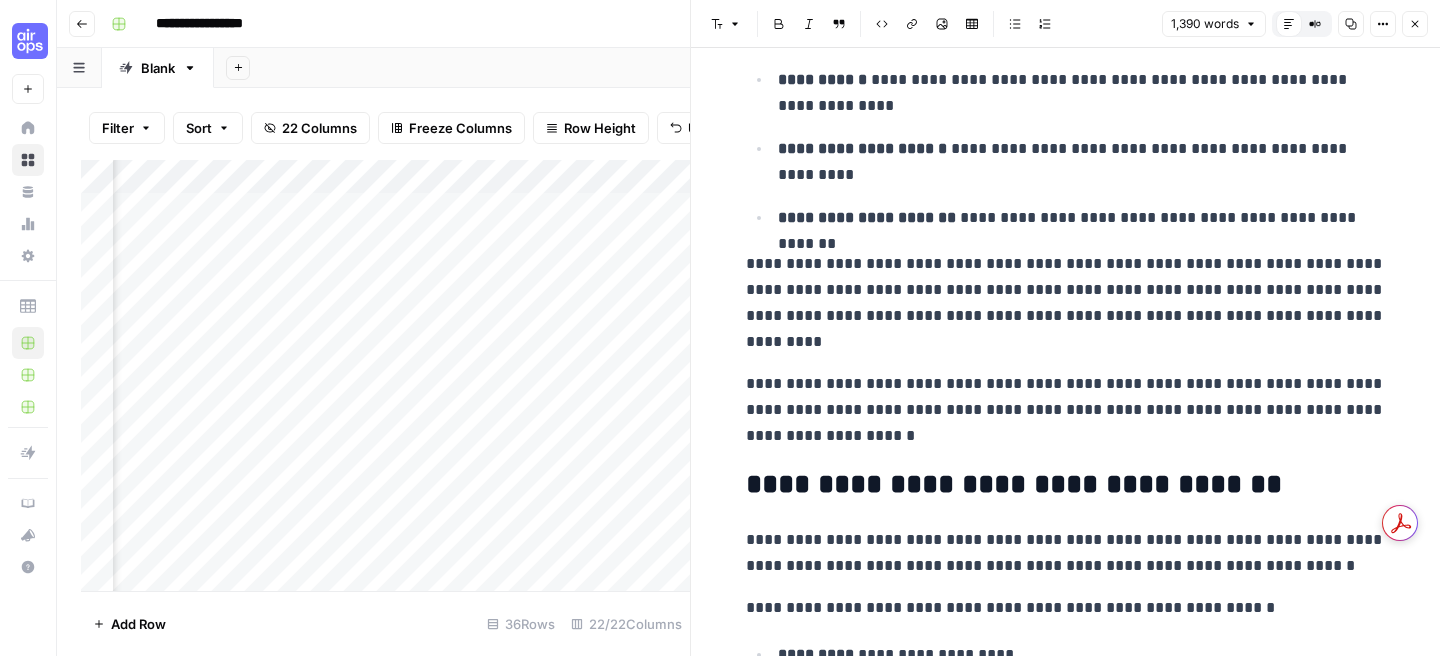 click on "**********" at bounding box center (1066, 303) 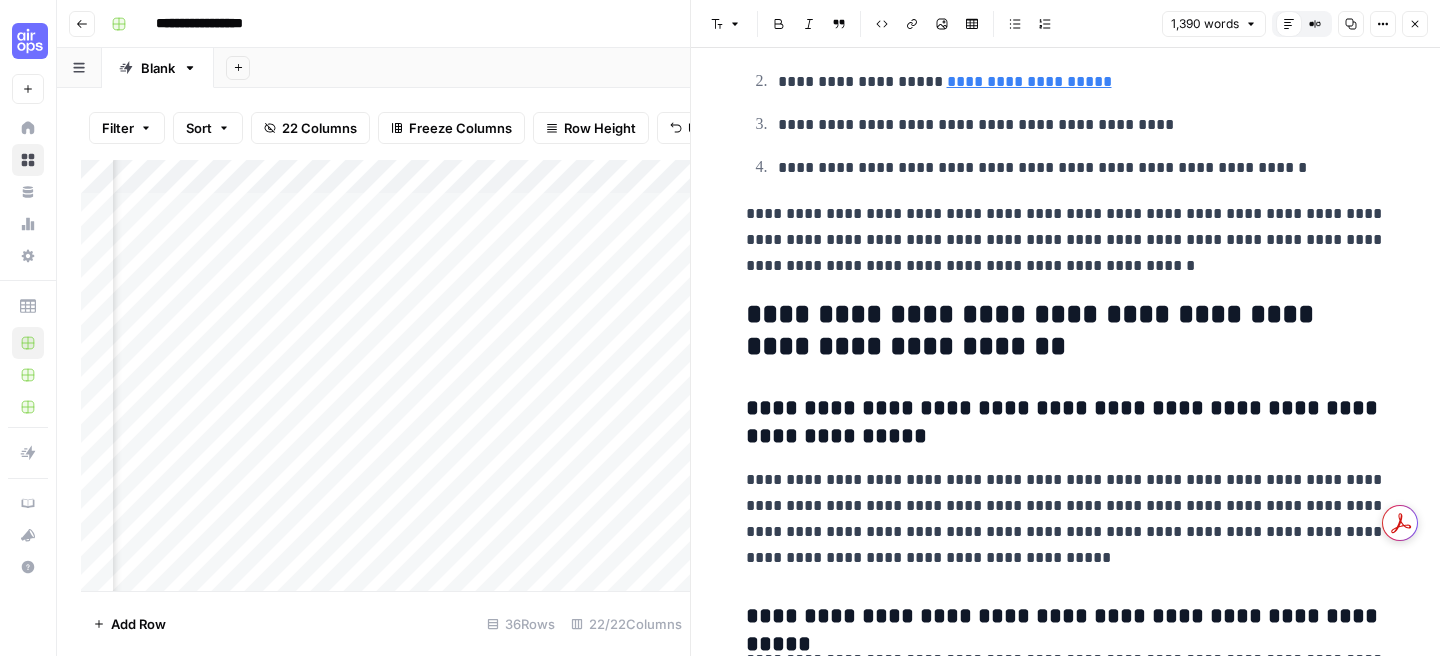 scroll, scrollTop: 5123, scrollLeft: 0, axis: vertical 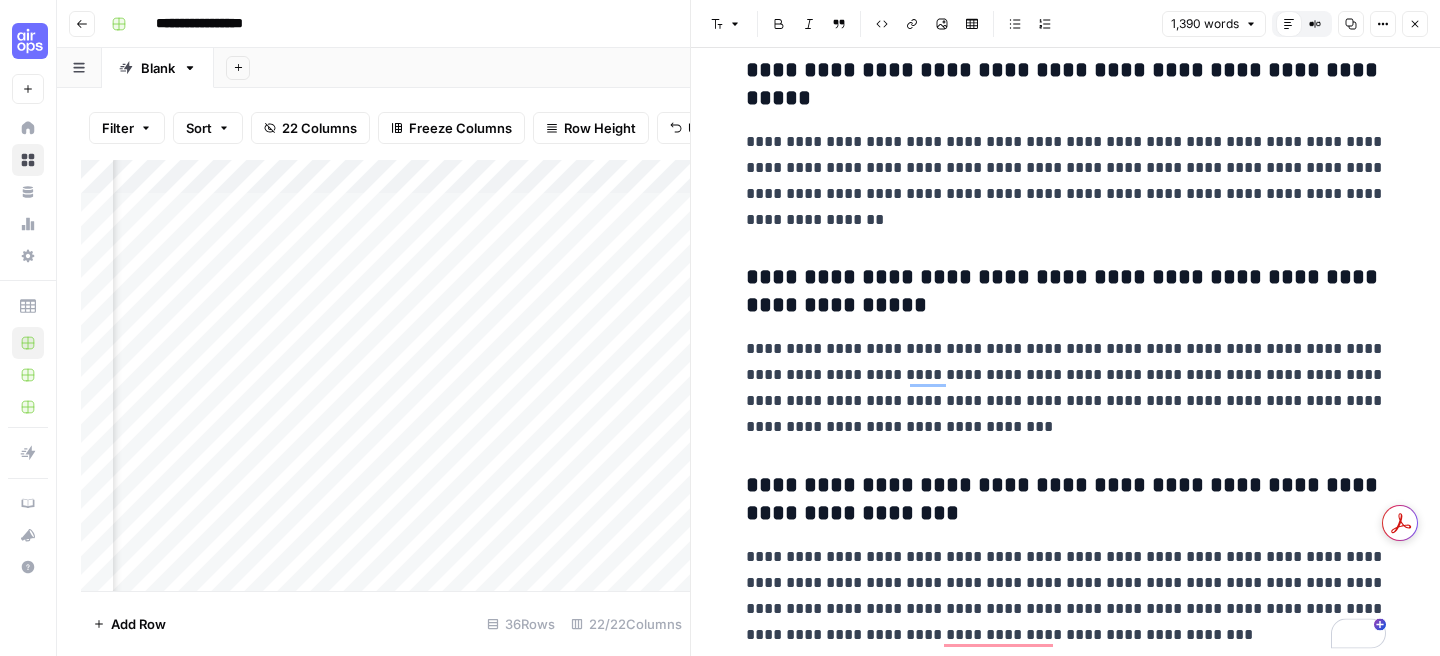 click 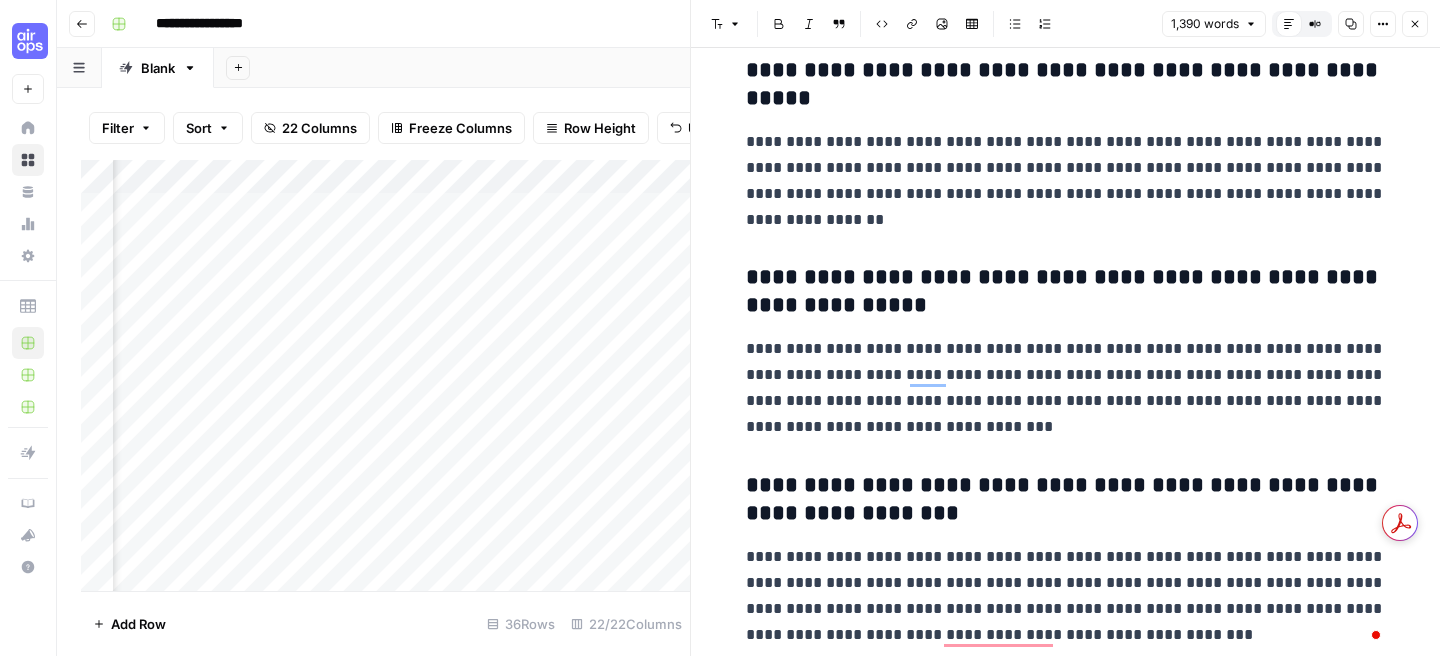 scroll, scrollTop: 5123, scrollLeft: 0, axis: vertical 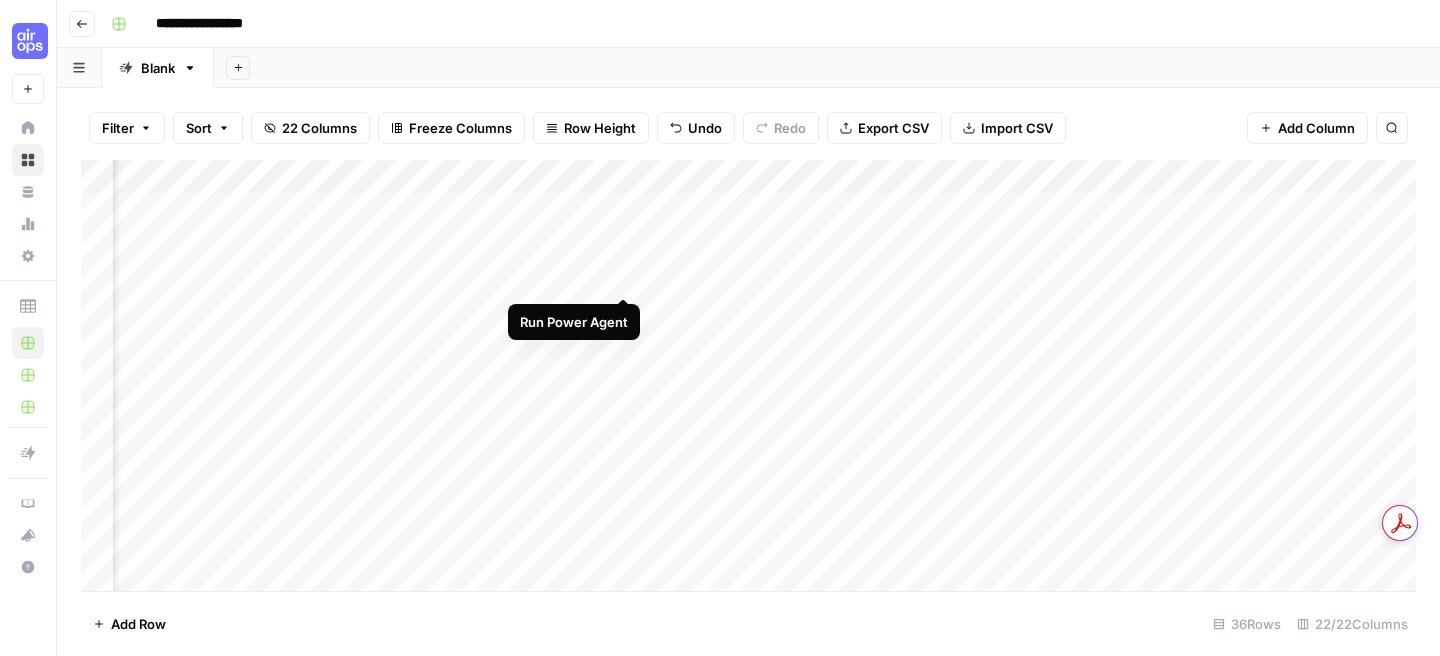 click on "Add Column" at bounding box center [748, 375] 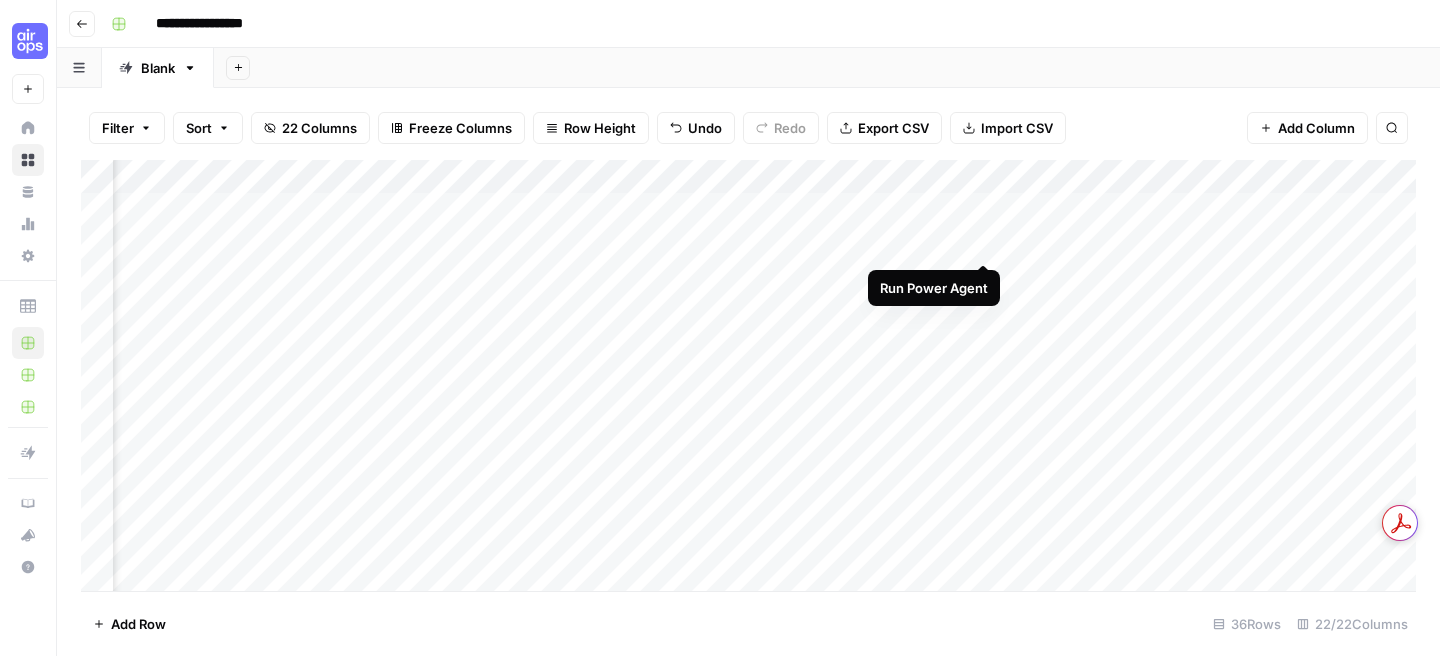 click on "Add Column" at bounding box center (748, 375) 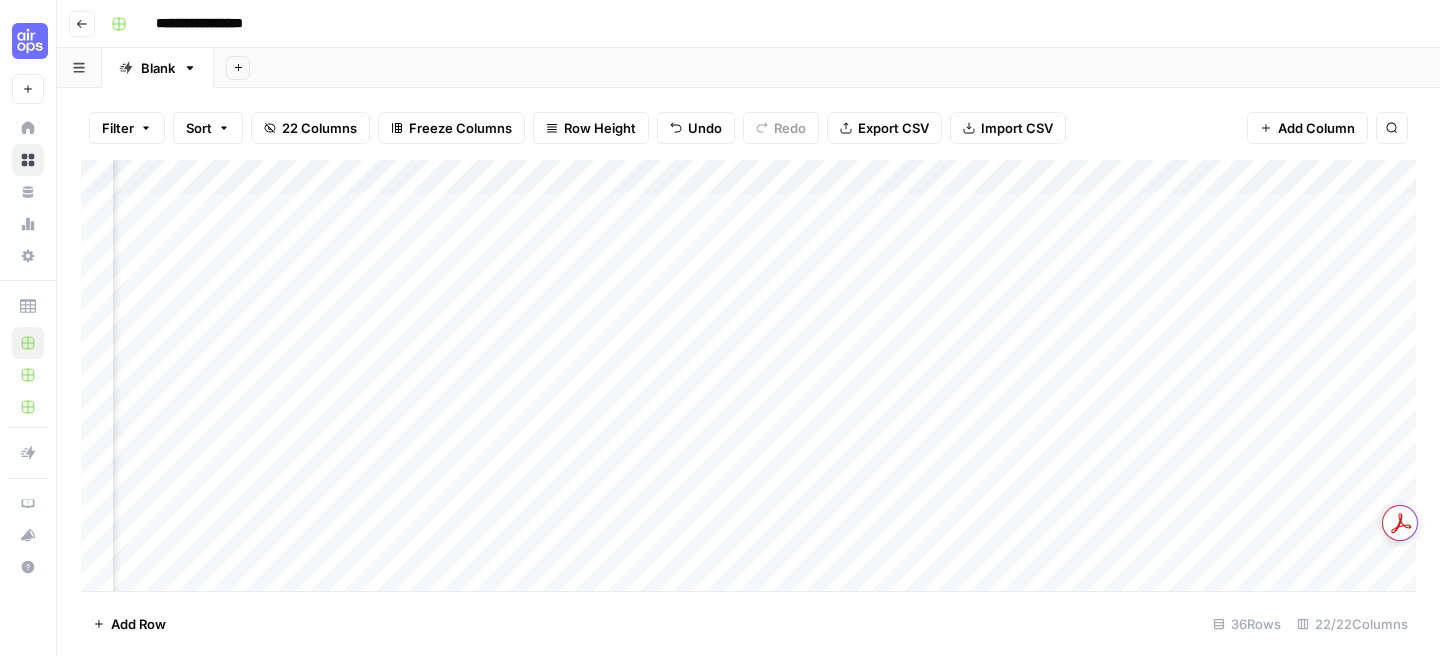 click on "Add Column" at bounding box center (748, 375) 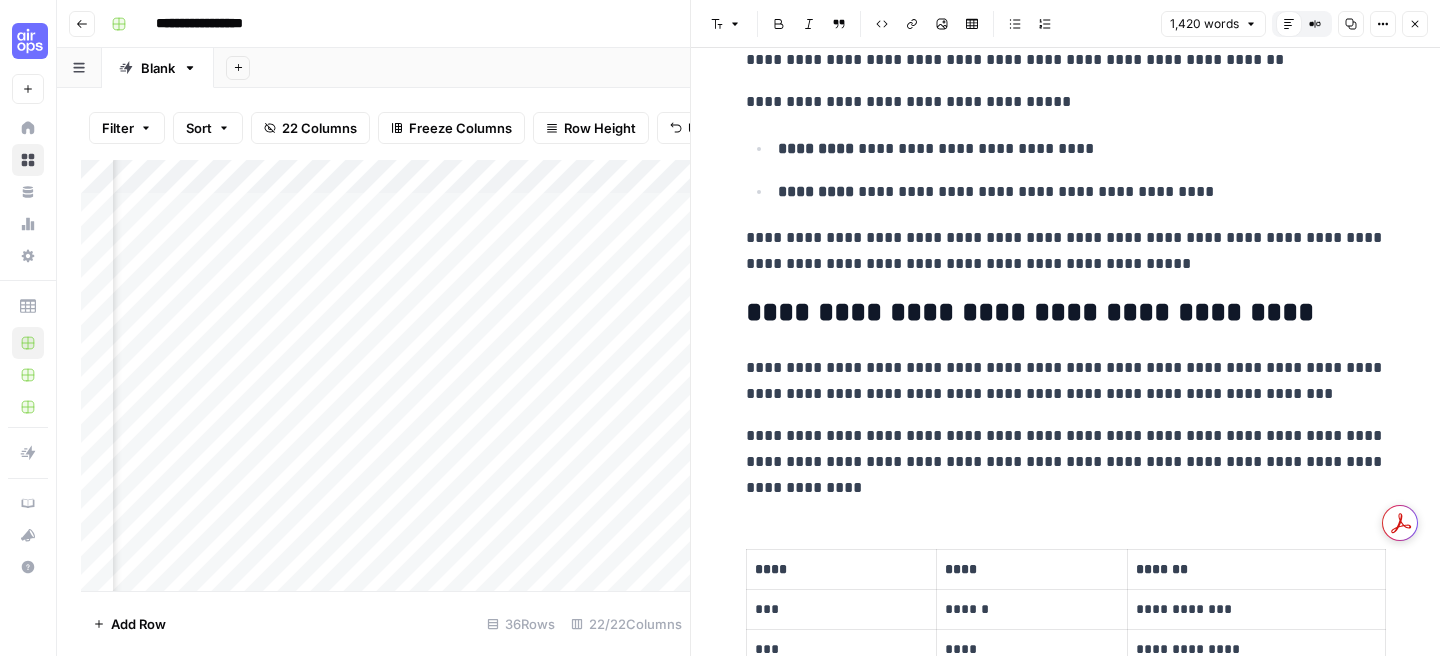 scroll, scrollTop: 859, scrollLeft: 0, axis: vertical 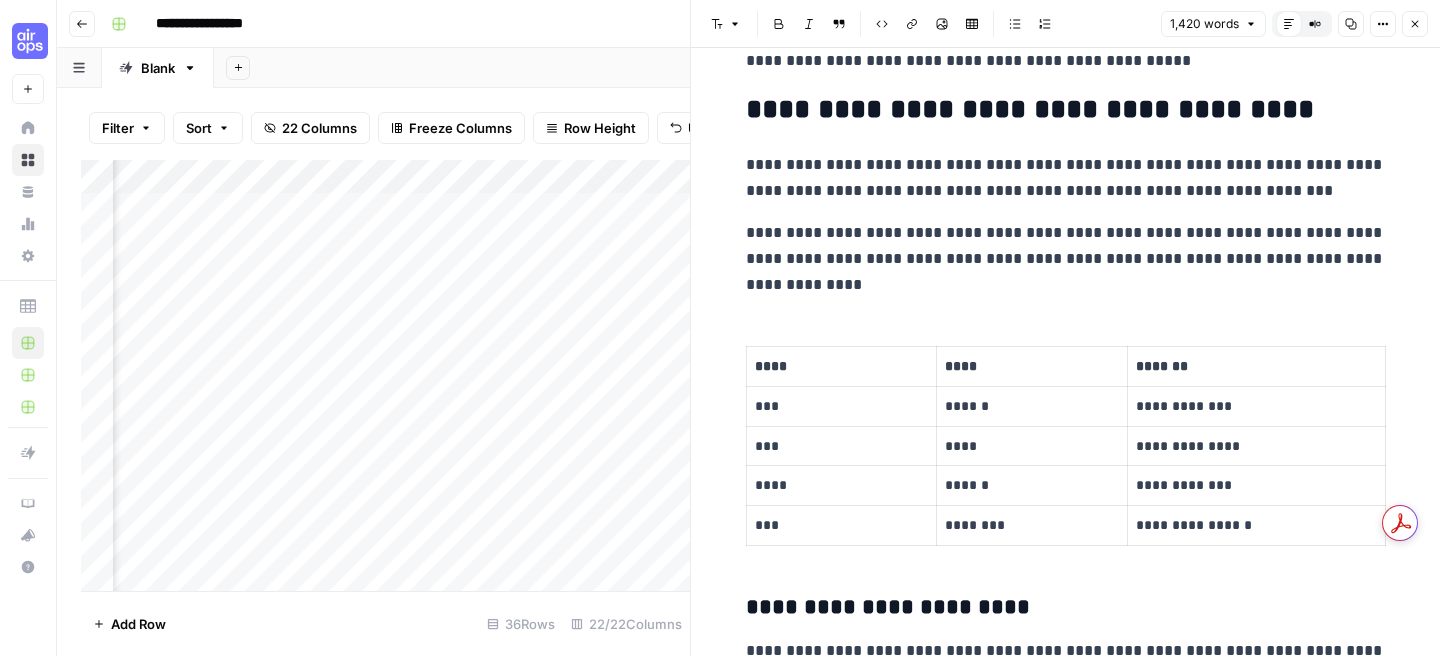 click on "**********" at bounding box center (1066, 2184) 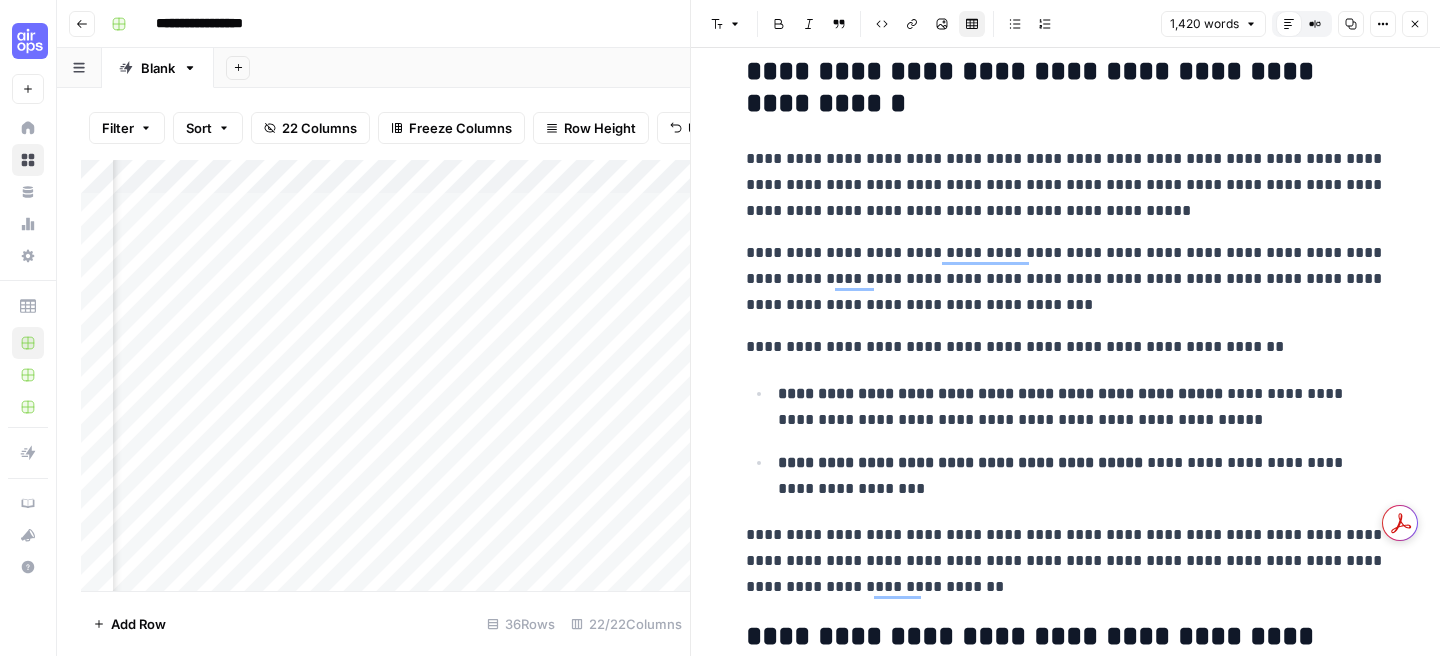 scroll, scrollTop: 4467, scrollLeft: 0, axis: vertical 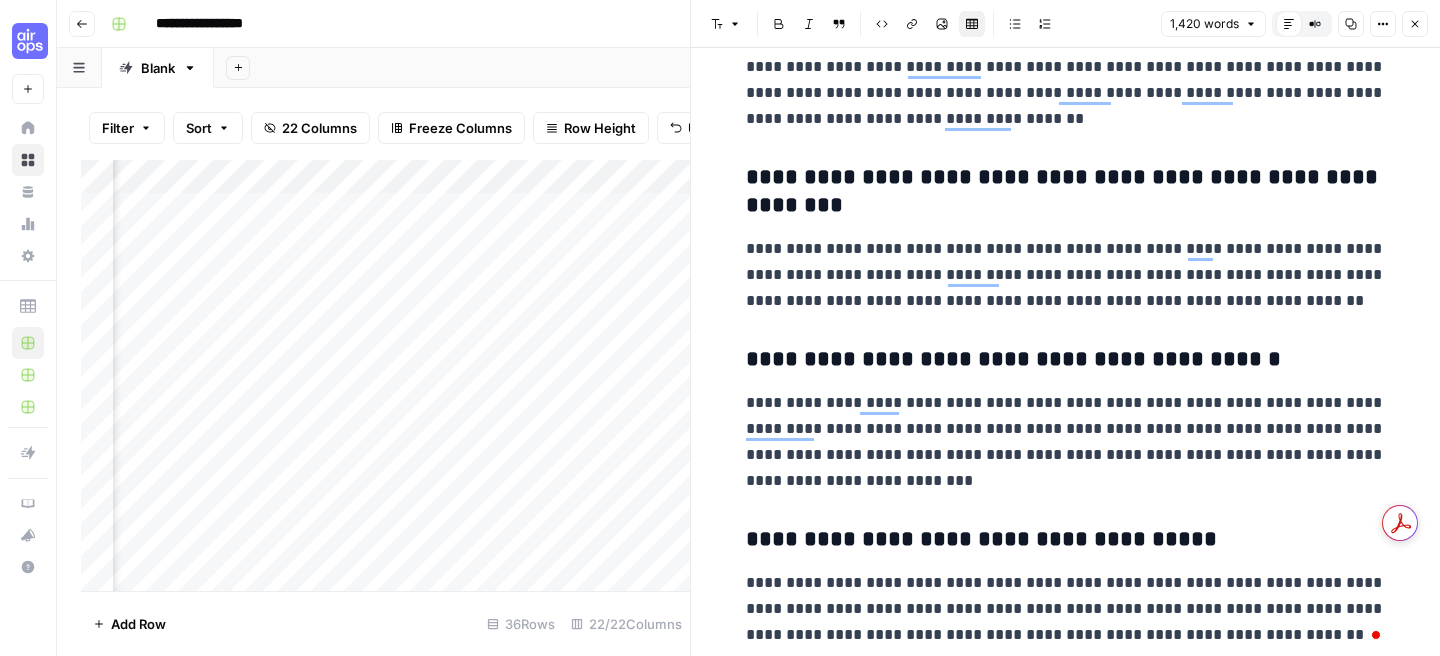 click on "1,420 words Default Editor Compare Old vs New Content Copy Options Close" at bounding box center [1294, 24] 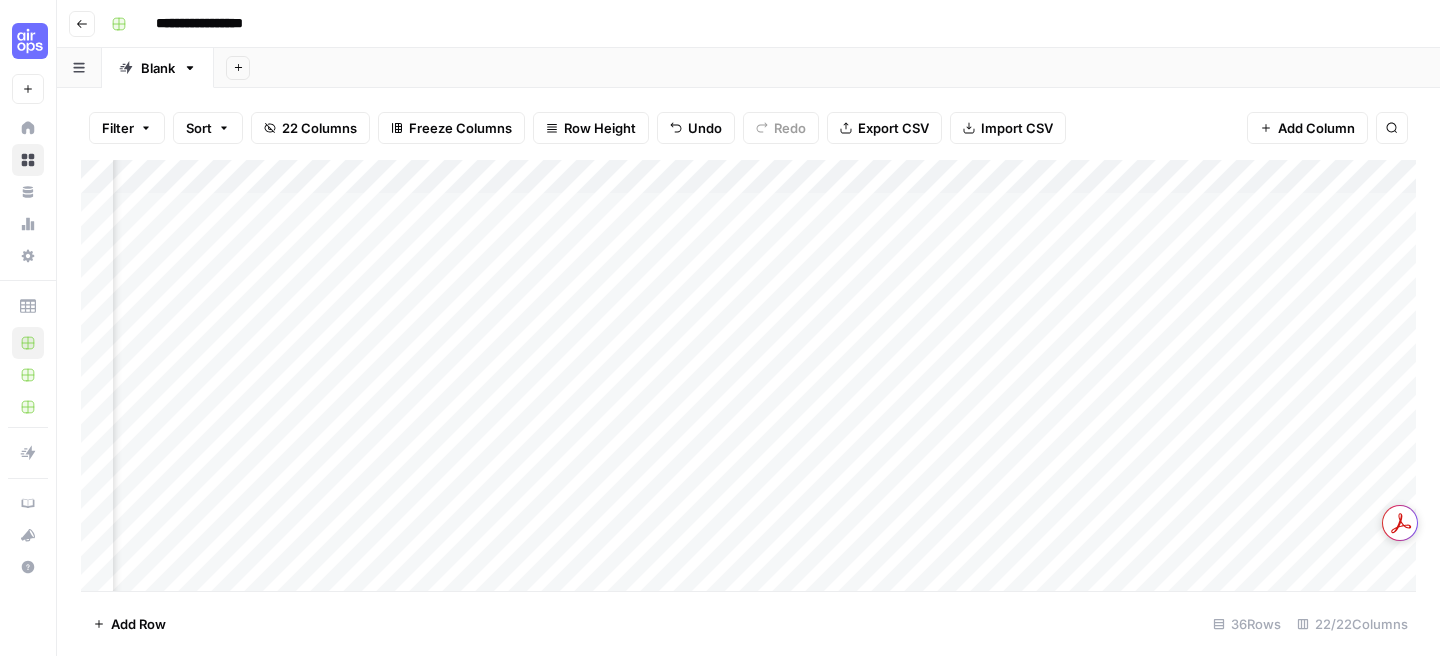 scroll, scrollTop: 0, scrollLeft: 2235, axis: horizontal 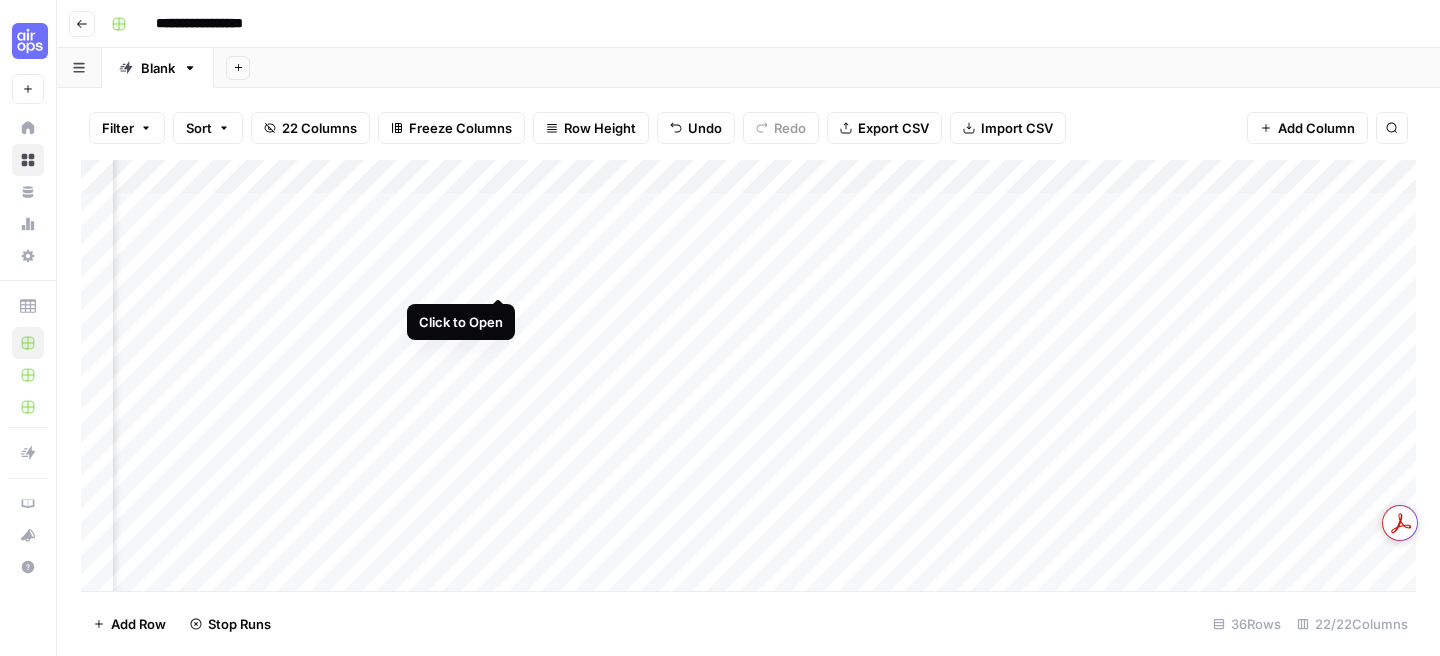 click on "Add Column" at bounding box center [748, 375] 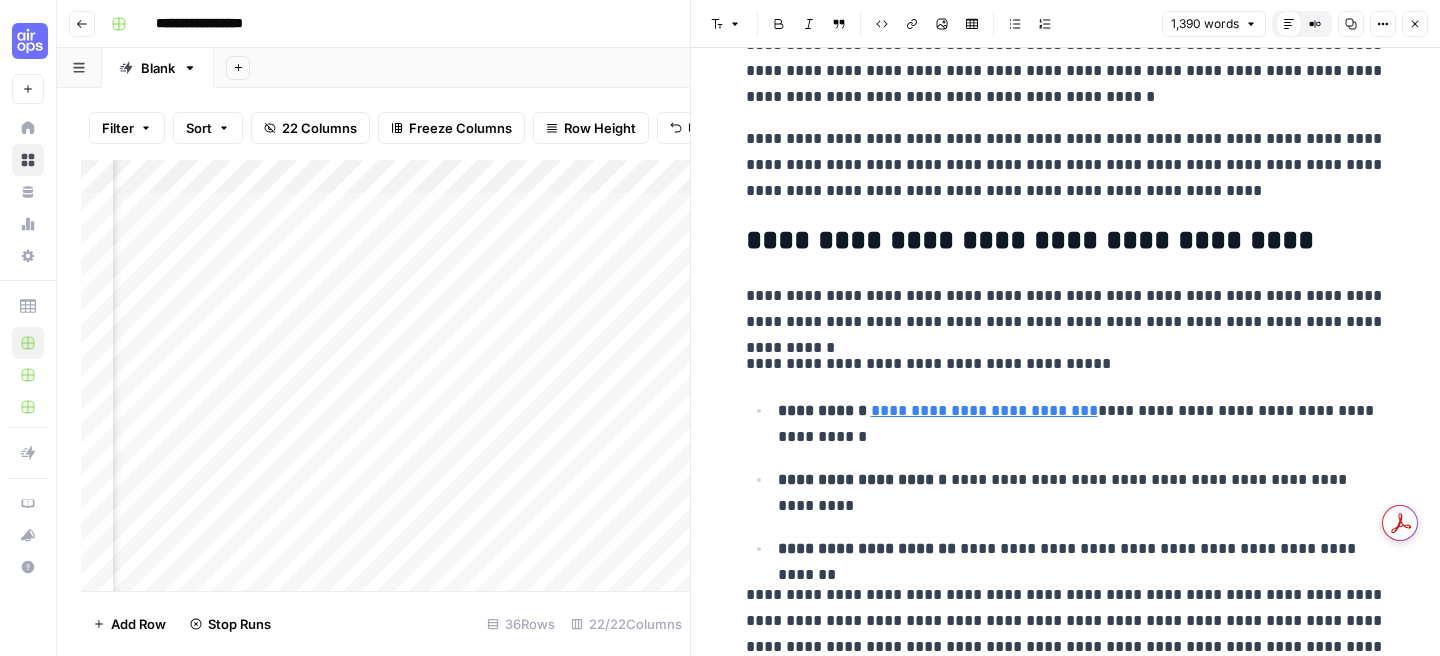scroll, scrollTop: 1375, scrollLeft: 0, axis: vertical 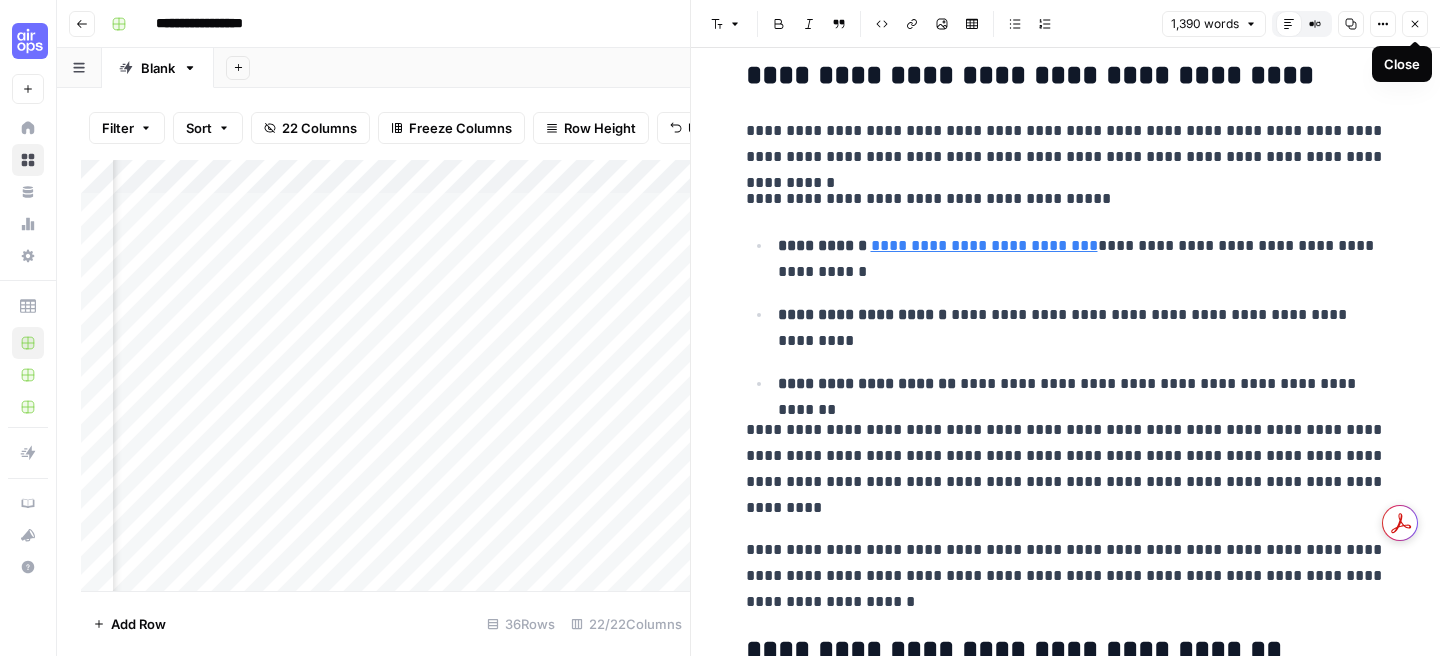 click 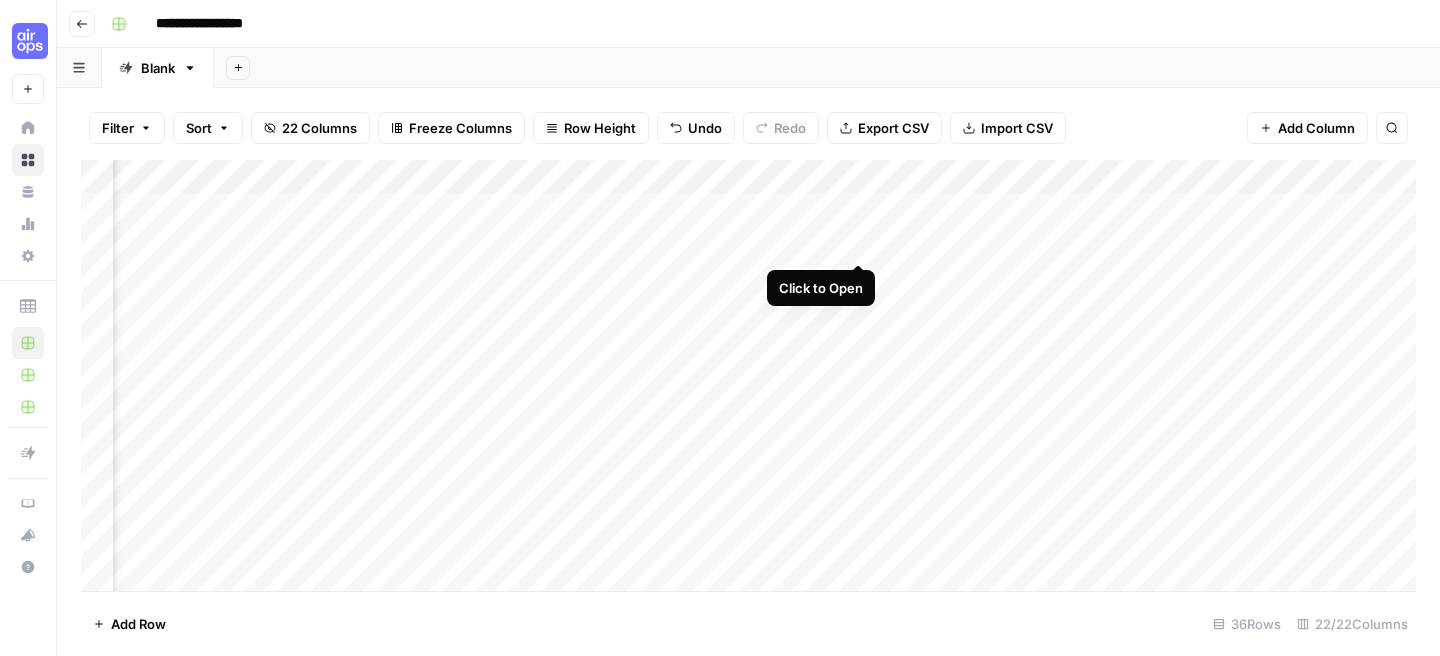 click on "Add Column" at bounding box center [748, 375] 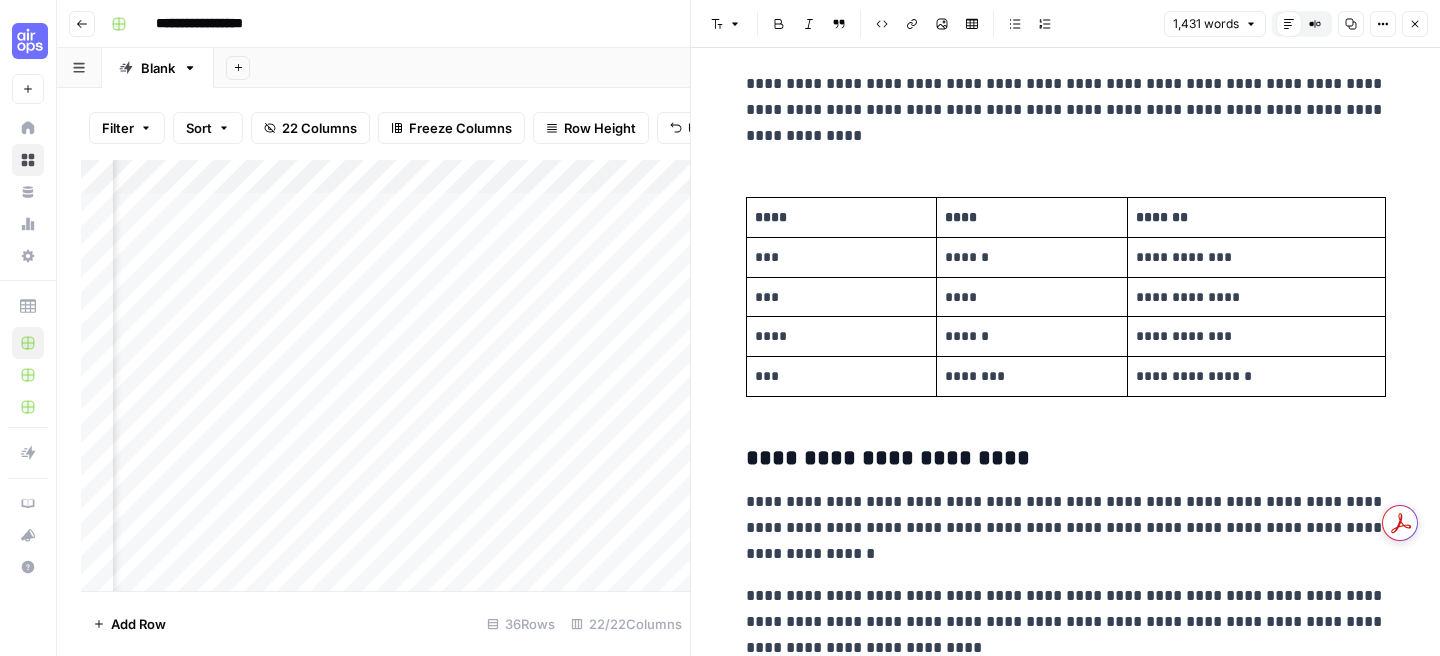 scroll, scrollTop: 1439, scrollLeft: 0, axis: vertical 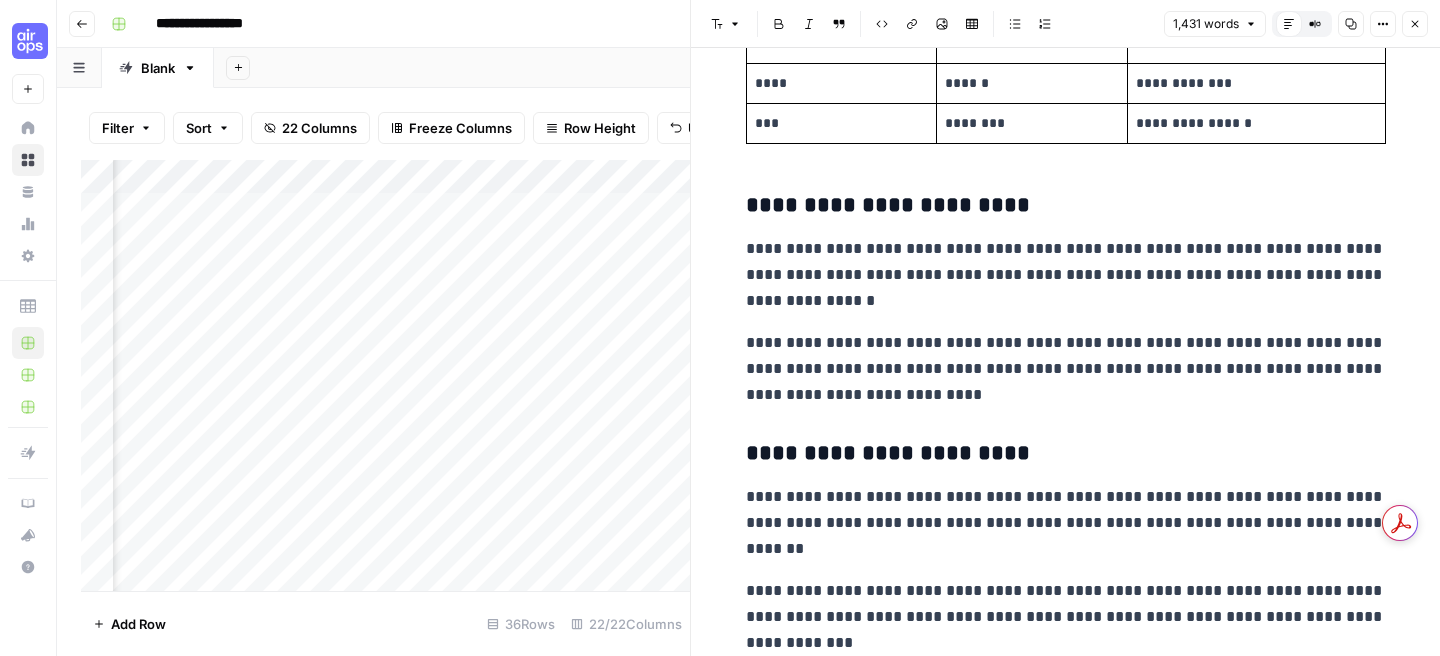 click on "**********" at bounding box center (1066, 275) 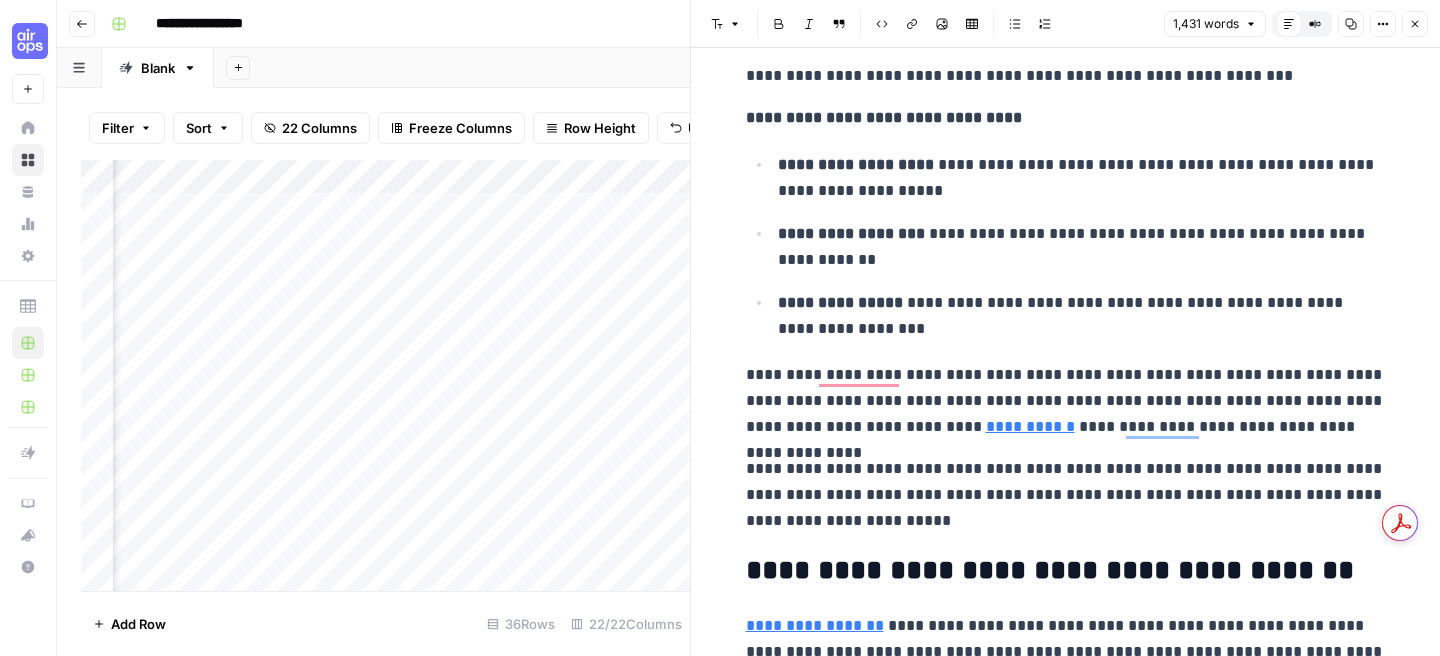 scroll, scrollTop: 2735, scrollLeft: 0, axis: vertical 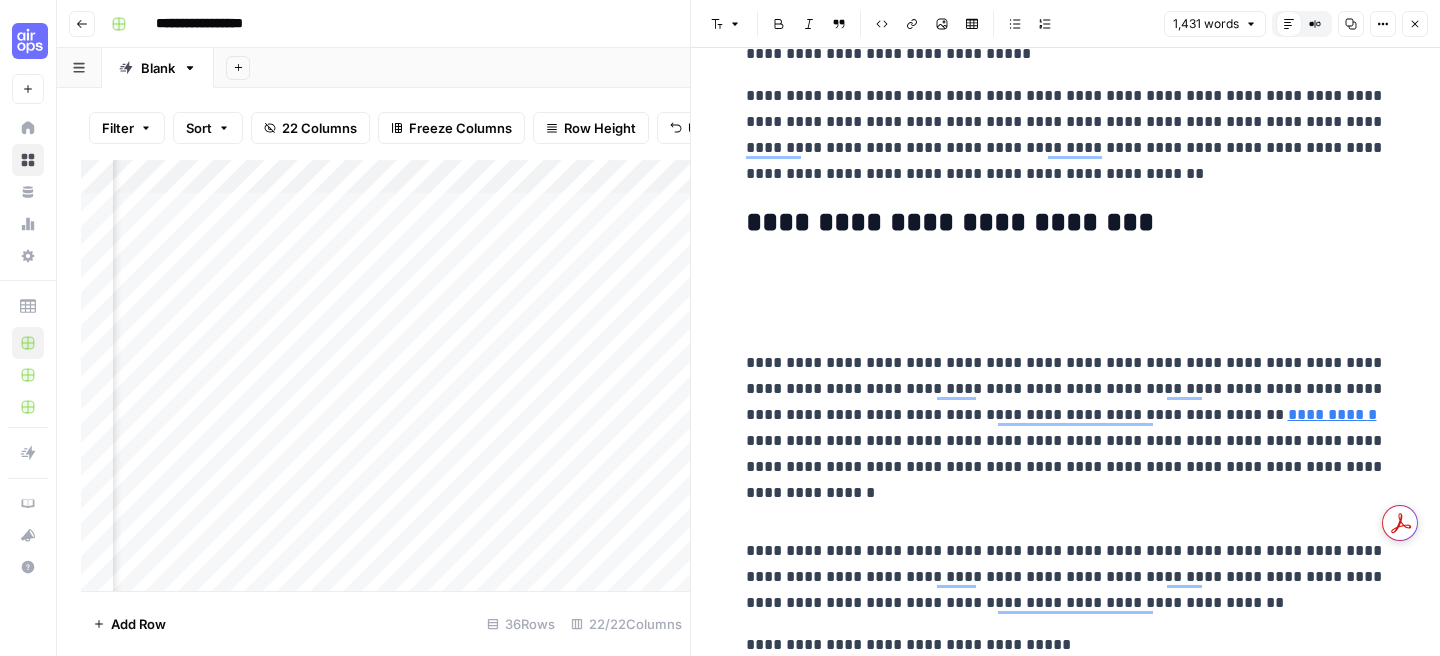 click on "Close" at bounding box center [1415, 24] 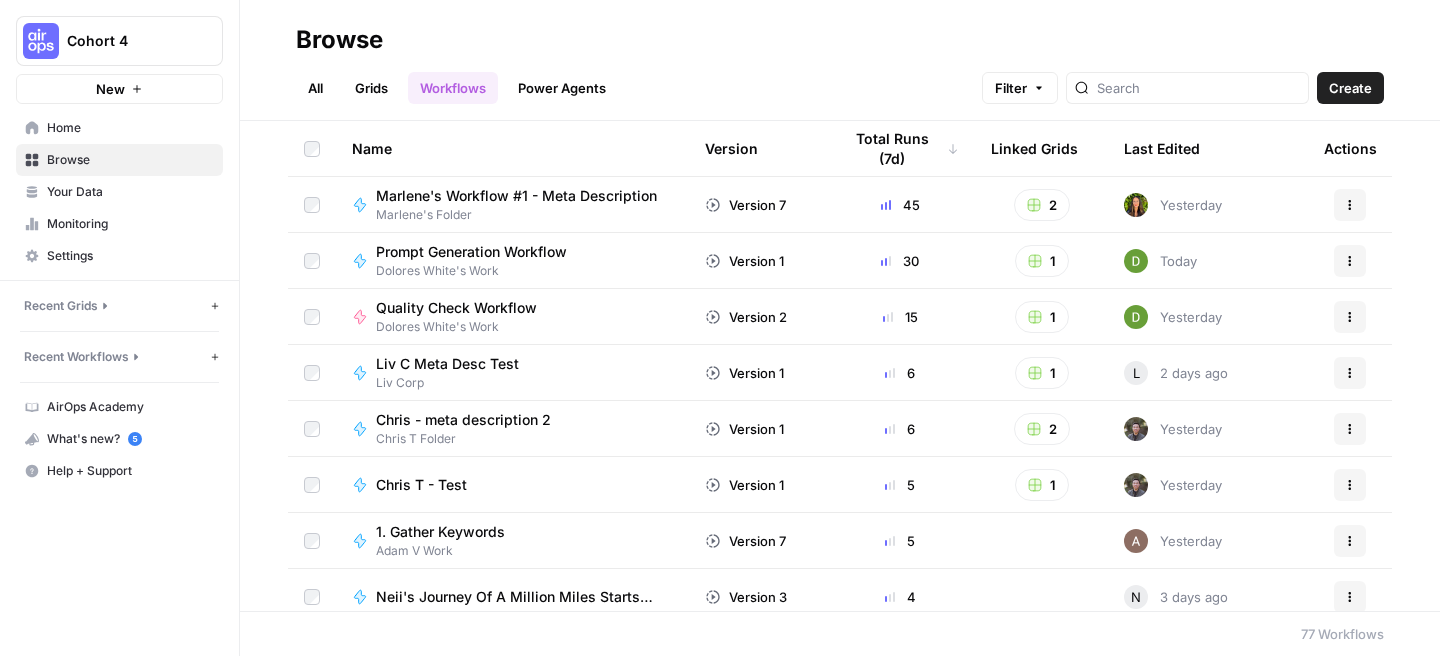 scroll, scrollTop: 0, scrollLeft: 0, axis: both 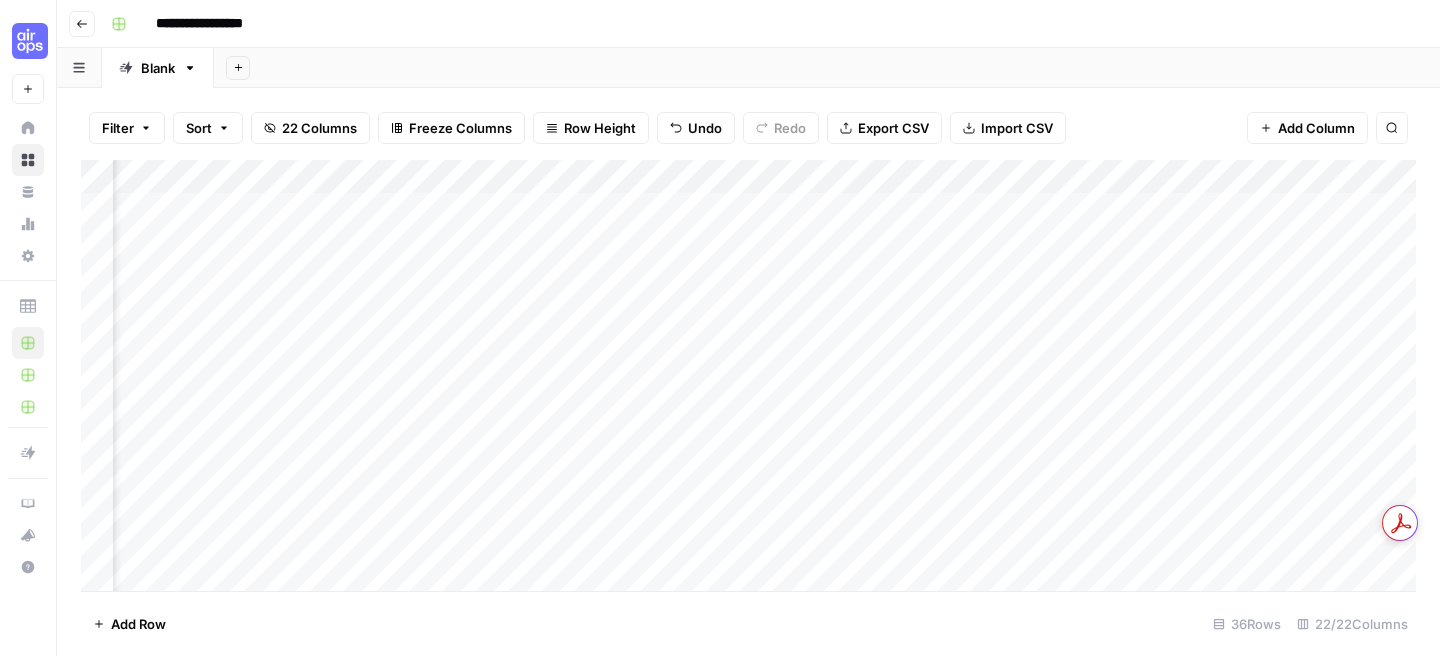 click on "Add Column" at bounding box center [748, 375] 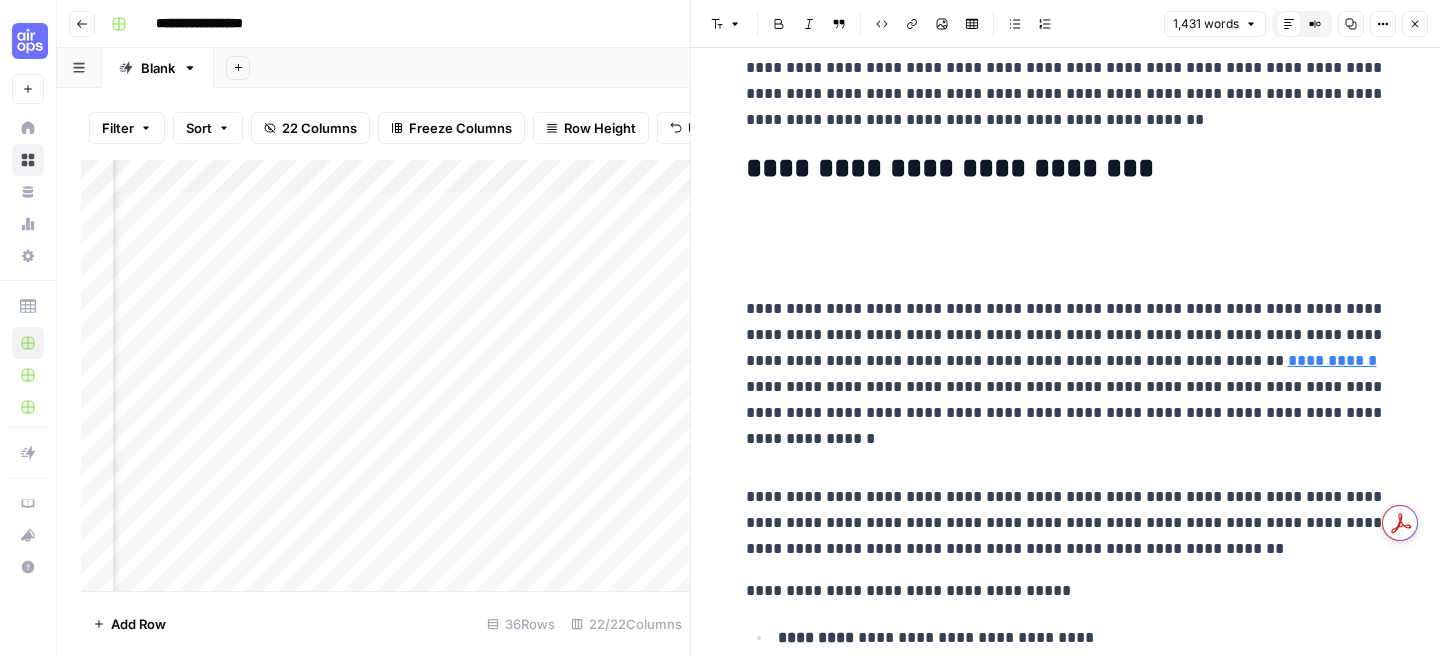 scroll, scrollTop: 385, scrollLeft: 0, axis: vertical 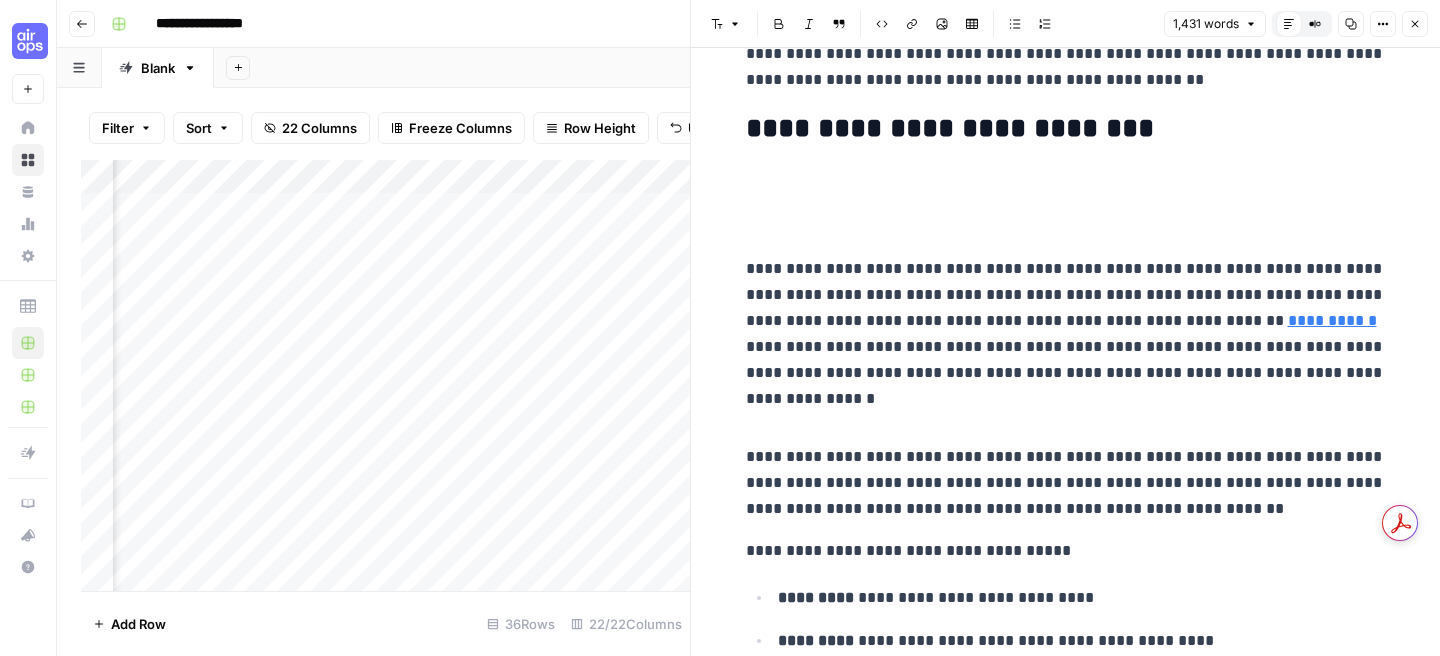 click 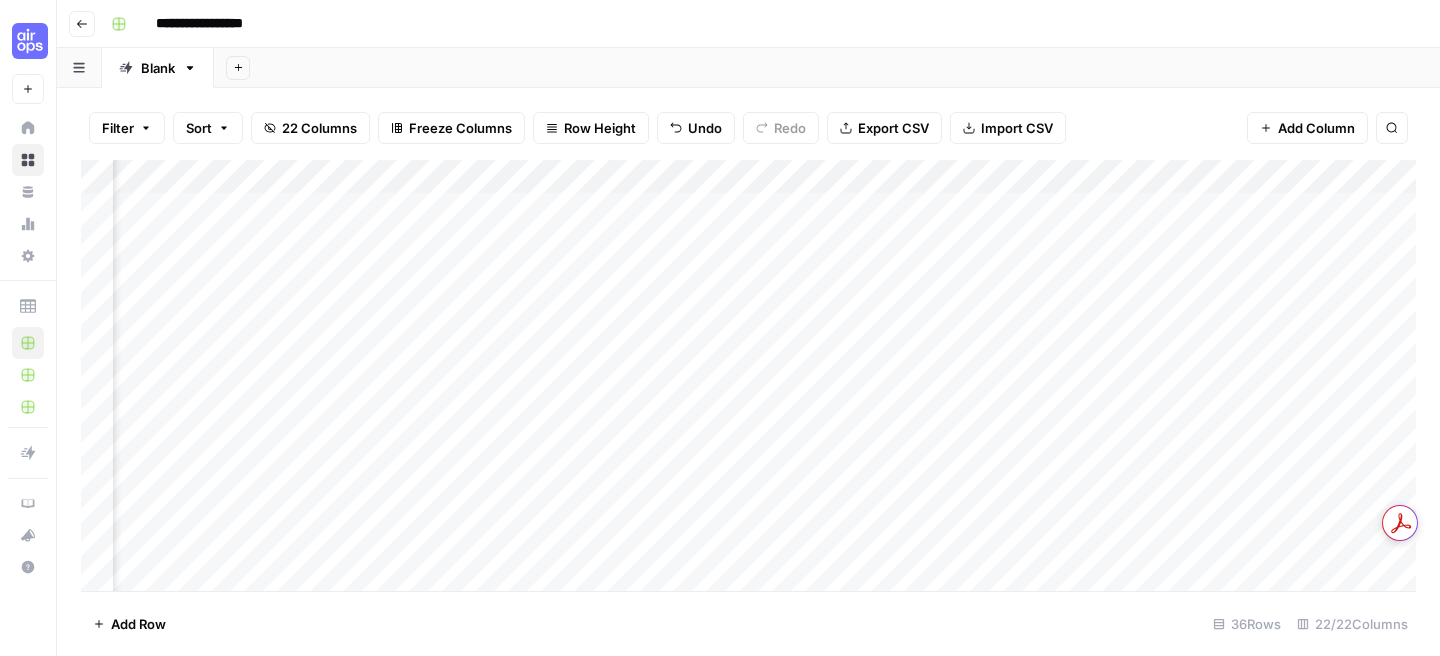 click on "Add Column" at bounding box center [748, 375] 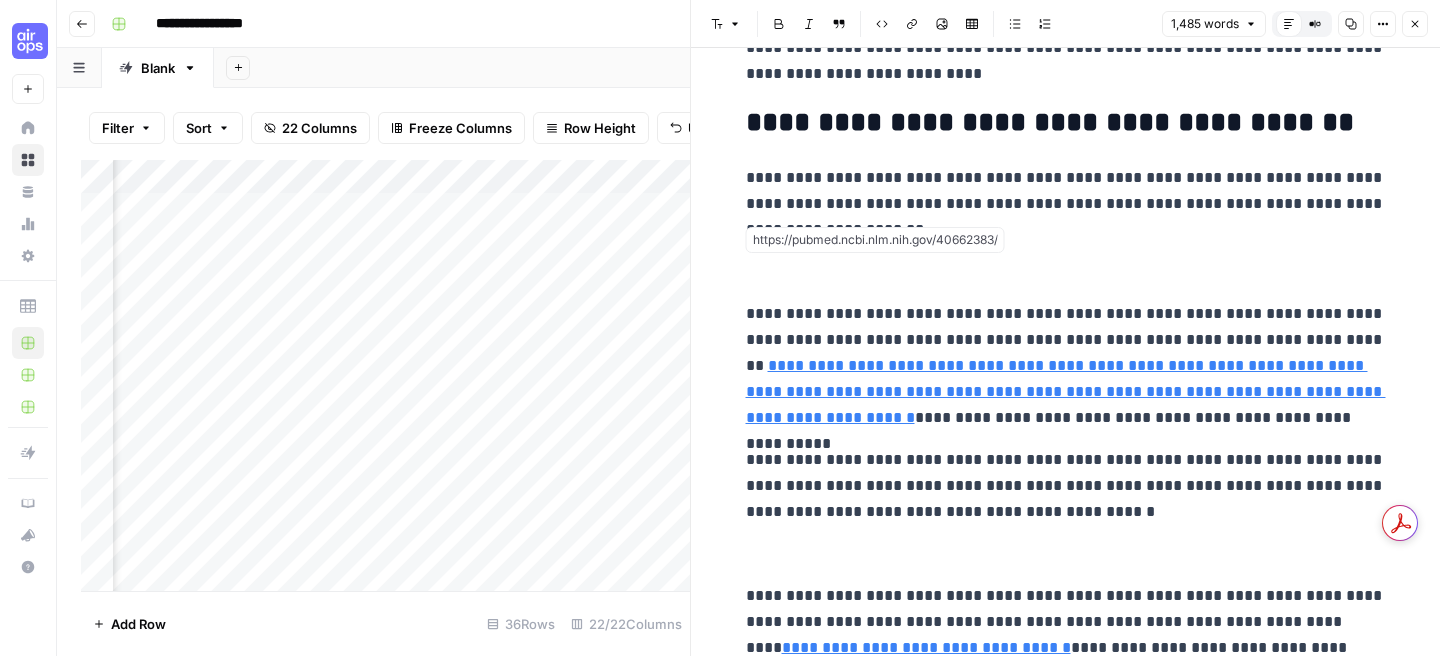 scroll, scrollTop: 993, scrollLeft: 0, axis: vertical 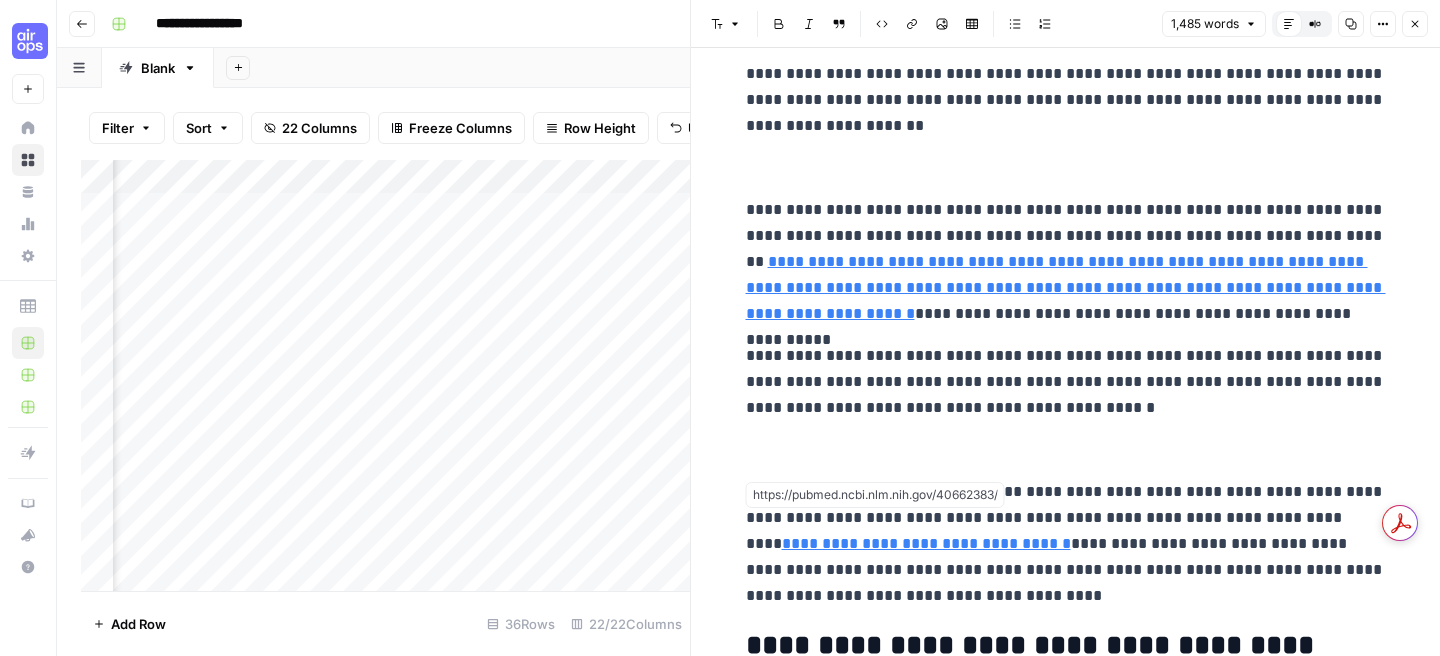 click on "**********" at bounding box center [926, 543] 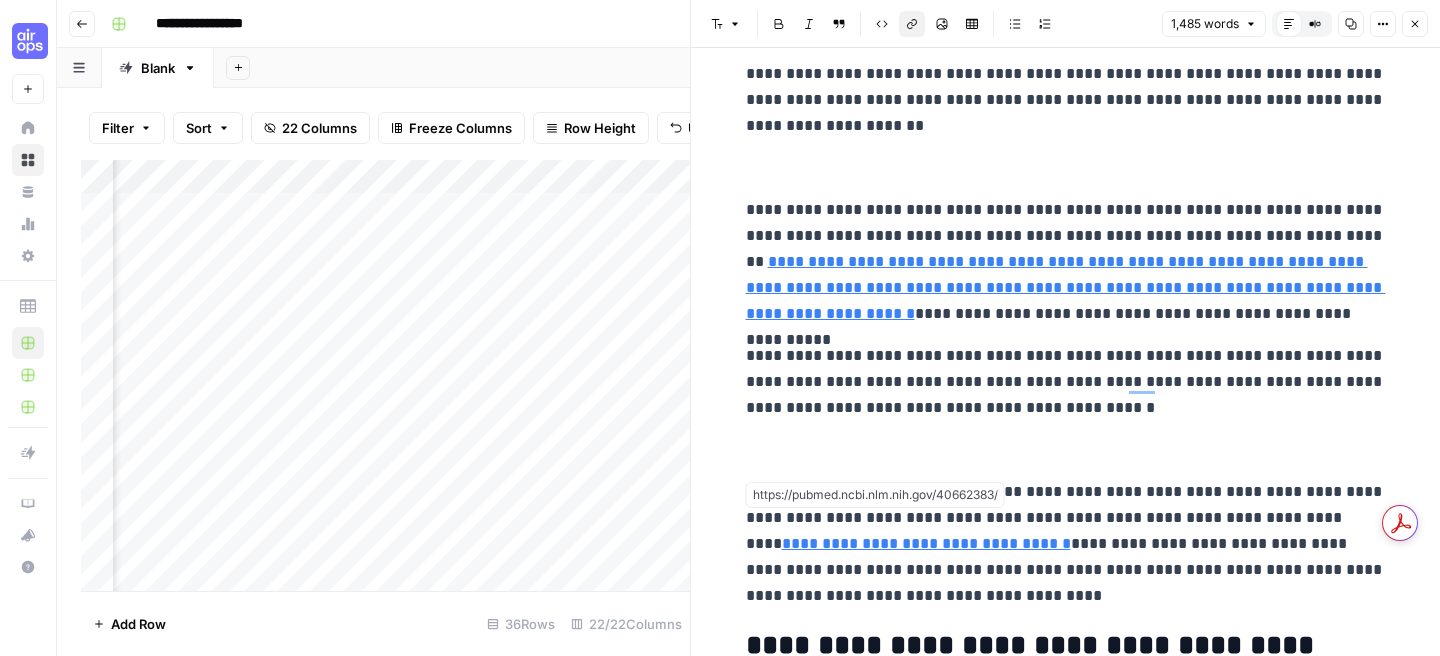 scroll, scrollTop: 993, scrollLeft: 0, axis: vertical 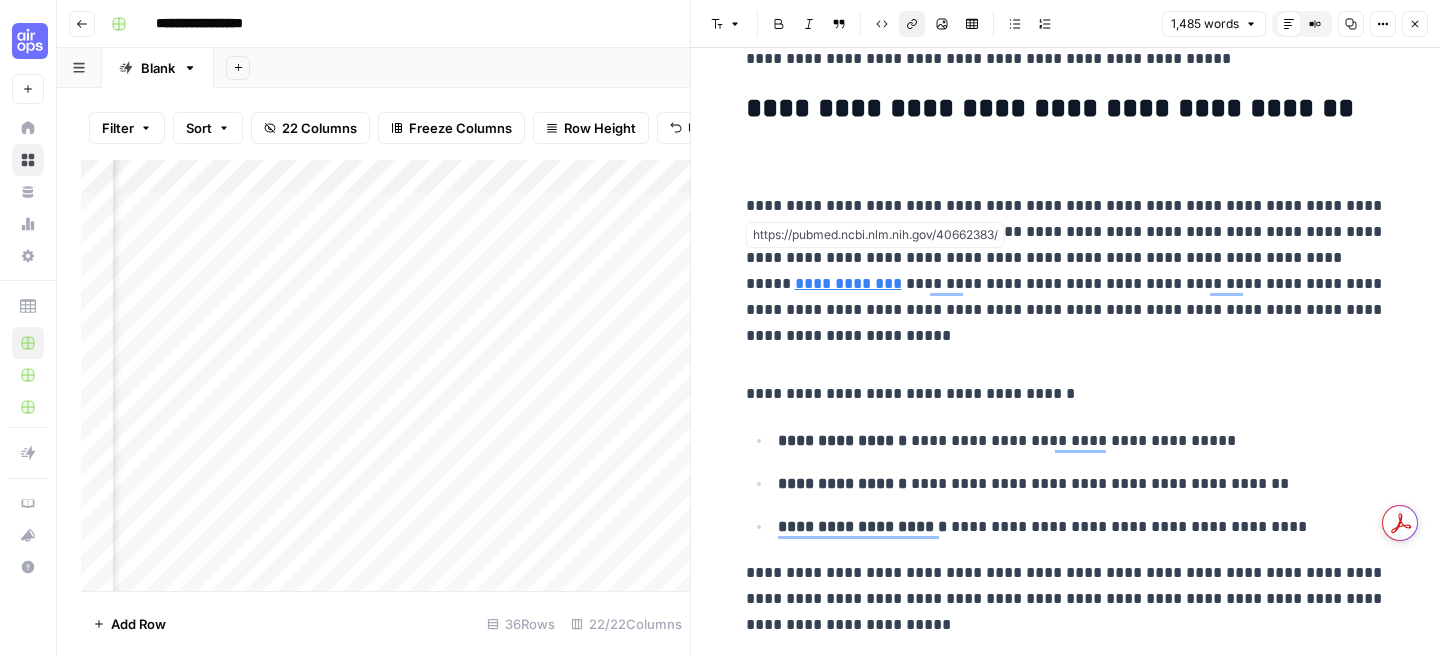 click on "**********" at bounding box center [848, 283] 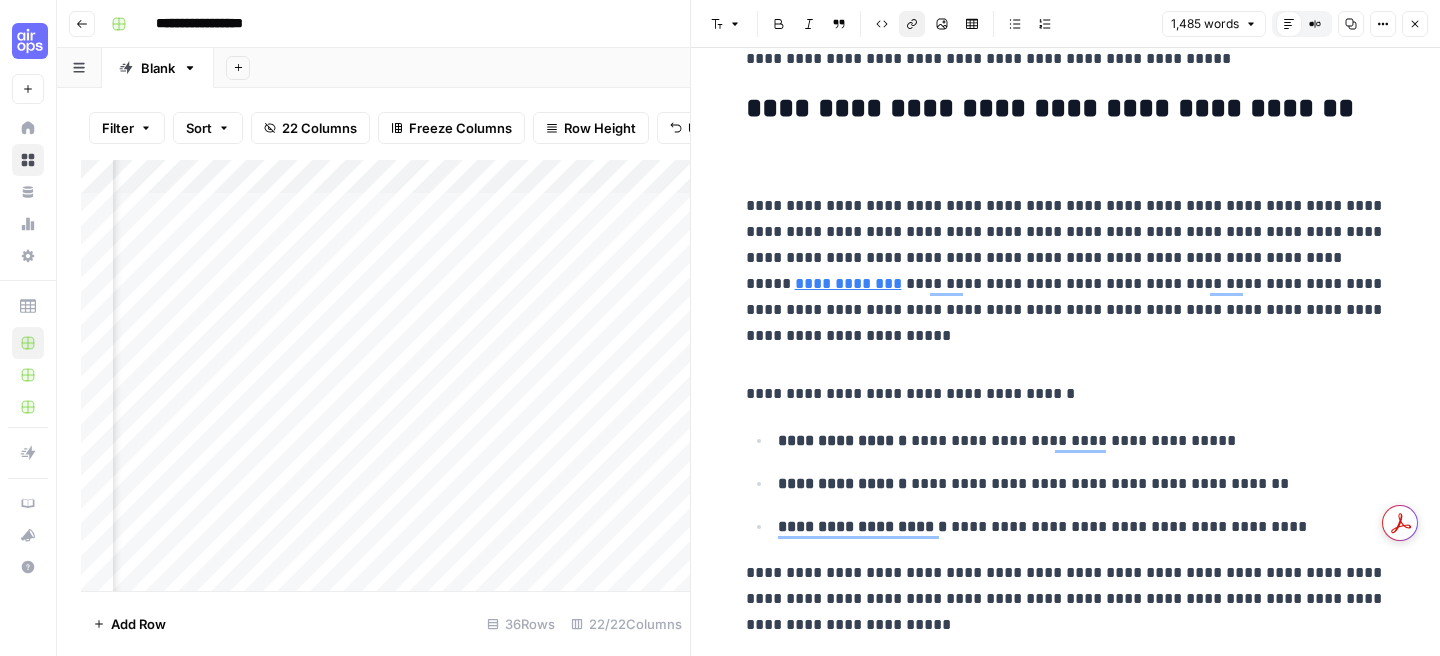 click on "Close" at bounding box center (1415, 24) 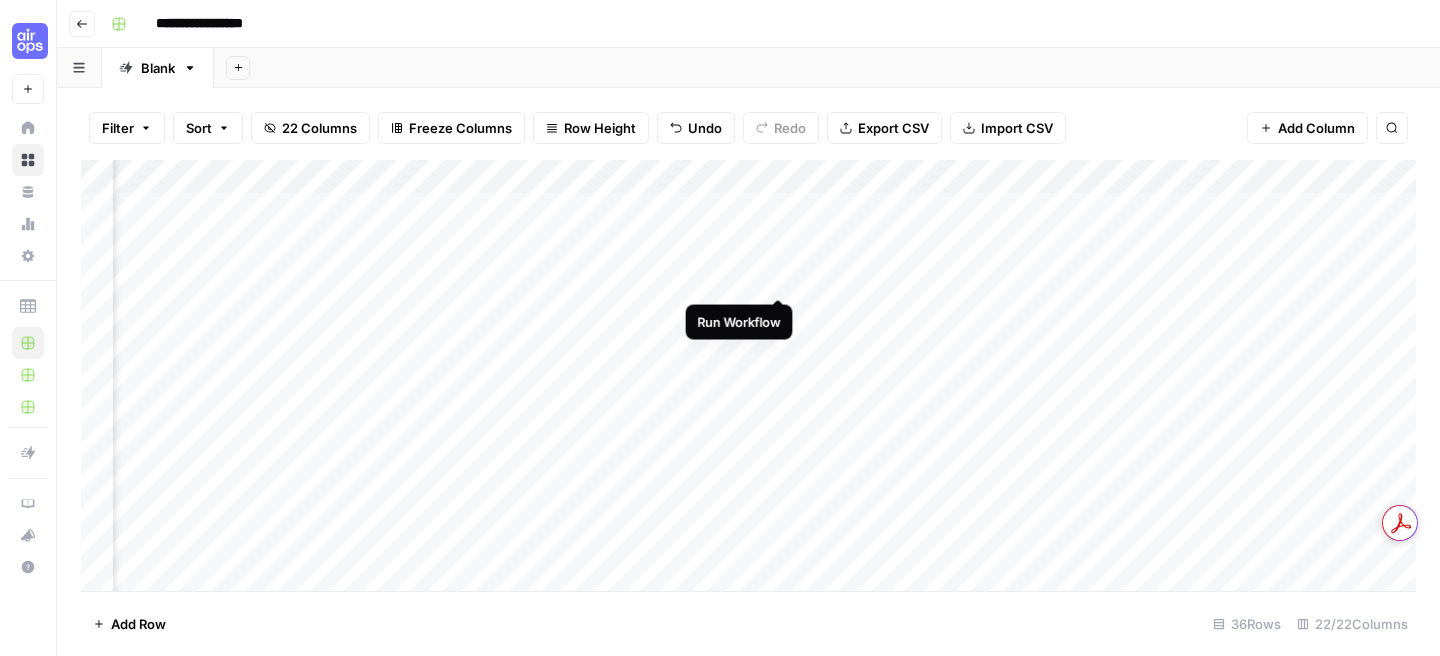 click on "Add Column" at bounding box center [748, 375] 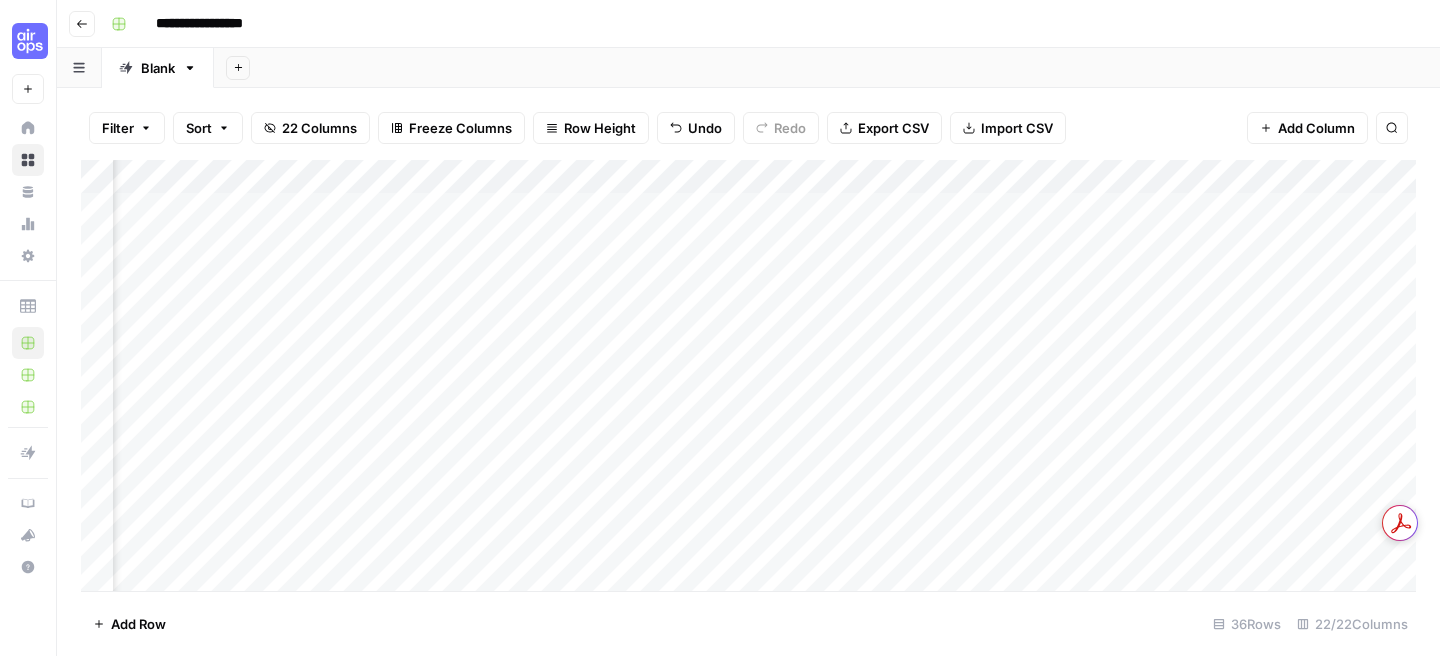 click on "Add Column" at bounding box center (748, 375) 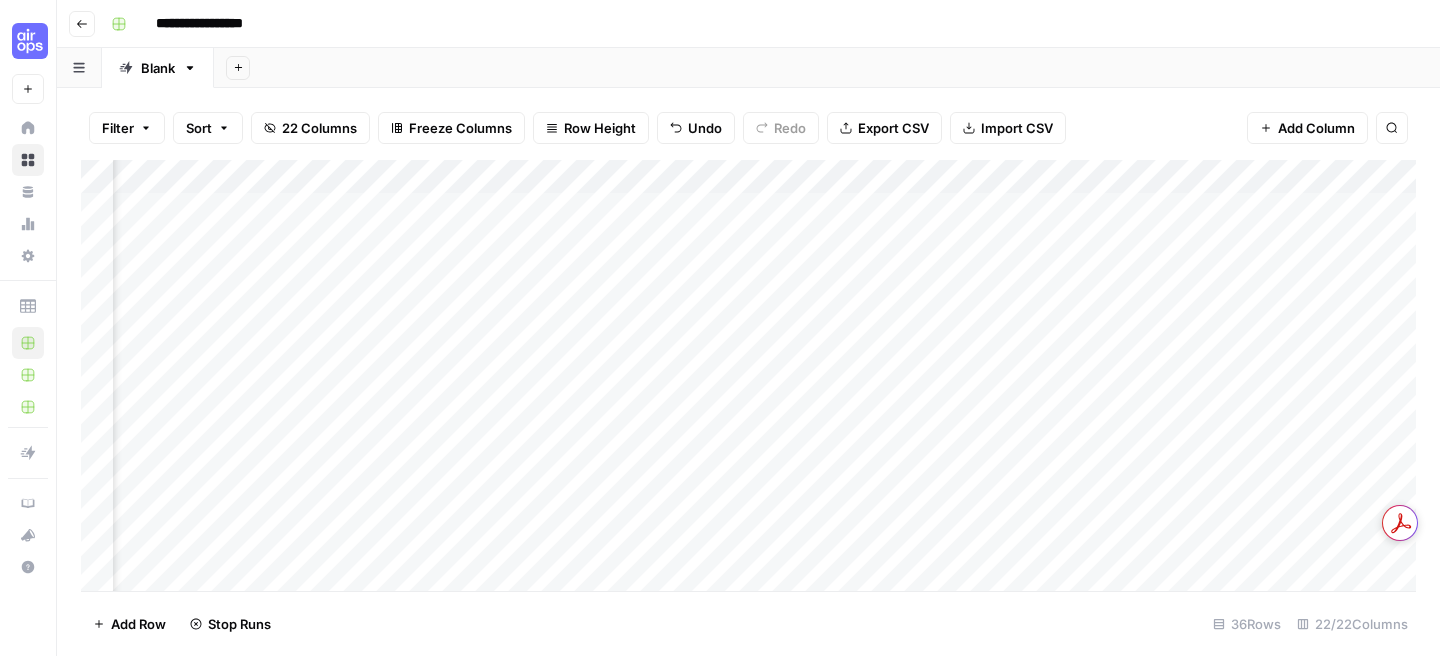 click on "Add Column" at bounding box center (748, 375) 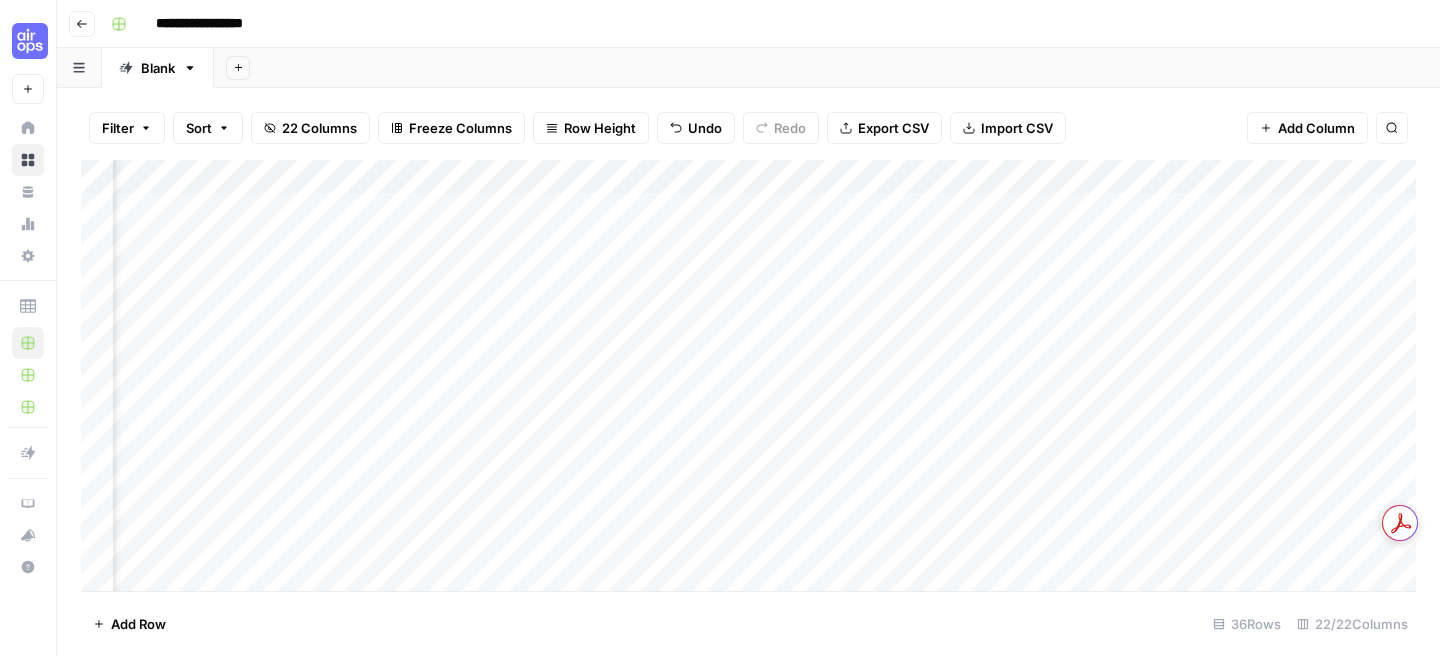 click on "Add Column" at bounding box center (748, 375) 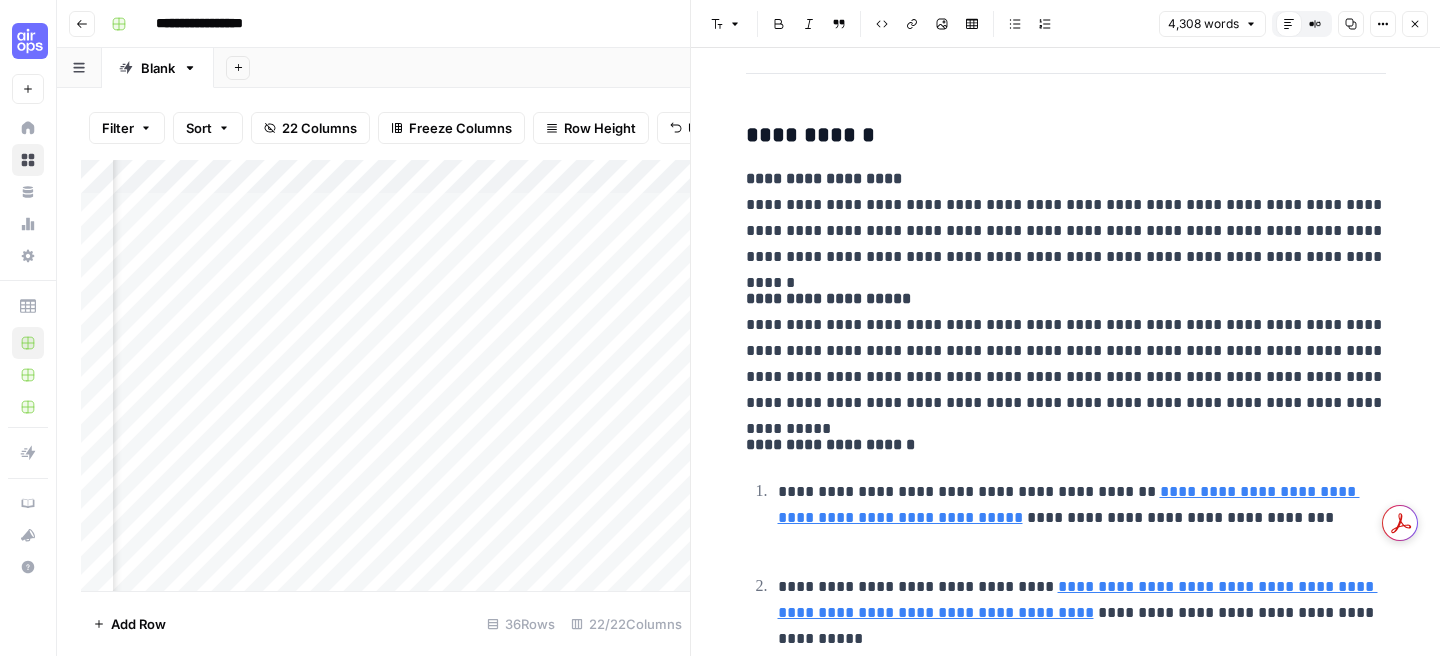 scroll, scrollTop: 1714, scrollLeft: 0, axis: vertical 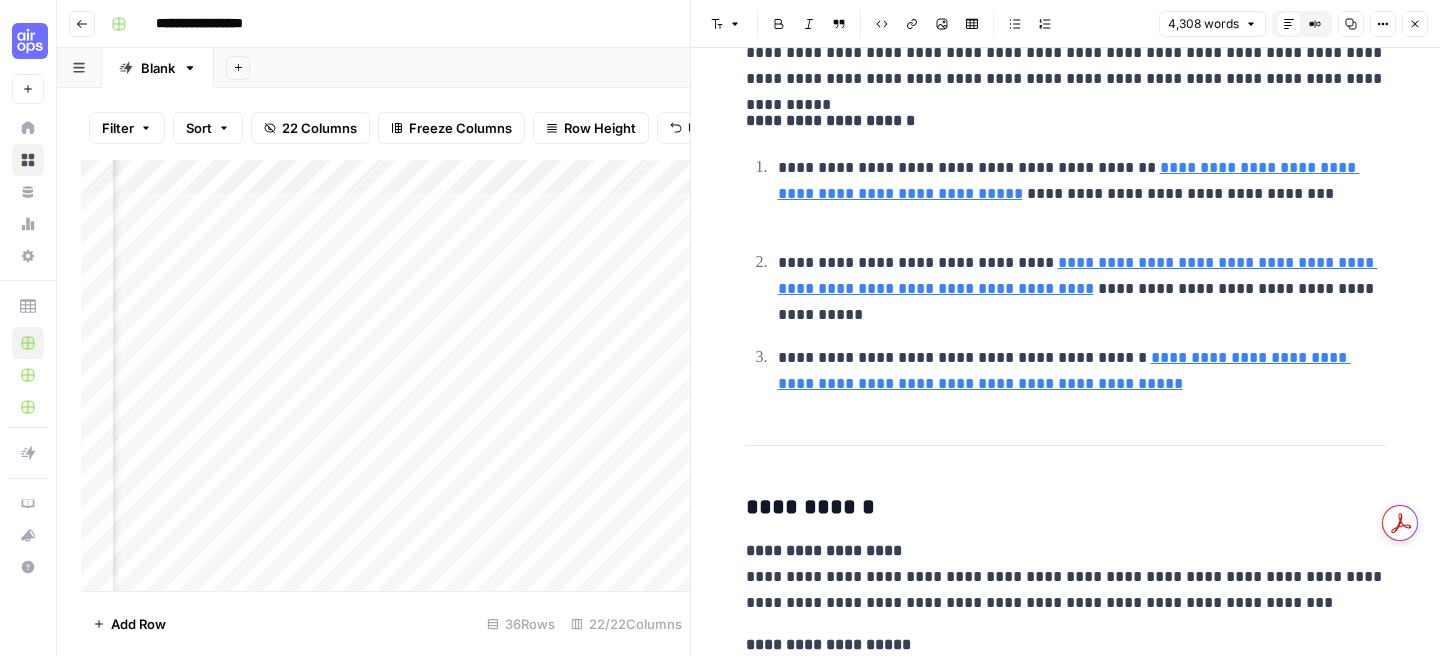 click on "Close" at bounding box center (1415, 24) 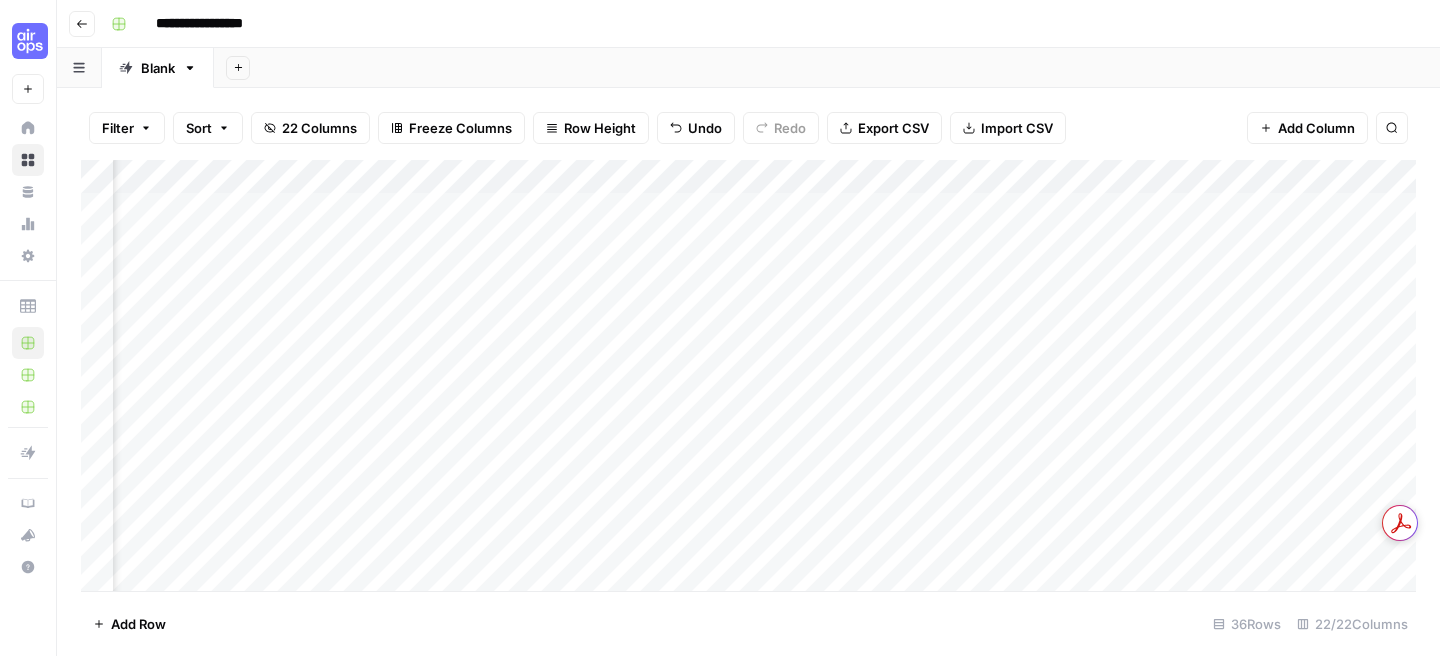 scroll, scrollTop: 0, scrollLeft: 0, axis: both 